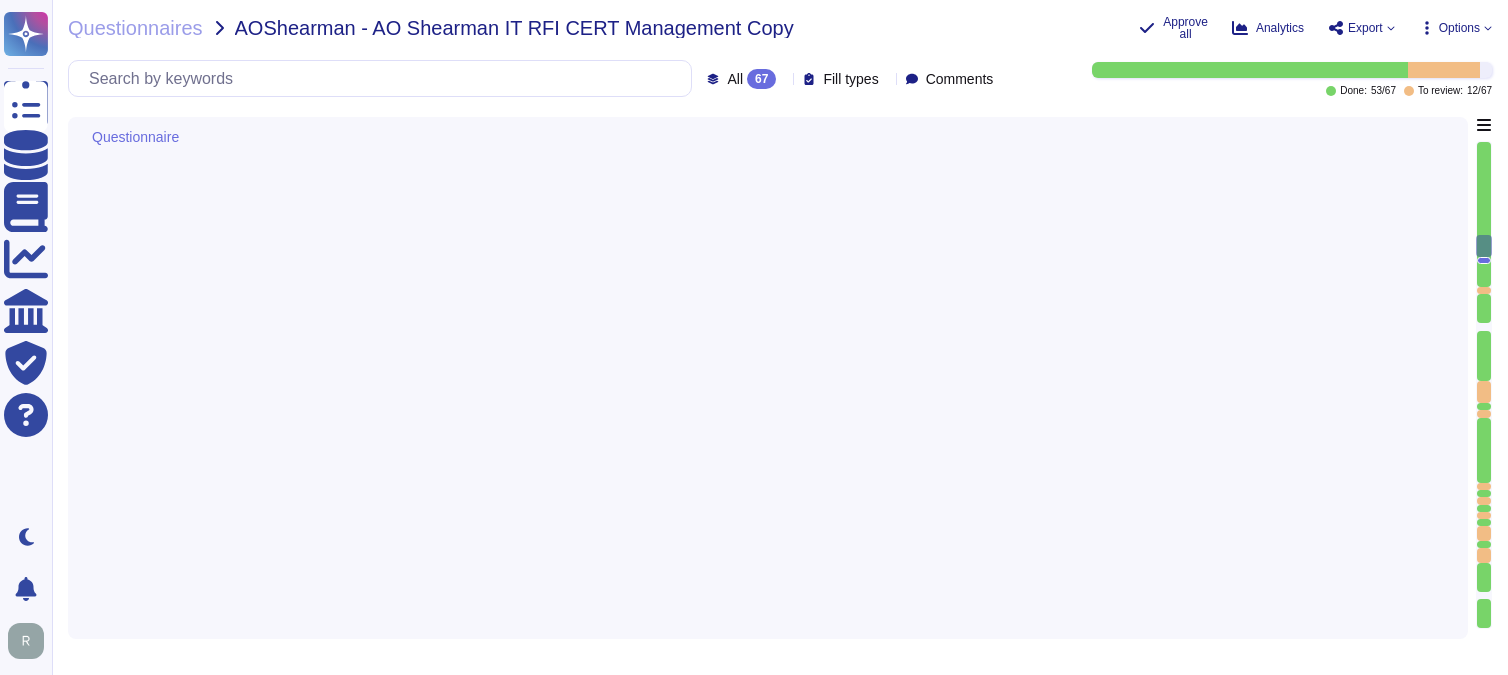 scroll, scrollTop: 0, scrollLeft: 0, axis: both 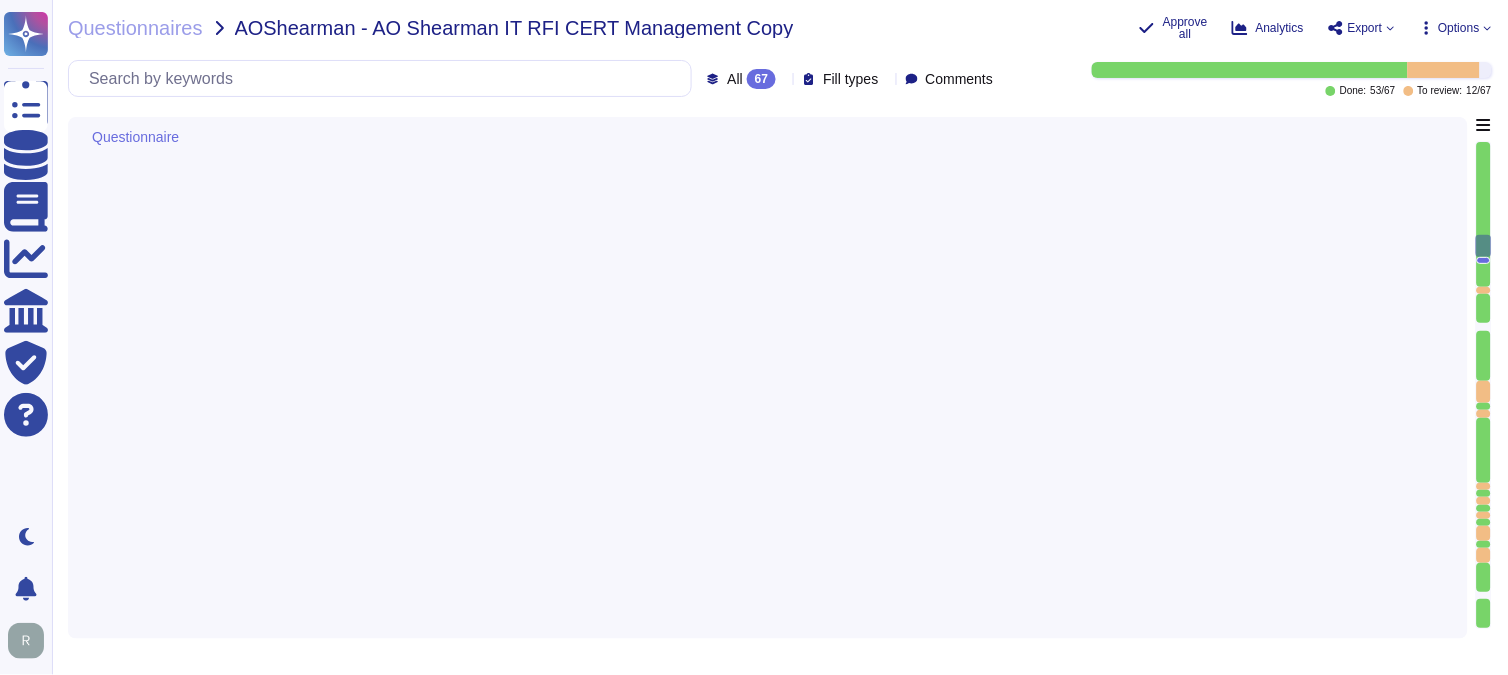 type on "Yes, Sectigo Certificate Manager can identify all certificates in your environment. It automates the discovery of certificates by scanning the network, ensuring comprehensive visibility and management of certificate deployments. This functionality allows for the creation of a complete inventory of all certificates. Additionally, it can discover certificates from appliances that are accessible via a network level and can initiate a TLS handshake to request the certificate and certificate chain." 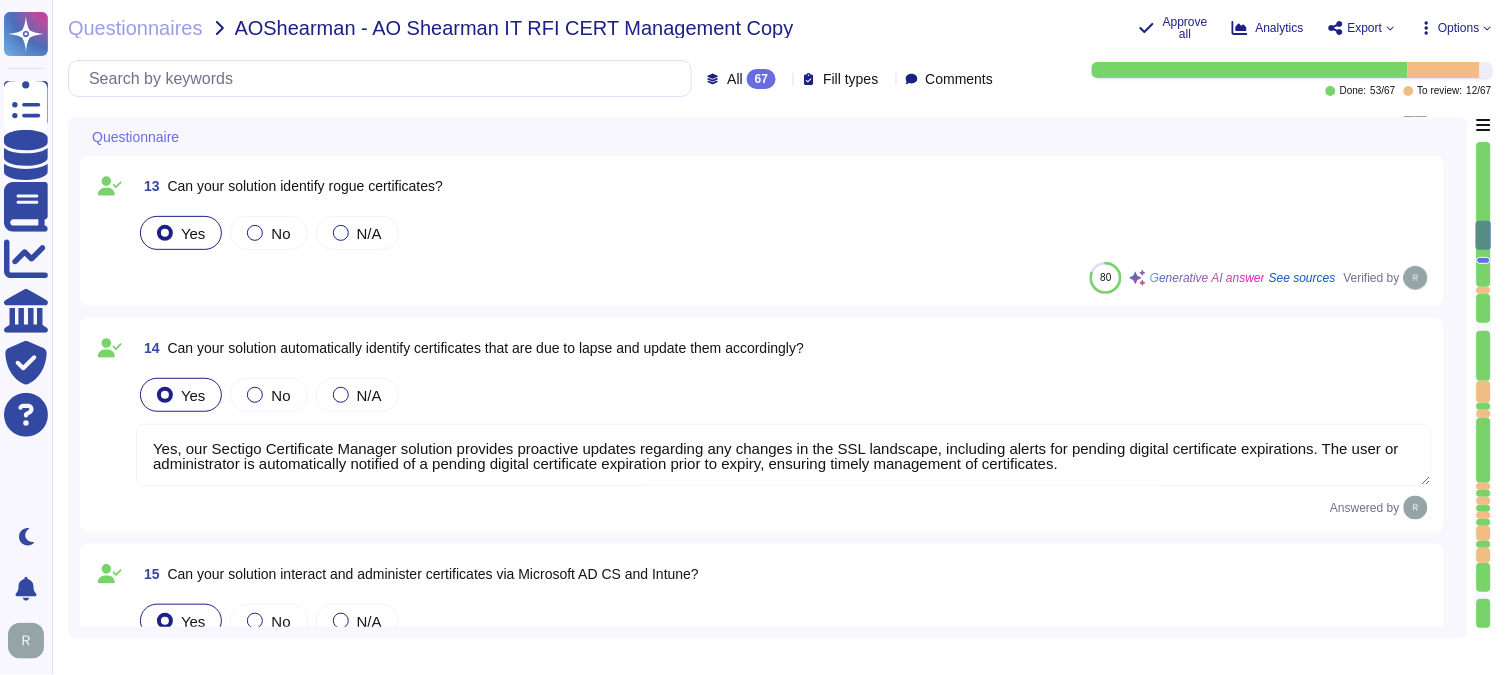 type on "Support, development, and QA staff may be located in a variety of countries, including [COUNTRY], [COUNTRY], [COUNTRY], [COUNTRY], and [COUNTRY]." 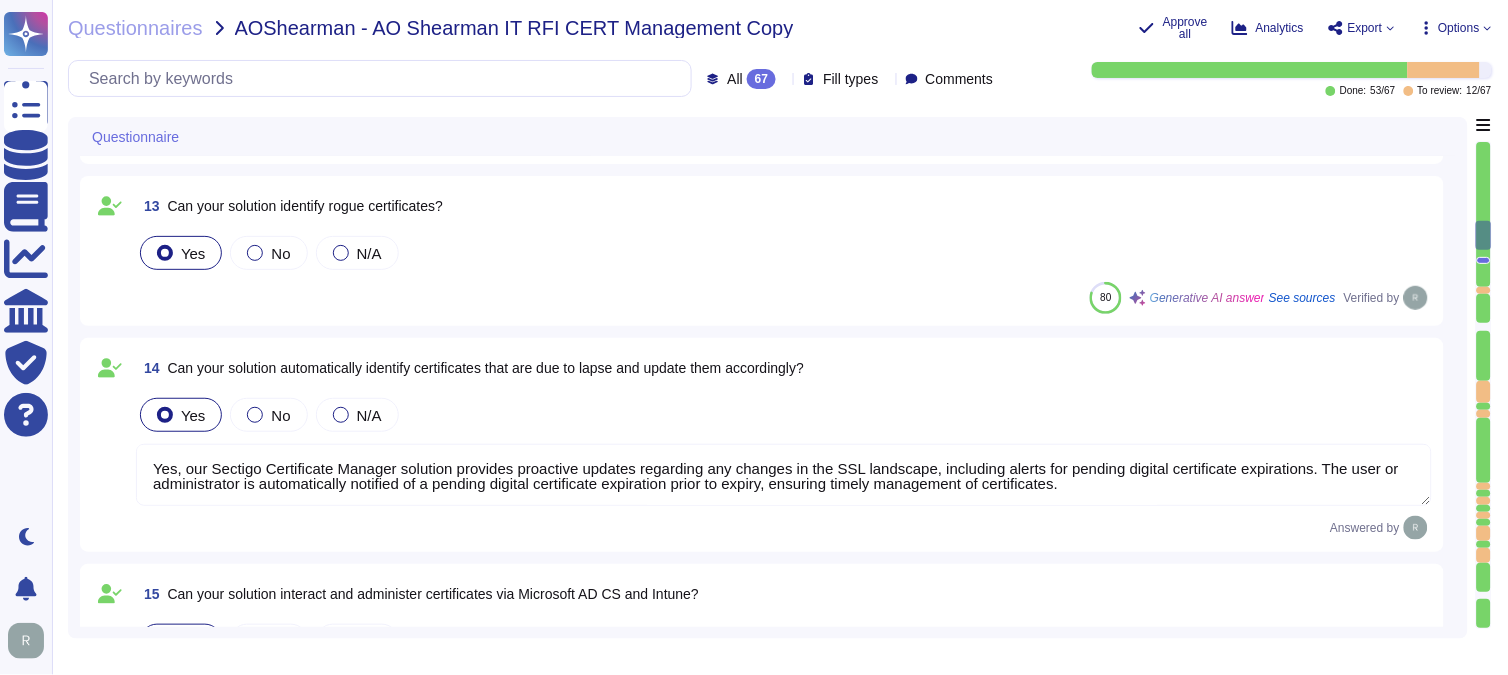 type on "Your enterprise sales representative will share the details." 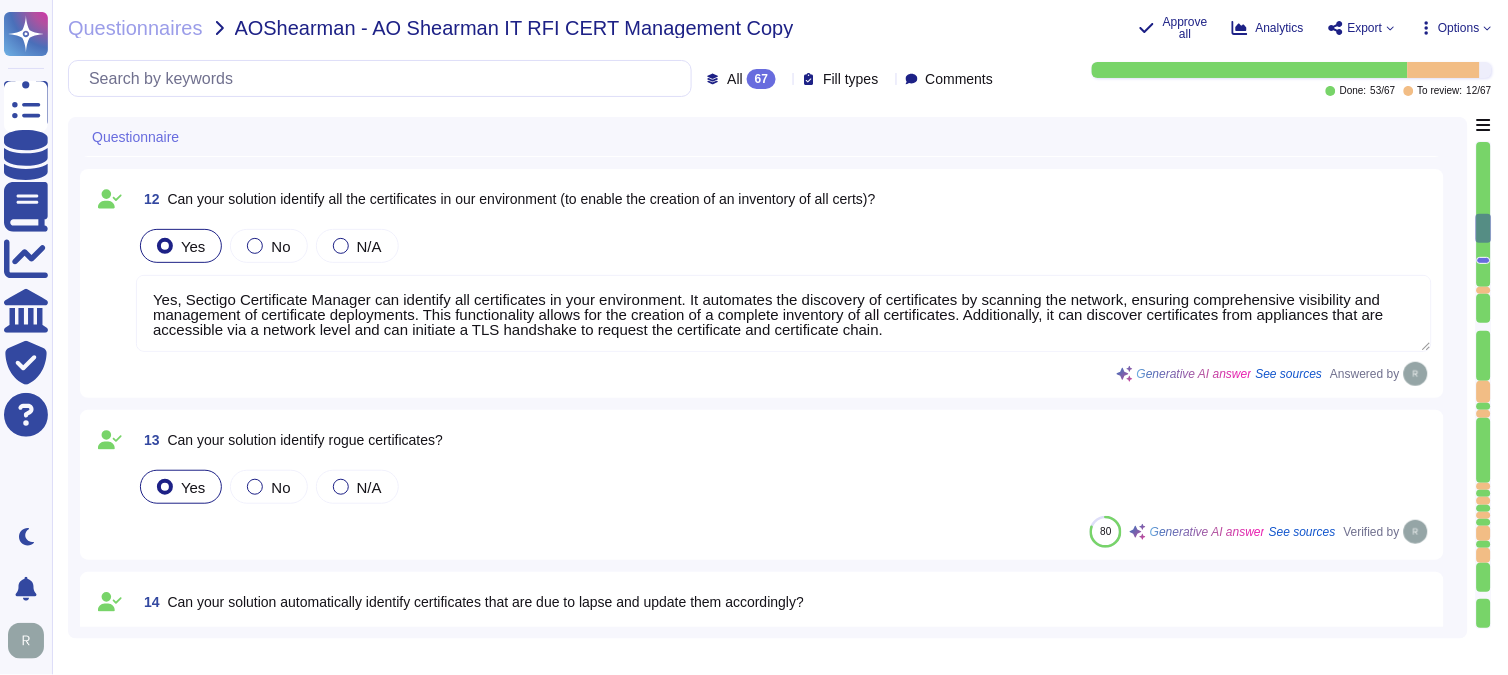 type on "Sectigo has more than [NUMBER] customers globally." 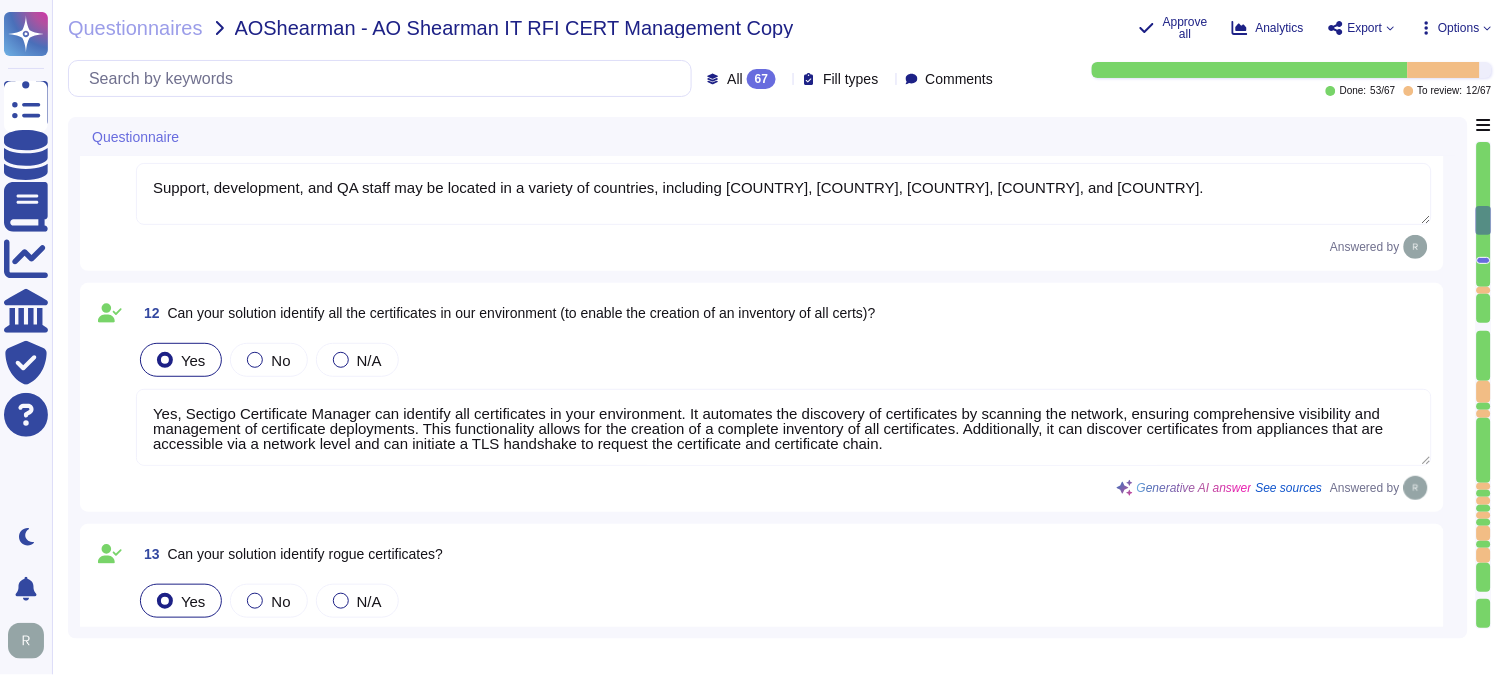type on "2025-06-02" 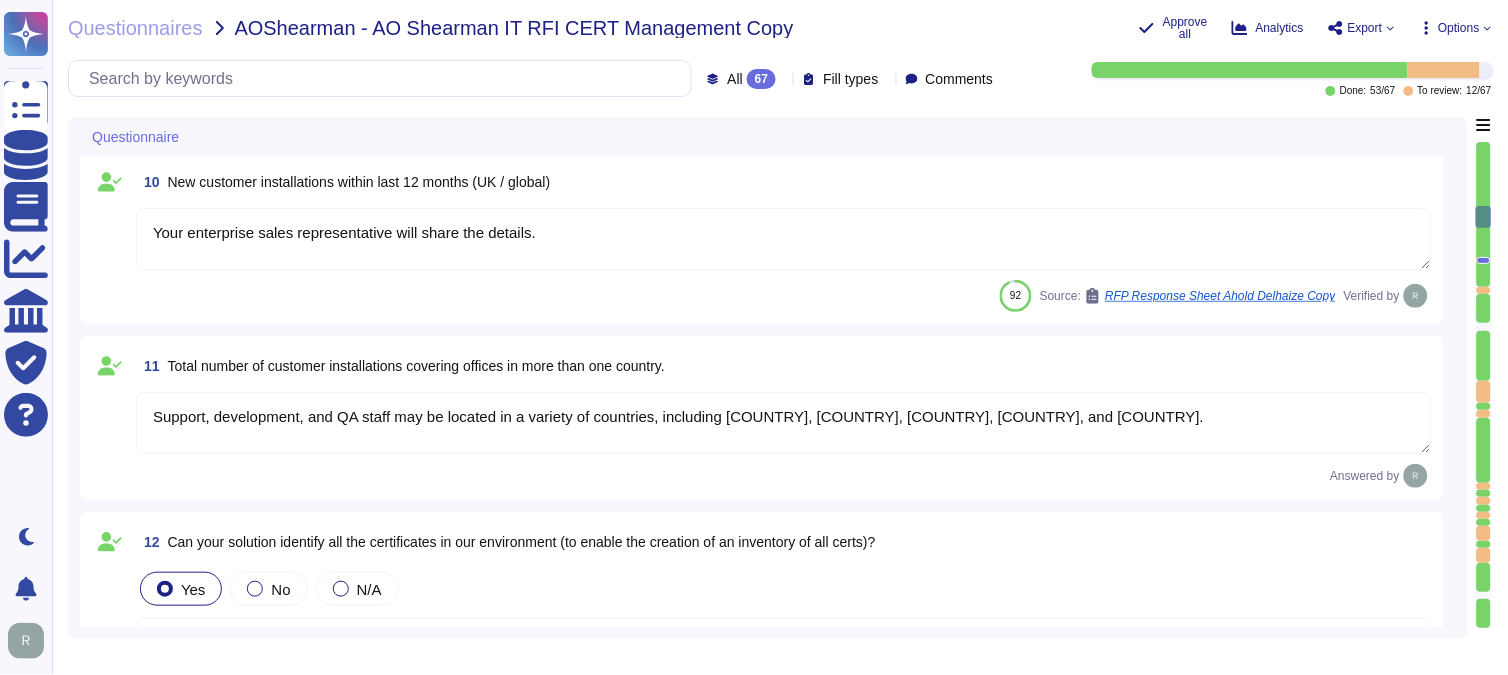 type on "The current version of the SaaS software is 22.9.1." 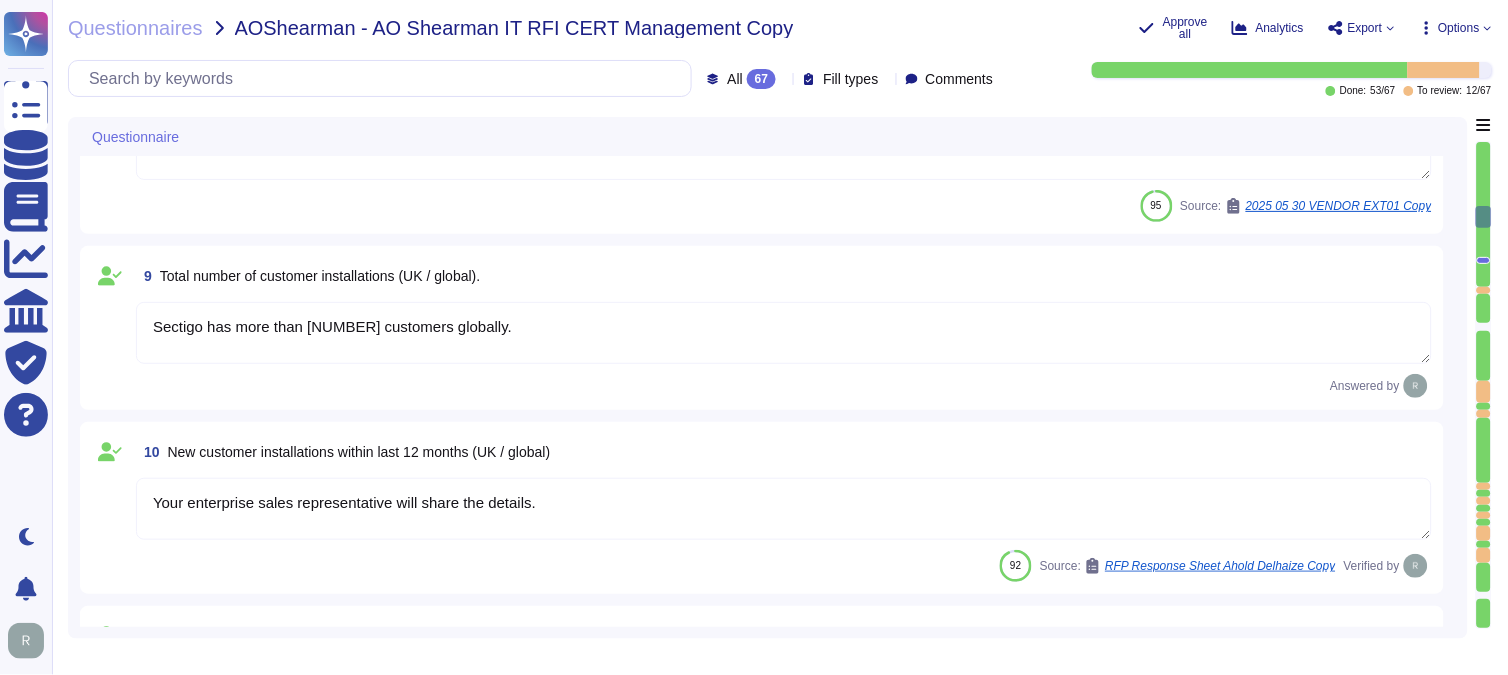 scroll, scrollTop: 1312, scrollLeft: 0, axis: vertical 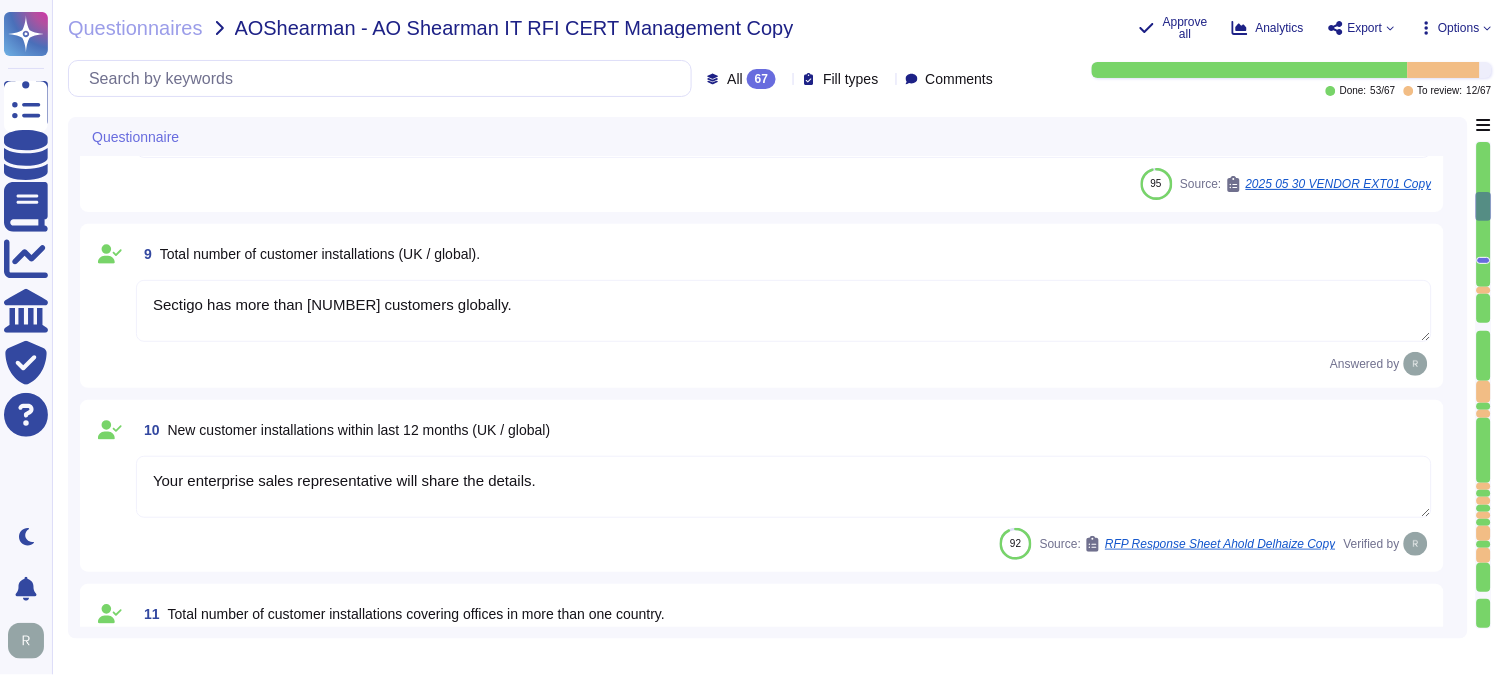 type on "Sectigo has been providing public certificate issuing services for more than 25 years." 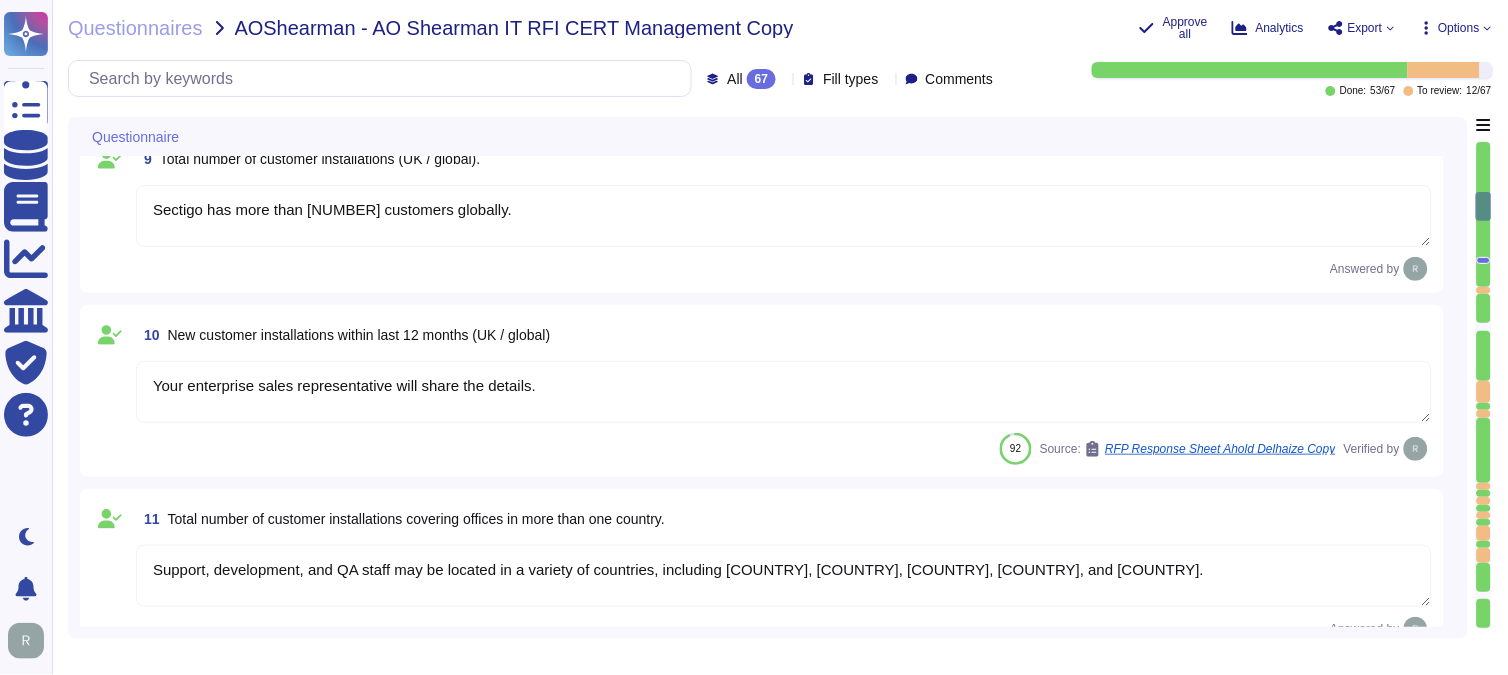 scroll, scrollTop: 1534, scrollLeft: 0, axis: vertical 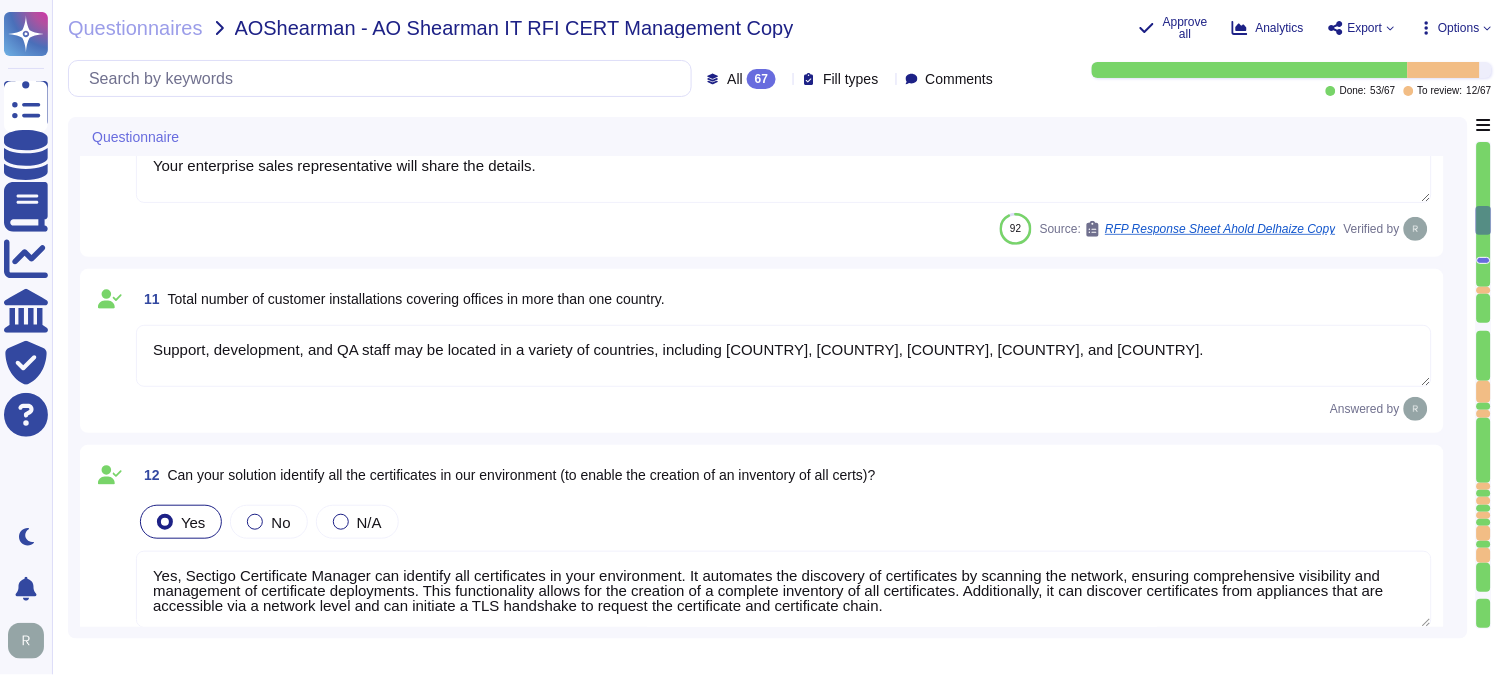 type on "Yes, our solution integrates with Microsoft CA - ADCS for private certificate management through Sectigo CA connectors Agent.
Please refer the KB -https://docs.sectigo.com/scm/scm-administrator/understanding-scep-endpoints" 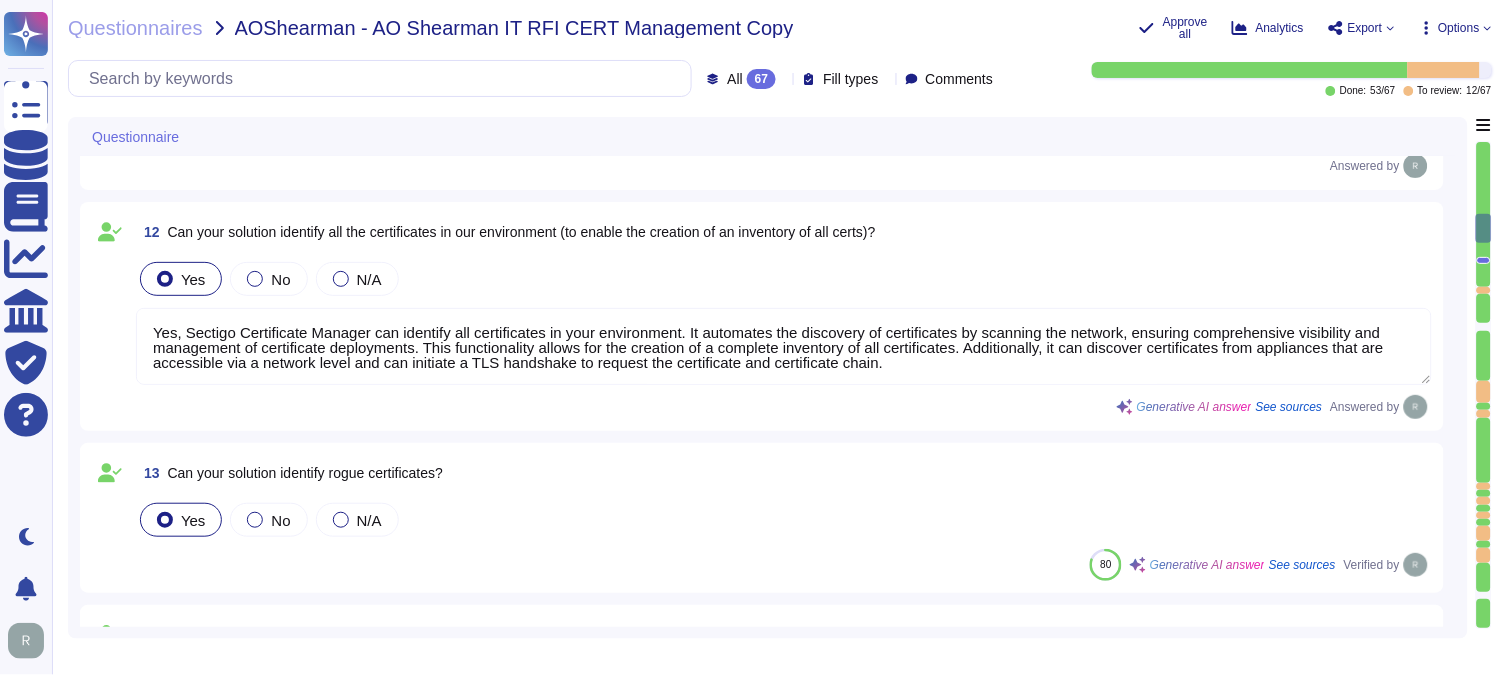 type on "Yes, our solution is designed to be CA agnostic, allowing for the discovery and management of certificates from various Certificate Authorities (CAs) such as DigiCert and Entrust. It supports flexibility in changing the CA brand if necessary and can manage certificates from multiple CAs effectively through our SaaS platform." 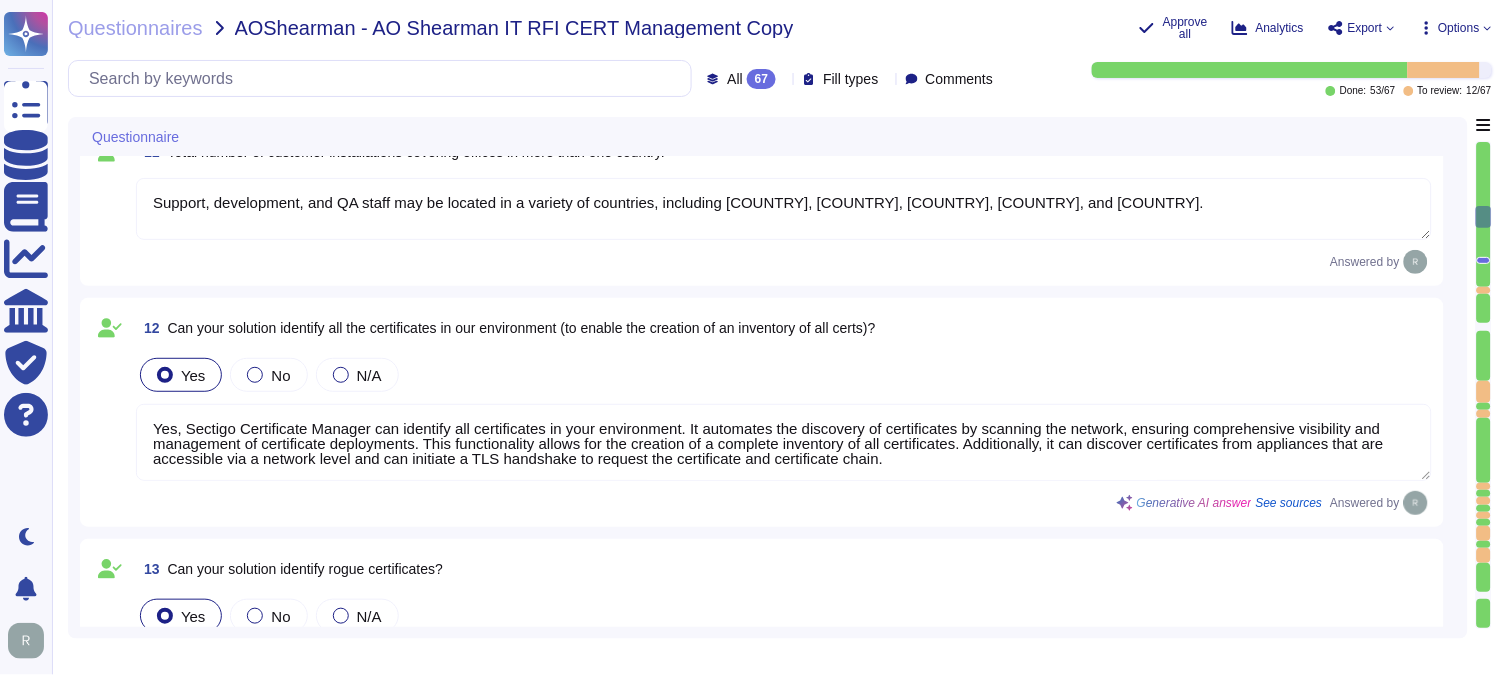 type on "2025-06-02" 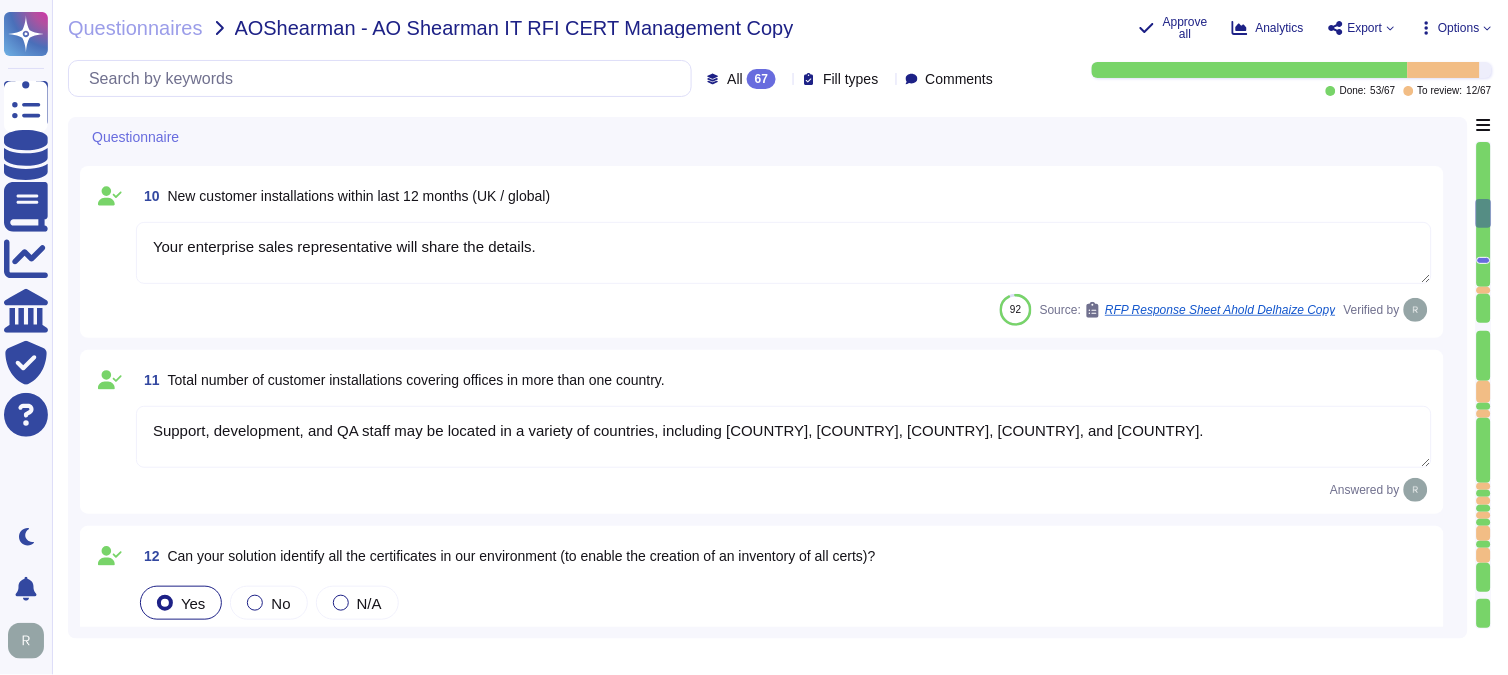 type on "The current version of the SaaS software is 22.9.1." 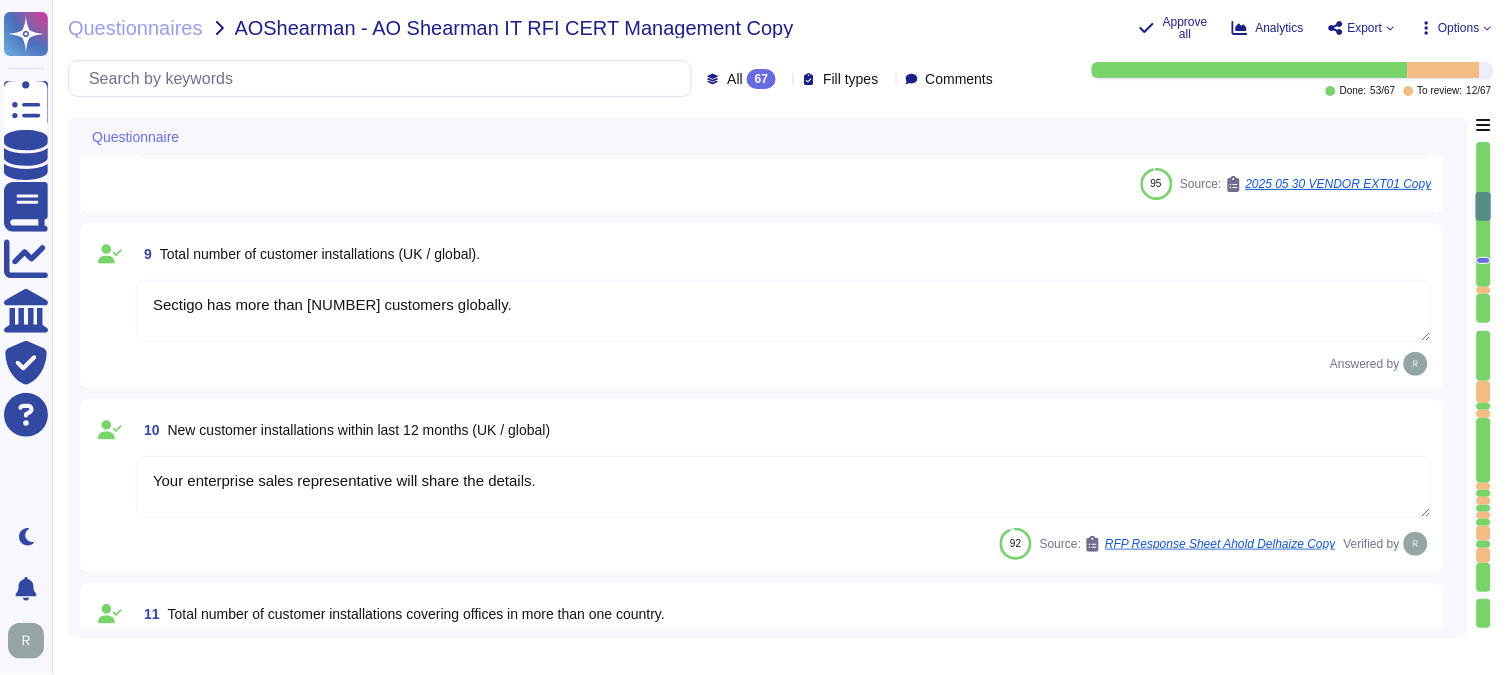 type on "Sectigo has been providing public certificate issuing services for more than 25 years." 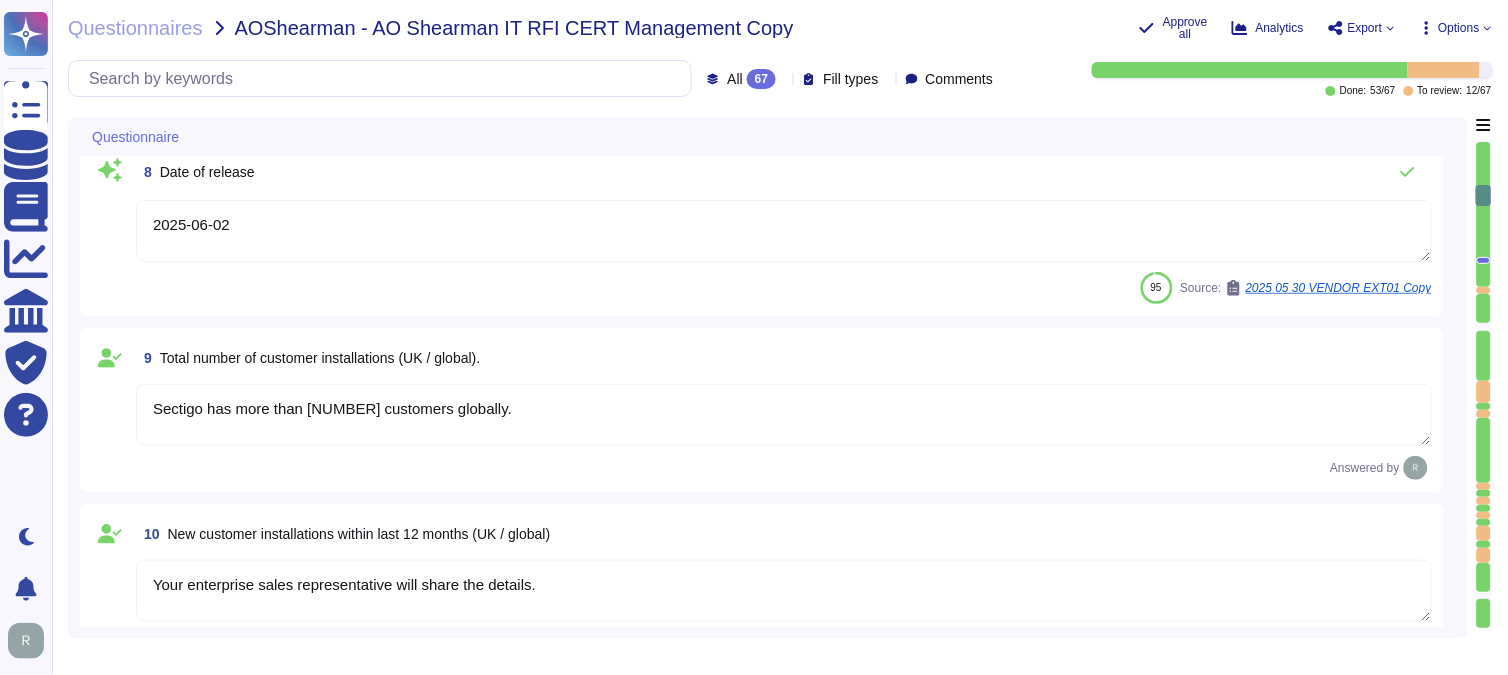 type on "We offer Digital Certificates and Certificate Life Cycle management (SCM)." 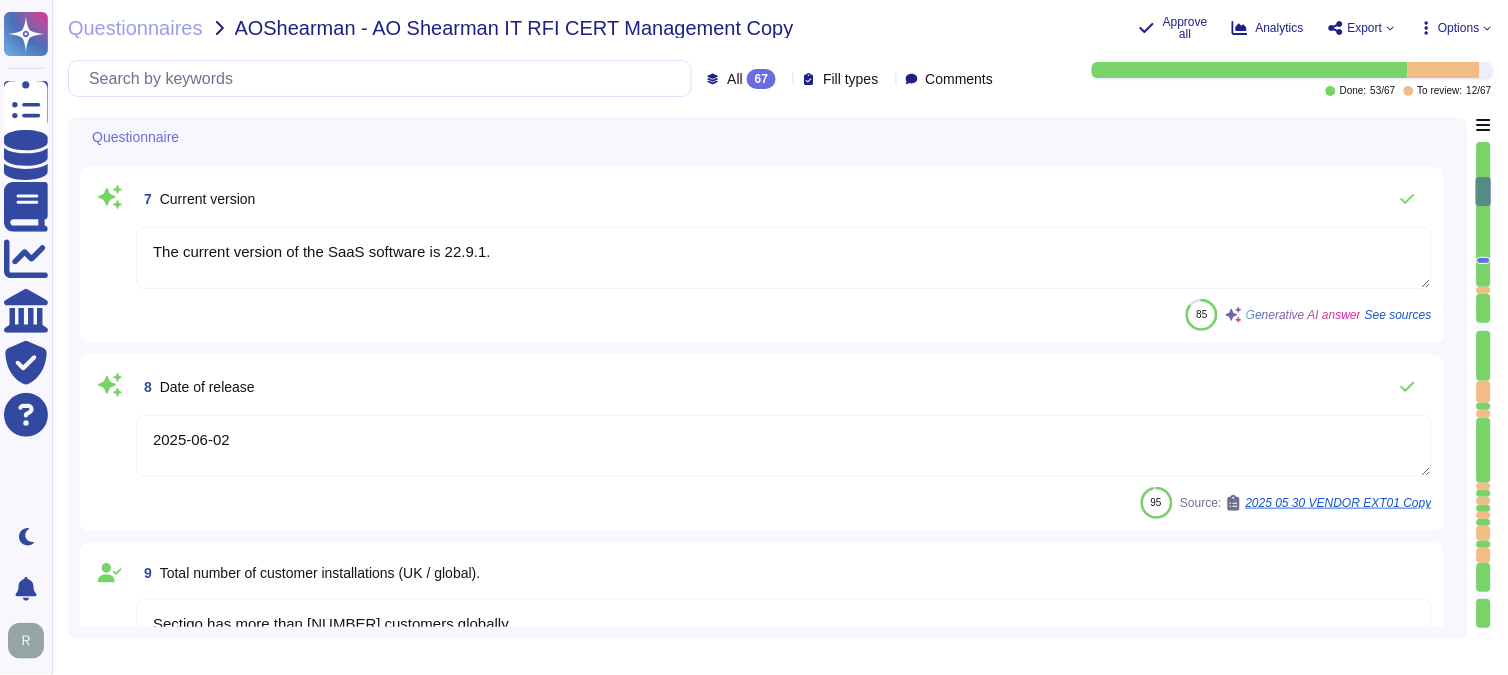 scroll, scrollTop: 978, scrollLeft: 0, axis: vertical 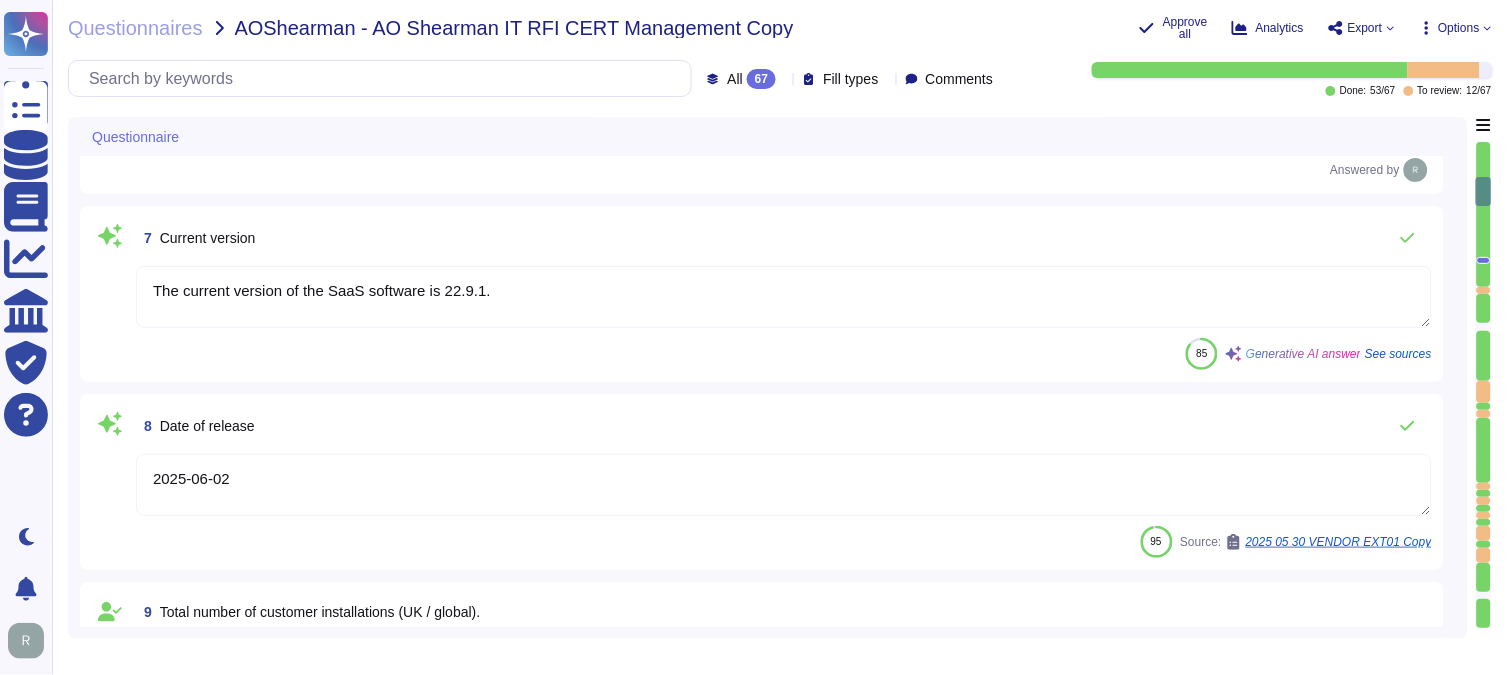 type on "Your enterprise sales representative can help you with this." 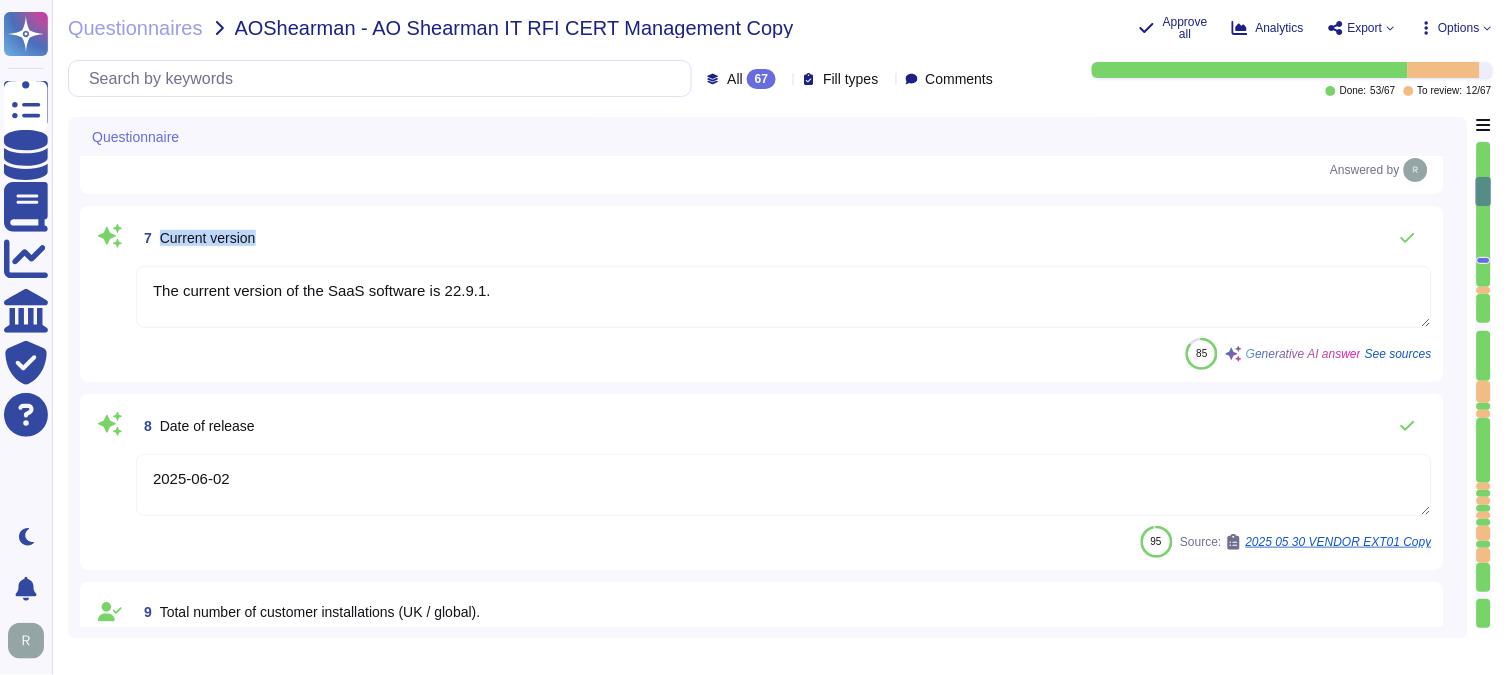 drag, startPoint x: 157, startPoint y: 233, endPoint x: 297, endPoint y: 231, distance: 140.01428 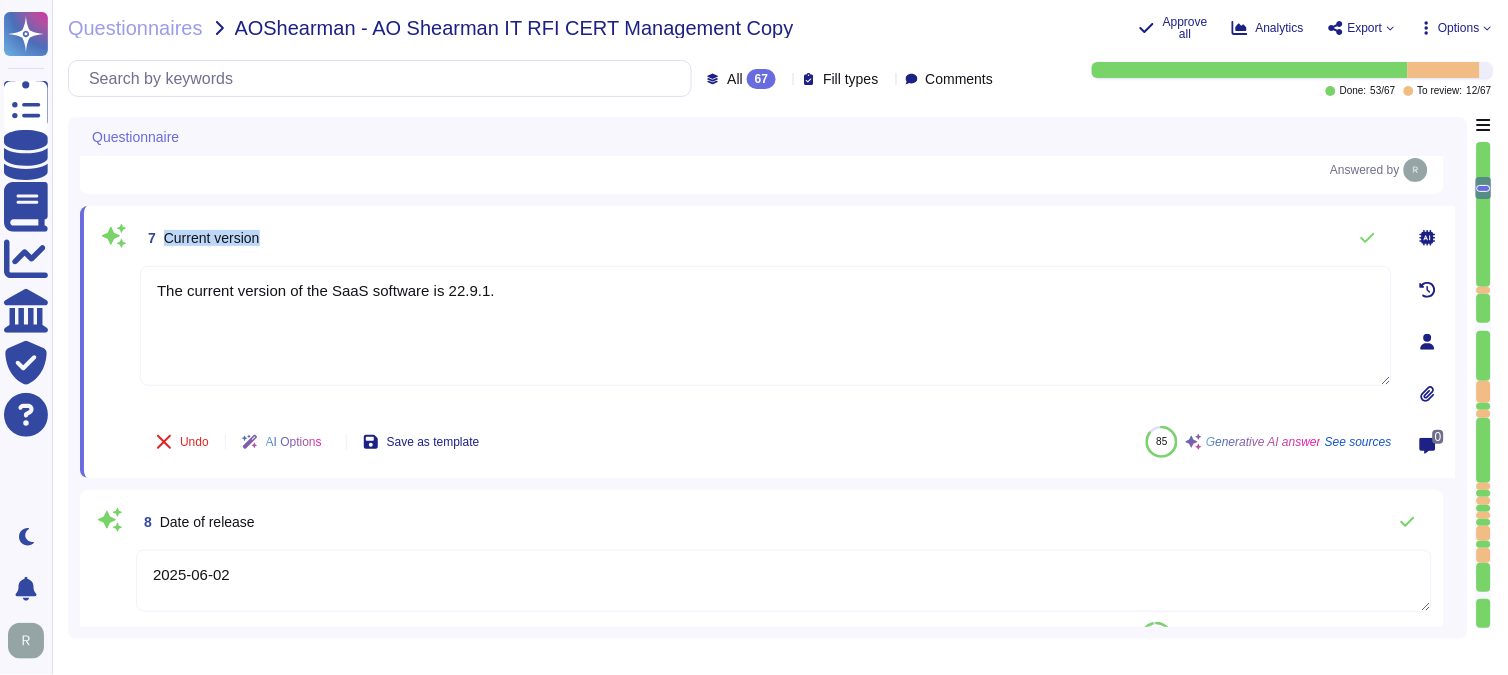 drag, startPoint x: 161, startPoint y: 235, endPoint x: 305, endPoint y: 232, distance: 144.03125 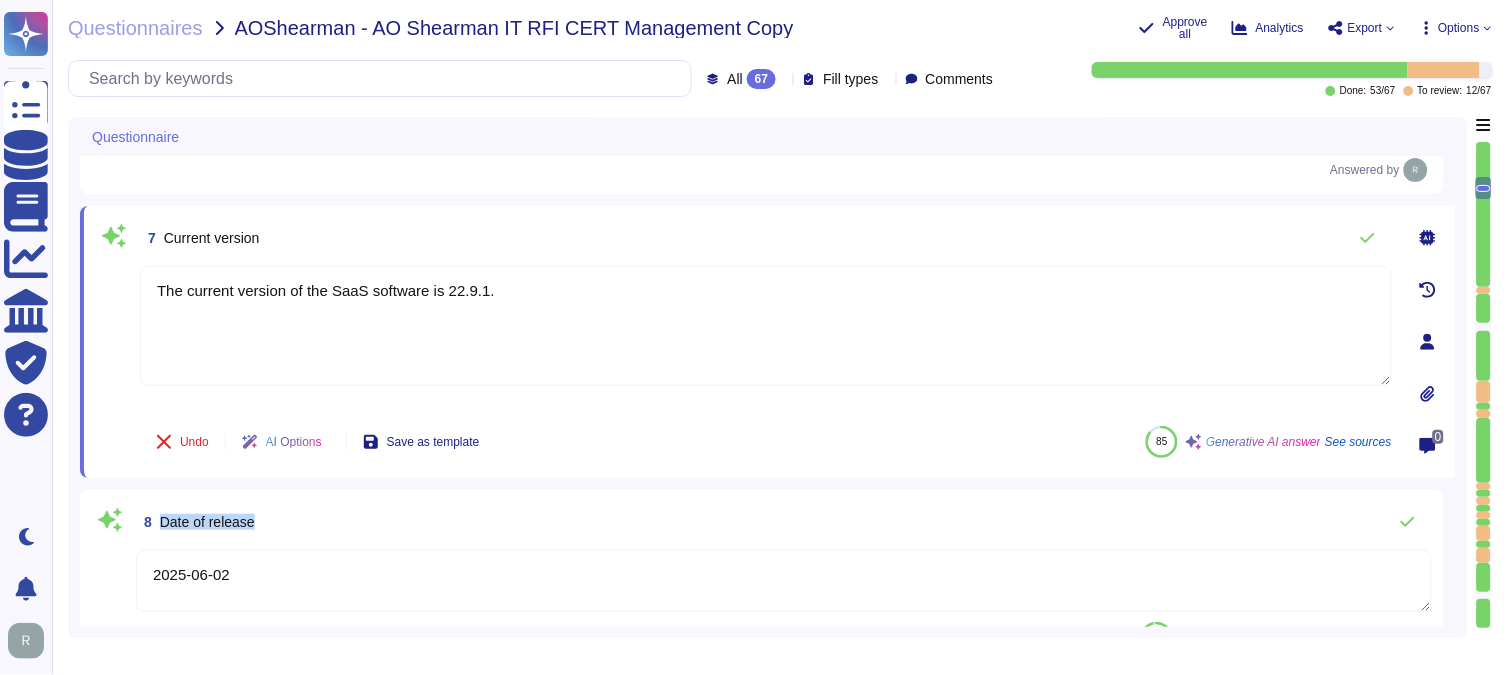 drag, startPoint x: 162, startPoint y: 515, endPoint x: 320, endPoint y: 521, distance: 158.11388 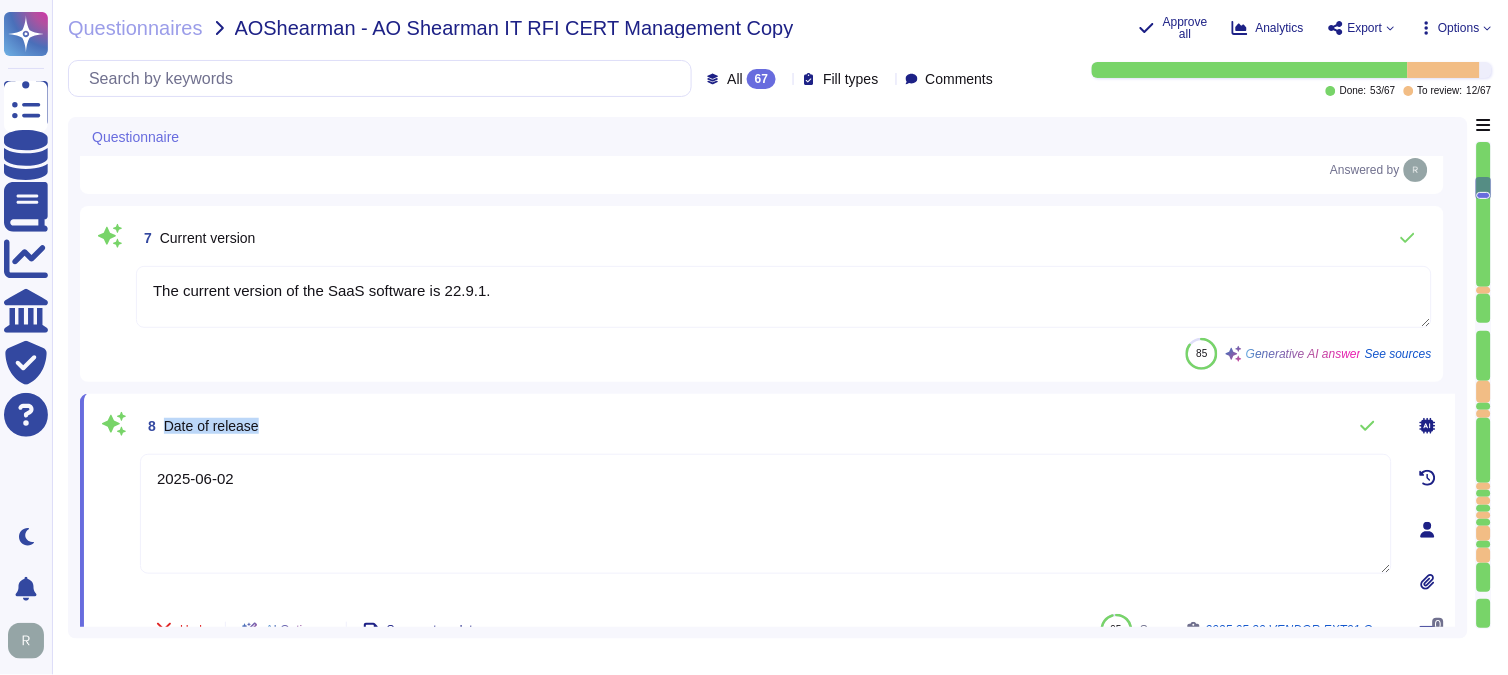 drag, startPoint x: 164, startPoint y: 421, endPoint x: 338, endPoint y: 422, distance: 174.00287 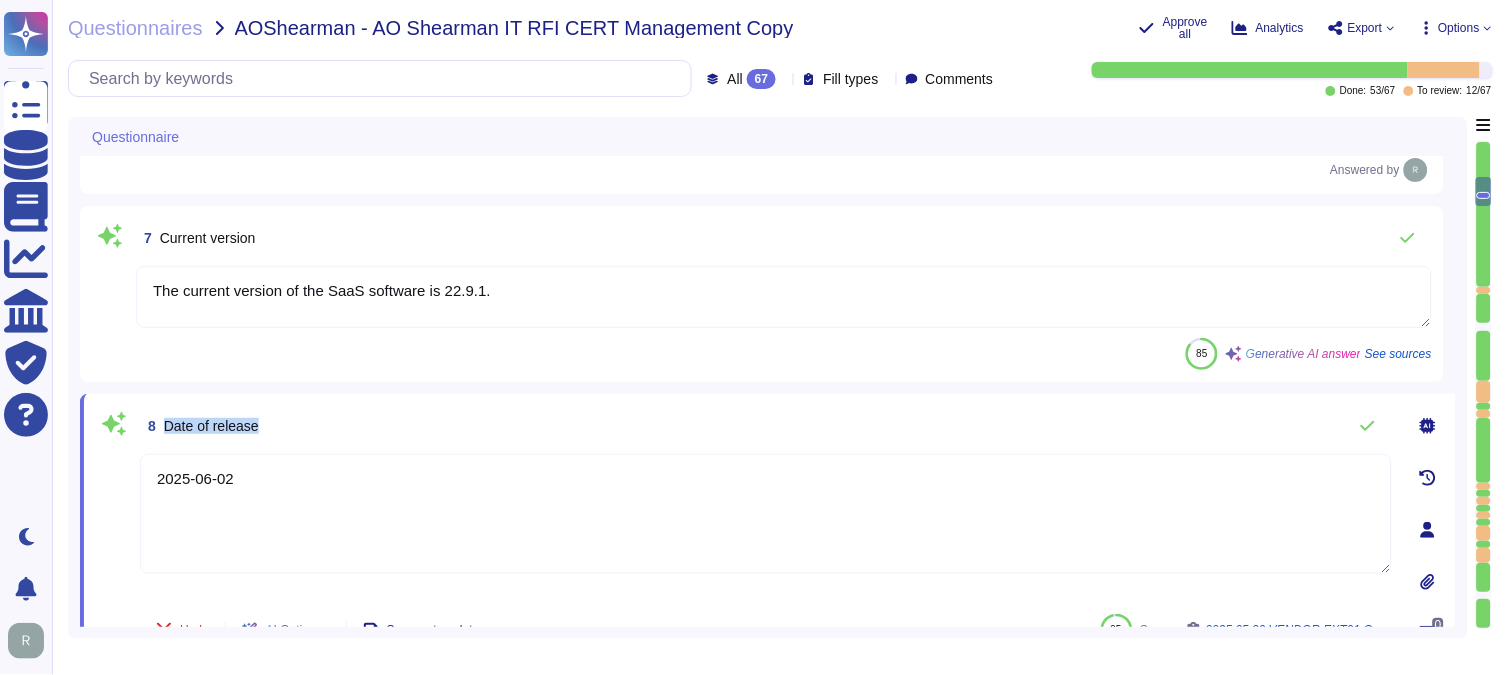 type on "Yes, Sectigo Certificate Manager can identify all certificates in your environment. It automates the discovery of certificates by scanning the network, ensuring comprehensive visibility and management of certificate deployments. This functionality allows for the creation of a complete inventory of all certificates. Additionally, it can discover certificates from appliances that are accessible via a network level and can initiate a TLS handshake to request the certificate and certificate chain." 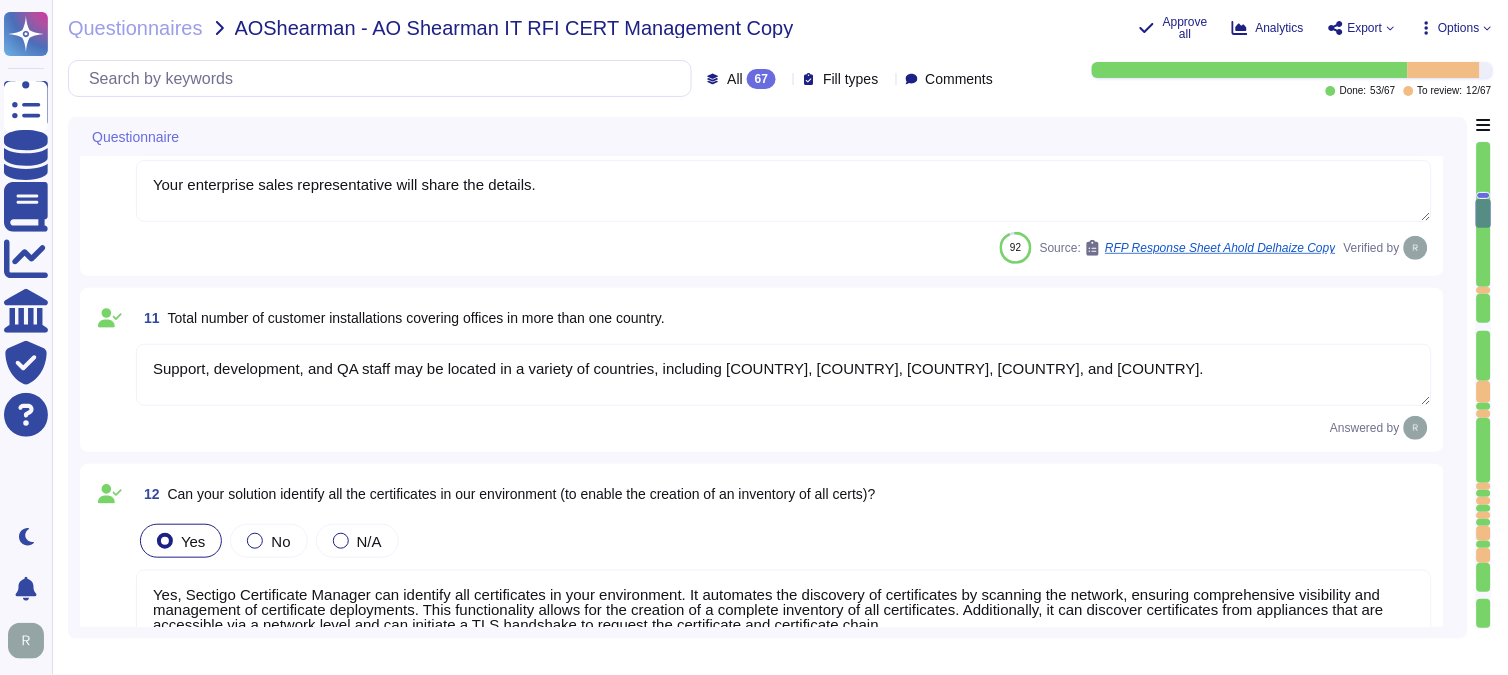 type on "Yes, our Sectigo Certificate Manager solution provides proactive updates regarding any changes in the SSL landscape, including alerts for pending digital certificate expirations. The user or administrator is automatically notified of a pending digital certificate expiration prior to expiry, ensuring timely management of certificates." 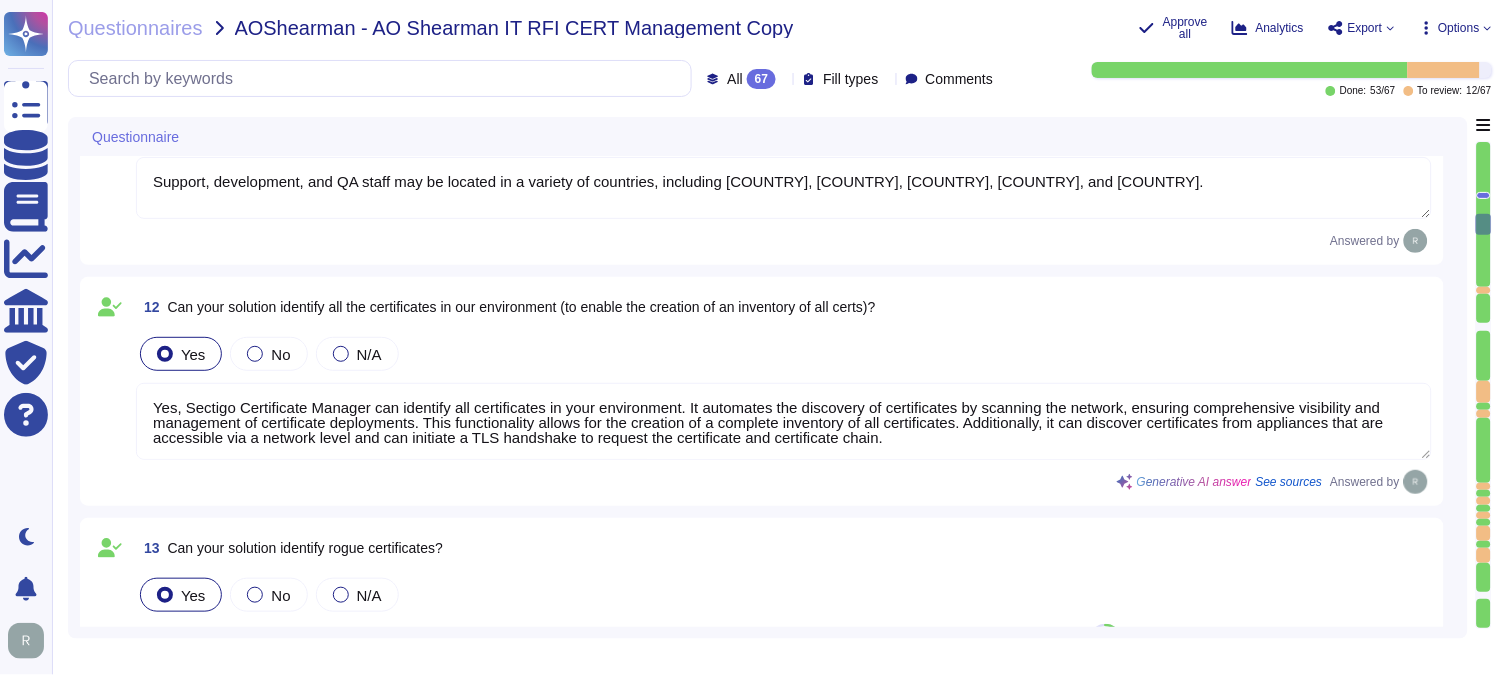 type on "Yes, our solution integrates with Microsoft CA - ADCS for private certificate management through Sectigo CA connectors Agent.
Please refer the KB -https://docs.sectigo.com/scm/scm-administrator/understanding-scep-endpoints" 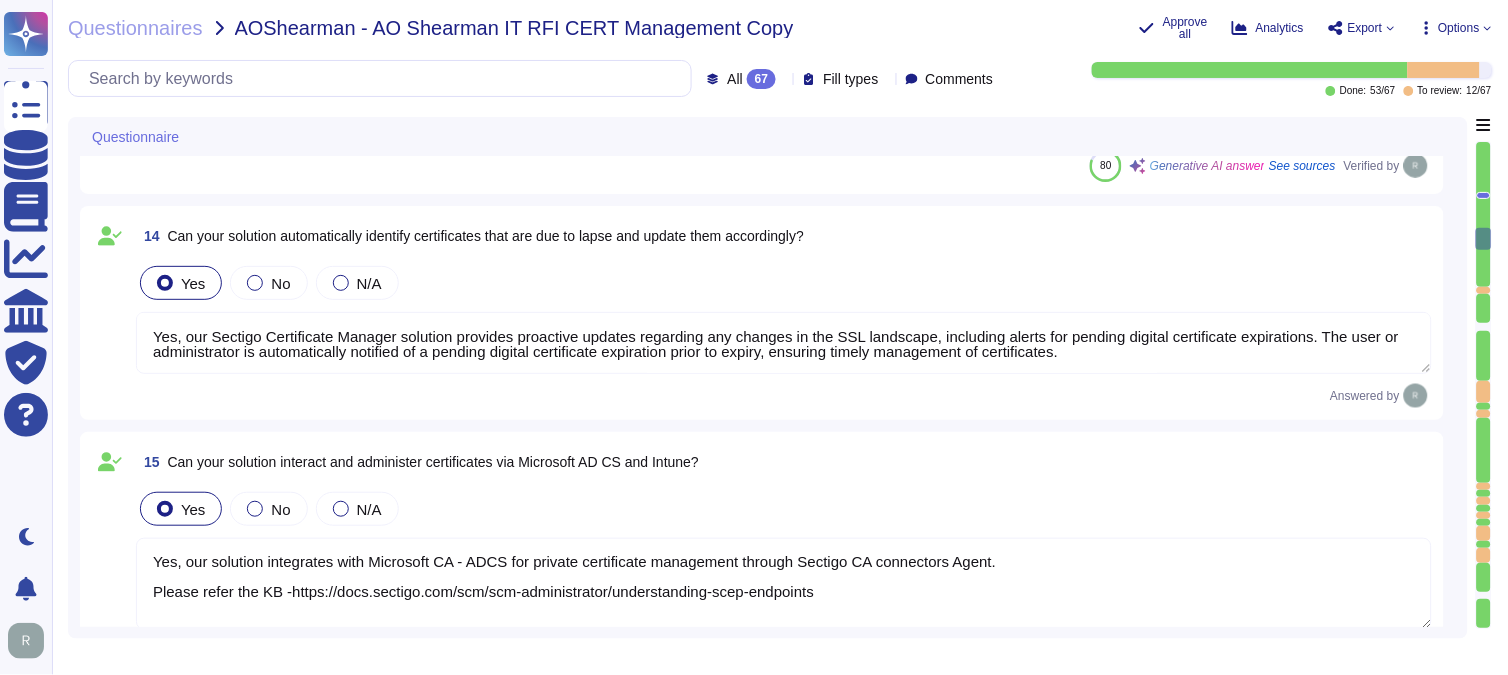 type on "Yes, our solution is designed to be CA agnostic, allowing for the discovery and management of certificates from various Certificate Authorities (CAs) such as DigiCert and Entrust. It supports flexibility in changing the CA brand if necessary and can manage certificates from multiple CAs effectively through our SaaS platform." 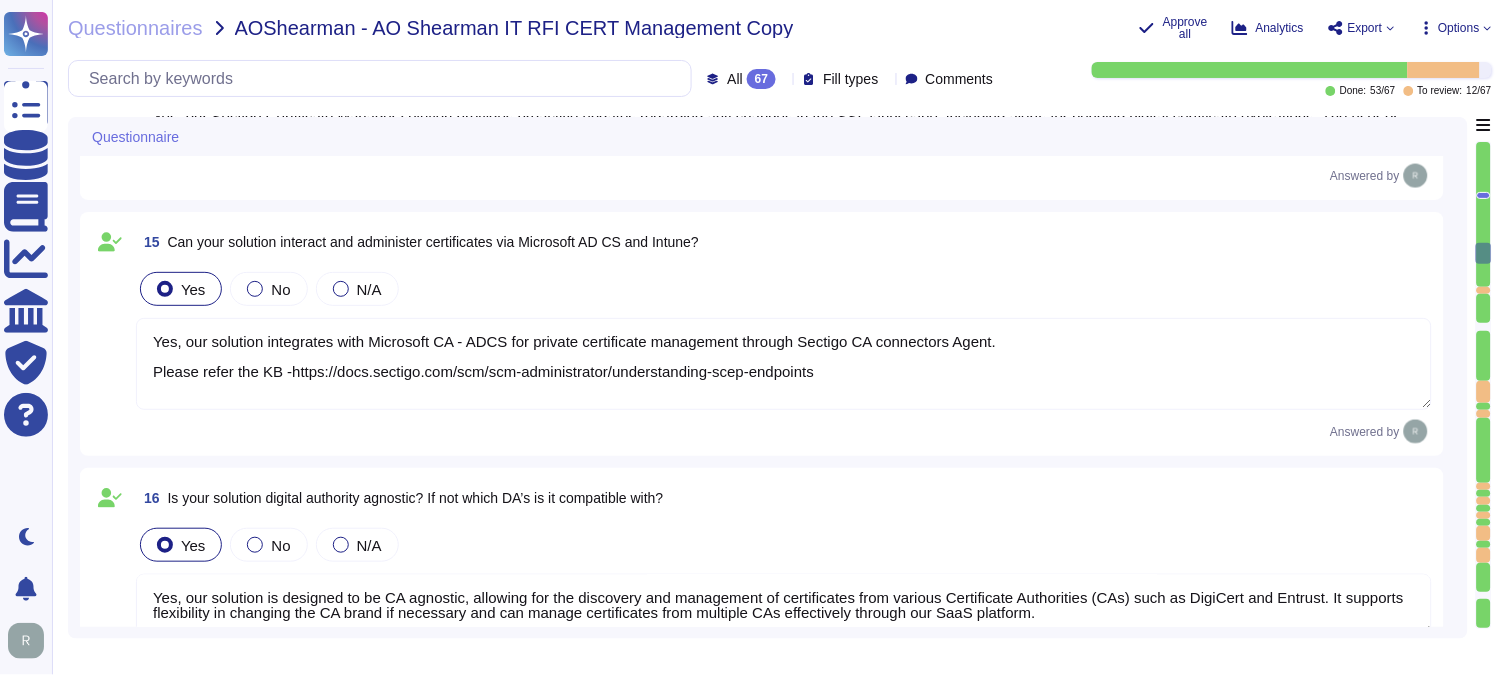type on "Yes, our organization is ISO 27001 certified." 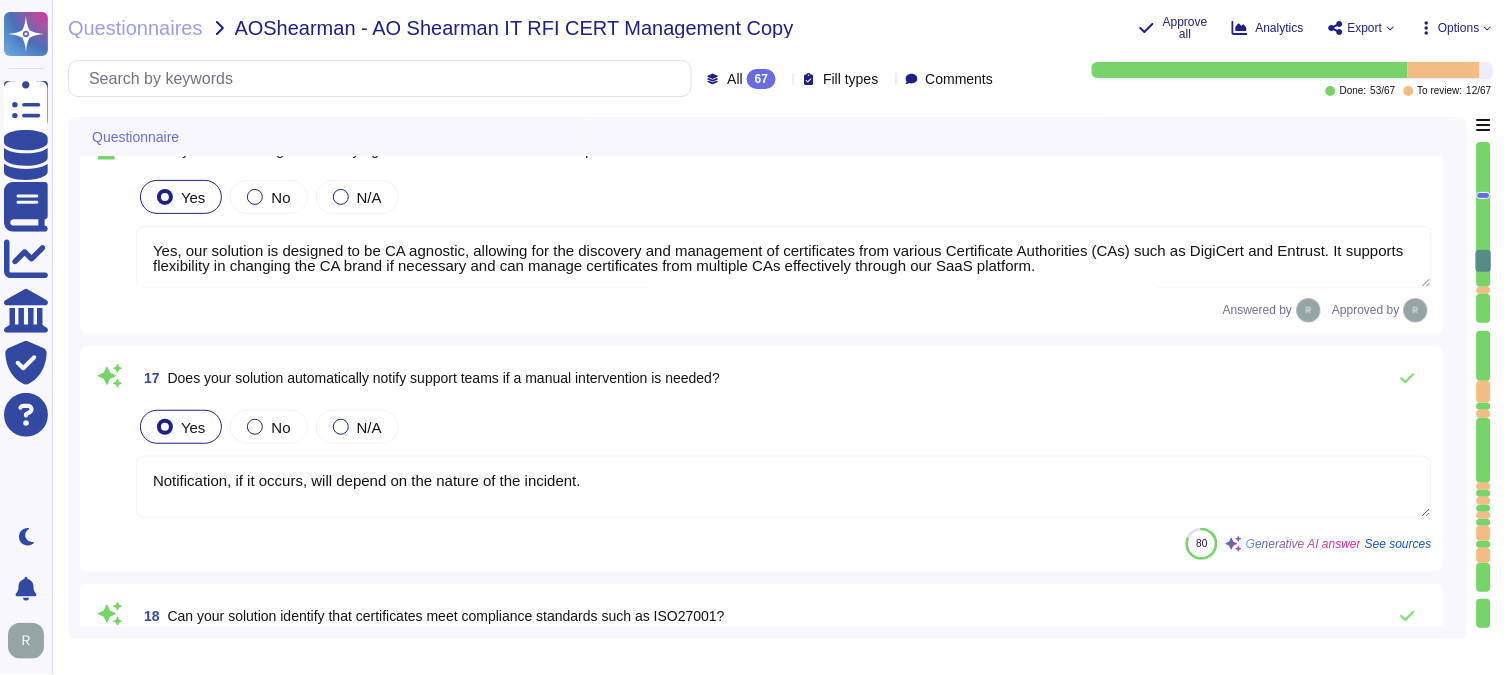type on "Yes, our solution provides comprehensive logging and auditing capabilities for all certificate-related activities. It logs all user and administrator logins and actions, ensuring a detailed record of activities. The audit trails for detecting and responding to cybersecurity events are retained for a period of three years, allowing for a comprehensive record for compliance and analysis. Additionally, all user actions are audited, and certificate information is available for download in popular file formats using our reporting capability." 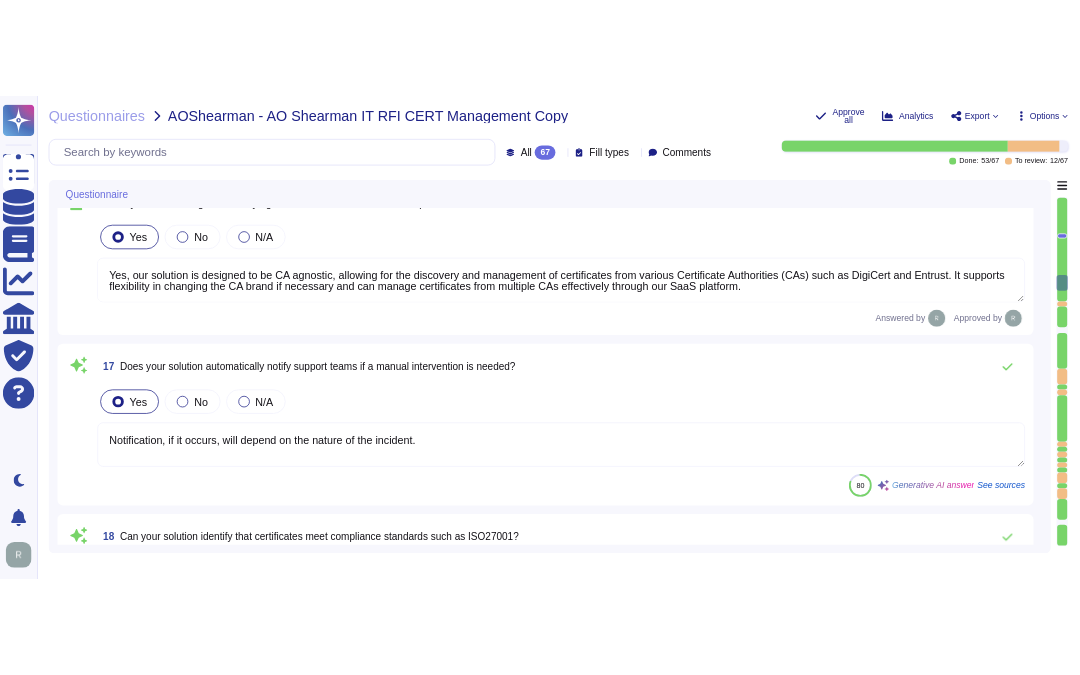 scroll, scrollTop: 2867, scrollLeft: 0, axis: vertical 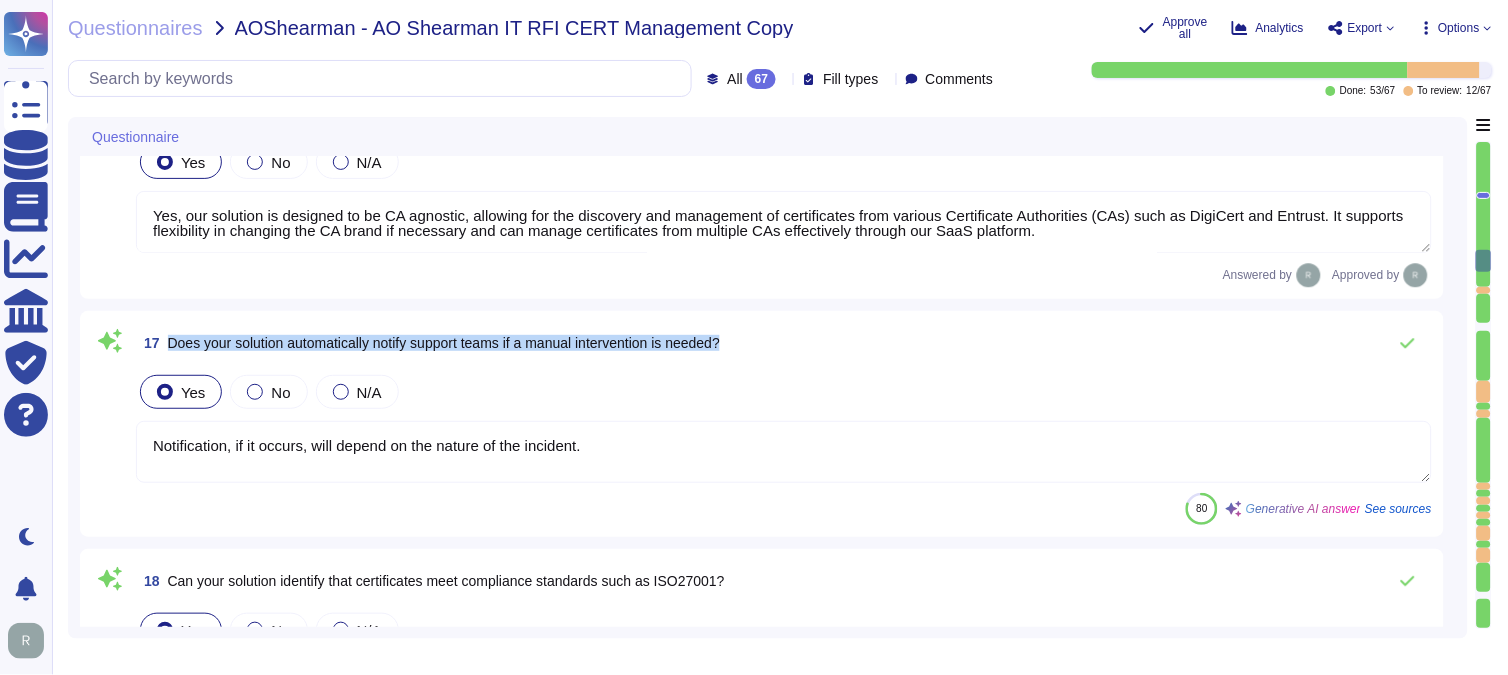 drag, startPoint x: 166, startPoint y: 334, endPoint x: 943, endPoint y: 334, distance: 777 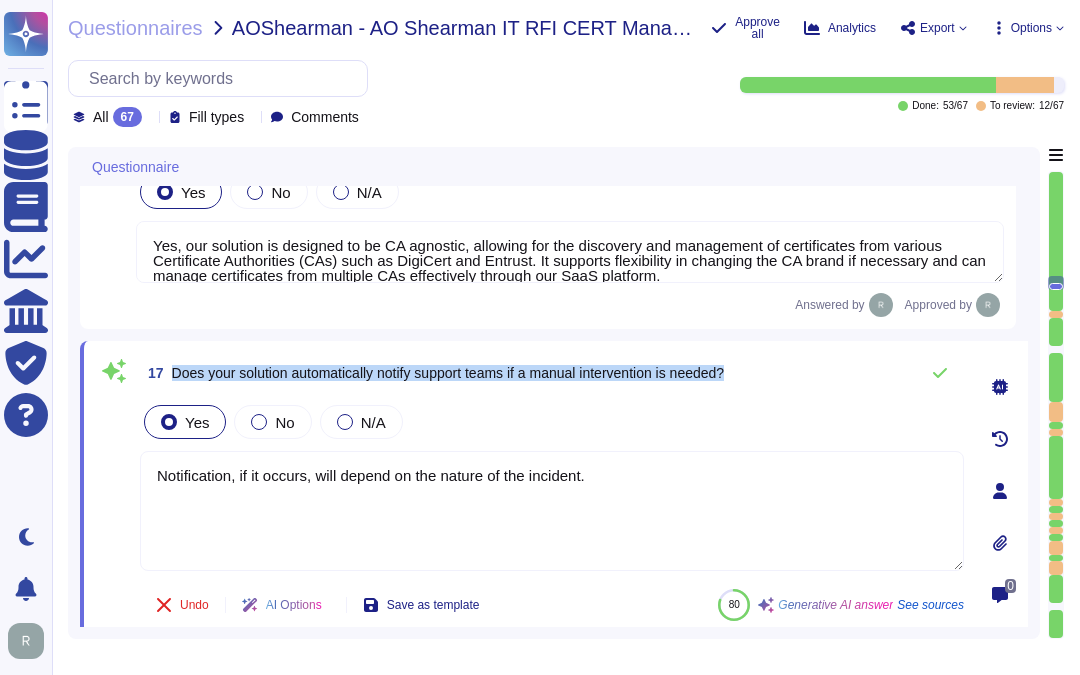 drag, startPoint x: 171, startPoint y: 367, endPoint x: 821, endPoint y: 356, distance: 650.0931 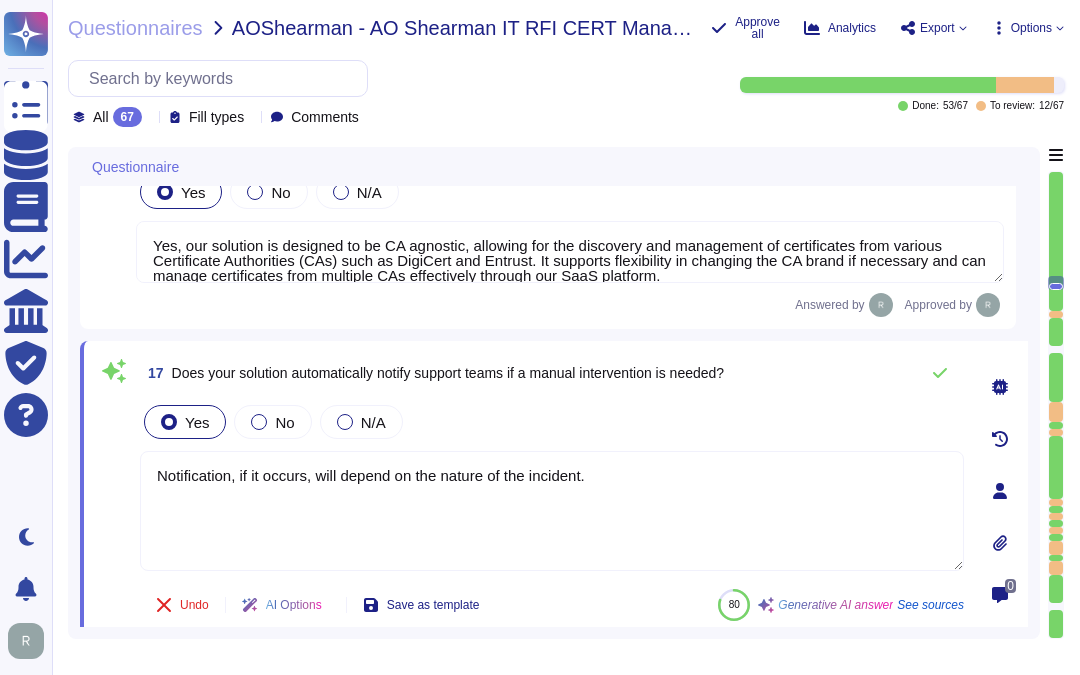 click on "Notification, if it occurs, will depend on the nature of the incident." at bounding box center (552, 511) 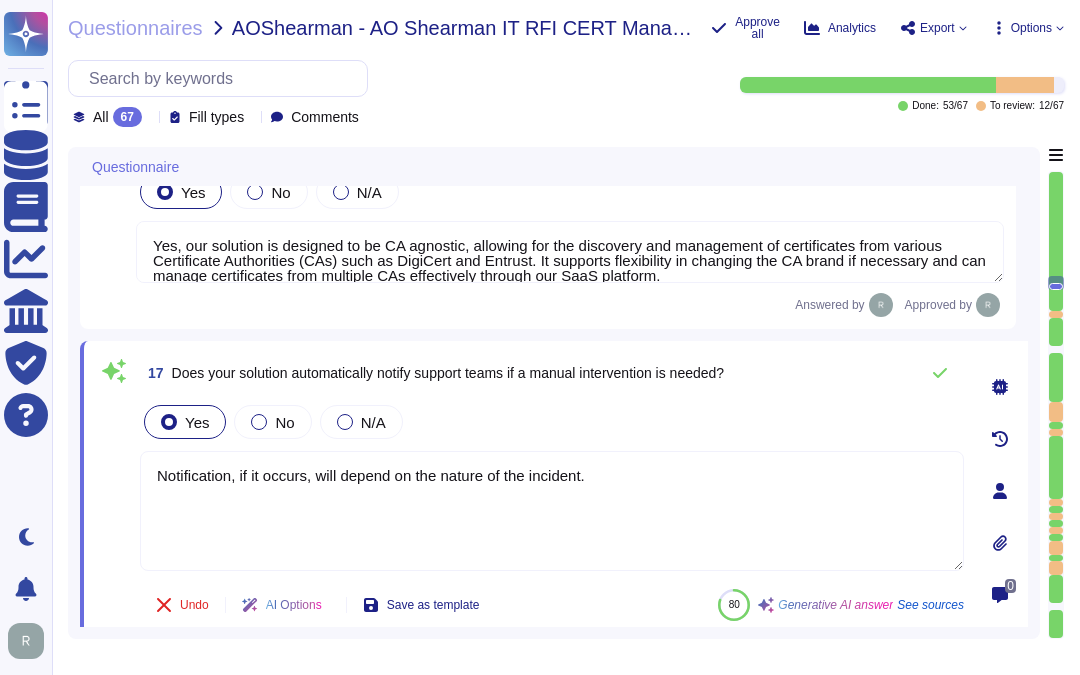 click on "Yes No N/A" at bounding box center [552, 422] 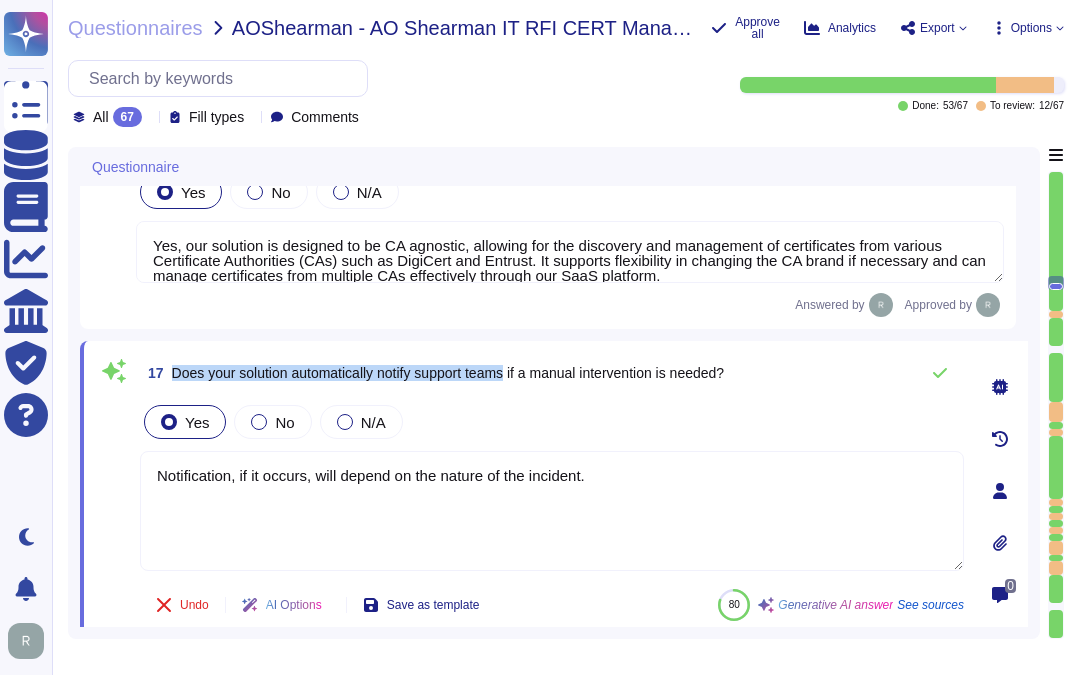 drag, startPoint x: 174, startPoint y: 363, endPoint x: 515, endPoint y: 371, distance: 341.09384 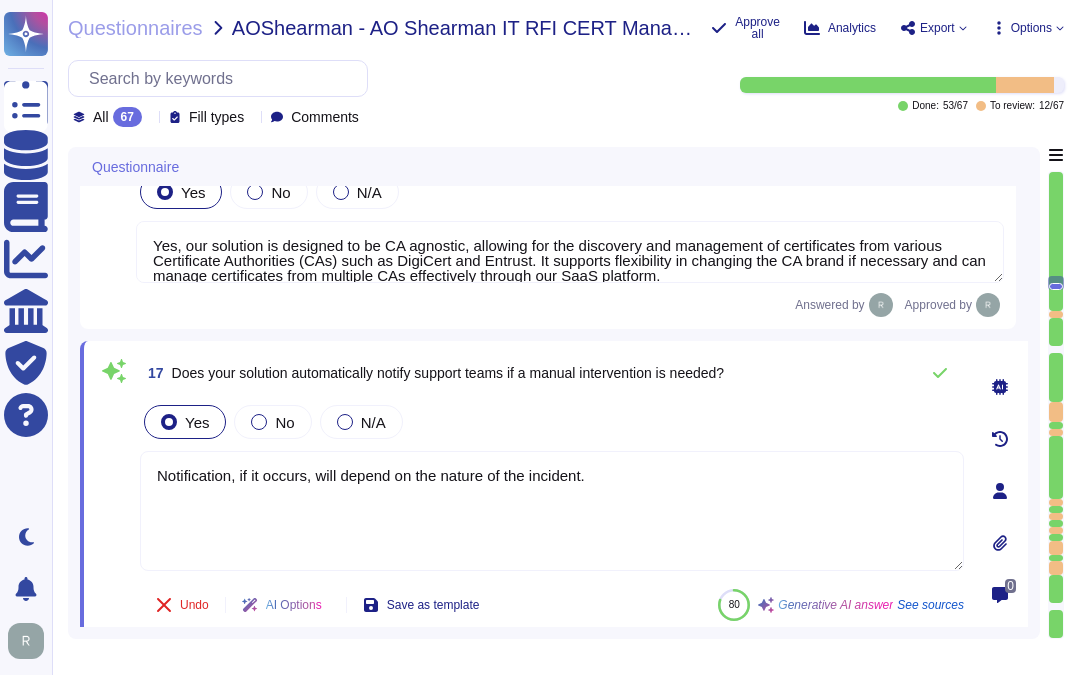 click on "Yes No N/A" at bounding box center (552, 422) 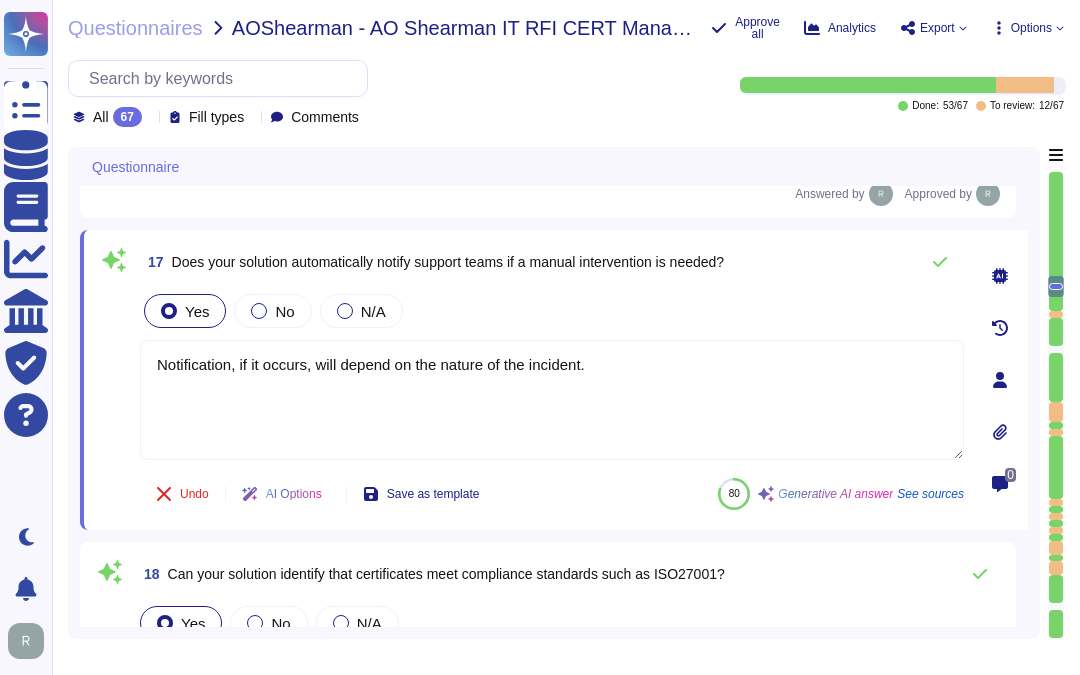 type on "Yes, our solution provides comprehensive logging and auditing capabilities for all certificate-related activities. It logs all user and administrator logins and actions, ensuring a detailed record of activities. The audit trails for detecting and responding to cybersecurity events are retained for a period of three years, allowing for a comprehensive record for compliance and analysis. Additionally, all user actions are audited, and certificate information is available for download in popular file formats using our reporting capability." 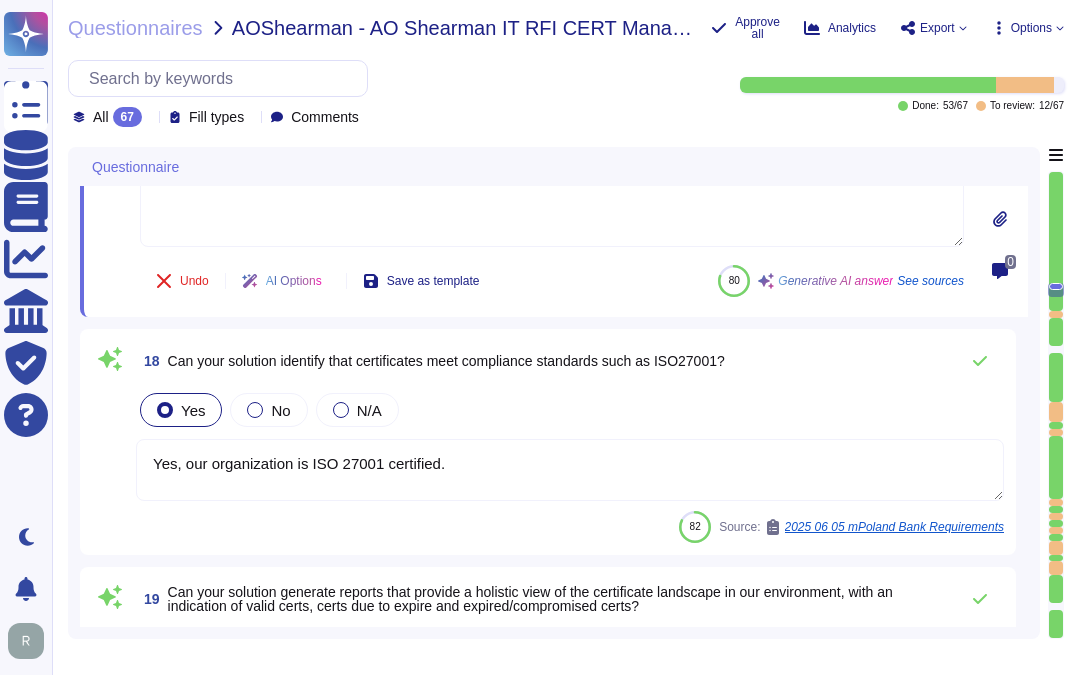 scroll, scrollTop: 3201, scrollLeft: 0, axis: vertical 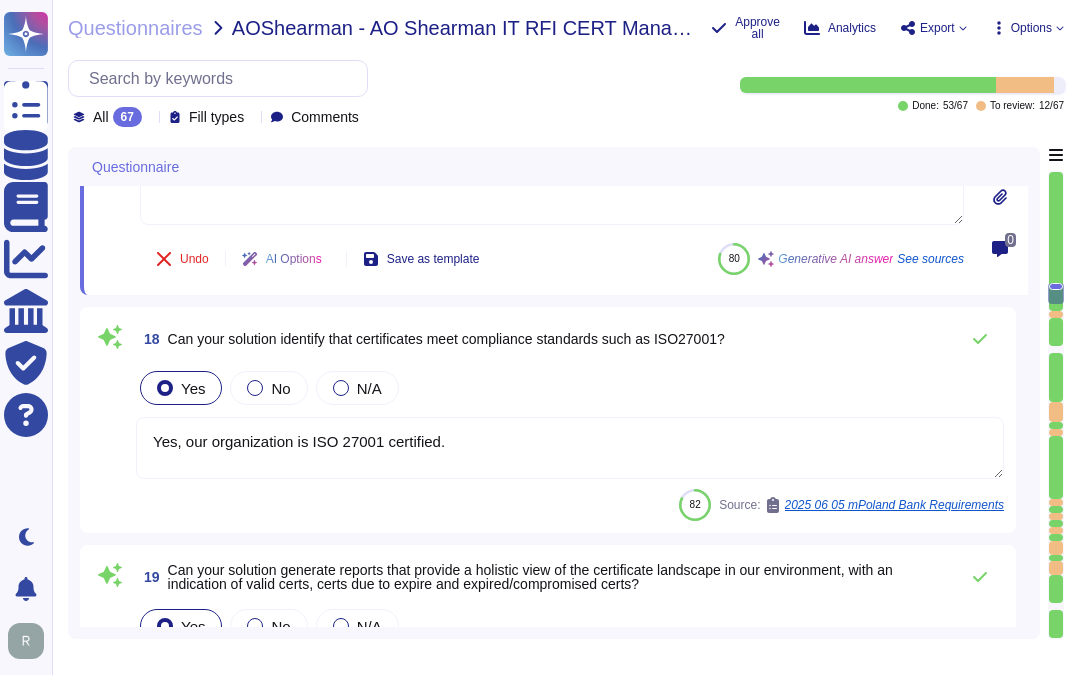 type on "Sectigo Certificate Manager has interations with Splunk, Microsot Sentinel, and Datadog SIEM Solutions. https://www.sectigo.com/enterprise-solutions/certificate-manager/integrations#SecurityInformationandEventManagement(SIEM)" 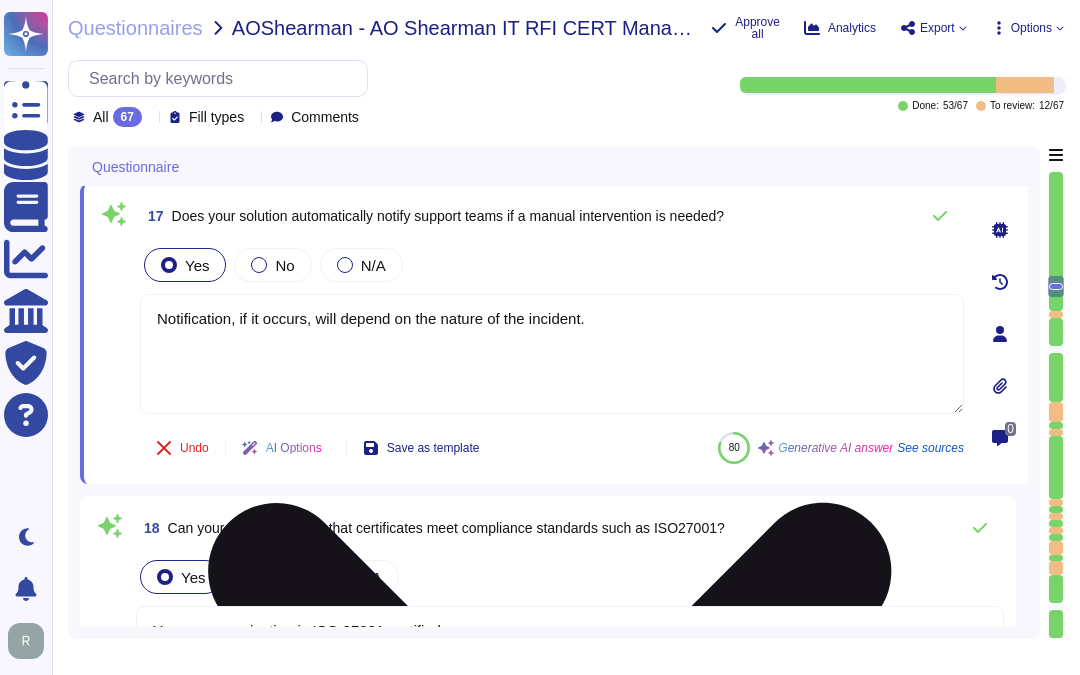 scroll, scrollTop: 2978, scrollLeft: 0, axis: vertical 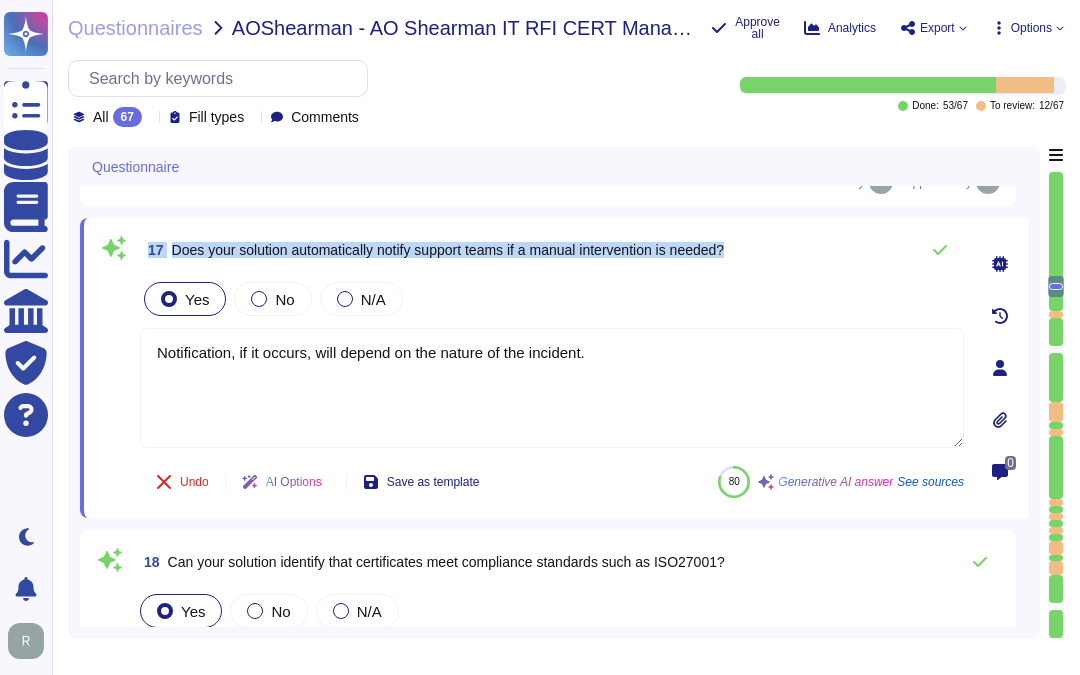drag, startPoint x: 145, startPoint y: 245, endPoint x: 773, endPoint y: 262, distance: 628.23004 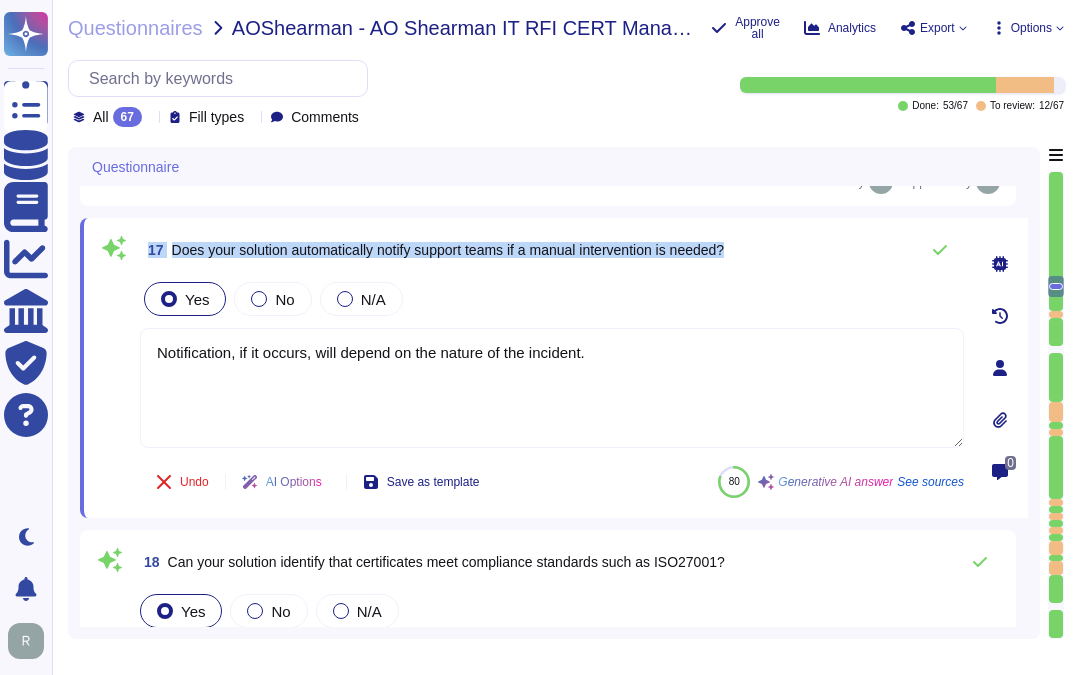 copy on "17 Does your solution automatically notify support teams if a manual intervention is needed?" 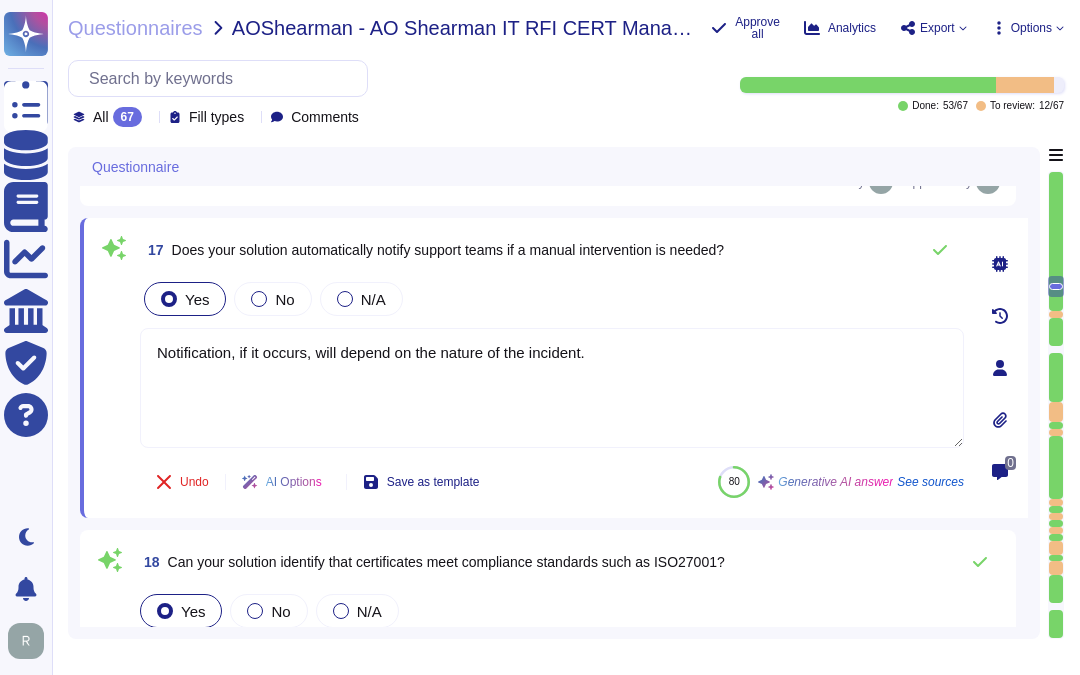 click on "Yes No N/A" at bounding box center (552, 299) 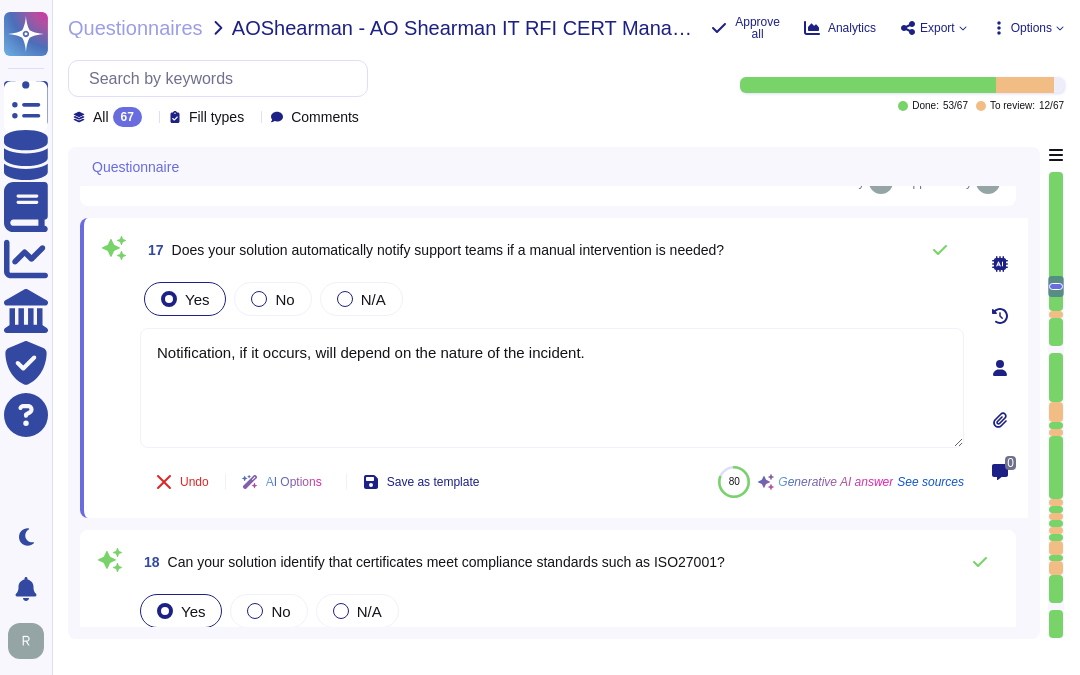 click on "Yes" at bounding box center [197, 299] 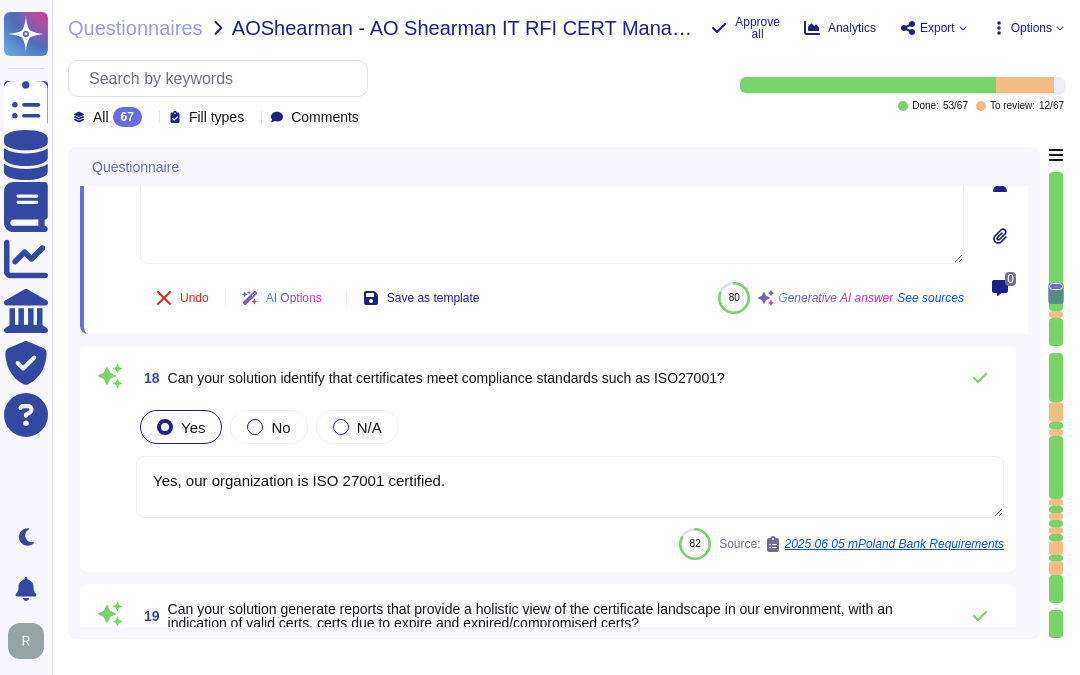 scroll, scrollTop: 3201, scrollLeft: 0, axis: vertical 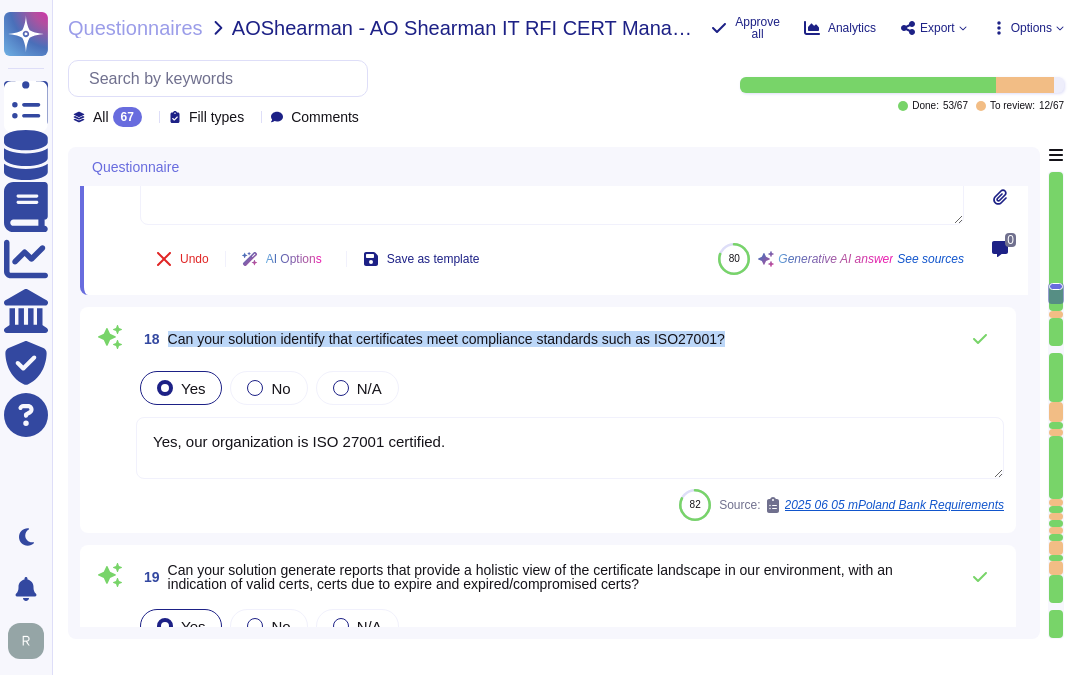 drag, startPoint x: 167, startPoint y: 336, endPoint x: 867, endPoint y: 335, distance: 700.00073 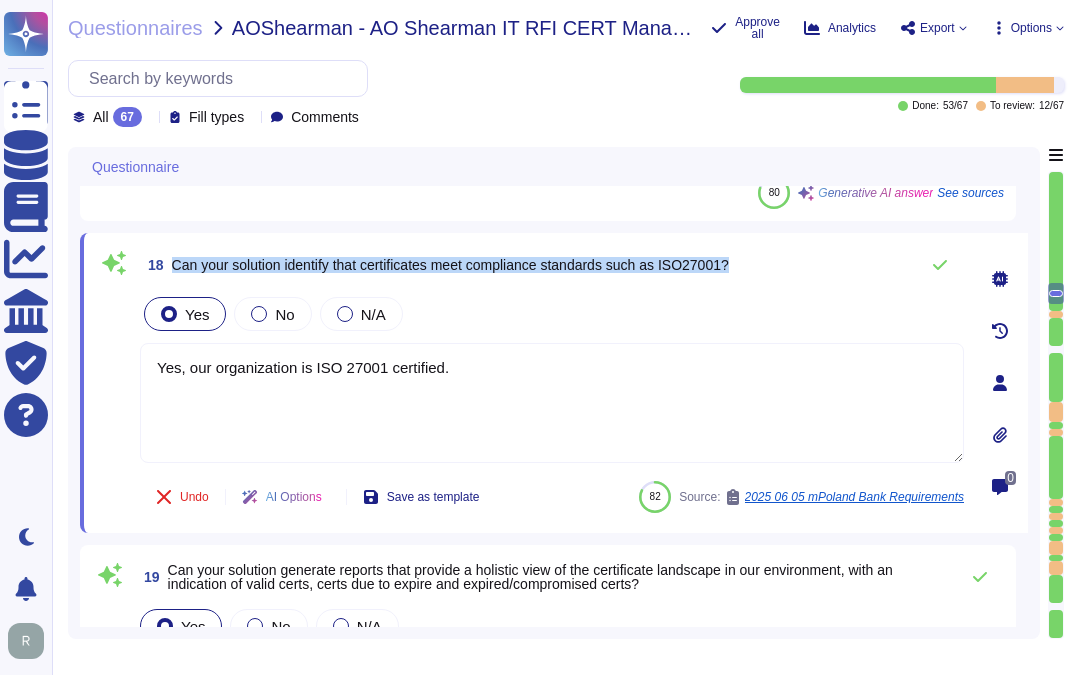 drag, startPoint x: 172, startPoint y: 260, endPoint x: 857, endPoint y: 267, distance: 685.03577 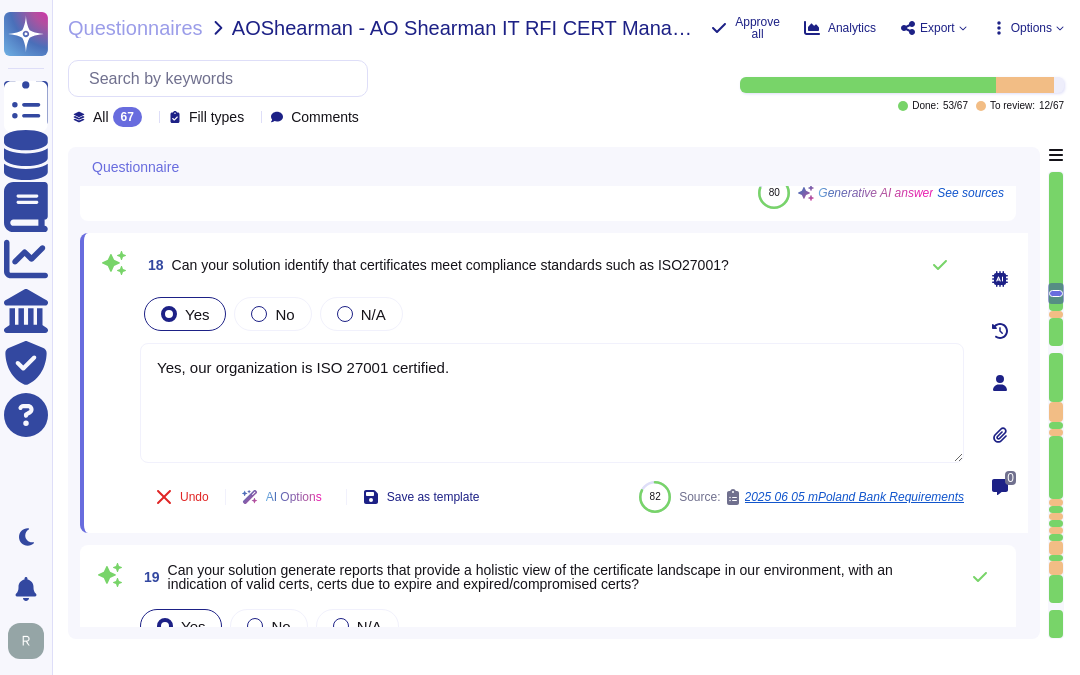 drag, startPoint x: 461, startPoint y: 374, endPoint x: 128, endPoint y: 378, distance: 333.02402 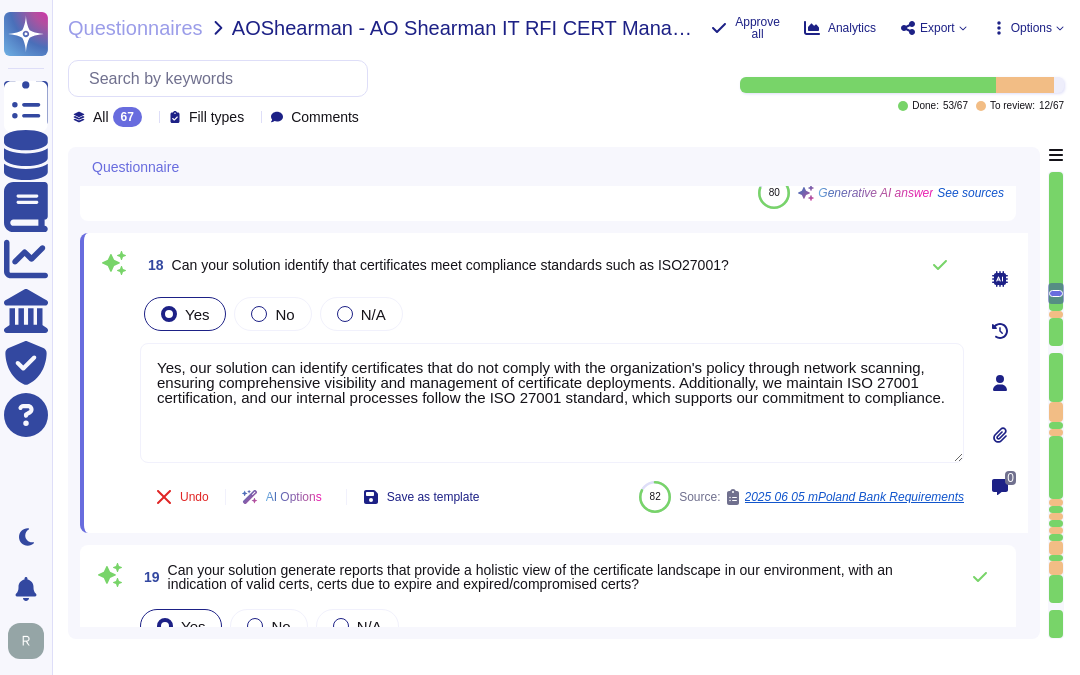 type on "Yes, our solution can identify certificates that do not comply with the organization's policy through network scanning, ensuring comprehensive visibility and management of certificate deployments. Additionally, we maintain ISO 27001 certification, and our internal processes follow the ISO 27001 standard, which supports our commitment to compliance." 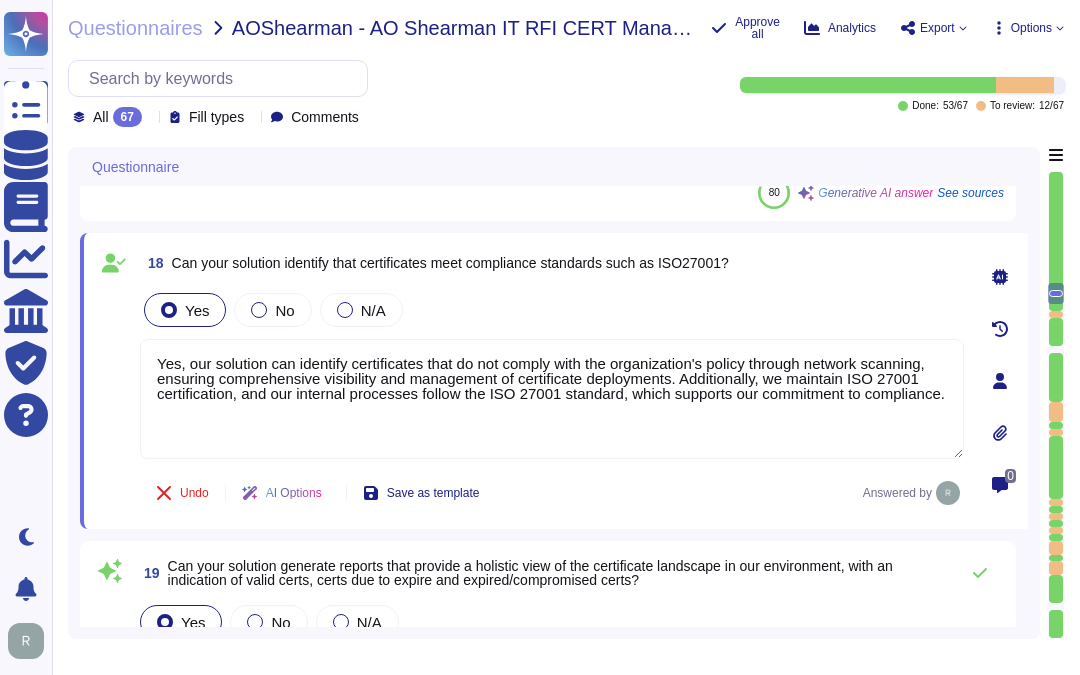 click on "Yes No N/A" at bounding box center (552, 310) 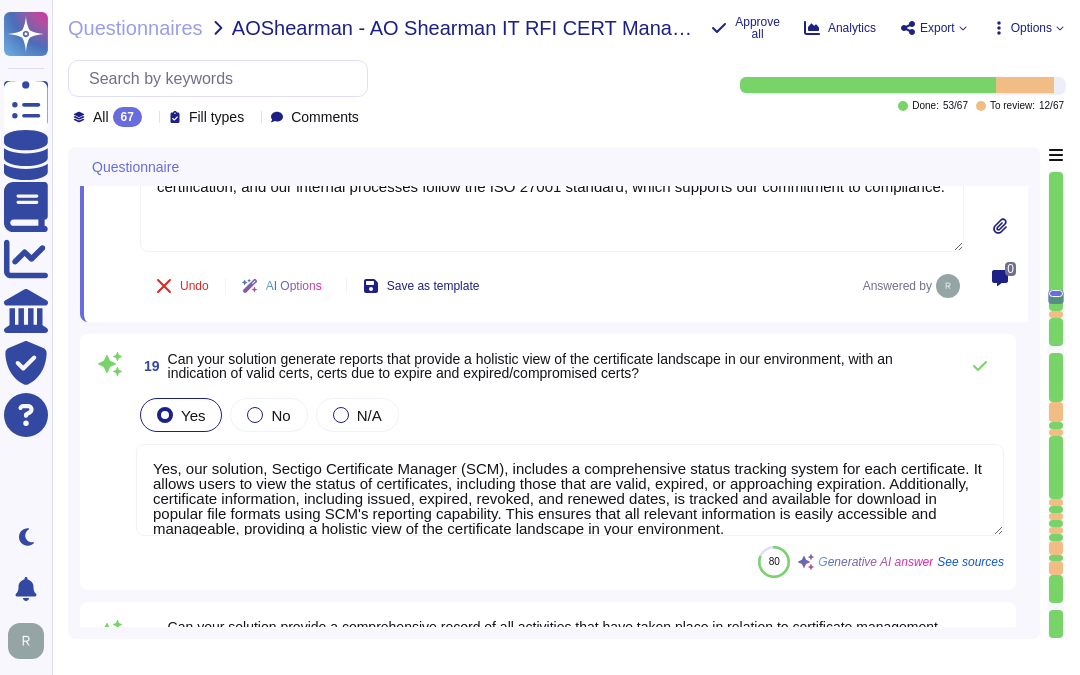 scroll, scrollTop: 3423, scrollLeft: 0, axis: vertical 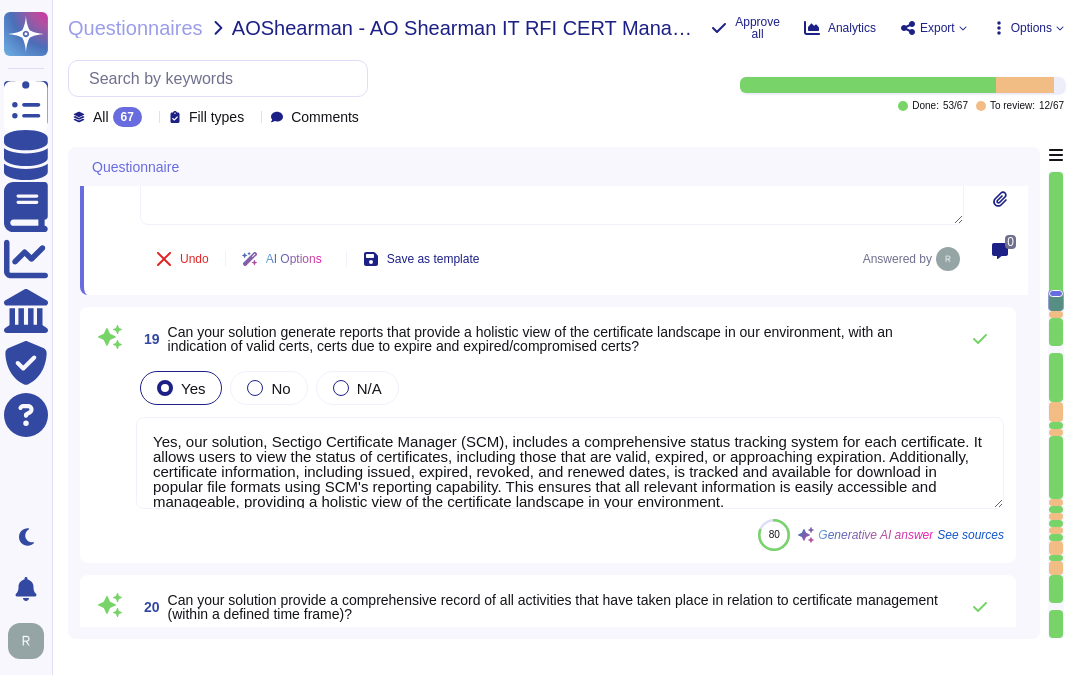 type on "Yes, our solution supports highly secure access controls, including single sign-on (SSO) through SAML2 and integration with Okta for authentication. Additionally, we enforce strong password requirements and multi-factor authentication (MFA) for enhanced security." 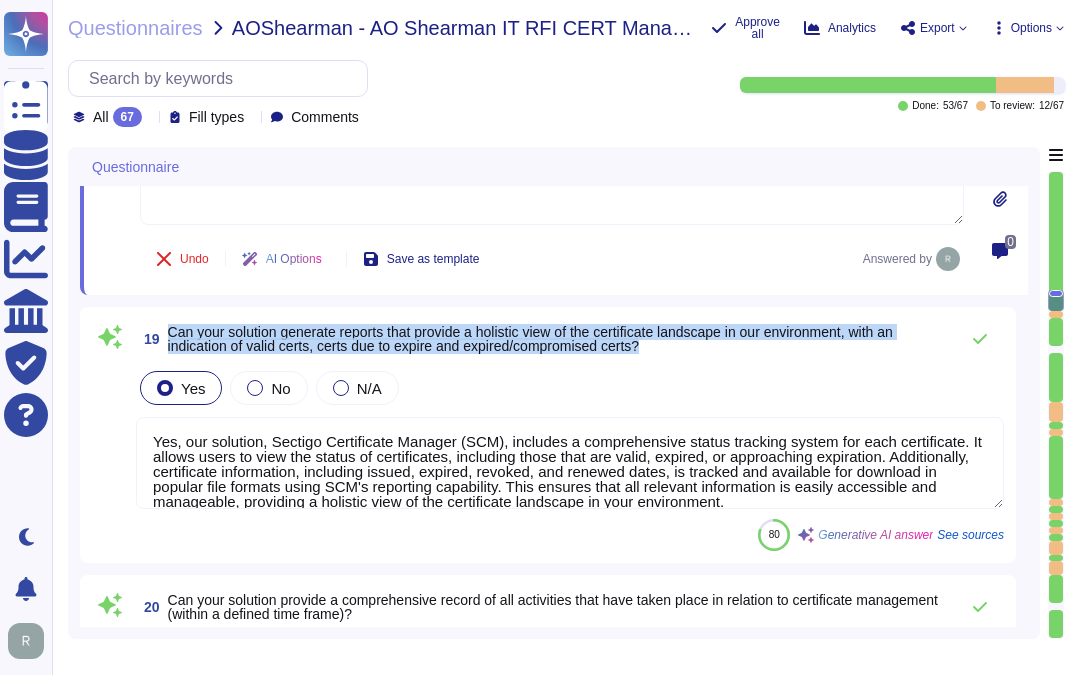 drag, startPoint x: 171, startPoint y: 325, endPoint x: 718, endPoint y: 342, distance: 547.2641 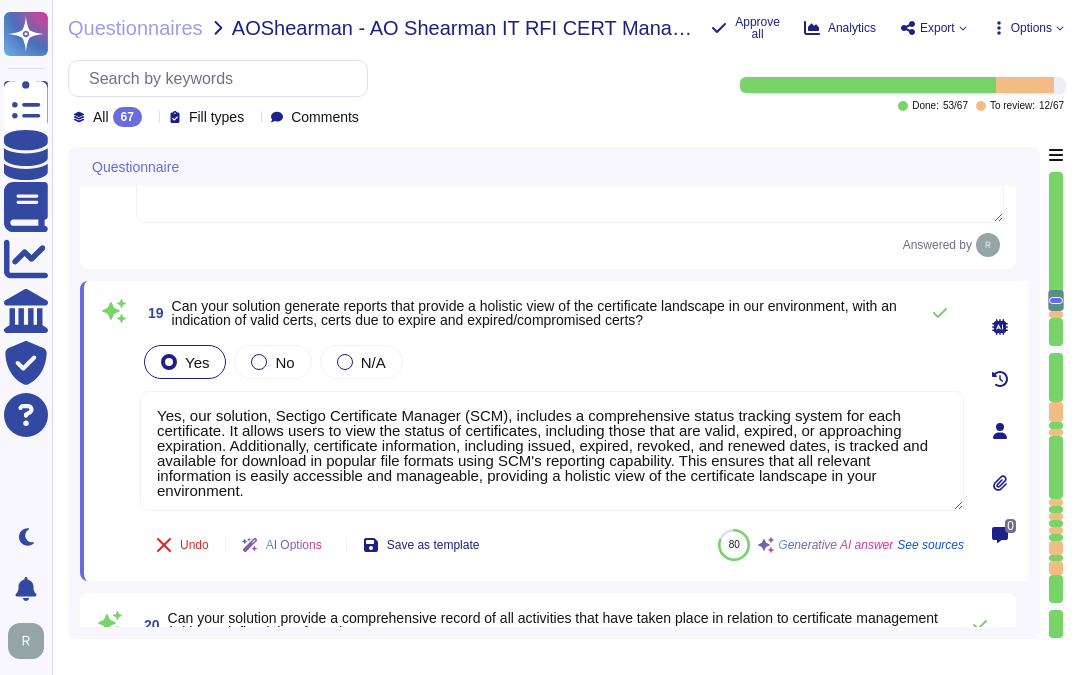drag, startPoint x: 261, startPoint y: 488, endPoint x: 88, endPoint y: 395, distance: 196.41283 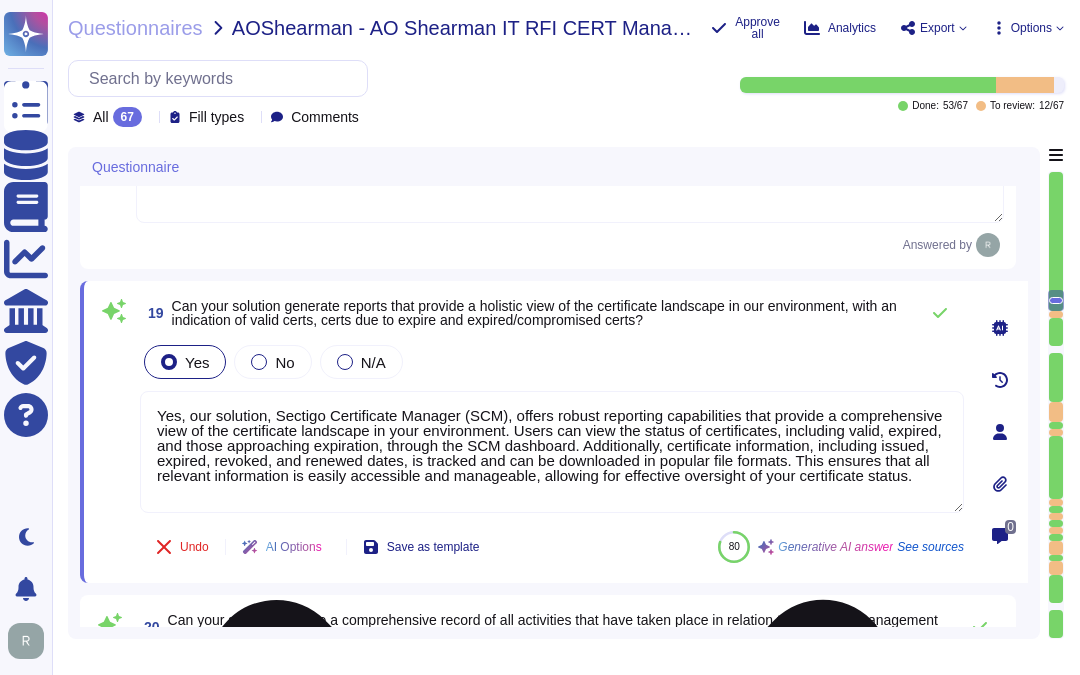 click on "Yes, our solution, Sectigo Certificate Manager (SCM), offers robust reporting capabilities that provide a comprehensive view of the certificate landscape in your environment. Users can view the status of certificates, including valid, expired, and those approaching expiration, through the SCM dashboard. Additionally, certificate information, including issued, expired, revoked, and renewed dates, is tracked and can be downloaded in popular file formats. This ensures that all relevant information is easily accessible and manageable, allowing for effective oversight of your certificate status." at bounding box center (552, 452) 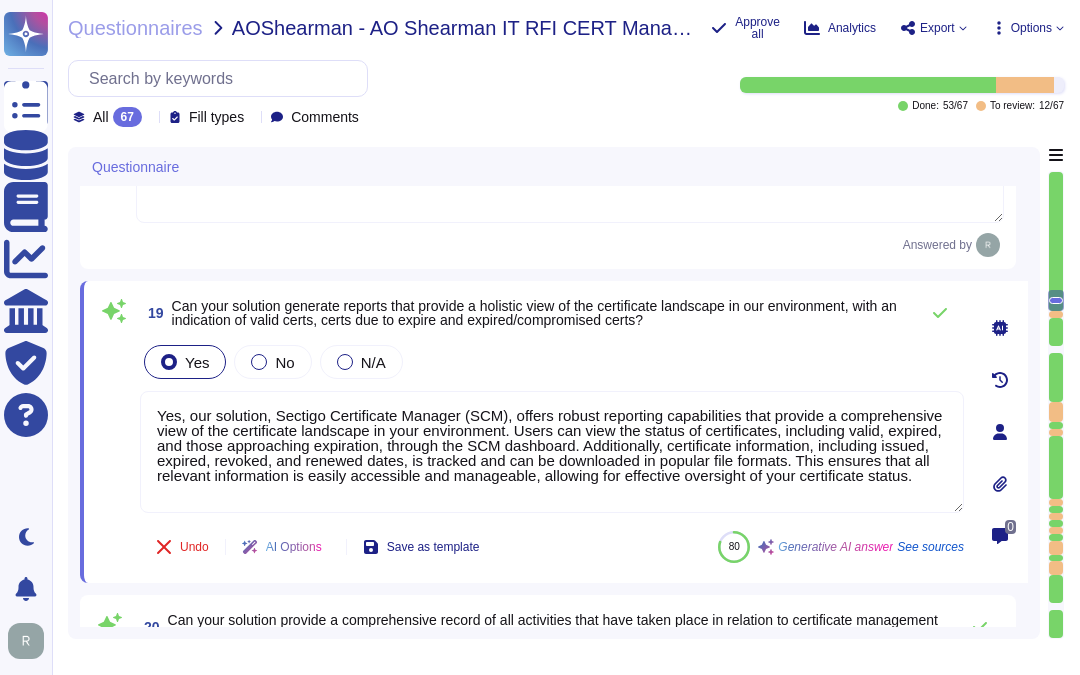 type on "Yes, our solution, Sectigo Certificate Manager (SCM), offers robust reporting capabilities that provide a comprehensive view of the certificate landscape in your environment. Users can view the status of certificates, including valid, expired, and those approaching expiration, through the SCM dashboard. Additionally, certificate information, including issued, expired, revoked, and renewed dates, is tracked and can be downloaded in popular file formats. This ensures that all relevant information is easily accessible and manageable, allowing for effective oversight of your certificate status." 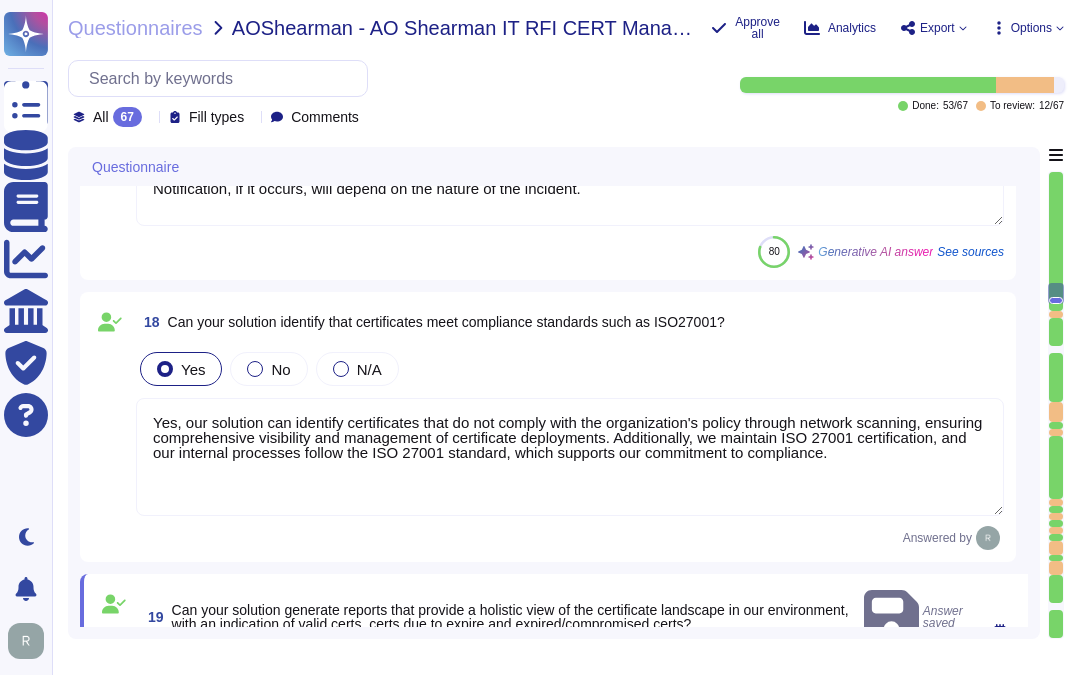 type on "Yes, our solution integrates with Microsoft CA - ADCS for private certificate management through Sectigo CA connectors Agent.
Please refer the KB -https://docs.sectigo.com/scm/scm-administrator/understanding-scep-endpoints" 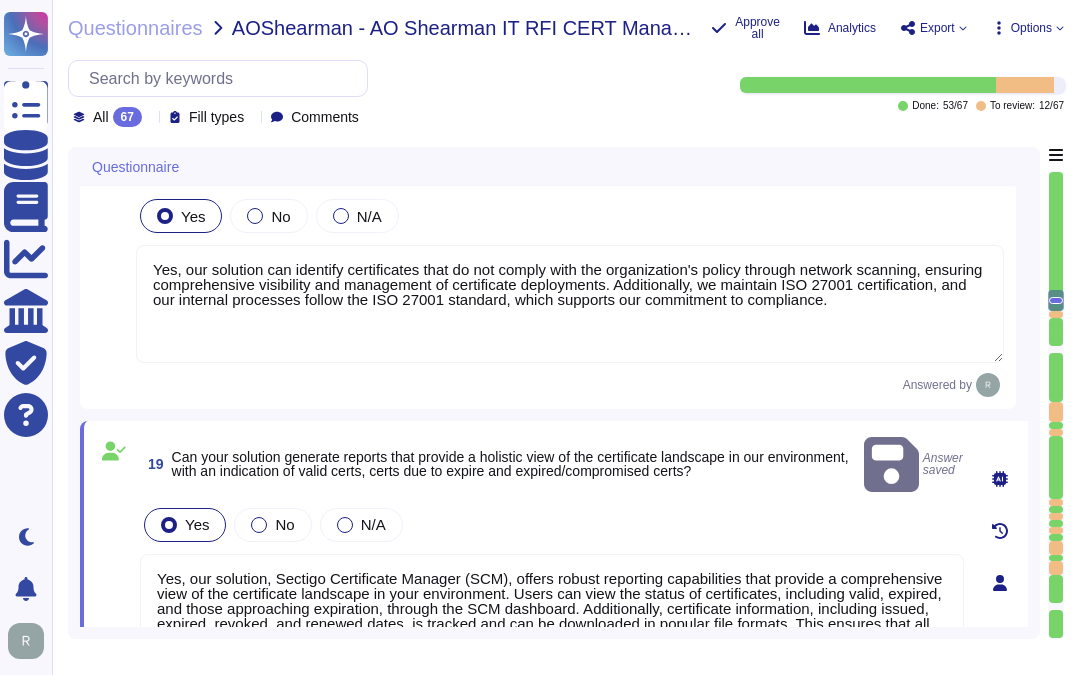 type on "Sectigo Certificate Manager has interations with Splunk, Microsot Sentinel, and Datadog SIEM Solutions. https://www.sectigo.com/enterprise-solutions/certificate-manager/integrations#SecurityInformationandEventManagement(SIEM)" 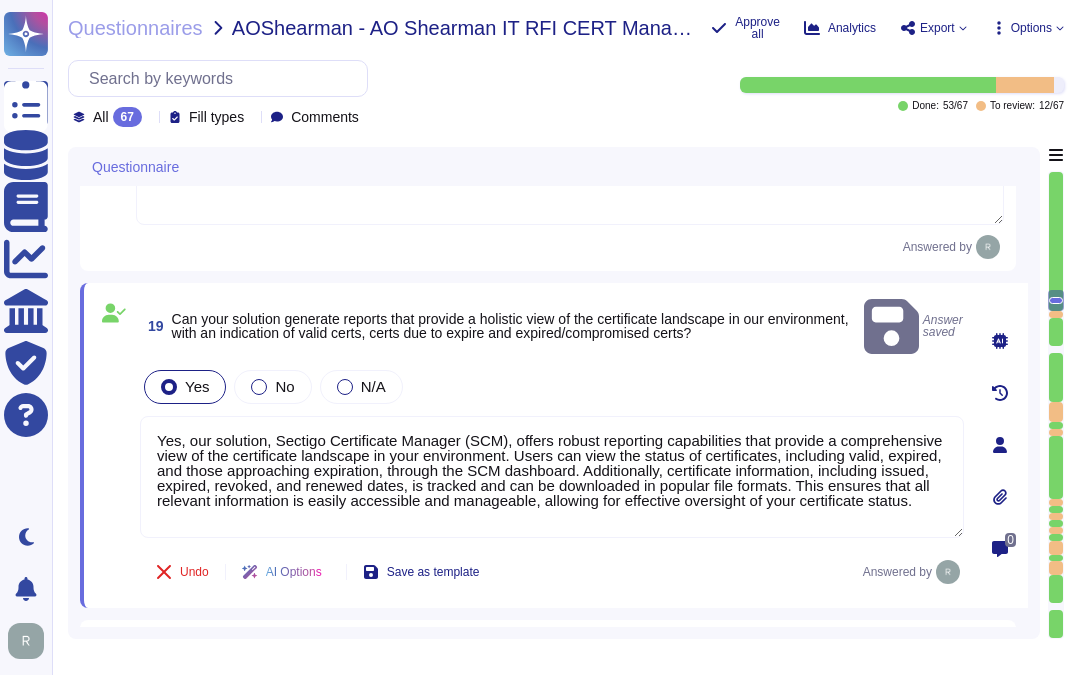 scroll, scrollTop: 3438, scrollLeft: 0, axis: vertical 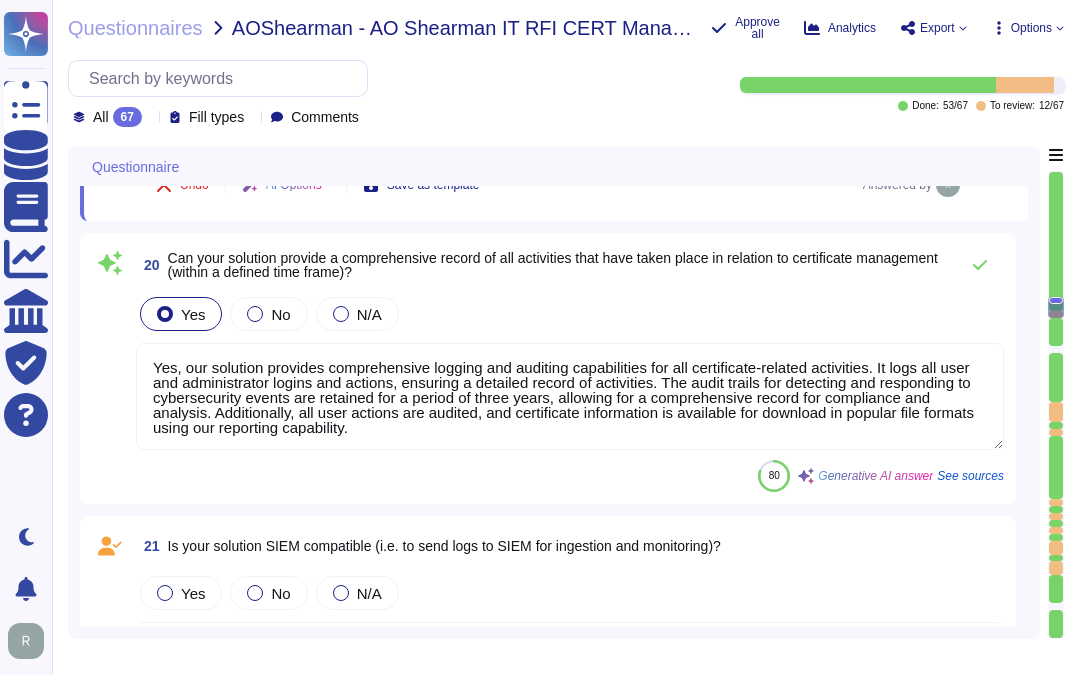 type on "Yes, our solution offers a Role-Based Access Control (RBAC) model to ensure that users only have access to the features they require, in line with the principle of least privilege. Access is provisioned based on the specific duties of each user, allowing them to access only the resources necessary for their roles. We also conduct periodic access reviews to maintain compliance and security." 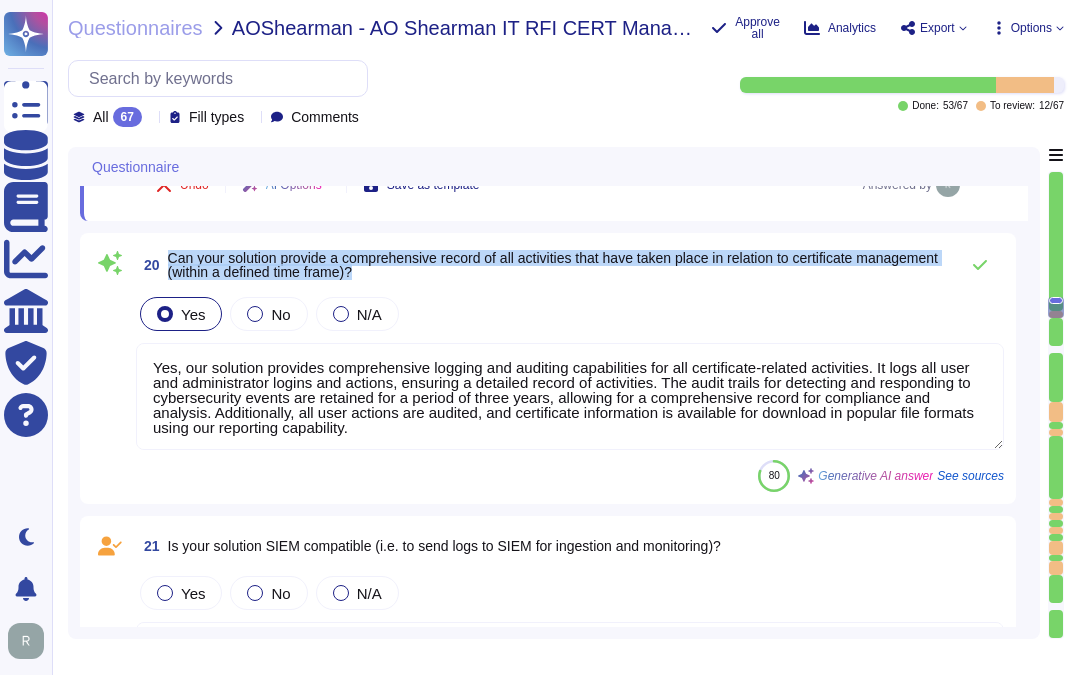 drag, startPoint x: 170, startPoint y: 256, endPoint x: 571, endPoint y: 275, distance: 401.44986 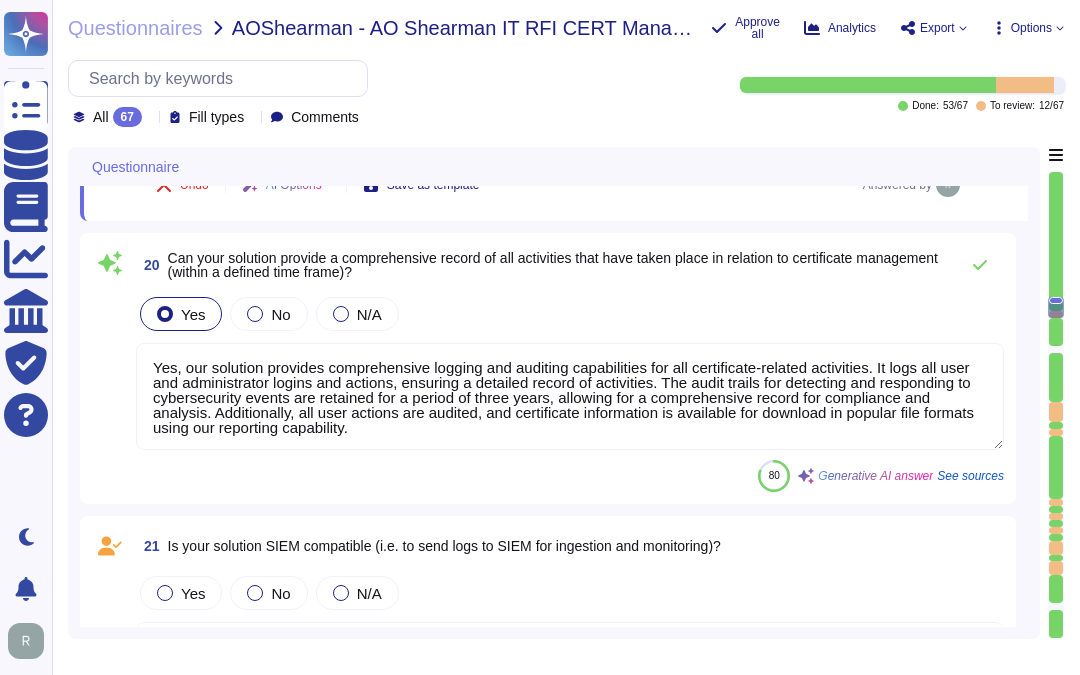 scroll, scrollTop: 0, scrollLeft: 0, axis: both 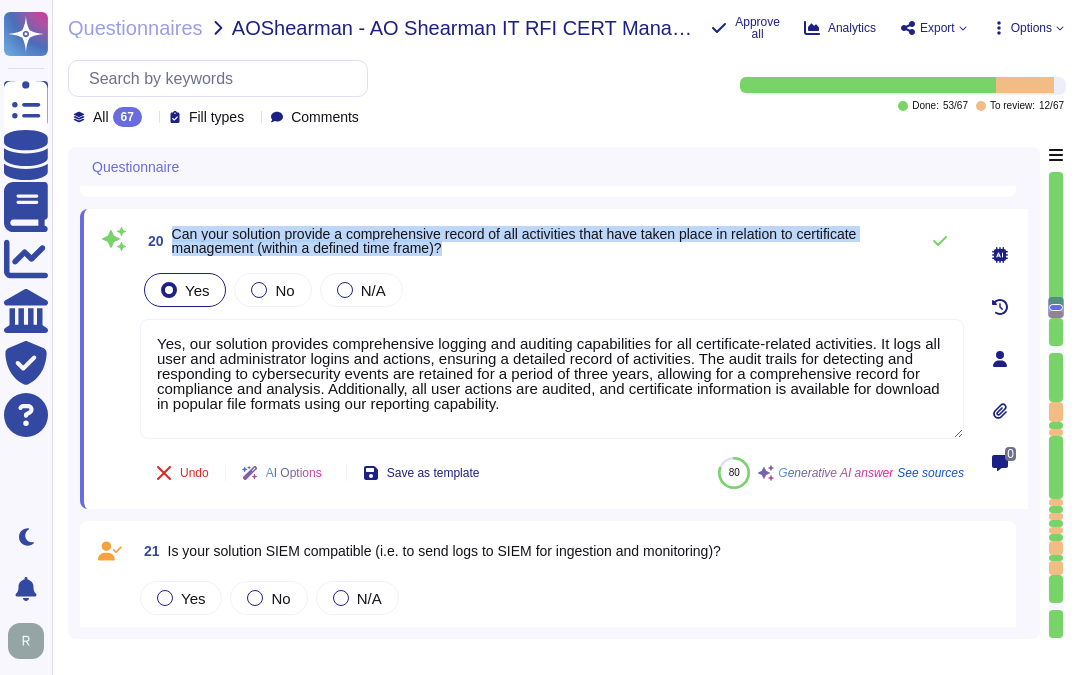 drag, startPoint x: 174, startPoint y: 232, endPoint x: 483, endPoint y: 247, distance: 309.36386 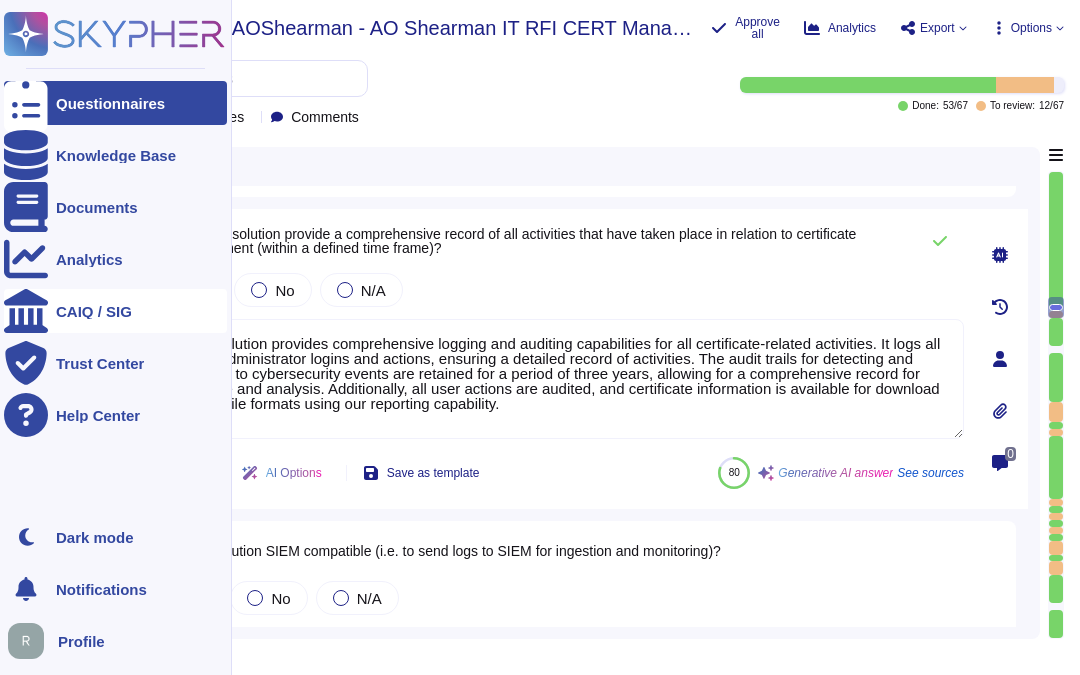 drag, startPoint x: 538, startPoint y: 407, endPoint x: 25, endPoint y: 301, distance: 523.8368 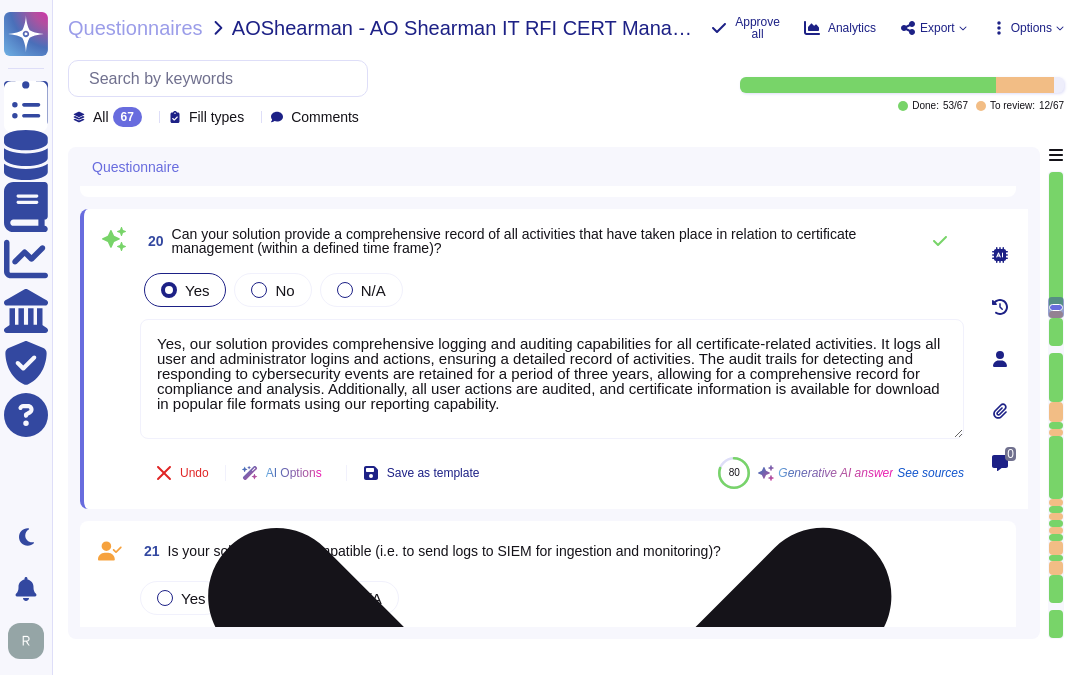 paste on ", Sectigo Certificate Manager," 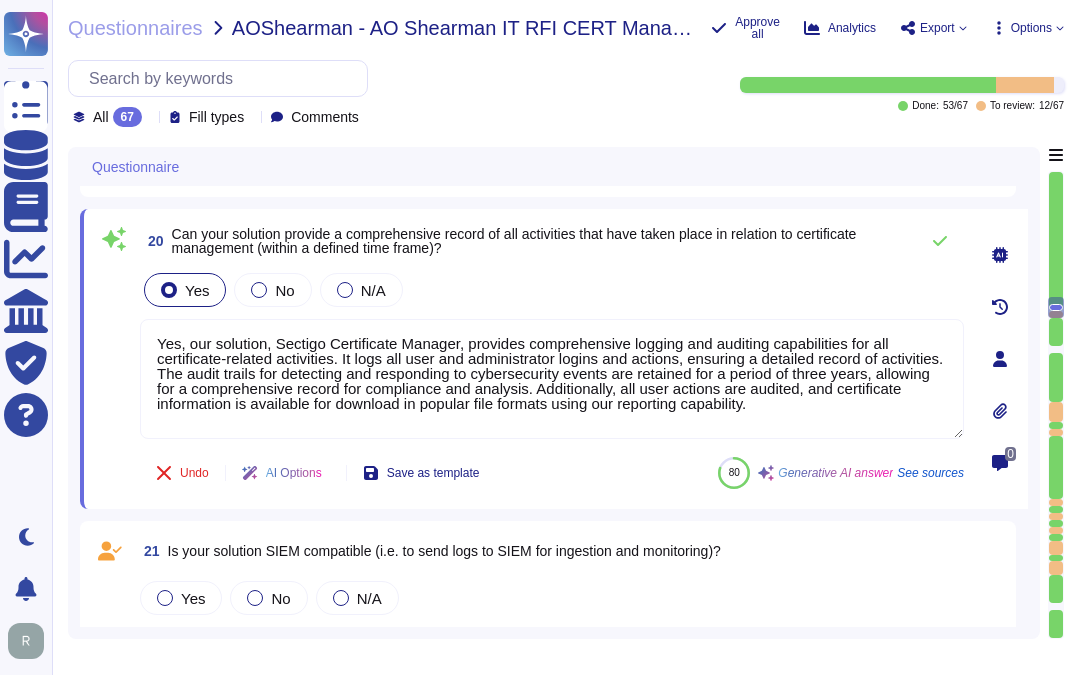 type on "Yes, our solution, Sectigo Certificate Manager, provides comprehensive logging and auditing capabilities for all certificate-related activities. It logs all user and administrator logins and actions, ensuring a detailed record of activities. The audit trails for detecting and responding to cybersecurity events are retained for a period of three years, allowing for a comprehensive record for compliance and analysis. Additionally, all user actions are audited, and certificate information is available for download in popular file formats using our reporting capability." 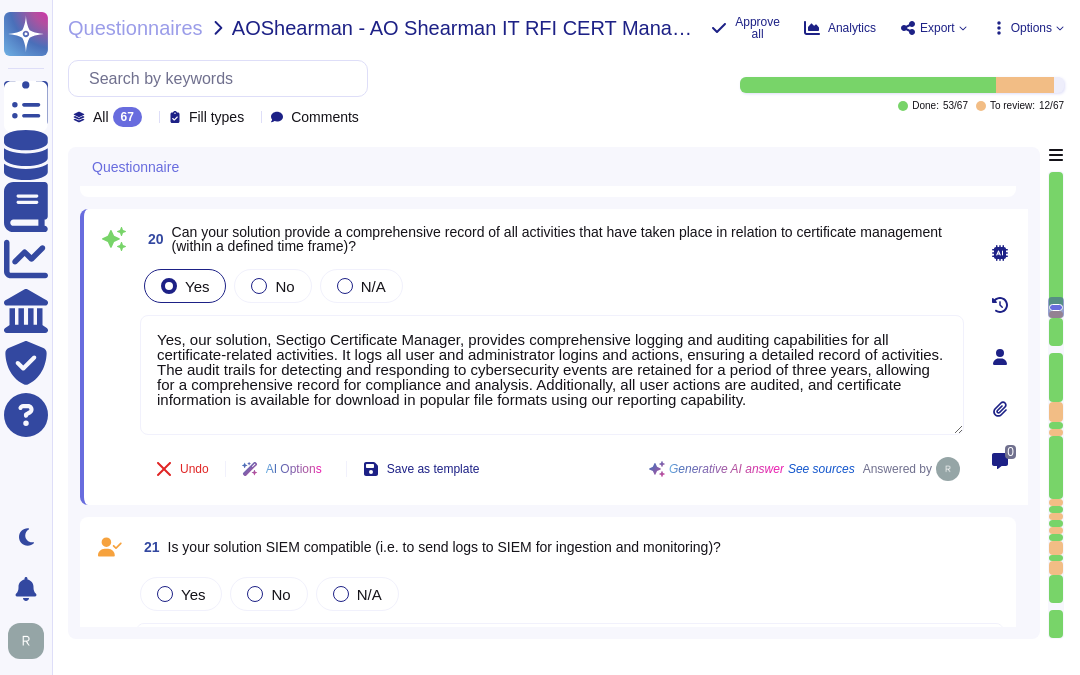 click on "Yes No N/A" at bounding box center (552, 286) 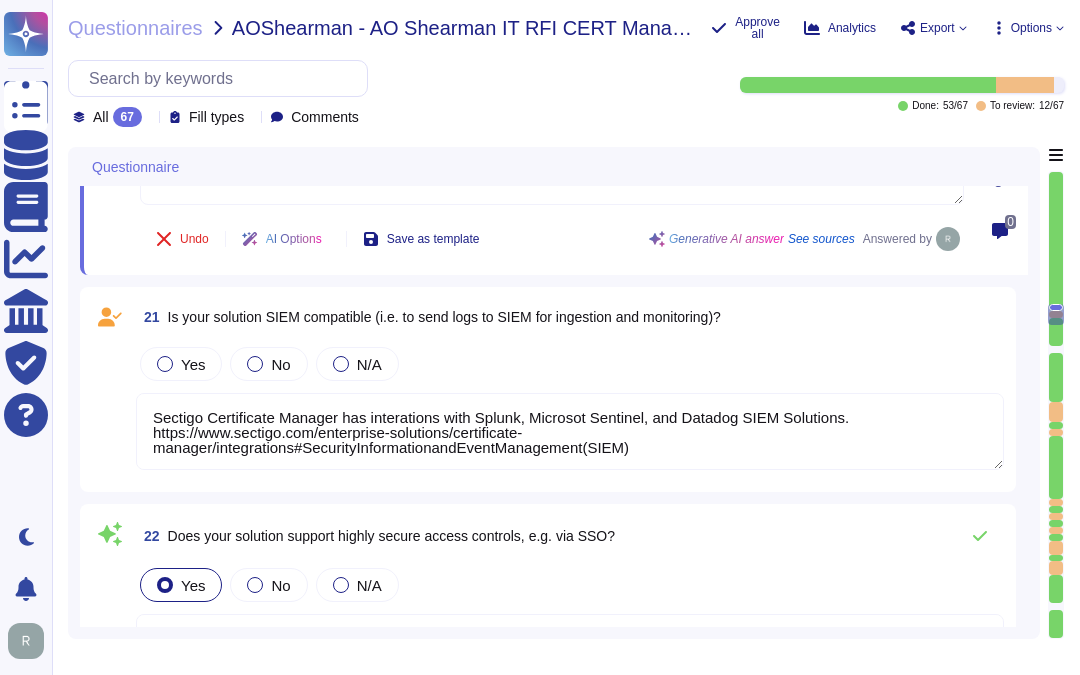 scroll, scrollTop: 3994, scrollLeft: 0, axis: vertical 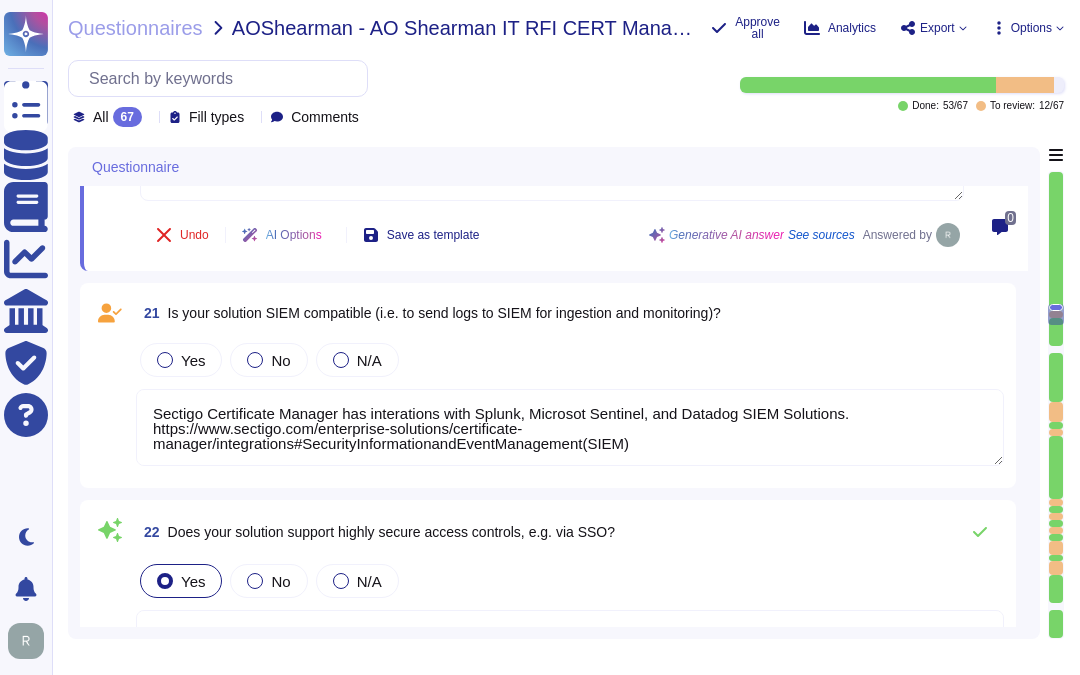 type on "Yes, our solution is scalable to manage certificates across large enterprise environments. We continuously monitor resource usage to ensure adequate system performance and identify when additional capacity is required. Our comprehensive capacity management process allows us to effectively manage capacity demand and implement additional capacity as needed, ensuring that scalability is not an issue for typical customer use cases." 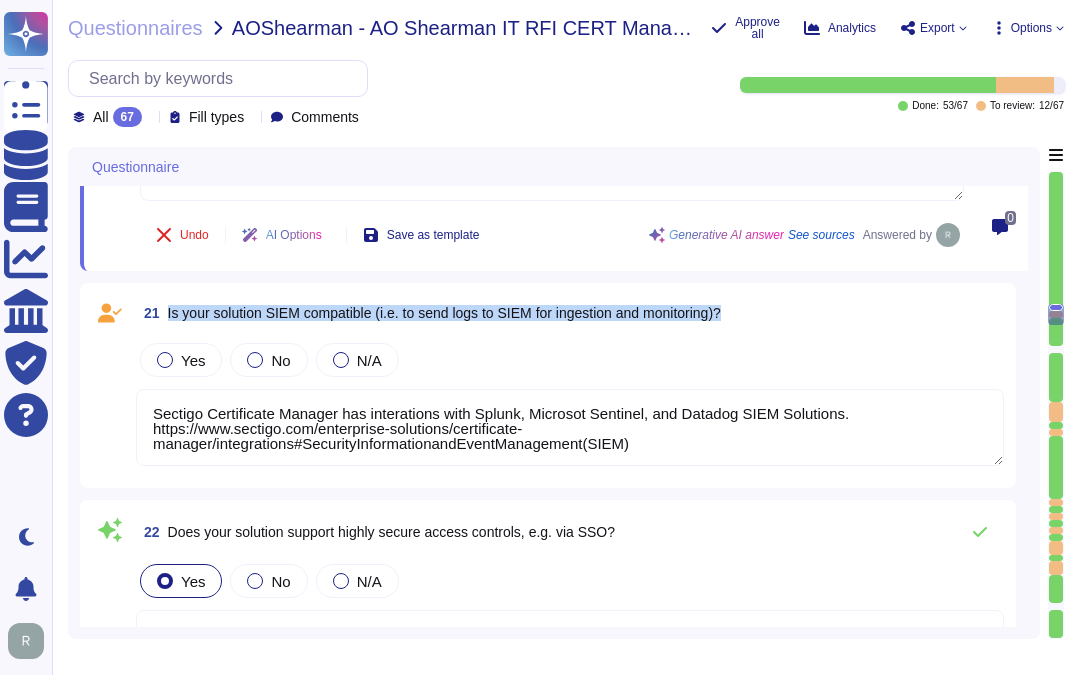 drag, startPoint x: 202, startPoint y: 308, endPoint x: 791, endPoint y: 311, distance: 589.0076 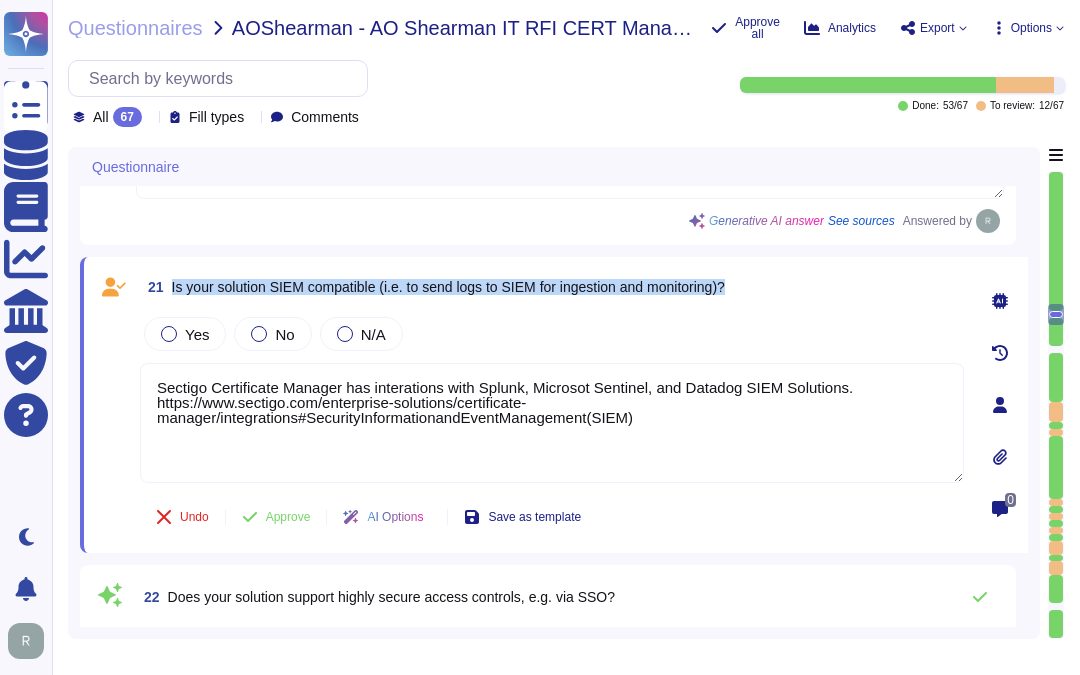 drag, startPoint x: 170, startPoint y: 285, endPoint x: 777, endPoint y: 288, distance: 607.0074 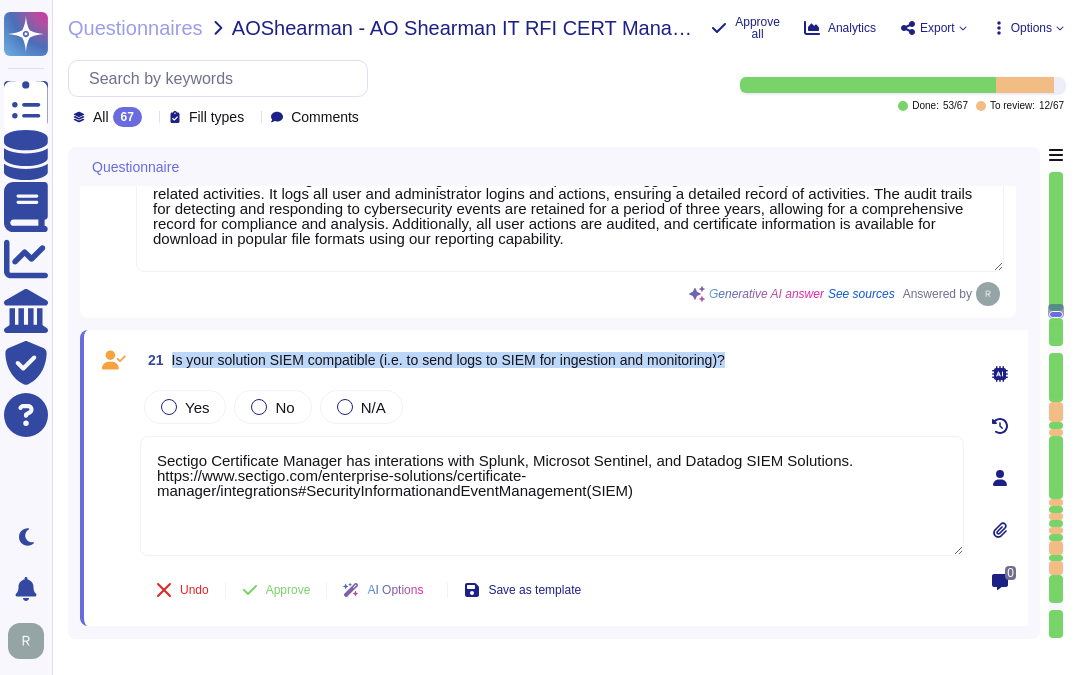 type on "Yes, our solution can identify certificates that do not comply with the organization's policy through network scanning, ensuring comprehensive visibility and management of certificate deployments. Additionally, we maintain ISO 27001 certification, and our internal processes follow the ISO 27001 standard, which supports our commitment to compliance." 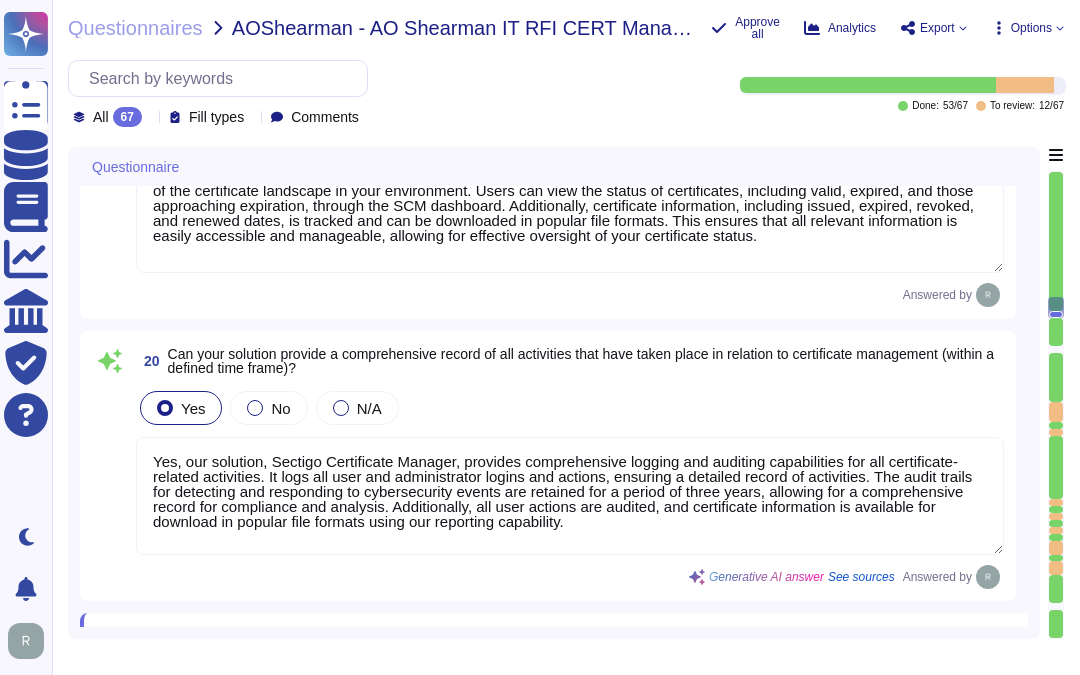 type on "Notification, if it occurs, will depend on the nature of the incident." 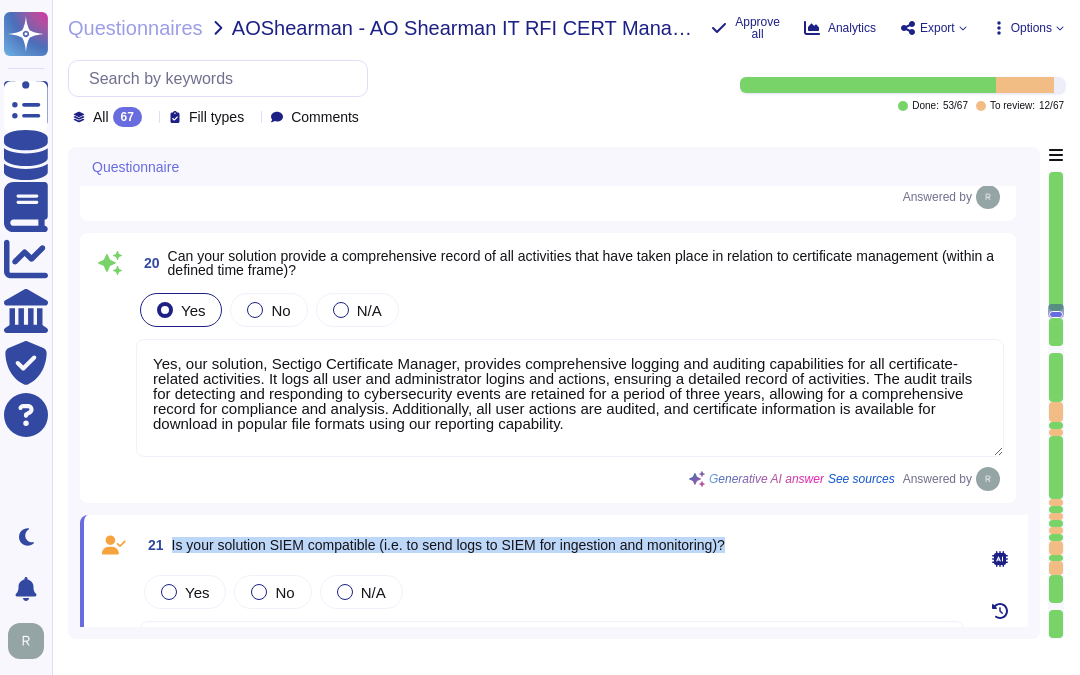 type on "Yes, our solution offers a Role-Based Access Control (RBAC) model to ensure that users only have access to the features they require, in line with the principle of least privilege. Access is provisioned based on the specific duties of each user, allowing them to access only the resources necessary for their roles. We also conduct periodic access reviews to maintain compliance and security." 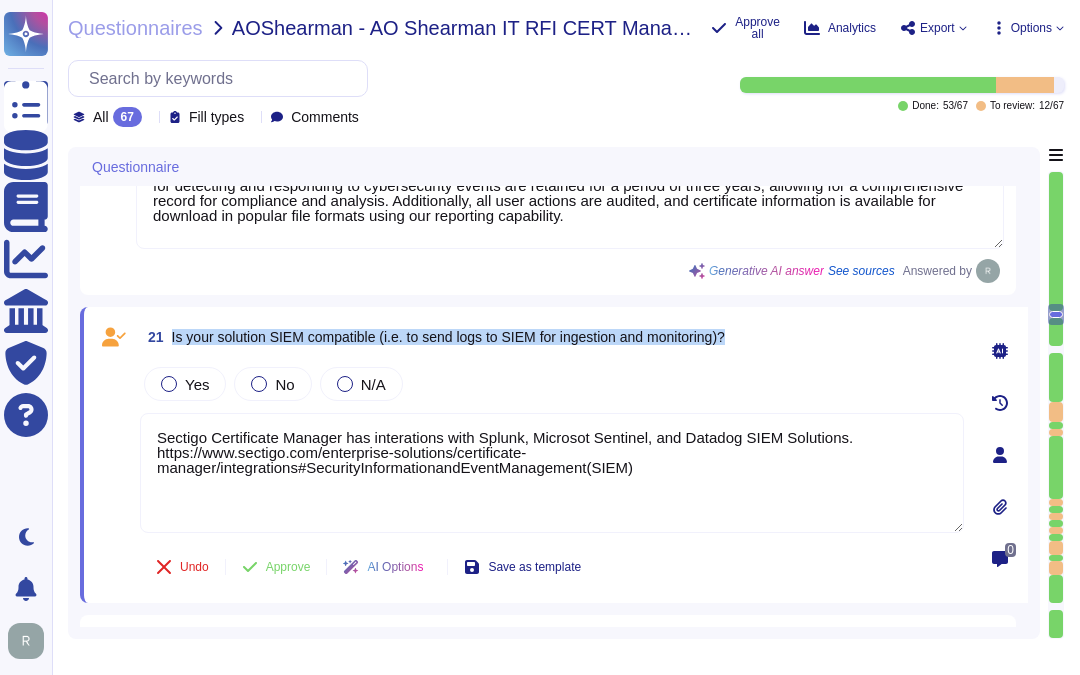 scroll, scrollTop: 3953, scrollLeft: 0, axis: vertical 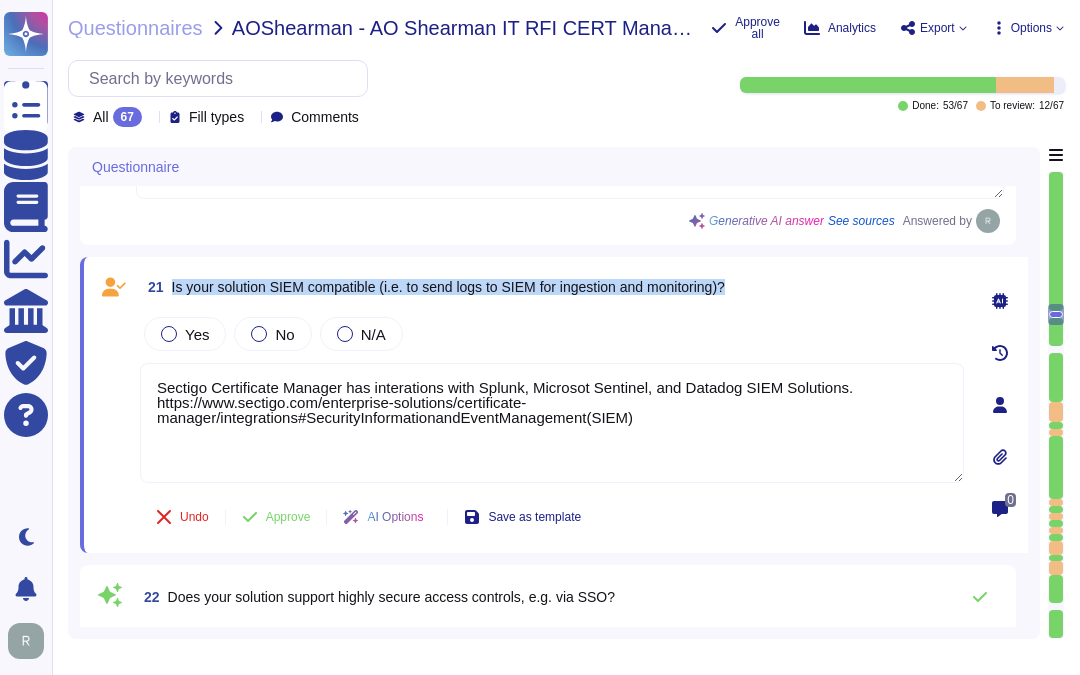 type on "Yes, our solution is scalable to manage certificates across large enterprise environments. We continuously monitor resource usage to ensure adequate system performance and identify when additional capacity is required. Our comprehensive capacity management process allows us to effectively manage capacity demand and implement additional capacity as needed, ensuring that scalability is not an issue for typical customer use cases." 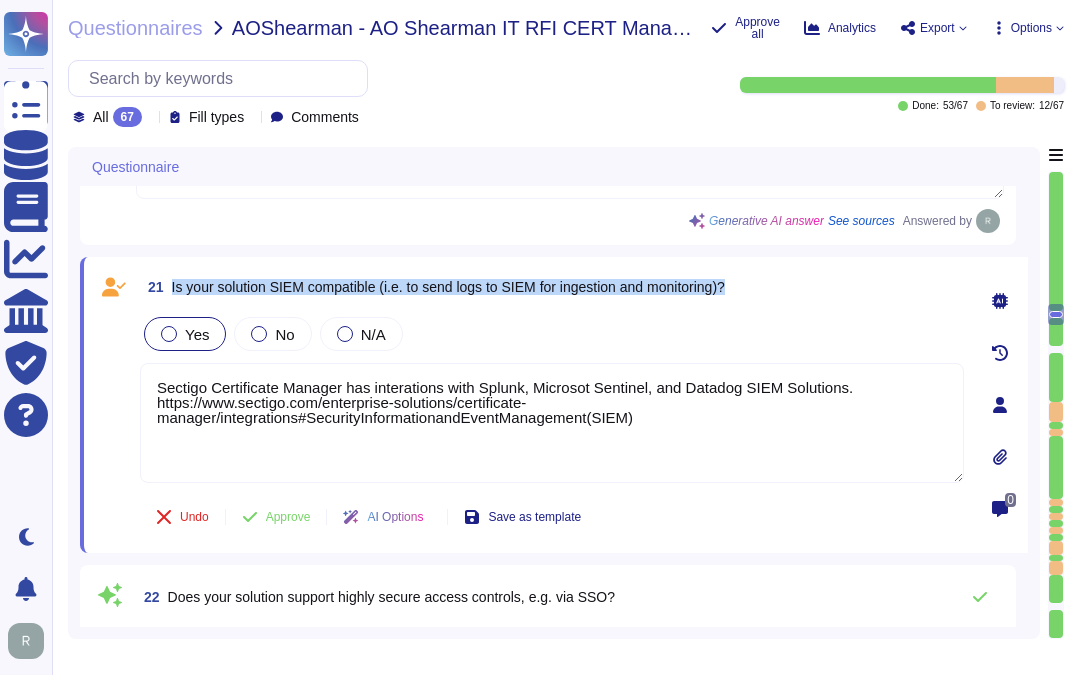 click on "Yes" at bounding box center (185, 334) 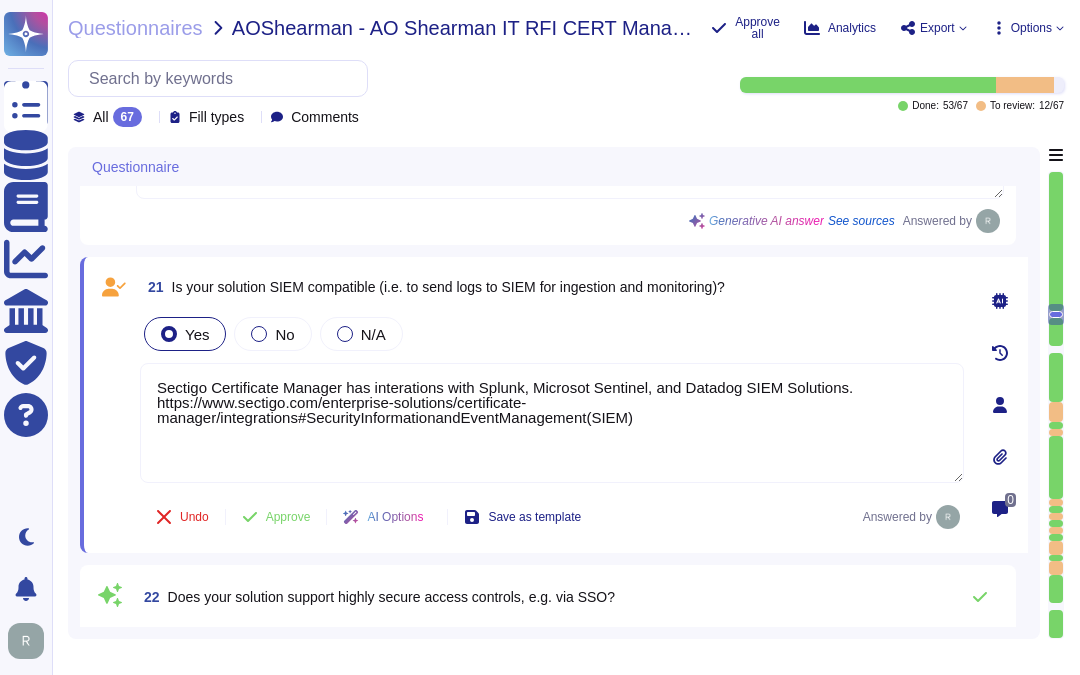 drag, startPoint x: 725, startPoint y: 423, endPoint x: 106, endPoint y: 353, distance: 622.94543 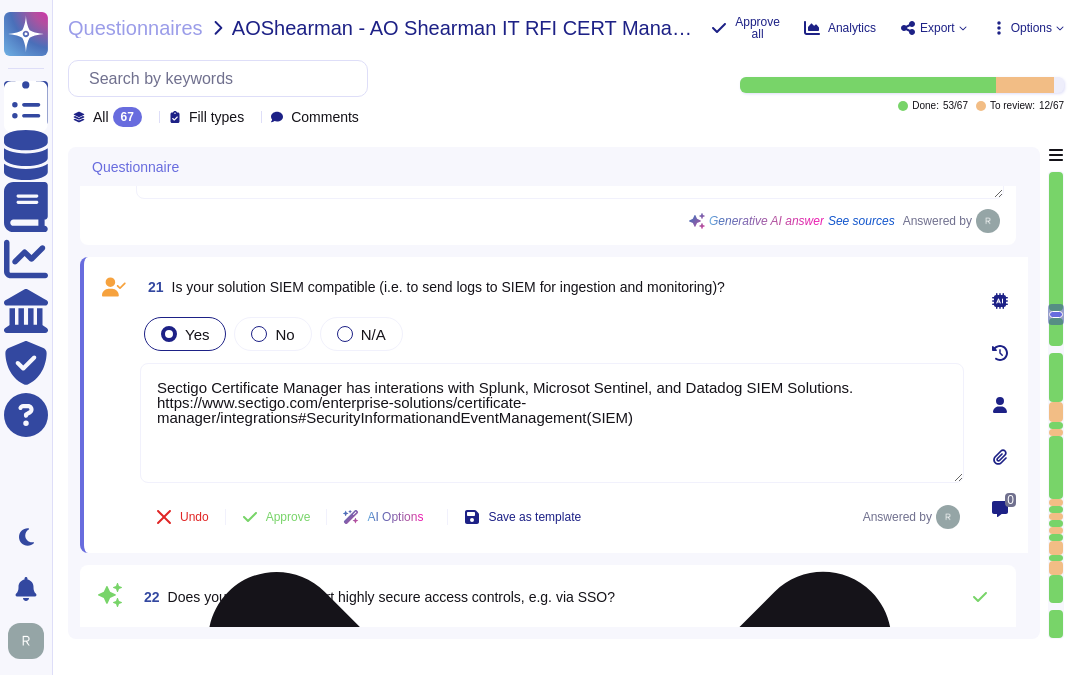 click on "Sectigo Certificate Manager has interations with Splunk, Microsot Sentinel, and Datadog SIEM Solutions. https://www.sectigo.com/enterprise-solutions/certificate-manager/integrations#SecurityInformationandEventManagement(SIEM)" at bounding box center [552, 423] 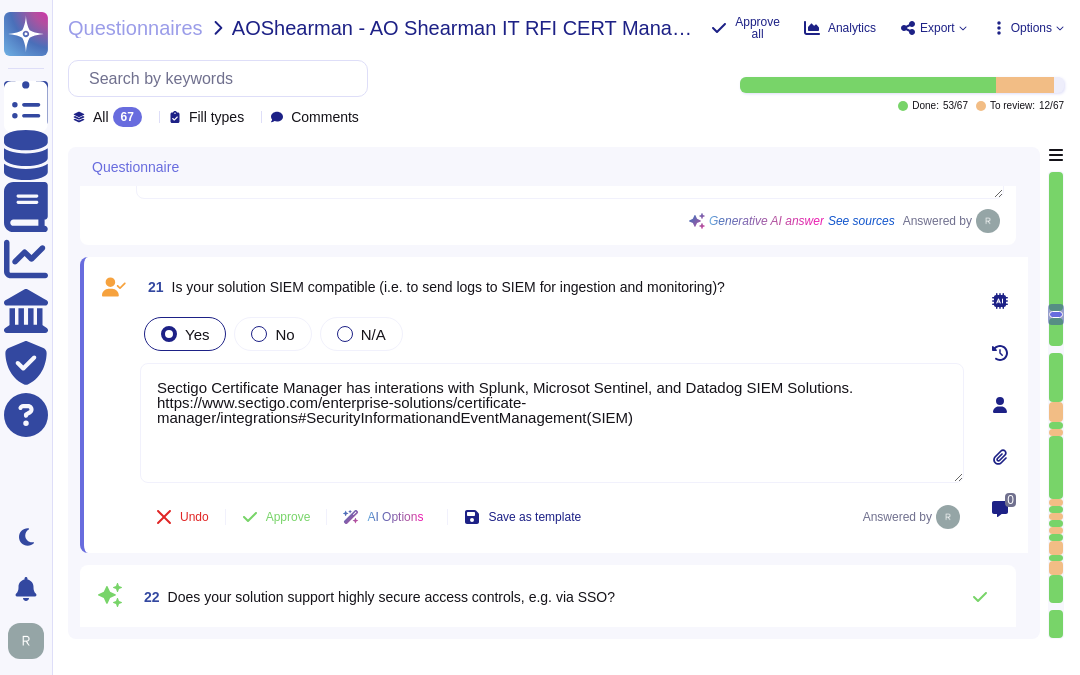 drag, startPoint x: 655, startPoint y: 432, endPoint x: 108, endPoint y: 361, distance: 551.5886 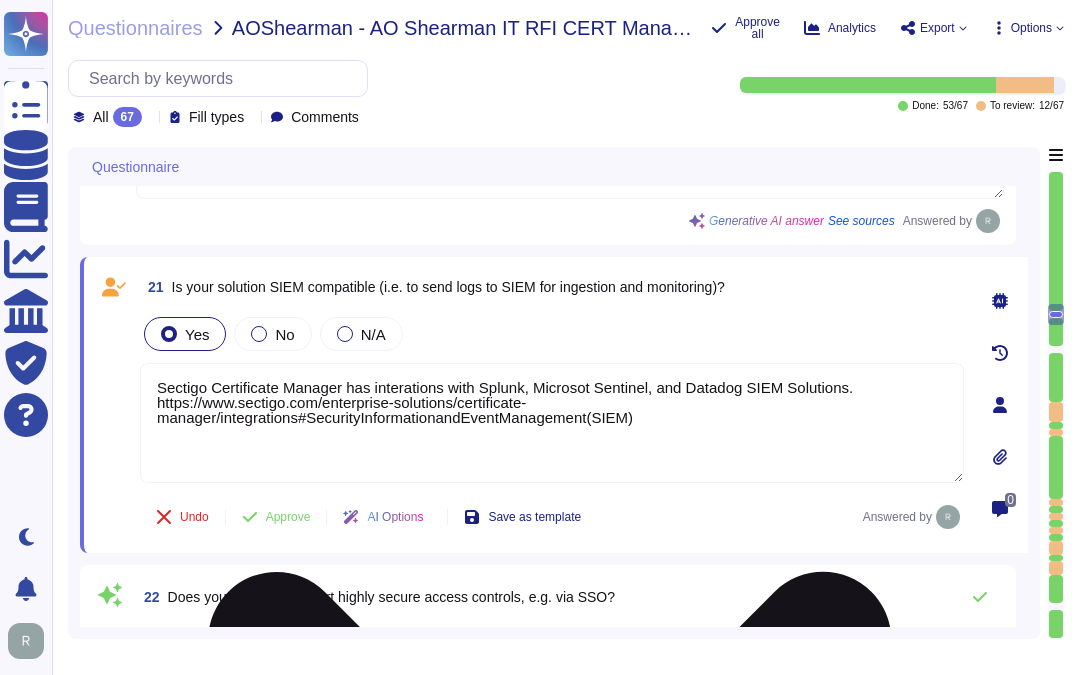 paste on "Currently, we do not have integration with SIEM solutions, but we have plans to implement SIEM as part of our roadmap. Sectigo provides APIs and webhooks to bring alerts into monitoring solutions, and we offer logging information that can be integrated into SIEM or log collections. This integration can support a proactive security incident response. If you have any further questions or need more information, please let us know." 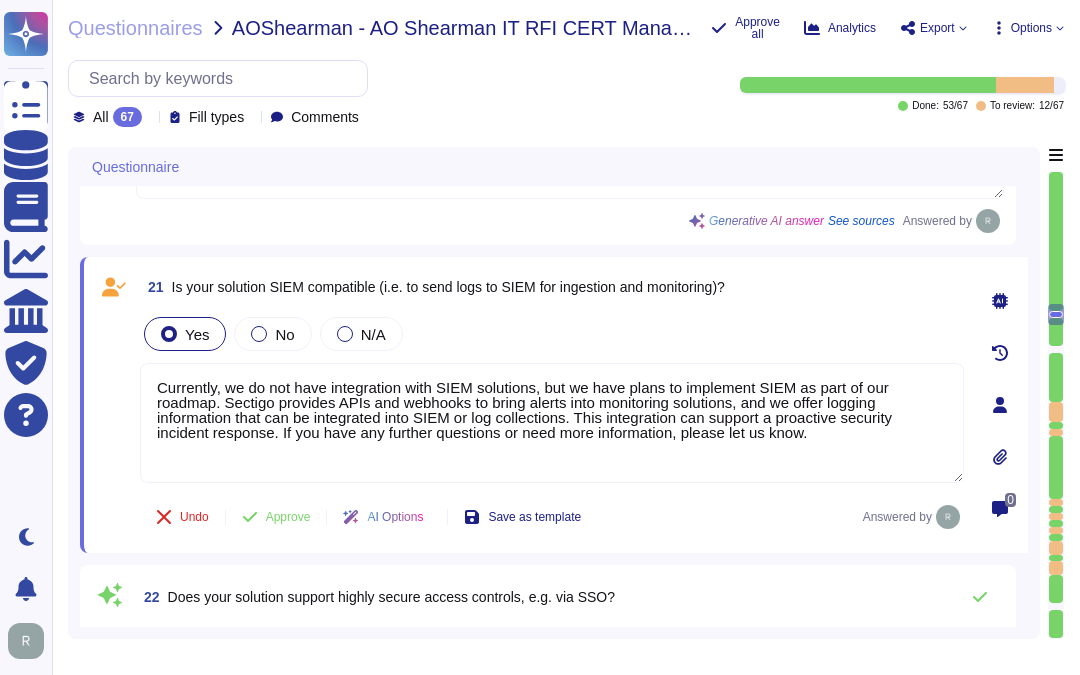 drag, startPoint x: 222, startPoint y: 404, endPoint x: 125, endPoint y: 361, distance: 106.10372 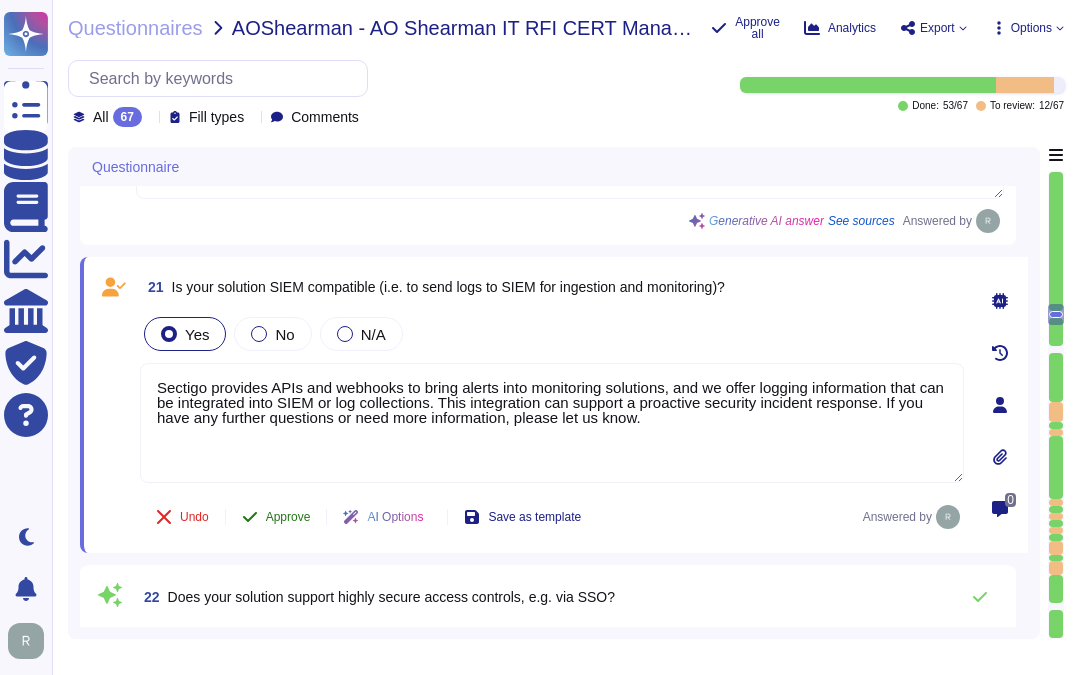 type on "Sectigo provides APIs and webhooks to bring alerts into monitoring solutions, and we offer logging information that can be integrated into SIEM or log collections. This integration can support a proactive security incident response. If you have any further questions or need more information, please let us know." 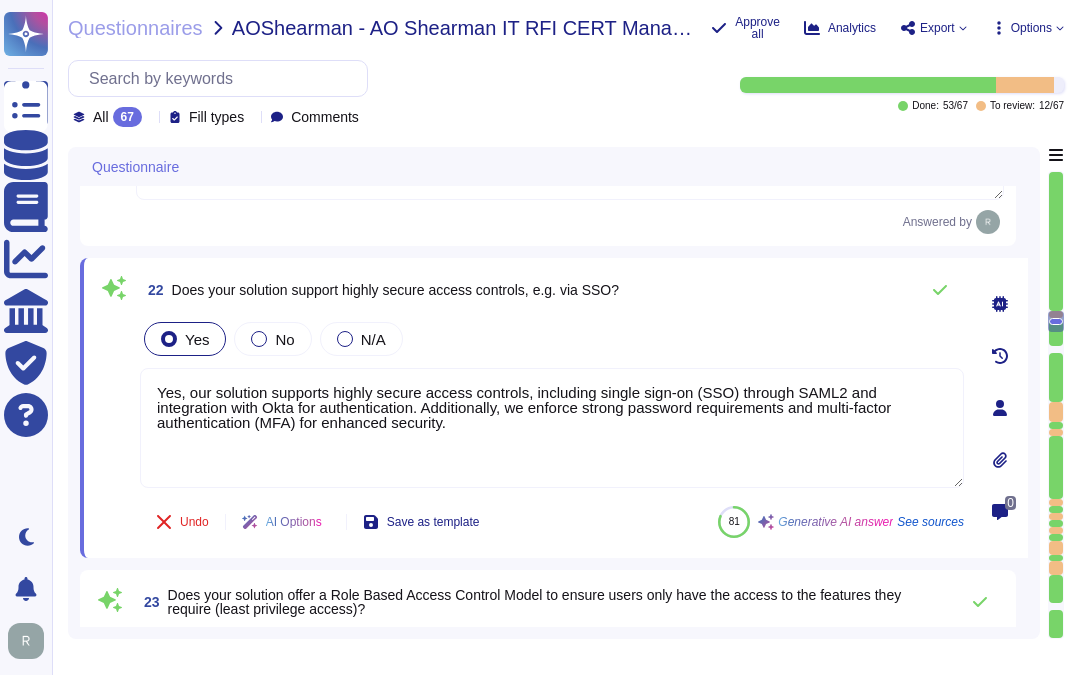 scroll, scrollTop: 4270, scrollLeft: 0, axis: vertical 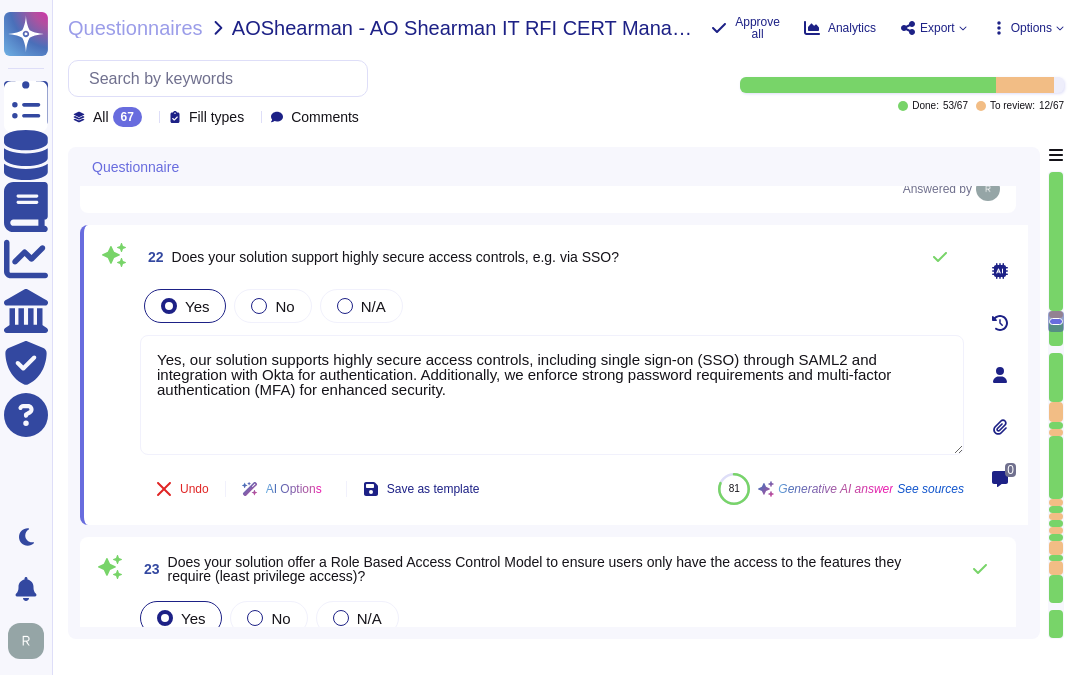type on "Yes, our solution is designed to be adaptable to the changing landscape of certificate management, including the management of shortened certificate lifecycles. Sectigo Certificate Manager (SCM) allows for the automatic renewal of certificates based on organizationally defined workflows, ensuring that renewal processes align with evolving requirements. Additionally, our agile development approach enables us to respond to changes in regulations and standards, ensuring that our product remains effective and compliant. We continuously assess and enhance our product to meet the needs of our users in a dynamic environment." 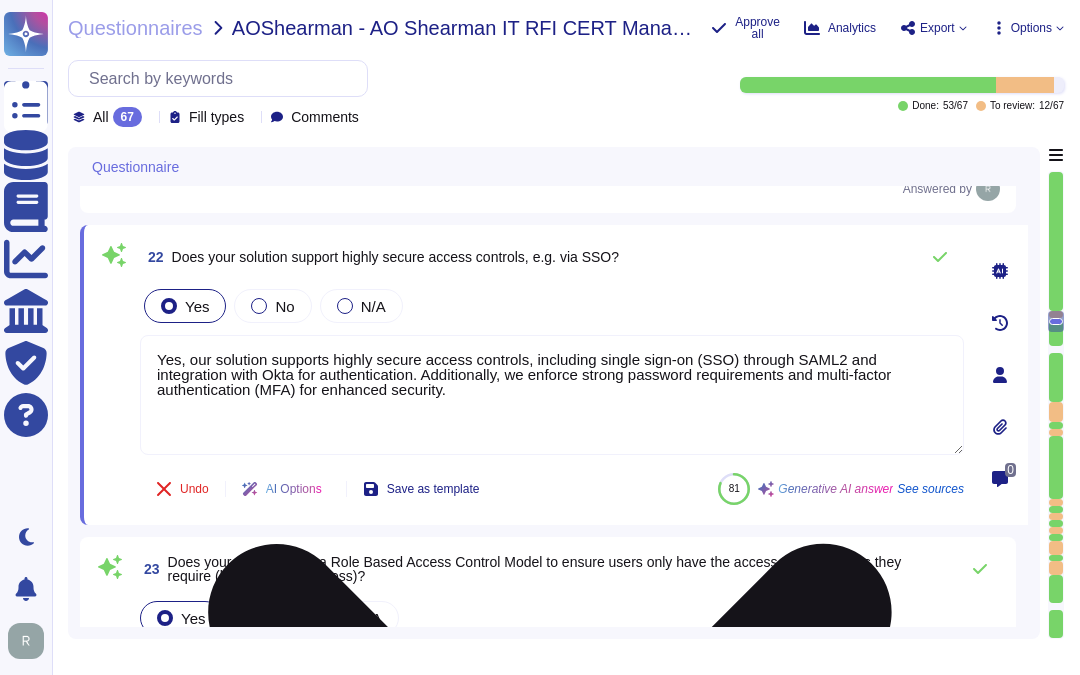 type on "Sectigo provides APIs and webhooks to bring alerts into monitoring solutions, and we offer logging information that can be integrated into SIEM or log collections. This integration can support a proactive security incident response. If you have any further questions or need more information, please let us know." 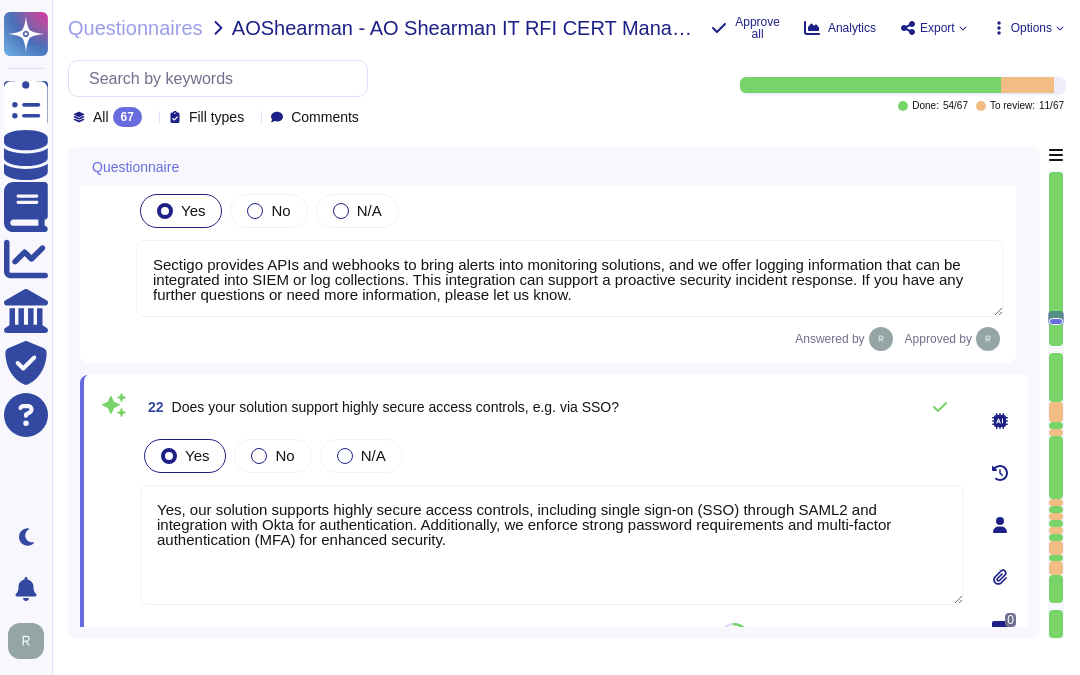 type on "Yes, our solution, Sectigo Certificate Manager (SCM), offers robust reporting capabilities that provide a comprehensive view of the certificate landscape in your environment. Users can view the status of certificates, including valid, expired, and those approaching expiration, through the SCM dashboard. Additionally, certificate information, including issued, expired, revoked, and renewed dates, is tracked and can be downloaded in popular file formats. This ensures that all relevant information is easily accessible and manageable, allowing for effective oversight of your certificate status." 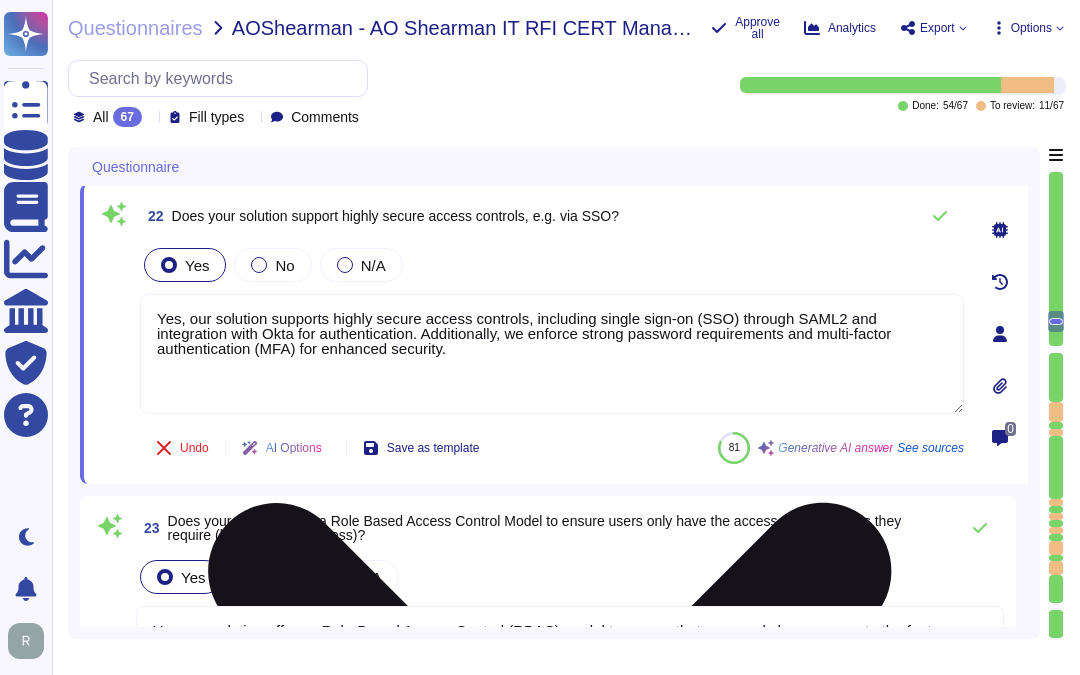 scroll, scrollTop: 4255, scrollLeft: 0, axis: vertical 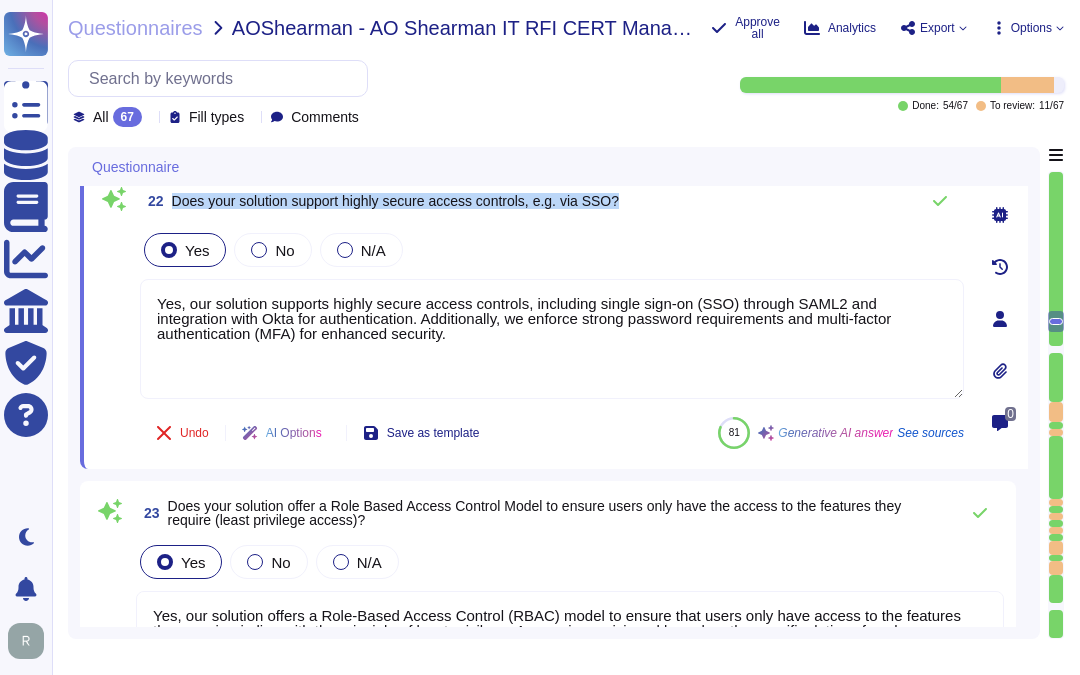 drag, startPoint x: 171, startPoint y: 198, endPoint x: 658, endPoint y: 198, distance: 487 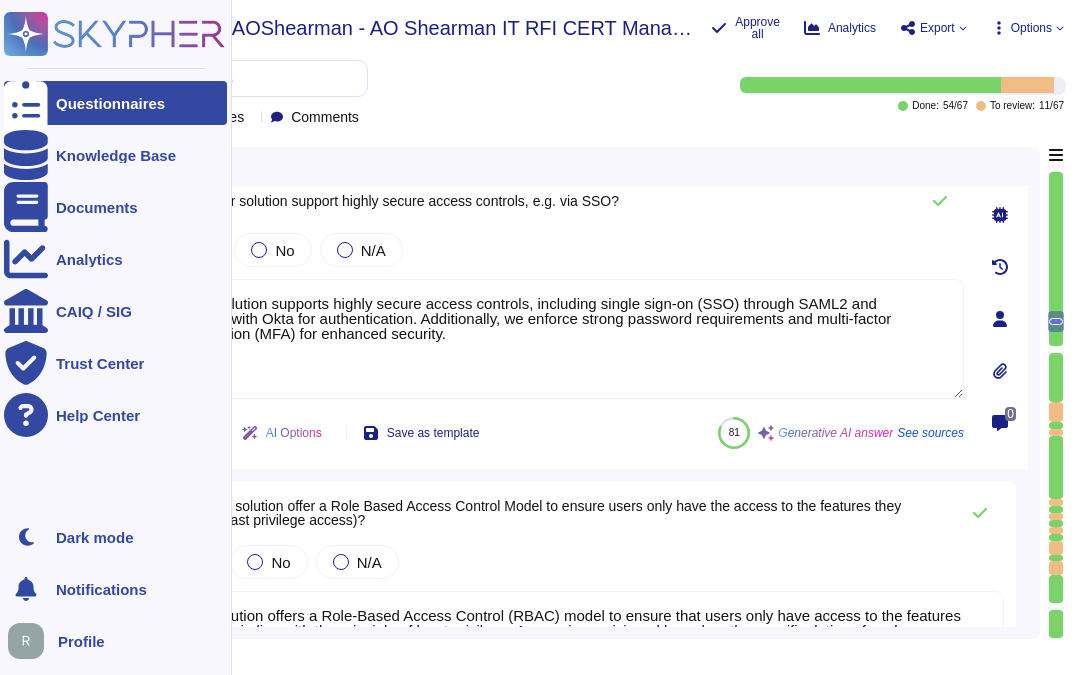 drag, startPoint x: 348, startPoint y: 332, endPoint x: 5, endPoint y: 230, distance: 357.84494 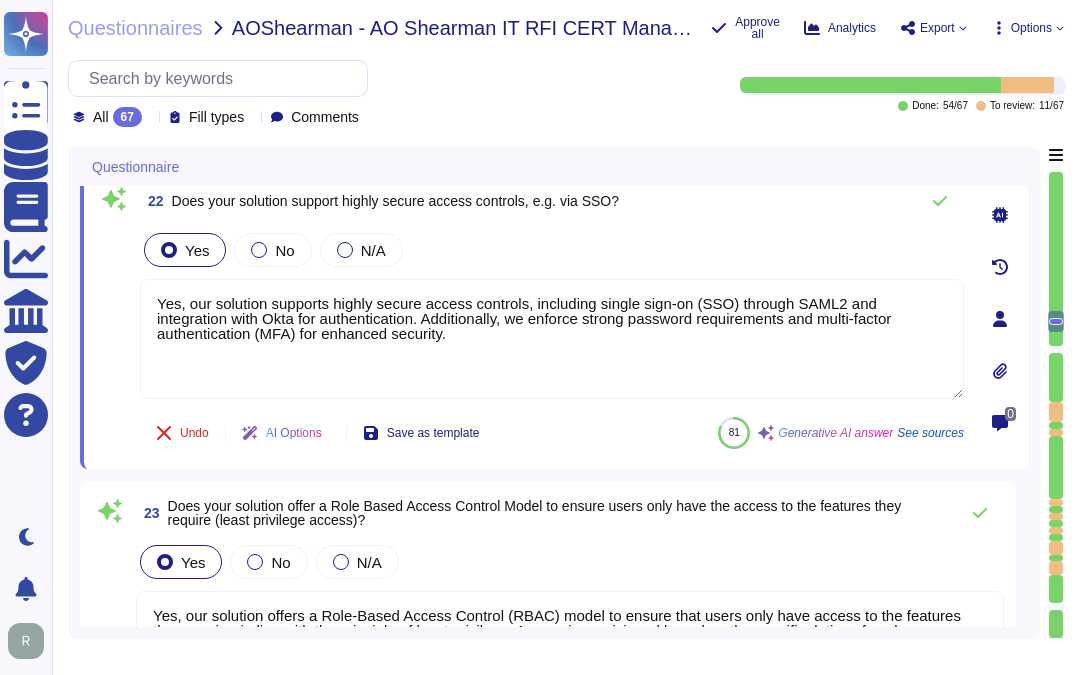 paste on "We also" 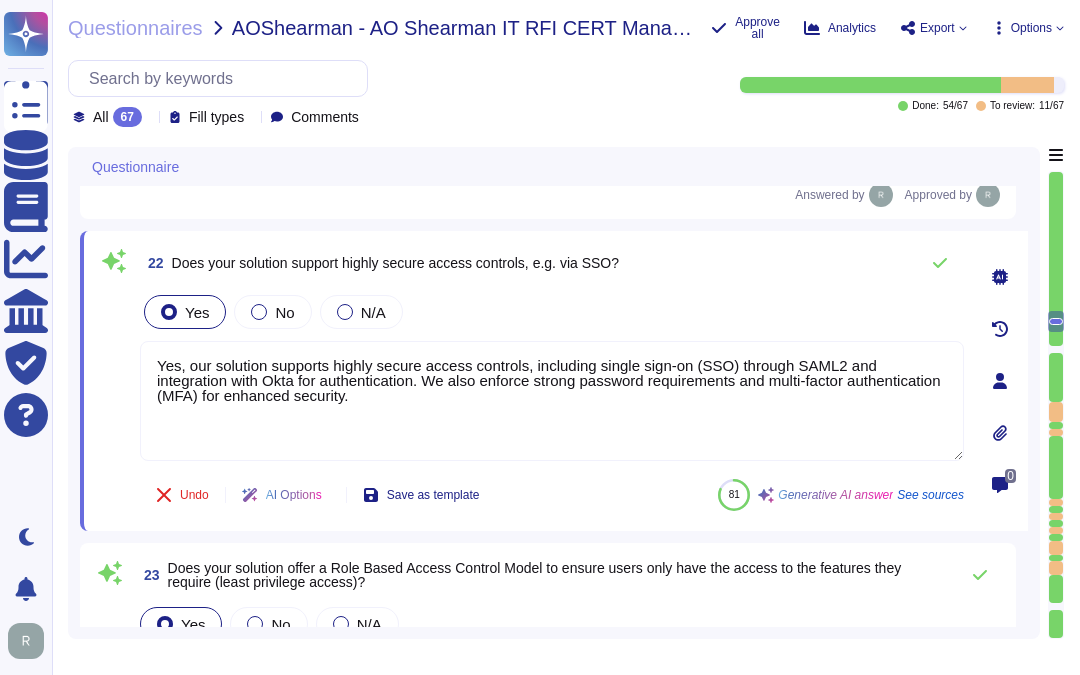 scroll, scrollTop: 4144, scrollLeft: 0, axis: vertical 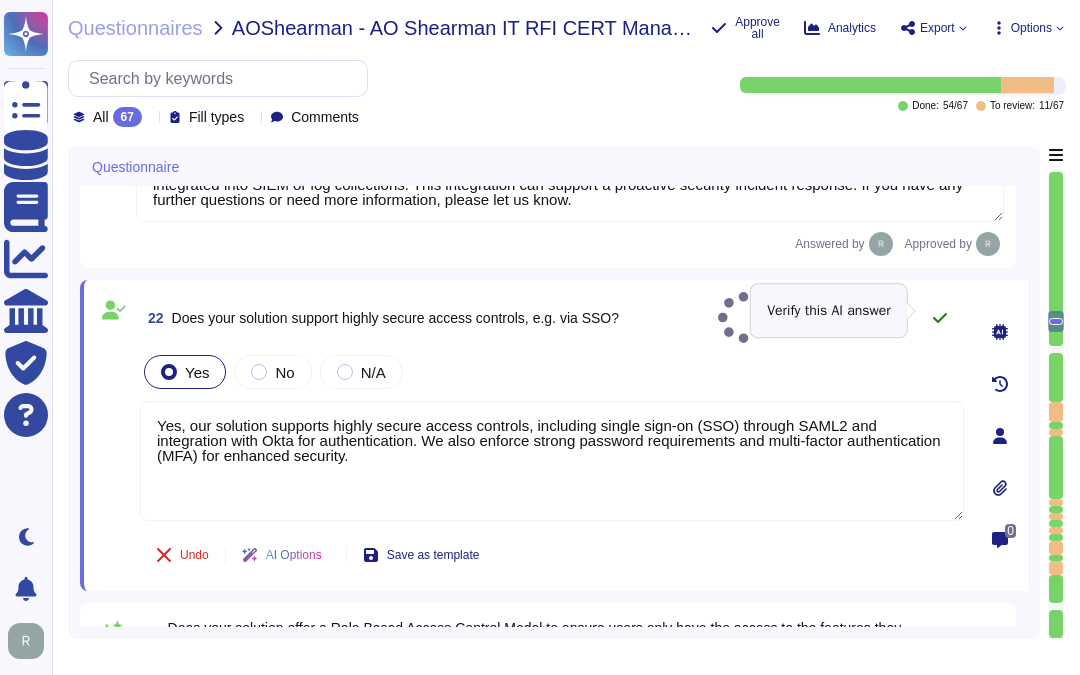 type on "Yes, our solution supports highly secure access controls, including single sign-on (SSO) through SAML2 and integration with Okta for authentication. We also enforce strong password requirements and multi-factor authentication (MFA) for enhanced security." 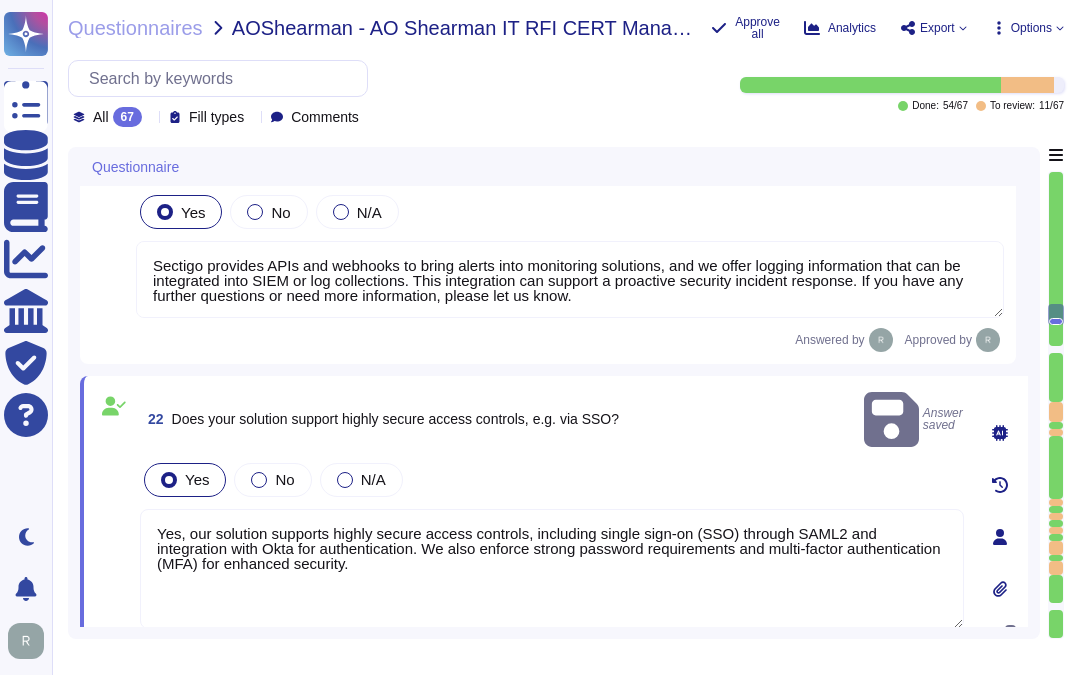 type on "Yes, our solution, Sectigo Certificate Manager (SCM), offers robust reporting capabilities that provide a comprehensive view of the certificate landscape in your environment. Users can view the status of certificates, including valid, expired, and those approaching expiration, through the SCM dashboard. Additionally, certificate information, including issued, expired, revoked, and renewed dates, is tracked and can be downloaded in popular file formats. This ensures that all relevant information is easily accessible and manageable, allowing for effective oversight of your certificate status." 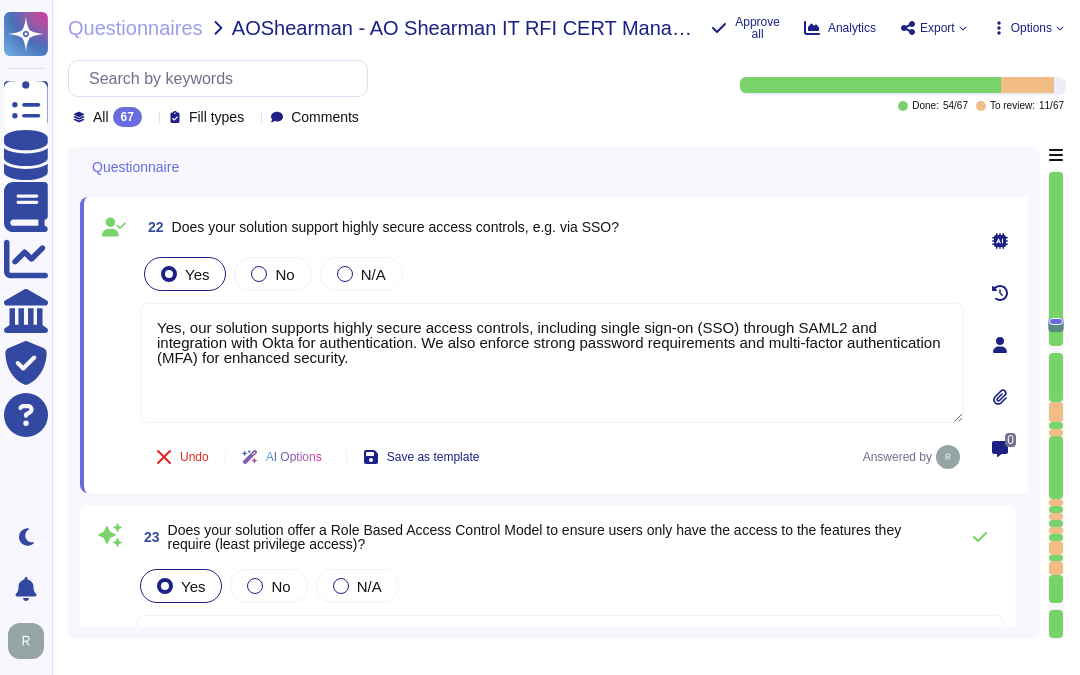 type on "Yes, our solution is designed to be adaptable to the changing landscape of certificate management, including the management of shortened certificate lifecycles. Sectigo Certificate Manager (SCM) allows for the automatic renewal of certificates based on organizationally defined workflows, ensuring that renewal processes align with evolving requirements. Additionally, our agile development approach enables us to respond to changes in regulations and standards, ensuring that our product remains effective and compliant. We continuously assess and enhance our product to meet the needs of our users in a dynamic environment." 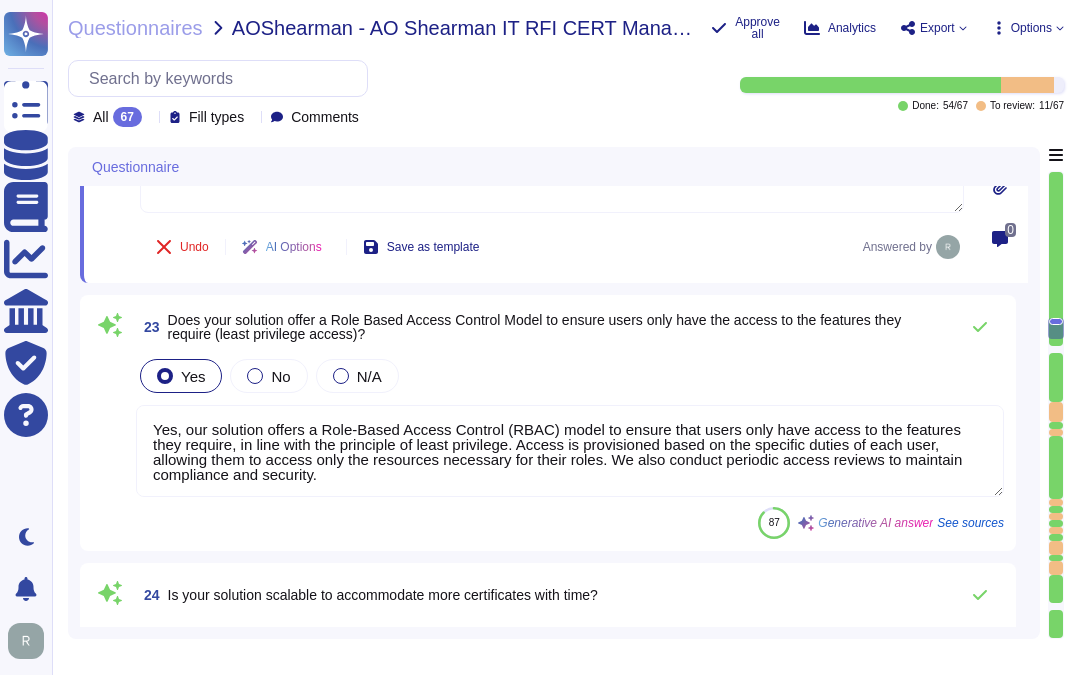 scroll, scrollTop: 4477, scrollLeft: 0, axis: vertical 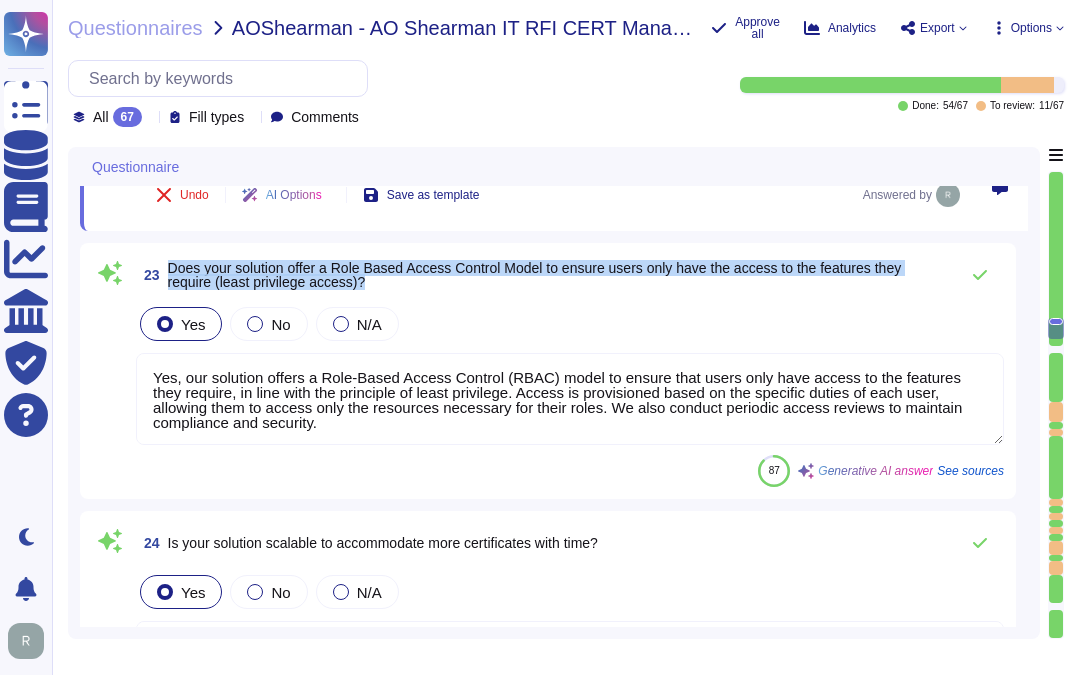 drag, startPoint x: 170, startPoint y: 262, endPoint x: 418, endPoint y: 284, distance: 248.97389 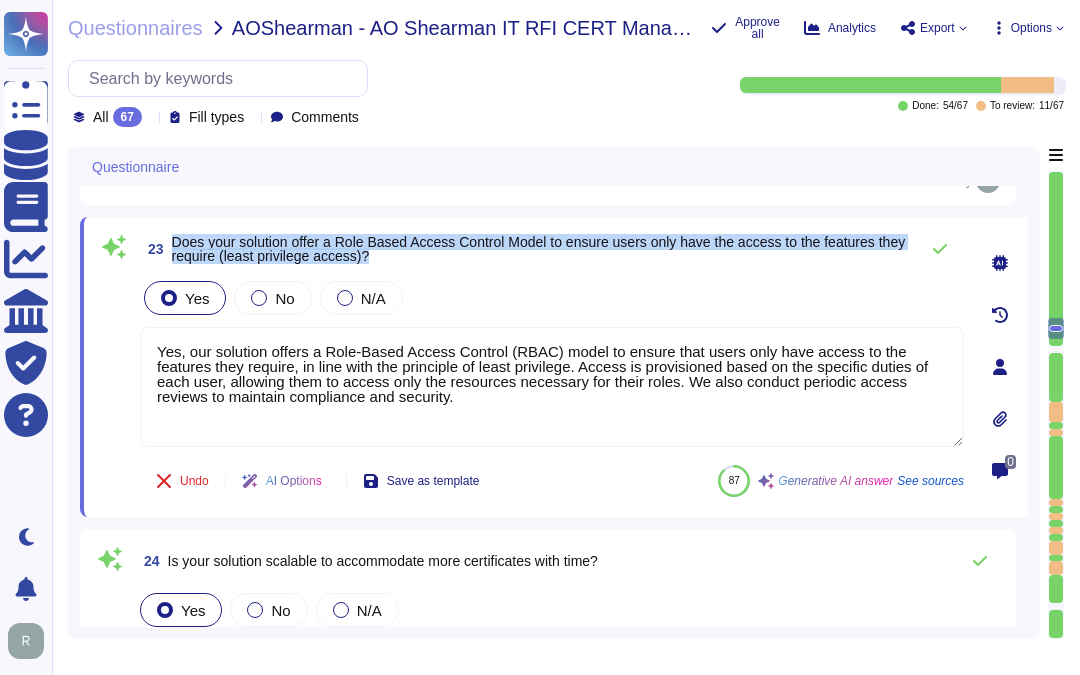 drag, startPoint x: 171, startPoint y: 237, endPoint x: 421, endPoint y: 261, distance: 251.14935 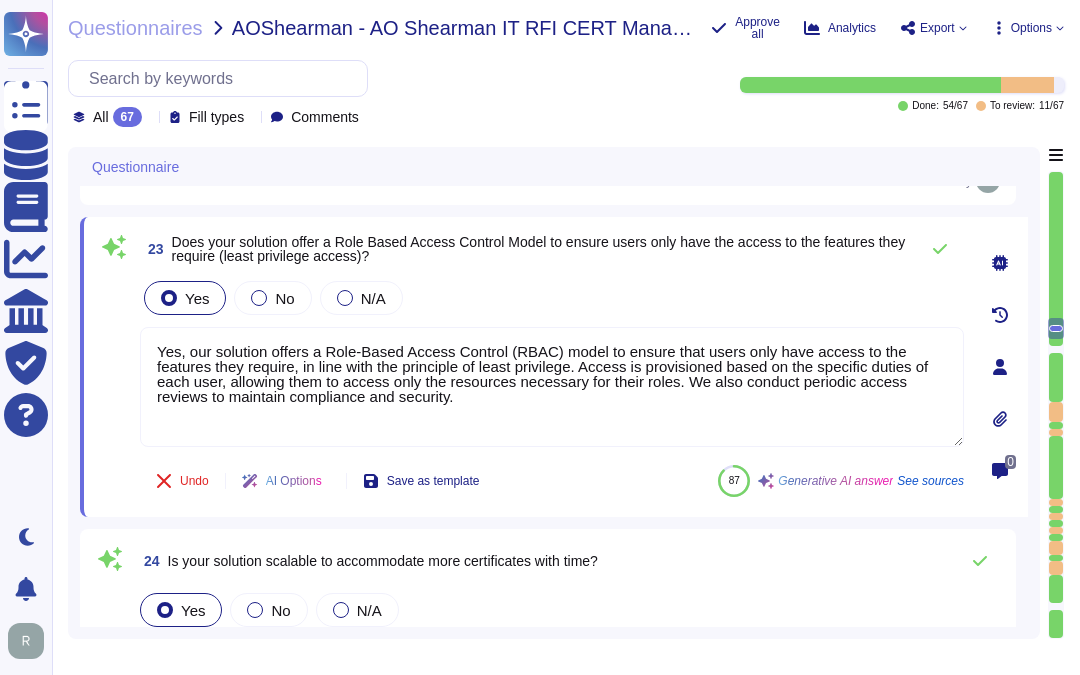 drag, startPoint x: 277, startPoint y: 377, endPoint x: 133, endPoint y: 333, distance: 150.57224 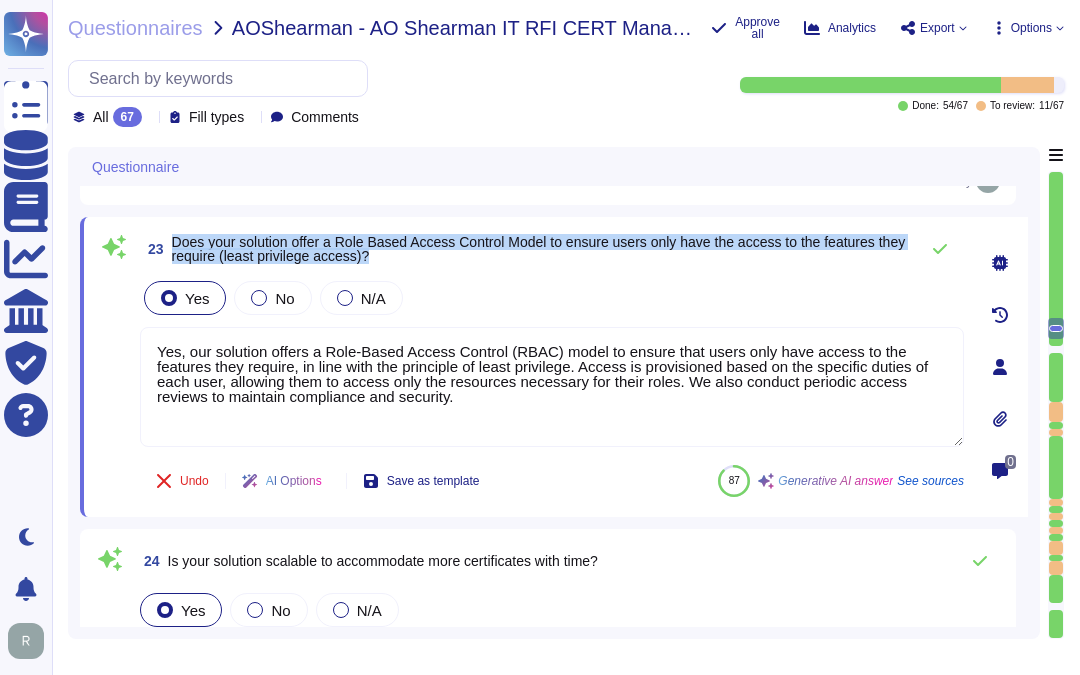 drag, startPoint x: 170, startPoint y: 232, endPoint x: 790, endPoint y: 251, distance: 620.2911 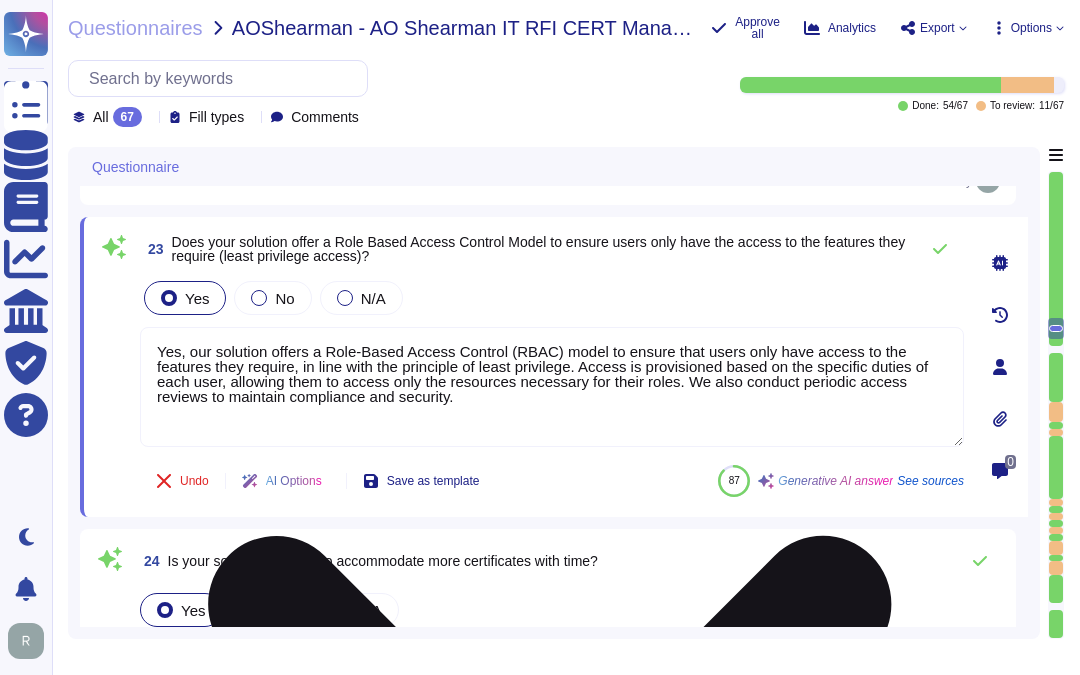drag, startPoint x: 608, startPoint y: 381, endPoint x: 626, endPoint y: 407, distance: 31.622776 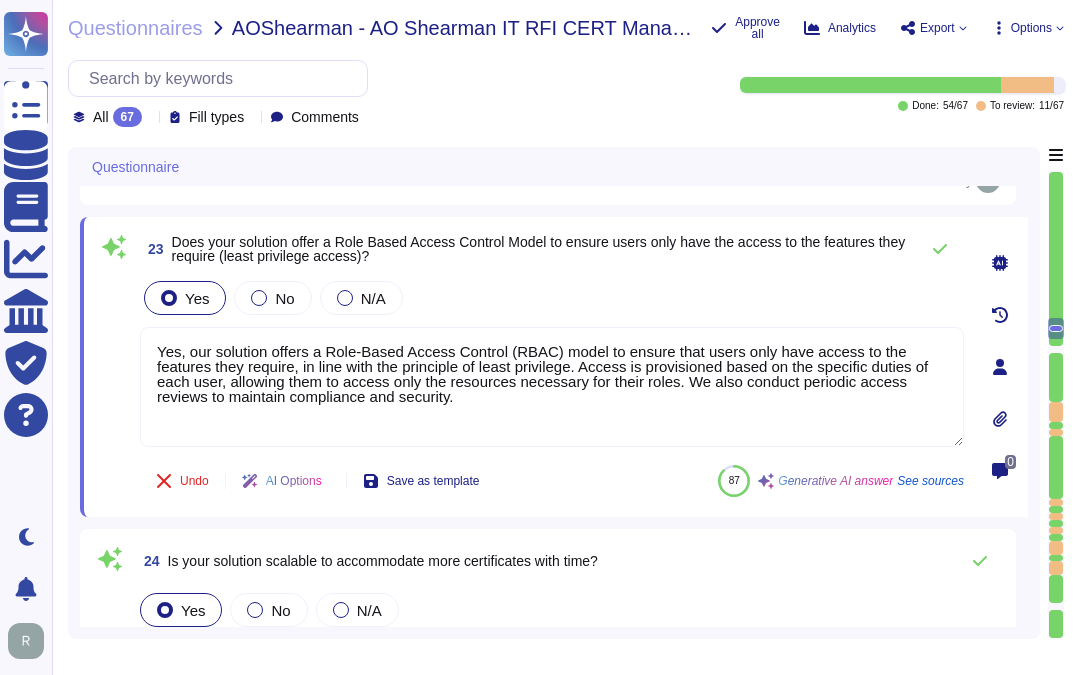 click on "Yes No N/A" at bounding box center [552, 298] 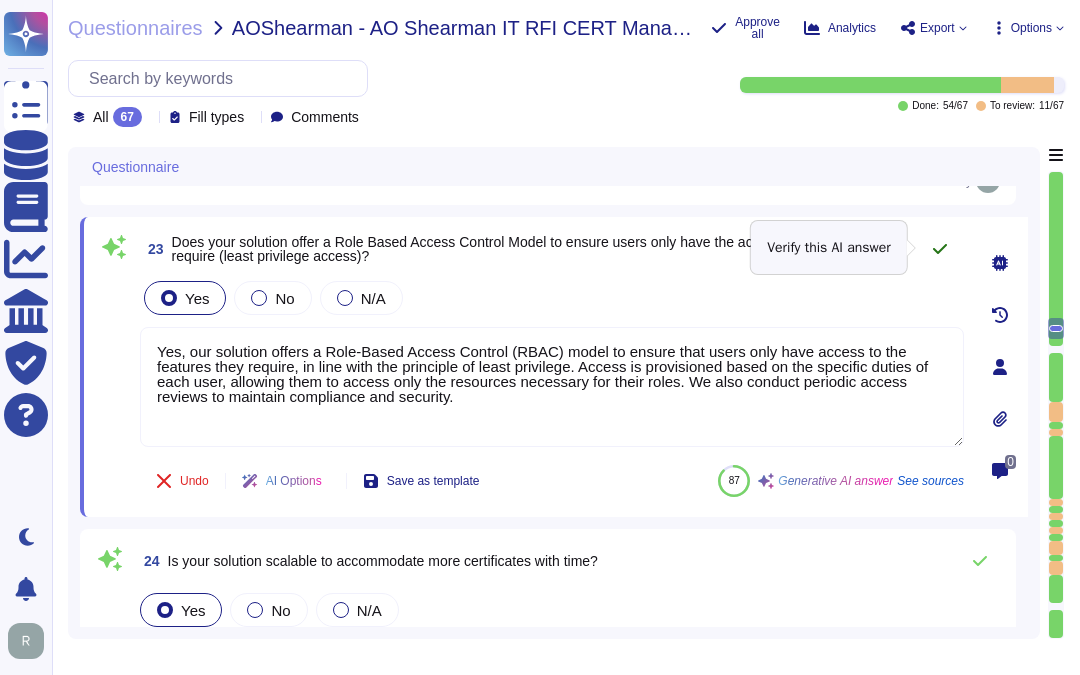 click 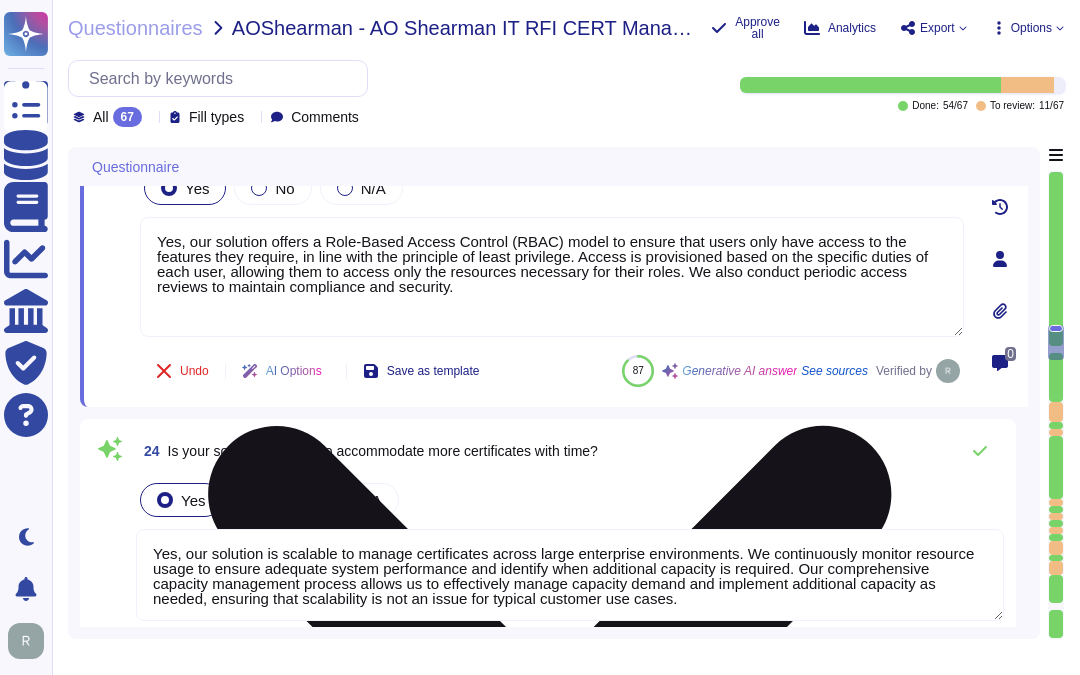 scroll, scrollTop: 4700, scrollLeft: 0, axis: vertical 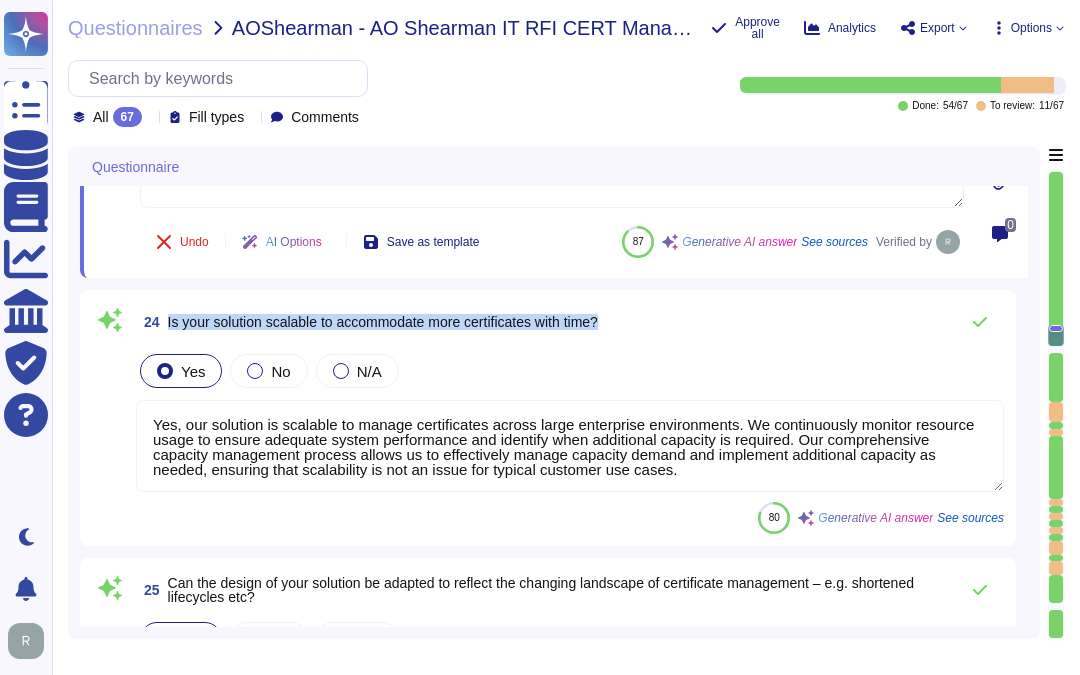 drag, startPoint x: 167, startPoint y: 321, endPoint x: 625, endPoint y: 322, distance: 458.0011 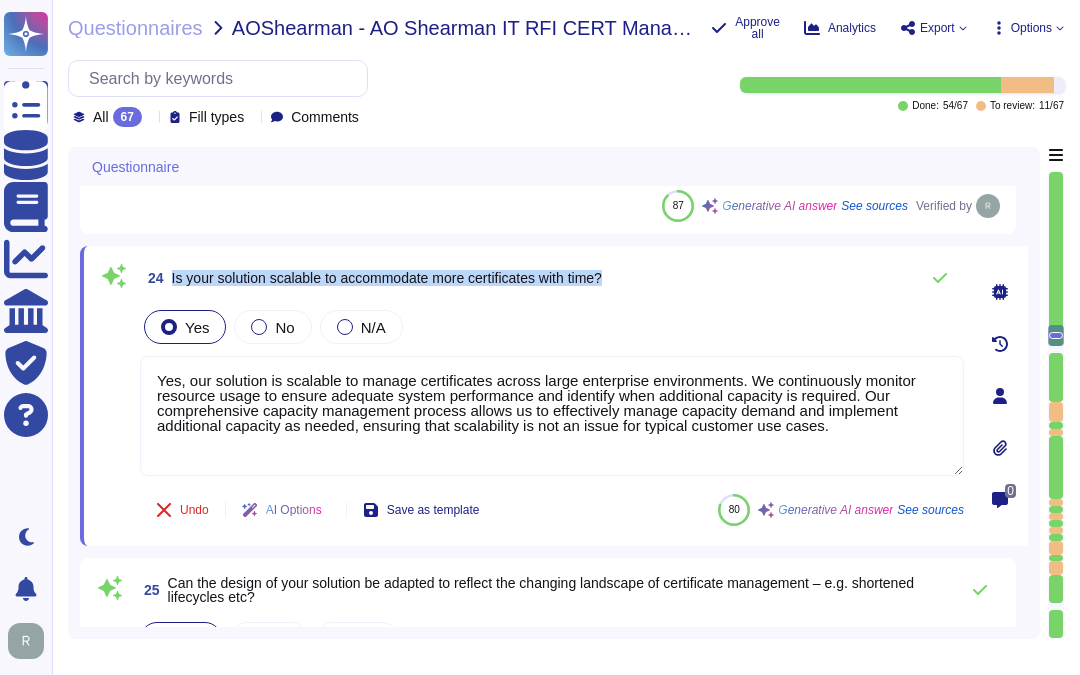 drag, startPoint x: 171, startPoint y: 276, endPoint x: 674, endPoint y: 278, distance: 503.00397 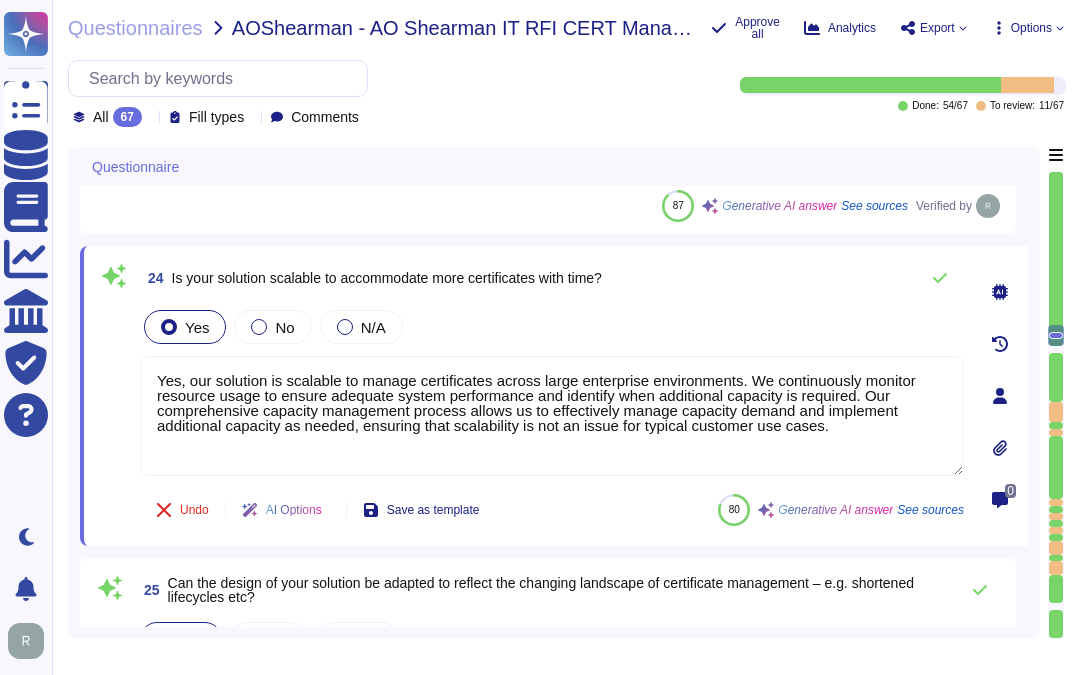 drag, startPoint x: 627, startPoint y: 412, endPoint x: 92, endPoint y: 340, distance: 539.8231 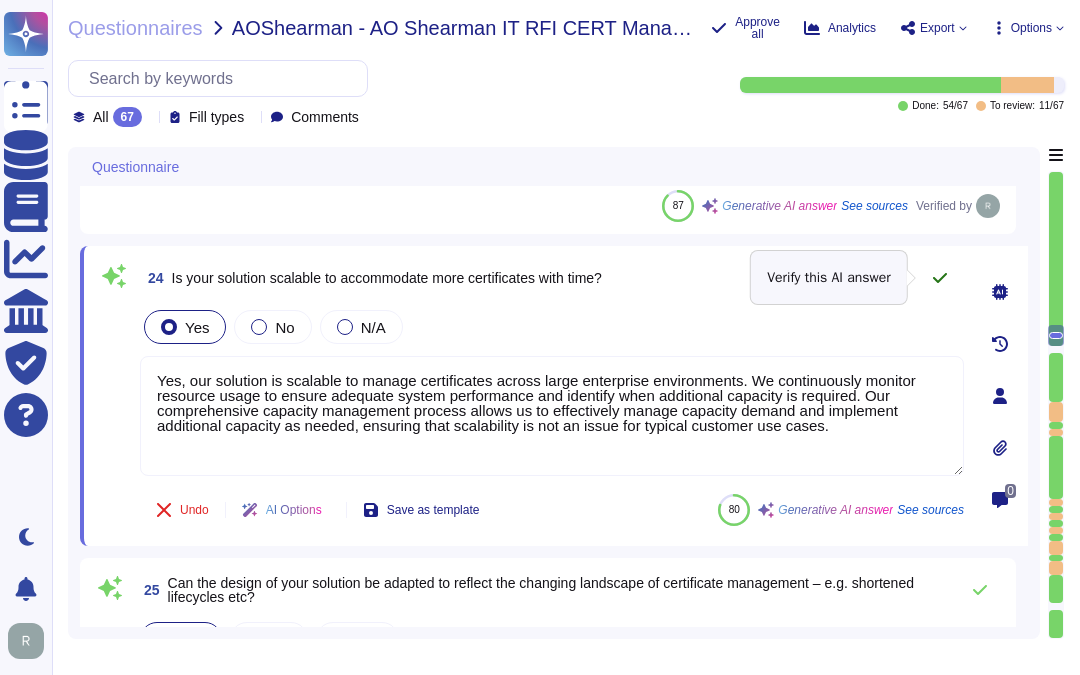 drag, startPoint x: 932, startPoint y: 274, endPoint x: 878, endPoint y: 310, distance: 64.899925 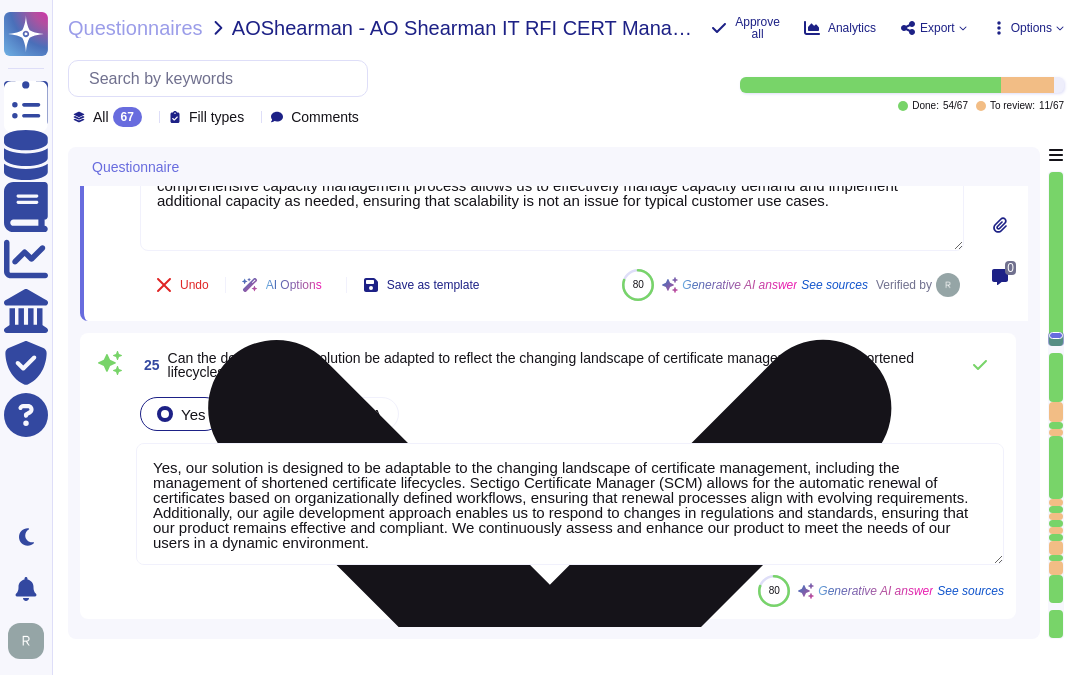 scroll, scrollTop: 4922, scrollLeft: 0, axis: vertical 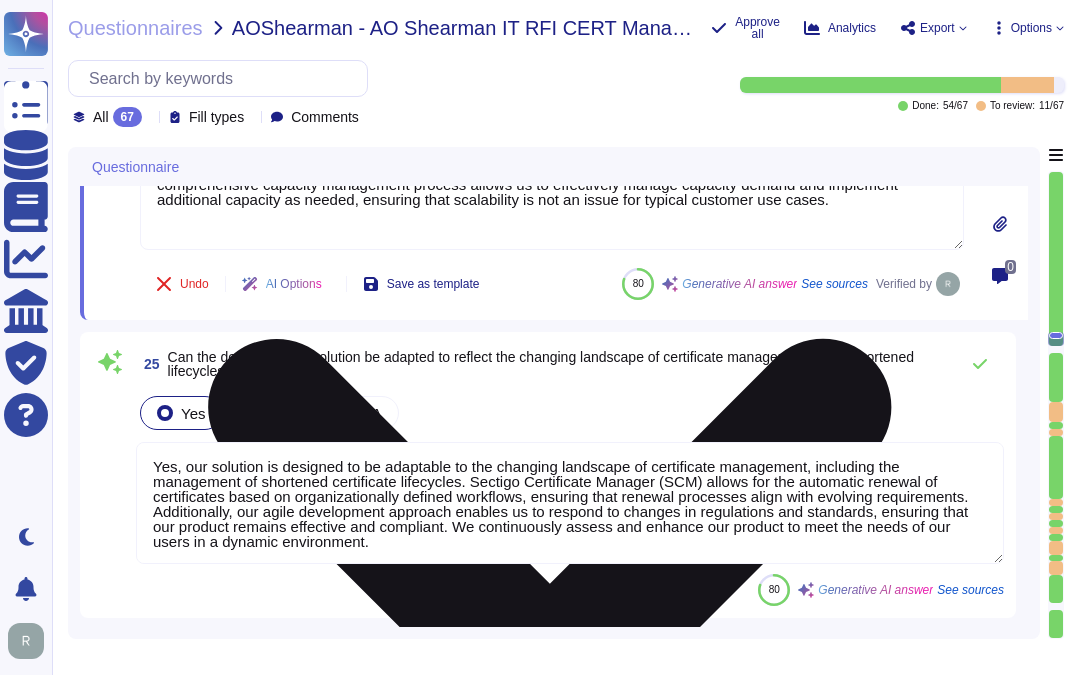 type on "Yes, Sectigo provides product support through a product support website that includes an extensive knowledge base for troubleshooting technical issues, a self-service ticketing system, and various support options such as a phone-based helpdesk and email support. Our technical support staff is available 24/7/365, depending on the service agreement in place. For more information, please visit our website." 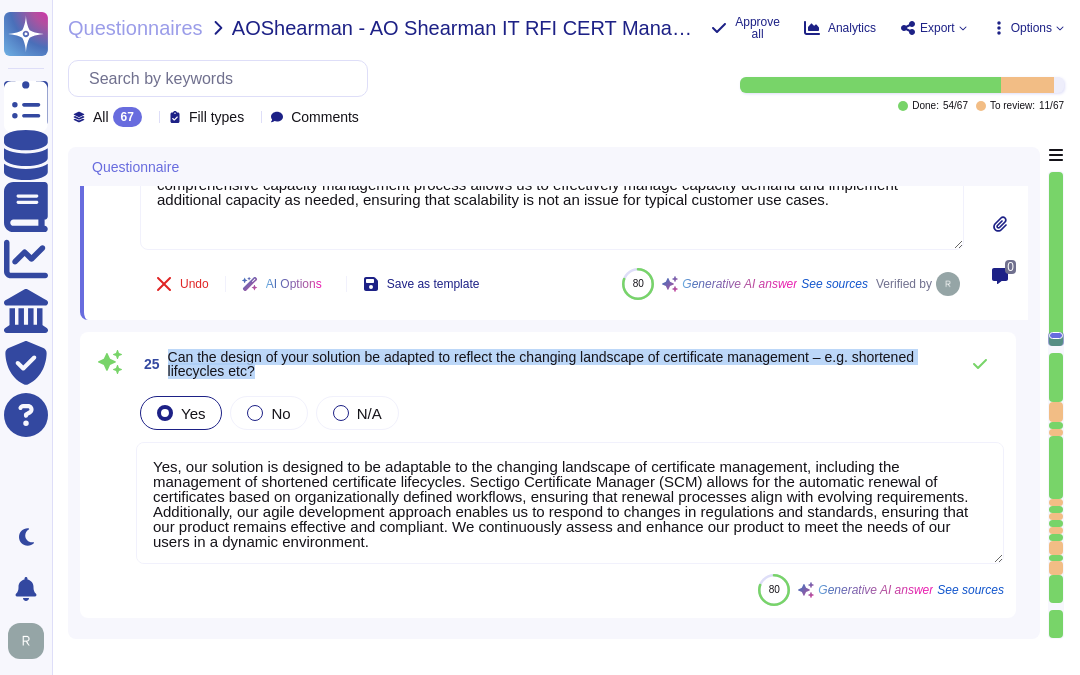 drag, startPoint x: 168, startPoint y: 352, endPoint x: 306, endPoint y: 370, distance: 139.16896 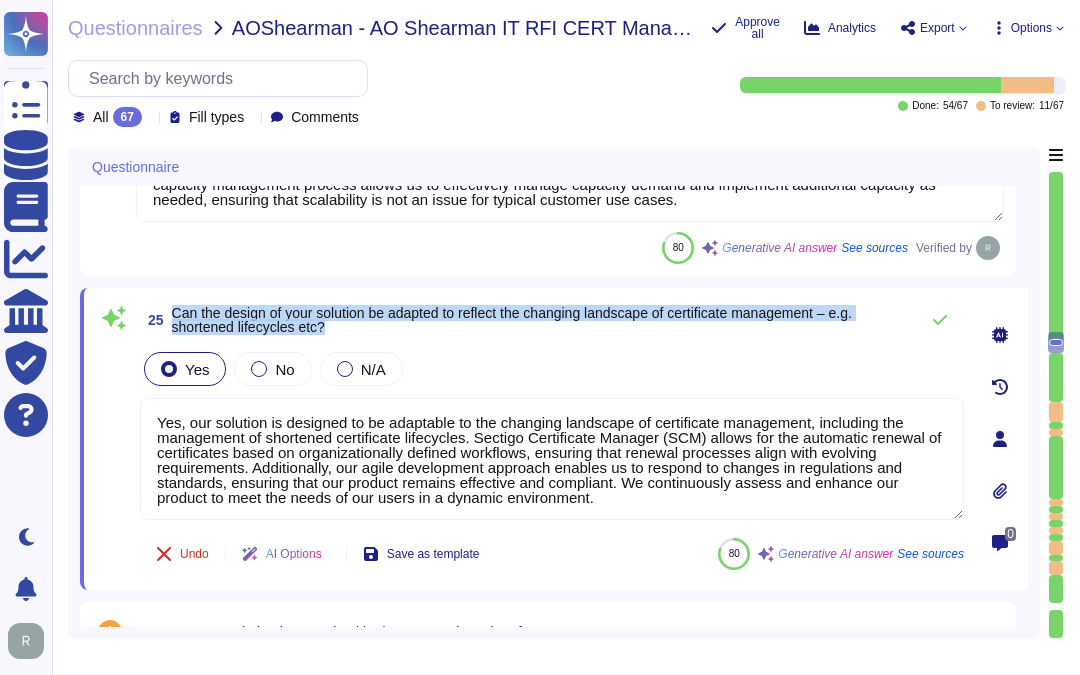 drag, startPoint x: 172, startPoint y: 312, endPoint x: 344, endPoint y: 330, distance: 172.9393 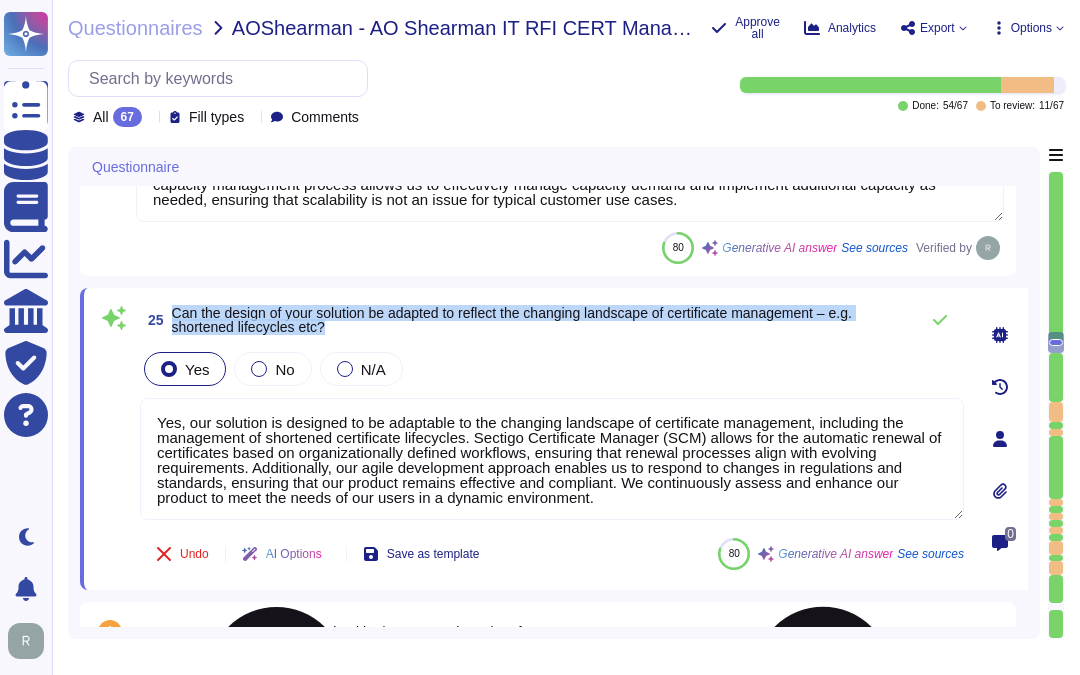 scroll, scrollTop: 2, scrollLeft: 0, axis: vertical 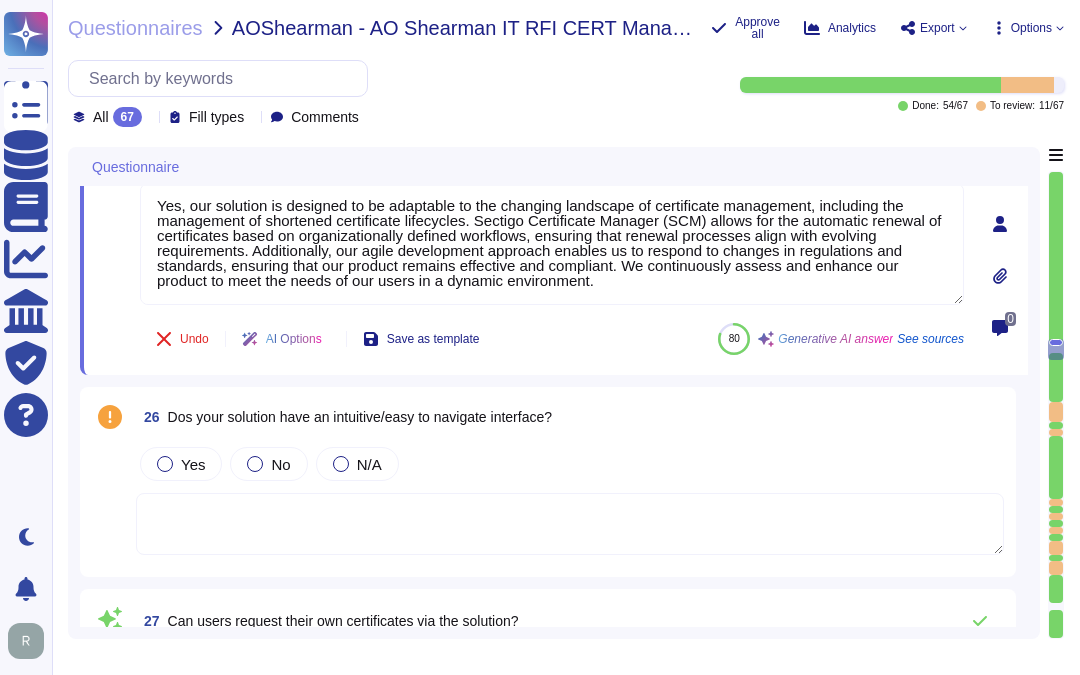 type on "Currently, no PKI solution is post-quantum ready, and we are unable to provide a clear product roadmap that includes adherence to post-quantum cryptography standards at this time. As the landscape evolves and standards are established, we will be able to outline the benefits and advancements that will come with our future solutions." 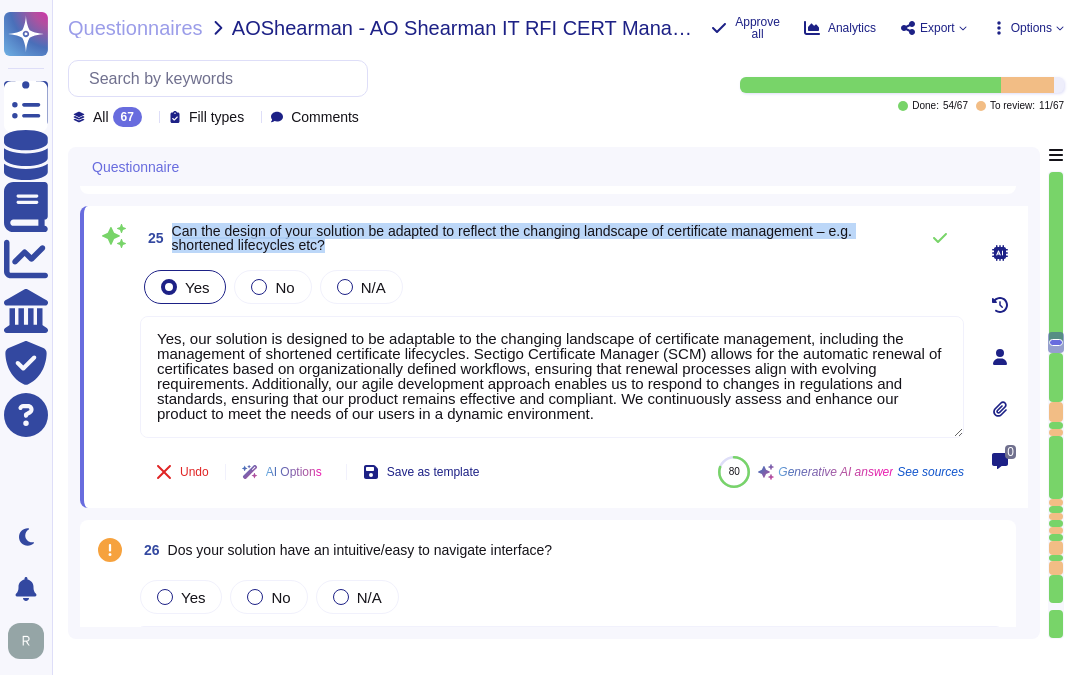 scroll, scrollTop: 4922, scrollLeft: 0, axis: vertical 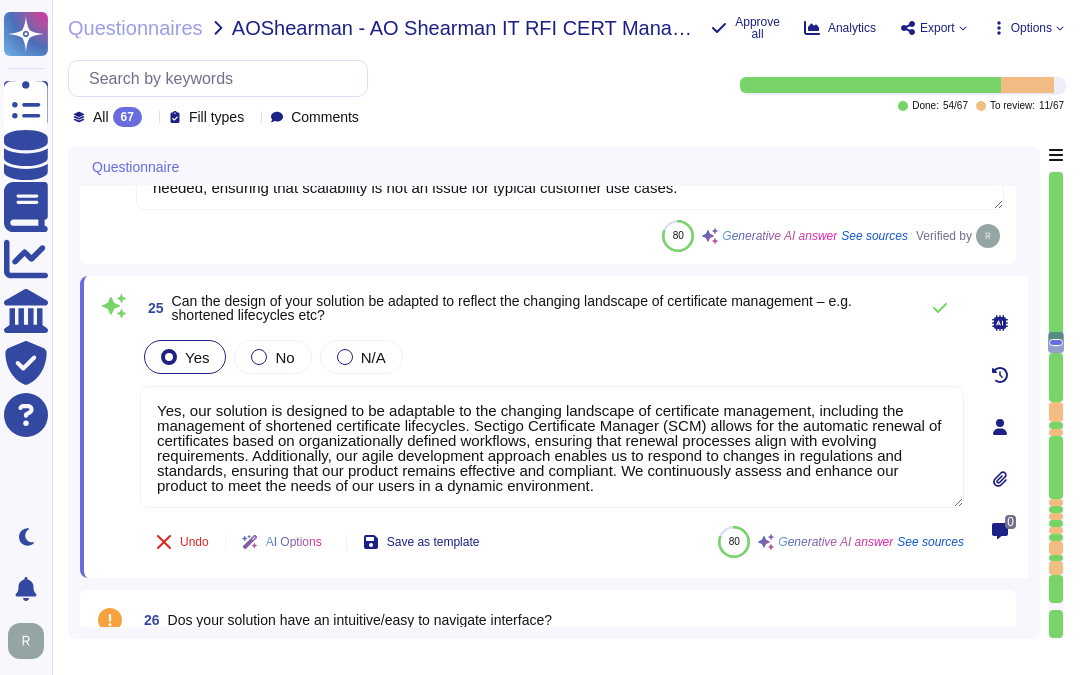 drag, startPoint x: 615, startPoint y: 481, endPoint x: 120, endPoint y: 386, distance: 504.03372 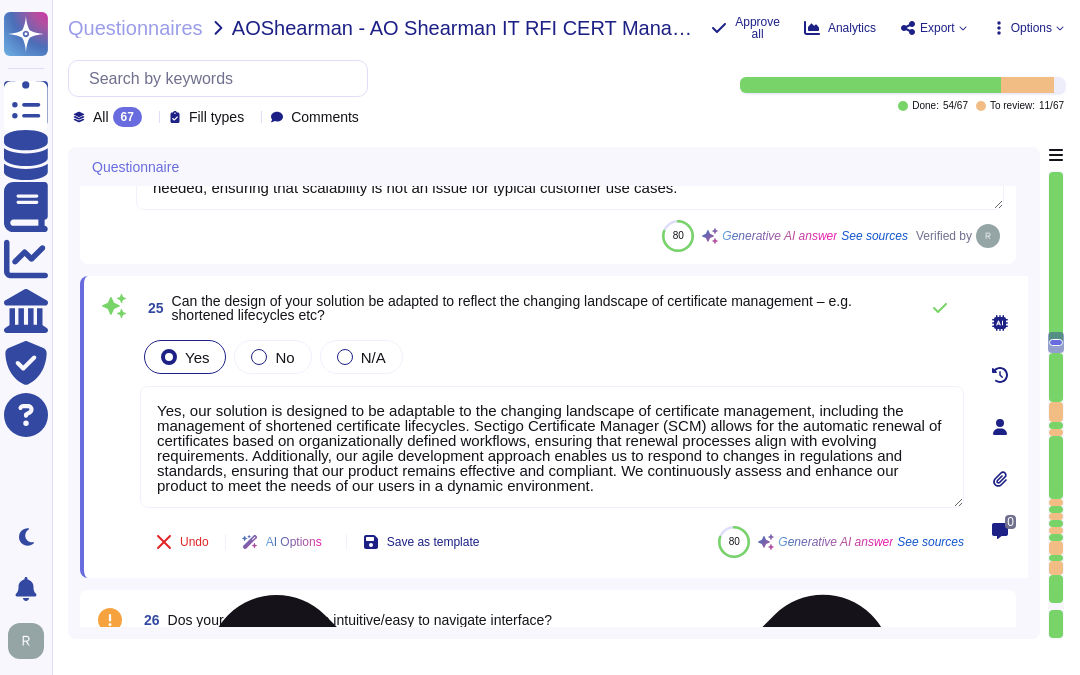 paste on "O" 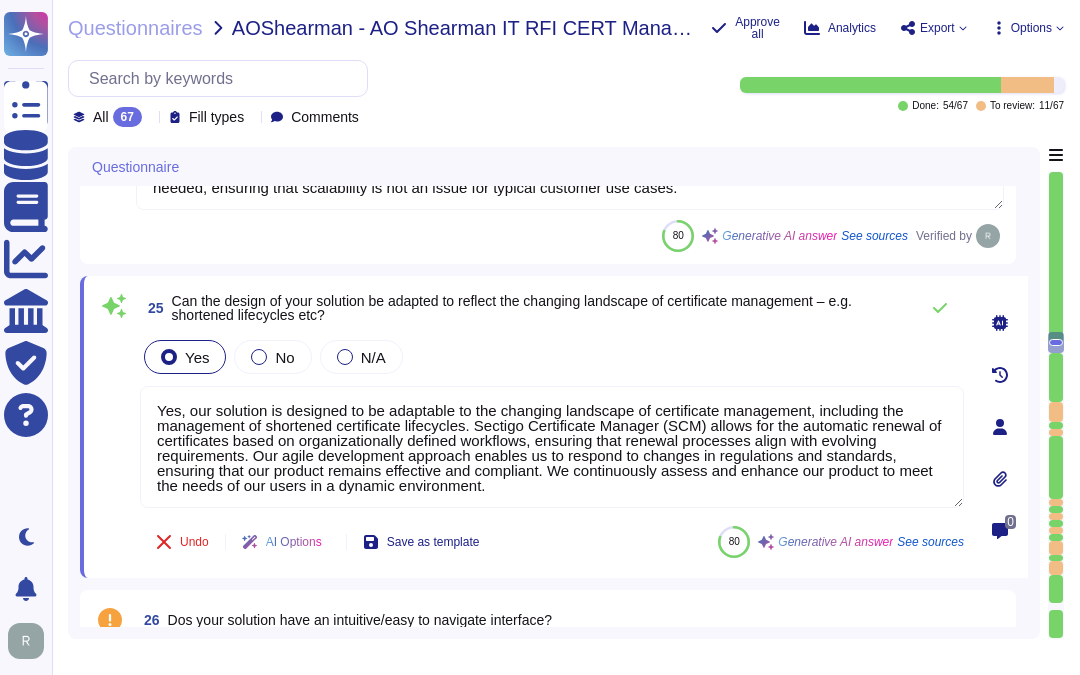 type on "Yes, our solution is designed to be adaptable to the changing landscape of certificate management, including the management of shortened certificate lifecycles. Sectigo Certificate Manager (SCM) allows for the automatic renewal of certificates based on organizationally defined workflows, ensuring that renewal processes align with evolving requirements. Our agile development approach enables us to respond to changes in regulations and standards, ensuring that our product remains effective and compliant. We continuously assess and enhance our product to meet the needs of our users in a dynamic environment." 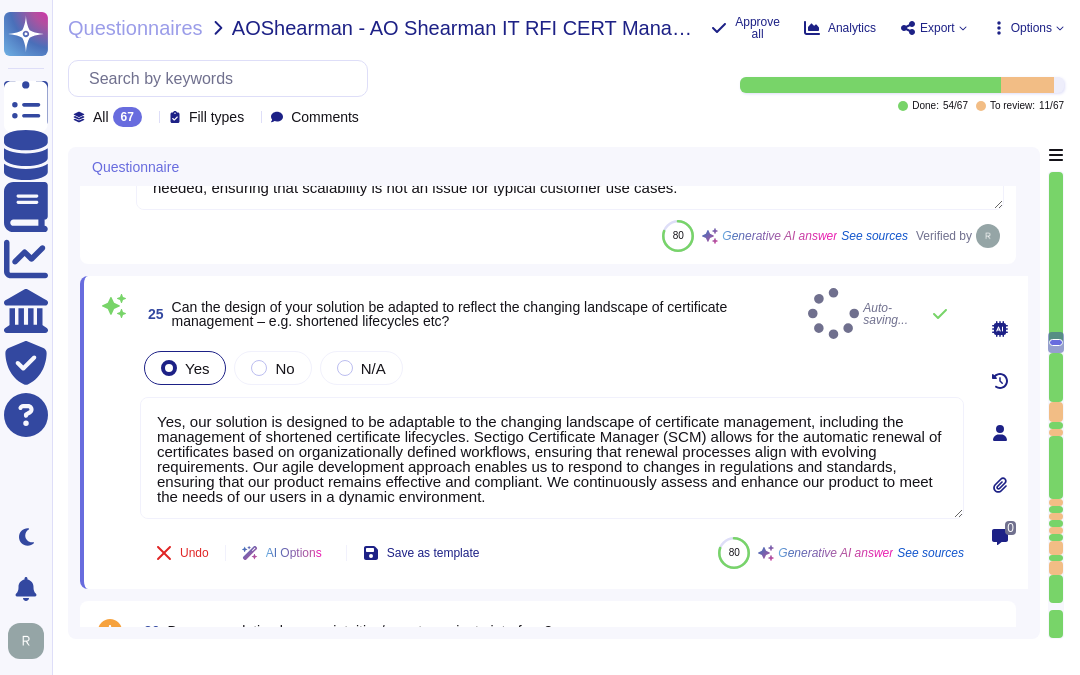 click on "Yes No N/A" at bounding box center (552, 368) 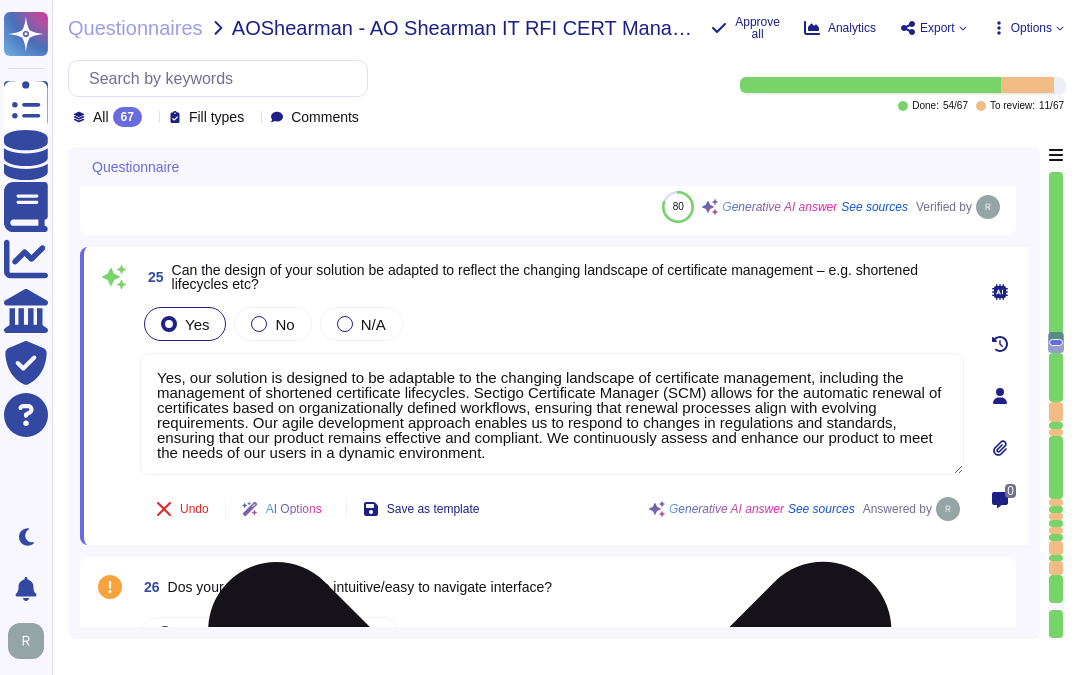 type on "Yes, our solution supports highly secure access controls, including single sign-on (SSO) through SAML2 and integration with Okta for authentication. We also enforce strong password requirements and multi-factor authentication (MFA) for enhanced security." 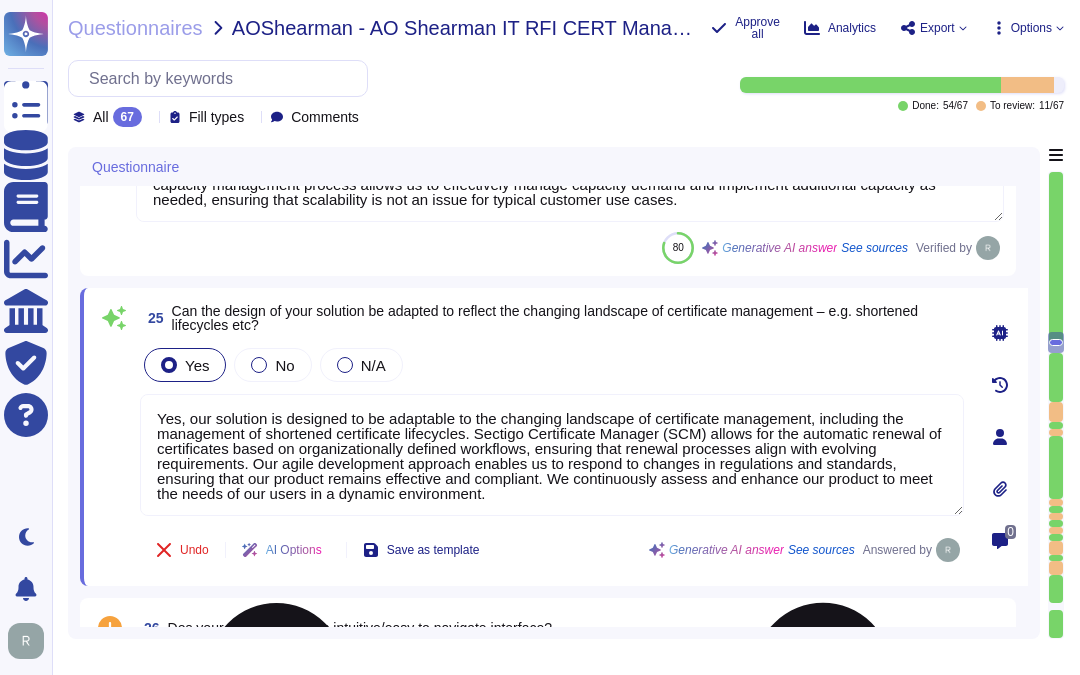 type on "Yes, Sectigo provides product support through a product support website that includes an extensive knowledge base for troubleshooting technical issues, a self-service ticketing system, and various support options such as a phone-based helpdesk and email support. Our technical support staff is available 24/7/365, depending on the service agreement in place. For more information, please visit our website." 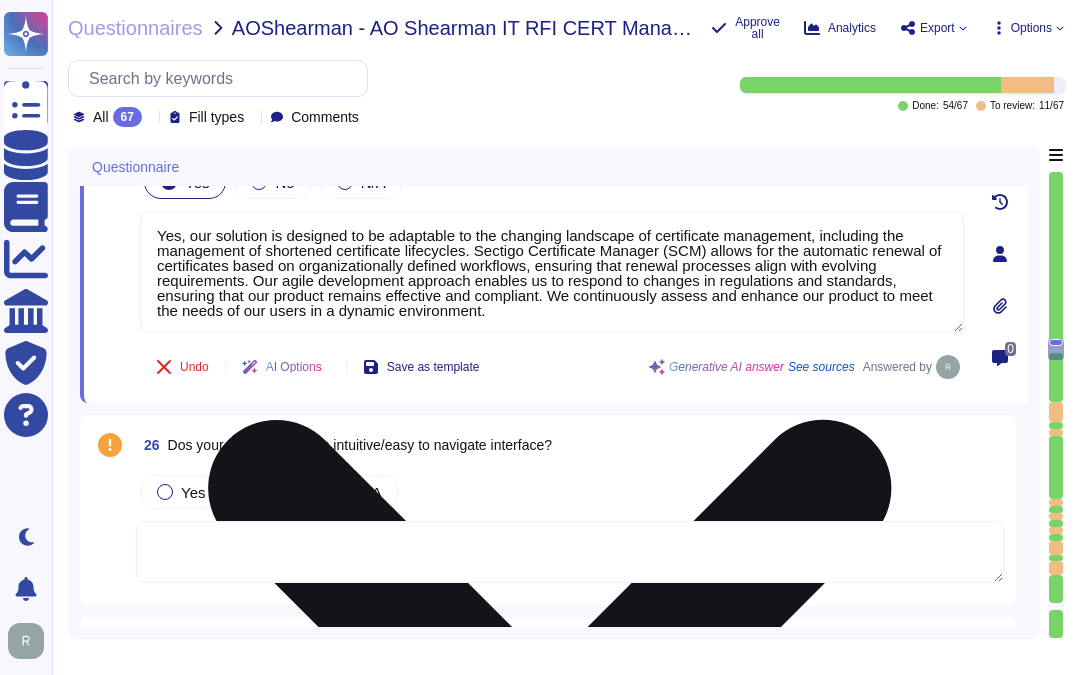 scroll, scrollTop: 5103, scrollLeft: 0, axis: vertical 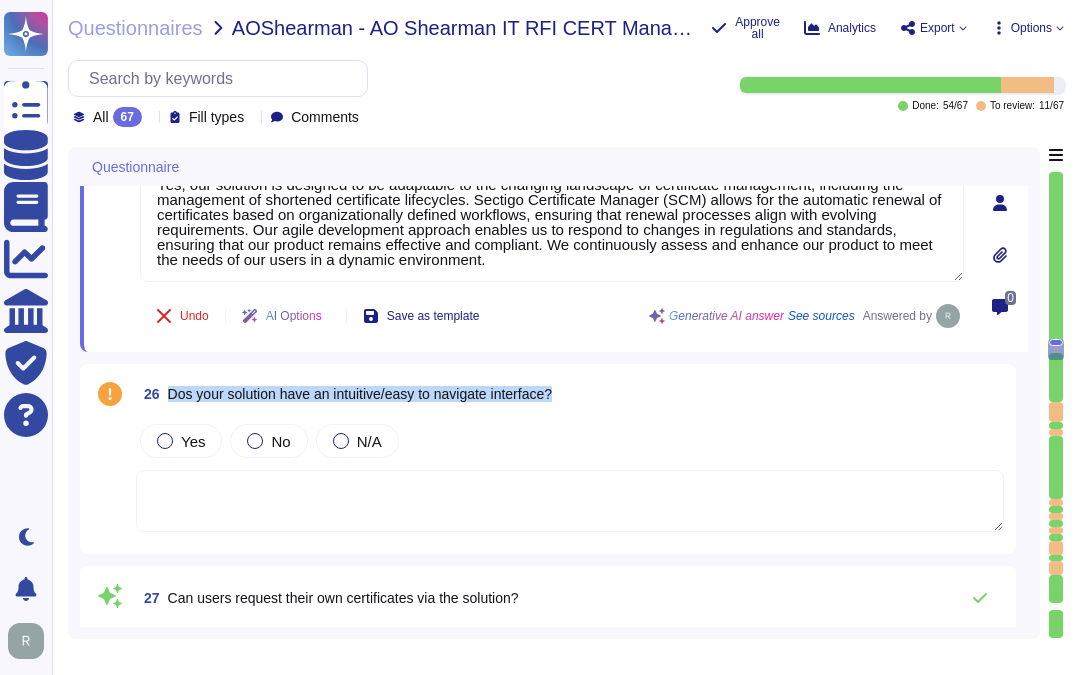 drag, startPoint x: 168, startPoint y: 396, endPoint x: 593, endPoint y: 392, distance: 425.01883 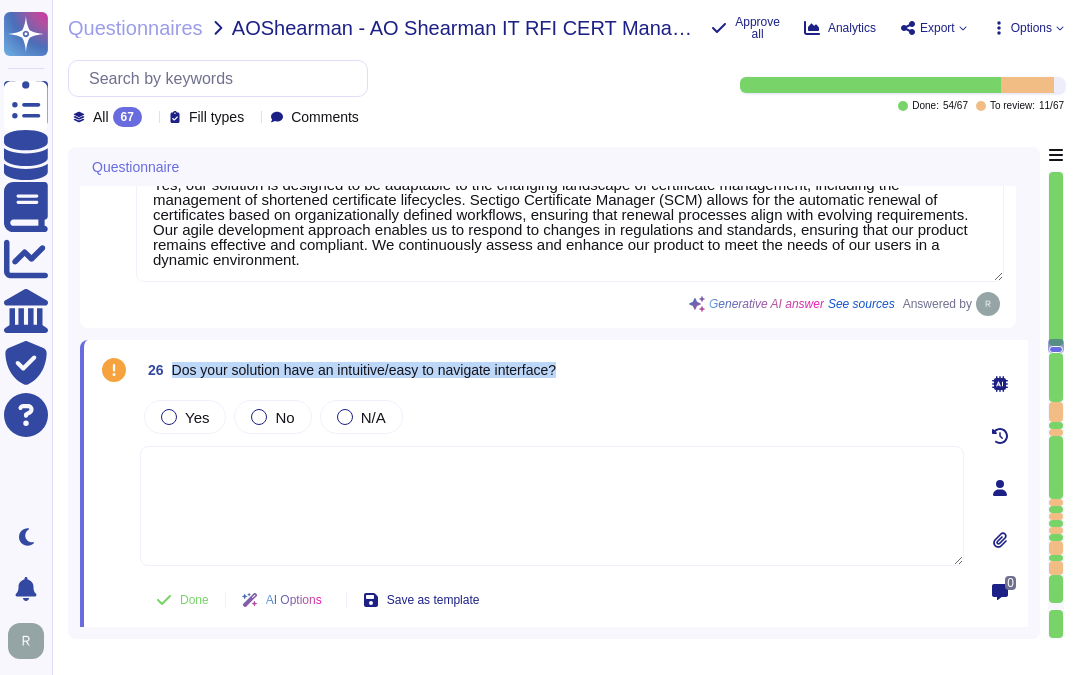 drag, startPoint x: 174, startPoint y: 367, endPoint x: 647, endPoint y: 366, distance: 473.00107 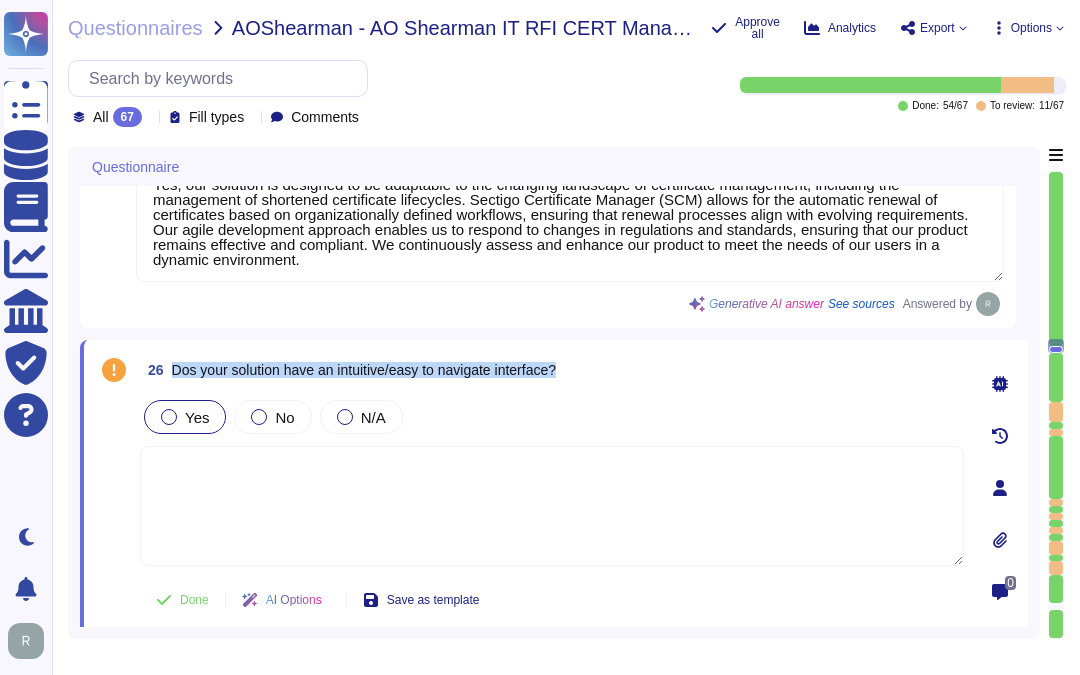 click at bounding box center [169, 417] 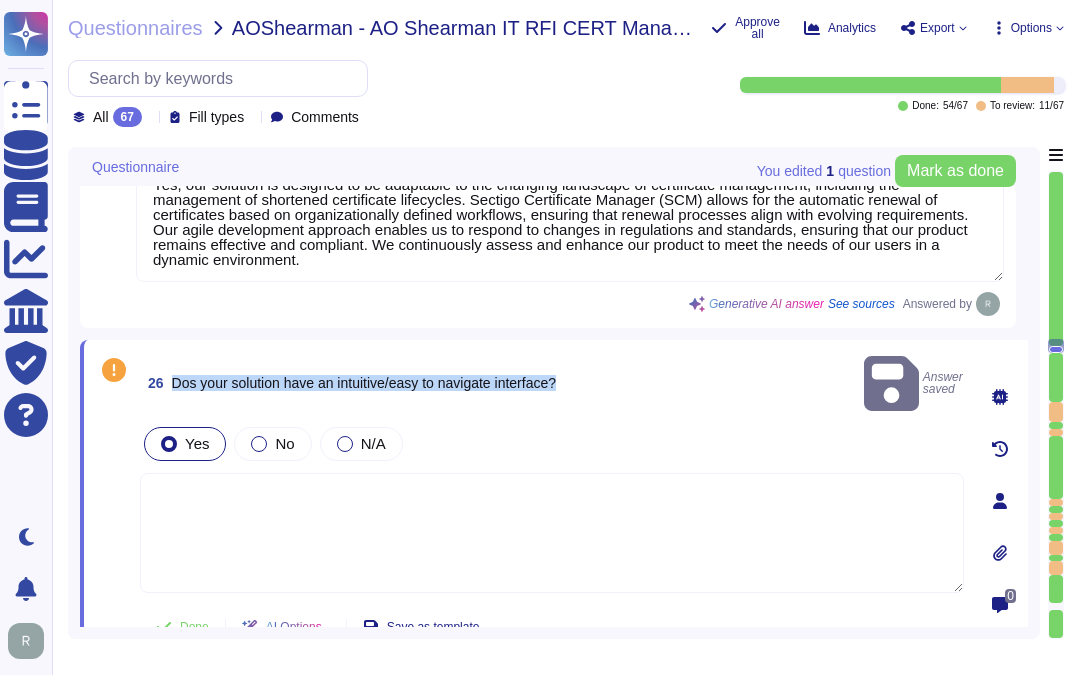 click on "Dos your solution have an intuitive/easy to navigate interface?" at bounding box center (364, 383) 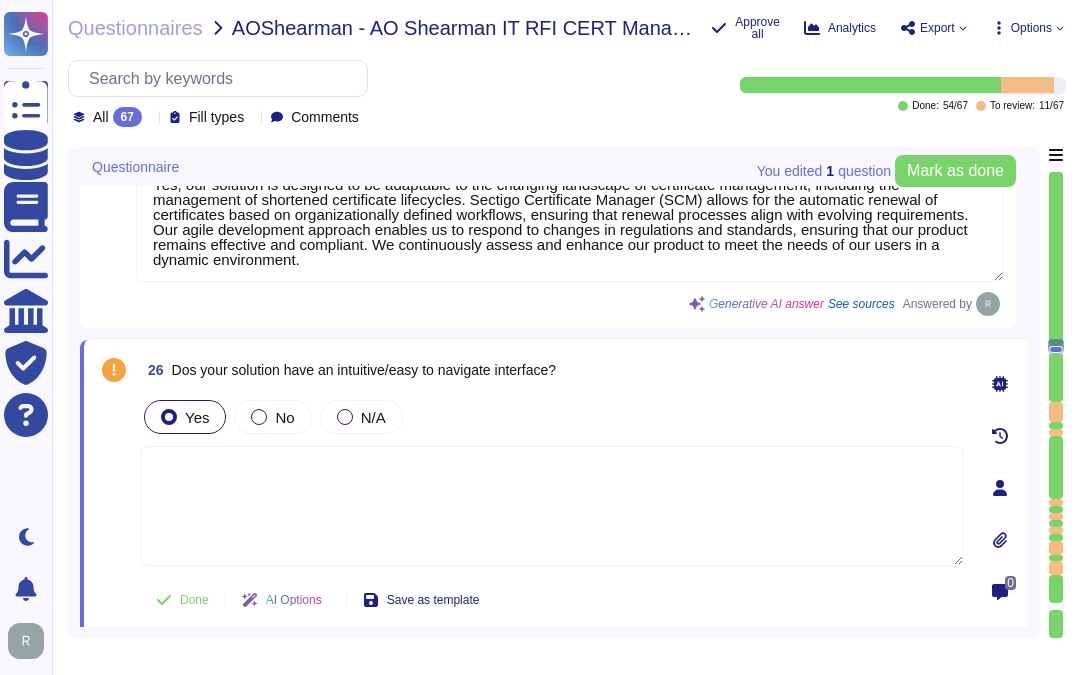 click at bounding box center (552, 506) 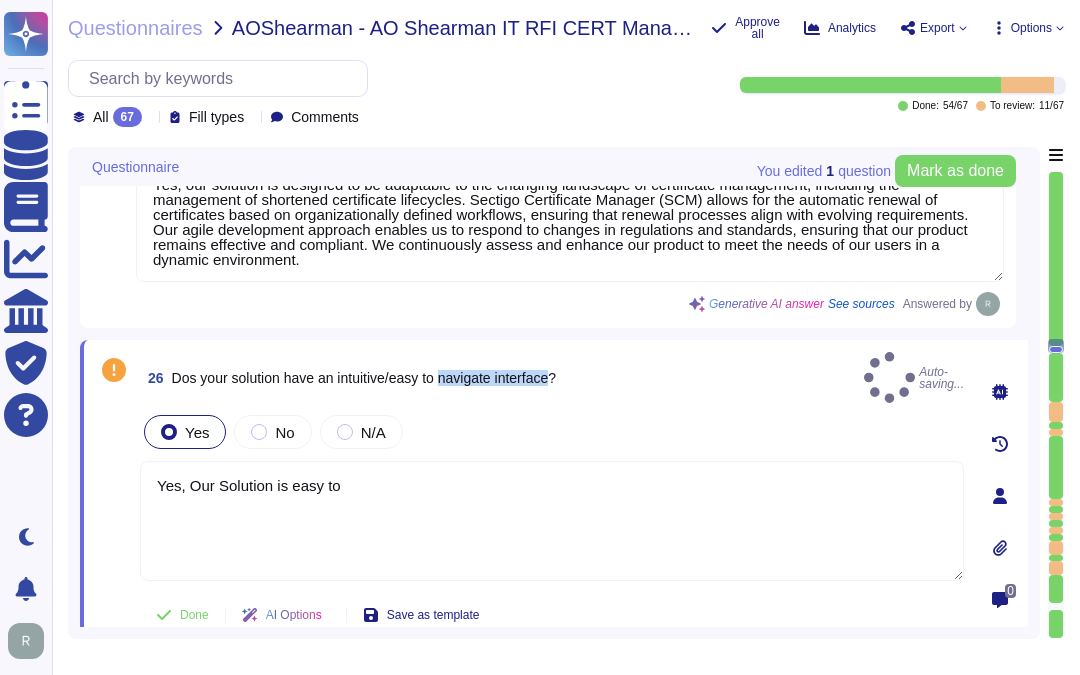 drag, startPoint x: 445, startPoint y: 368, endPoint x: 558, endPoint y: 366, distance: 113.0177 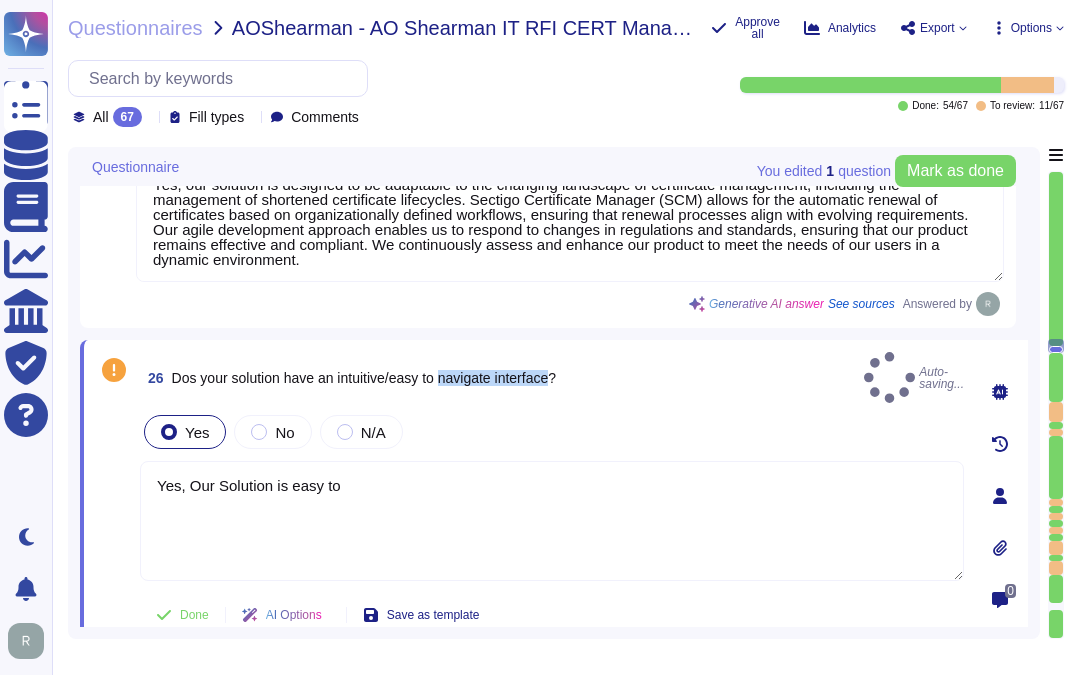 copy on "navigate interface" 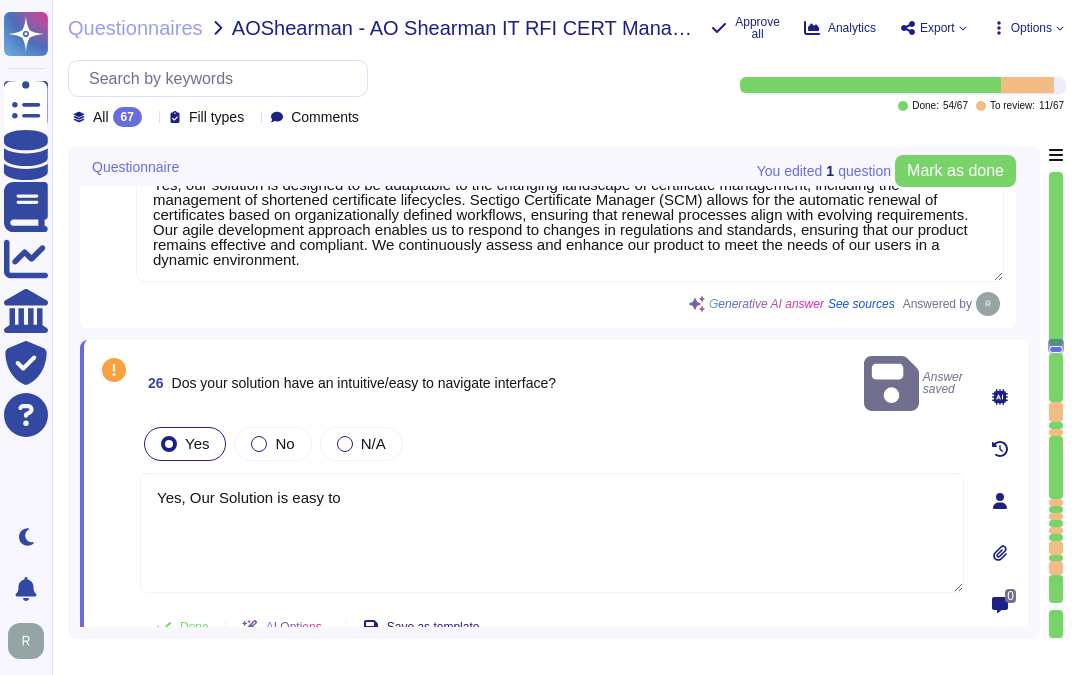 click on "Yes, Our Solution is easy to" at bounding box center [552, 533] 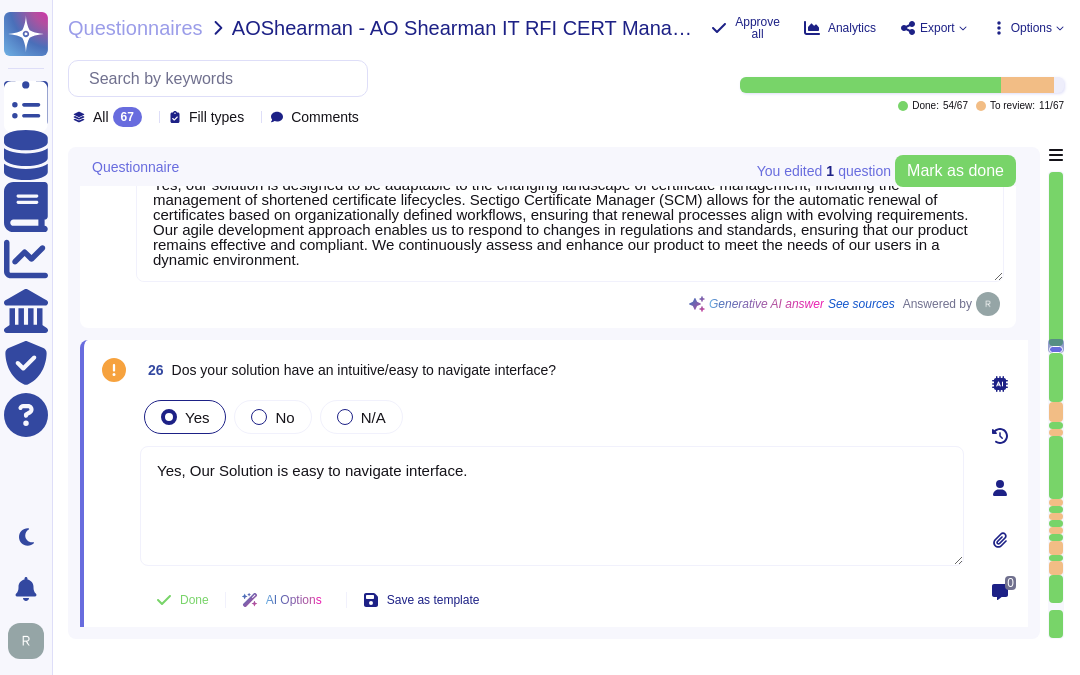 drag, startPoint x: 183, startPoint y: 470, endPoint x: 634, endPoint y: 460, distance: 451.11084 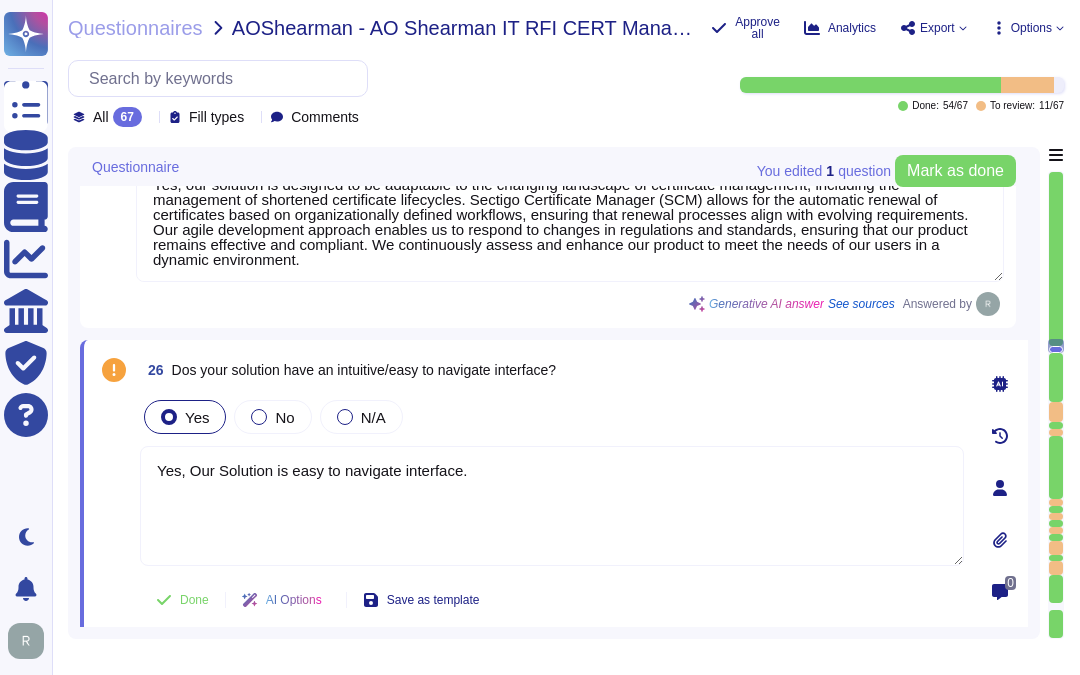 paste on "solution features an intuitive, easy-to-navigate interface" 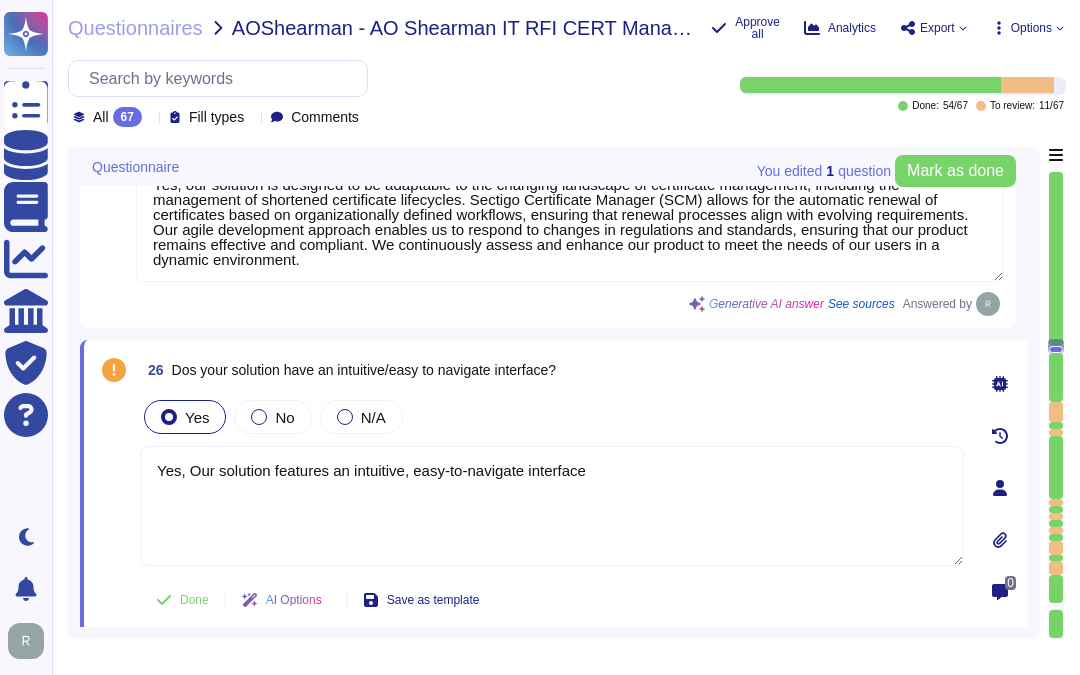 click on "Yes, Our solution features an intuitive, easy-to-navigate interface" at bounding box center (552, 506) 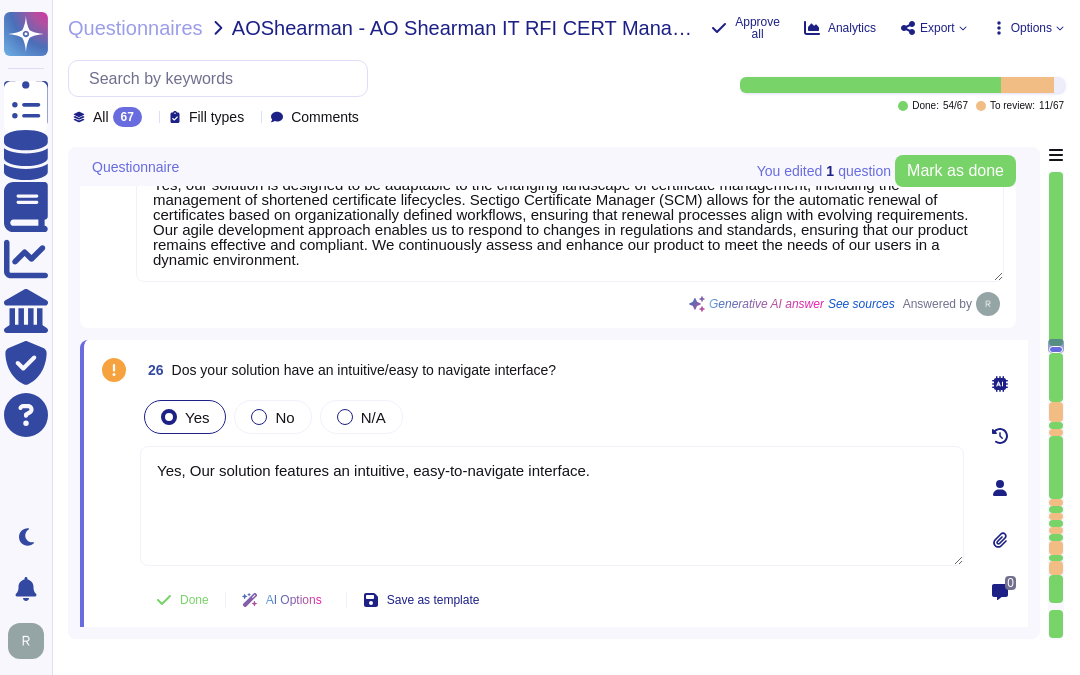 type on "Yes, Our solution features an intuitive, easy-to-navigate interface." 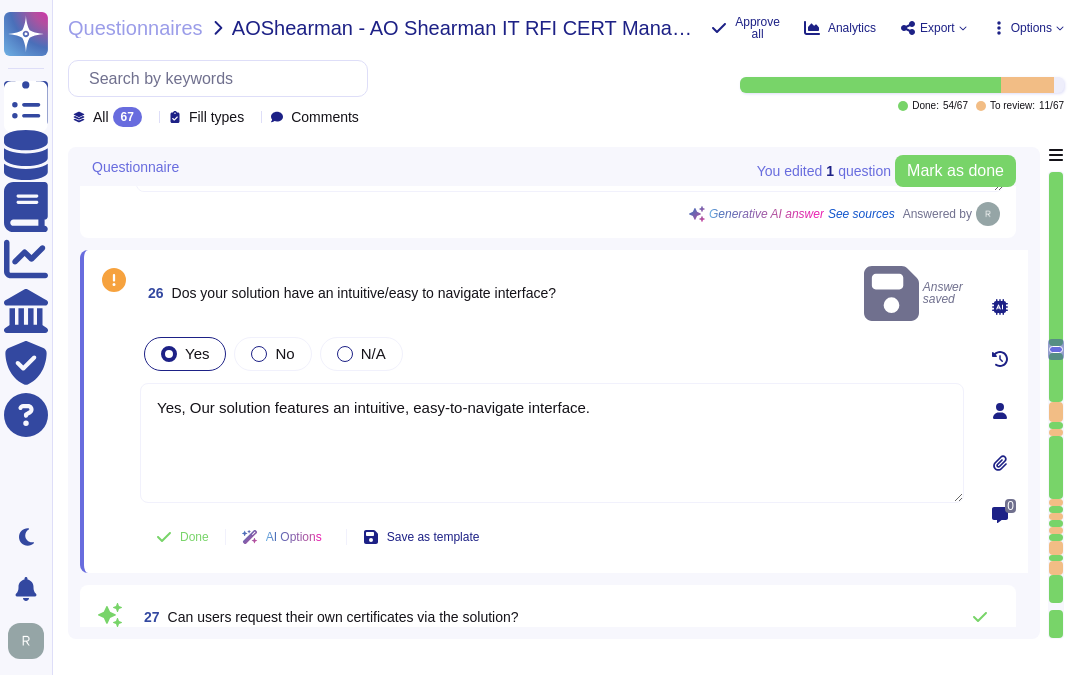 type on "Currently, no PKI solution is post-quantum ready, and we are unable to provide a clear product roadmap that includes adherence to post-quantum cryptography standards at this time. As the landscape evolves and standards are established, we will be able to outline the benefits and advancements that will come with our future solutions." 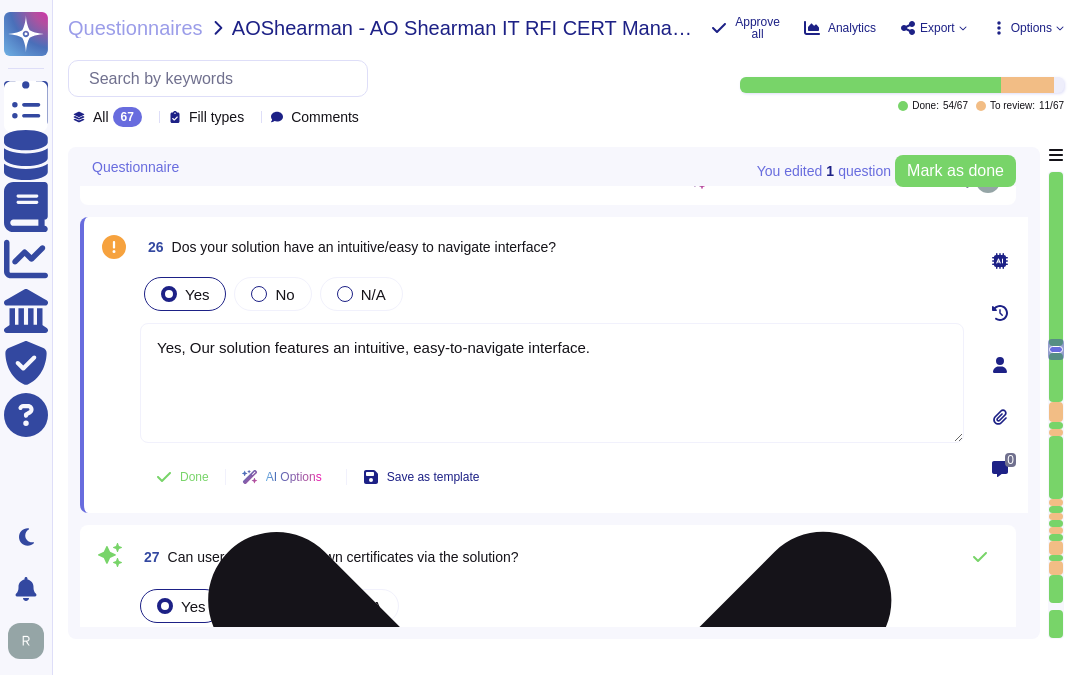 click on "Yes, Our solution features an intuitive, easy-to-navigate interface." at bounding box center [552, 383] 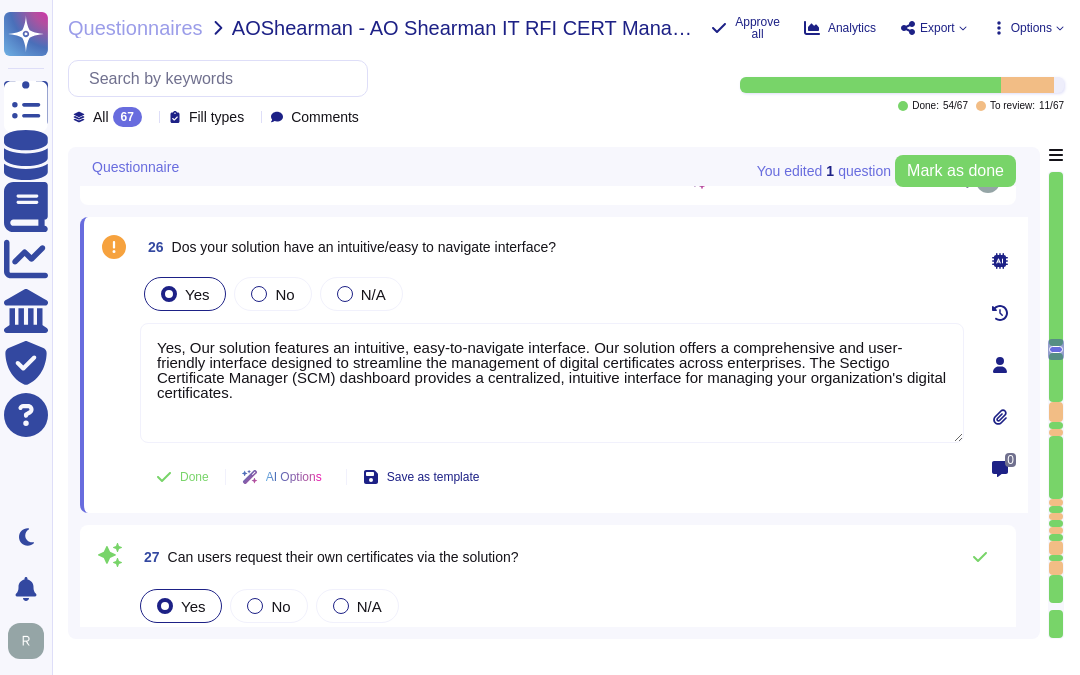 type on "Yes, Our solution features an intuitive, easy-to-navigate interface. Our solution offers a comprehensive and user-friendly interface designed to streamline the management of digital certificates across enterprises. The Sectigo Certificate Manager (SCM) dashboard provides a centralized, intuitive interface for managing your organization's digital certificates." 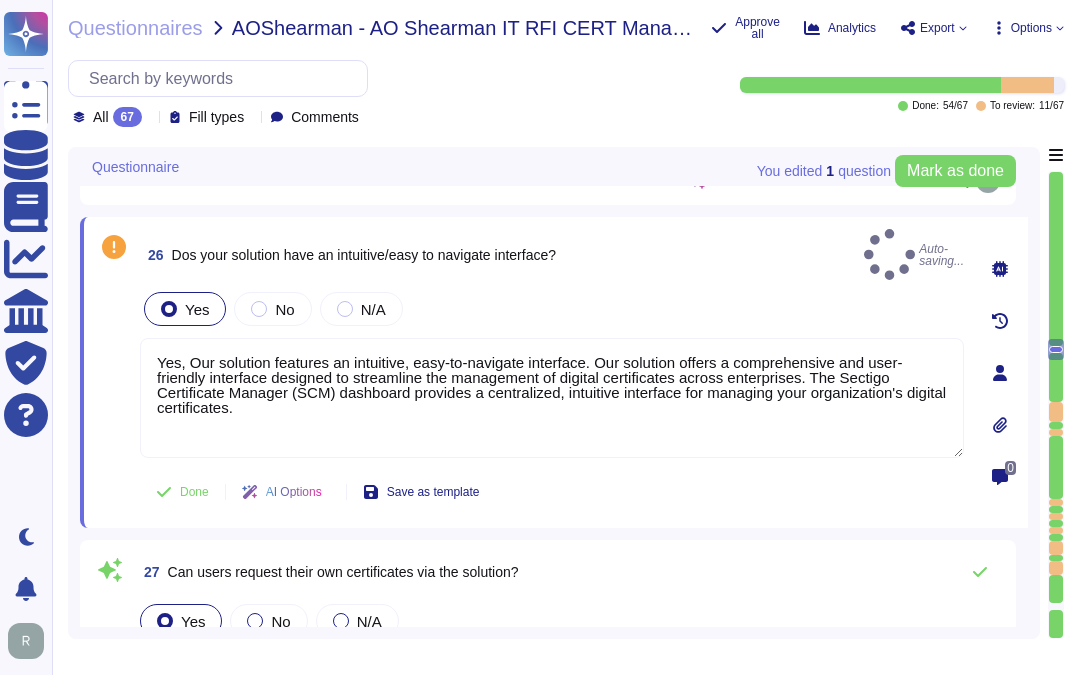 click on "Yes No N/A" at bounding box center (552, 309) 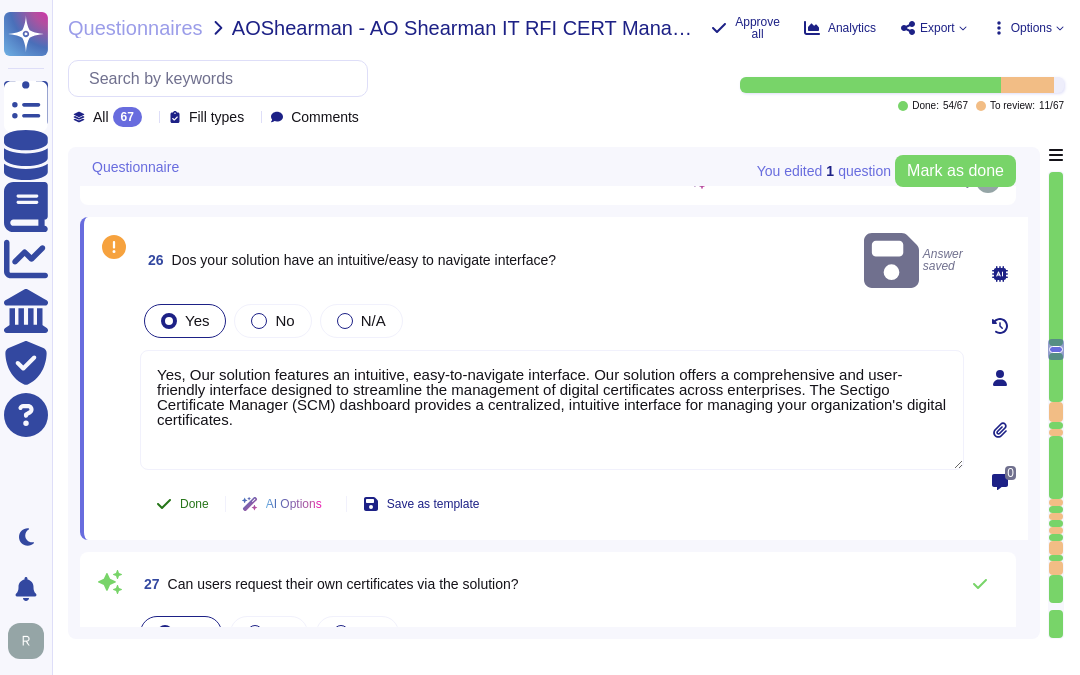 click on "Done" at bounding box center [194, 504] 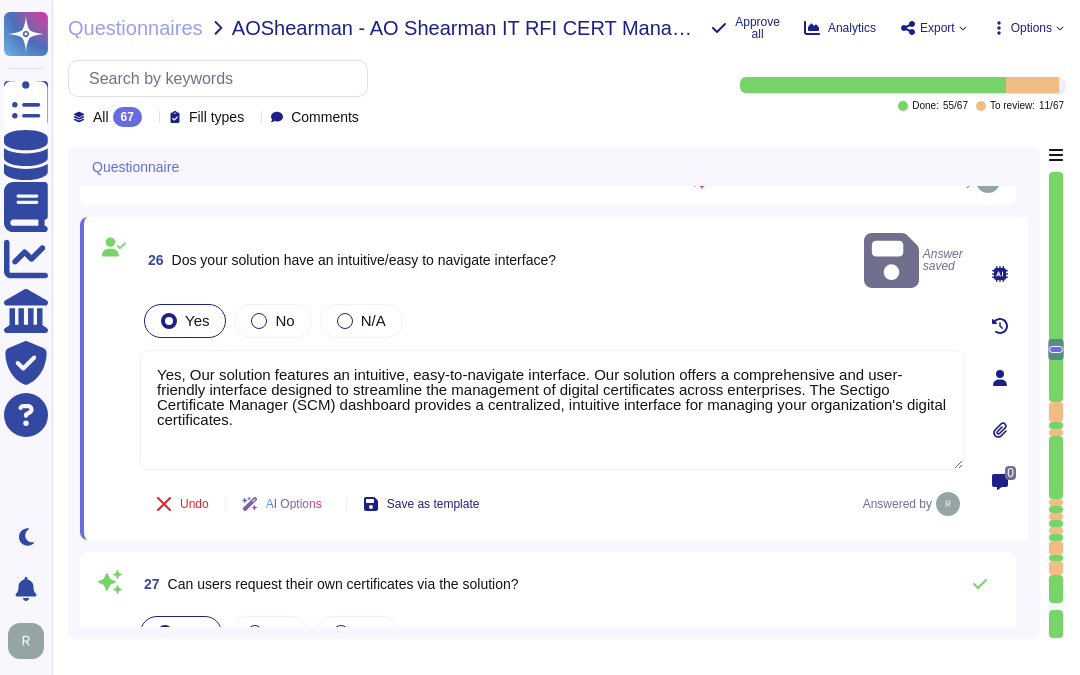 click 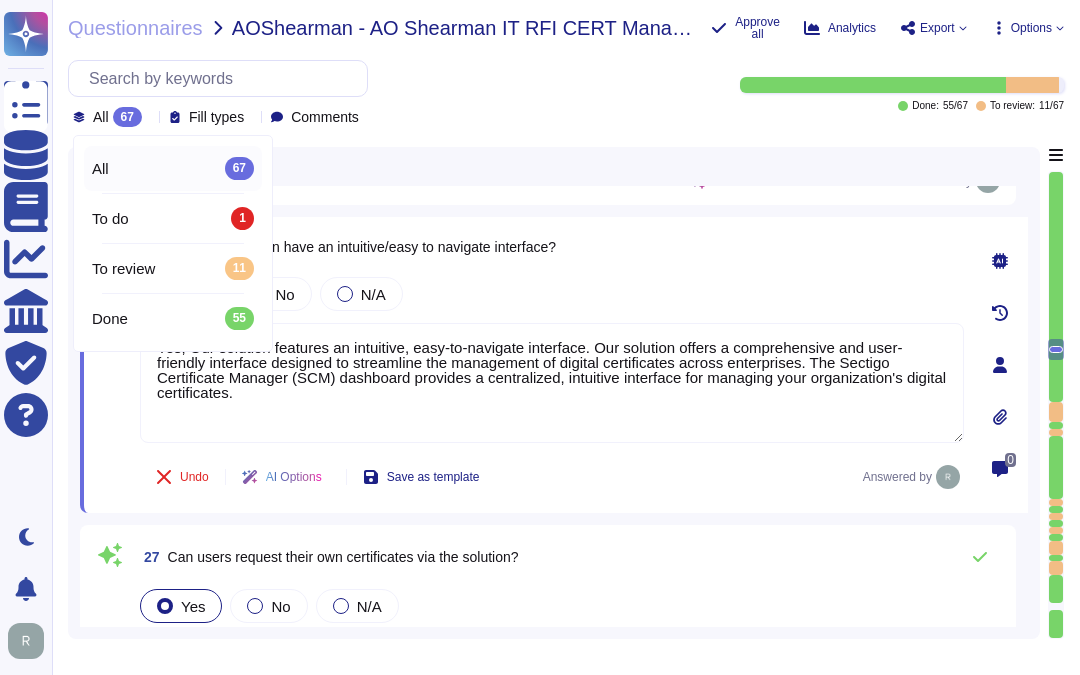click 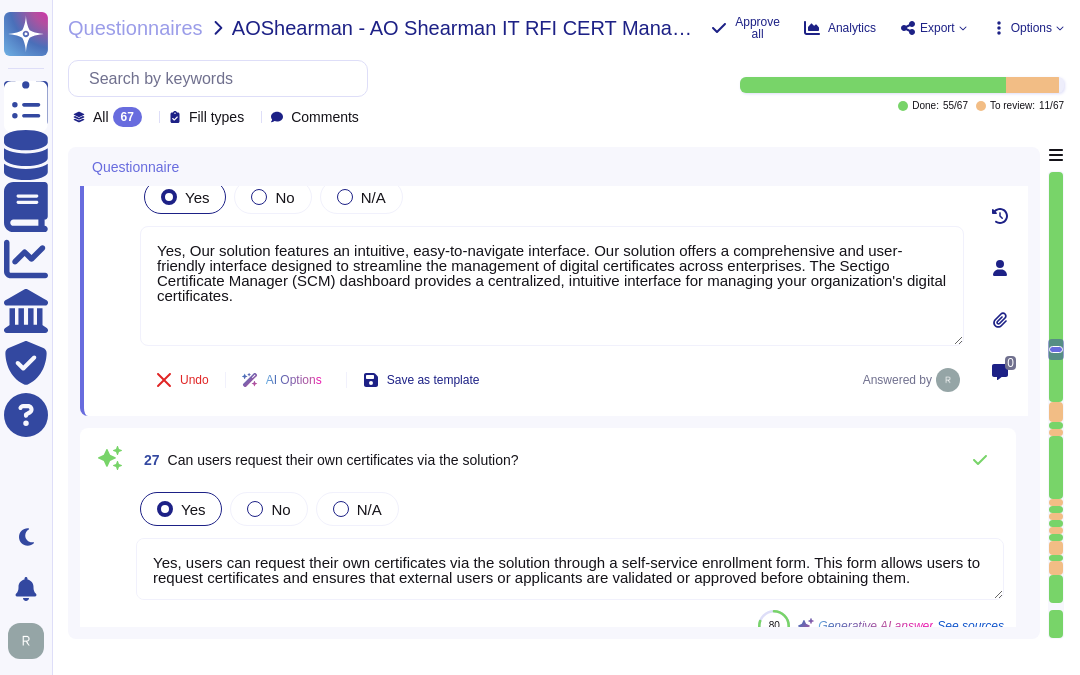 scroll, scrollTop: 5436, scrollLeft: 0, axis: vertical 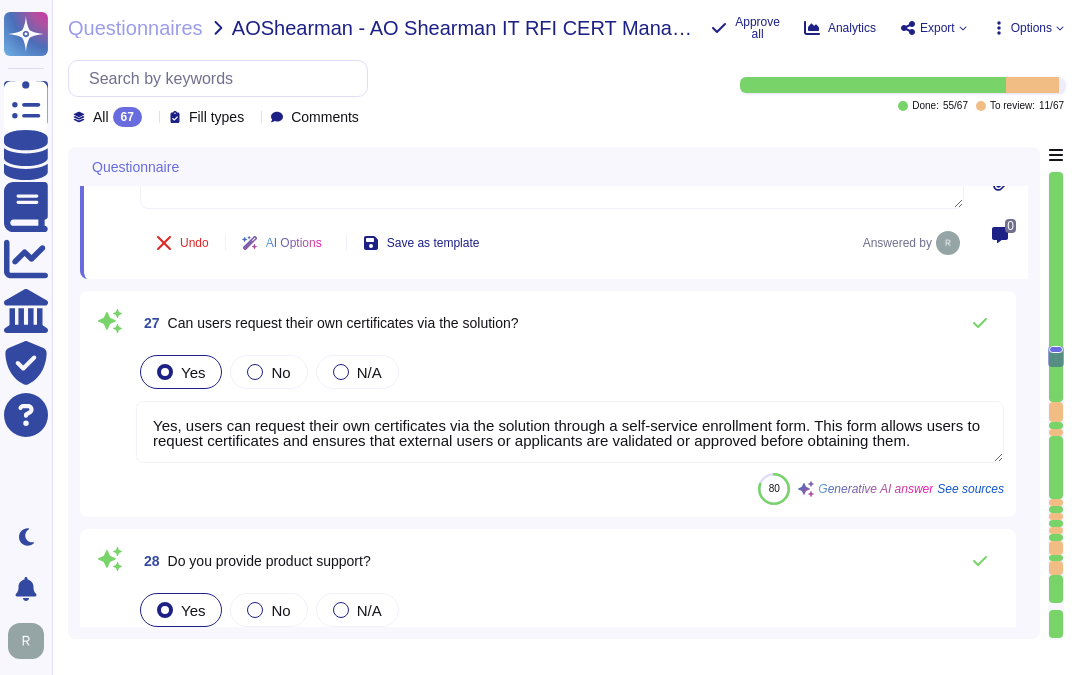 type on "Yes, Sectigo Certificate Manager allows for the segmentation of certificates by department, business unit, or other factors, enabling different permissioned employees for each group of certificates. This means specific certificates can be delegated to owners for management." 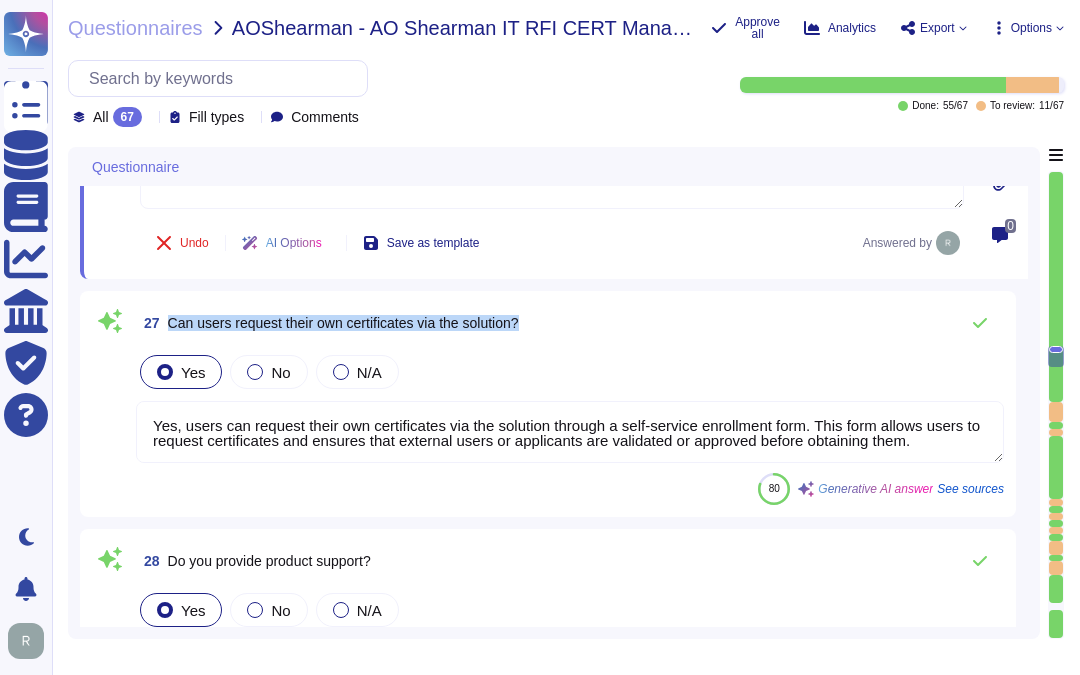 drag, startPoint x: 170, startPoint y: 321, endPoint x: 597, endPoint y: 317, distance: 427.01874 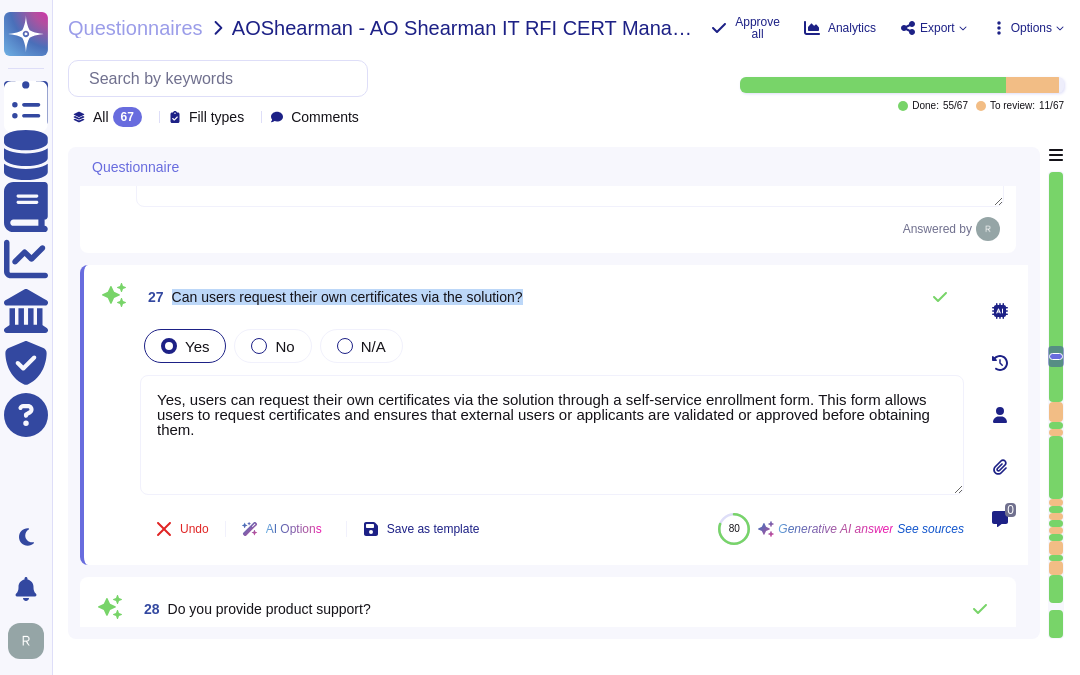 drag, startPoint x: 172, startPoint y: 294, endPoint x: 605, endPoint y: 281, distance: 433.1951 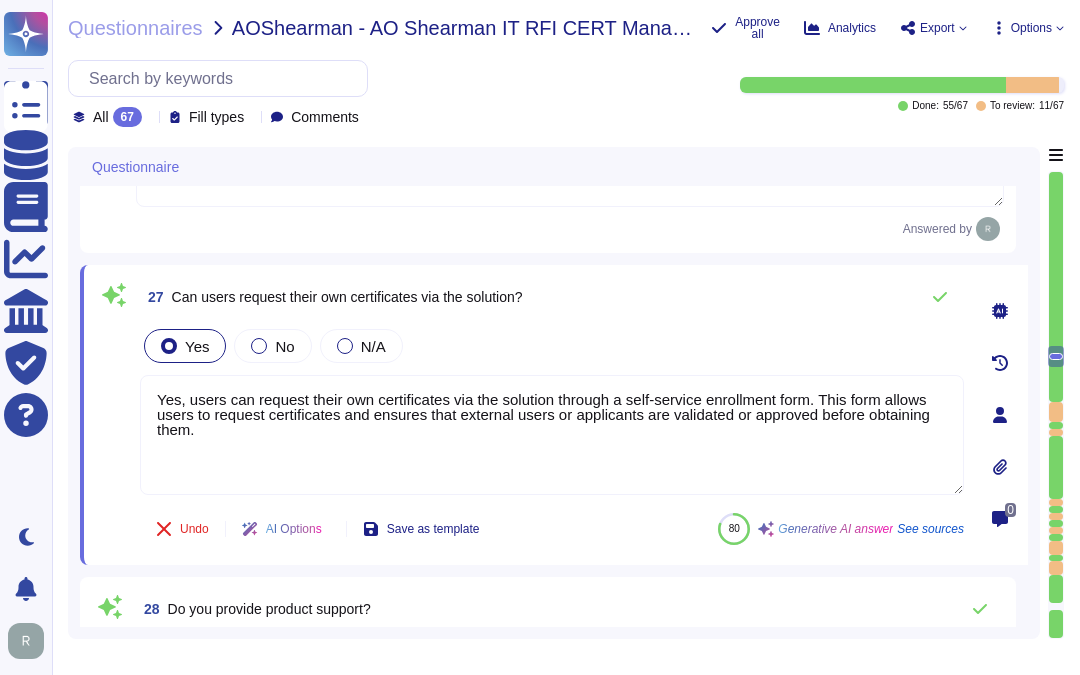 drag, startPoint x: 237, startPoint y: 433, endPoint x: 86, endPoint y: 395, distance: 155.70805 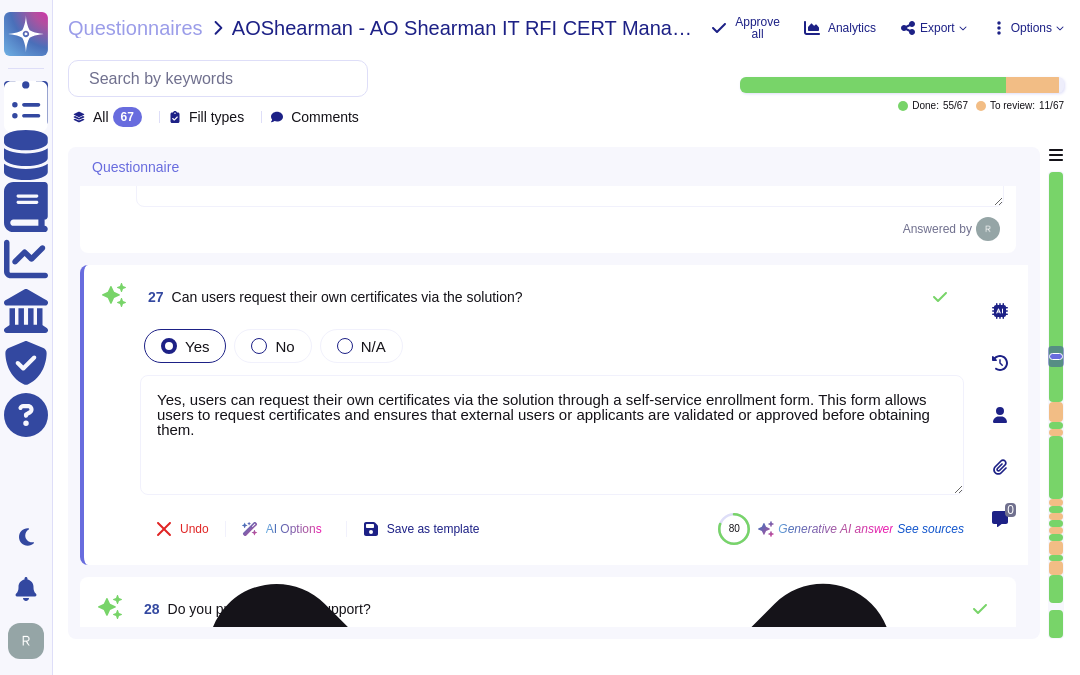 paste on "ensures that external users or applicants are validated or approved before obtaining certificates" 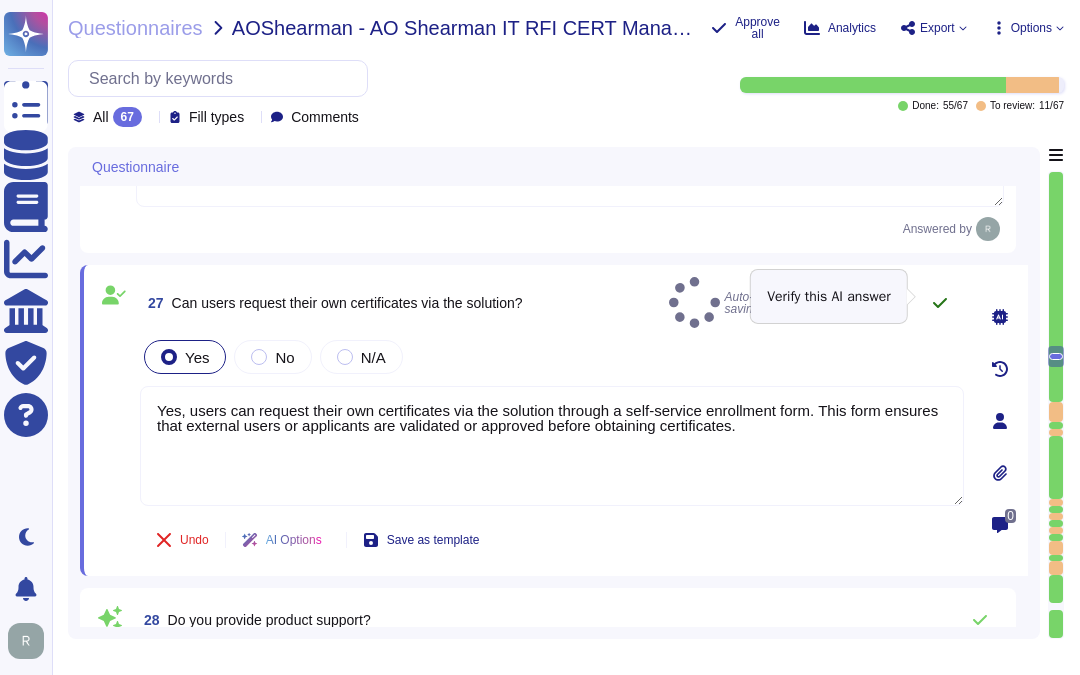 type on "Yes, users can request their own certificates via the solution through a self-service enrollment form. This form ensures that external users or applicants are validated or approved before obtaining certificates." 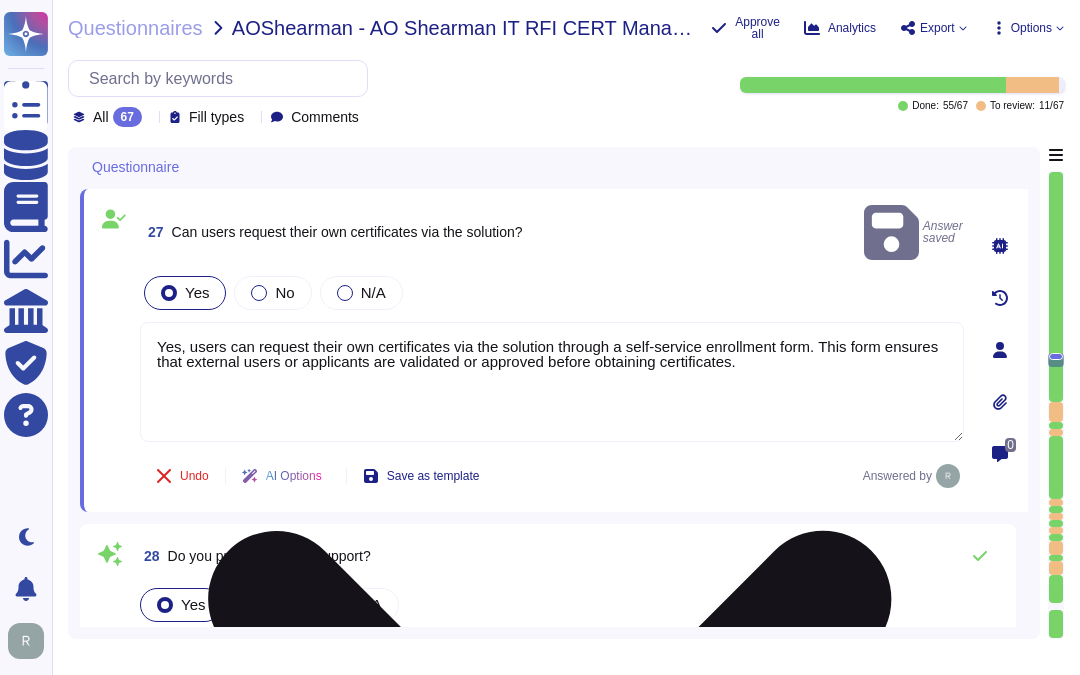 type on "Yes, Sectigo Certificate Manager allows for the segmentation of certificates by department, business unit, or other factors, enabling different permissioned employees for each group of certificates. This means specific certificates can be delegated to owners for management." 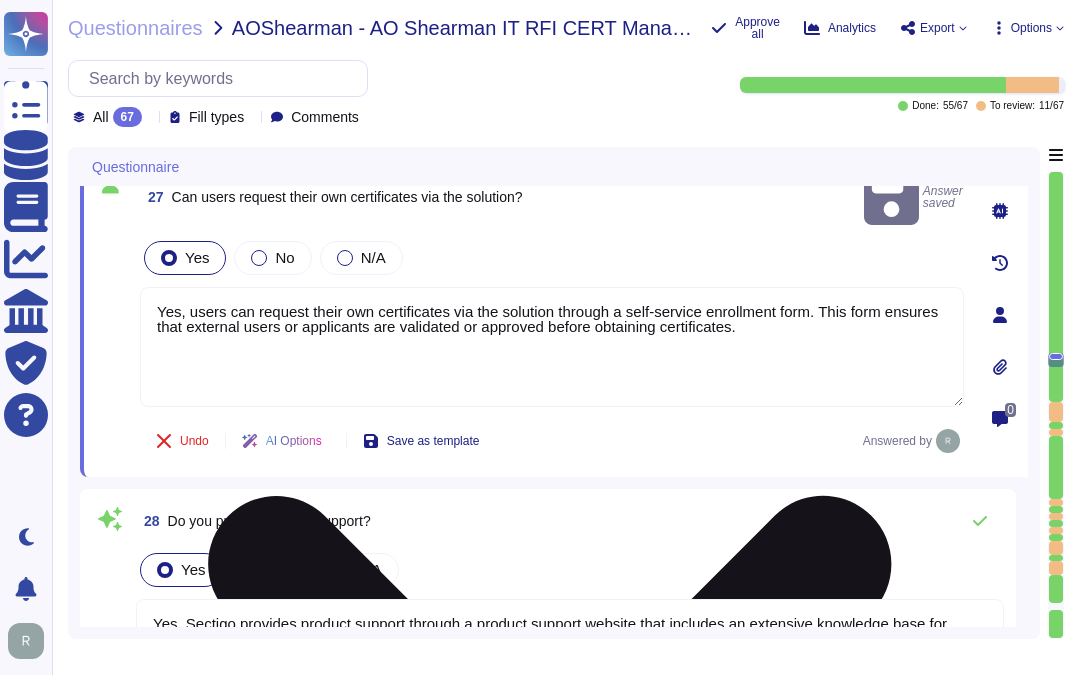 scroll, scrollTop: 5658, scrollLeft: 0, axis: vertical 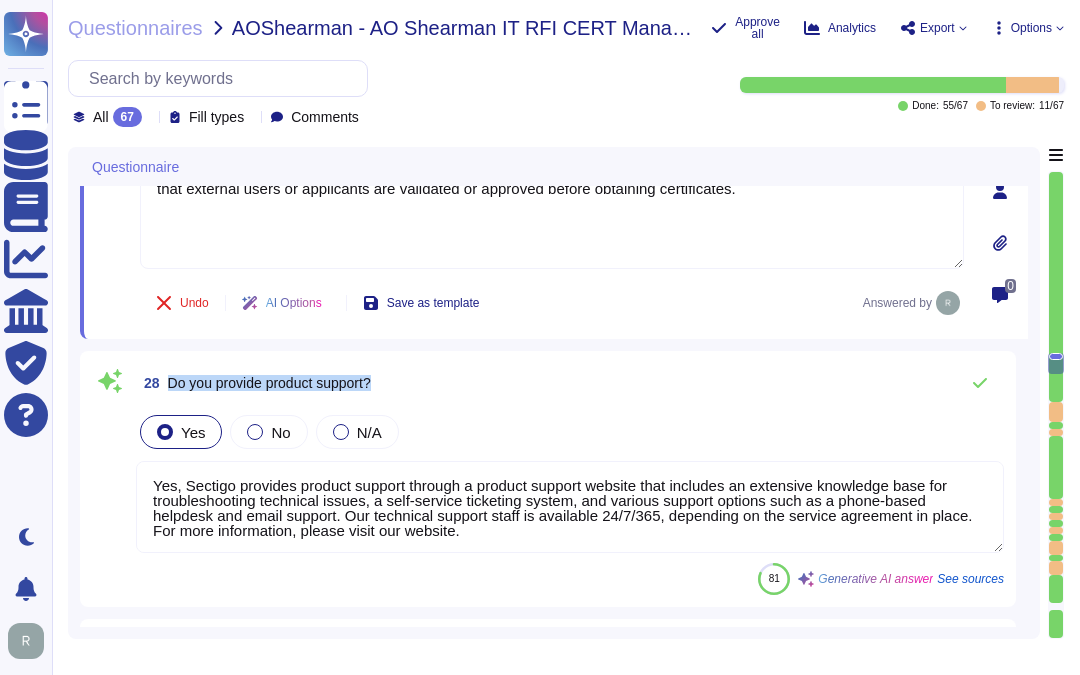 drag, startPoint x: 167, startPoint y: 376, endPoint x: 421, endPoint y: 375, distance: 254.00197 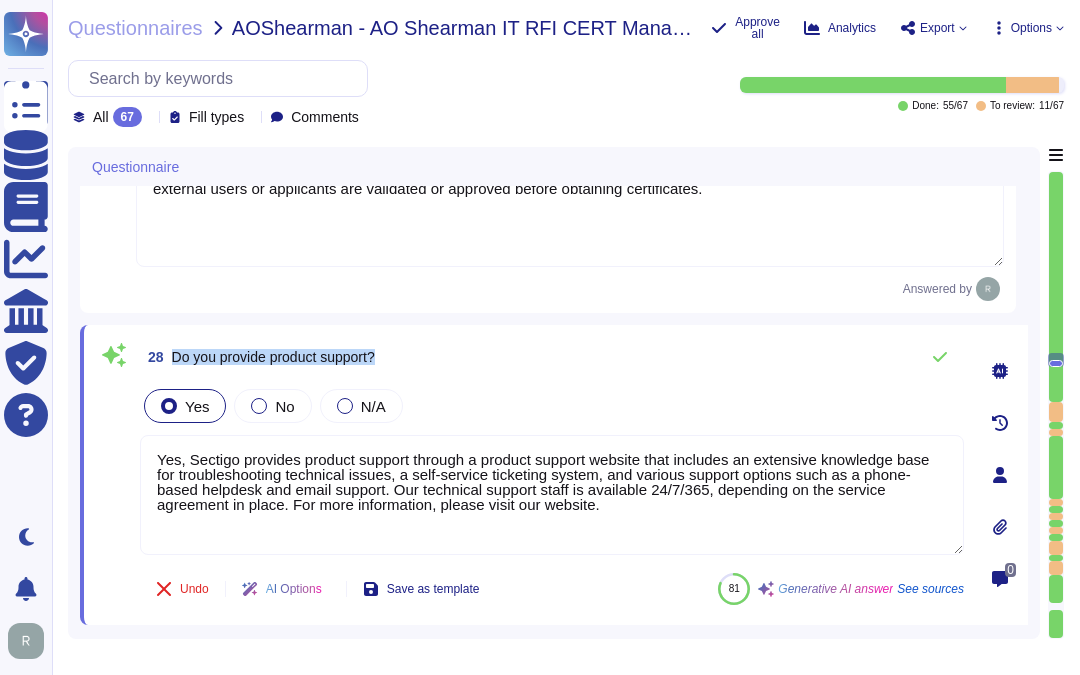 drag, startPoint x: 171, startPoint y: 352, endPoint x: 483, endPoint y: 341, distance: 312.19385 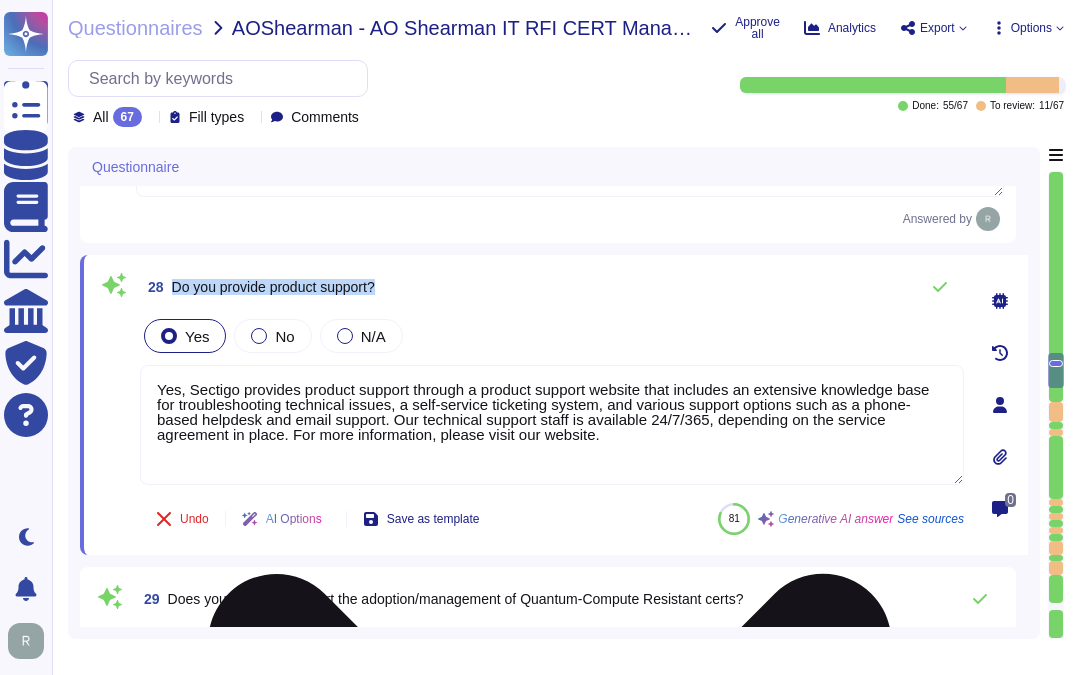 type on "Yes, our solution supports a variety of certificate types, including:
1. Public Certificates:
- OV and TLS certificates
- Sponsored and Organization Validated S/MIME certificates
- OV Code Signing certificates
2. Private Certificates:
- Private TLS certificates
- Private User (client) certificates
- Private Code Signing certificates
- Private Device certificates
Additionally, it supports both public and private versions of SSL, S/MIME, and code signing certificates." 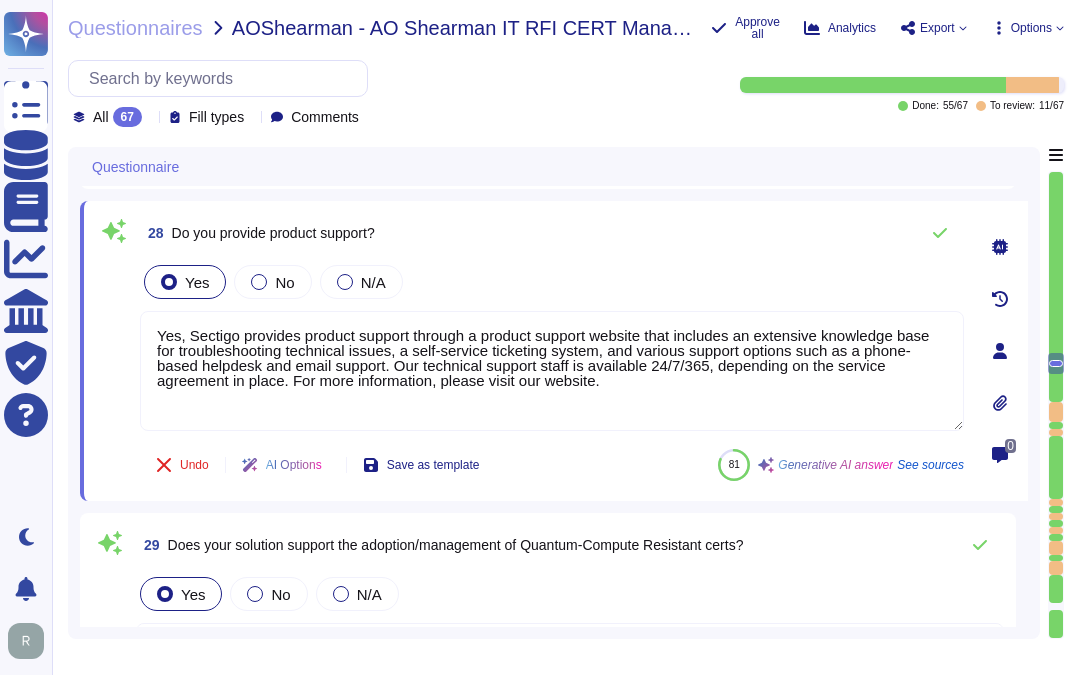 drag, startPoint x: 536, startPoint y: 388, endPoint x: 122, endPoint y: 321, distance: 419.38644 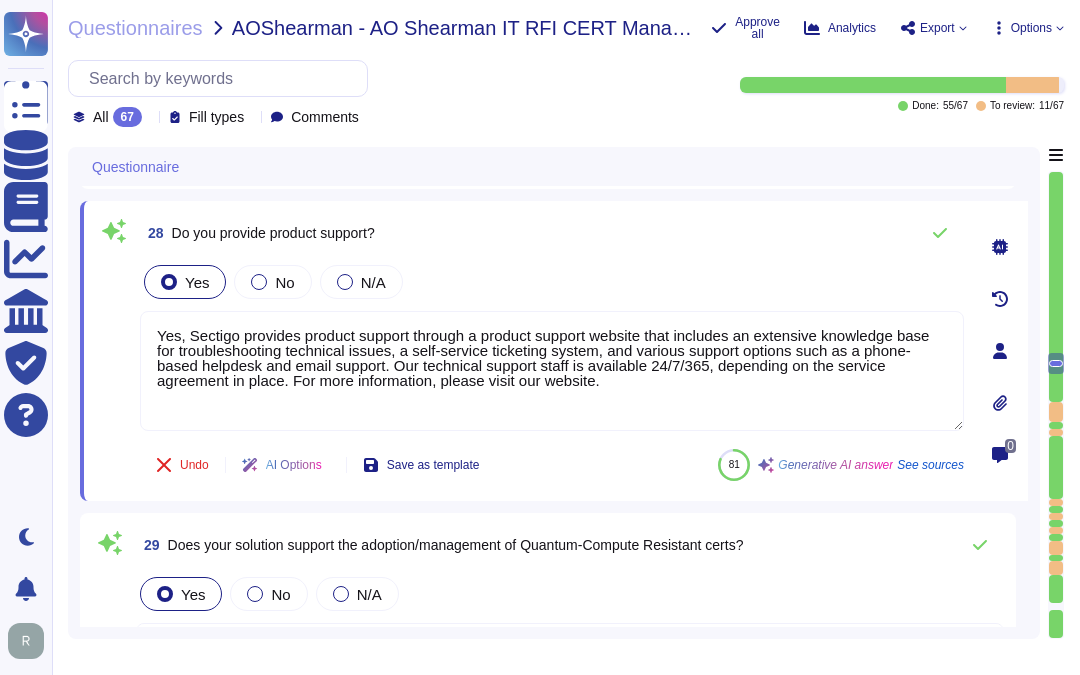 click on "Yes No N/A" at bounding box center [552, 282] 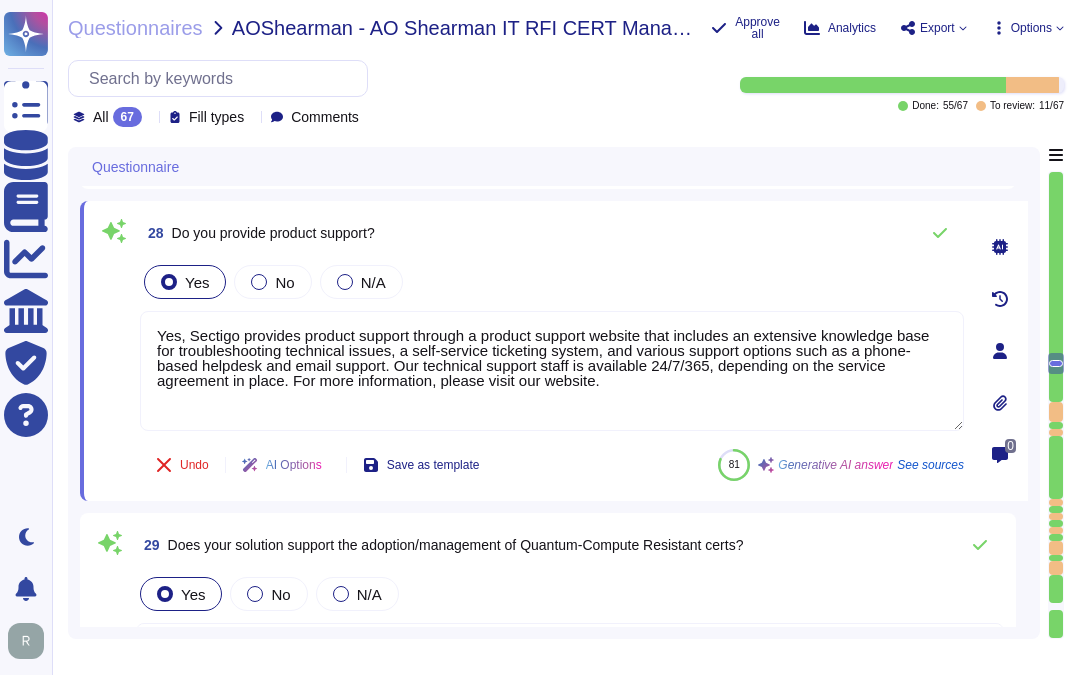 click on "28 Do you provide product support?" at bounding box center [552, 233] 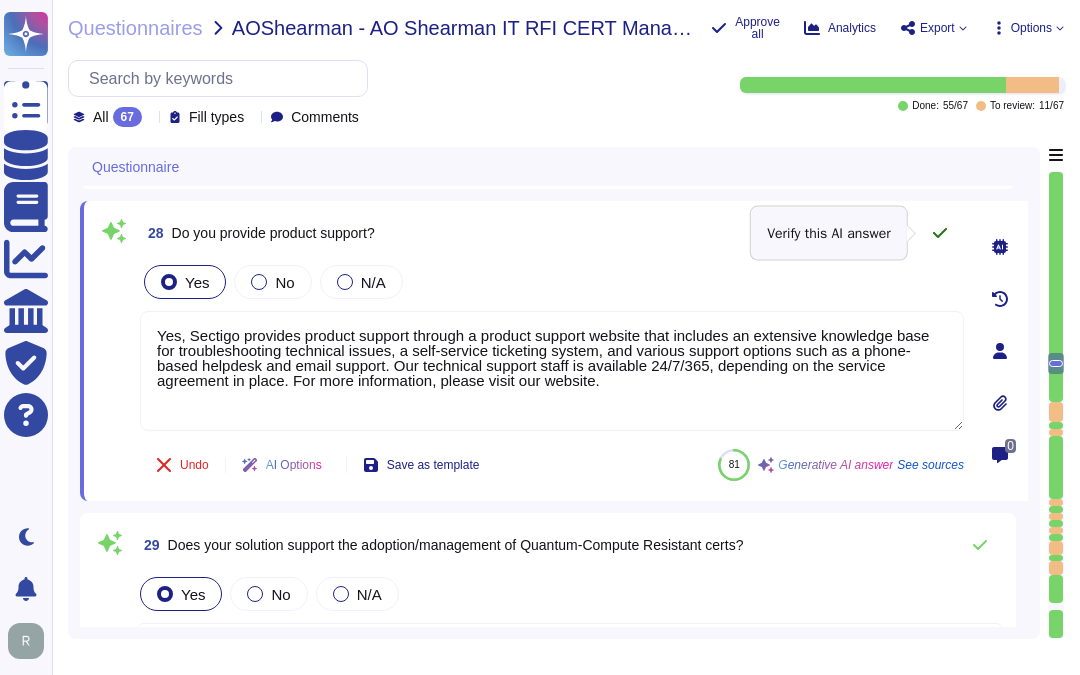 click 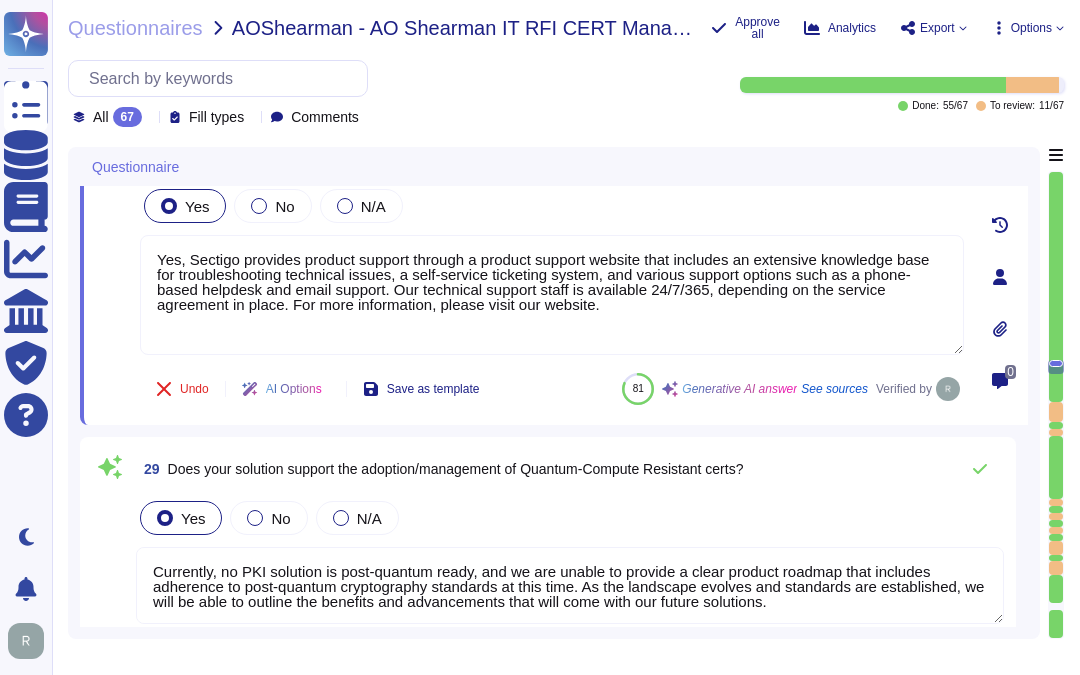 scroll, scrollTop: 5881, scrollLeft: 0, axis: vertical 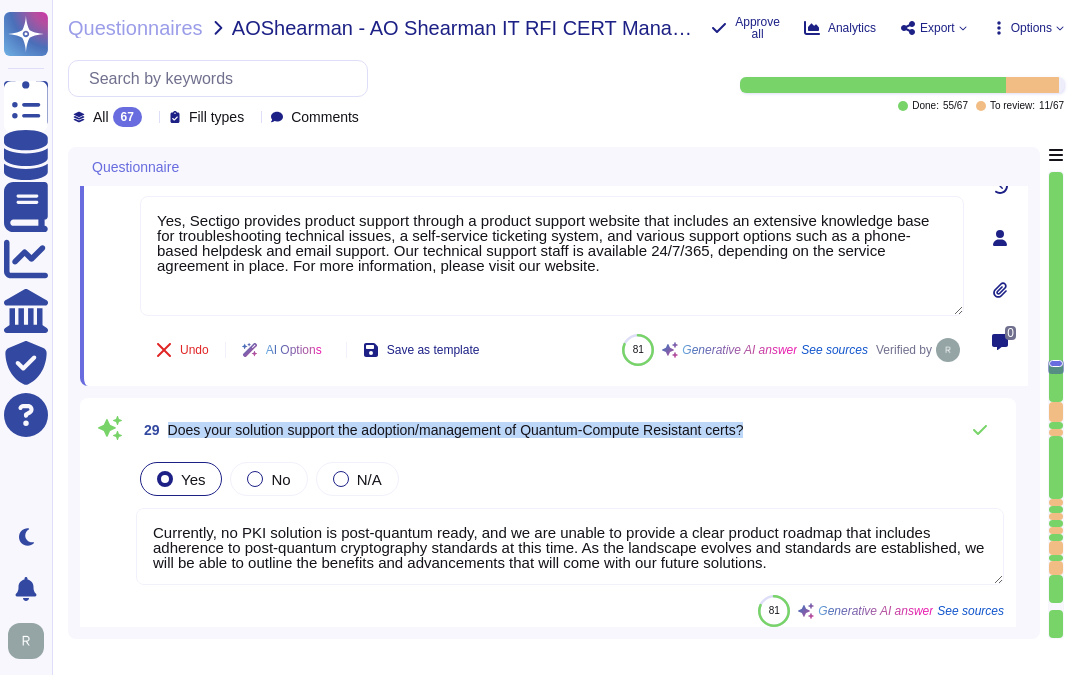 drag, startPoint x: 168, startPoint y: 426, endPoint x: 804, endPoint y: 423, distance: 636.0071 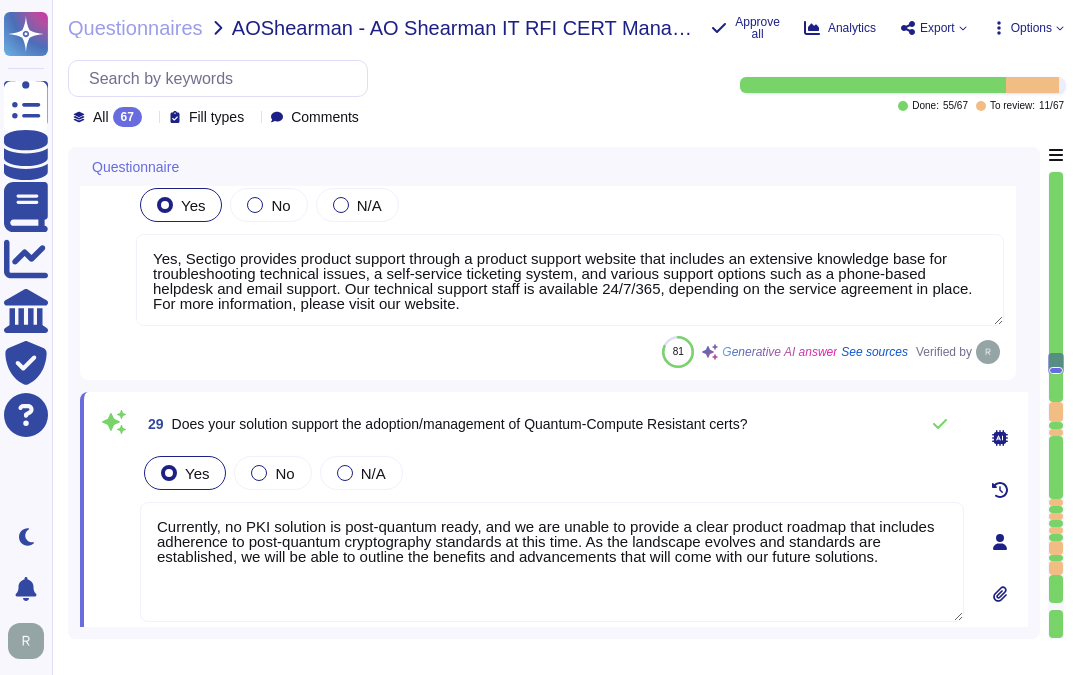 scroll, scrollTop: 5881, scrollLeft: 0, axis: vertical 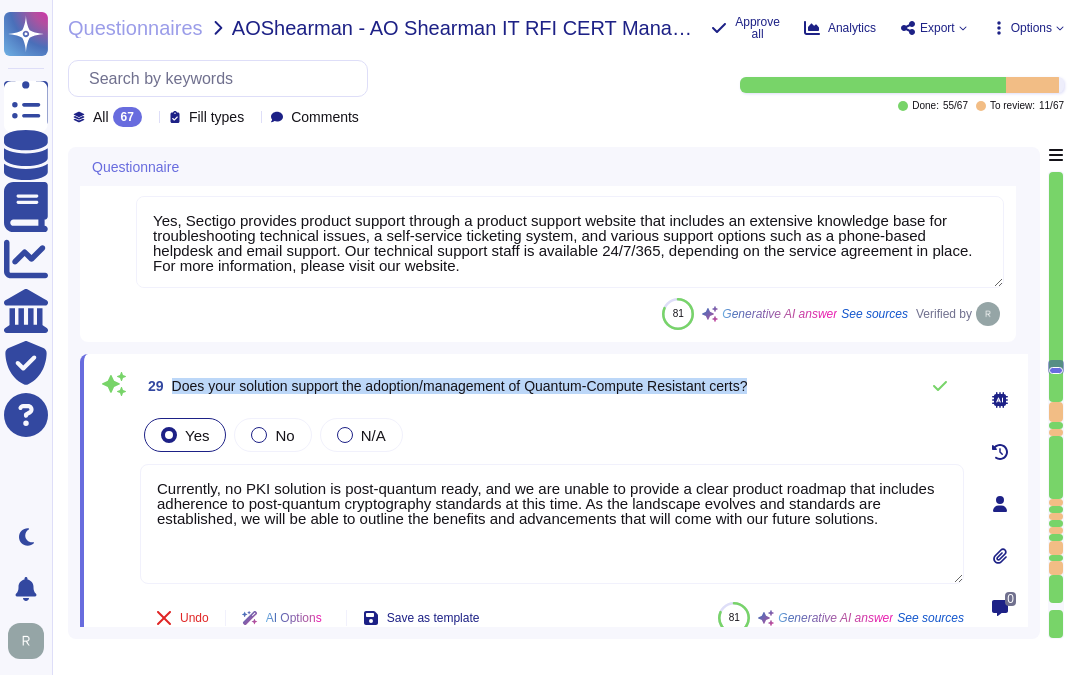 drag, startPoint x: 172, startPoint y: 383, endPoint x: 785, endPoint y: 377, distance: 613.02936 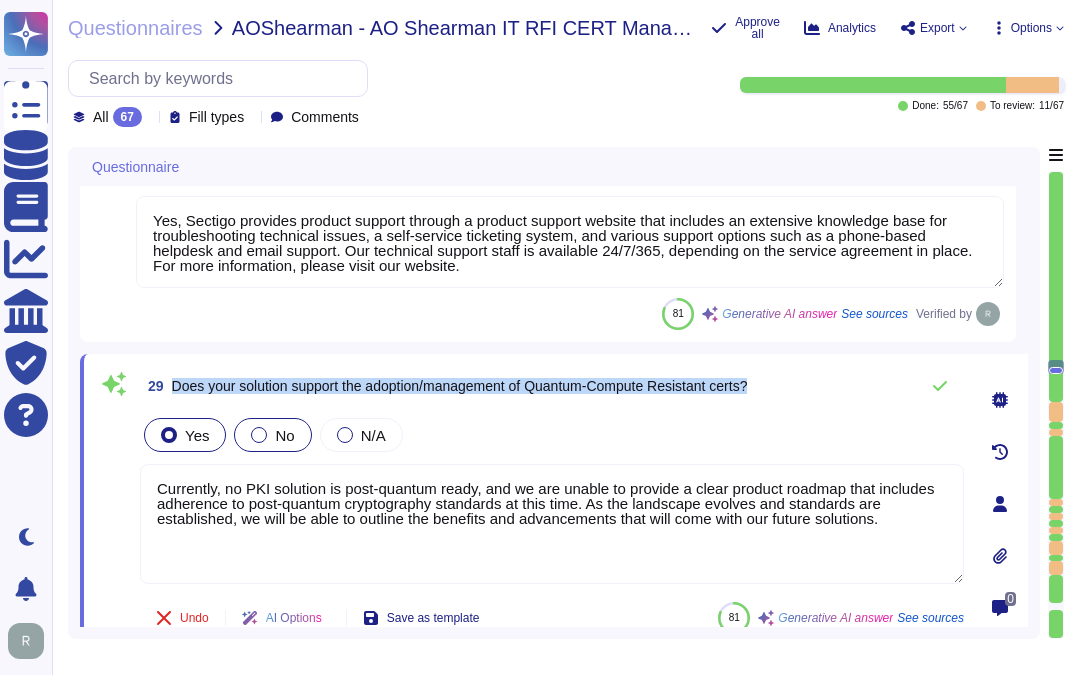 click on "No" at bounding box center (284, 435) 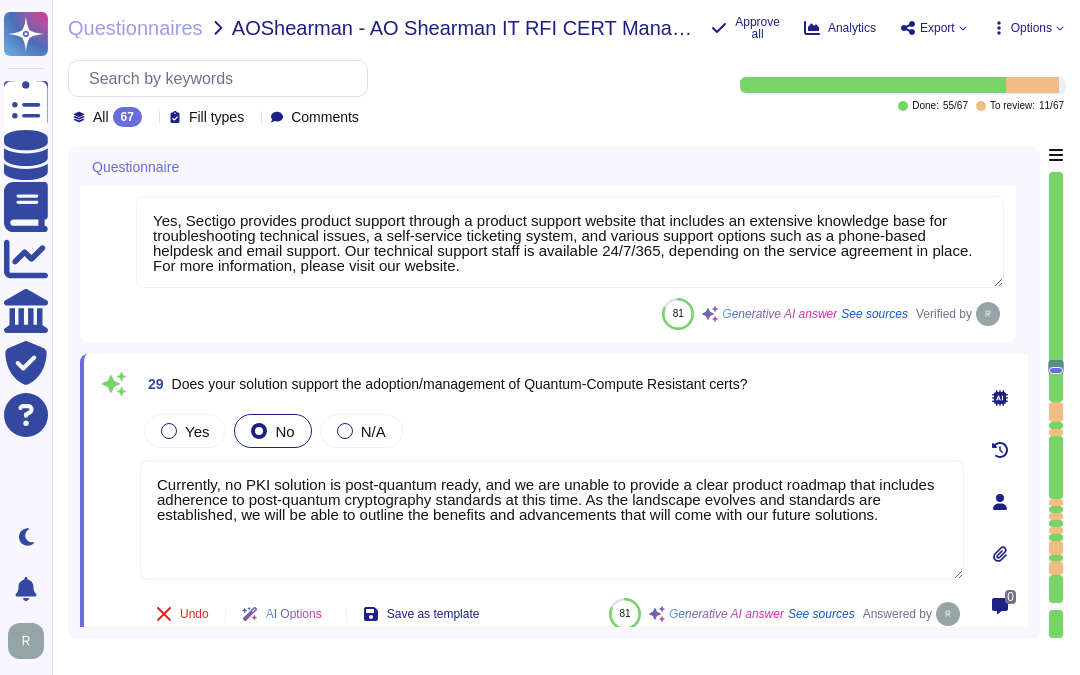 click on "Yes No N/A" at bounding box center (552, 431) 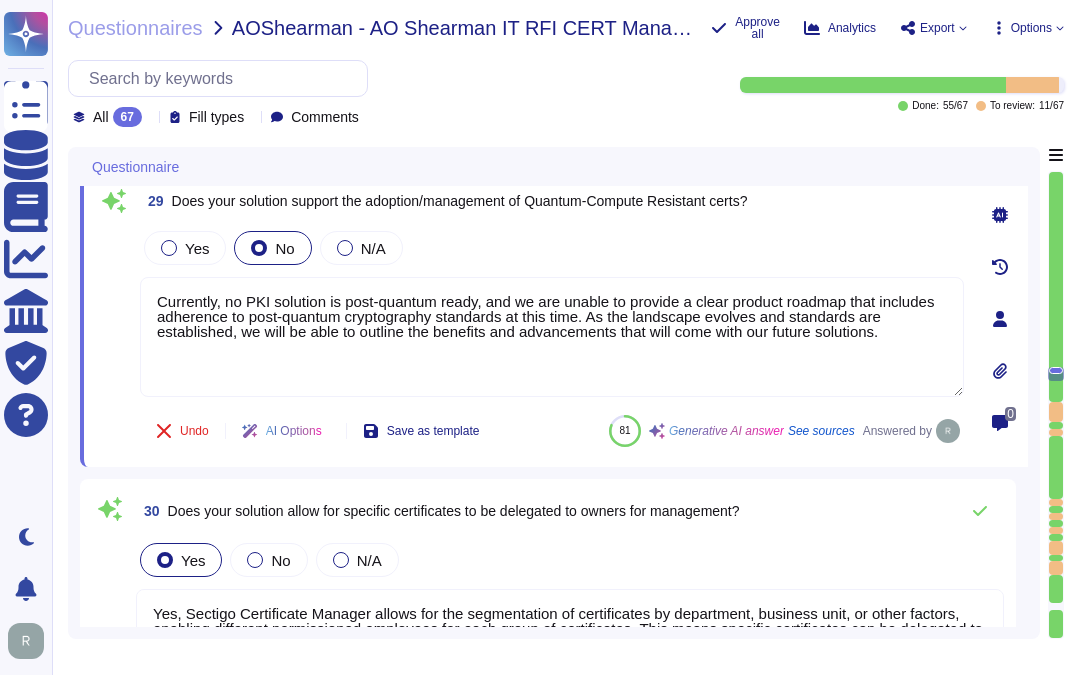 scroll, scrollTop: 6103, scrollLeft: 0, axis: vertical 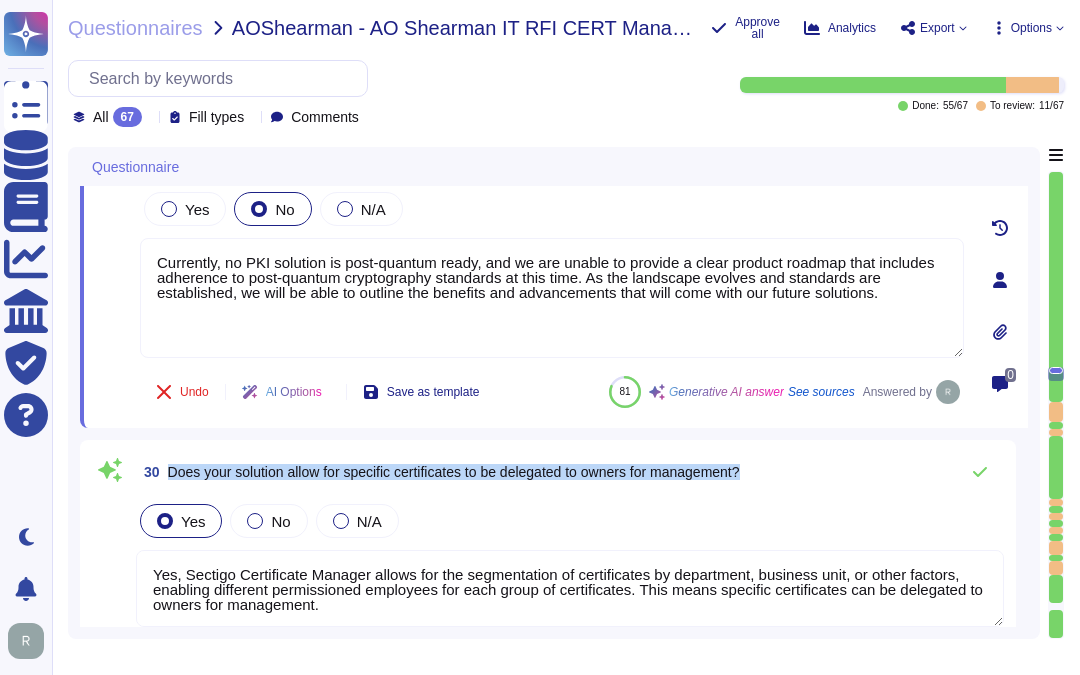 drag, startPoint x: 168, startPoint y: 464, endPoint x: 803, endPoint y: 460, distance: 635.0126 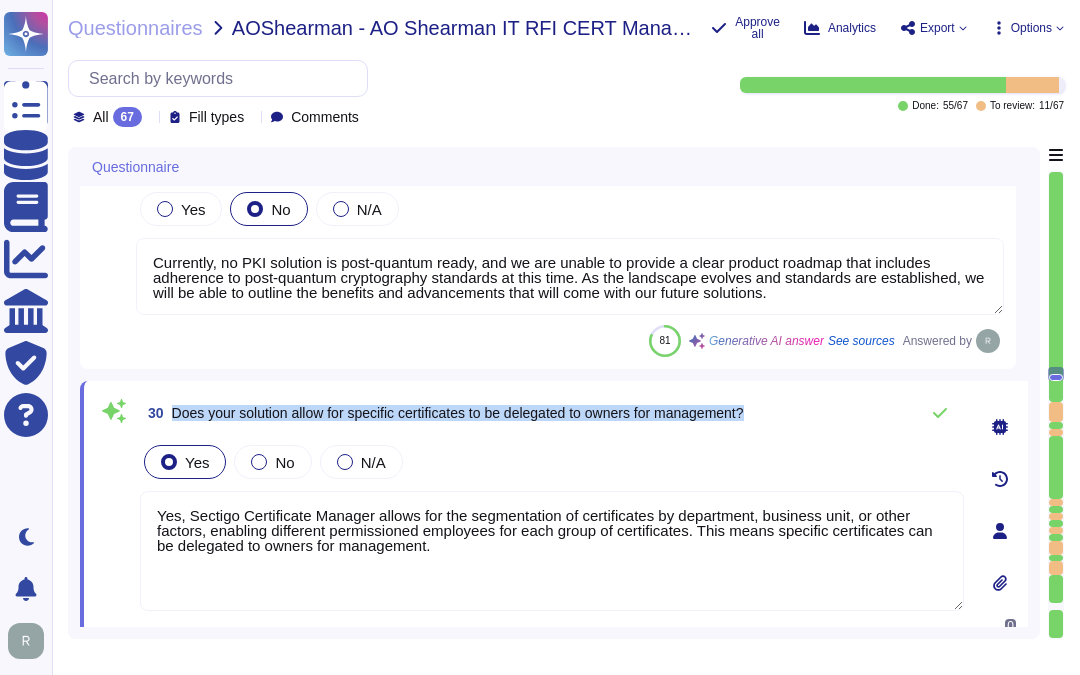 drag, startPoint x: 172, startPoint y: 410, endPoint x: 792, endPoint y: 403, distance: 620.0395 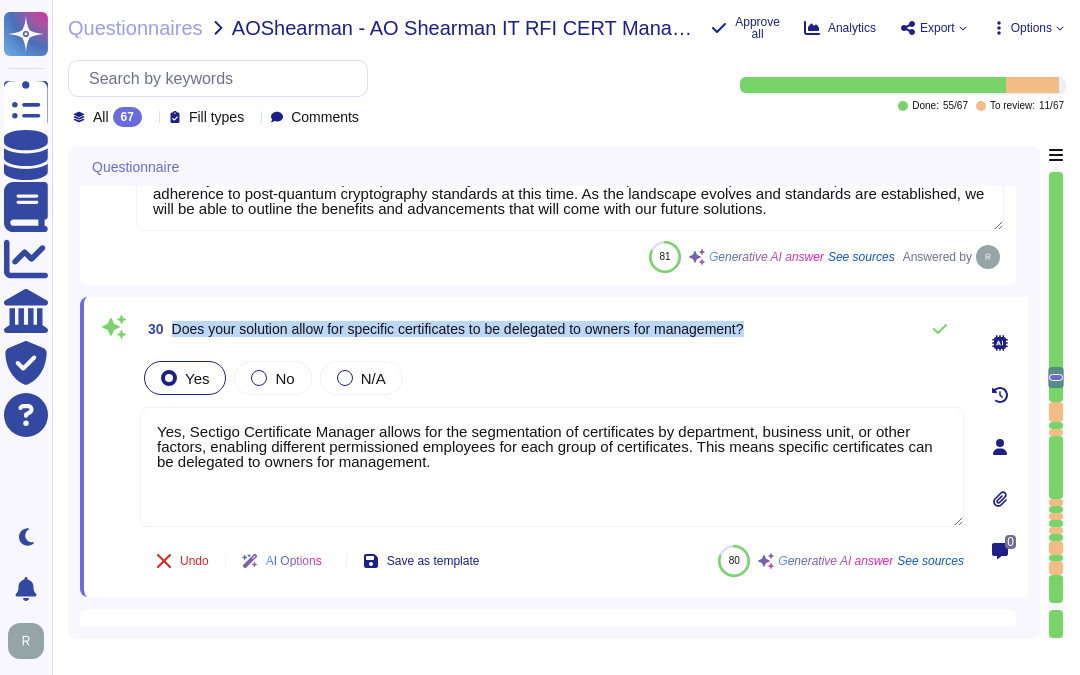 scroll, scrollTop: 6214, scrollLeft: 0, axis: vertical 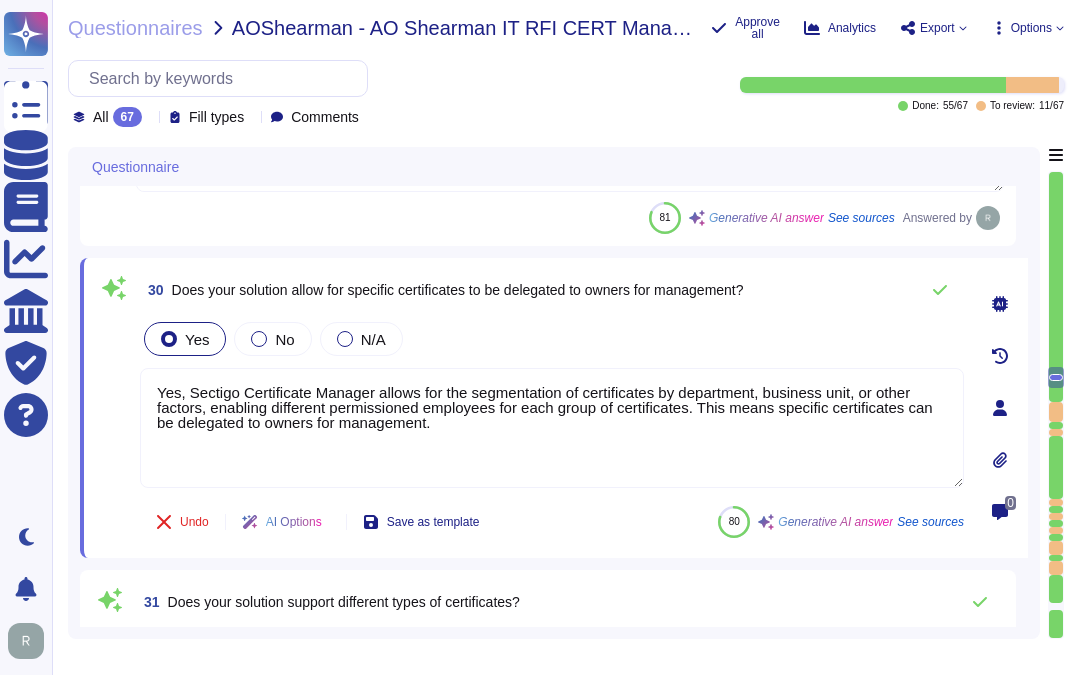 drag, startPoint x: 435, startPoint y: 423, endPoint x: 127, endPoint y: 365, distance: 313.41345 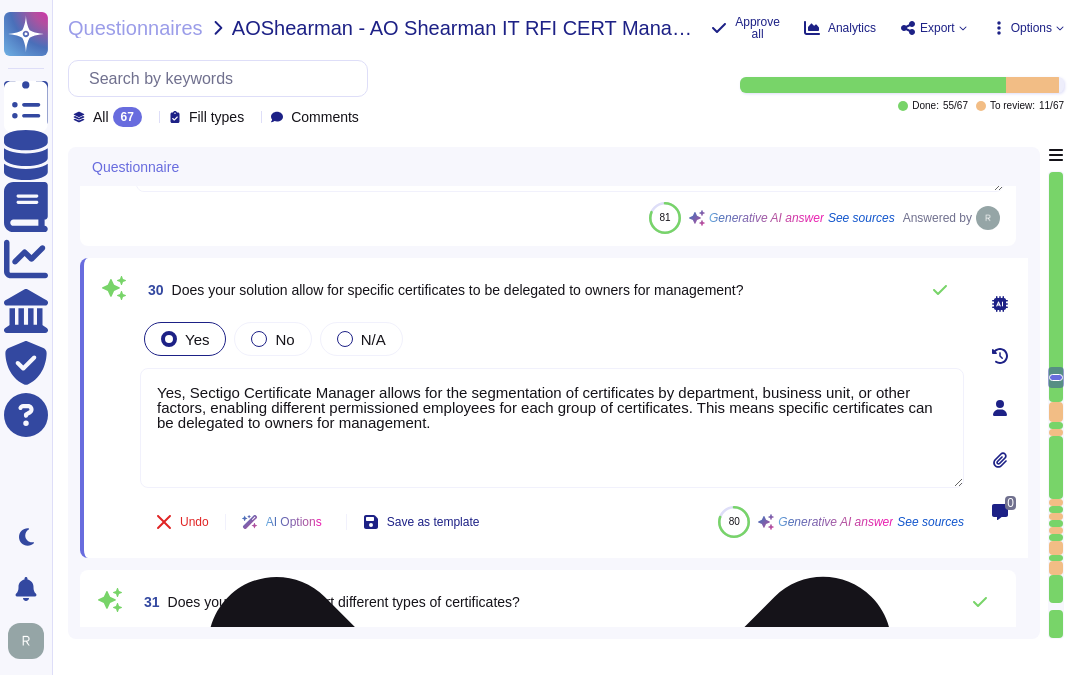 paste on ", enabling specific certificates to" 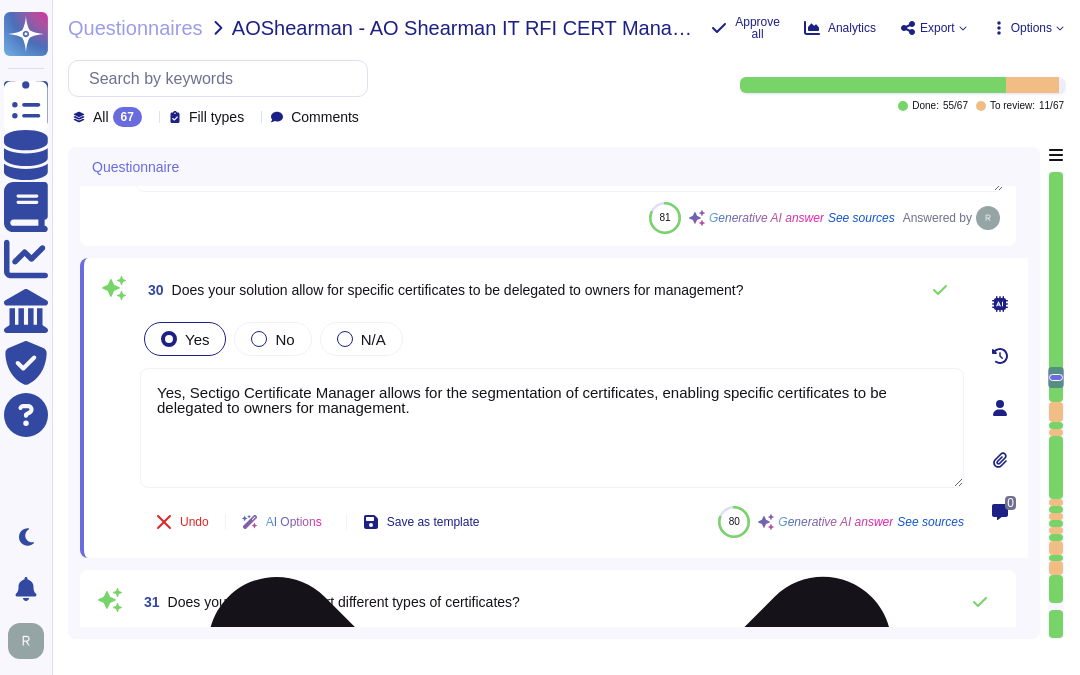 click on "Yes, Sectigo Certificate Manager allows for the segmentation of certificates, enabling specific certificates to be delegated to owners for management." at bounding box center [552, 428] 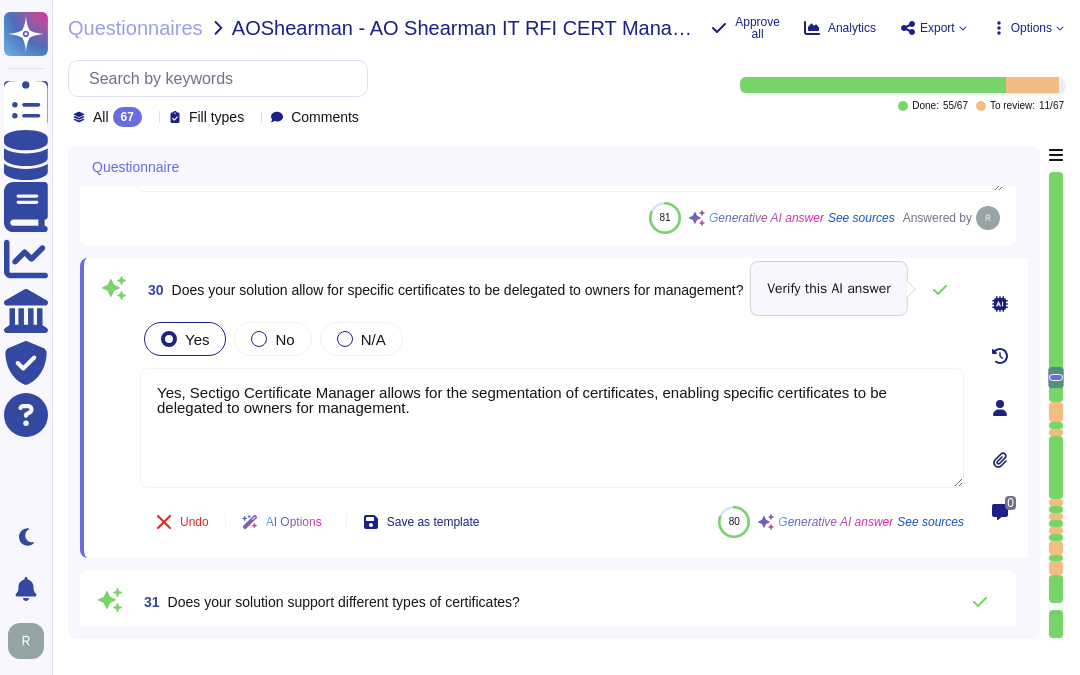 drag, startPoint x: 933, startPoint y: 290, endPoint x: 913, endPoint y: 344, distance: 57.58472 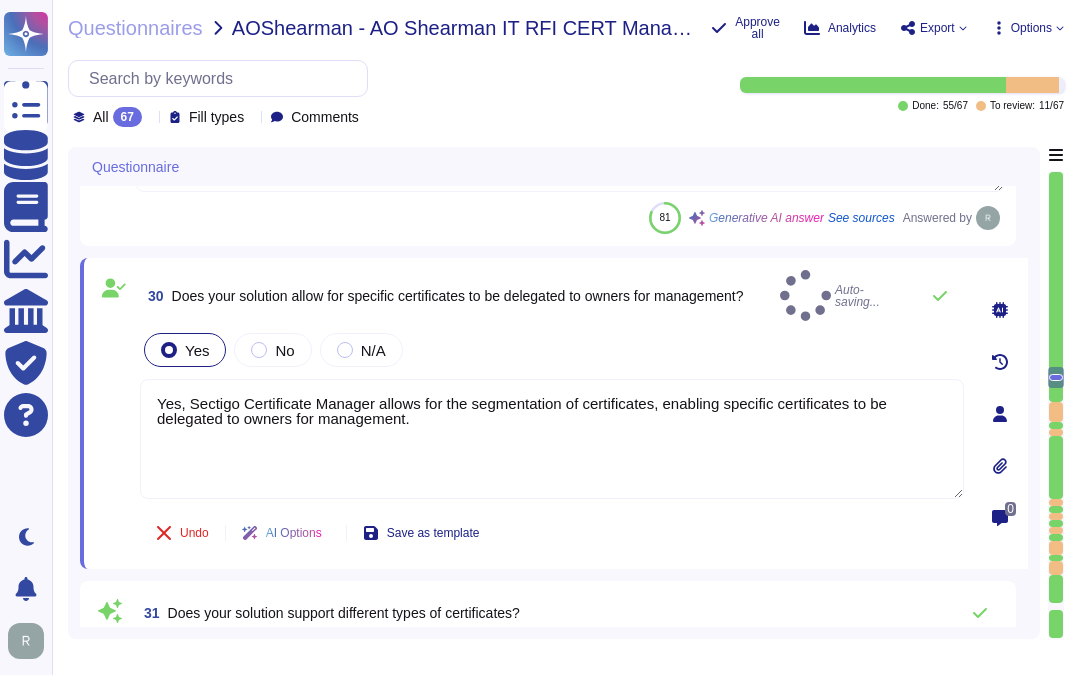 click on "All 67" at bounding box center [111, 117] 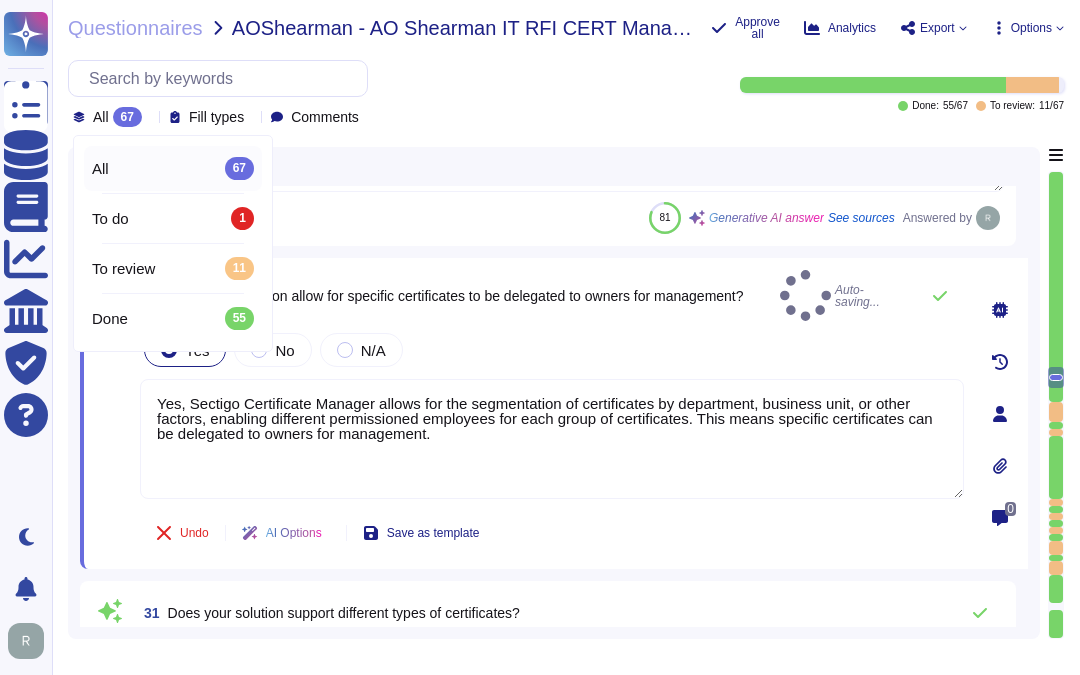 type on "Yes, Sectigo Certificate Manager allows for the segmentation of certificates, enabling specific certificates to be delegated to owners for management." 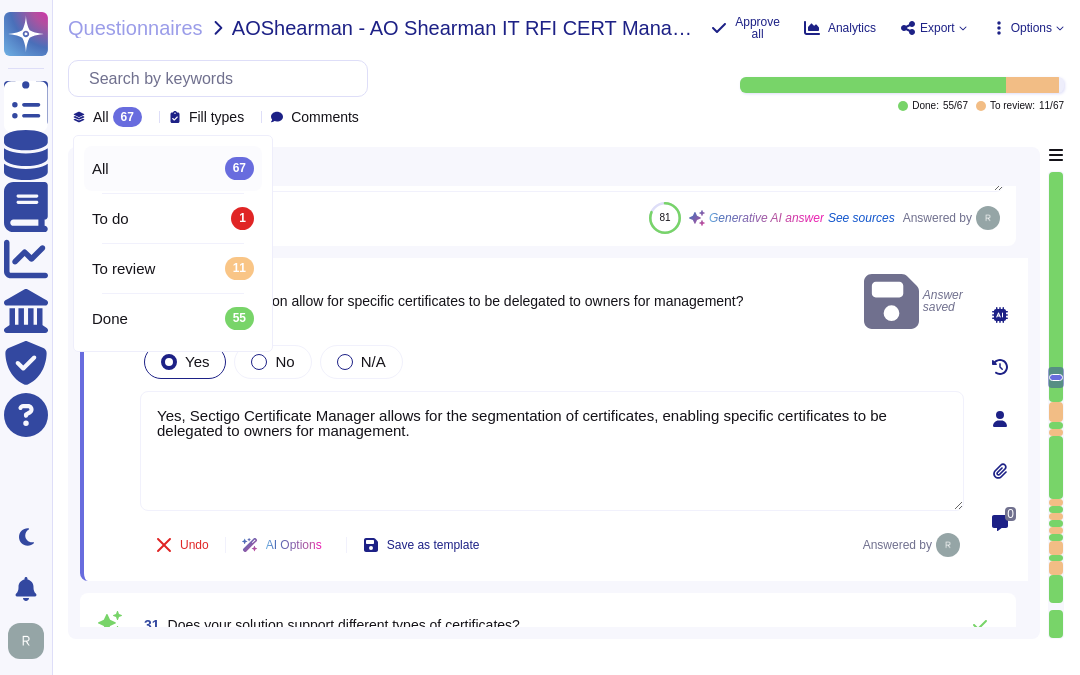click on "All 67" at bounding box center [111, 117] 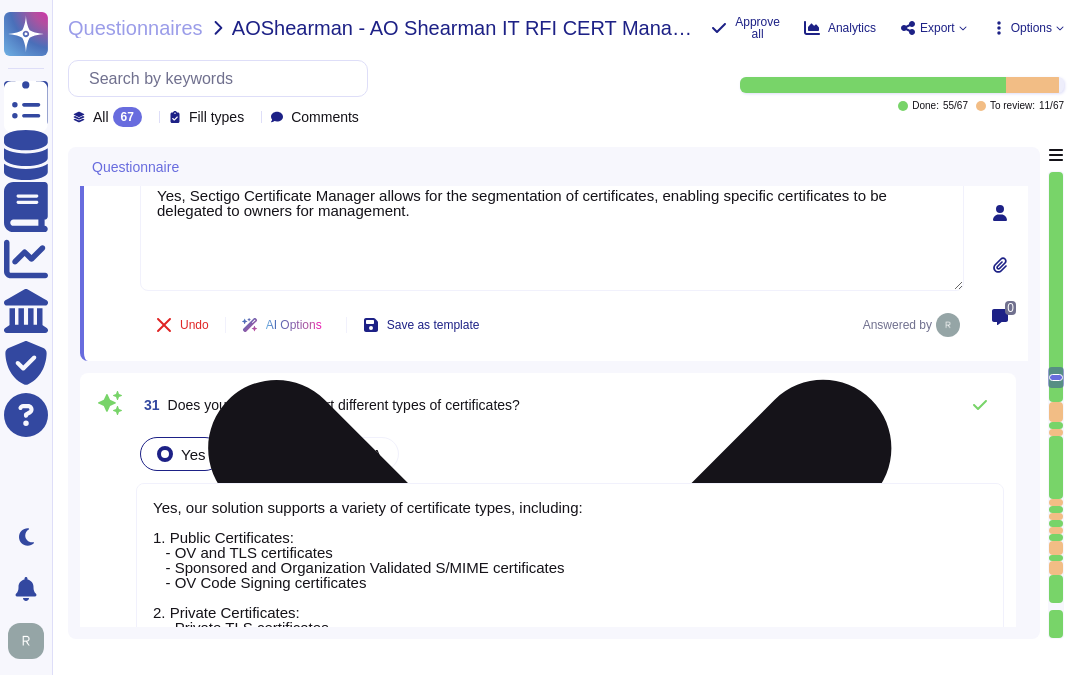 scroll, scrollTop: 6436, scrollLeft: 0, axis: vertical 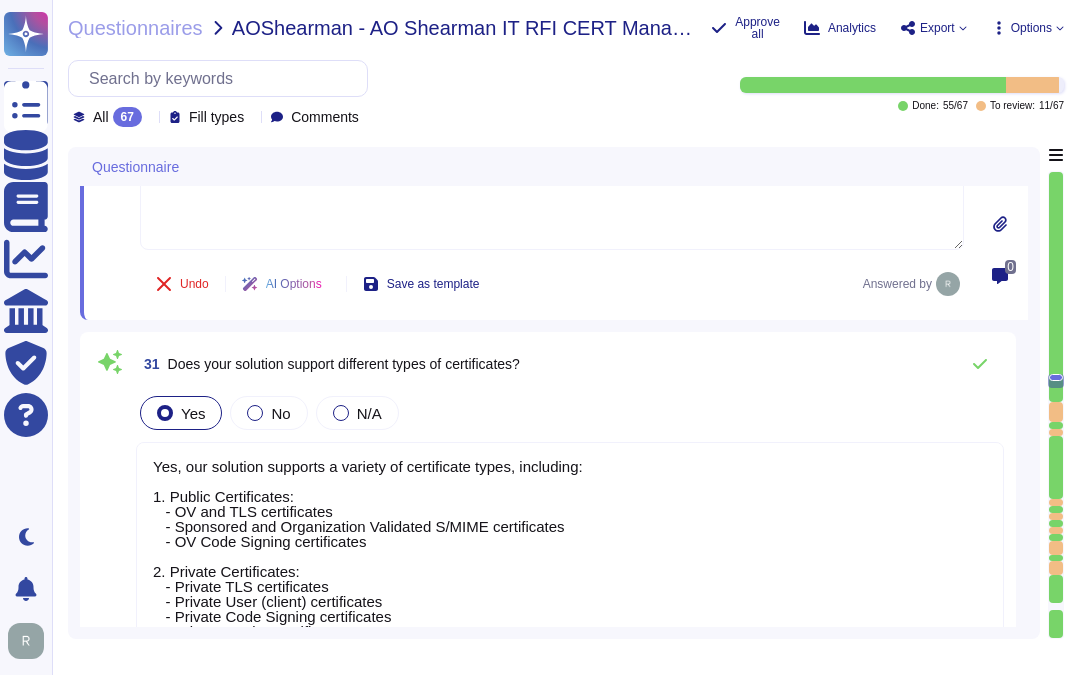 type on "Yes, our solution, Sectigo Certificate Manager (SCM), supports both manual and automatic revocation of certificates. The revocation process includes automatic revocation if requested through the SCM console, and revocation requests sent to the public certificate reporting site are evaluated within 24 hours. Additionally, the SCM provides defined approval workflows for managing the approval process of revocation requests, ensuring efficient and secure handling of certificate revocation. Notifications are also included to alert relevant users about changes in certificate status, including revocation." 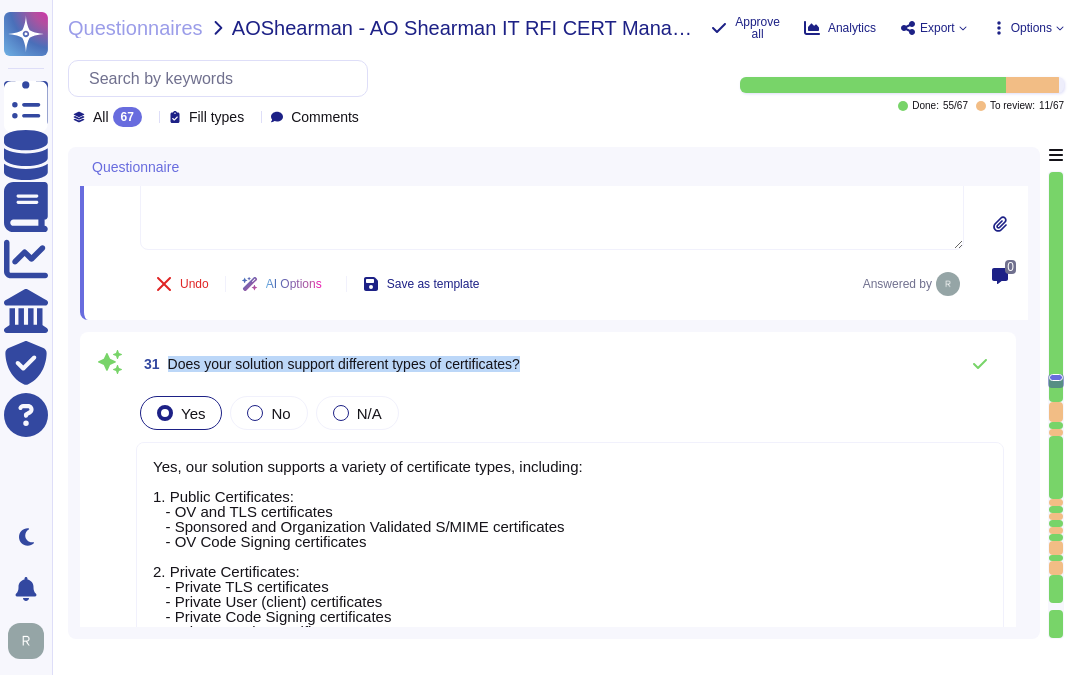 drag, startPoint x: 170, startPoint y: 361, endPoint x: 633, endPoint y: 370, distance: 463.08746 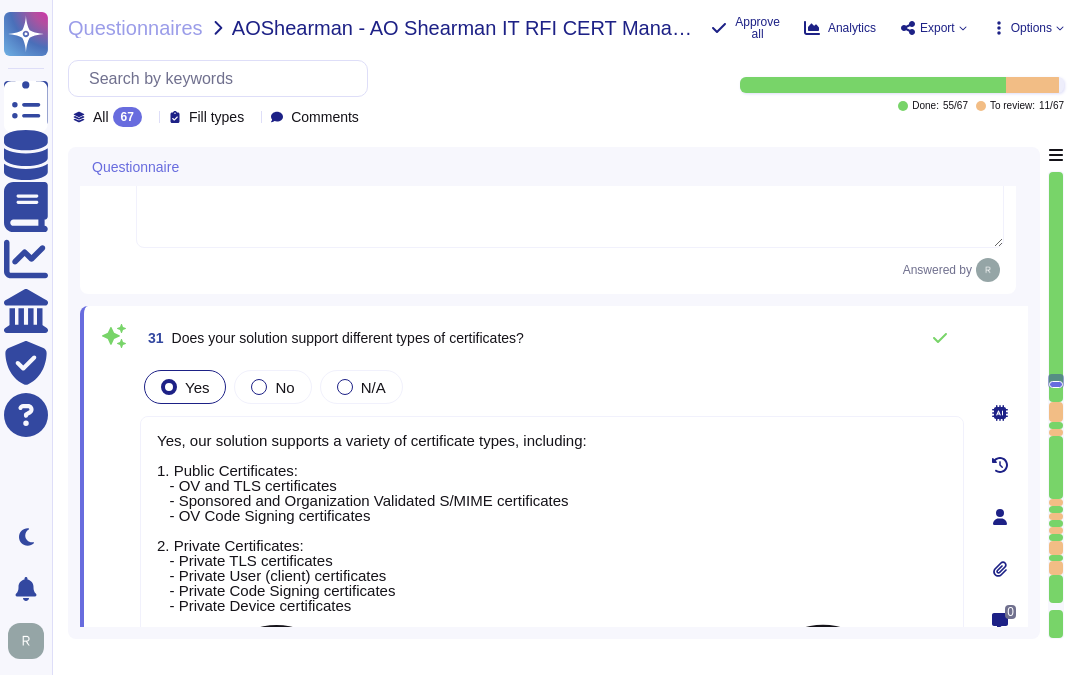 scroll, scrollTop: 2, scrollLeft: 0, axis: vertical 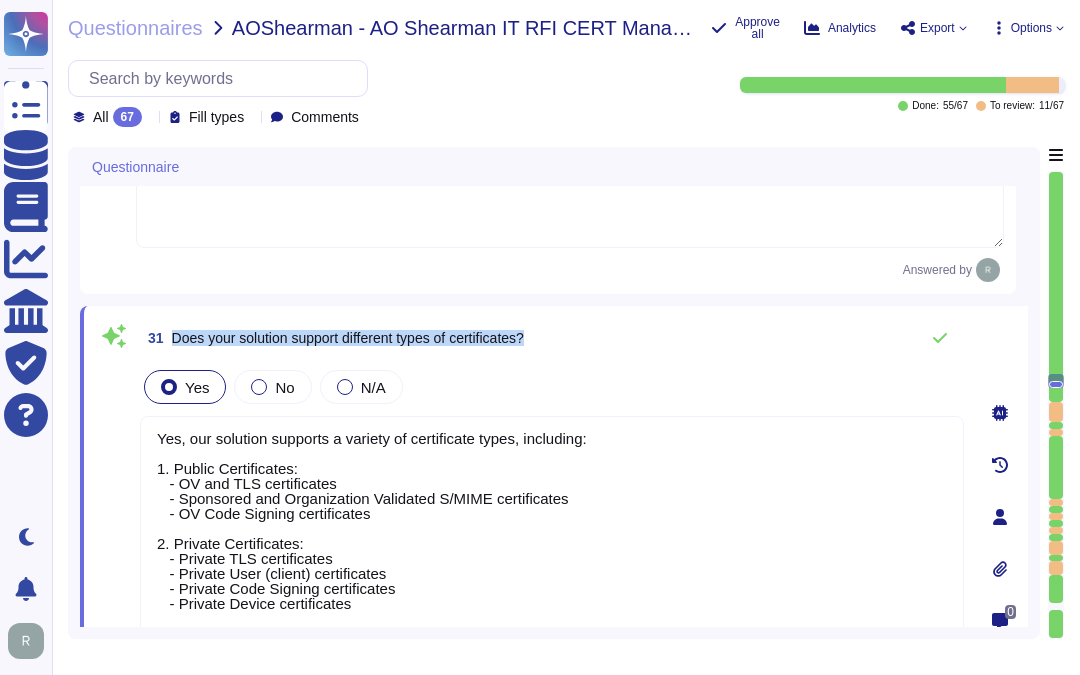 drag, startPoint x: 173, startPoint y: 336, endPoint x: 602, endPoint y: 336, distance: 429 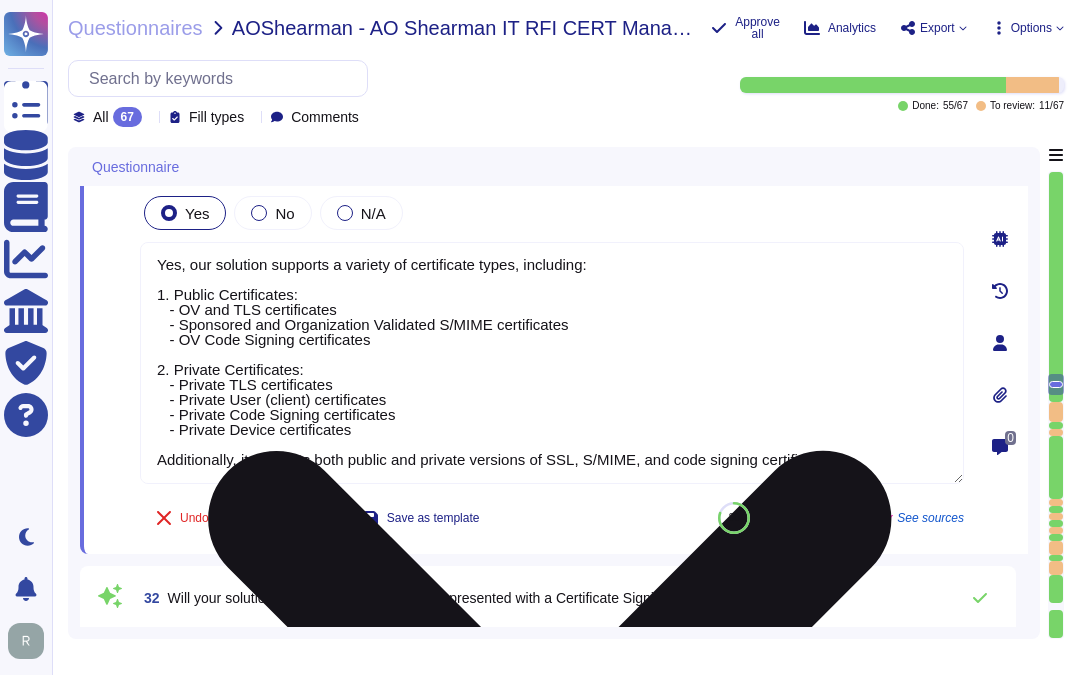scroll, scrollTop: 6658, scrollLeft: 0, axis: vertical 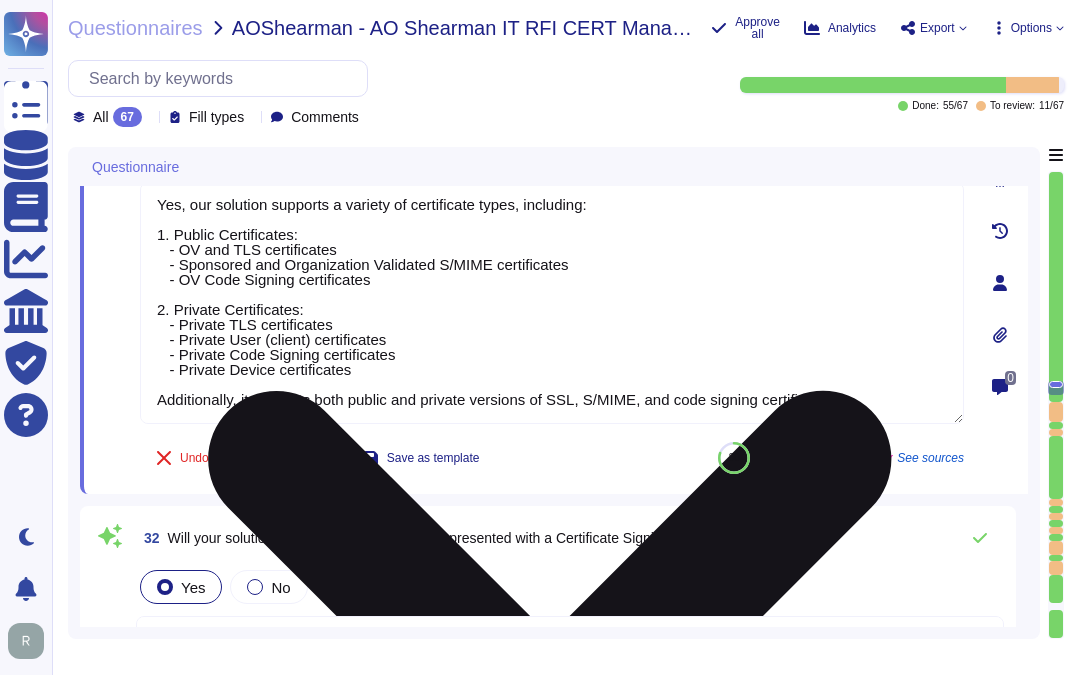 type on "In addition to standard Domain Validation (DV) SSL certificates, Sectigo offers Organization Validation (OV) SSL and S/MIME certificates, and Extended Validation (EV) SSL certificates. These certificates require additional validation to verify your organization’s identity." 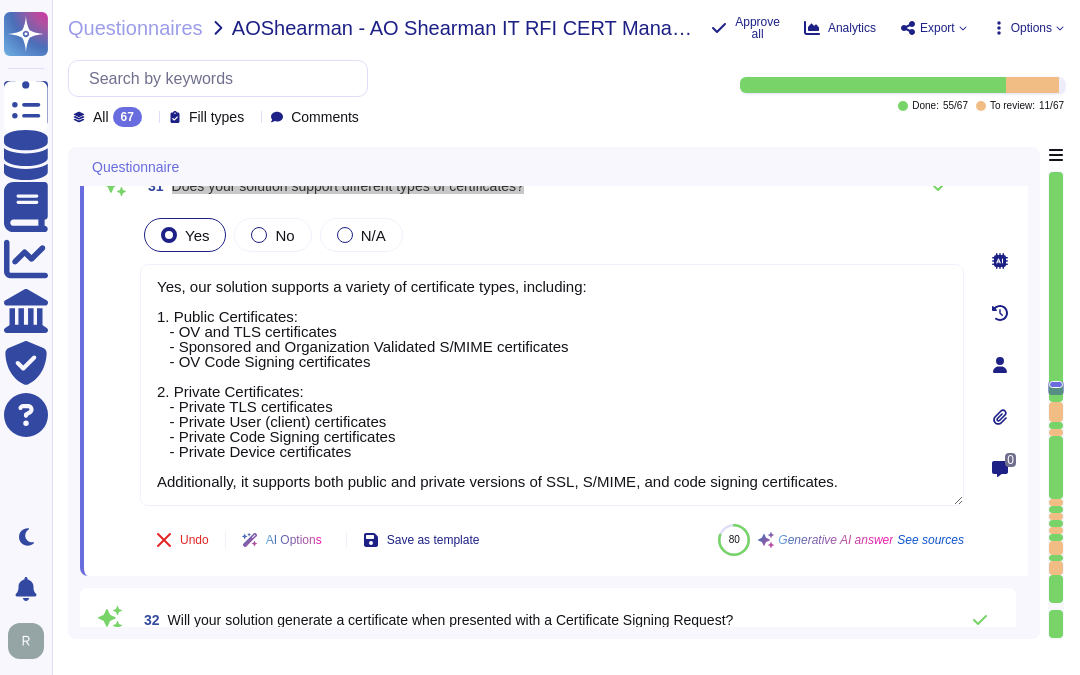 scroll, scrollTop: 6436, scrollLeft: 0, axis: vertical 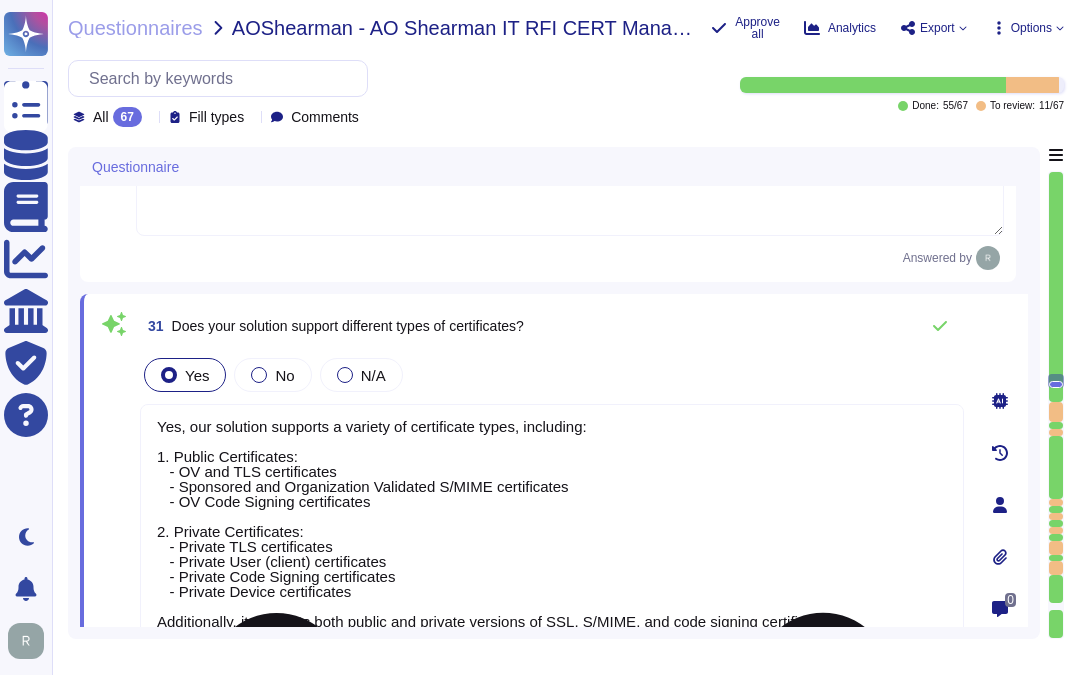 click on "Yes, our solution supports a variety of certificate types, including:
1. Public Certificates:
- OV and TLS certificates
- Sponsored and Organization Validated S/MIME certificates
- OV Code Signing certificates
2. Private Certificates:
- Private TLS certificates
- Private User (client) certificates
- Private Code Signing certificates
- Private Device certificates
Additionally, it supports both public and private versions of SSL, S/MIME, and code signing certificates." at bounding box center (552, 525) 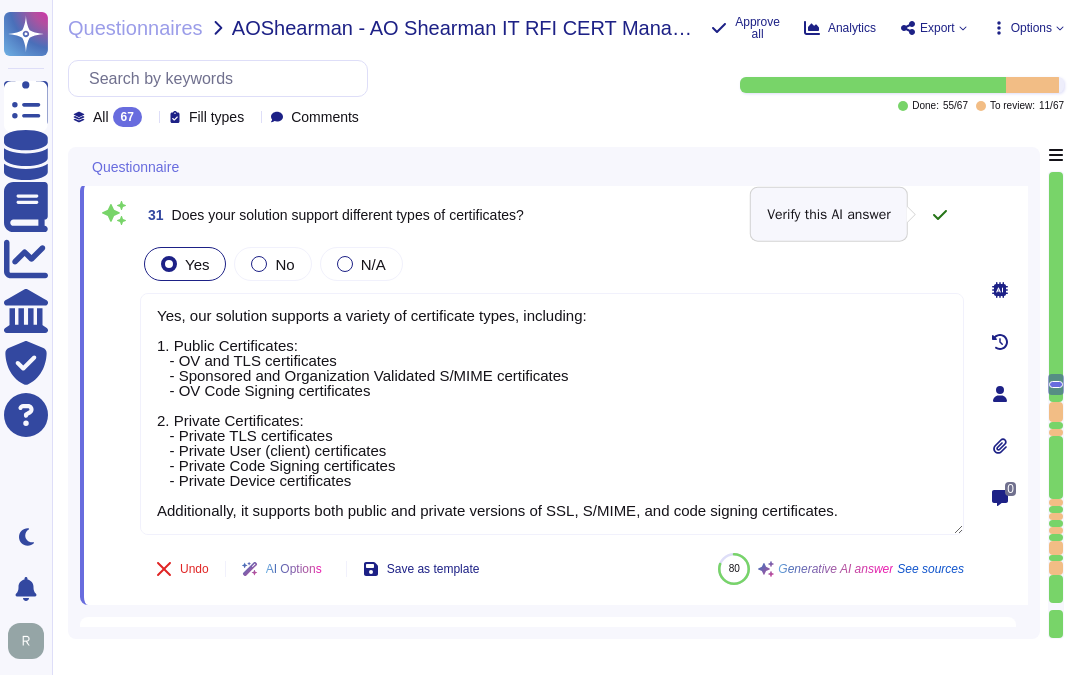 click 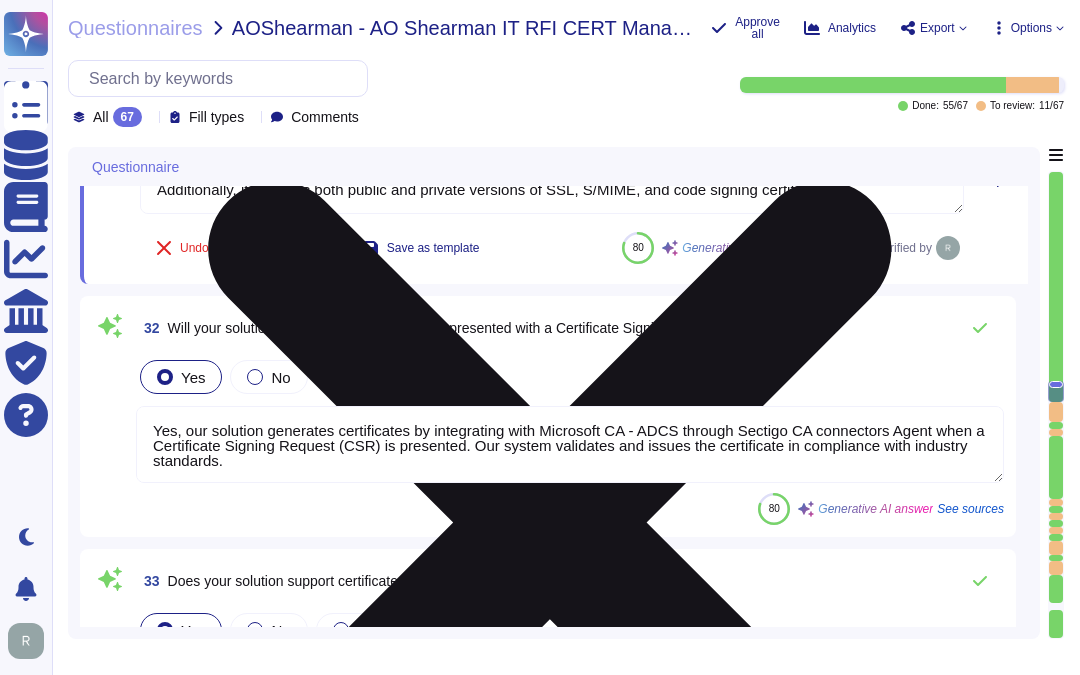 type on "Custom fields can also be used for this purpose." 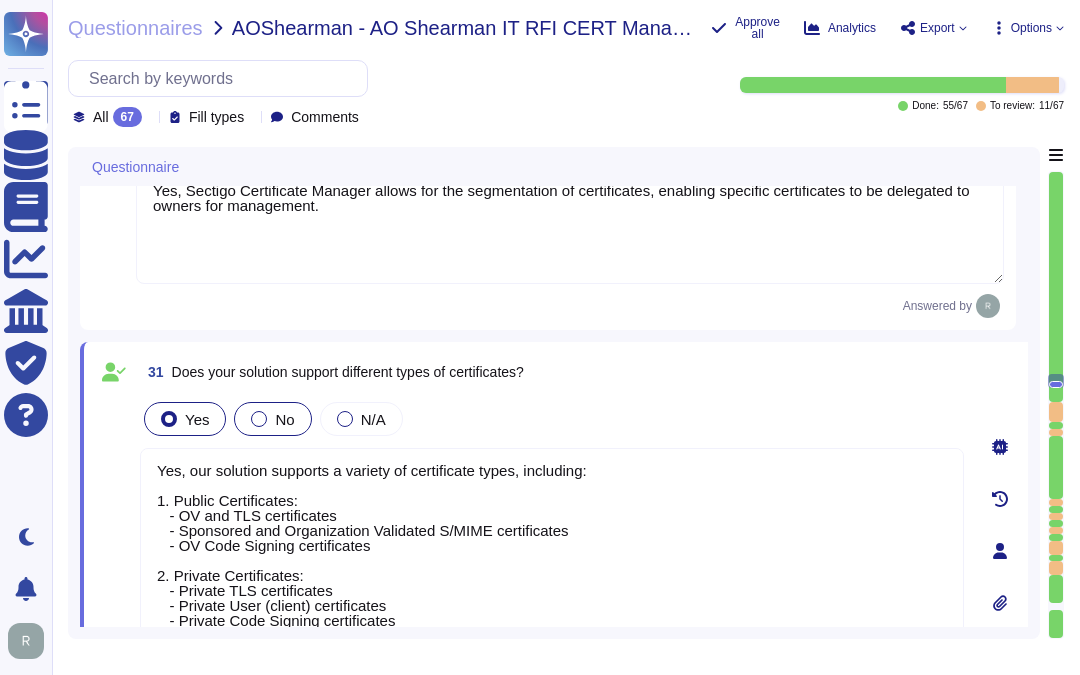 type on "Yes, Sectigo provides product support through a product support website that includes an extensive knowledge base for troubleshooting technical issues, a self-service ticketing system, and various support options such as a phone-based helpdesk and email support. Our technical support staff is available 24/7/365, depending on the service agreement in place. For more information, please visit our website." 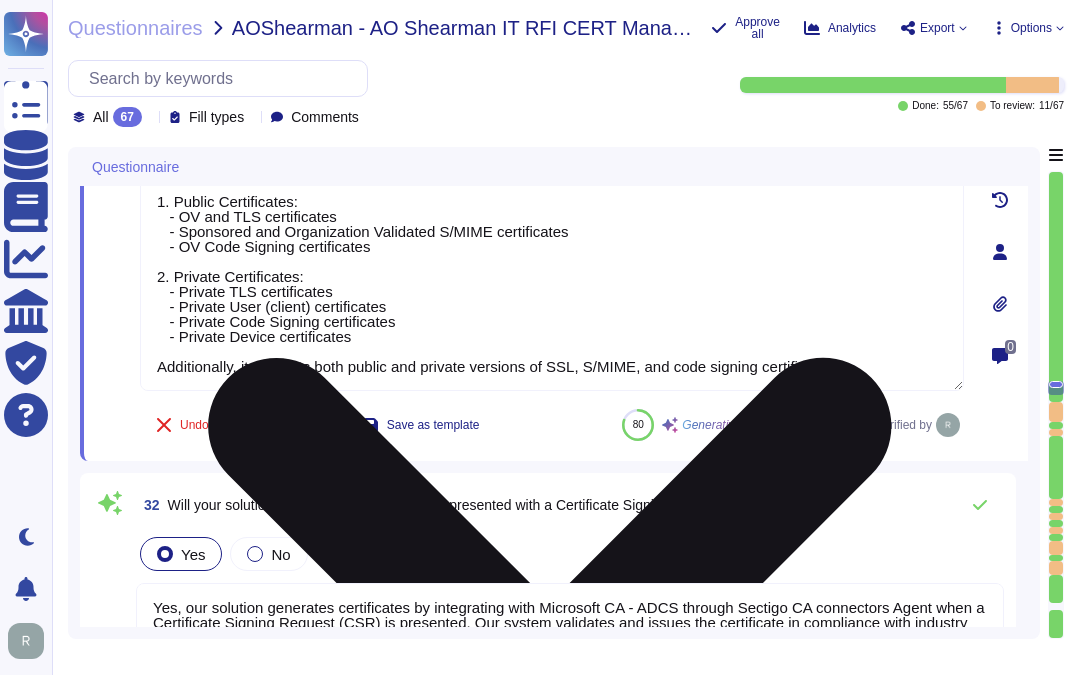 type on "In addition to standard Domain Validation (DV) SSL certificates, Sectigo offers Organization Validation (OV) SSL and S/MIME certificates, and Extended Validation (EV) SSL certificates. These certificates require additional validation to verify your organization’s identity." 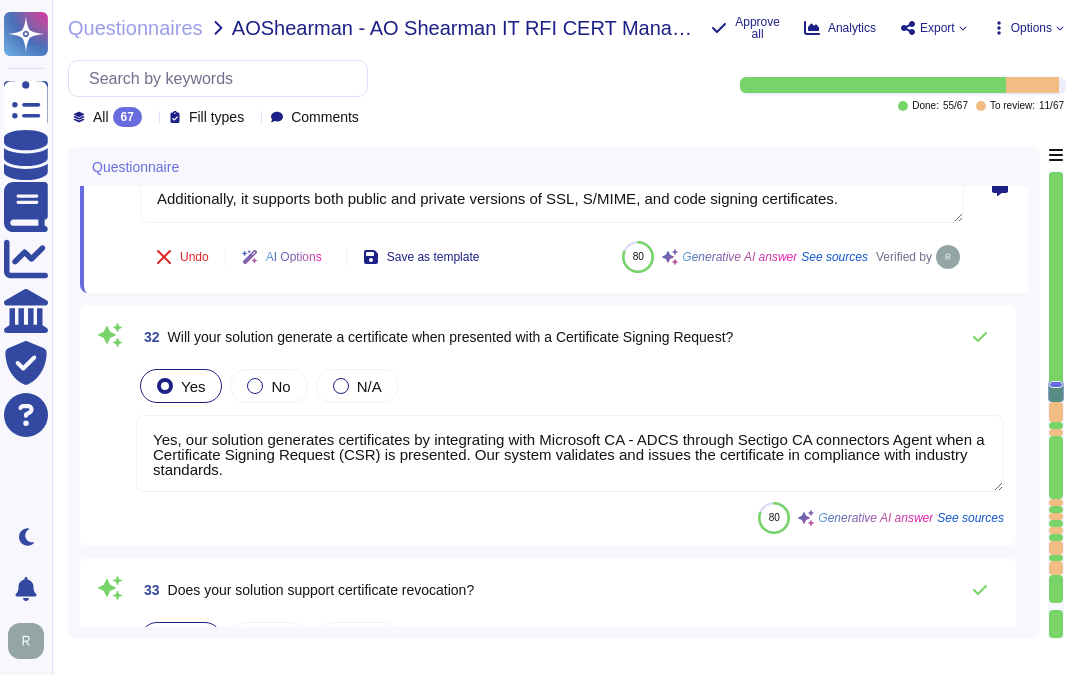 type on "Custom fields can also be used for this purpose." 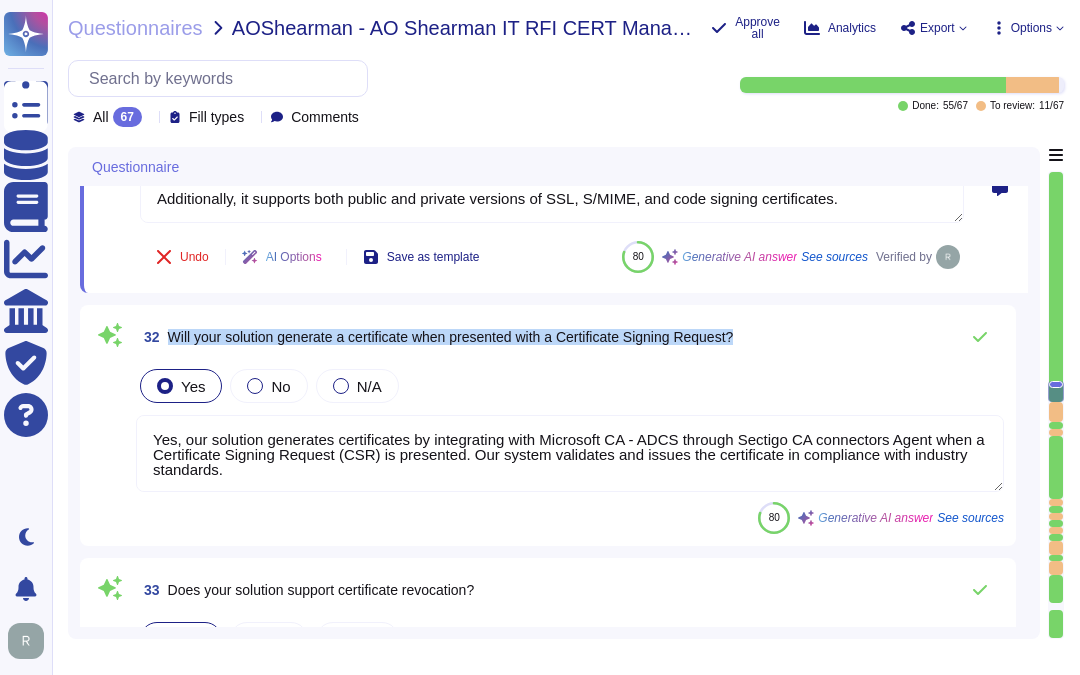 drag, startPoint x: 168, startPoint y: 334, endPoint x: 771, endPoint y: 344, distance: 603.0829 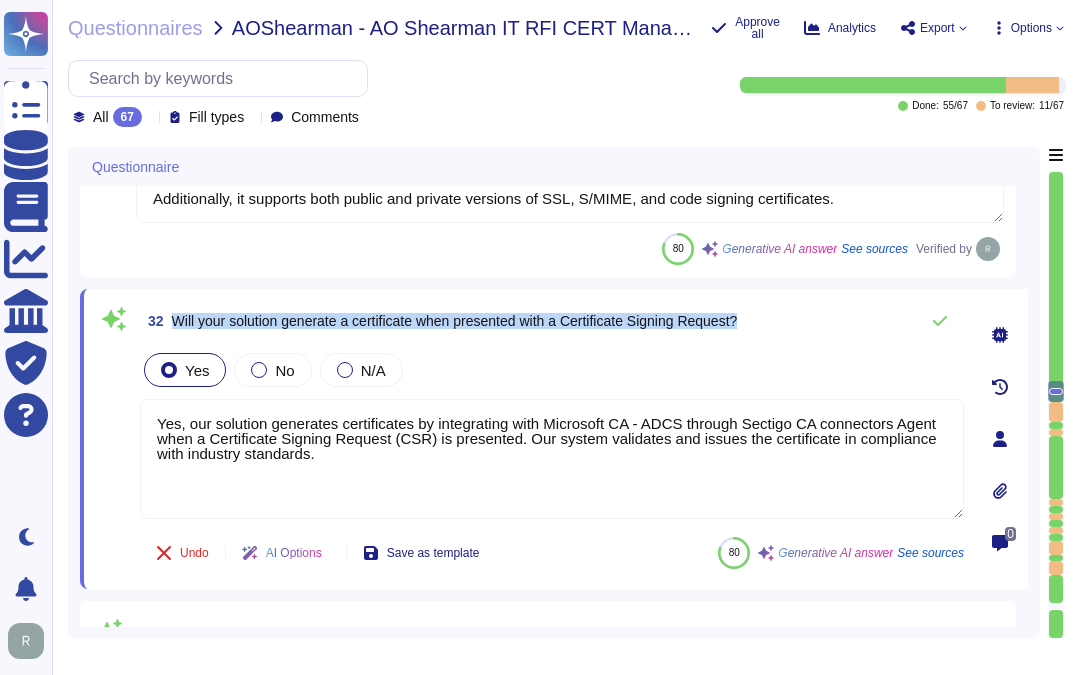 drag, startPoint x: 173, startPoint y: 316, endPoint x: 764, endPoint y: 327, distance: 591.10236 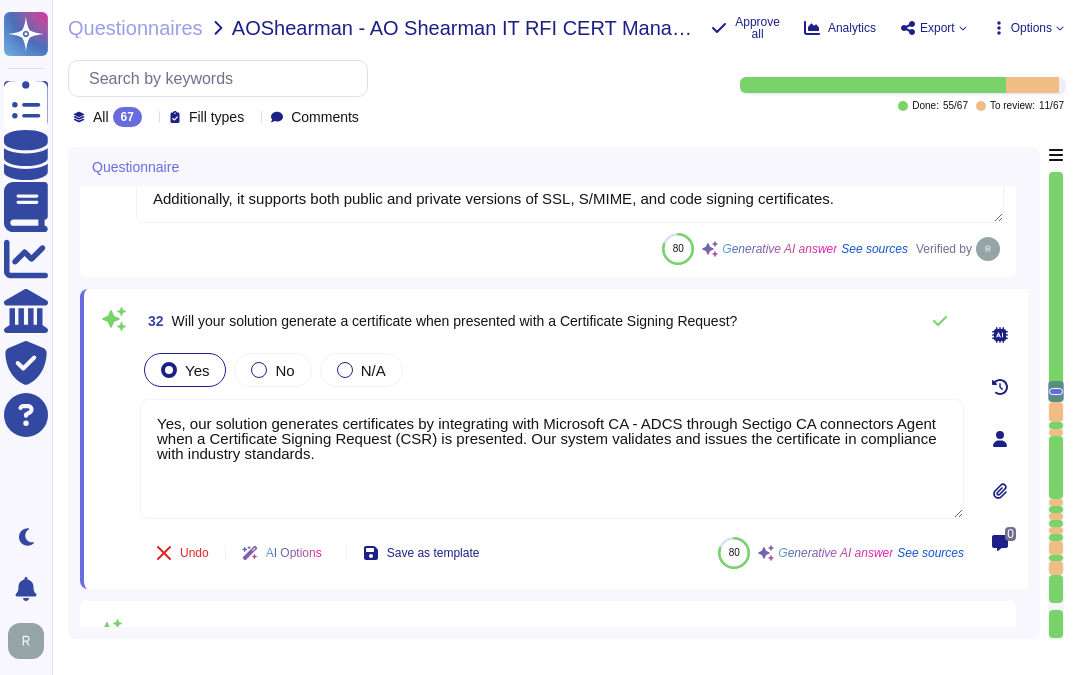 drag, startPoint x: 330, startPoint y: 458, endPoint x: 130, endPoint y: 403, distance: 207.42468 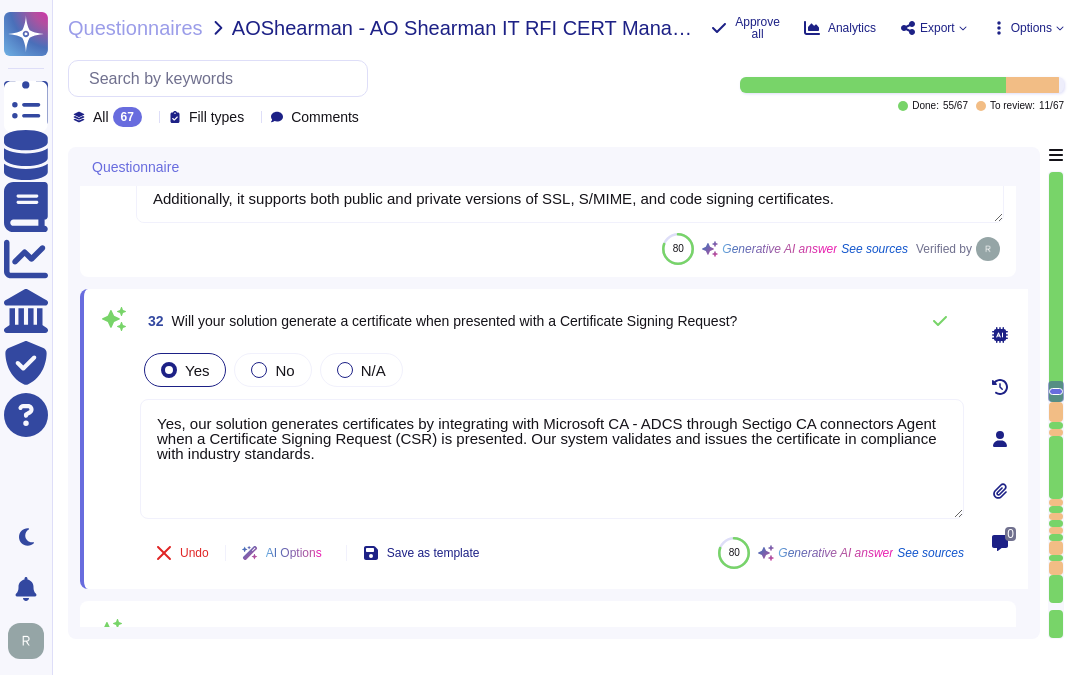 click on "Yes No N/A" at bounding box center (552, 370) 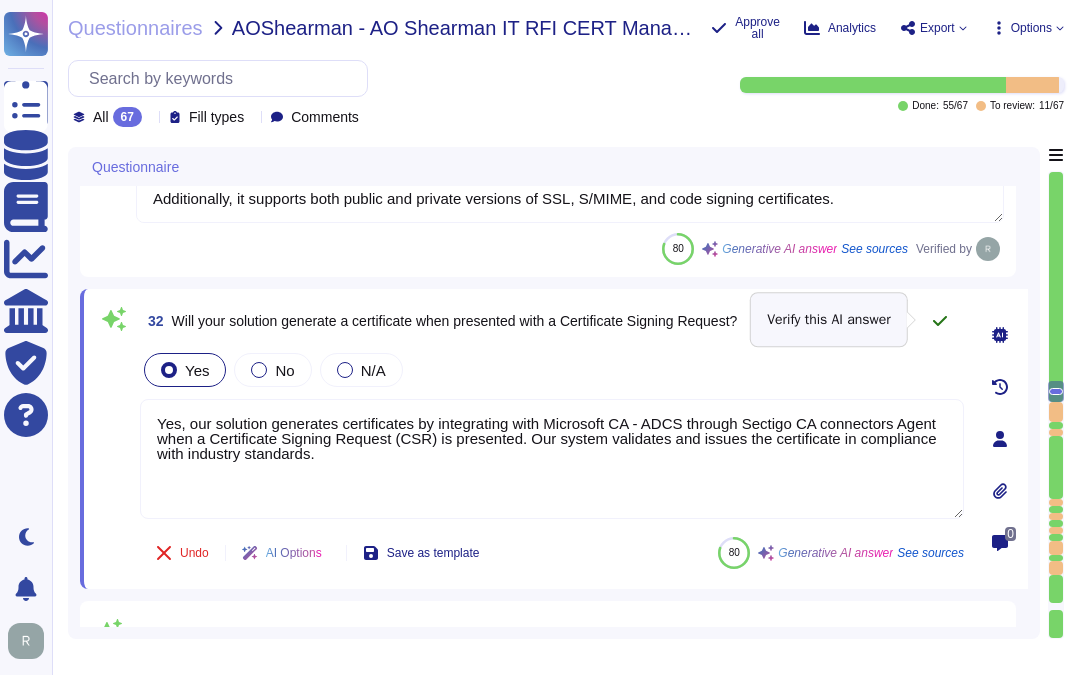 click 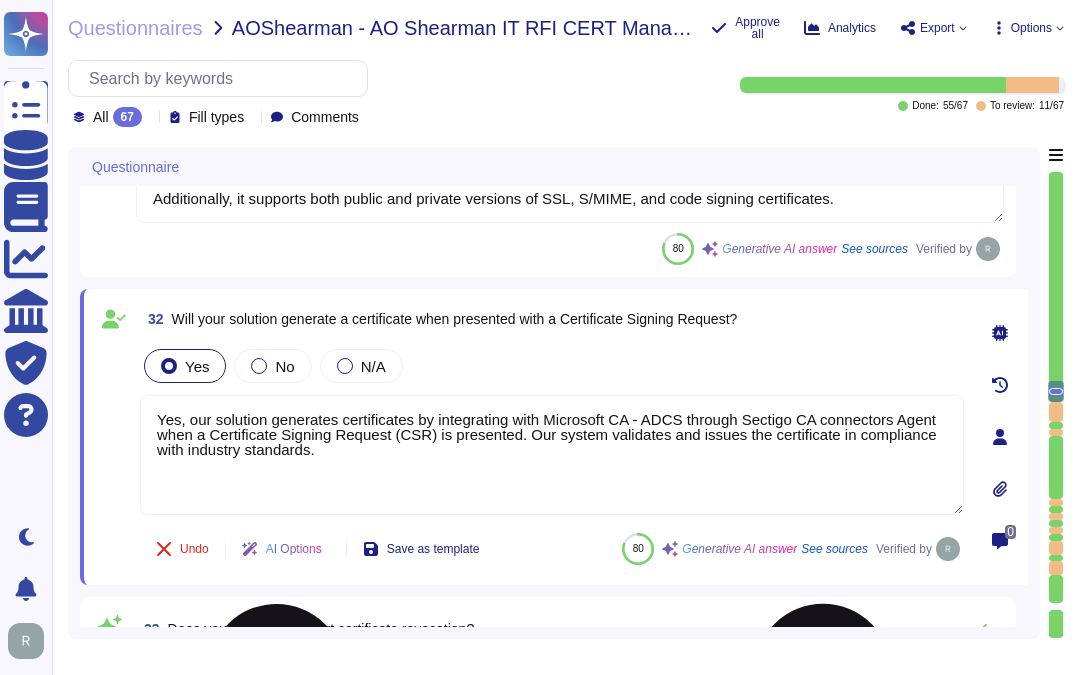 type on "Custom fields can also be used for this purpose." 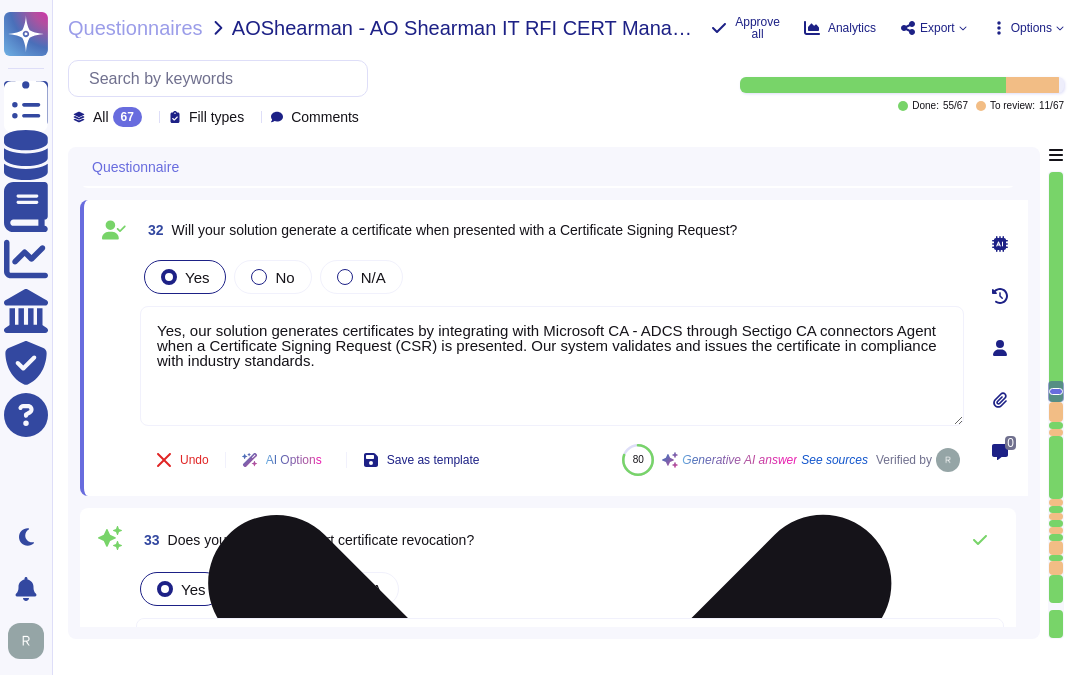 scroll, scrollTop: 7065, scrollLeft: 0, axis: vertical 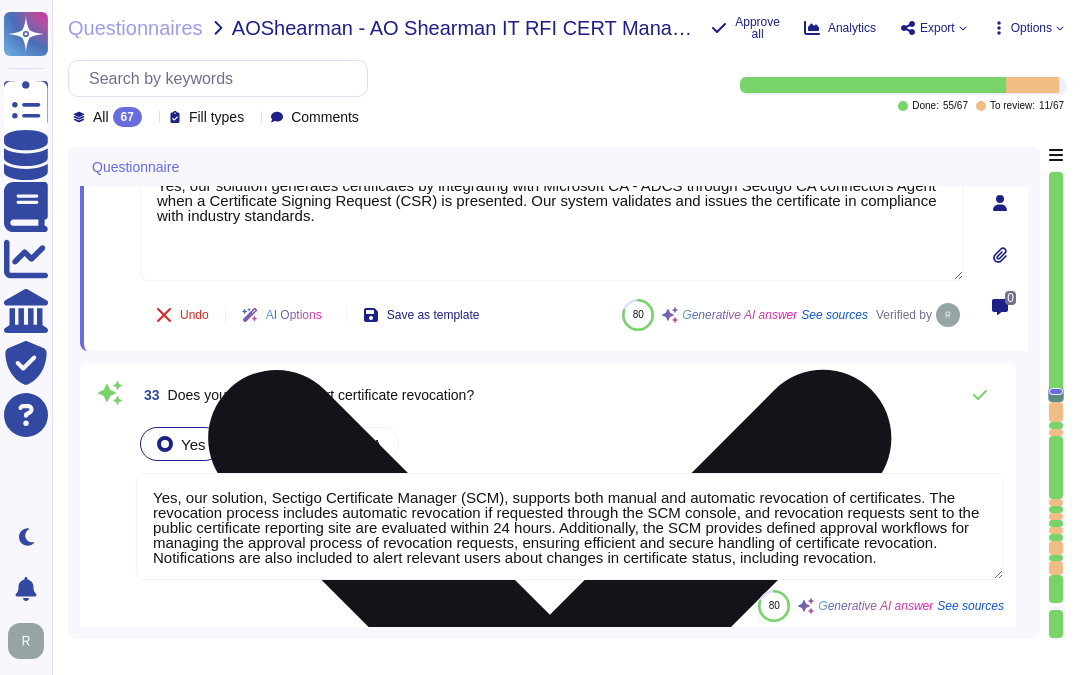 type on "Any certificates discovered can be included in the inventory, reports and notifications, regardless of issuer. For Issuance of Certificates, SCM can Issue SSL/TLS Certificates from Microsoft CA, Google GCP Private CA, AWS Private CA, Entrust, Digicert, Sectigo Private CA, Sectigo Public CA. For User/Client/SMime and Code Signing Certificates, SCM can issue from Sectigo Public or Private CA’s and Microsoft CA. For device/computer certificates SCM can issue certificates from Sectigo Private CA, and Microsoft CA." 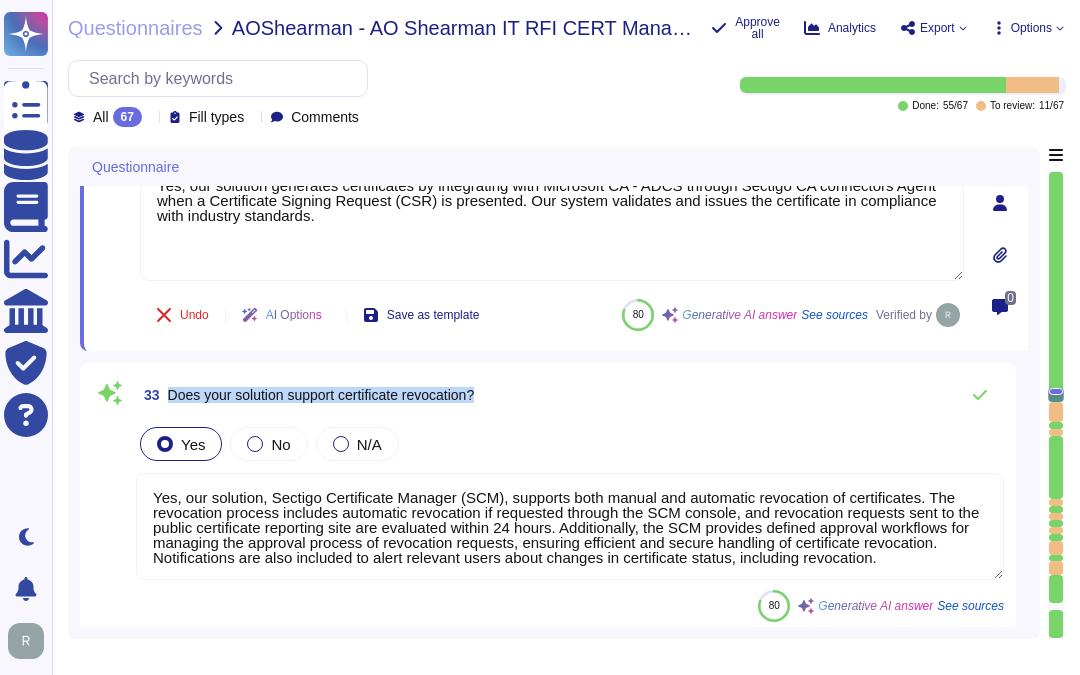 drag, startPoint x: 167, startPoint y: 388, endPoint x: 543, endPoint y: 382, distance: 376.04788 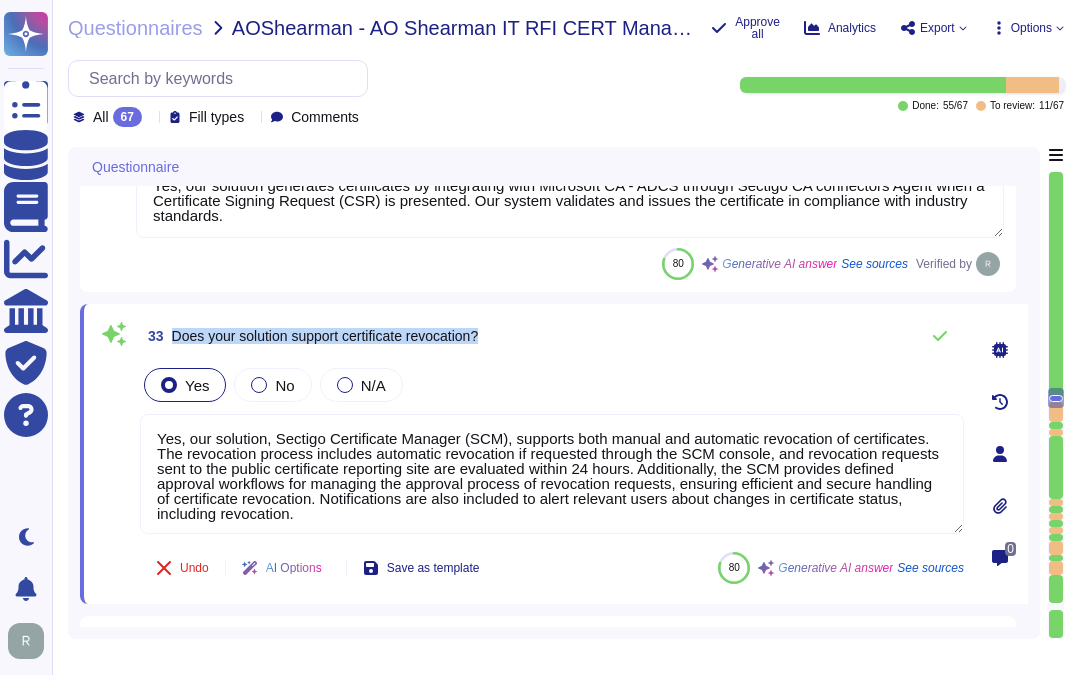 drag, startPoint x: 172, startPoint y: 332, endPoint x: 537, endPoint y: 331, distance: 365.00137 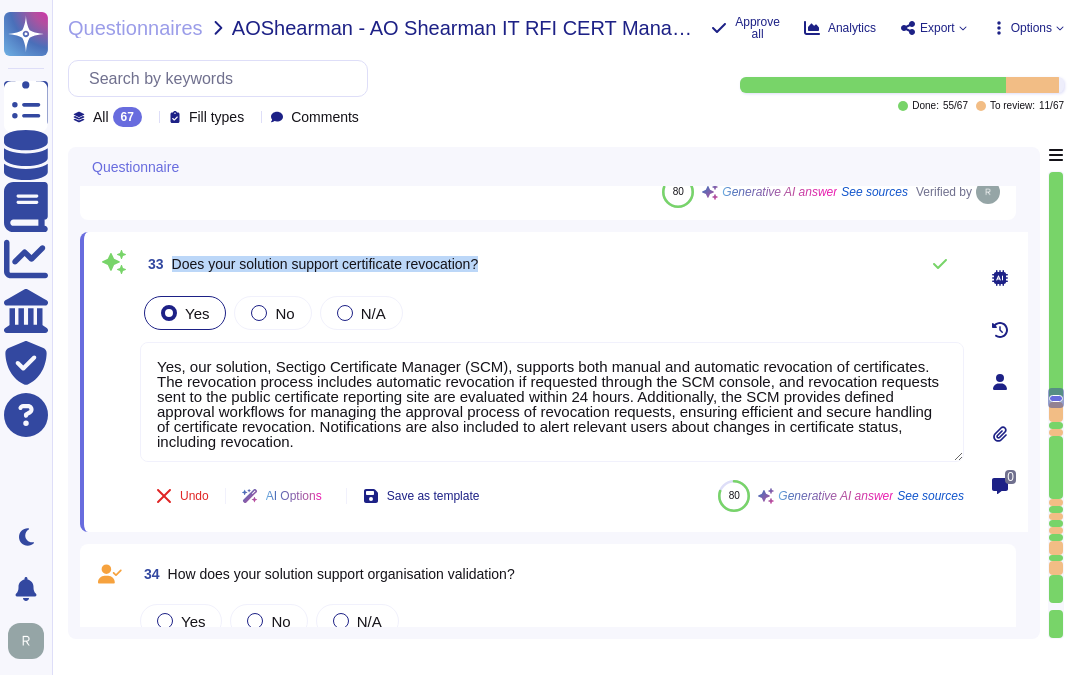 scroll, scrollTop: 7176, scrollLeft: 0, axis: vertical 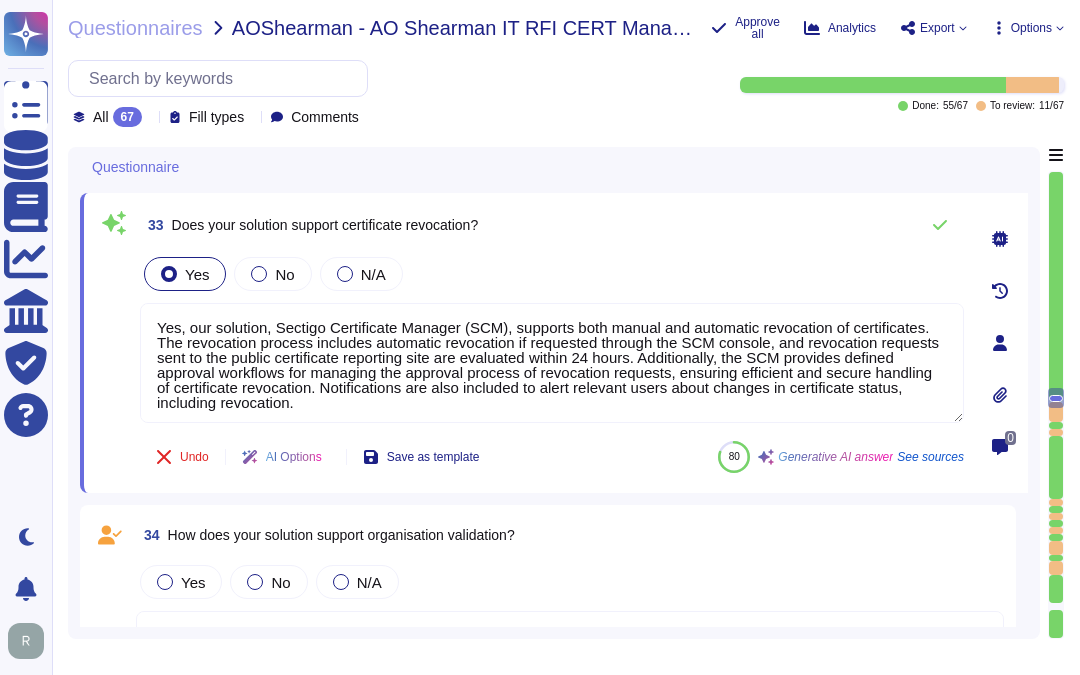 drag, startPoint x: 347, startPoint y: 396, endPoint x: 87, endPoint y: 301, distance: 276.81223 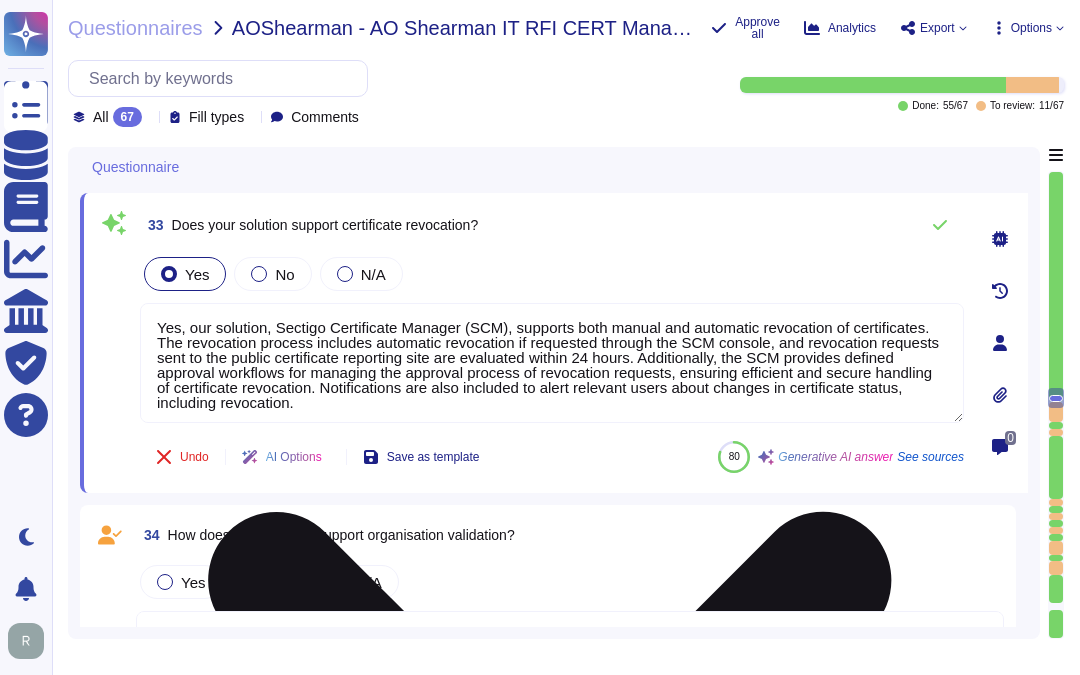 paste on "The SCM also provides defined approval workflows for managing the approval process of revocation requests, ensuring efficient and secure handling of certificate revocation. Additionally, notifications are" 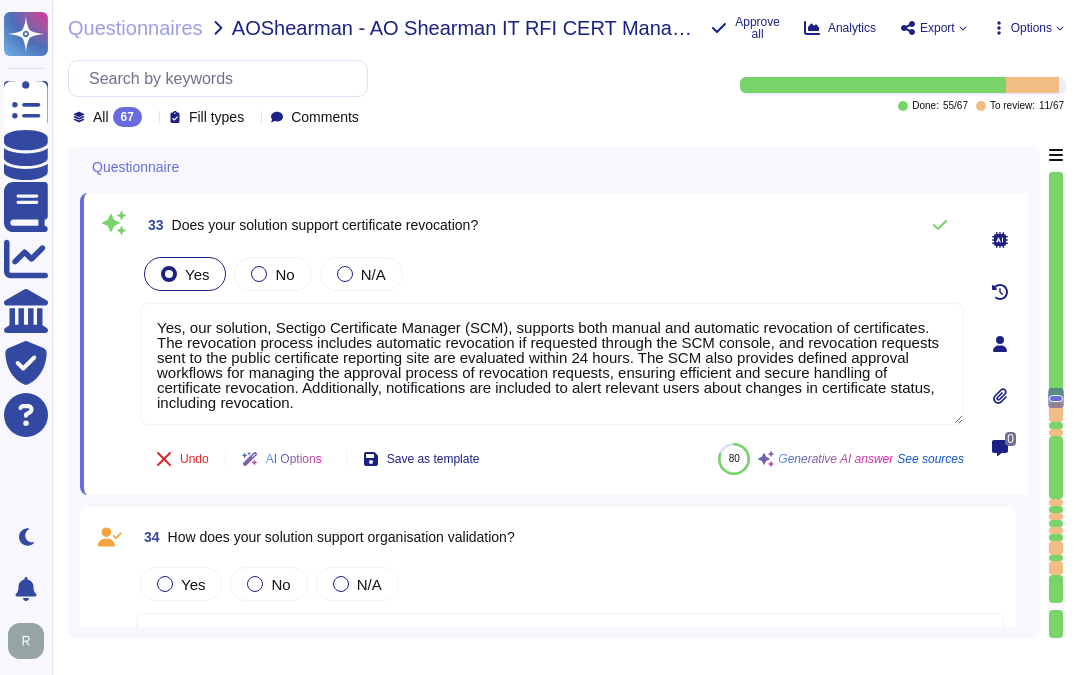 type on "Yes, our solution, Sectigo Certificate Manager (SCM), supports both manual and automatic revocation of certificates. The revocation process includes automatic revocation if requested through the SCM console, and revocation requests sent to the public certificate reporting site are evaluated within 24 hours. The SCM also provides defined approval workflows for managing the approval process of revocation requests, ensuring efficient and secure handling of certificate revocation. Additionally, notifications are included to alert relevant users about changes in certificate status, including revocation." 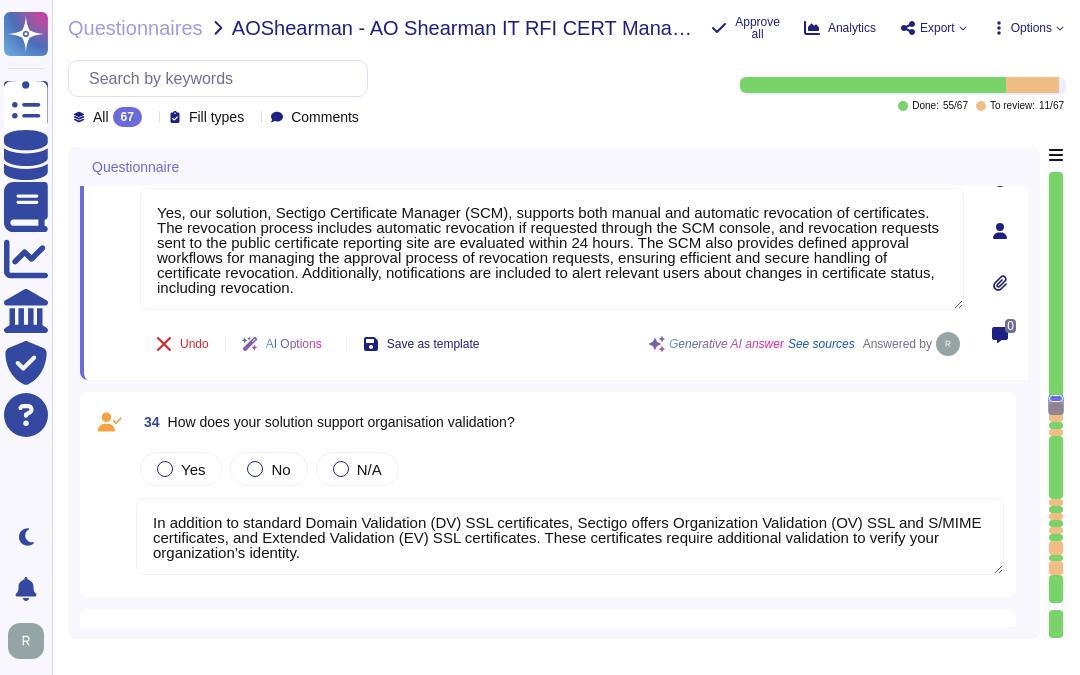 type on "Yes, our solution can provision both public and private certificates for the same domain through the Sectigo Certificate Manager. Users can manage these certificates separately, ensuring clear identification and management of public certificates, such as SSL, and private certificates, including private TLS and private user certificates." 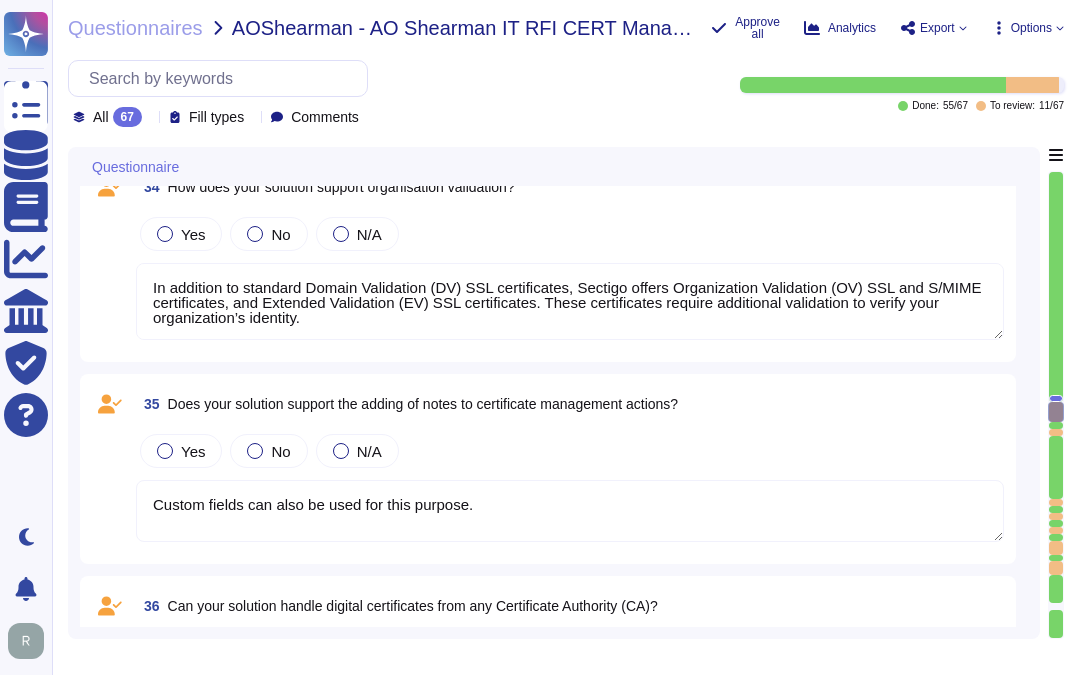 type on "This can be controlled by the certificate profile." 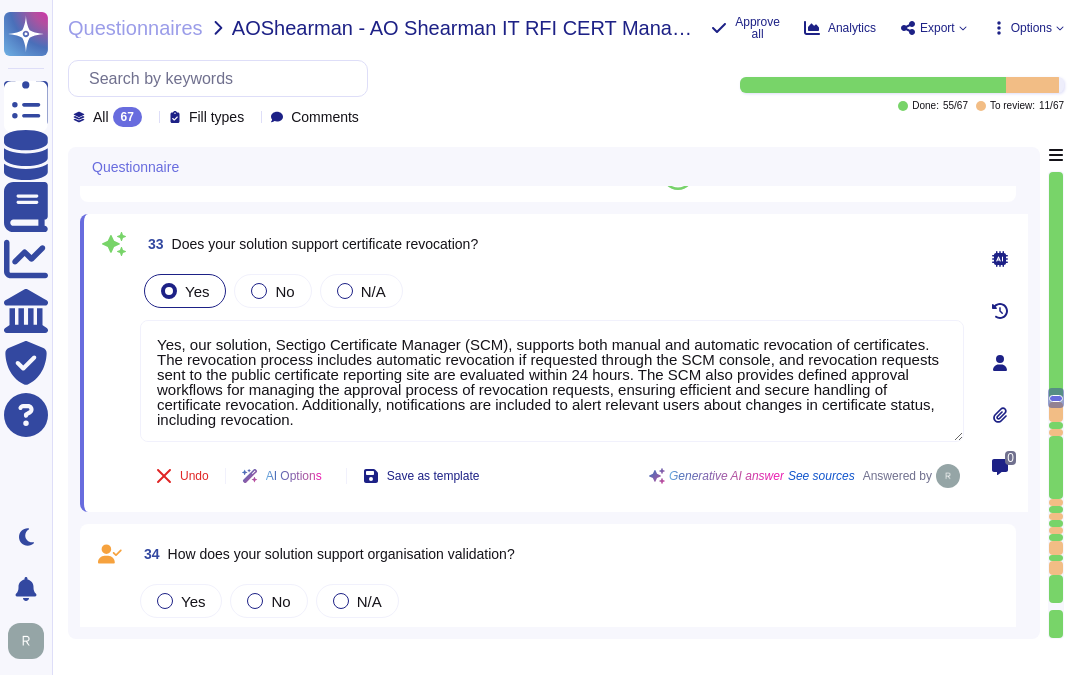 type on "Yes, our solution supports a variety of certificate types, including:
1. Public Certificates:
- OV and TLS certificates
- Sponsored and Organization Validated S/MIME certificates
- OV Code Signing certificates
2. Private Certificates:
- Private TLS certificates
- Private User (client) certificates
- Private Code Signing certificates
- Private Device certificates
Additionally, it supports both public and private versions of SSL, S/MIME, and code signing certificates." 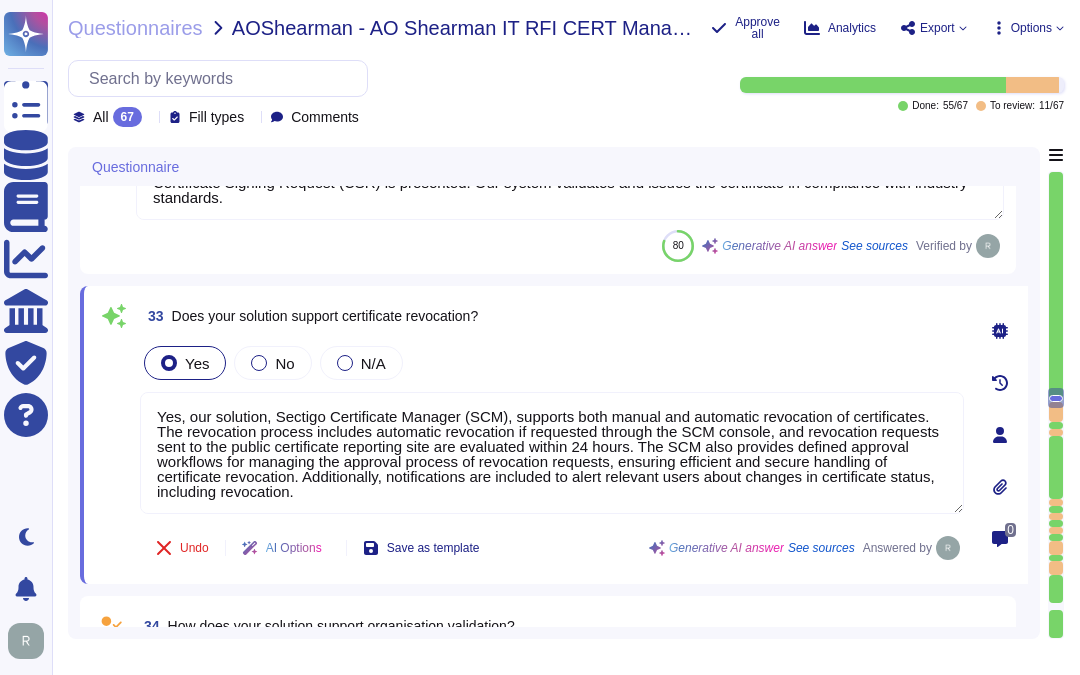 scroll, scrollTop: 7070, scrollLeft: 0, axis: vertical 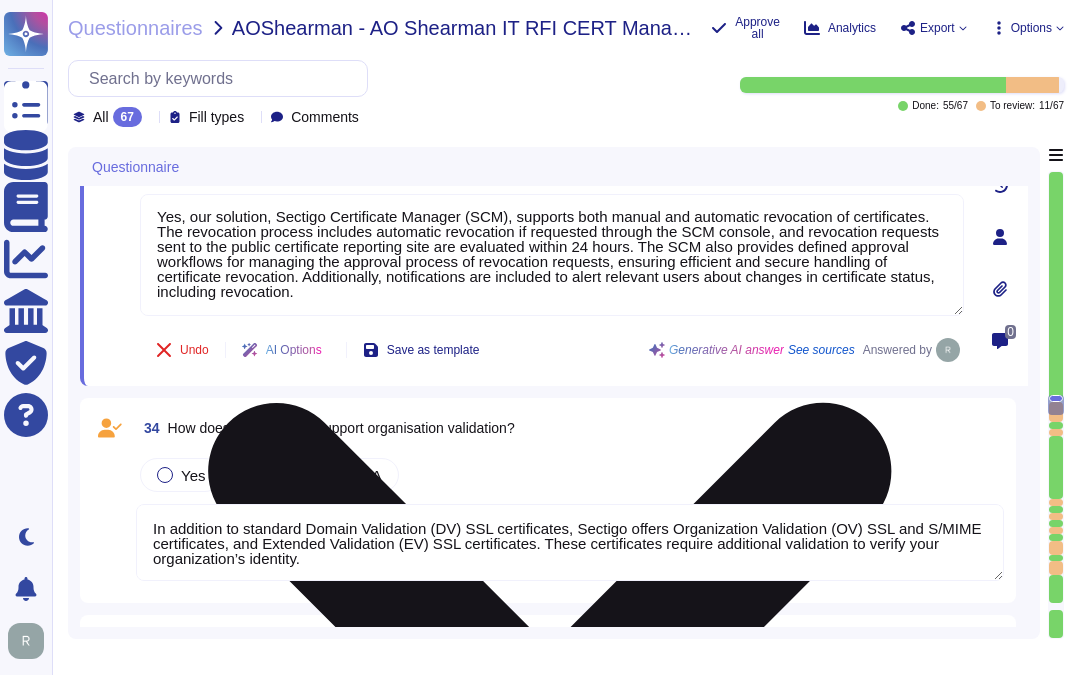 type on "Yes, our solution can provision both public and private certificates for the same domain through the Sectigo Certificate Manager. Users can manage these certificates separately, ensuring clear identification and management of public certificates, such as SSL, and private certificates, including private TLS and private user certificates." 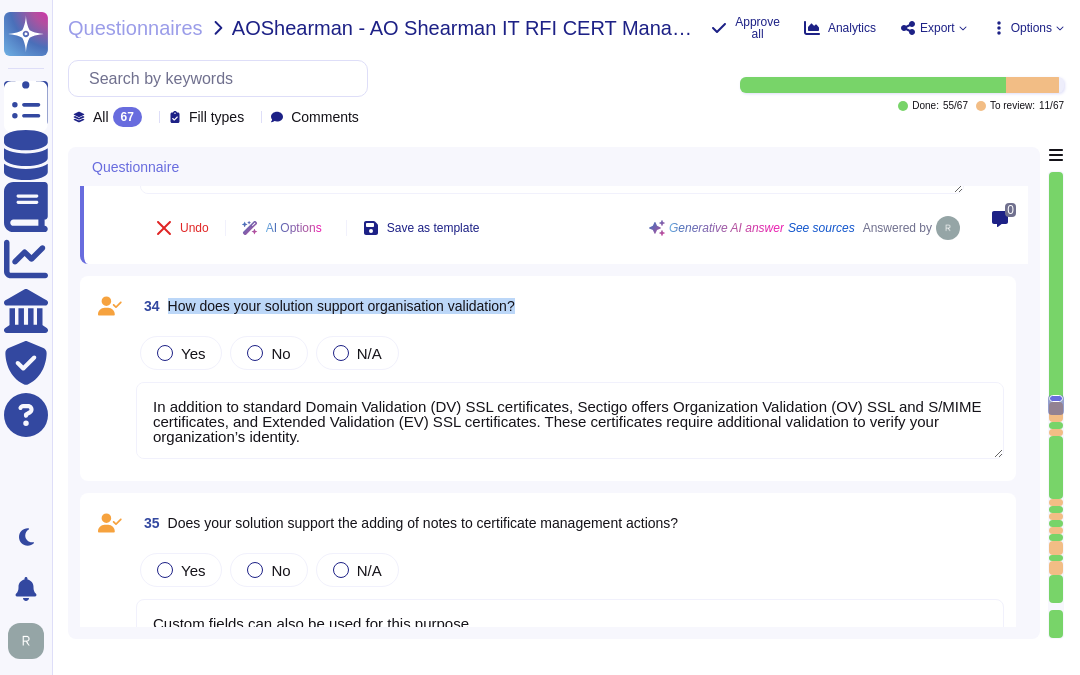 drag, startPoint x: 168, startPoint y: 302, endPoint x: 592, endPoint y: 301, distance: 424.0012 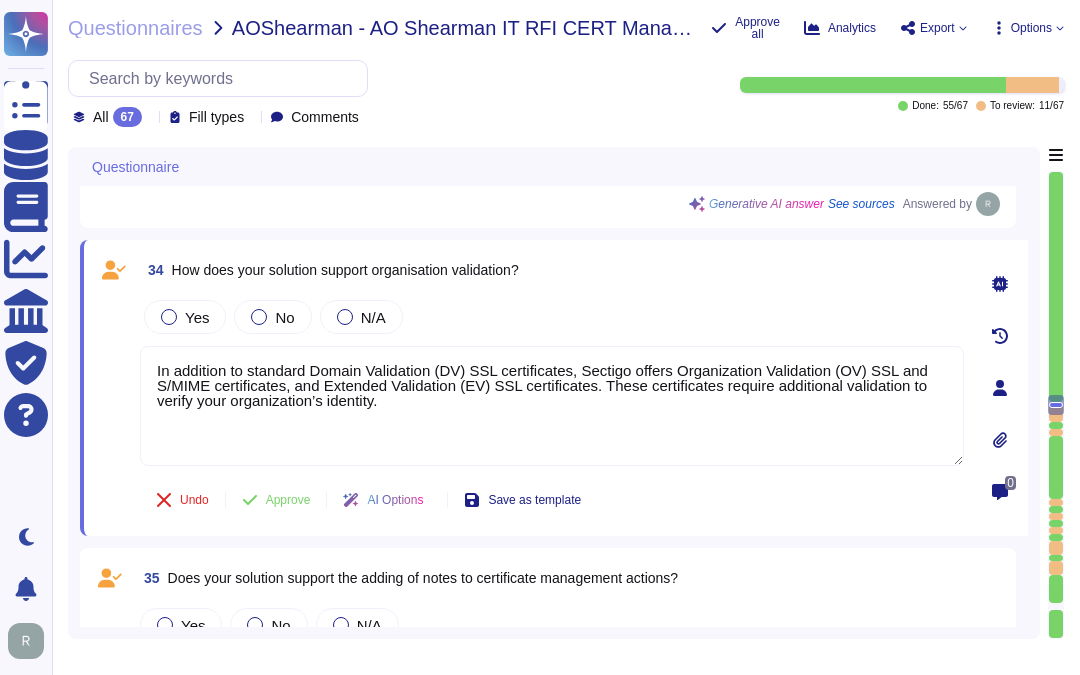 scroll, scrollTop: 0, scrollLeft: 0, axis: both 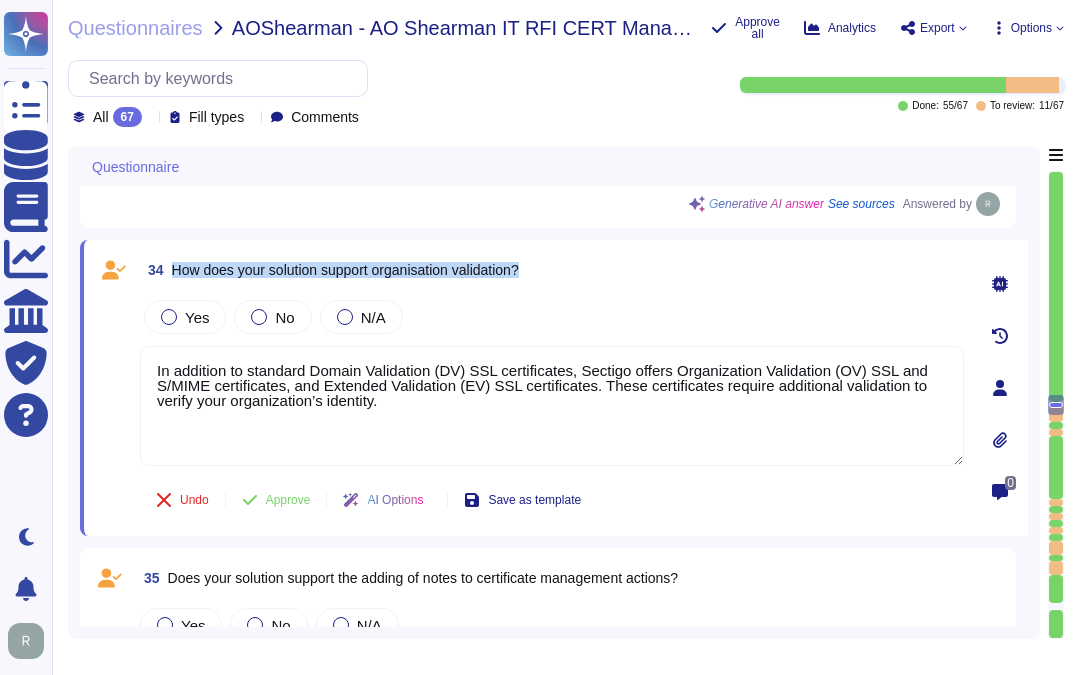 drag, startPoint x: 172, startPoint y: 268, endPoint x: 607, endPoint y: 270, distance: 435.0046 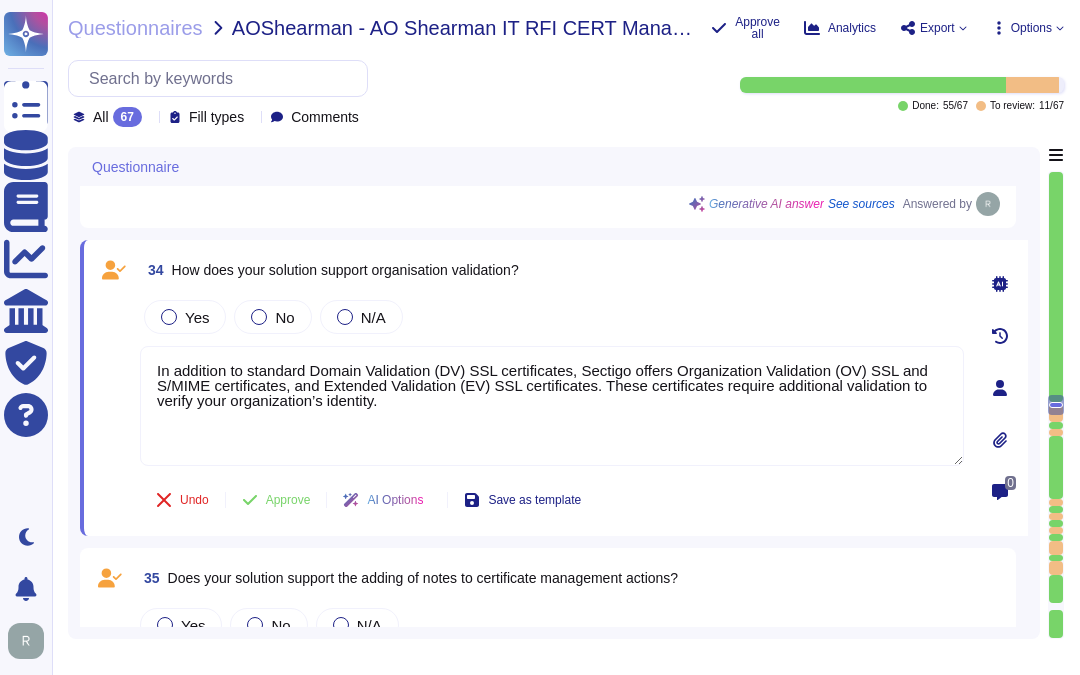 click on "34 How does your solution support organisation validation? Yes No N/A In addition to standard Domain Validation (DV) SSL certificates, Sectigo offers Organization Validation (OV) SSL and S/MIME certificates, and Extended Validation (EV) SSL certificates. These certificates require additional validation to verify your organization’s identity. Undo Approve AI Options Save as template" at bounding box center [530, 388] 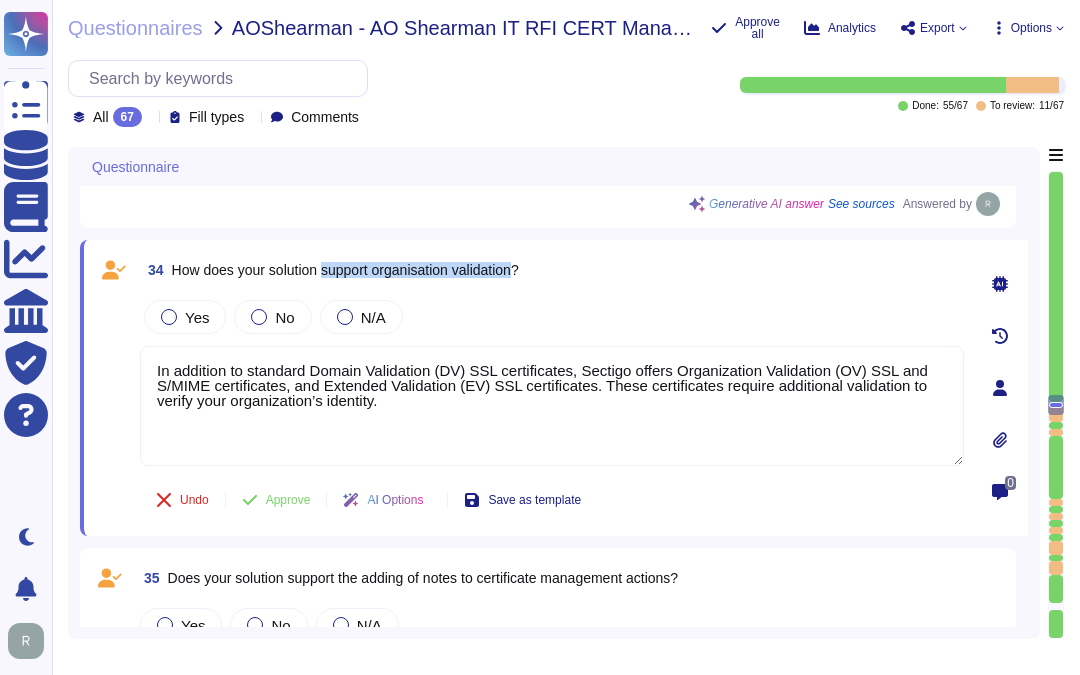 drag, startPoint x: 325, startPoint y: 266, endPoint x: 527, endPoint y: 265, distance: 202.00247 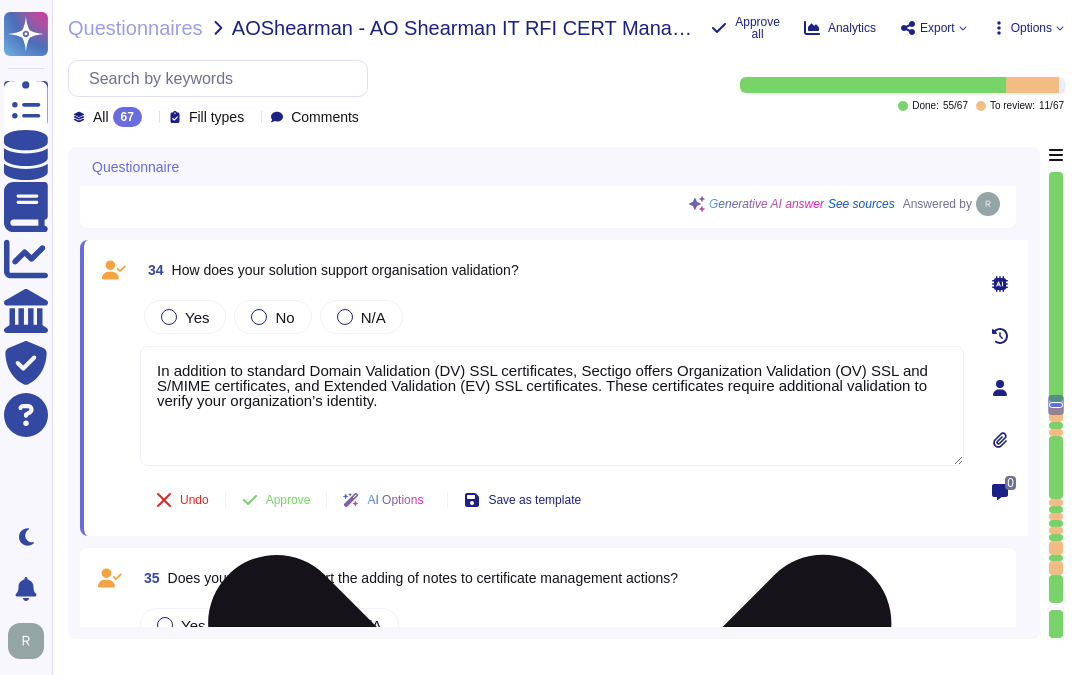click on "In addition to standard Domain Validation (DV) SSL certificates, Sectigo offers Organization Validation (OV) SSL and S/MIME certificates, and Extended Validation (EV) SSL certificates. These certificates require additional validation to verify your organization’s identity." at bounding box center (552, 406) 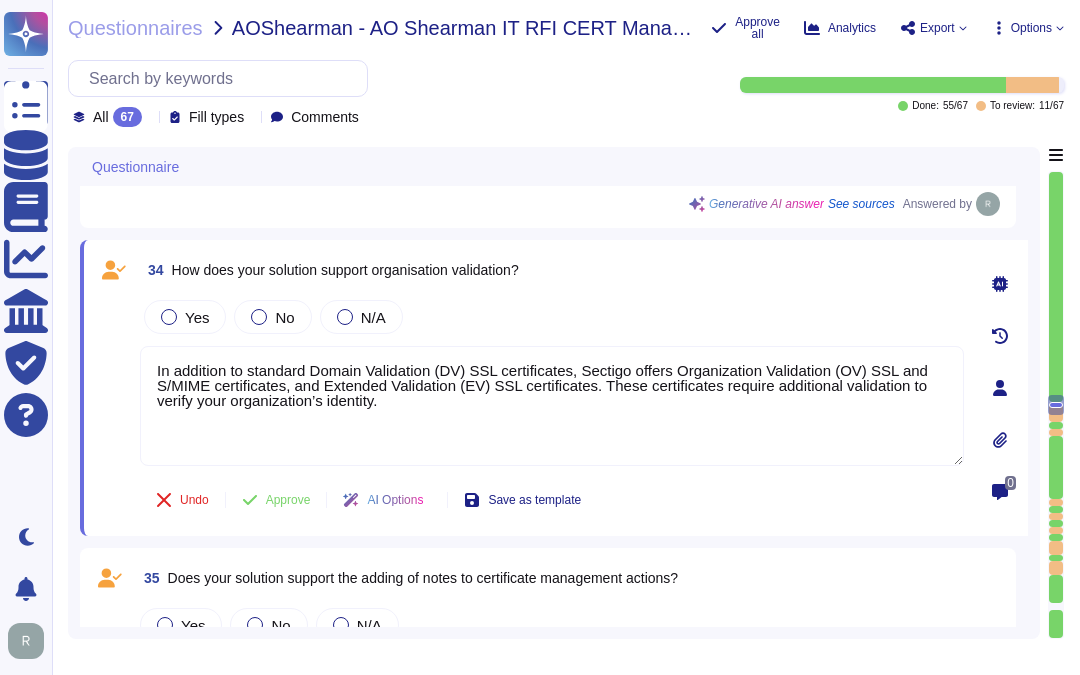 drag, startPoint x: 443, startPoint y: 406, endPoint x: 110, endPoint y: 346, distance: 338.36224 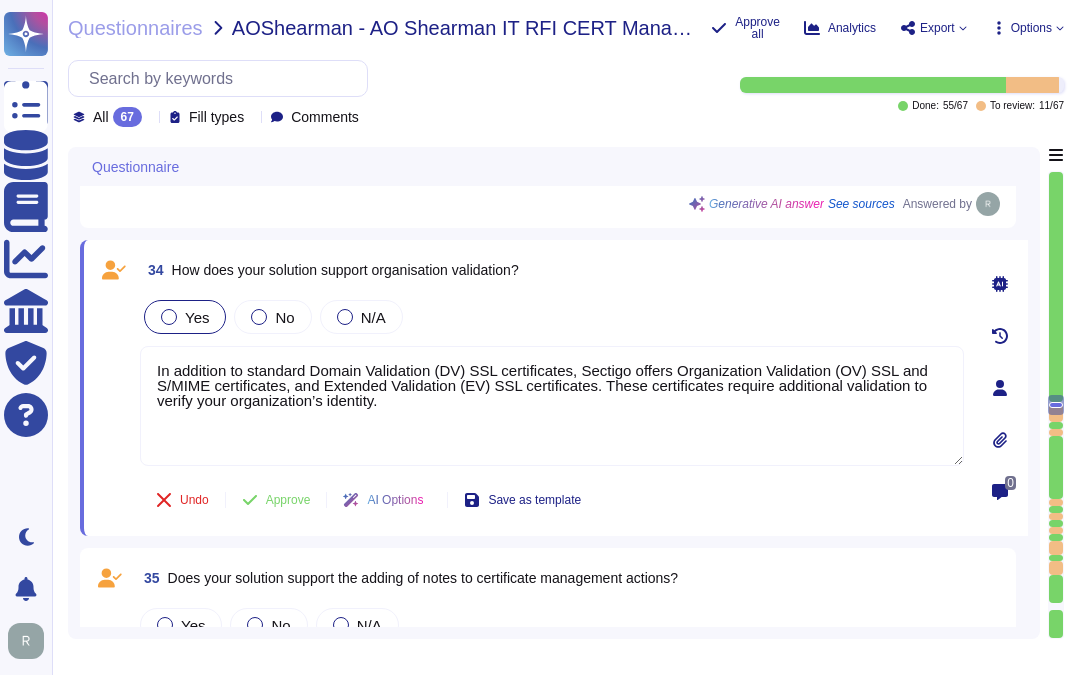 click at bounding box center [169, 317] 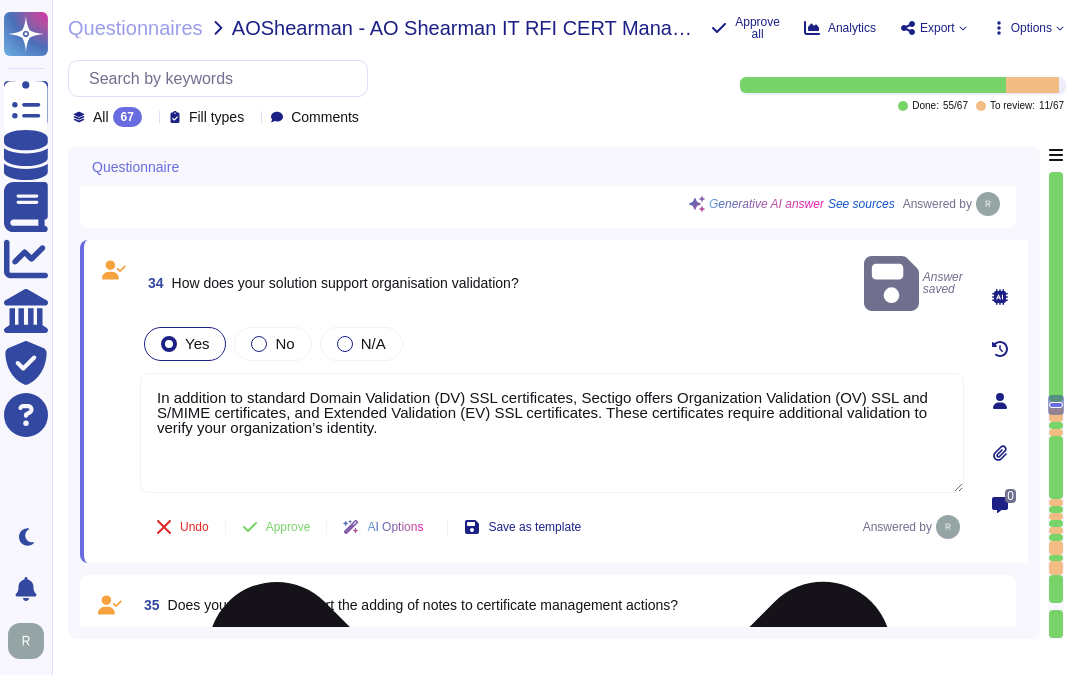 click on "In addition to standard Domain Validation (DV) SSL certificates, Sectigo offers Organization Validation (OV) SSL and S/MIME certificates, and Extended Validation (EV) SSL certificates. These certificates require additional validation to verify your organization’s identity." at bounding box center [552, 433] 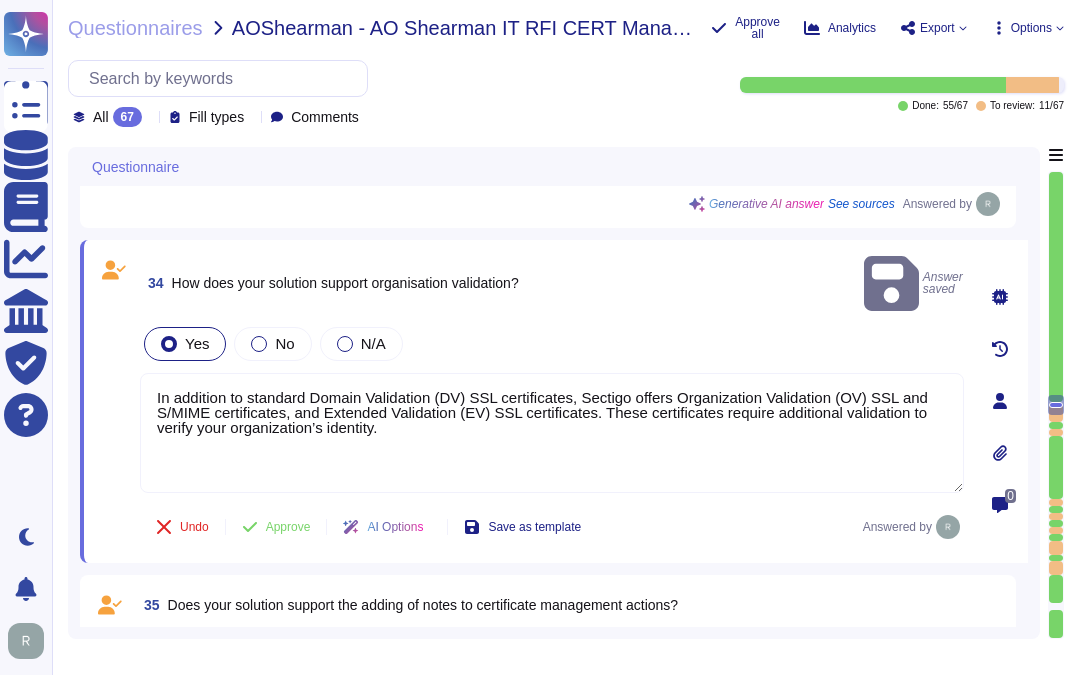 drag, startPoint x: 406, startPoint y: 412, endPoint x: 122, endPoint y: 348, distance: 291.12198 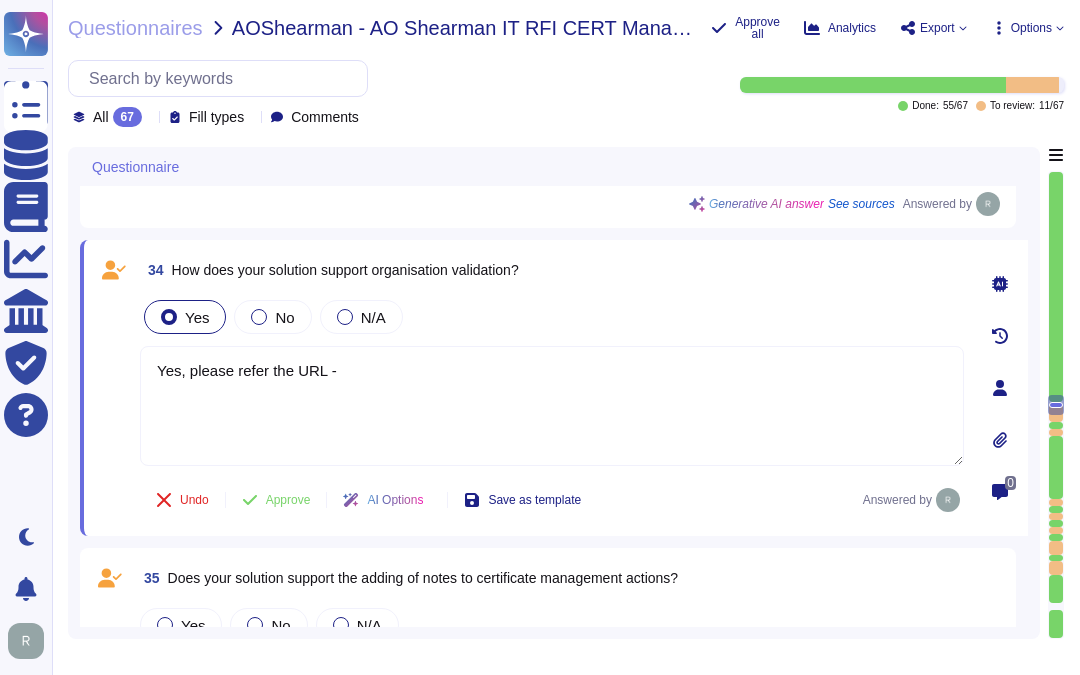paste on "https://docs.sectigo.com/scm/scm-administrator/validating-organizations" 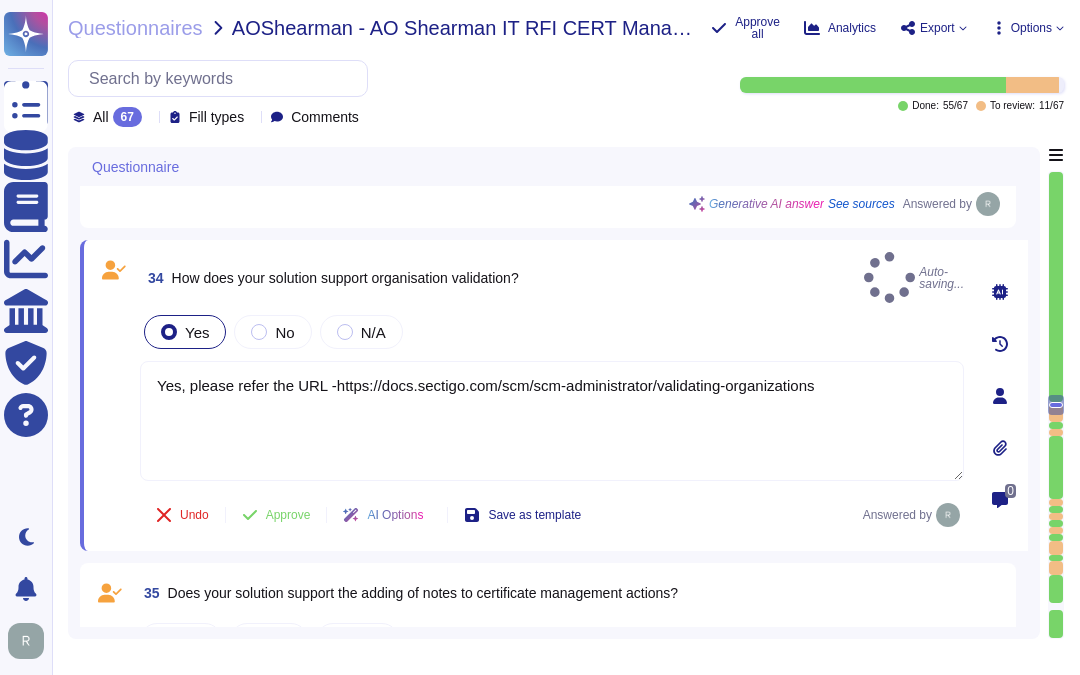 type on "Yes, please refer the URL -https://docs.sectigo.com/scm/scm-administrator/validating-organizations" 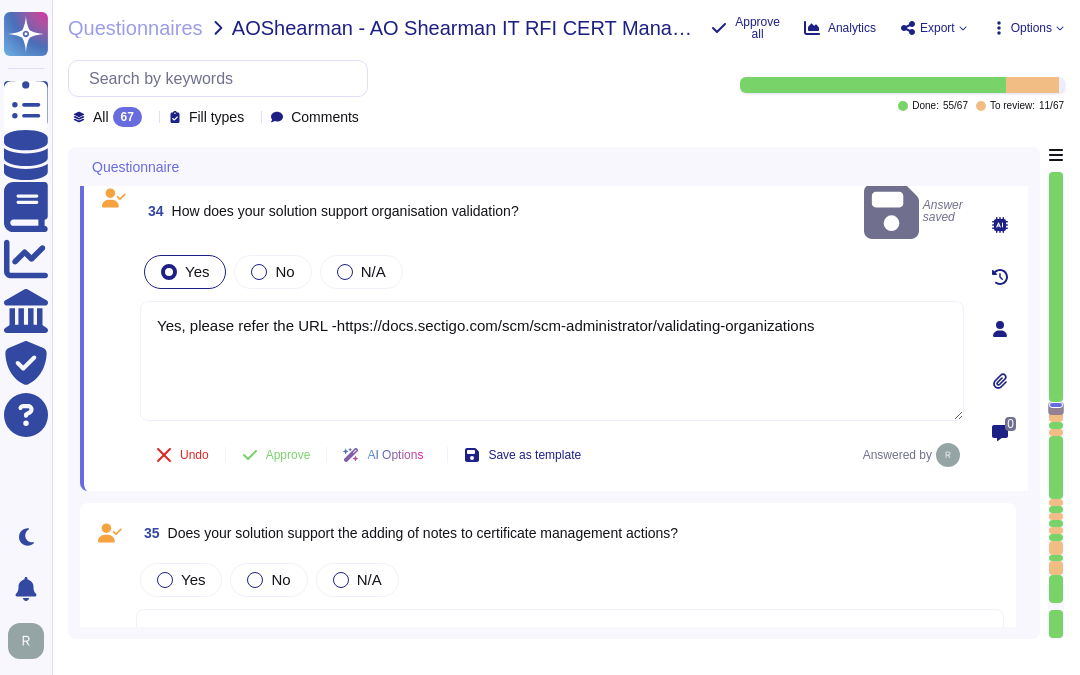 scroll, scrollTop: 7514, scrollLeft: 0, axis: vertical 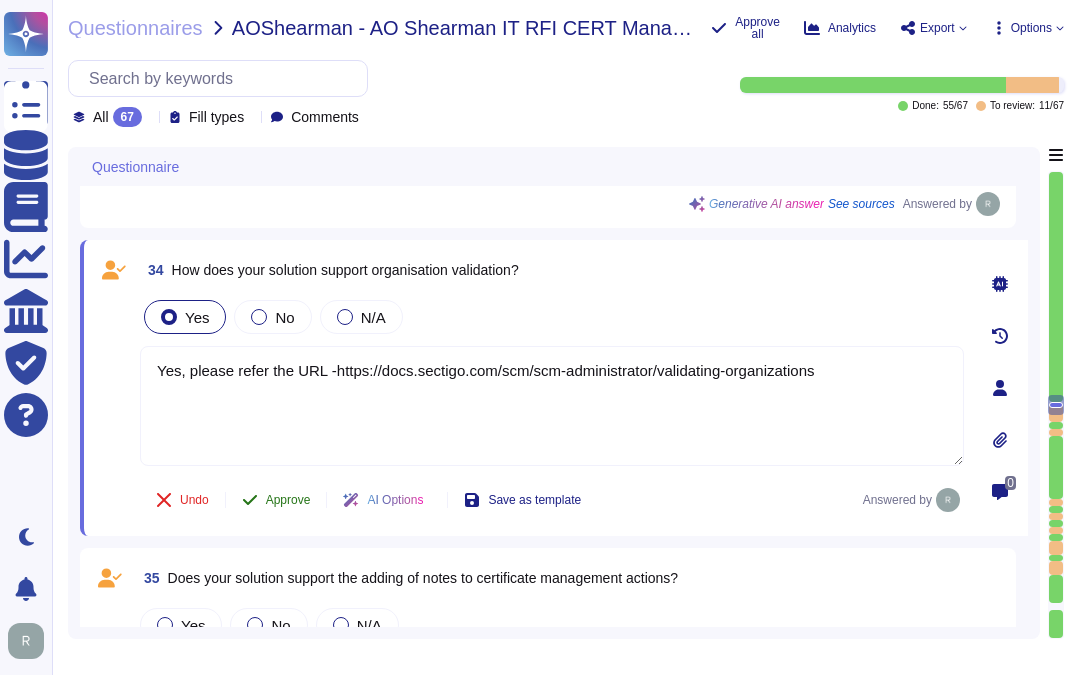 click on "Approve" at bounding box center [288, 500] 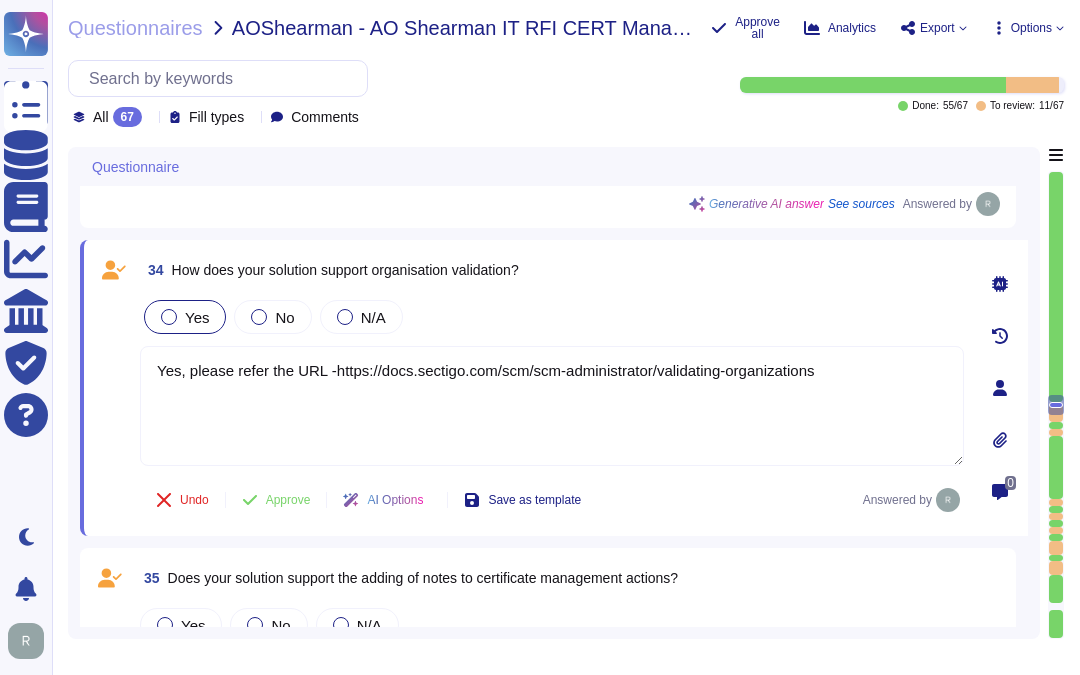 scroll, scrollTop: 7666, scrollLeft: 0, axis: vertical 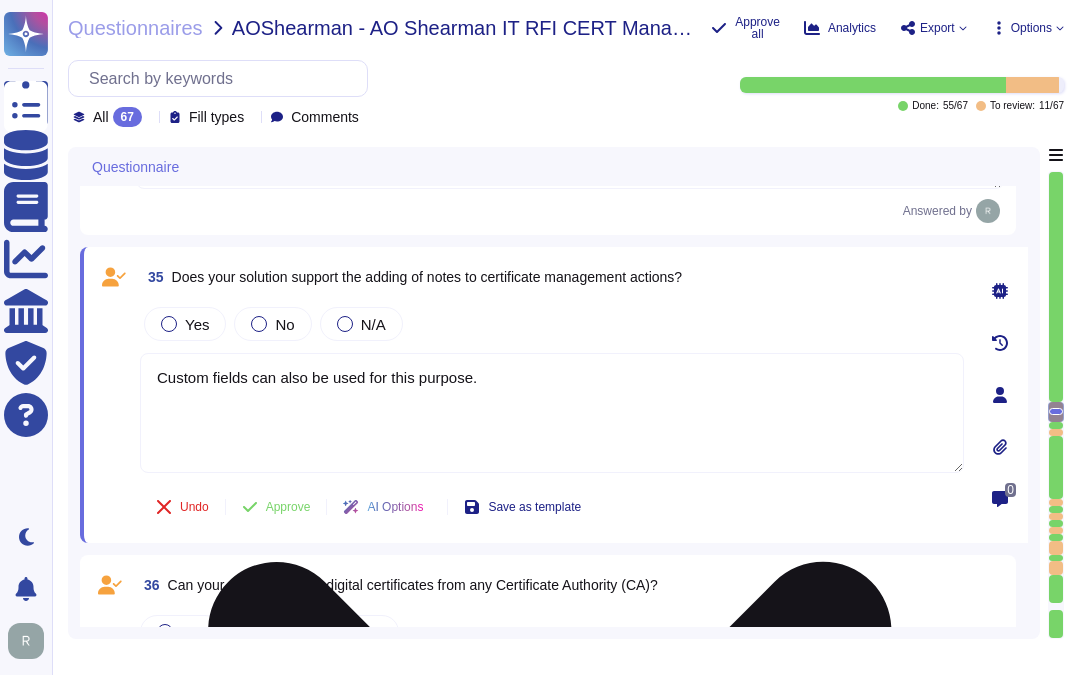 type on "This can be controlled by the certificate profile." 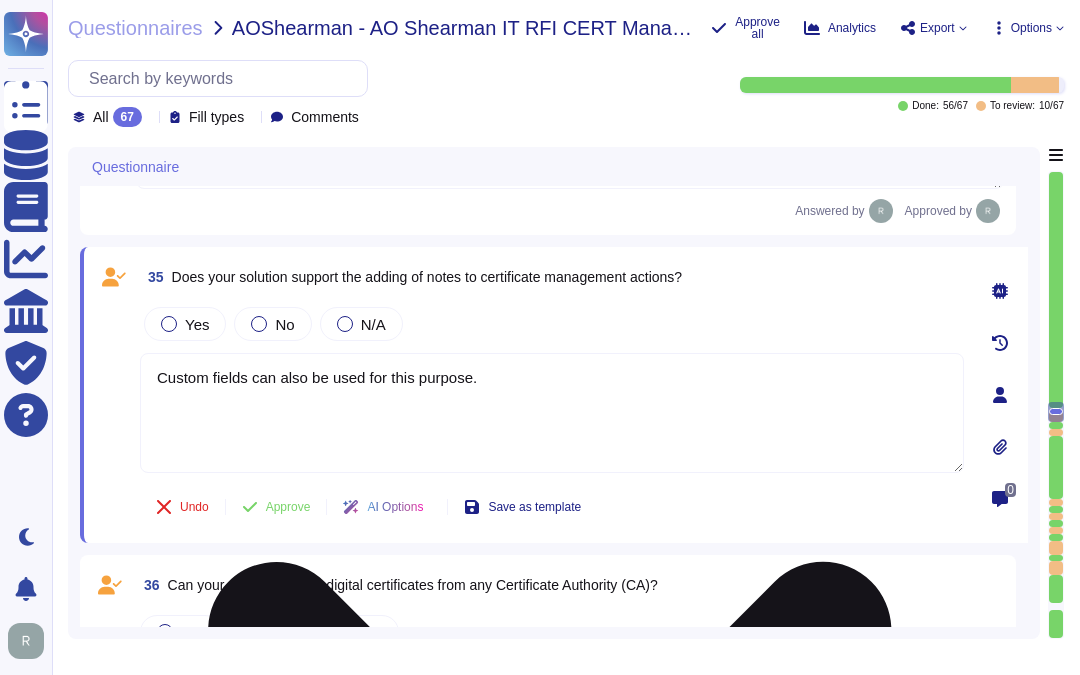 scroll, scrollTop: 7703, scrollLeft: 0, axis: vertical 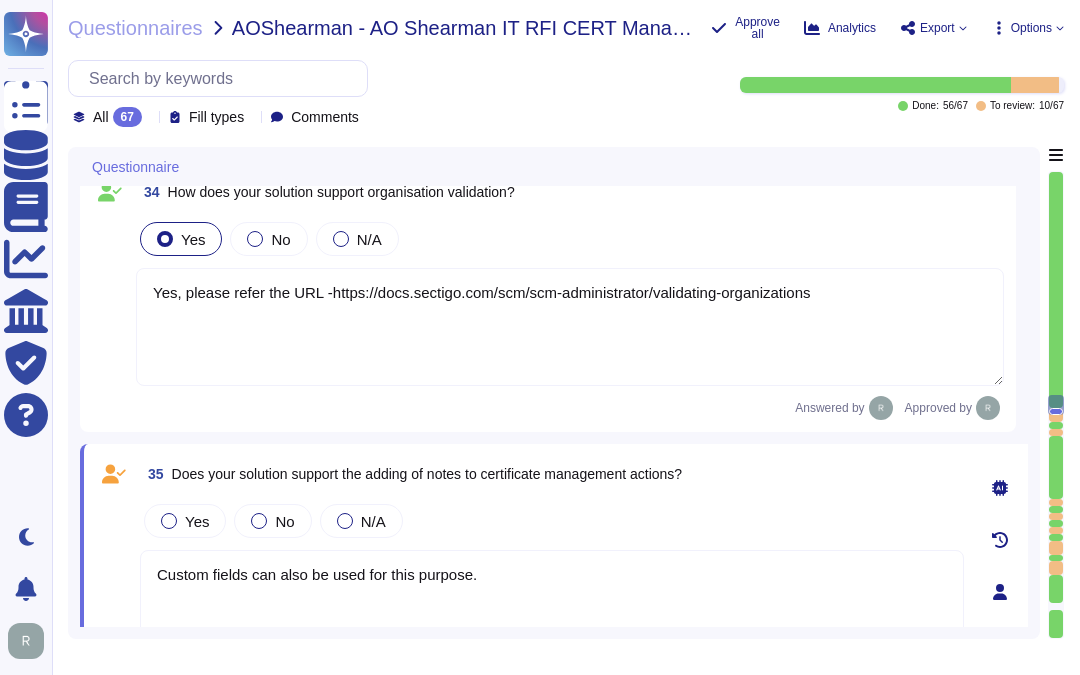 type on "Yes, our solution generates certificates by integrating with Microsoft CA - ADCS through Sectigo CA connectors Agent when a Certificate Signing Request (CSR) is presented. Our system validates and issues the certificate in compliance with industry standards." 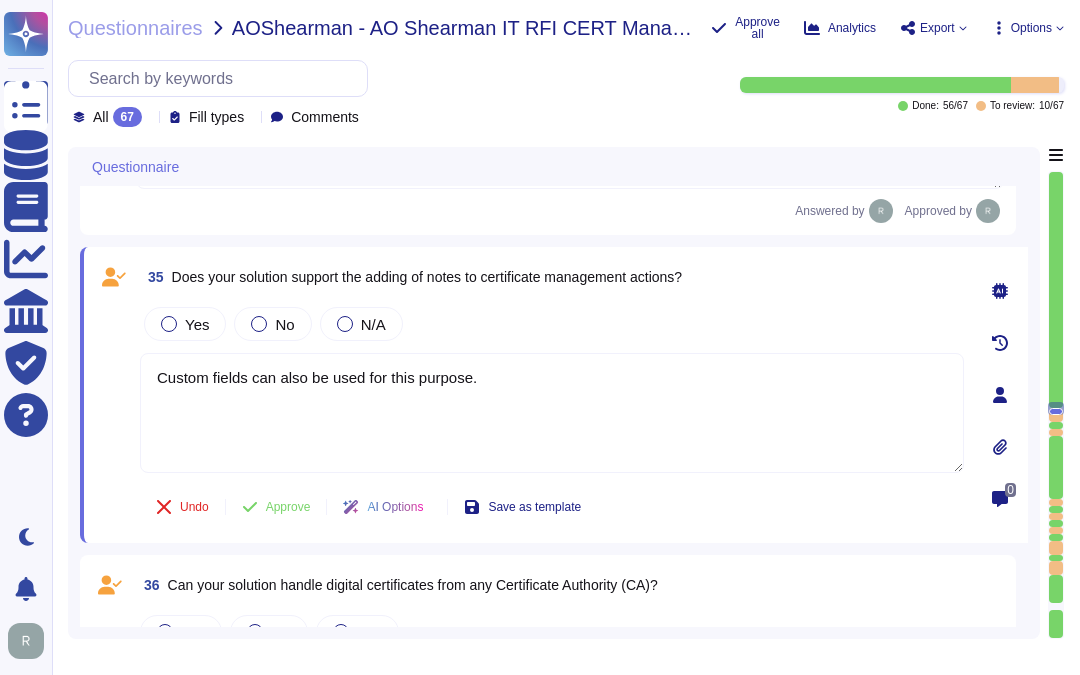 scroll, scrollTop: 7703, scrollLeft: 0, axis: vertical 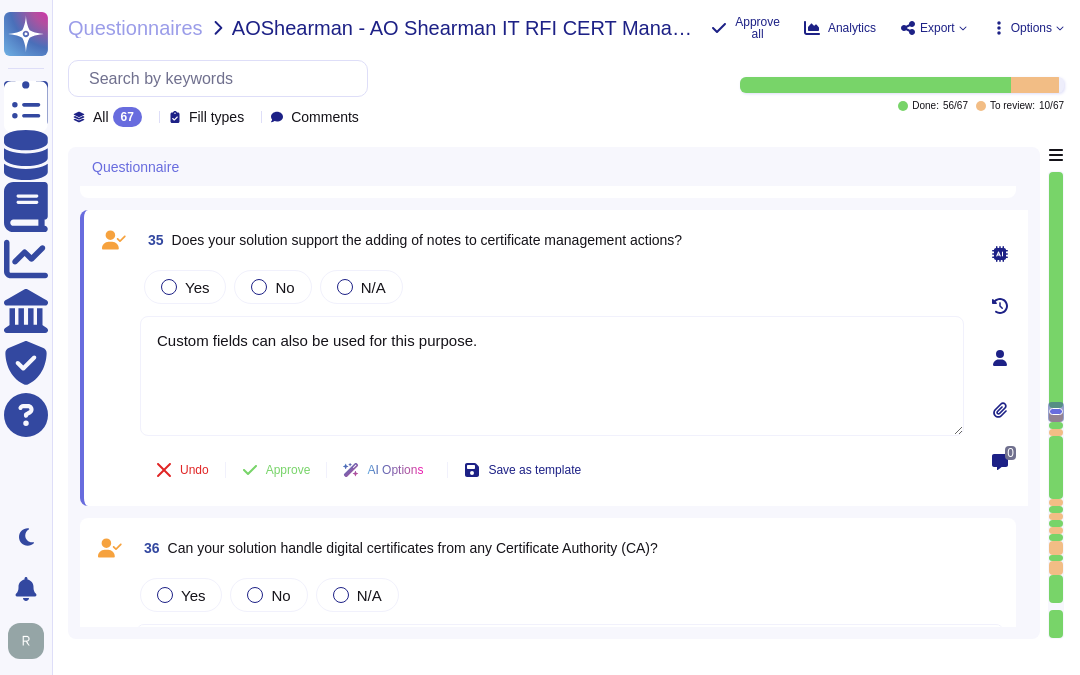 type on "This can be controlled by the certificate profile." 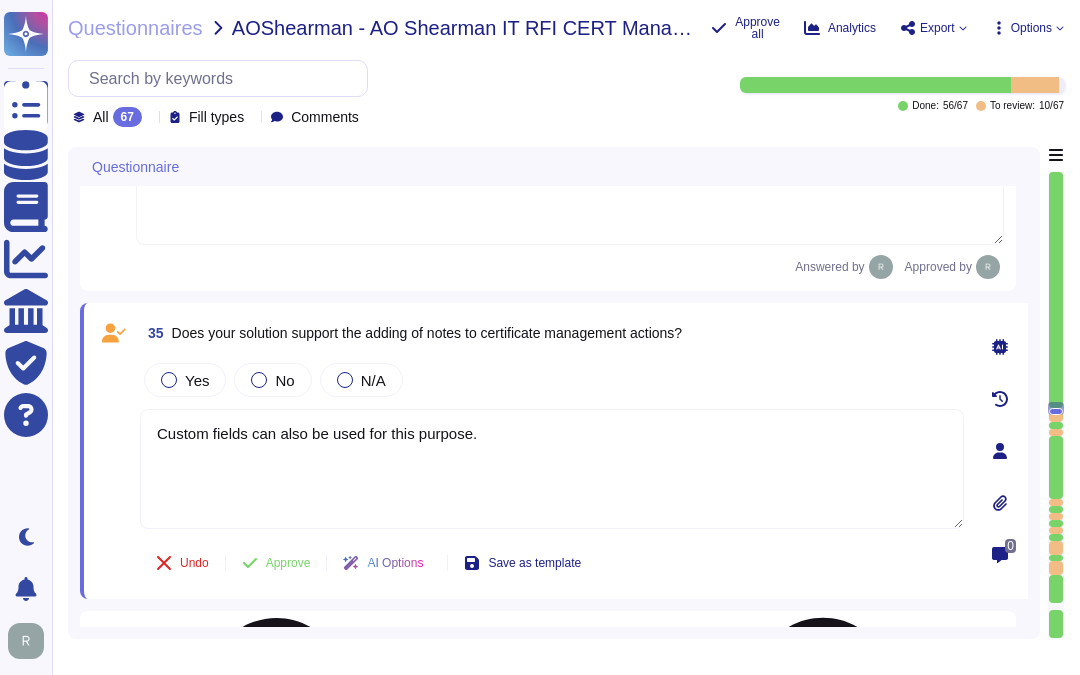 type on "Yes, our solution generates certificates by integrating with Microsoft CA - ADCS through Sectigo CA connectors Agent when a Certificate Signing Request (CSR) is presented. Our system validates and issues the certificate in compliance with industry standards." 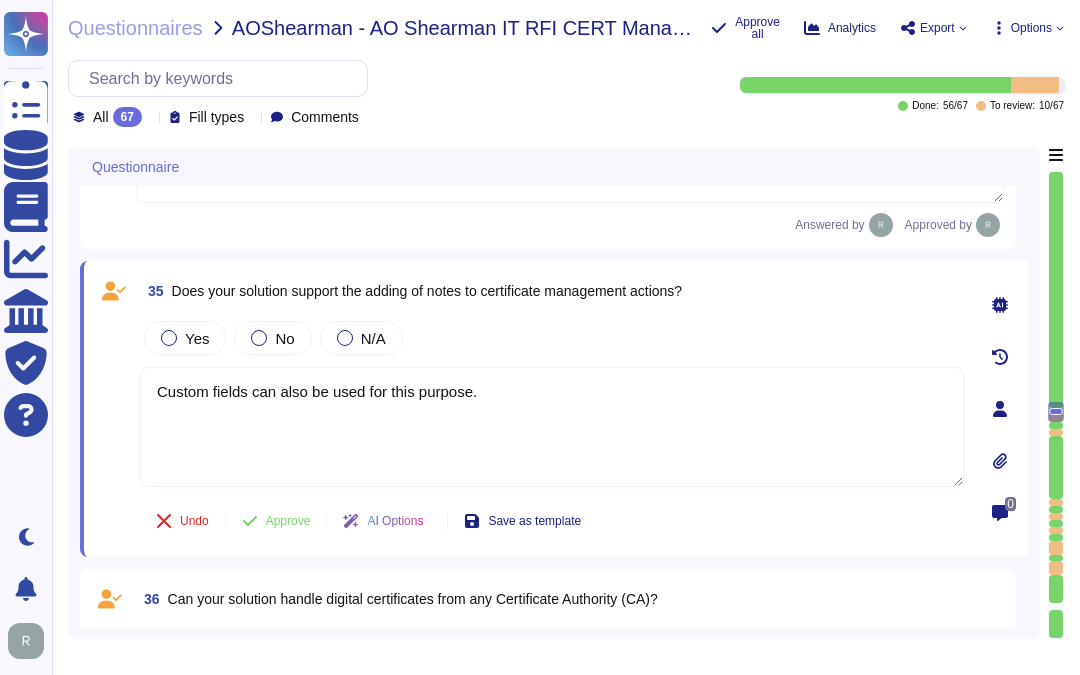 scroll, scrollTop: 7703, scrollLeft: 0, axis: vertical 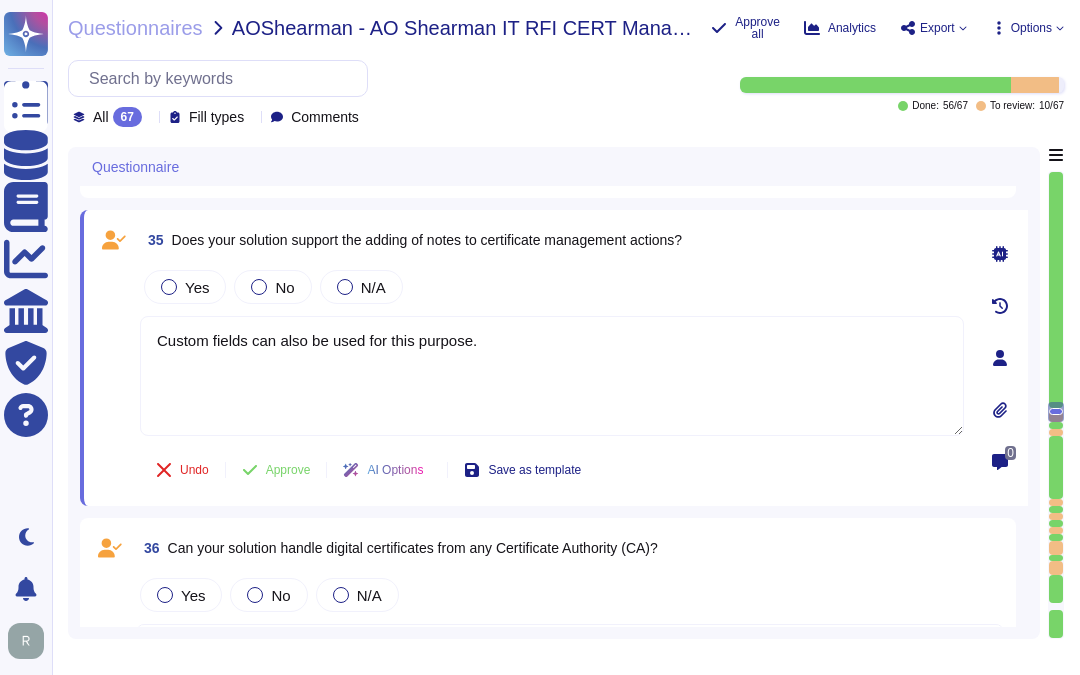 type on "This can be controlled by the certificate profile." 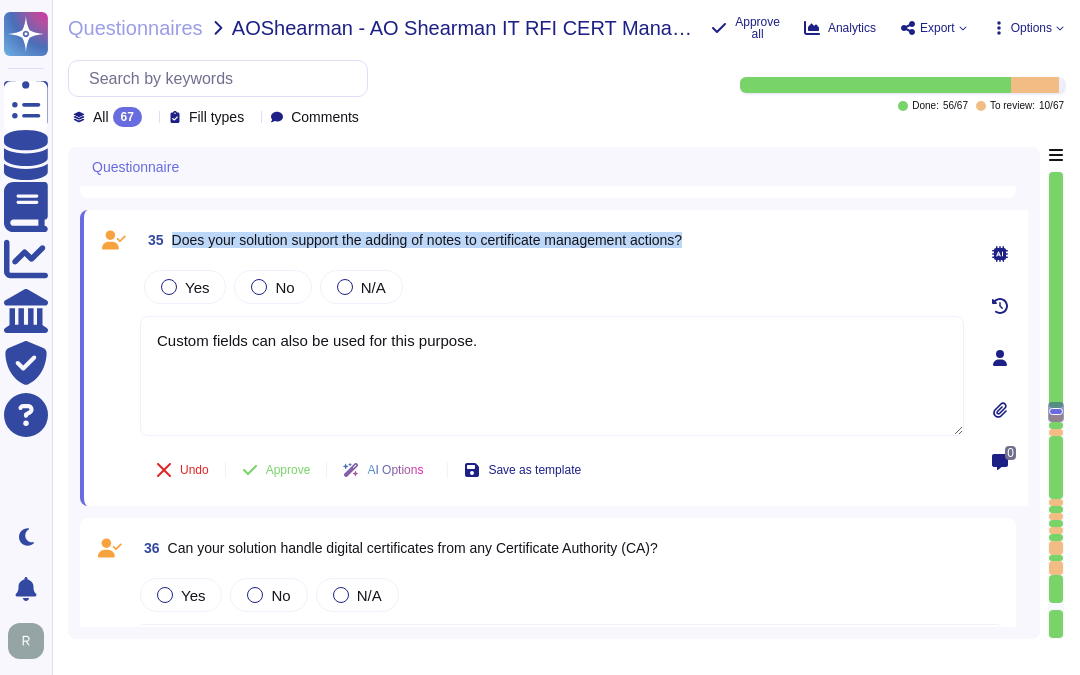 drag, startPoint x: 171, startPoint y: 235, endPoint x: 756, endPoint y: 243, distance: 585.0547 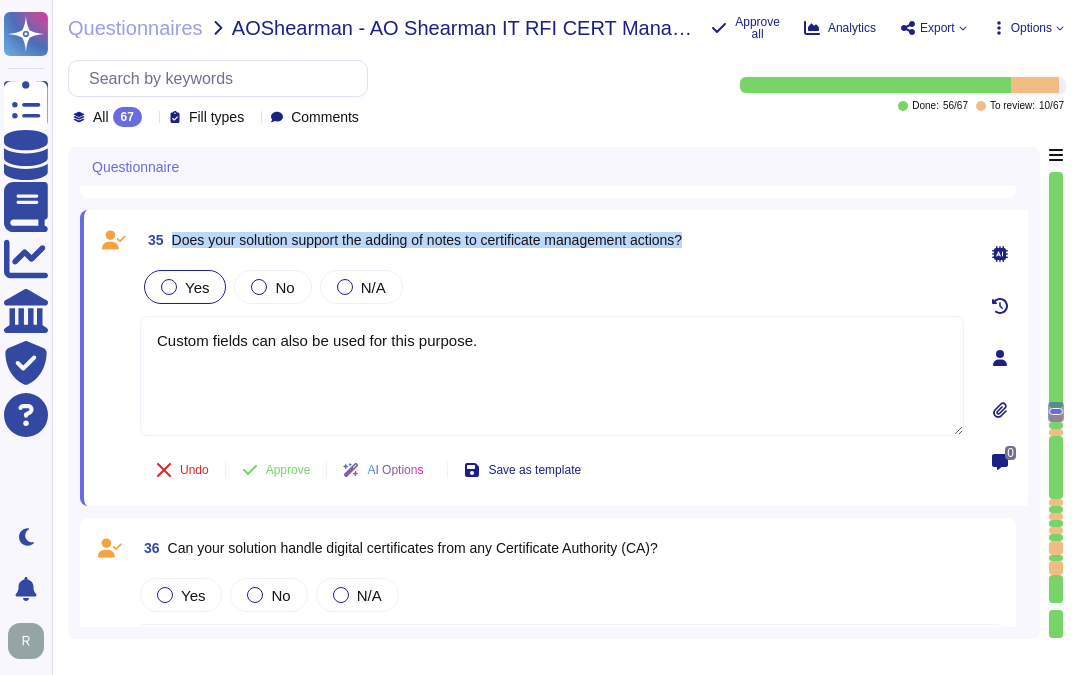 click on "Yes" at bounding box center [185, 287] 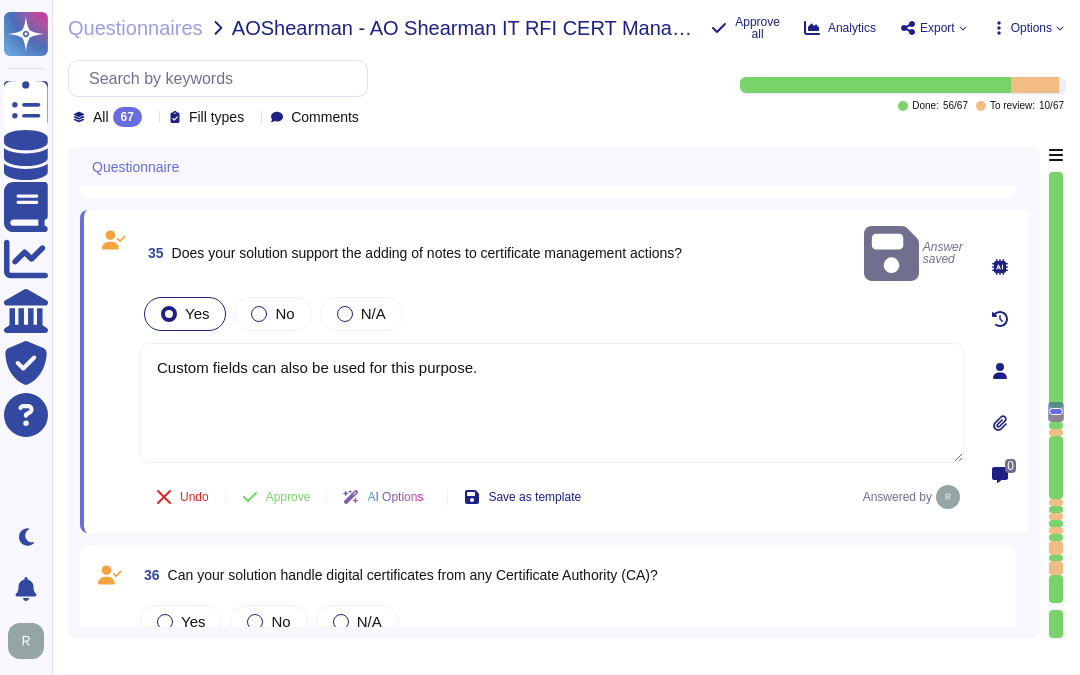 drag, startPoint x: 482, startPoint y: 344, endPoint x: 71, endPoint y: 335, distance: 411.09854 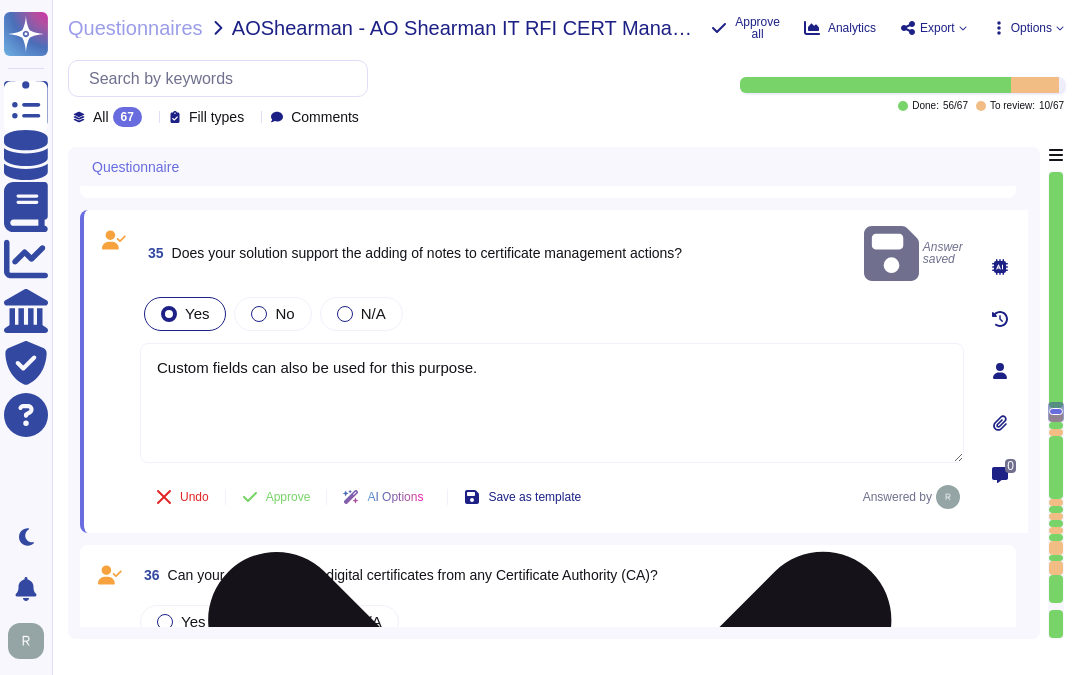 paste on "Yes, our solution supports adding notes to certificate management actions through the Comments field. This feature facilitates capturing additional details for operational teams" 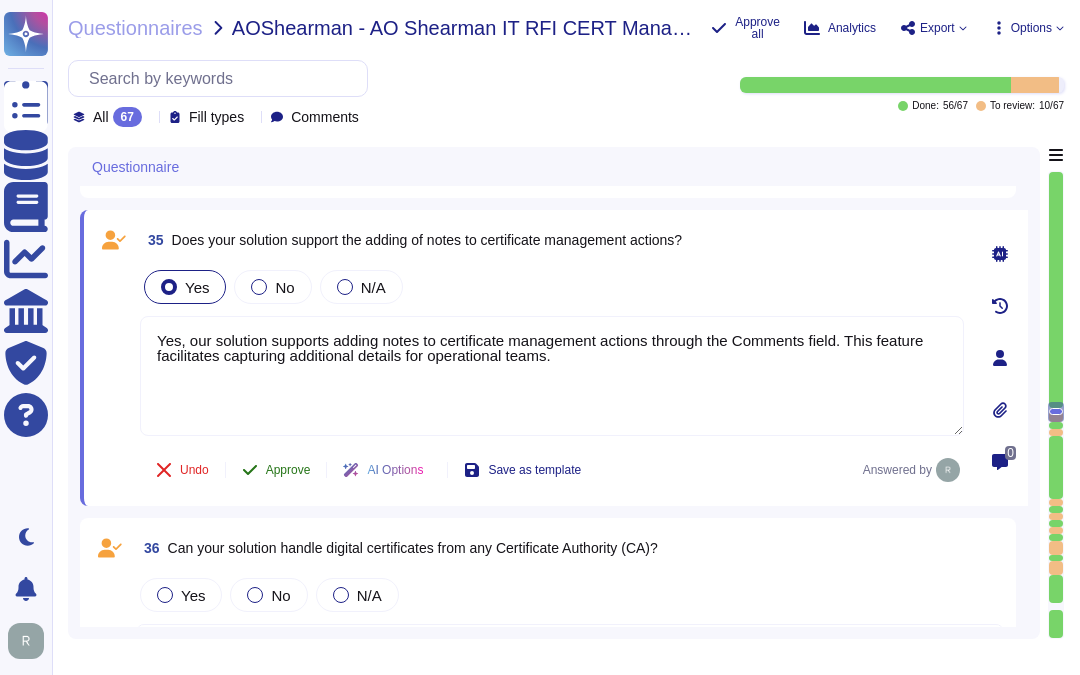 type on "Yes, our solution supports adding notes to certificate management actions through the Comments field. This feature facilitates capturing additional details for operational teams." 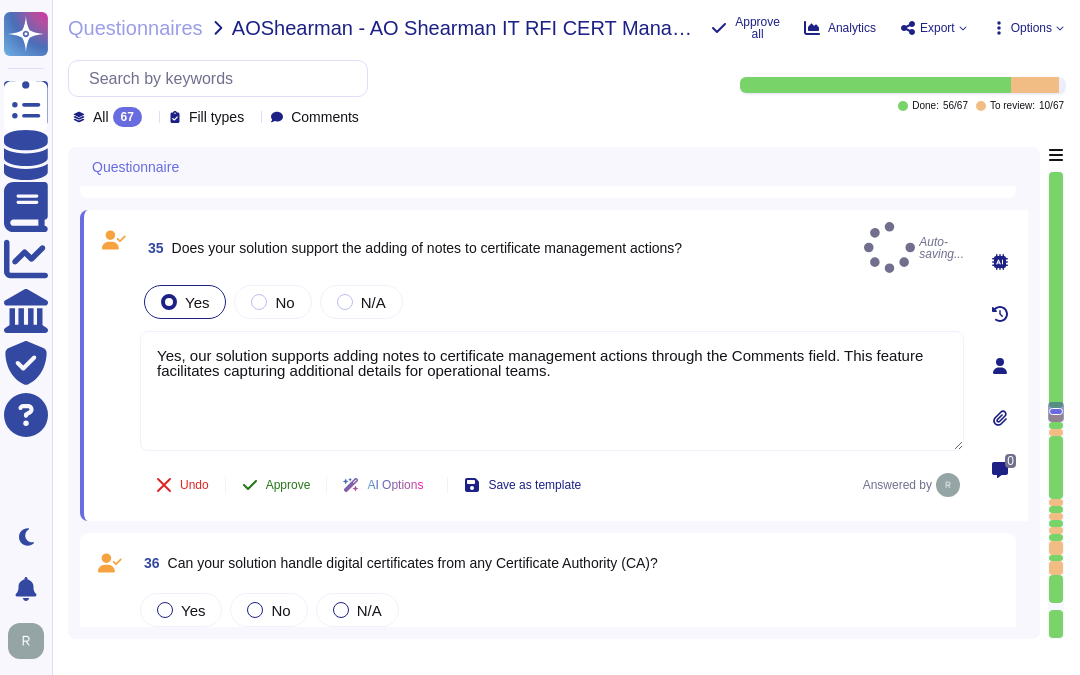 click on "Approve" at bounding box center (288, 485) 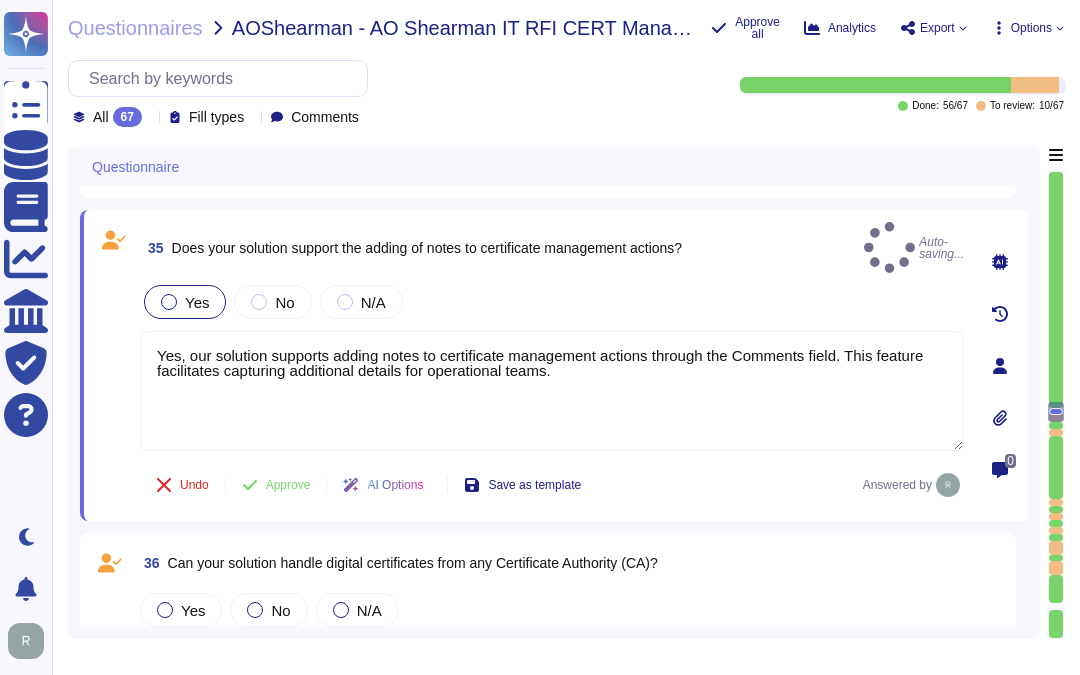 scroll, scrollTop: 7706, scrollLeft: 0, axis: vertical 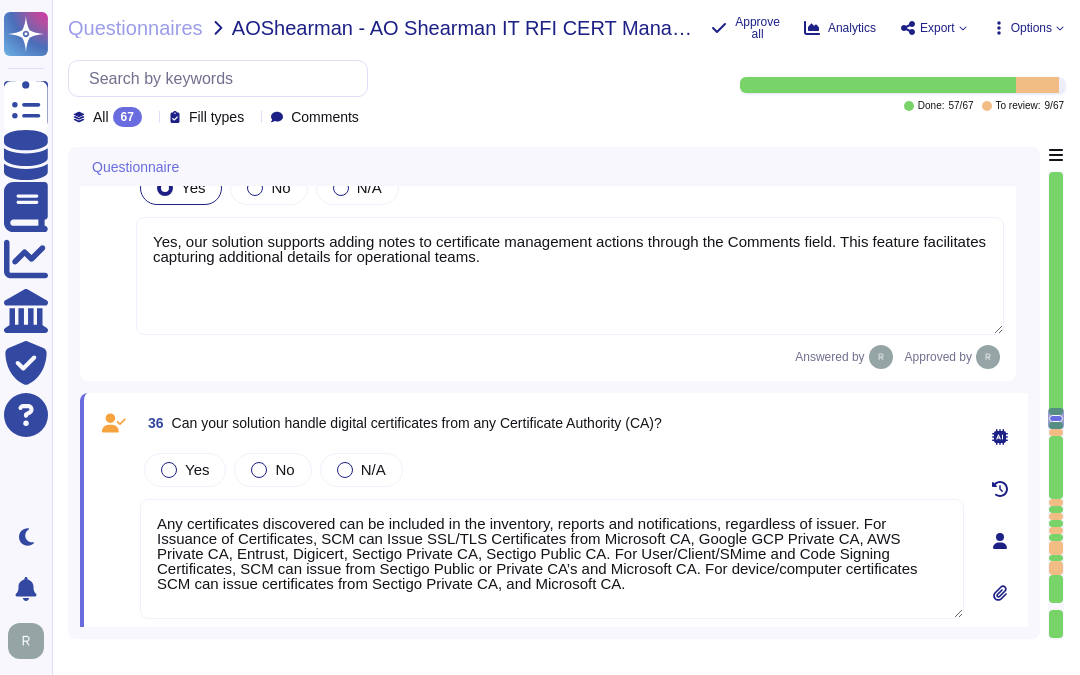 type on "Yes, our solution, Sectigo Certificate Manager (SCM), includes an approval process for certificate revocation. Administrators can define approval workflows for revocation requests, ensuring that these requests are subject to human checkpoints. This structured approach allows for the evaluation and approval of revocation requests before implementation, ensuring that the process is effectively managed." 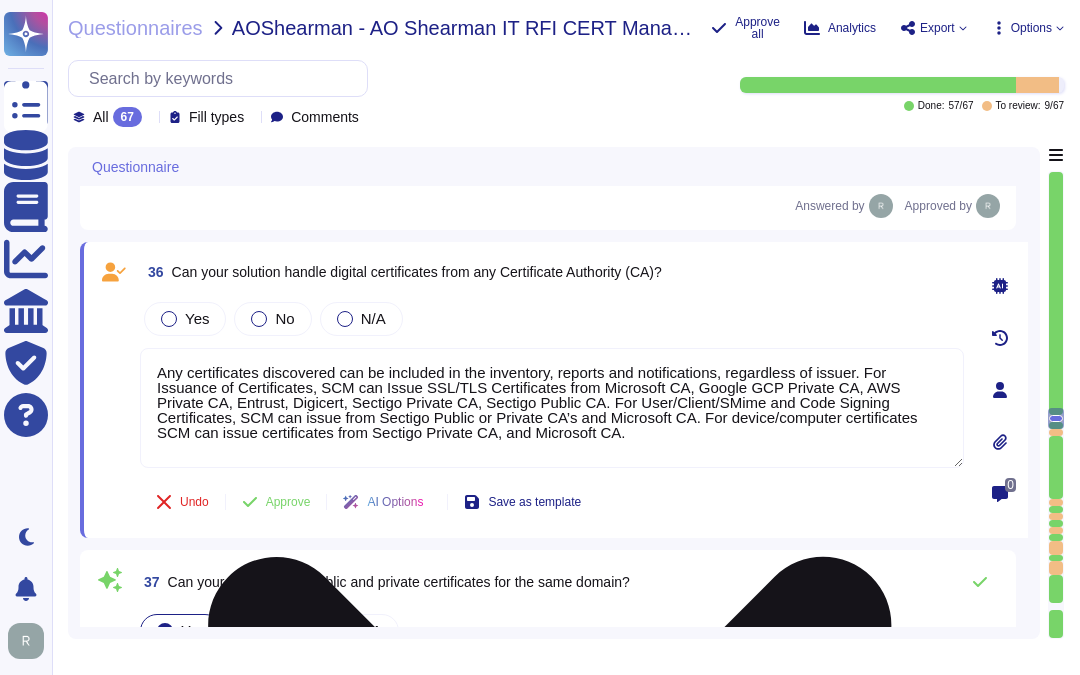 scroll, scrollTop: 7973, scrollLeft: 0, axis: vertical 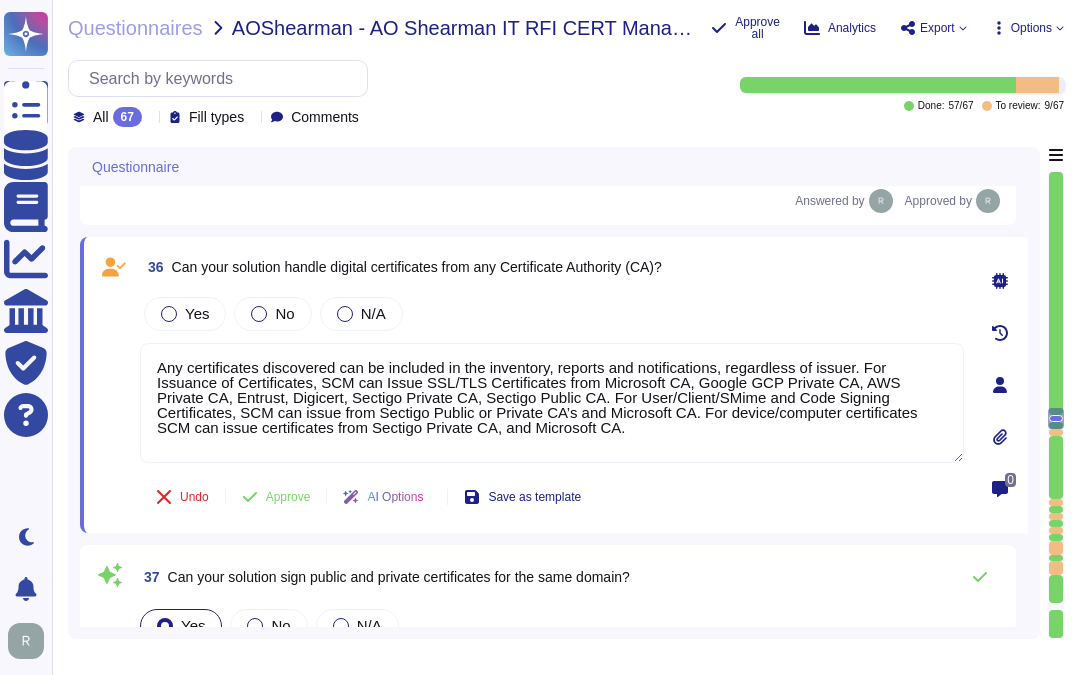click 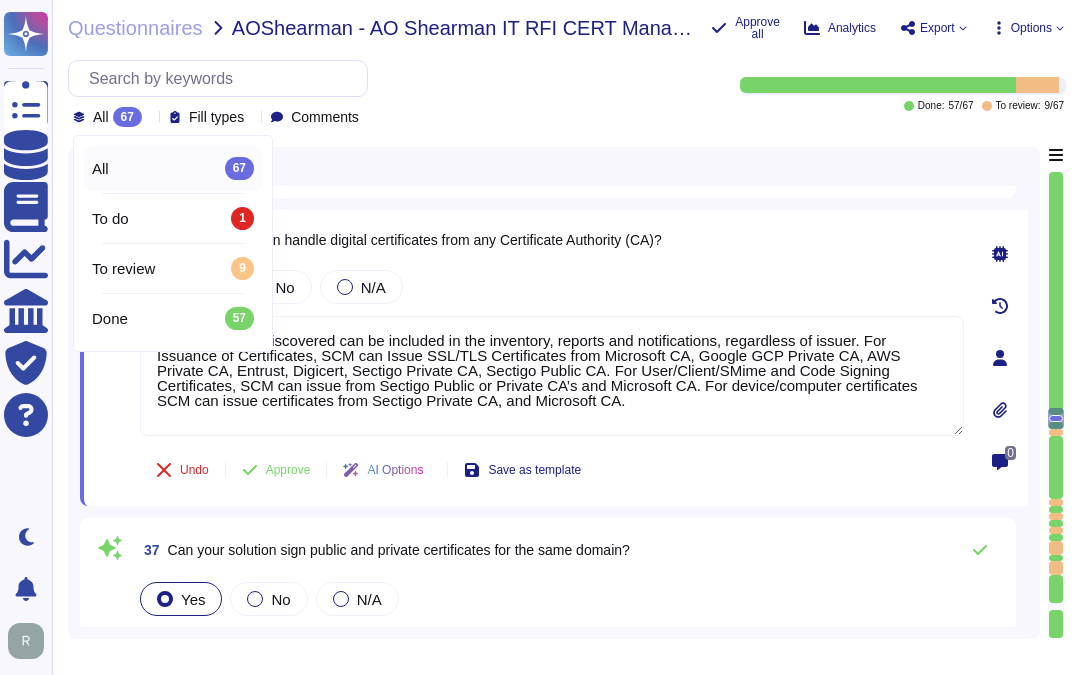 click 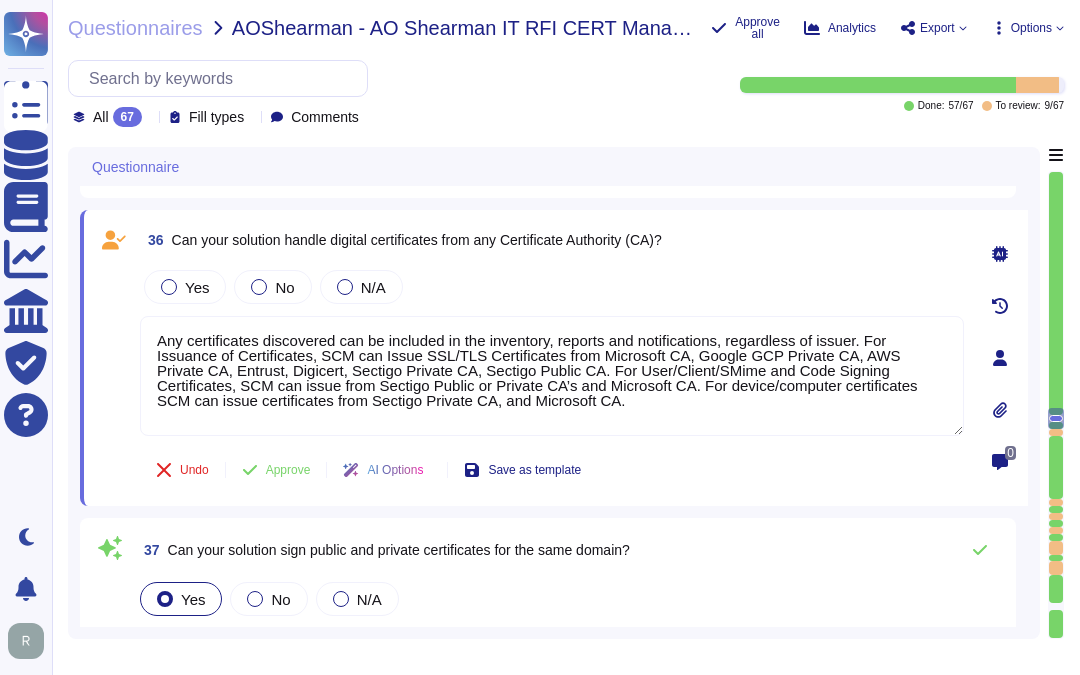 click on "36 Can your solution handle digital certificates from any Certificate Authority (CA)?" at bounding box center [401, 240] 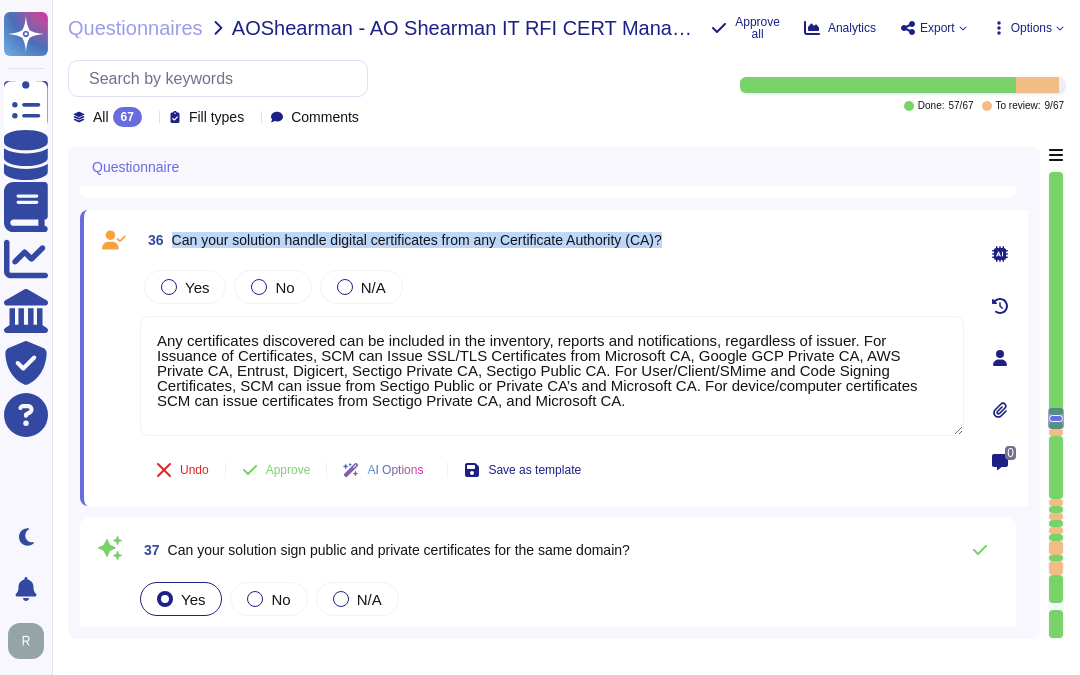 drag, startPoint x: 171, startPoint y: 236, endPoint x: 717, endPoint y: 241, distance: 546.0229 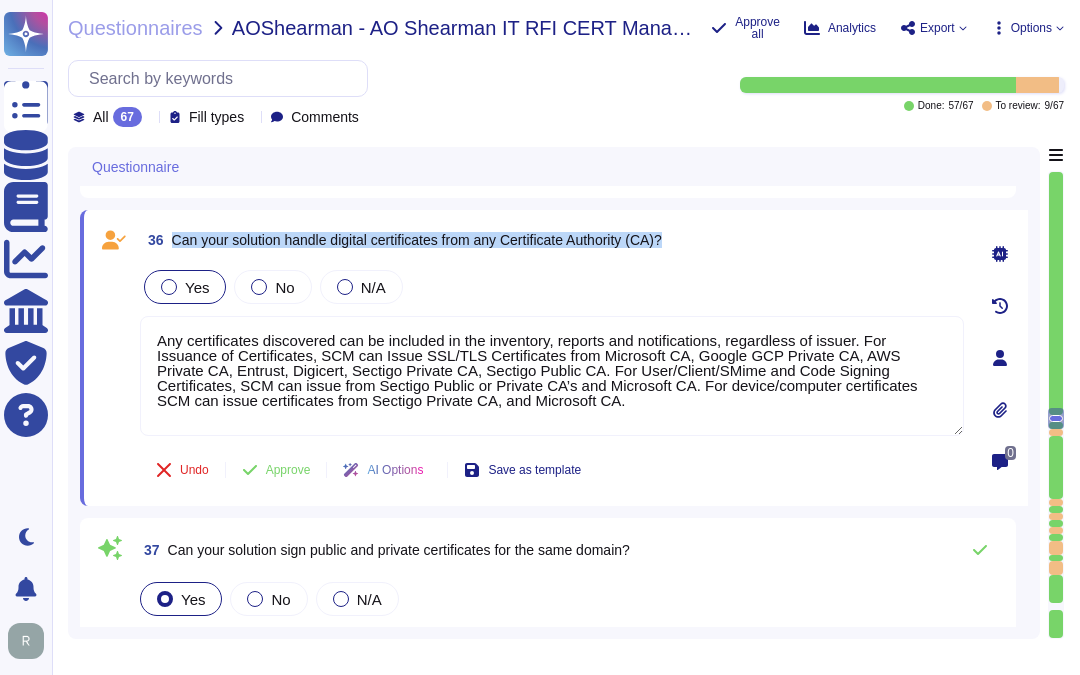 click on "Yes" at bounding box center [197, 287] 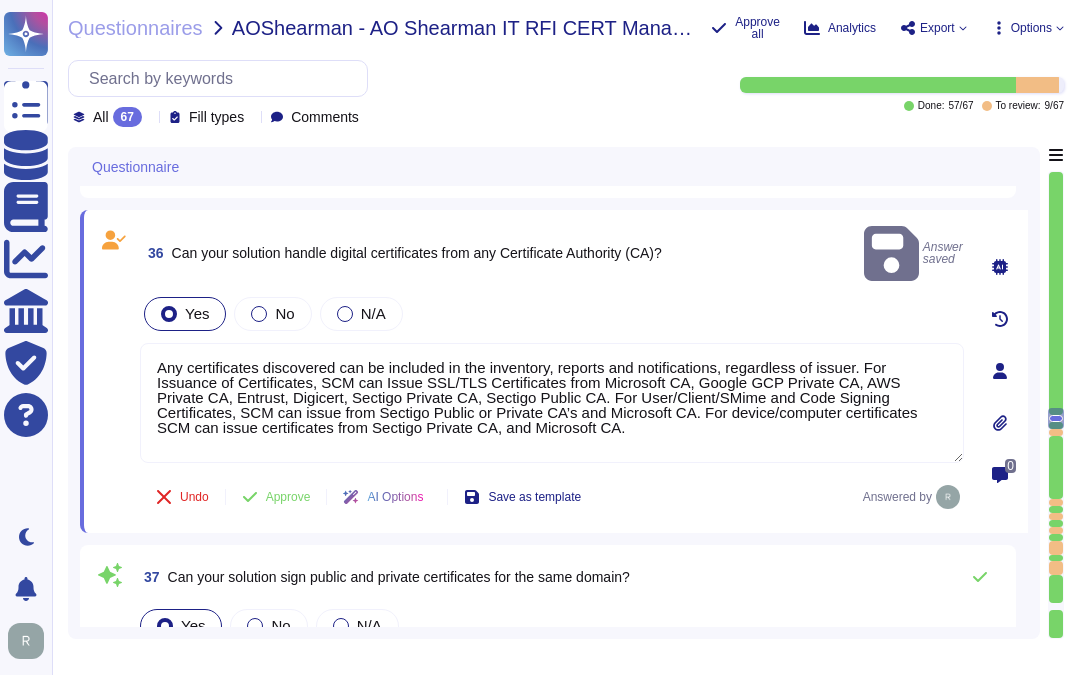drag, startPoint x: 424, startPoint y: 400, endPoint x: 95, endPoint y: 295, distance: 345.3491 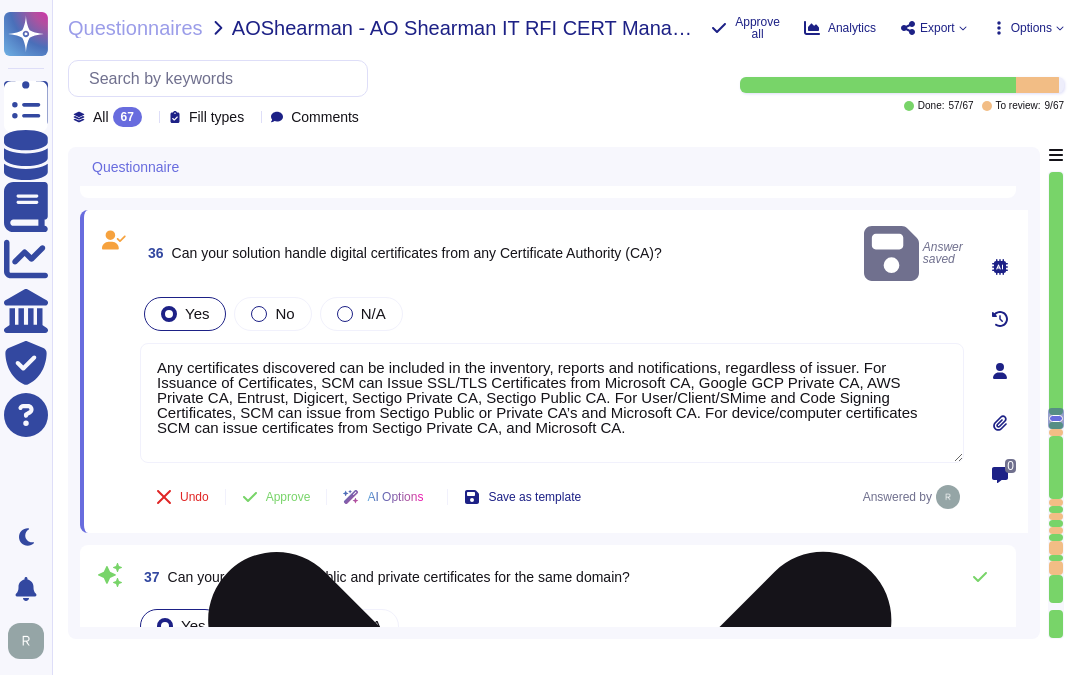 paste on "Yes, our solution is designed to be CA agnostic, enabling the discovery and management of certificates from various Certificate Authorities (CAs) such as DigiCert and Entrust. It utilizes a comprehensive certificate discovery process that scans the network to identify issued certificates, regardless of the" 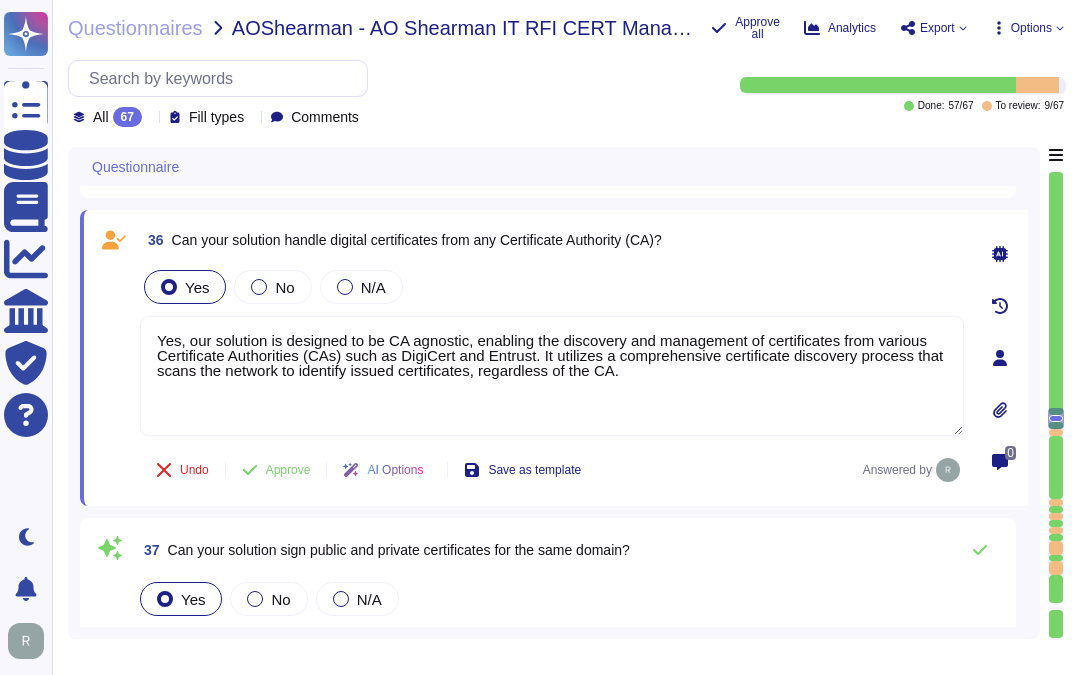 type on "Yes, our solution is designed to be CA agnostic, enabling the discovery and management of certificates from various Certificate Authorities (CAs) such as DigiCert and Entrust. It utilizes a comprehensive certificate discovery process that scans the network to identify issued certificates, regardless of the CA." 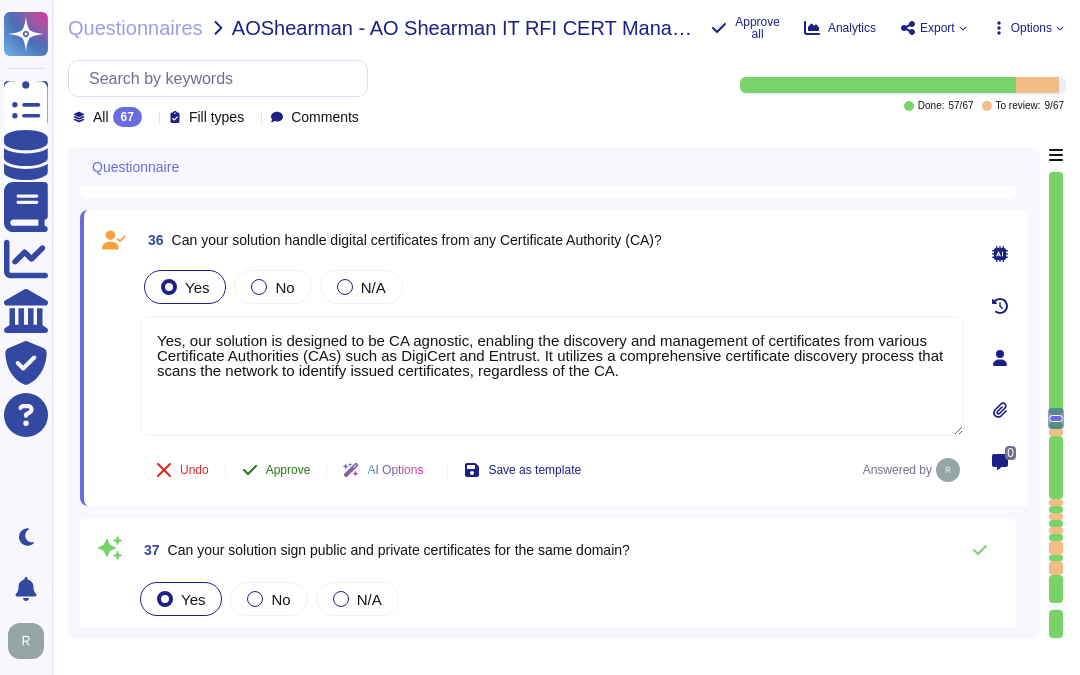 click on "Approve" at bounding box center (288, 470) 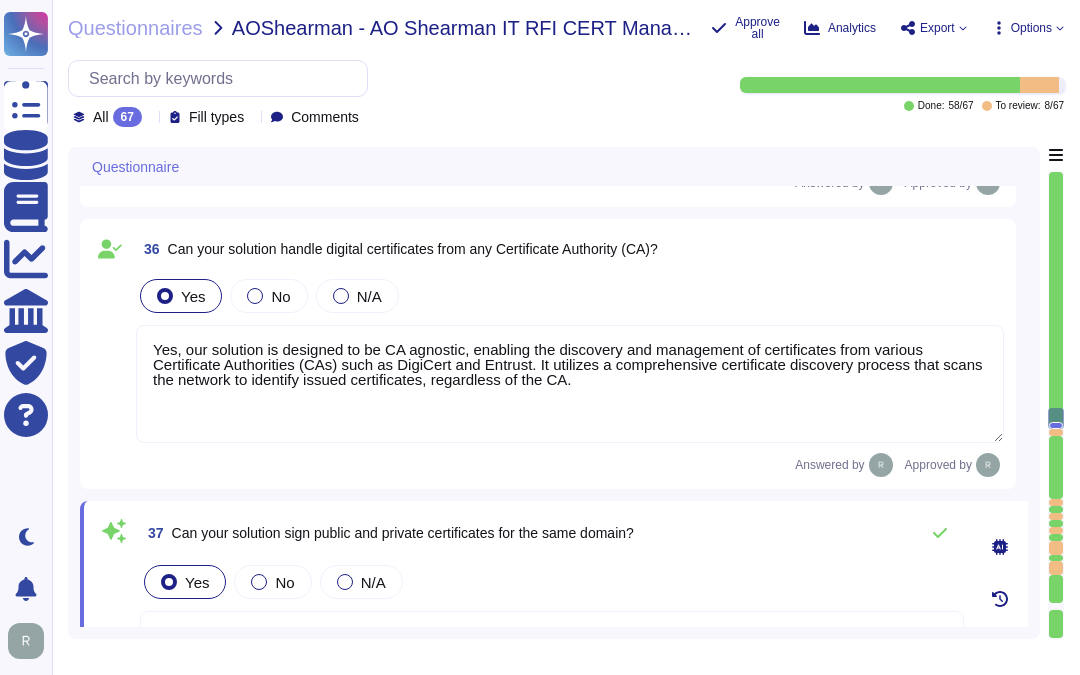 scroll, scrollTop: 8243, scrollLeft: 0, axis: vertical 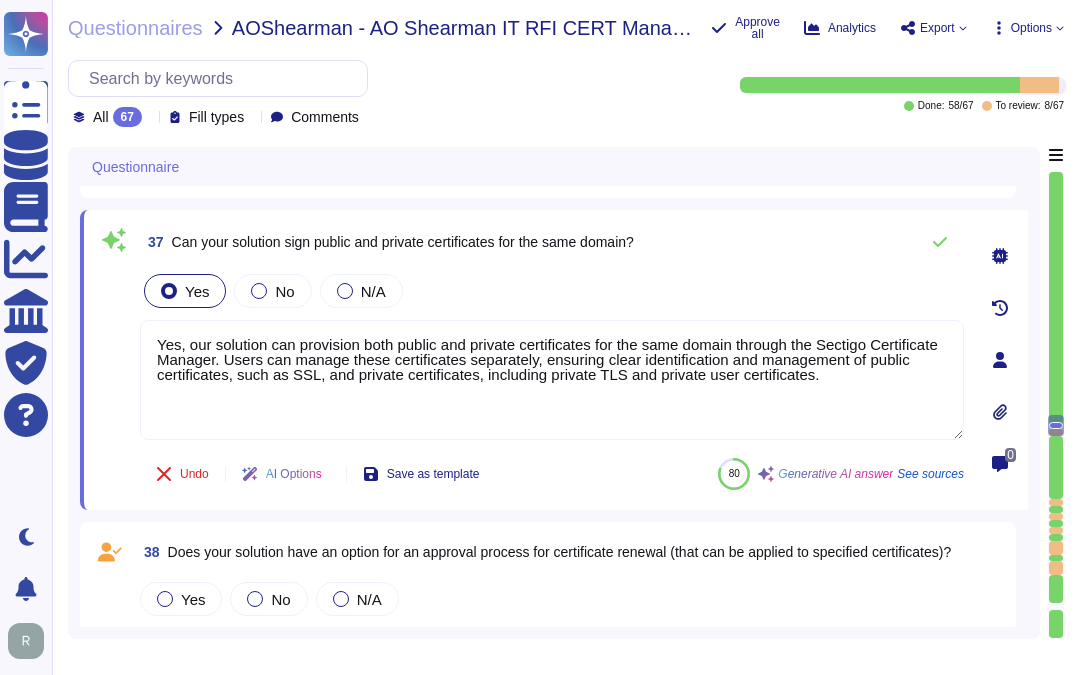 type on "Yes, our solution, Sectigo Certificate Manager (SCM), includes a comprehensive status tracking system for each certificate. Each certificate has a status that indicates whether it has been issued, revoked, or has any other relevant status. This status is prominently displayed on the SCM Dashboard, which provides real-time updates and notifications regarding the status of each certificate." 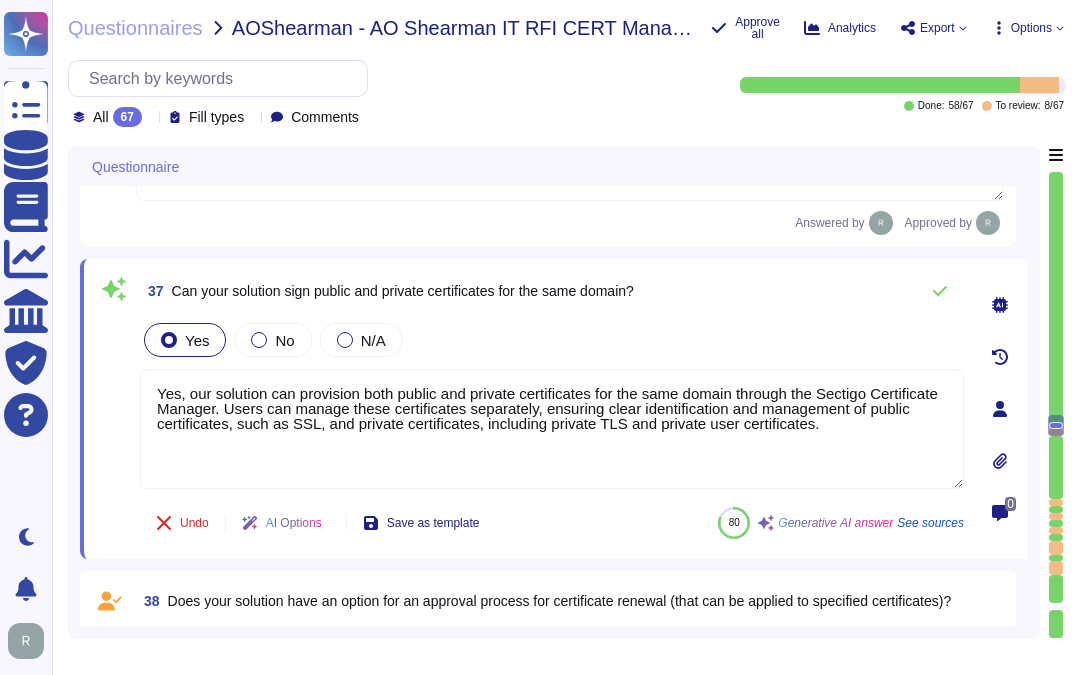 type on "Yes, our solution, Sectigo Certificate Manager (SCM), includes a comprehensive status tracking system for each certificate. Each certificate has a status that indicates whether it has been issued, revoked, or has any other relevant status. This status is prominently displayed on the SCM Dashboard, which provides real-time updates and notifications regarding the status of each certificate." 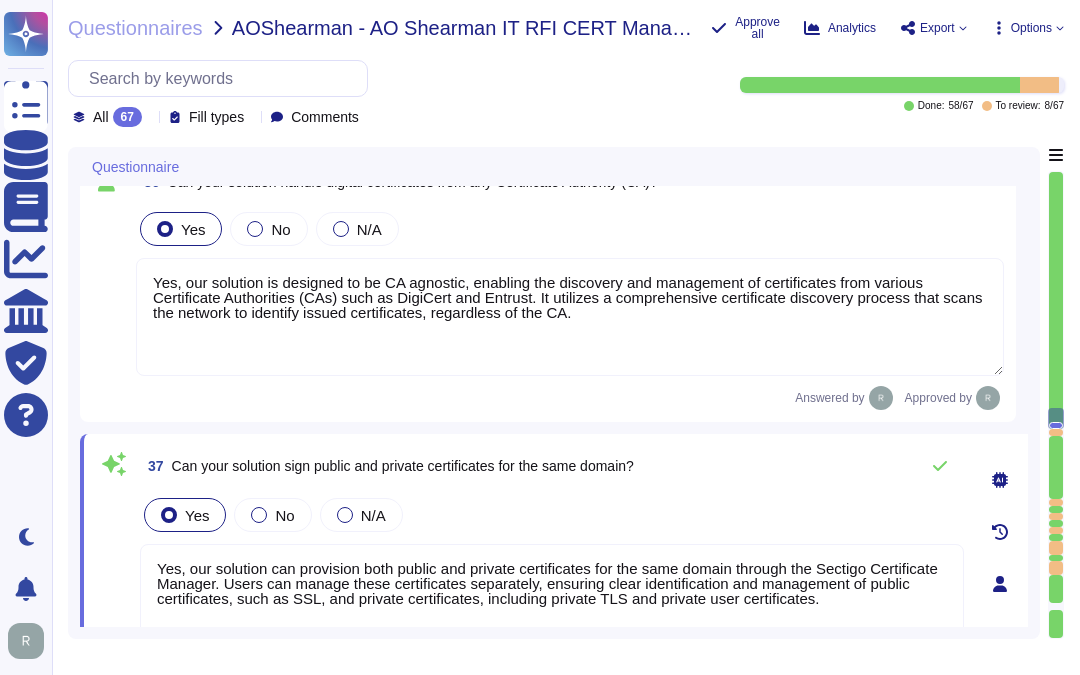 type on "Yes, please refer the URL -https://docs.sectigo.com/scm/scm-administrator/validating-organizations" 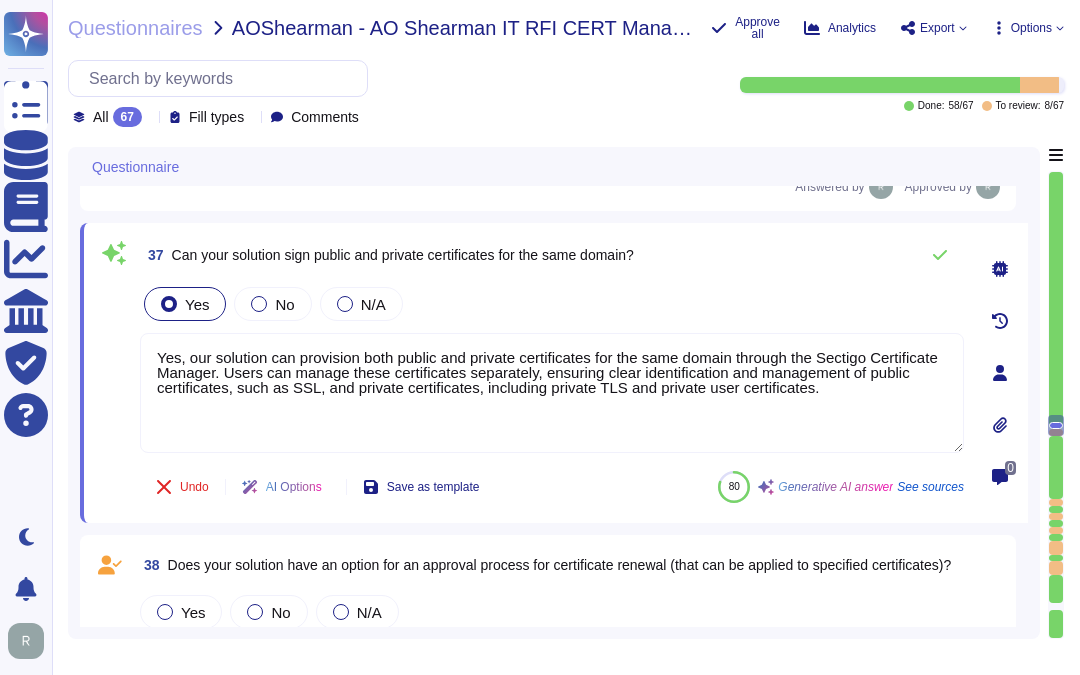 scroll, scrollTop: 8186, scrollLeft: 0, axis: vertical 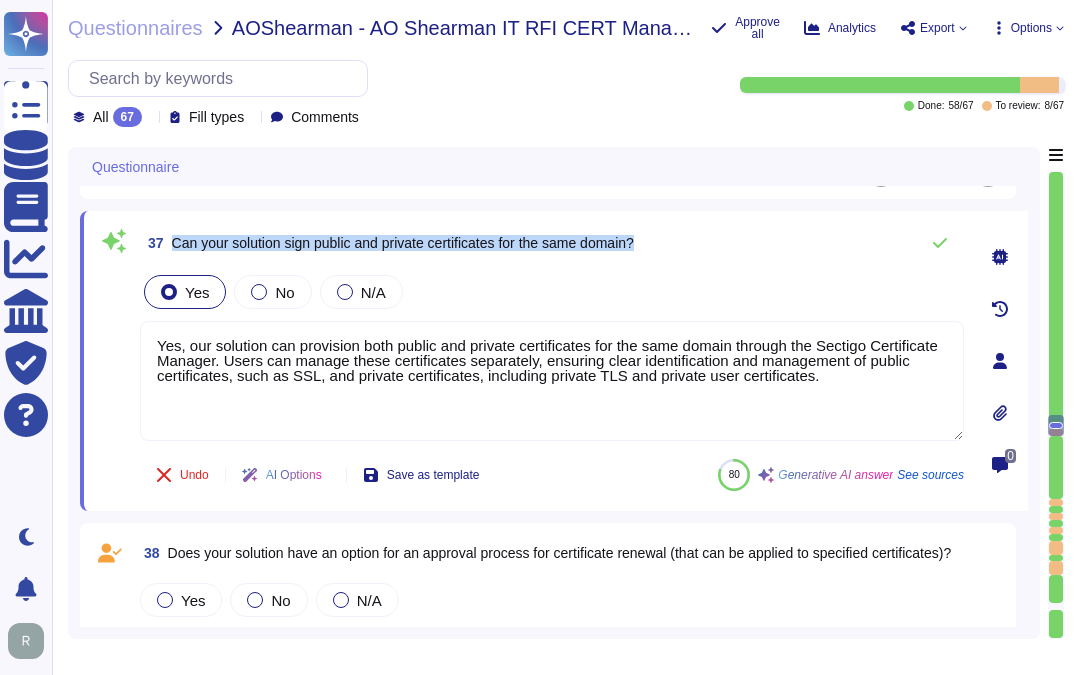 drag, startPoint x: 172, startPoint y: 241, endPoint x: 761, endPoint y: 231, distance: 589.0849 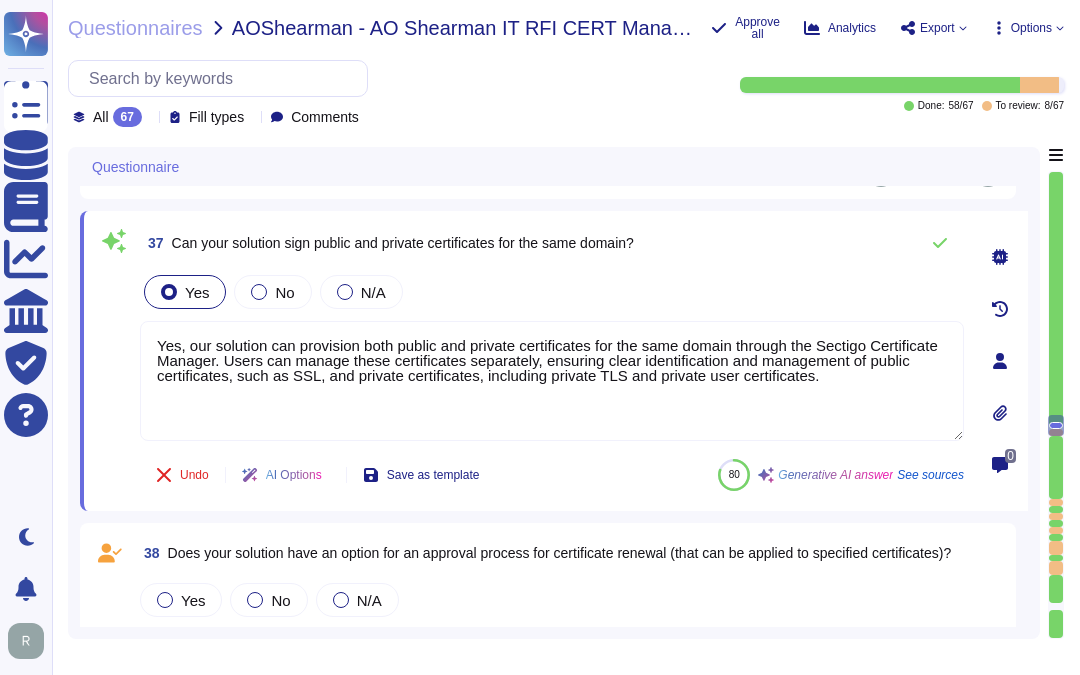 drag, startPoint x: 818, startPoint y: 377, endPoint x: 137, endPoint y: 303, distance: 685.0088 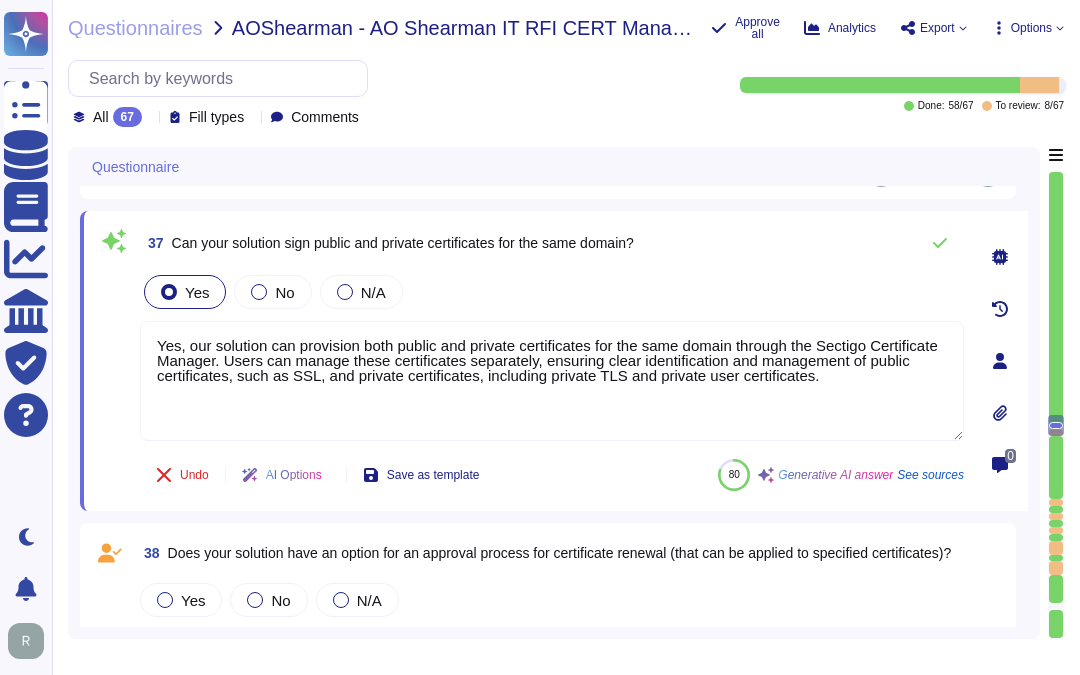 click on "37 Can your solution sign public and private certificates for the same domain? Yes No N/A Yes, our solution can provision both public and private certificates for the same domain through the Sectigo Certificate Manager. Users can manage these certificates separately, ensuring clear identification and management of public certificates, such as SSL, and private certificates, including private TLS and private user certificates. Undo AI Options Save as template 80 Generative AI answer See sources" at bounding box center (530, 361) 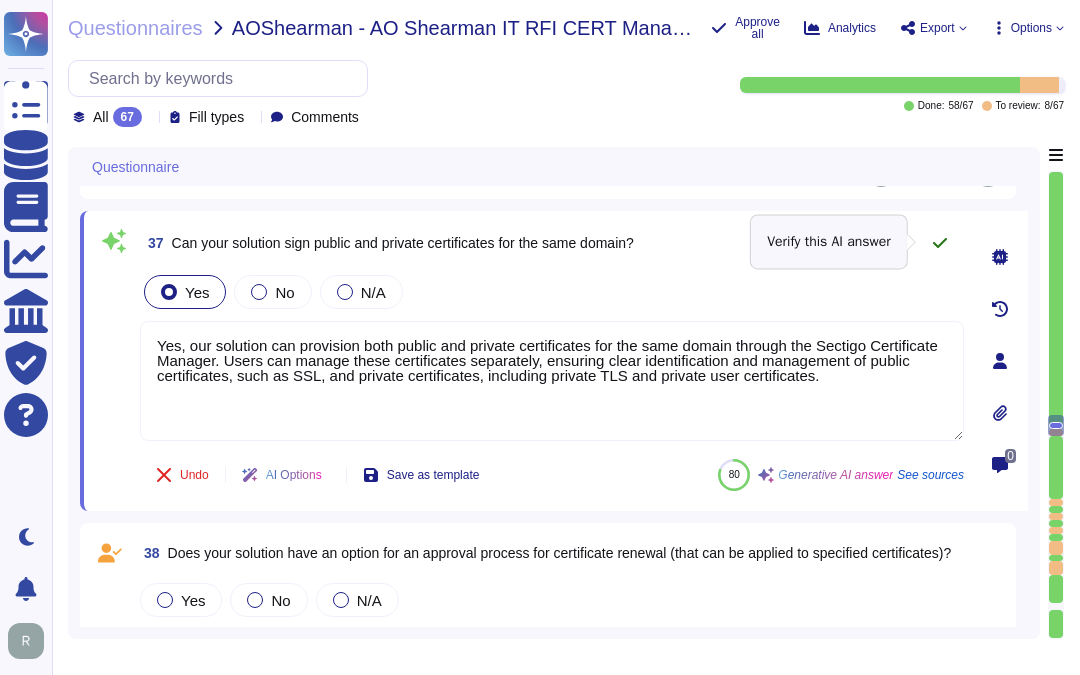 click 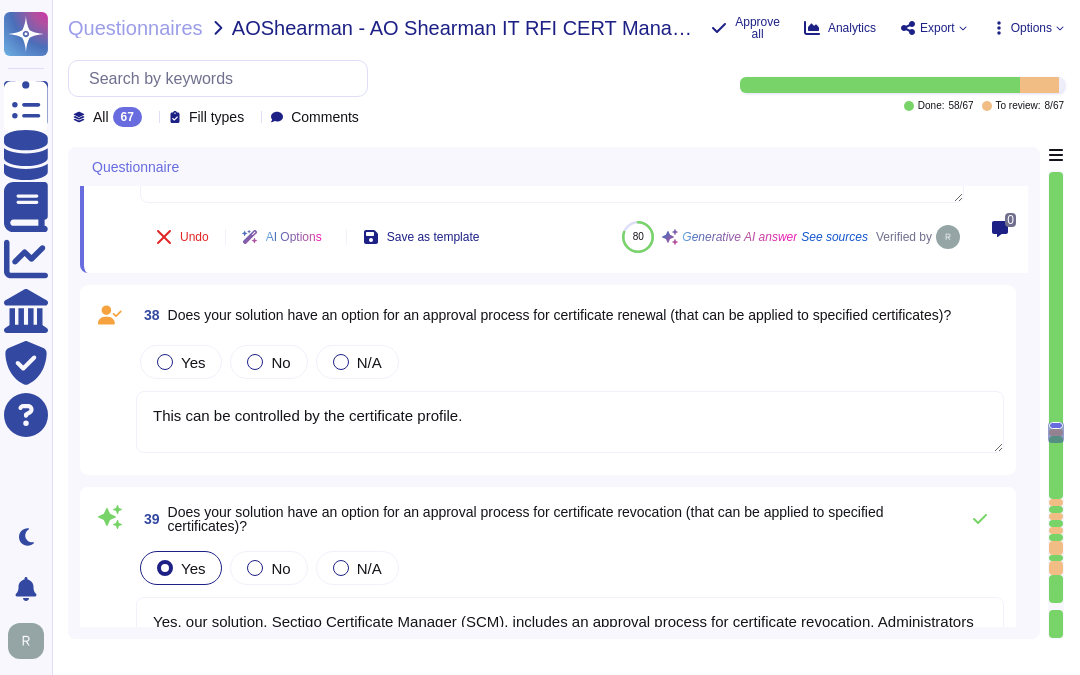 type on "Yes, Sectigo provides custom notifications that can specify terms prior to expiring certificates. Users can receive alerts for upcoming expirations through various channels, including email, API, Webhooks, Teams, and Slack, allowing for a tailored approach to alerting based on your organizational structure. This ensures that users are effectively notified about certificates that are due to expire." 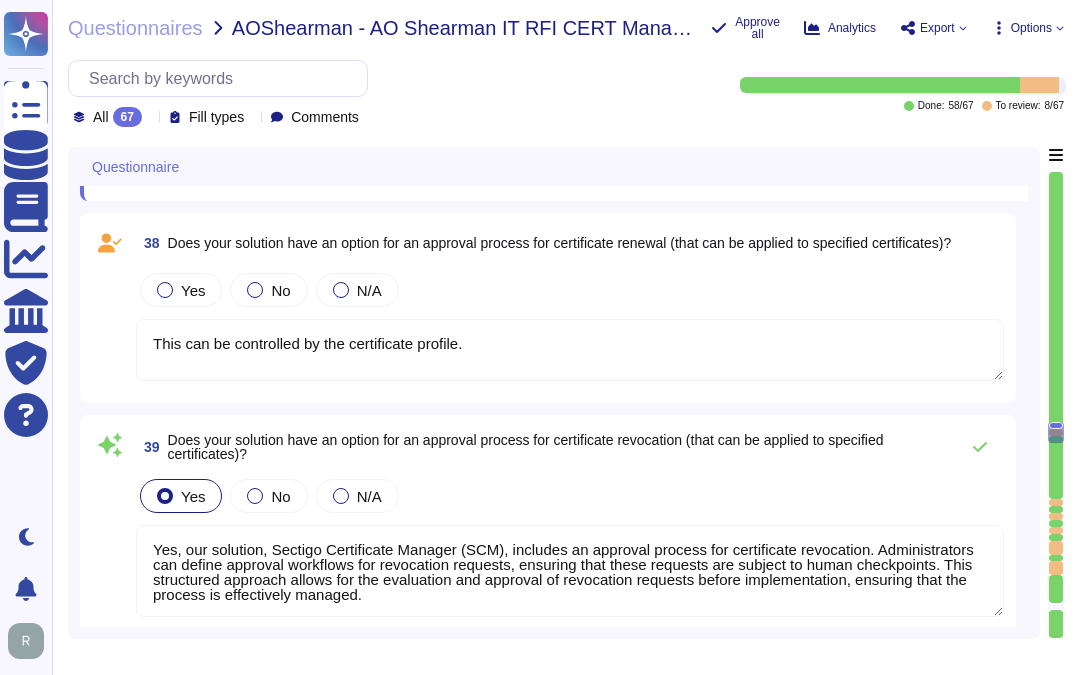 scroll, scrollTop: 8520, scrollLeft: 0, axis: vertical 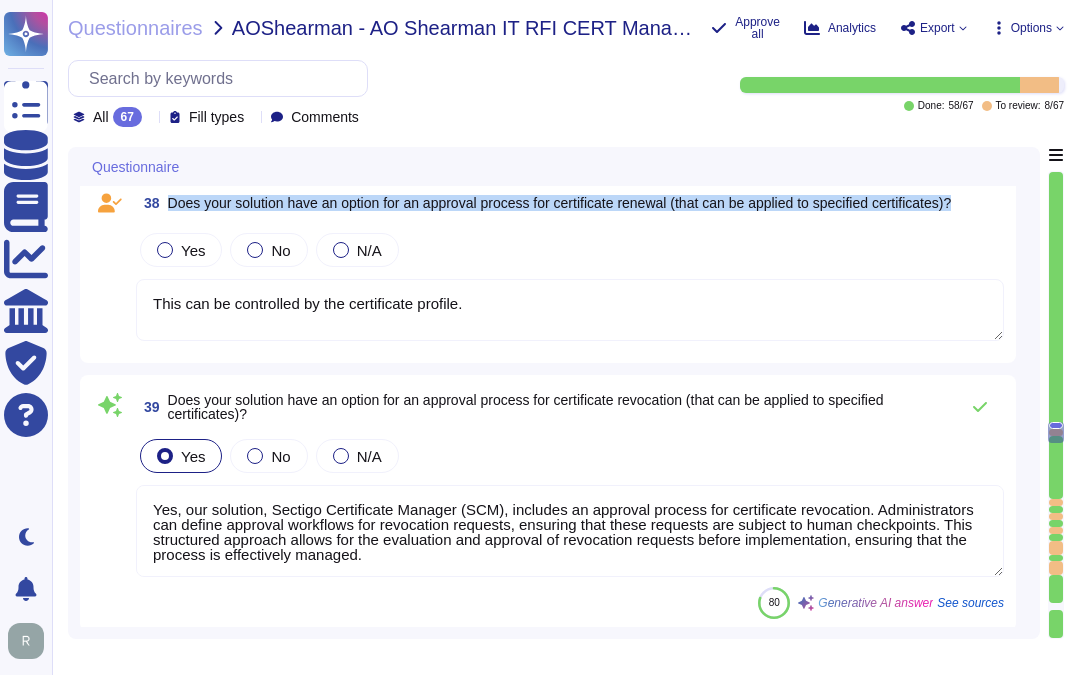 drag, startPoint x: 168, startPoint y: 201, endPoint x: 982, endPoint y: 202, distance: 814.0006 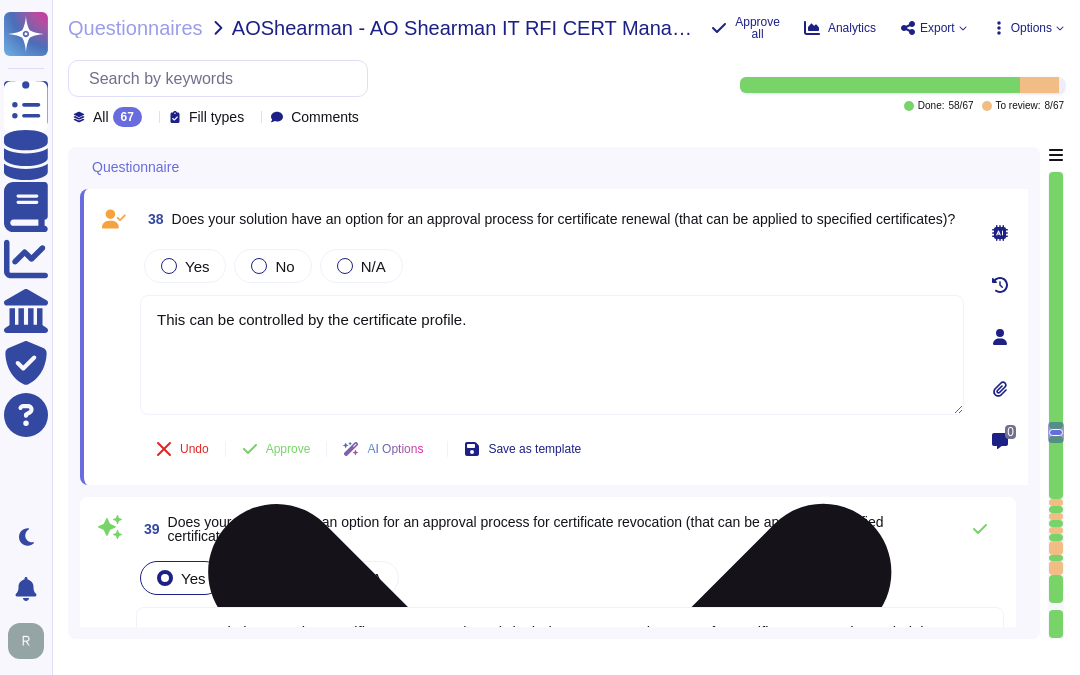 scroll, scrollTop: 8242, scrollLeft: 0, axis: vertical 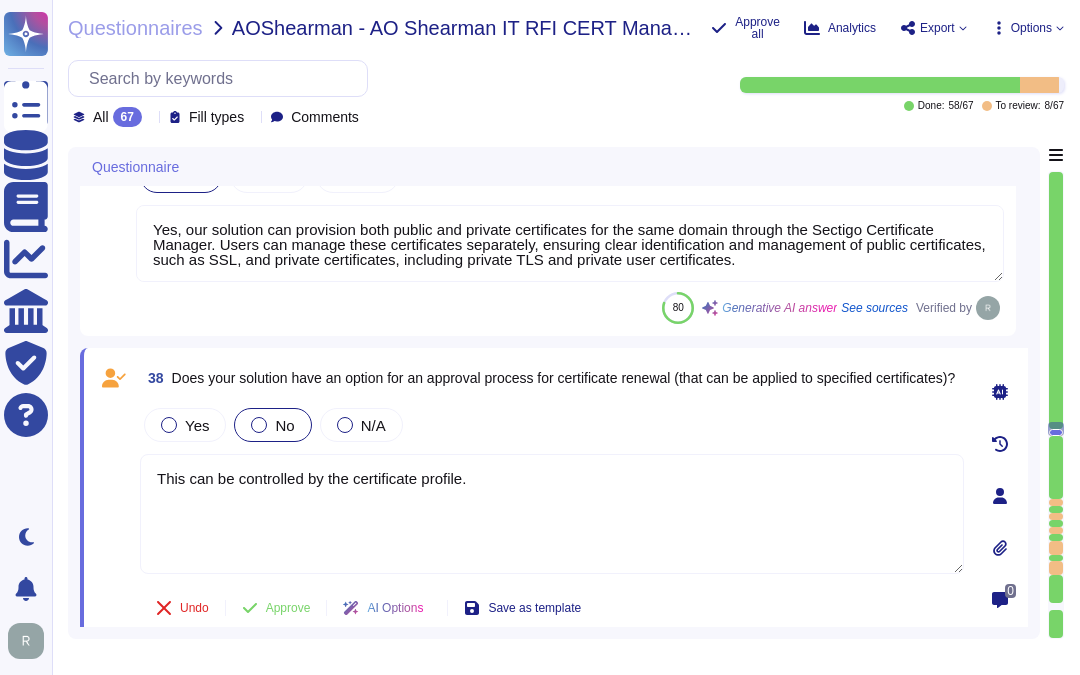 type on "Yes, our solution supports adding notes to certificate management actions through the Comments field. This feature facilitates capturing additional details for operational teams." 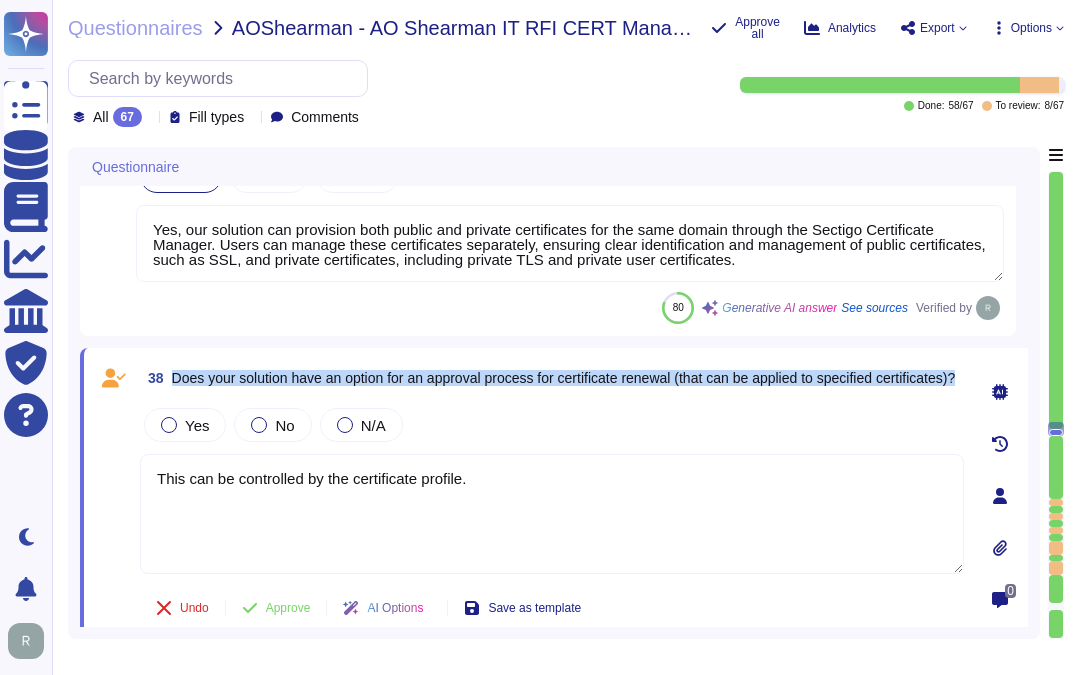 drag, startPoint x: 170, startPoint y: 365, endPoint x: 273, endPoint y: 383, distance: 104.56099 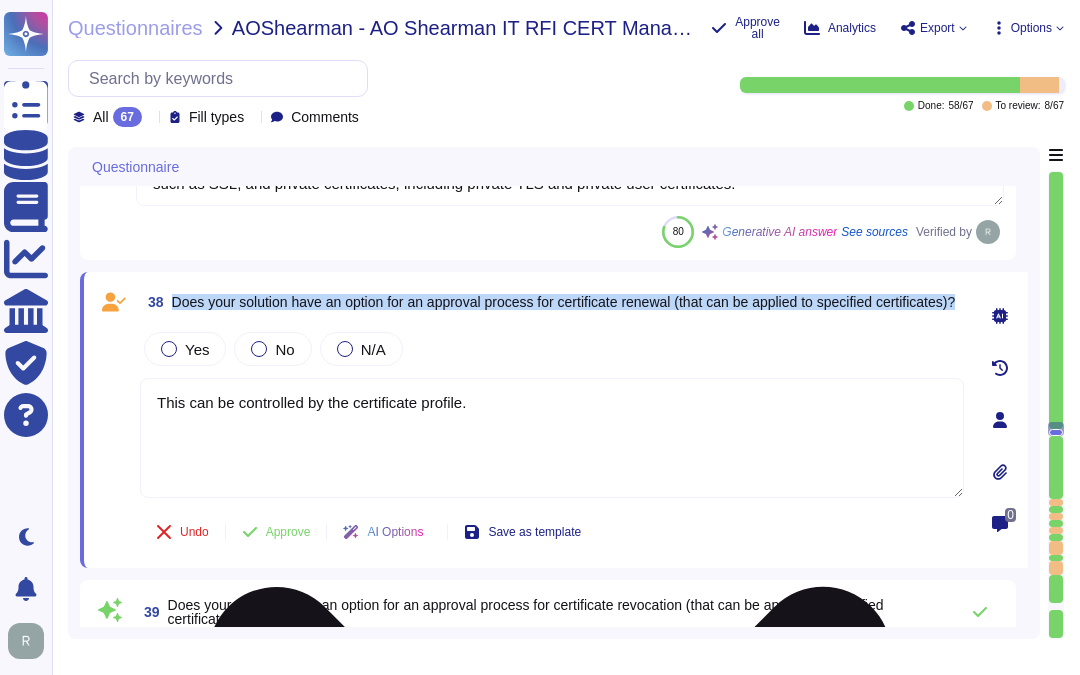 scroll, scrollTop: 8353, scrollLeft: 0, axis: vertical 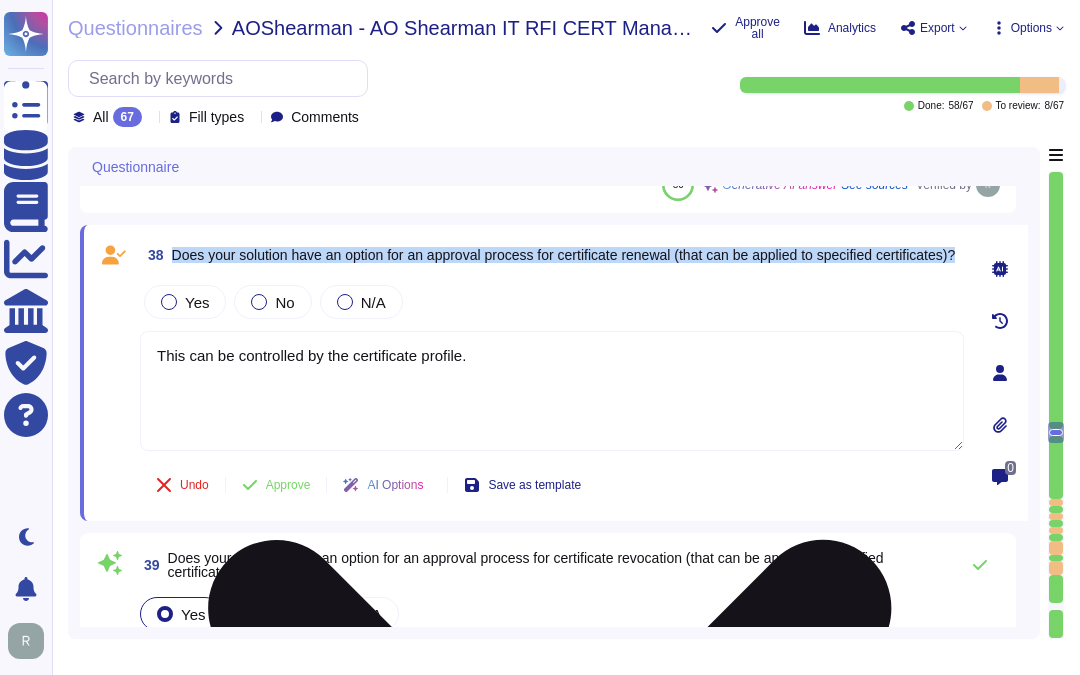 type on "Yes, Sectigo provides custom notifications that can specify terms prior to expiring certificates. Users can receive alerts for upcoming expirations through various channels, including email, API, Webhooks, Teams, and Slack, allowing for a tailored approach to alerting based on your organizational structure. This ensures that users are effectively notified about certificates that are due to expire." 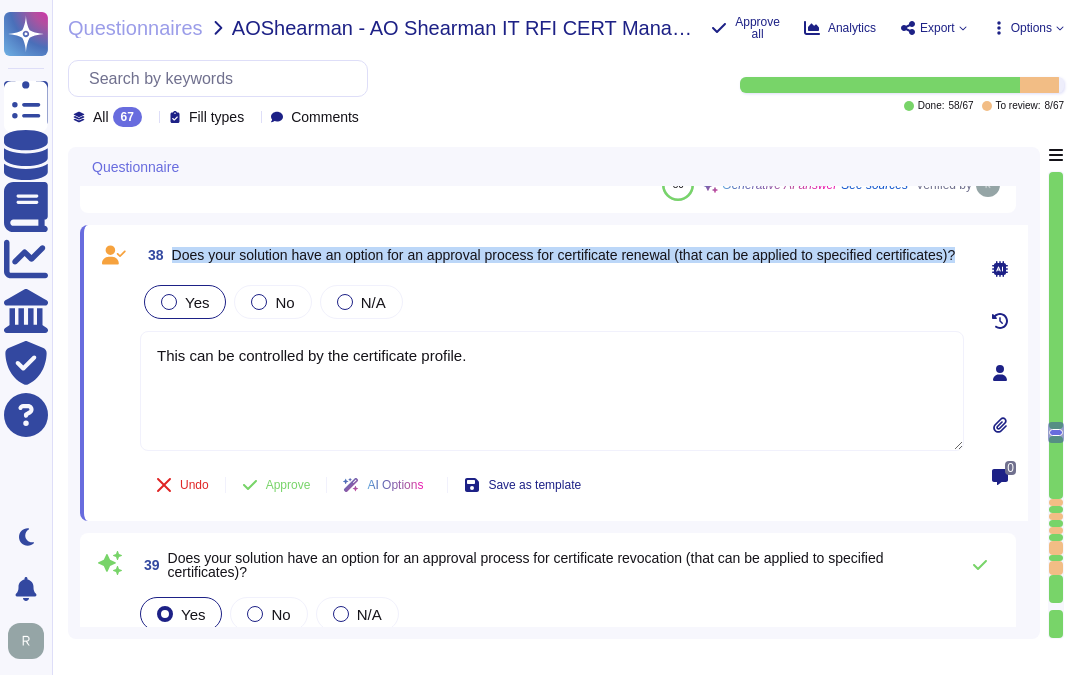 click on "Yes" at bounding box center (197, 302) 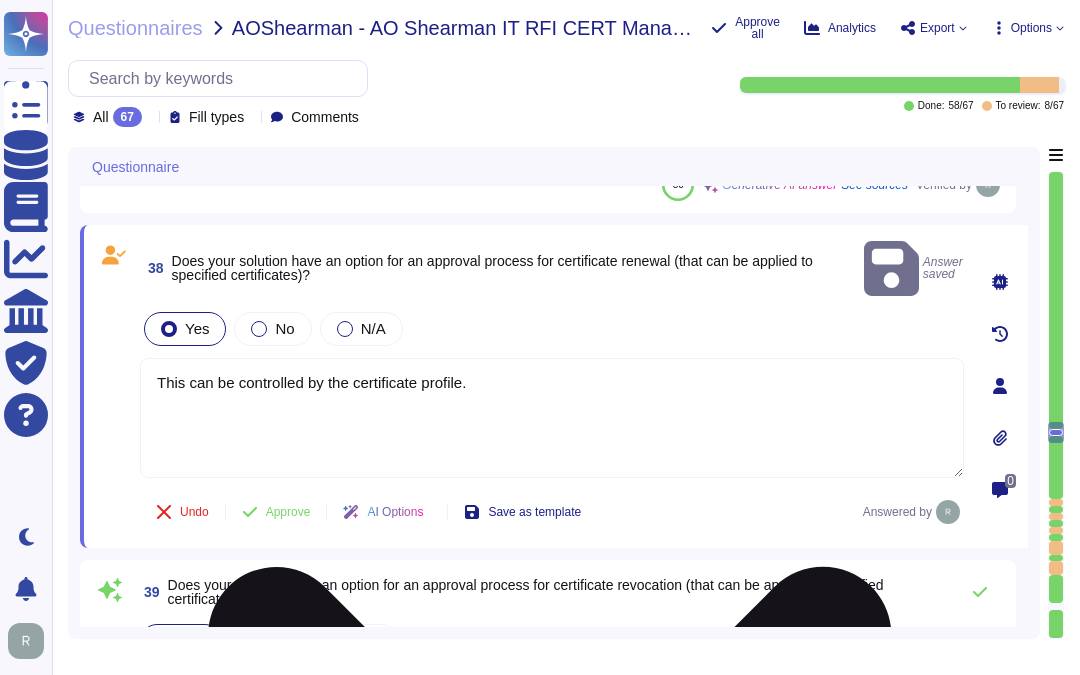 click on "This can be controlled by the certificate profile." at bounding box center (552, 418) 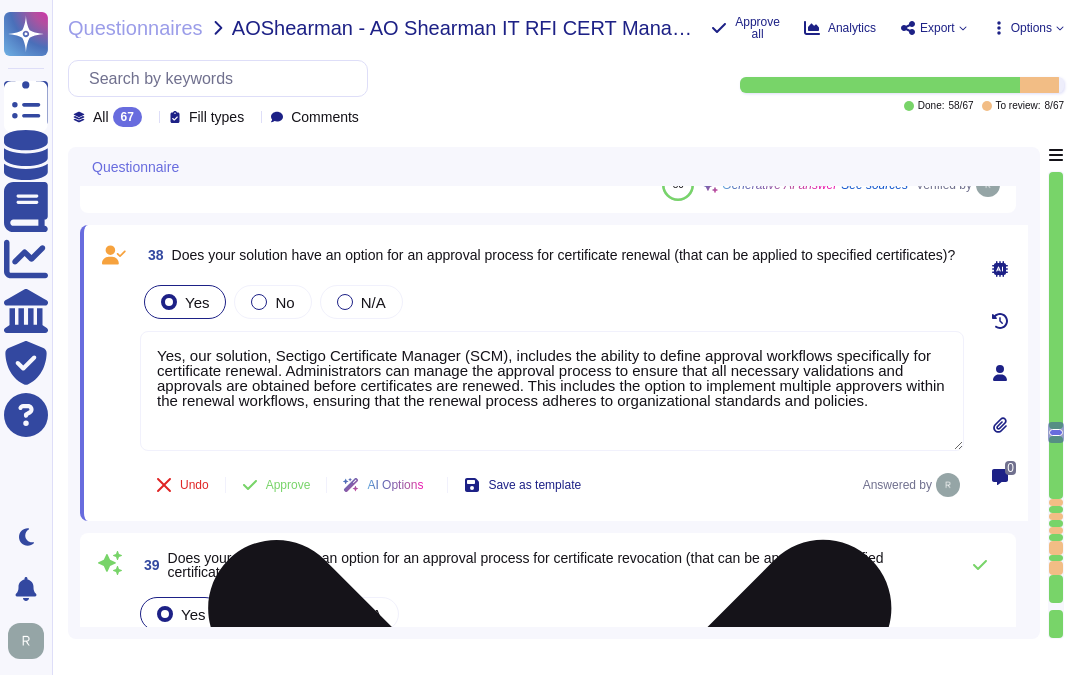 click on "Yes, our solution, Sectigo Certificate Manager (SCM), includes the ability to define approval workflows specifically for certificate renewal. Administrators can manage the approval process to ensure that all necessary validations and approvals are obtained before certificates are renewed. This includes the option to implement multiple approvers within the renewal workflows, ensuring that the renewal process adheres to organizational standards and policies." at bounding box center (552, 391) 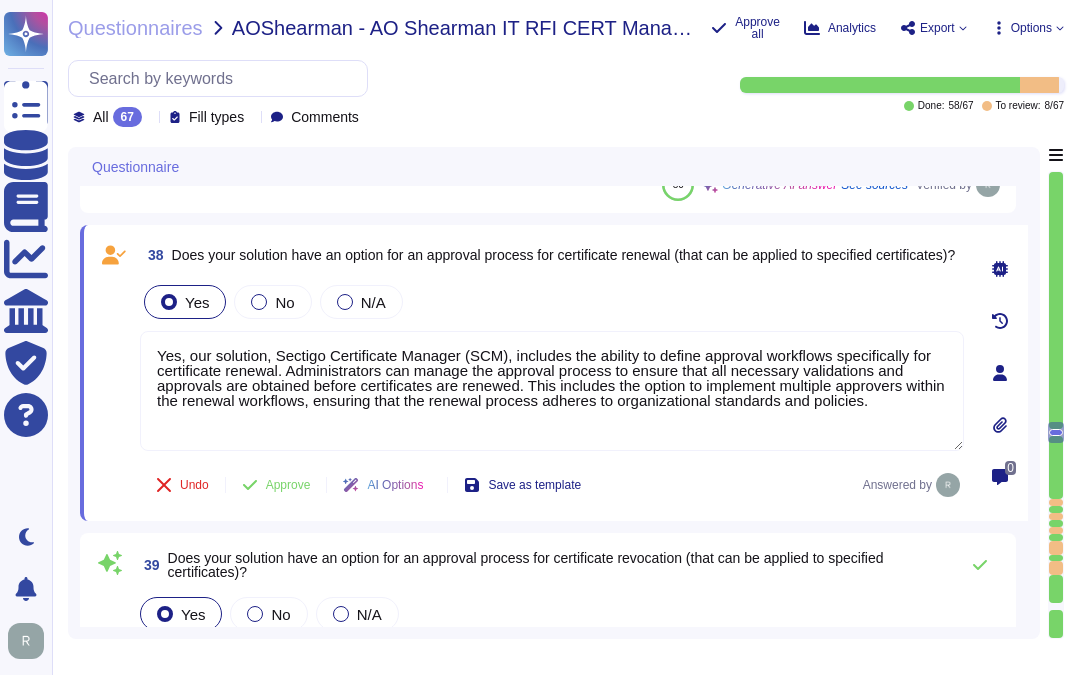 type on "Yes, our solution, Sectigo Certificate Manager (SCM), includes the ability to define approval workflows specifically for certificate renewal. Administrators can manage the approval process to ensure that all necessary validations and approvals are obtained before certificates are renewed. This includes the option to implement multiple approvers within the renewal workflows, ensuring that the renewal process adheres to organizational standards and policies." 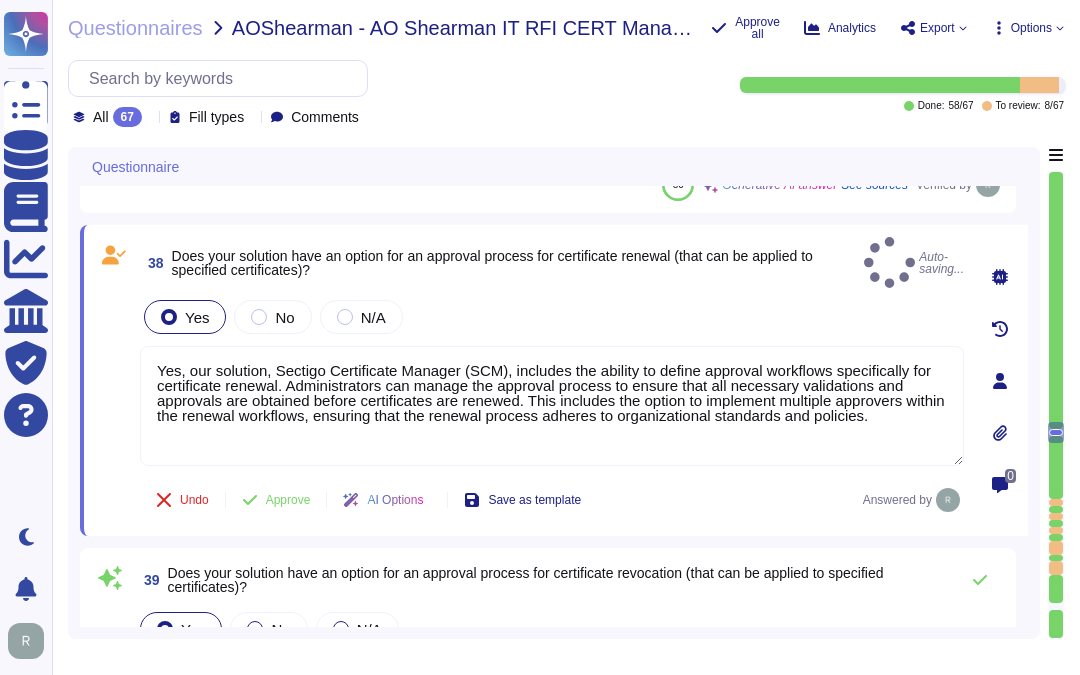 click on "Yes No N/A" at bounding box center [552, 317] 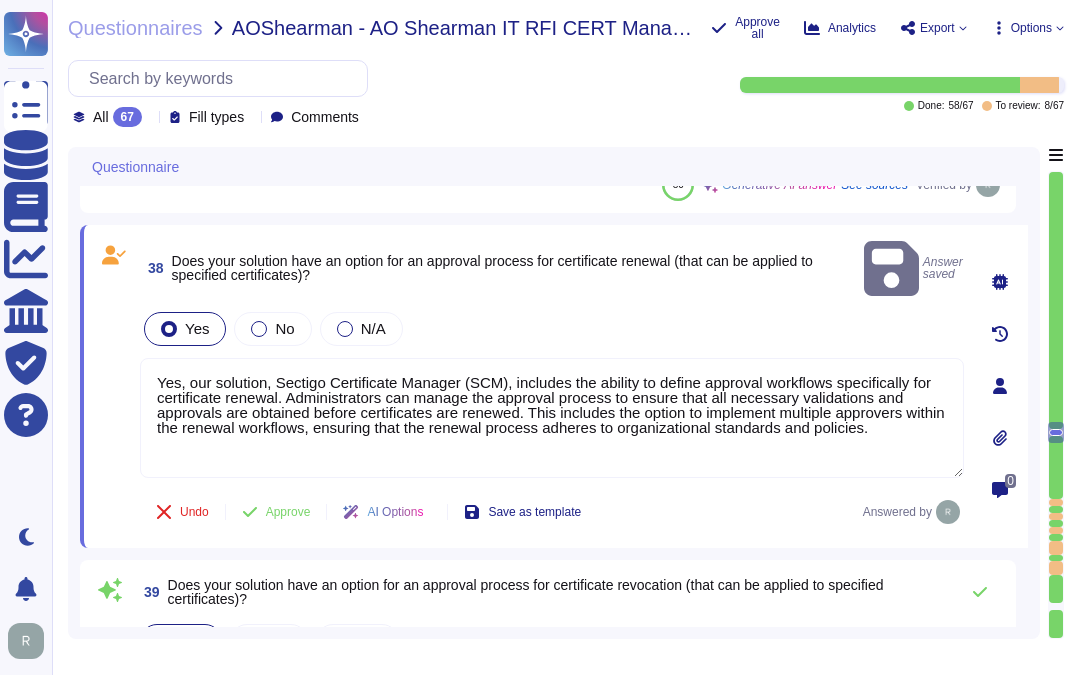click on "Approve" at bounding box center [288, 512] 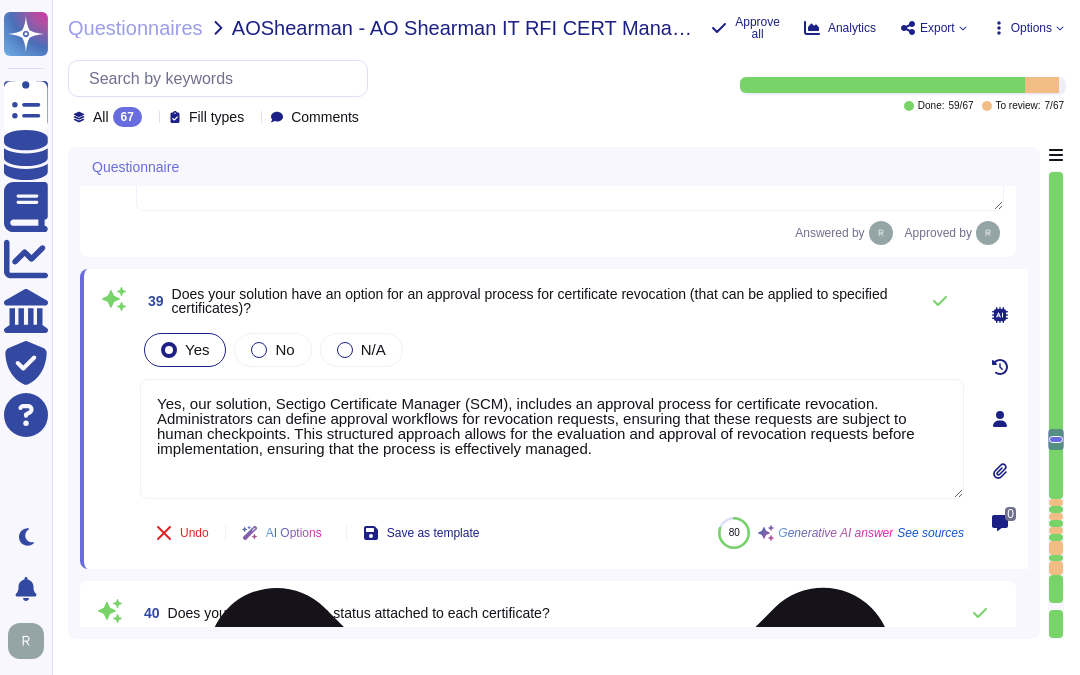 scroll, scrollTop: 8637, scrollLeft: 0, axis: vertical 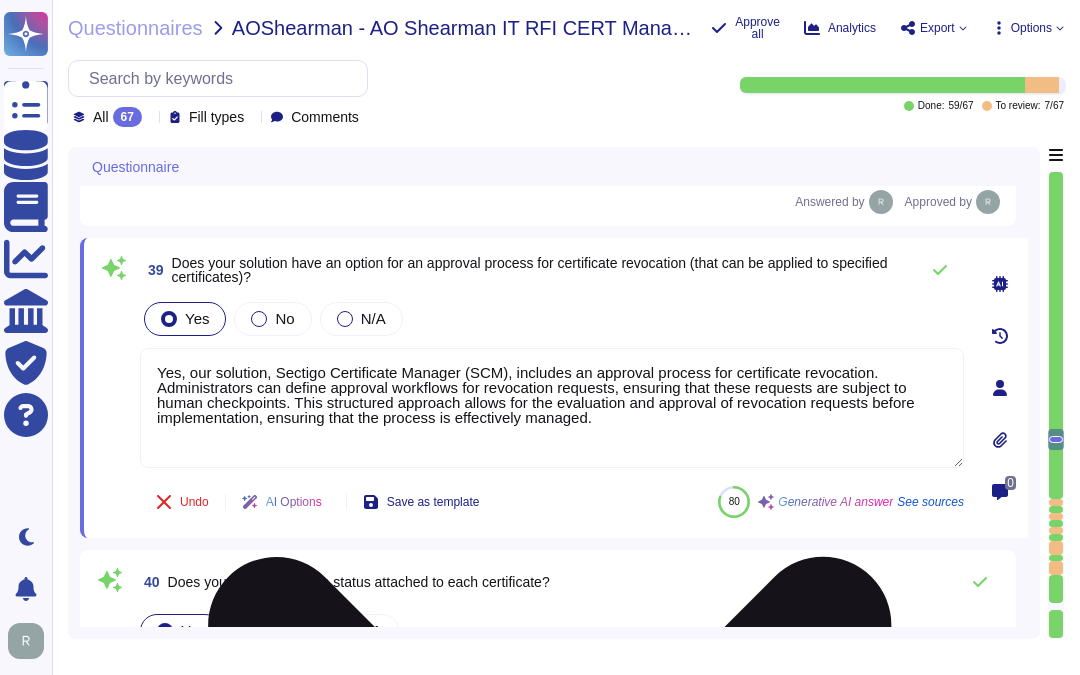 type on "We are an agile development organization, and our technology roadmap is locked in for less than two years in the future. Currently, we are unable to provide a clear product roadmap that includes adherence to post-quantum cryptography standards, as the necessary standards and support are not yet available. However, as the landscape evolves and standards are established, we will outline the benefits and advancements that will come with our future solutions. For specific inquiries about our investment plans or roadmap, we encourage you to discuss this with your enterprise sales representative." 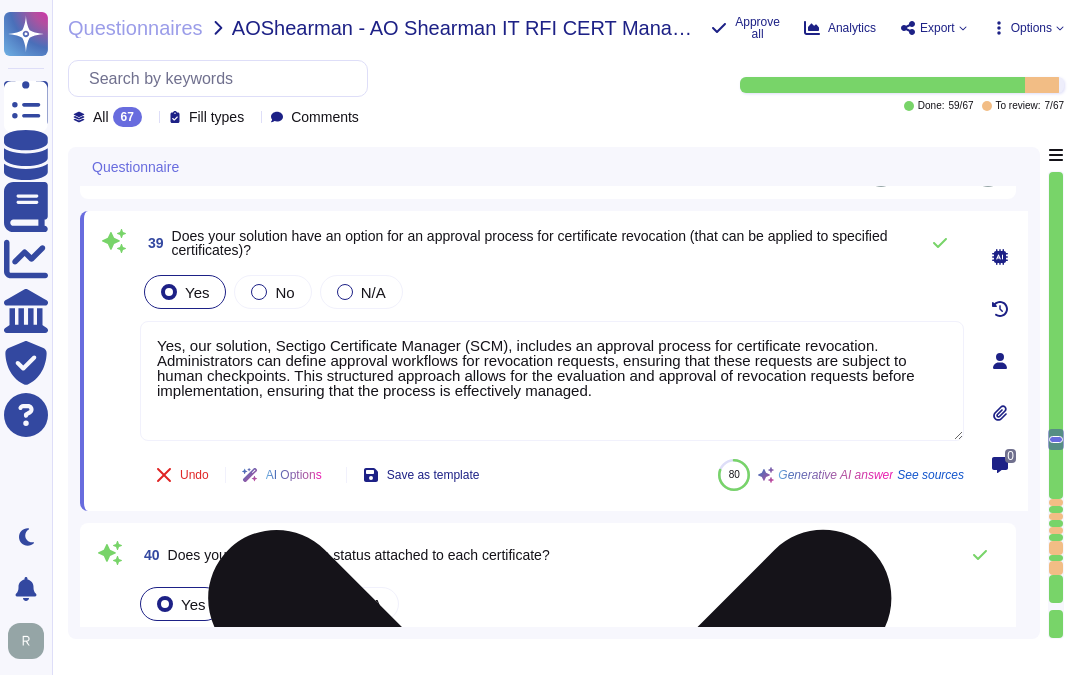 scroll, scrollTop: 8748, scrollLeft: 0, axis: vertical 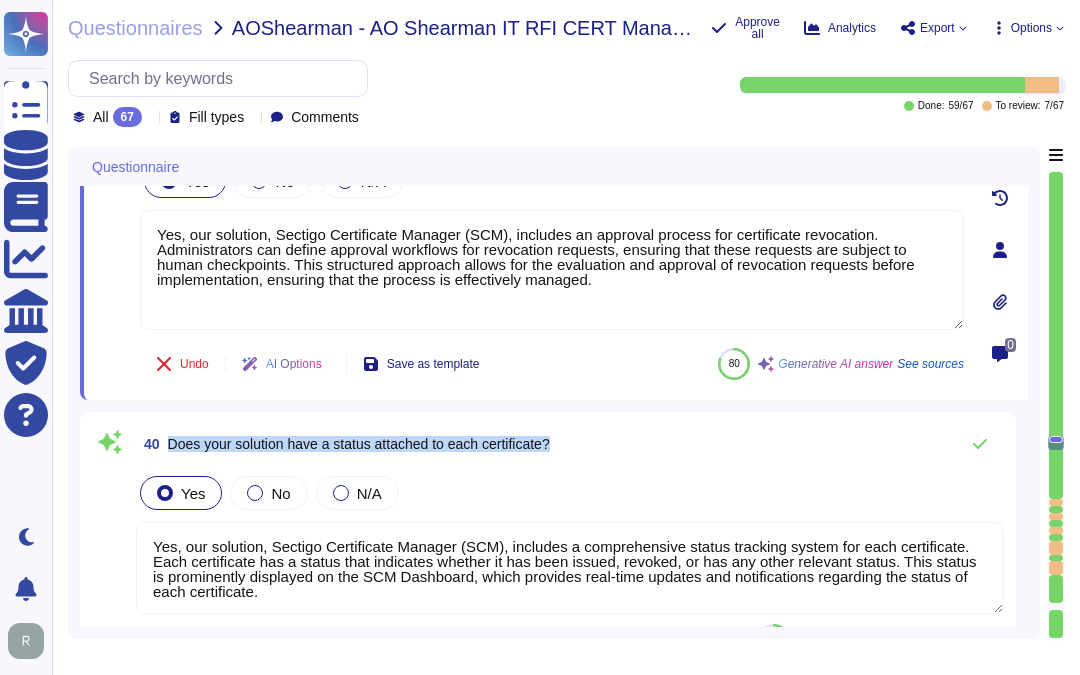 drag, startPoint x: 170, startPoint y: 442, endPoint x: 650, endPoint y: 446, distance: 480.01666 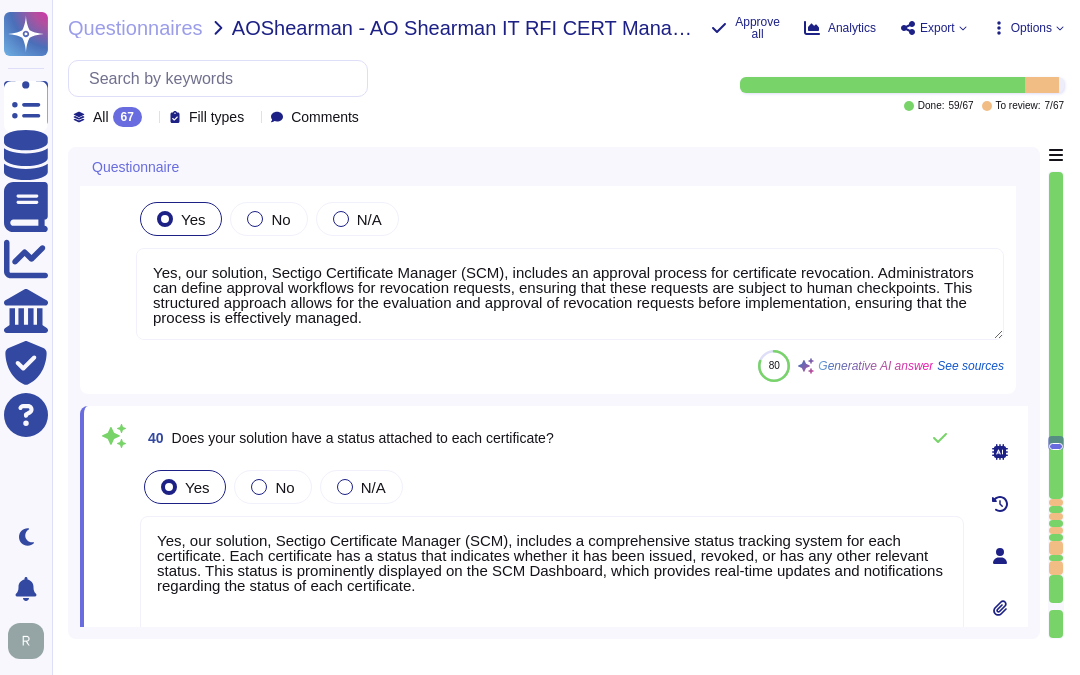 scroll, scrollTop: 8748, scrollLeft: 0, axis: vertical 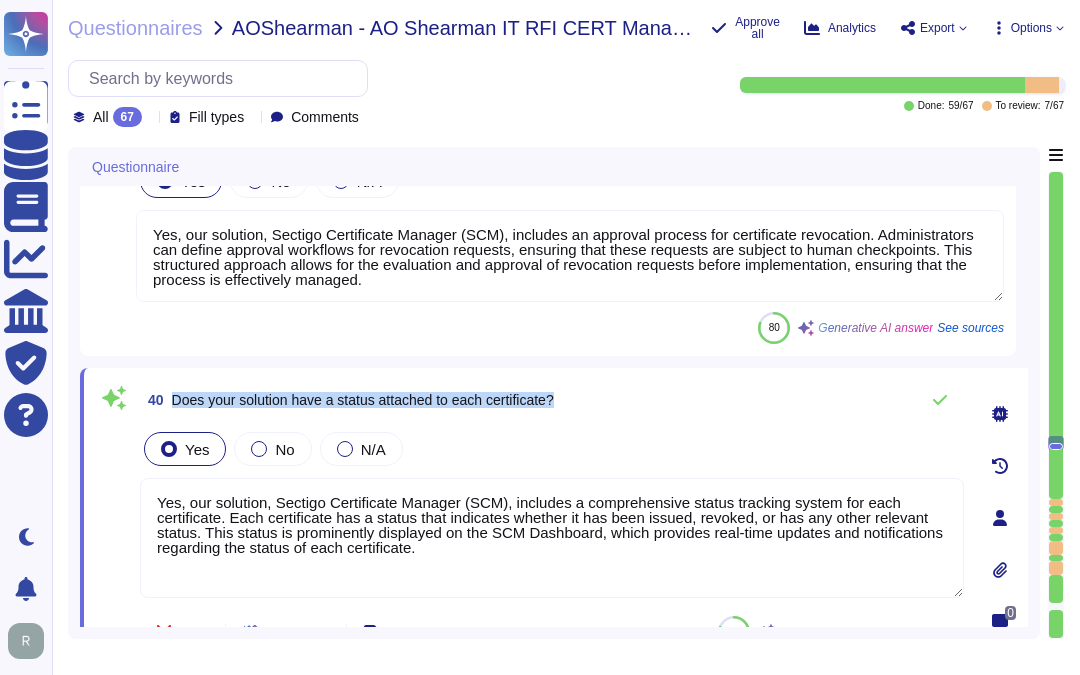 drag, startPoint x: 173, startPoint y: 396, endPoint x: 660, endPoint y: 390, distance: 487.03696 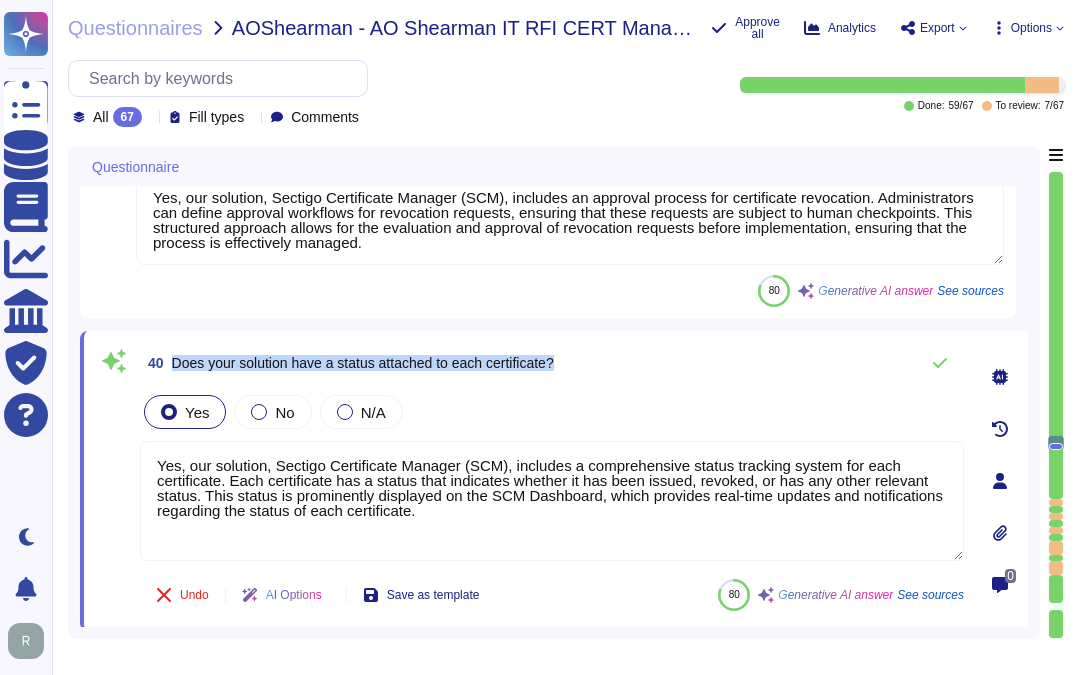 scroll, scrollTop: 8748, scrollLeft: 0, axis: vertical 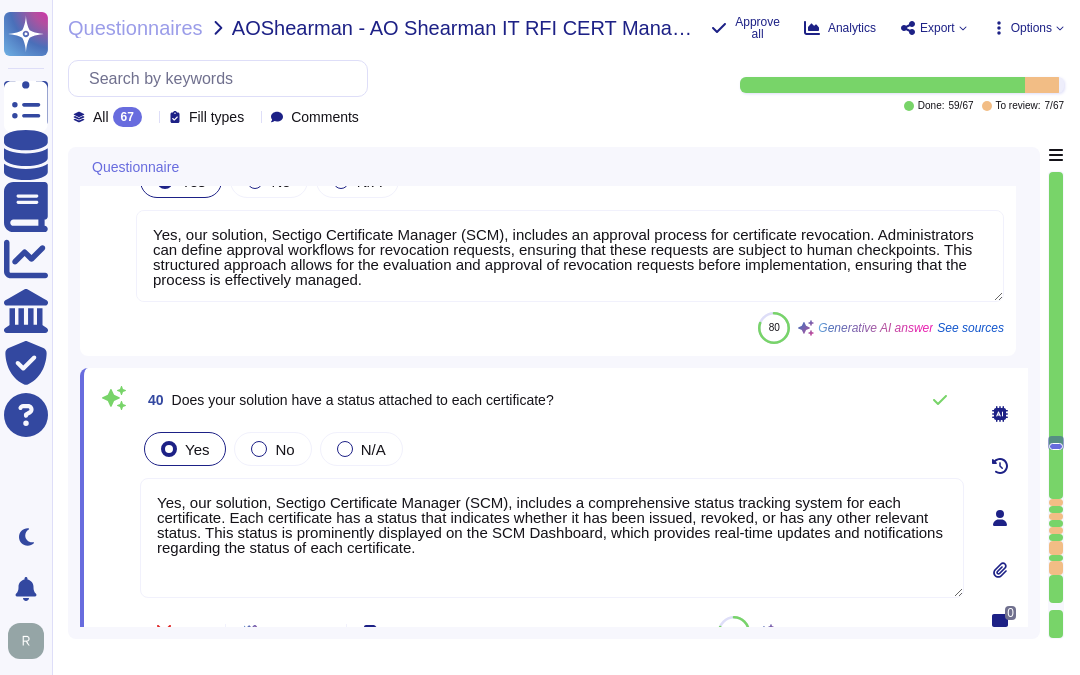 drag, startPoint x: 430, startPoint y: 545, endPoint x: 170, endPoint y: 500, distance: 263.8655 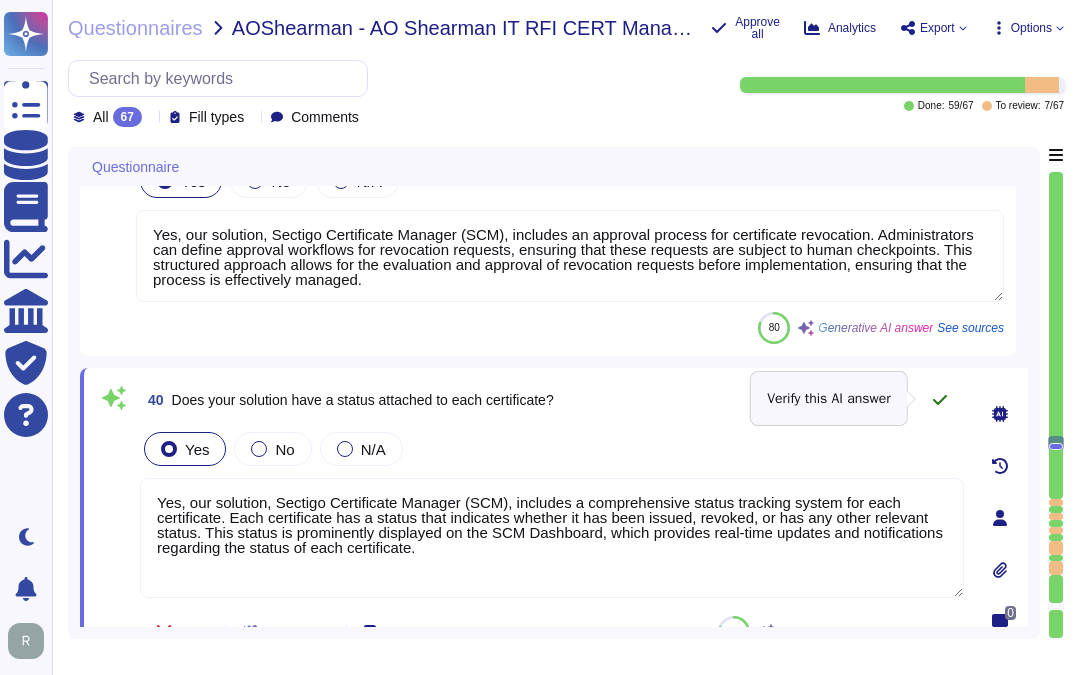 click 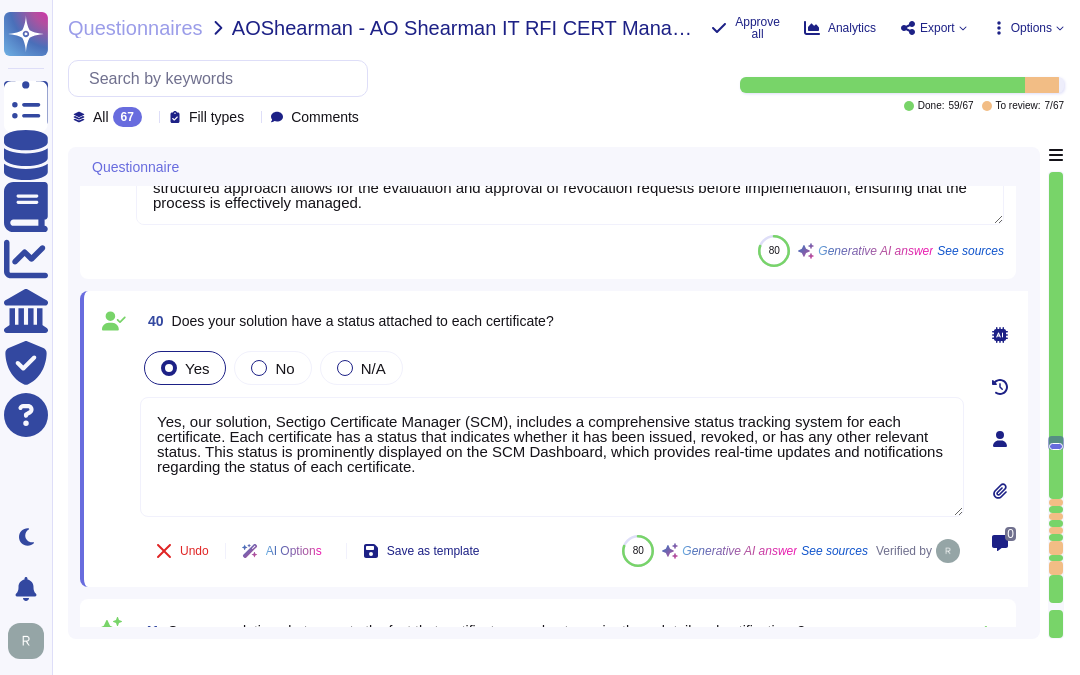 scroll, scrollTop: 8860, scrollLeft: 0, axis: vertical 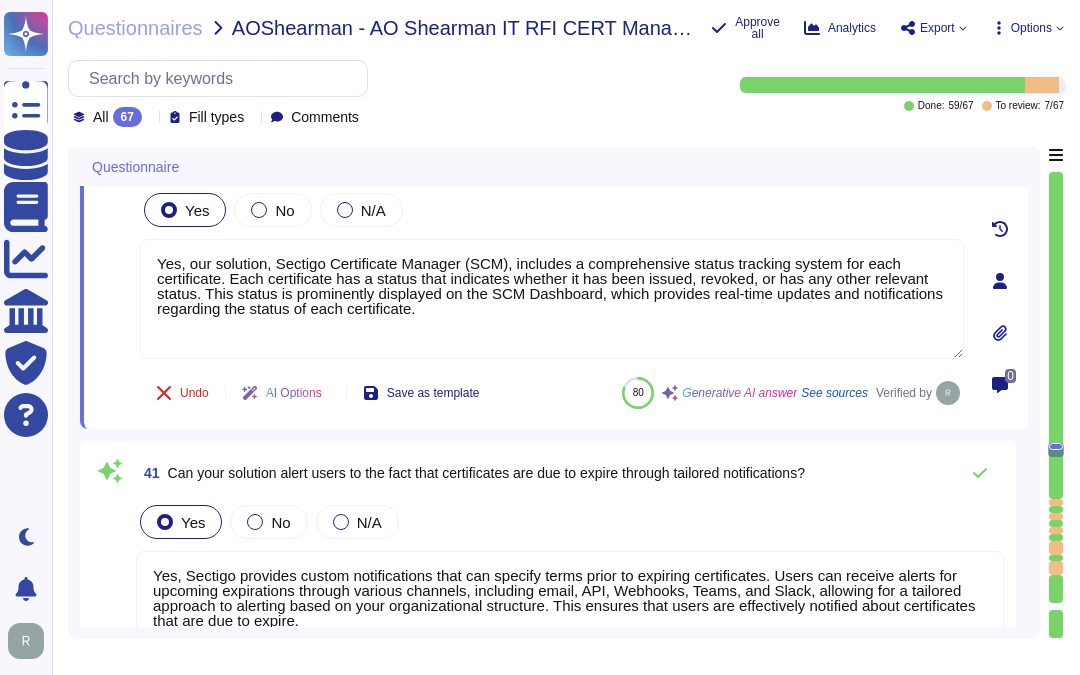 type on "Yes, our solution provides the ability to create automation profiles that serve as templates for automated certificate requests. Administrators can set global standards and approval processes through the SCM platform, allowing for the configuration of certificate types and the auto-renewal process. This flexibility ensures that the automation profiles can effectively manage and streamline the certificate request process." 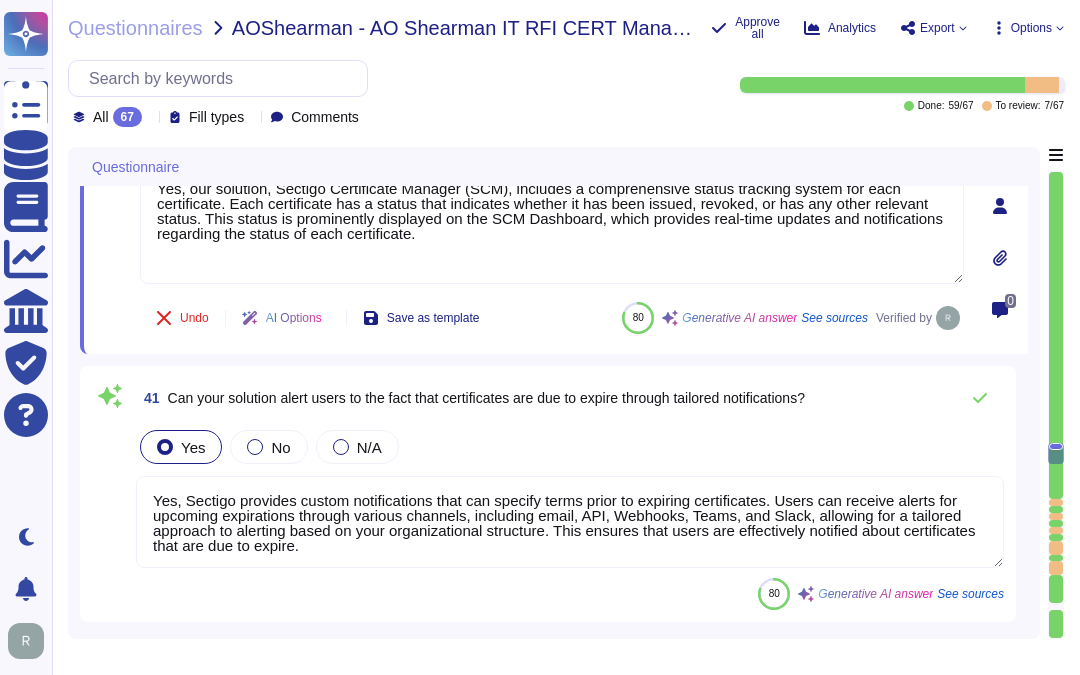 scroll, scrollTop: 9082, scrollLeft: 0, axis: vertical 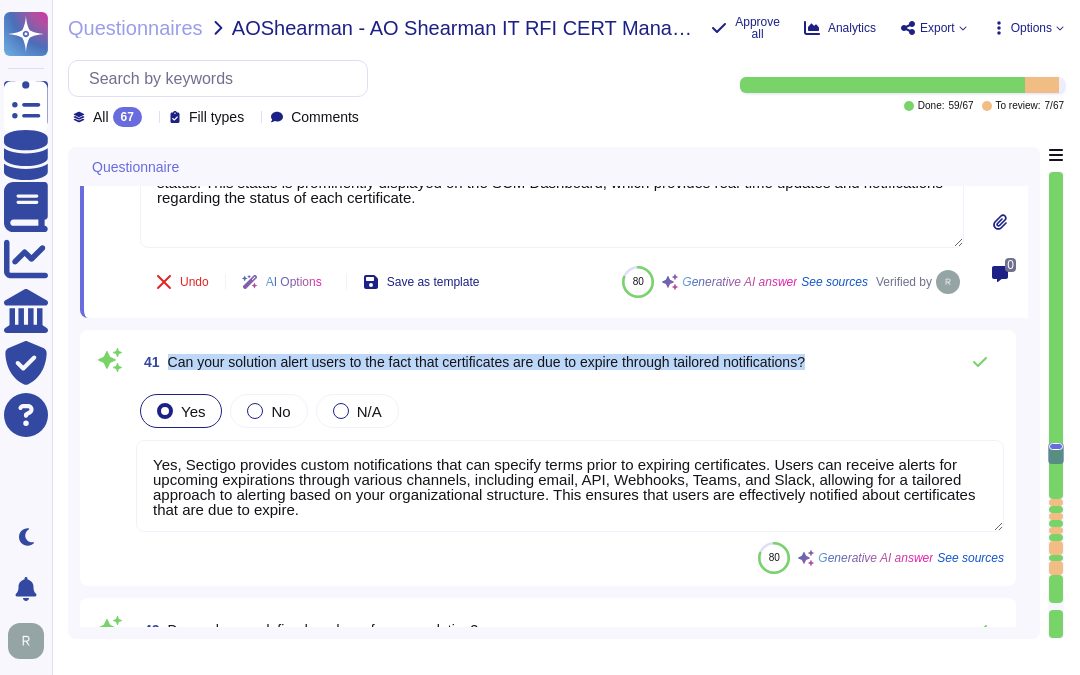 drag, startPoint x: 167, startPoint y: 355, endPoint x: 864, endPoint y: 344, distance: 697.0868 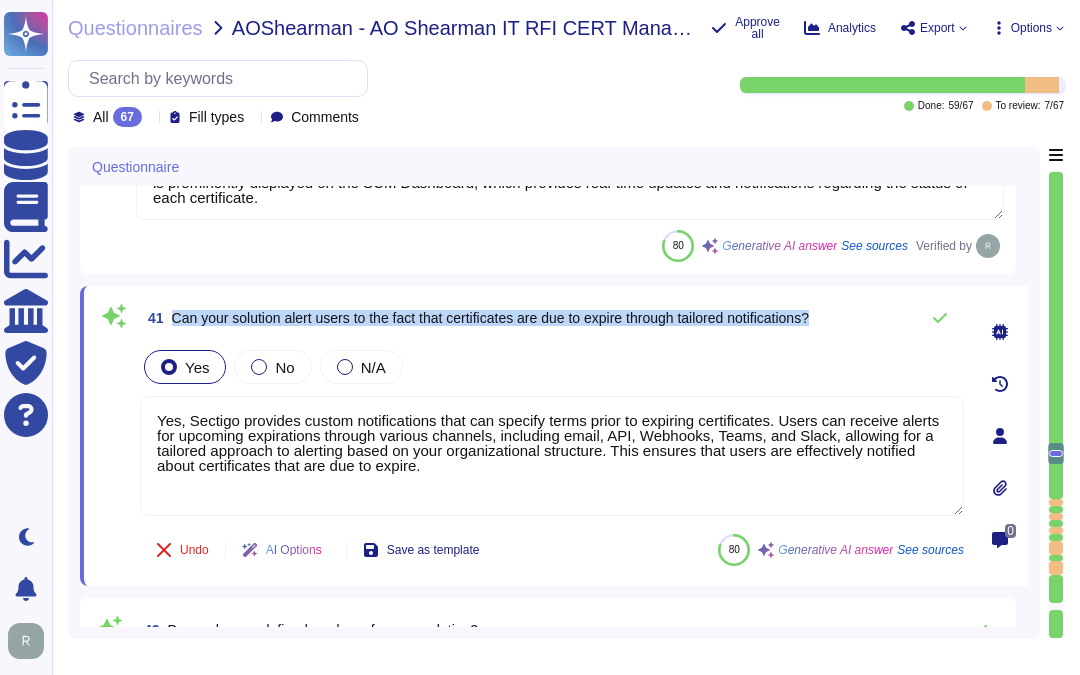 drag, startPoint x: 173, startPoint y: 318, endPoint x: 863, endPoint y: 306, distance: 690.1044 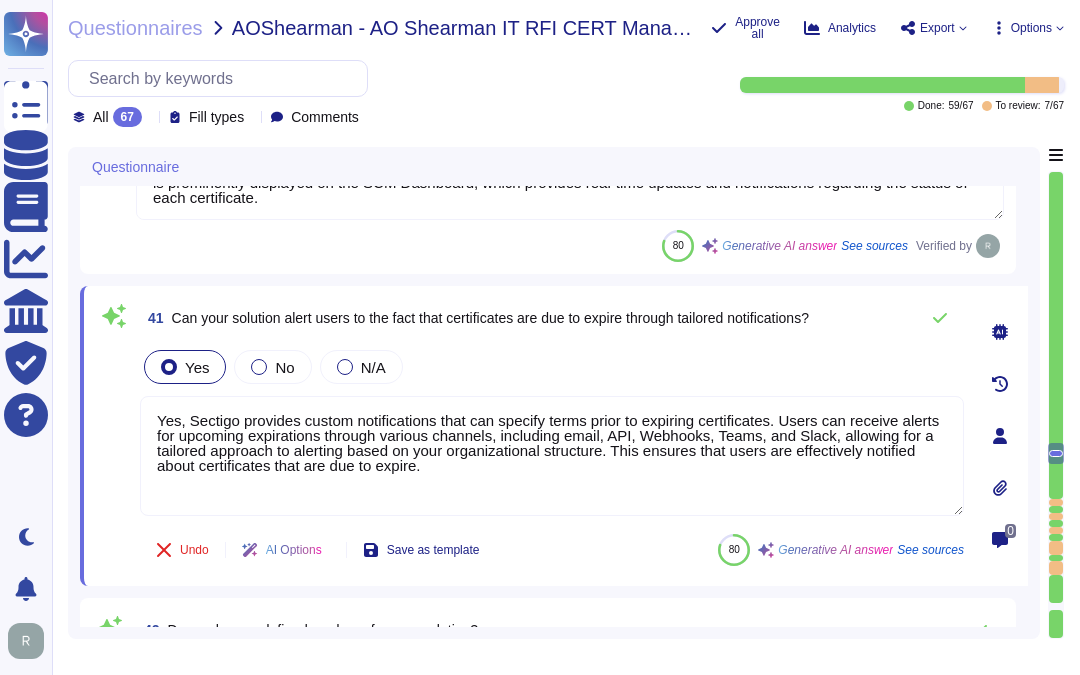 drag, startPoint x: 468, startPoint y: 466, endPoint x: 142, endPoint y: 393, distance: 334.07333 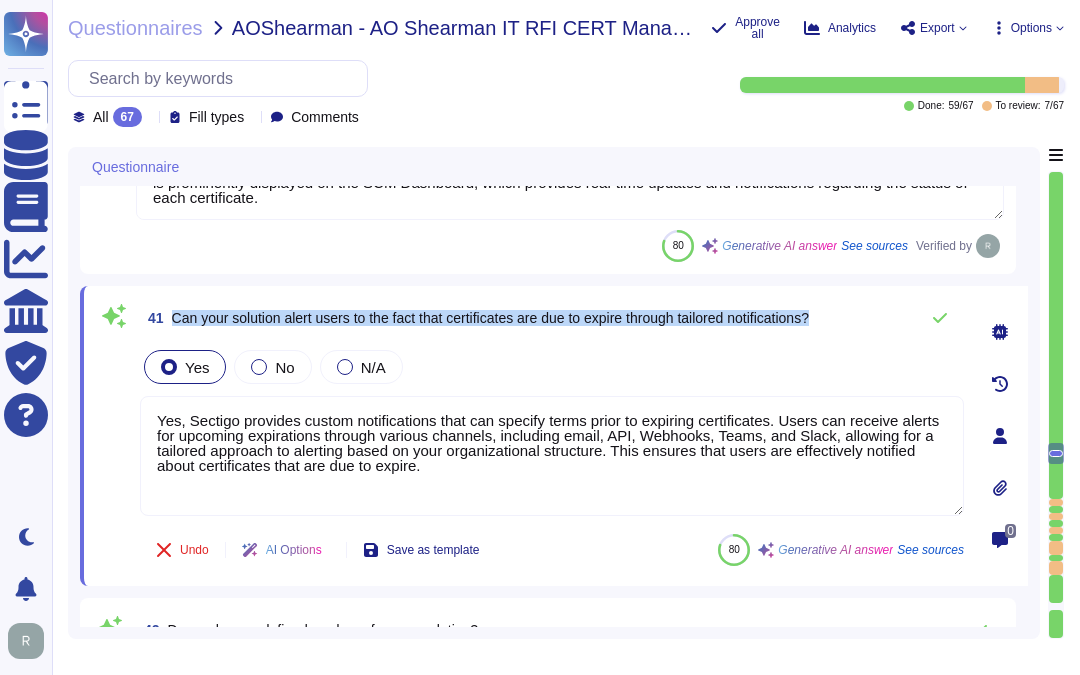 drag, startPoint x: 173, startPoint y: 316, endPoint x: 842, endPoint y: 311, distance: 669.0187 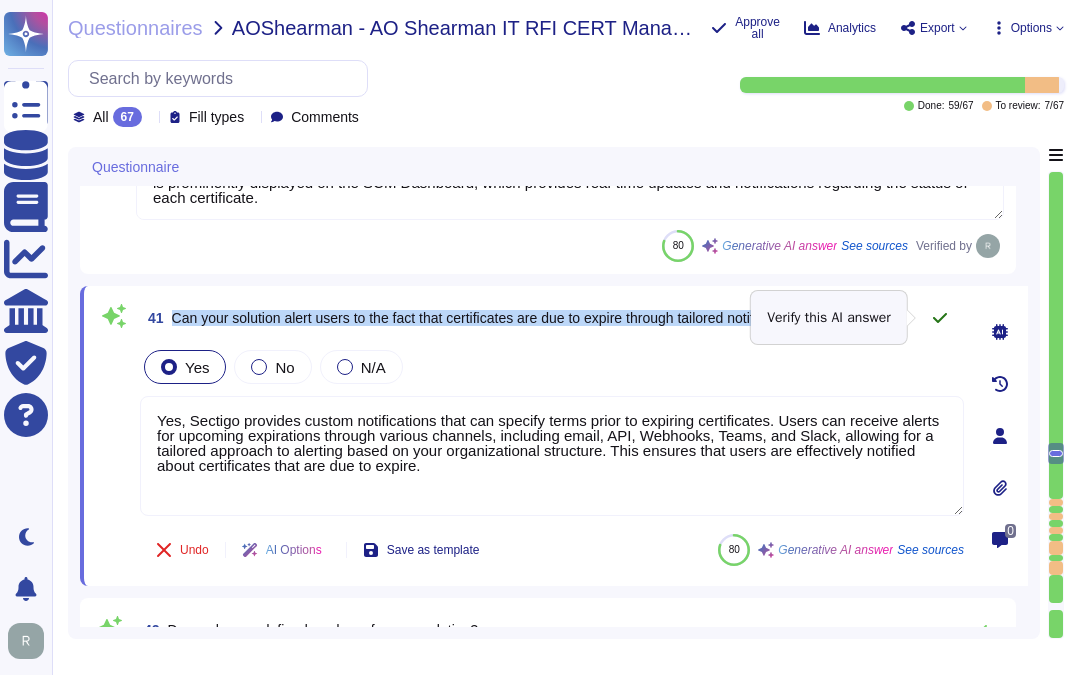 click 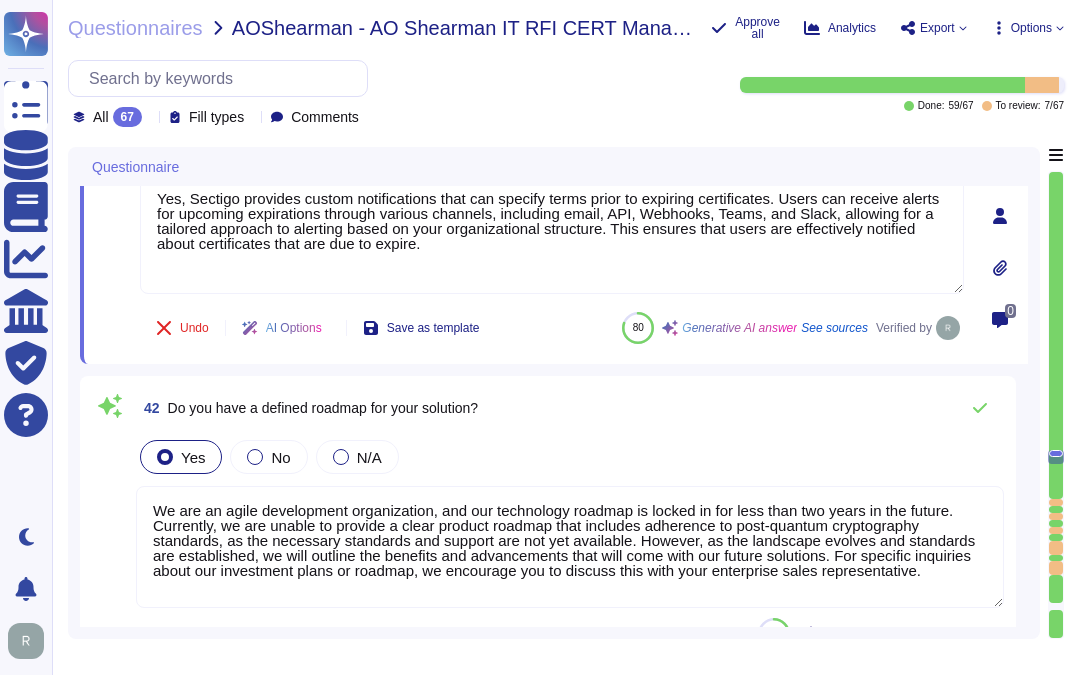 scroll, scrollTop: 9304, scrollLeft: 0, axis: vertical 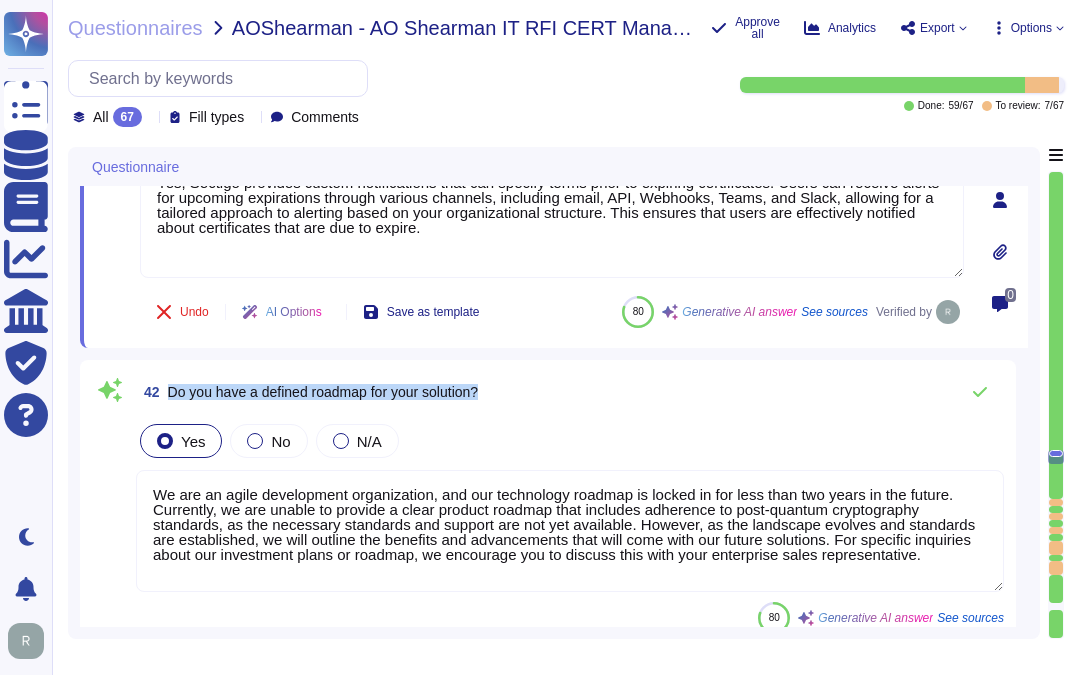 drag, startPoint x: 168, startPoint y: 388, endPoint x: 585, endPoint y: 387, distance: 417.0012 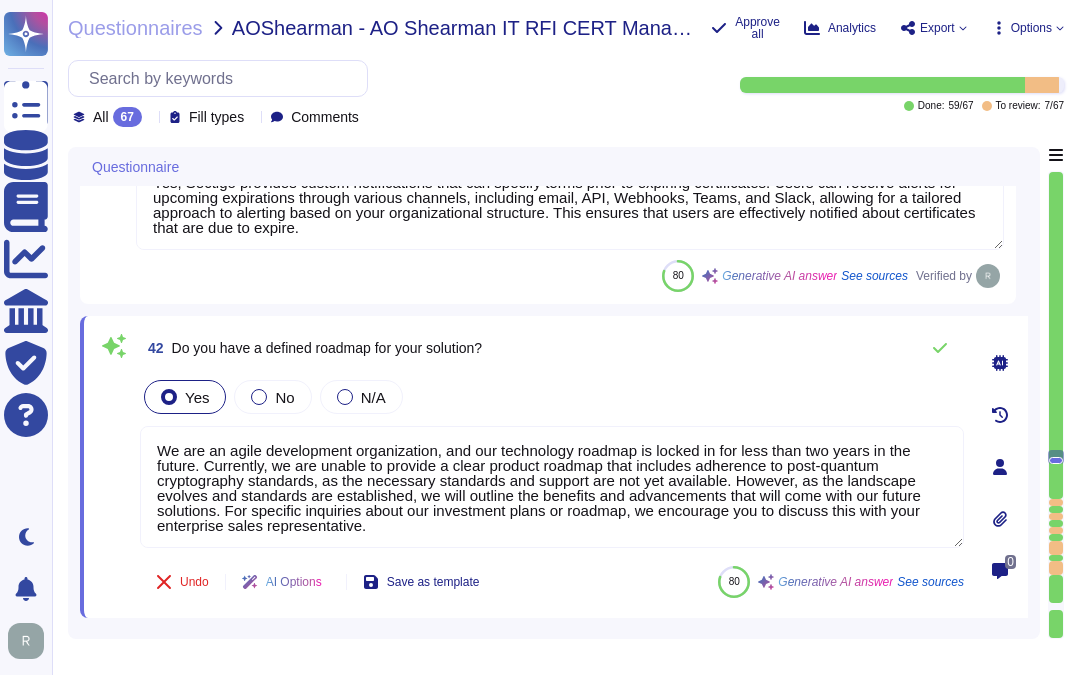 click 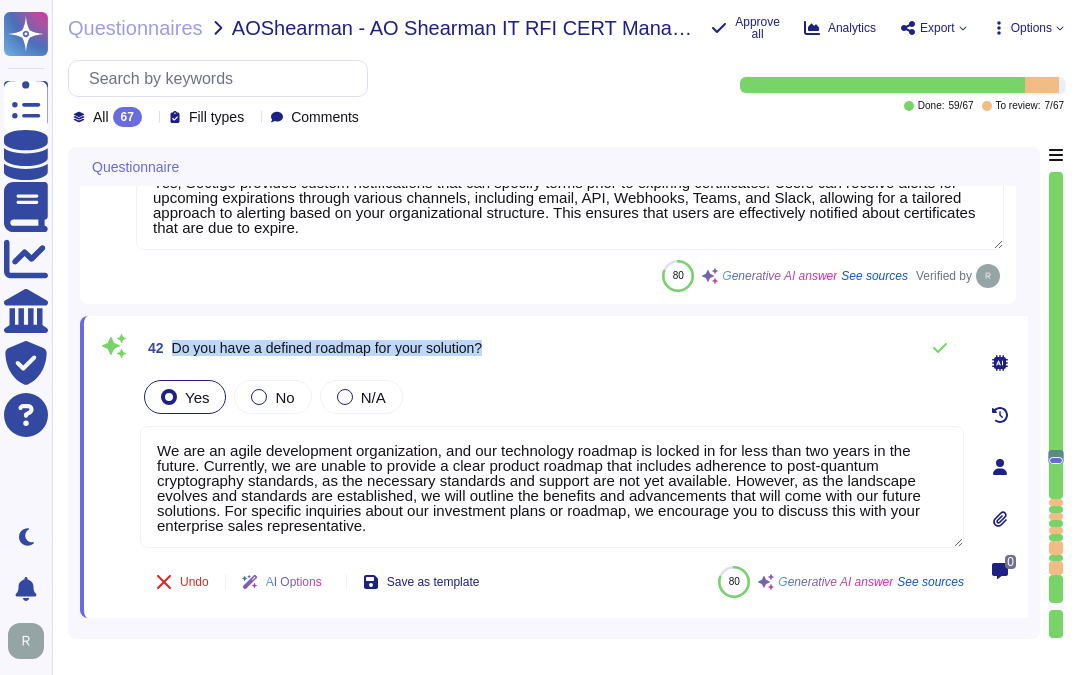 drag, startPoint x: 171, startPoint y: 343, endPoint x: 498, endPoint y: 337, distance: 327.05505 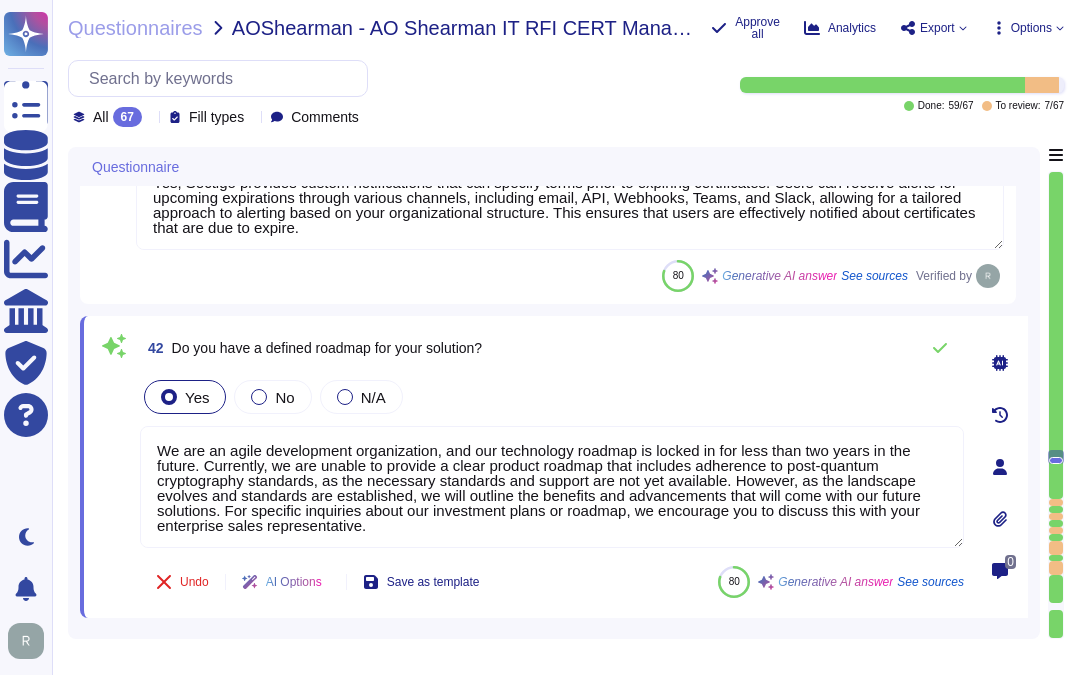 click 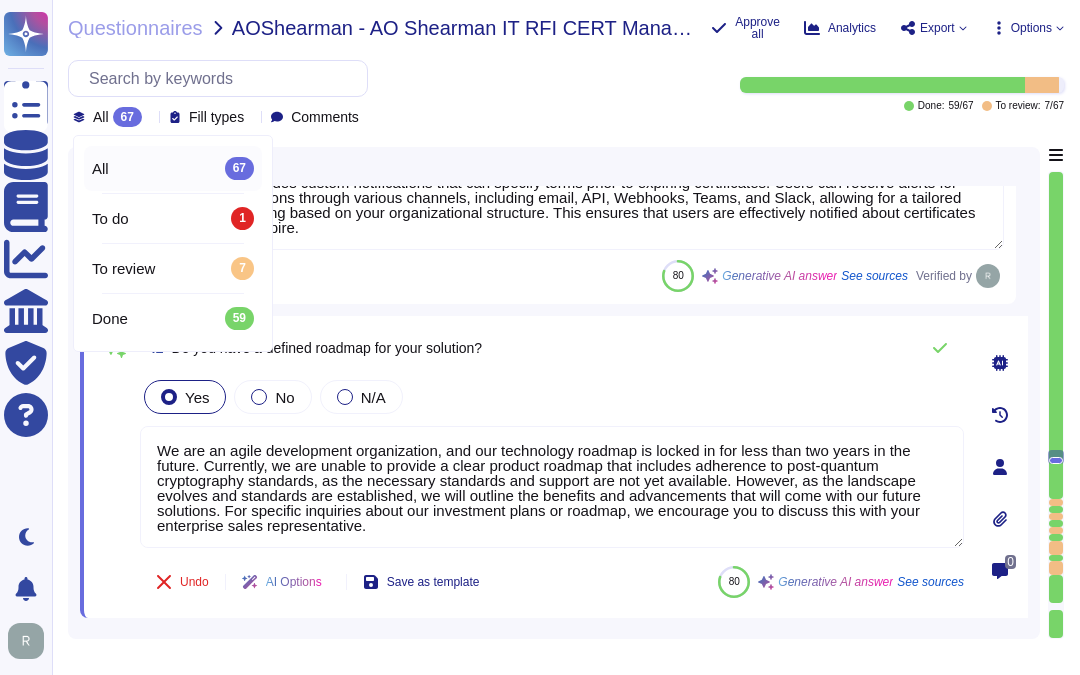 click 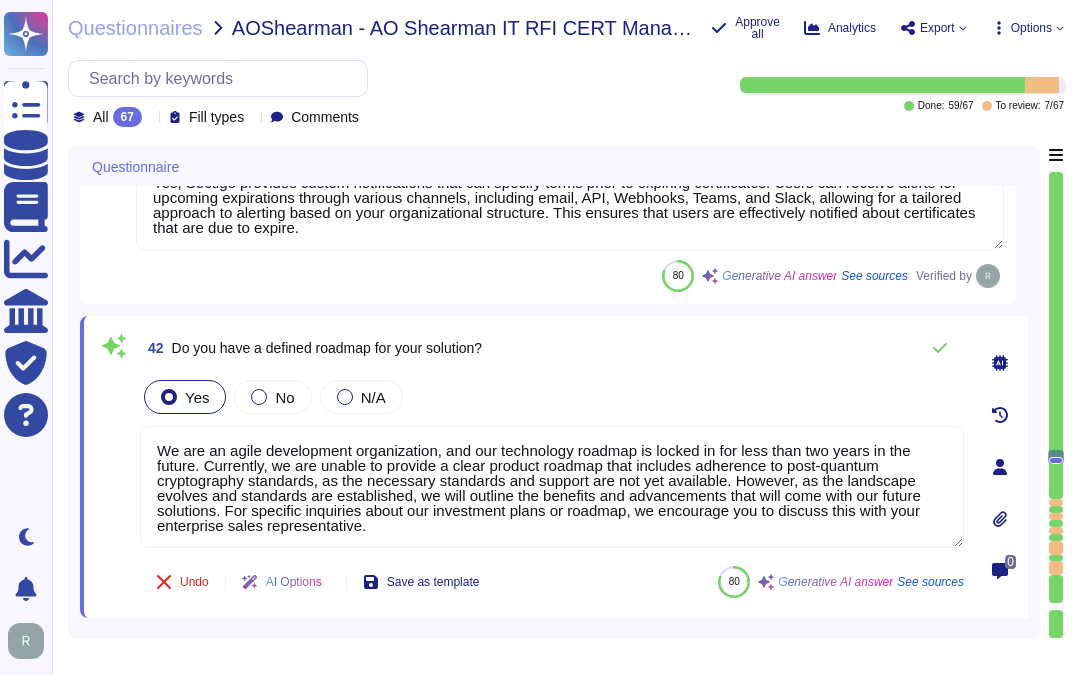 click 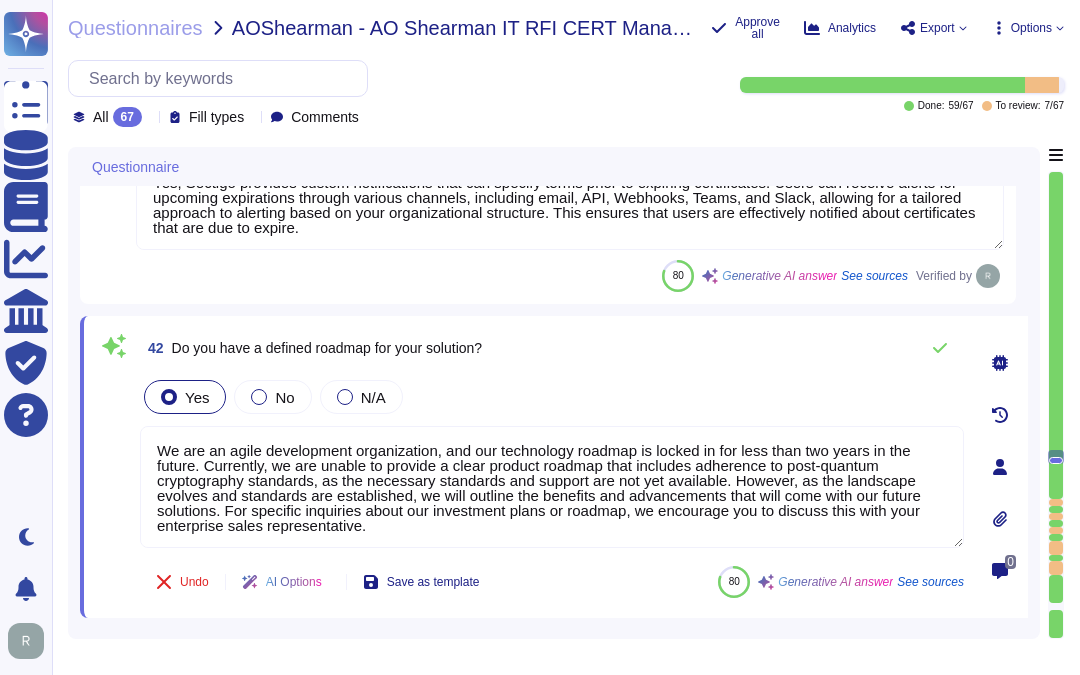 click on "Do you have a defined roadmap for your solution?" at bounding box center (327, 348) 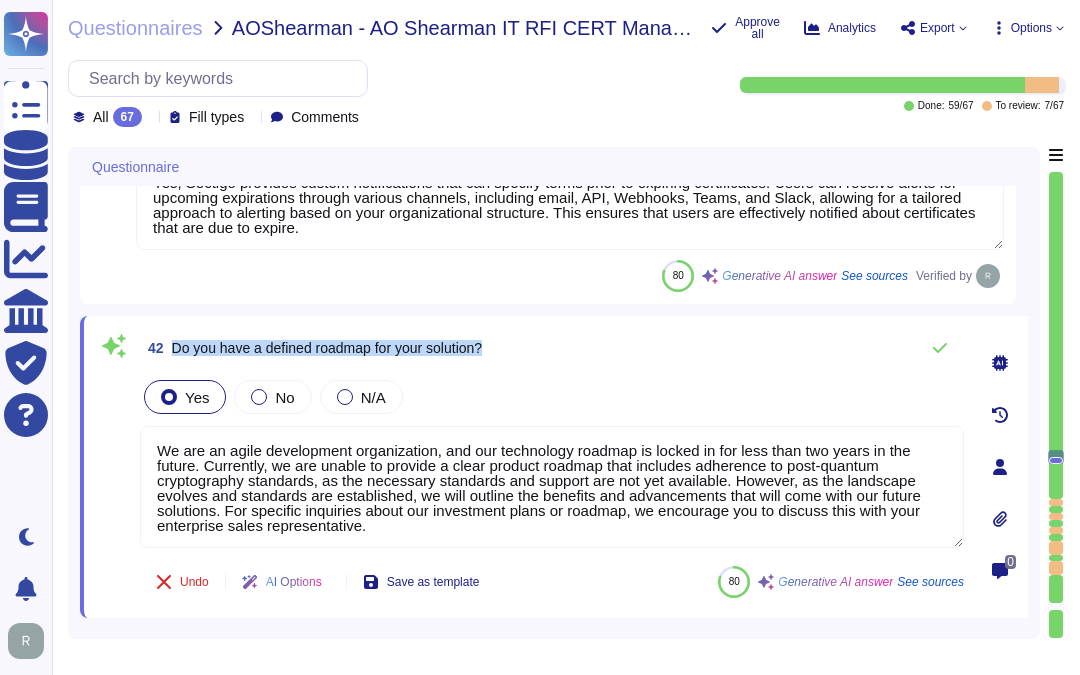 drag, startPoint x: 170, startPoint y: 343, endPoint x: 606, endPoint y: 345, distance: 436.00458 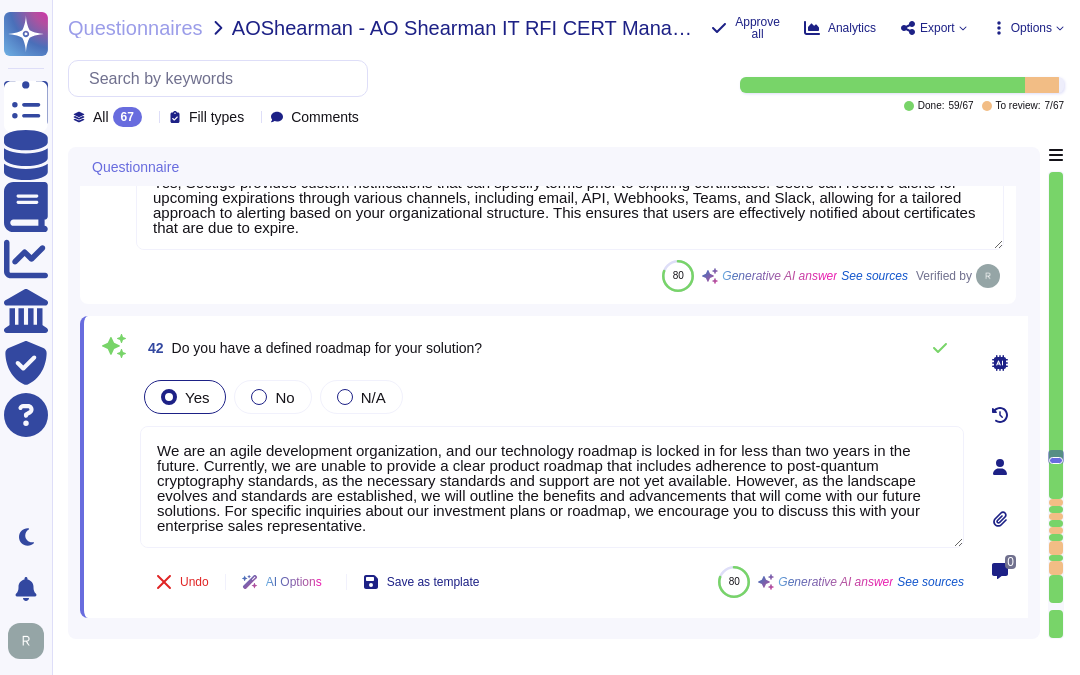 drag, startPoint x: 377, startPoint y: 524, endPoint x: 137, endPoint y: 447, distance: 252.04959 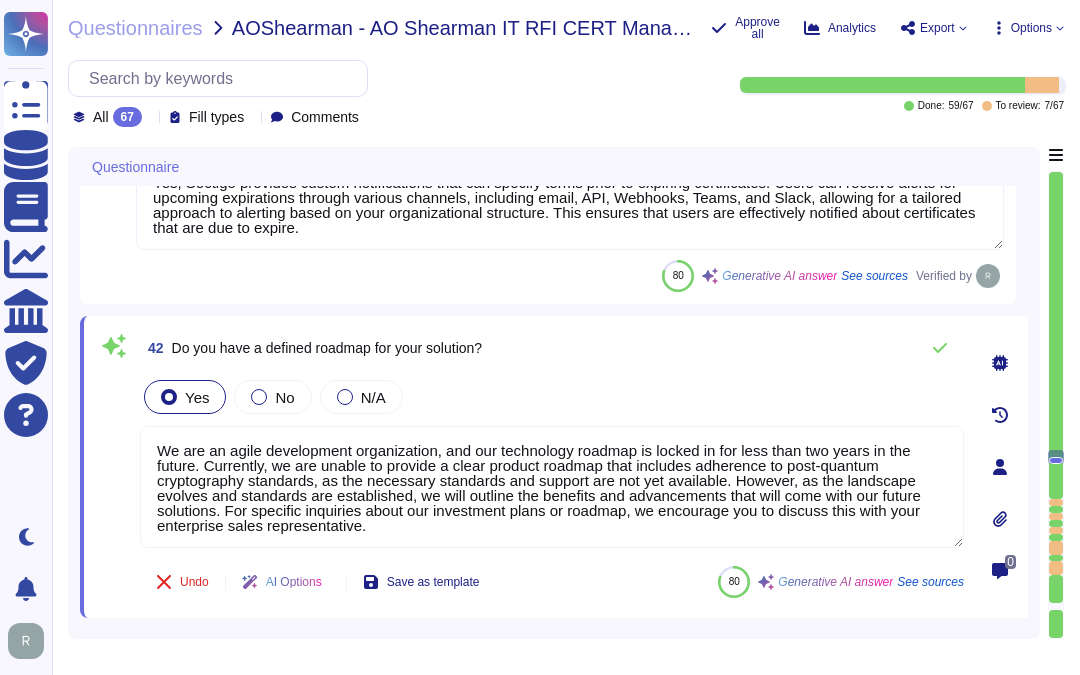 paste on "Currently, we are unable to provide a clear product roadmap, as our technology roadmap is locked in for less than two years in the future. We are also unable to include adherence to post-quantum cryptography standards at this time" 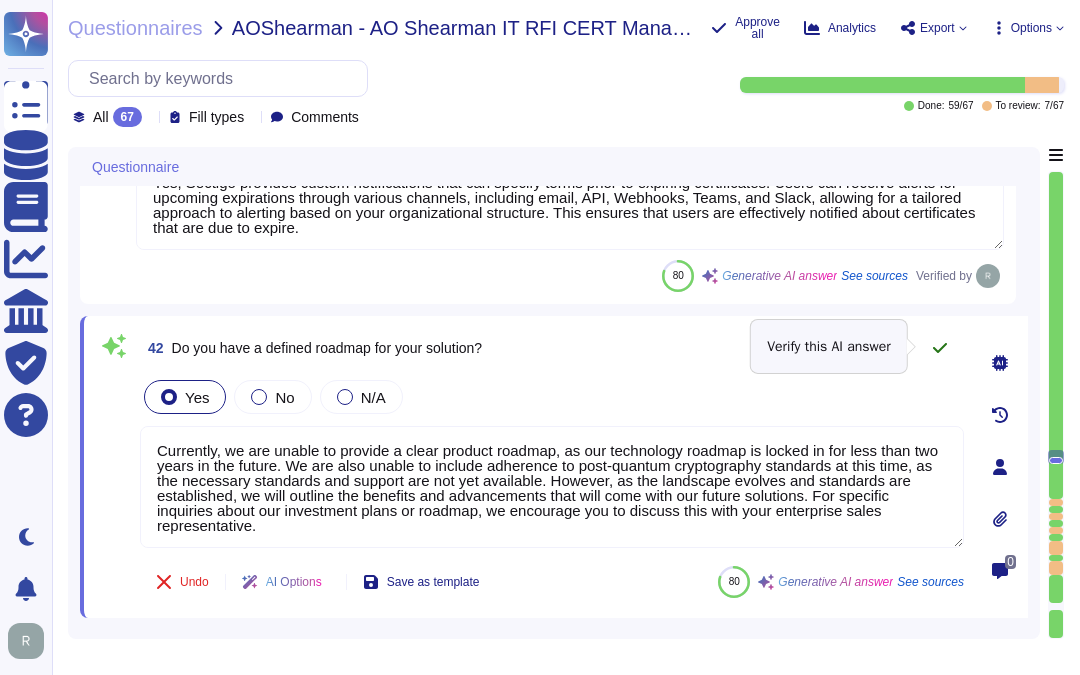 type on "Currently, we are unable to provide a clear product roadmap, as our technology roadmap is locked in for less than two years in the future. We are also unable to include adherence to post-quantum cryptography standards at this time, as the necessary standards and support are not yet available. However, as the landscape evolves and standards are established, we will outline the benefits and advancements that will come with our future solutions. For specific inquiries about our investment plans or roadmap, we encourage you to discuss this with your enterprise sales representative." 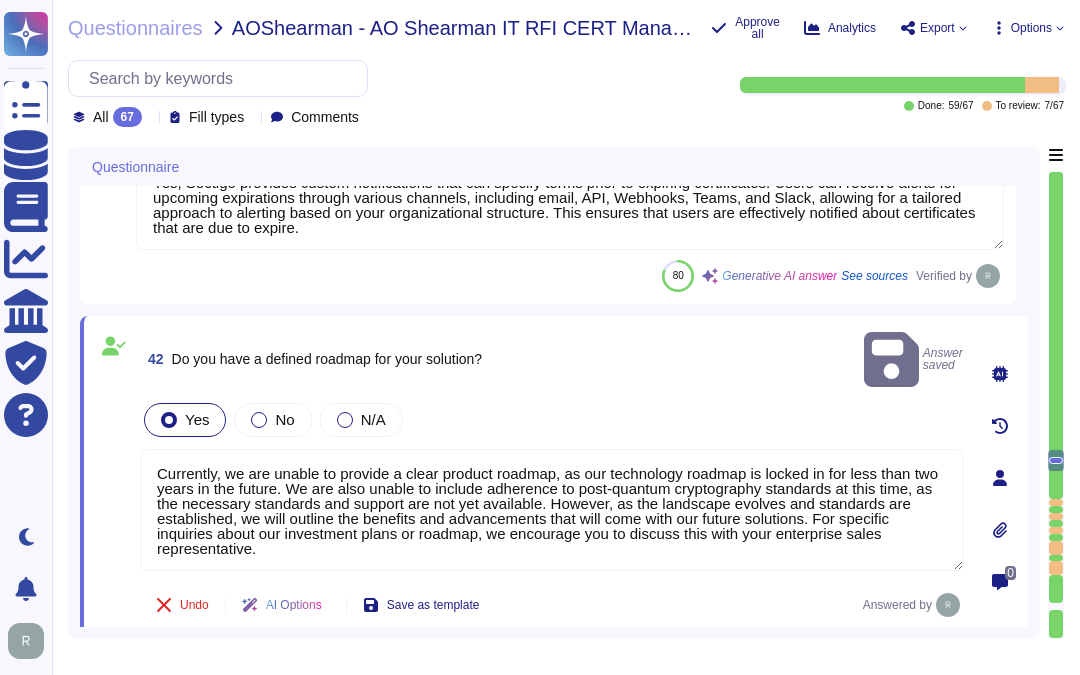 scroll, scrollTop: 2, scrollLeft: 0, axis: vertical 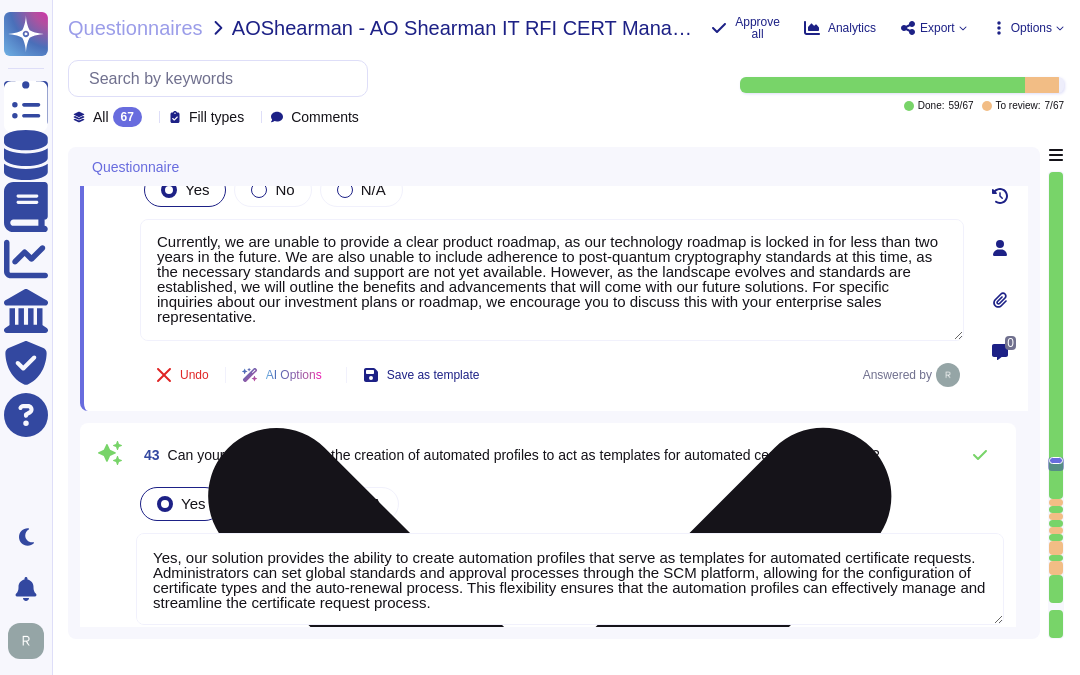 type on "Yes, our solution supports automatic installation of certificates and certificate management for IIS Webservers through the use of optional agents that can be installed on popular server operating systems. These agents facilitate the automatic discovery and deployment of certificates. Additionally, we support ACME, EST, and SCEP protocols for certificate management, allowing for seamless integration and automation. Users can log into our SaaS platform to manage their certificates effectively, ensuring that the installation and management processes are streamlined and efficient." 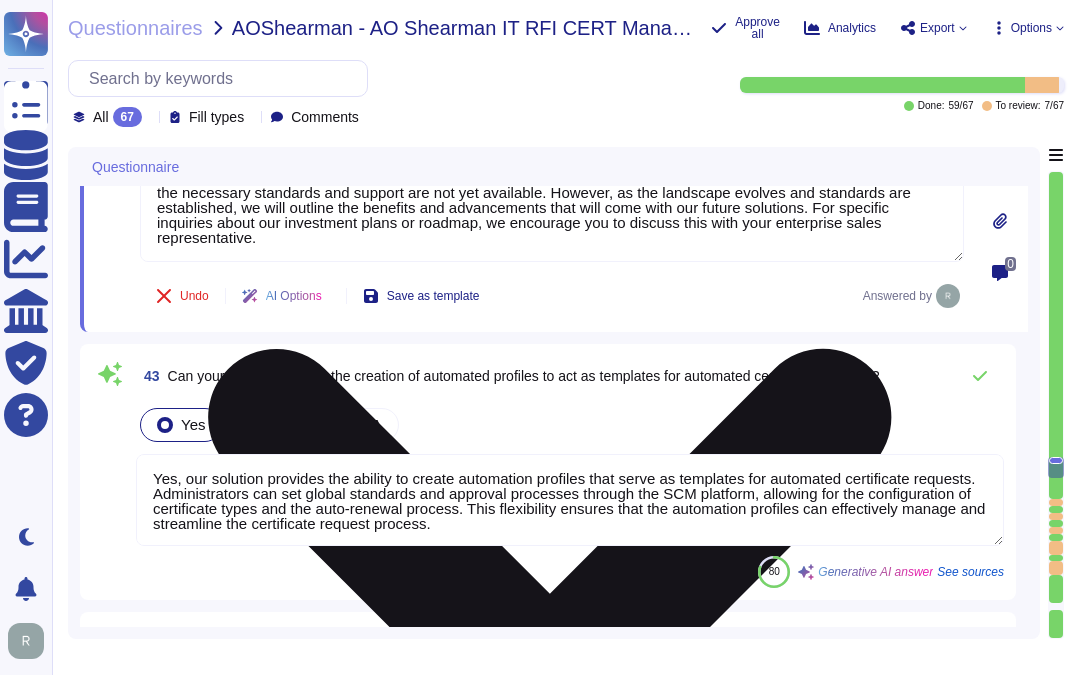 scroll, scrollTop: 9637, scrollLeft: 0, axis: vertical 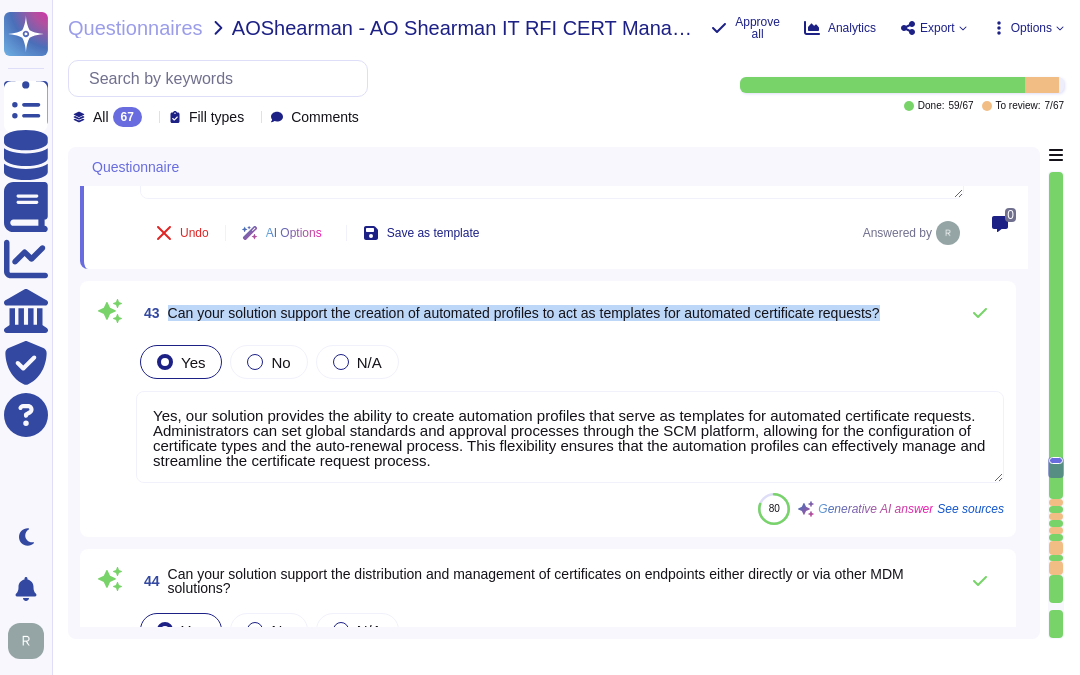 drag, startPoint x: 171, startPoint y: 310, endPoint x: 912, endPoint y: 322, distance: 741.09717 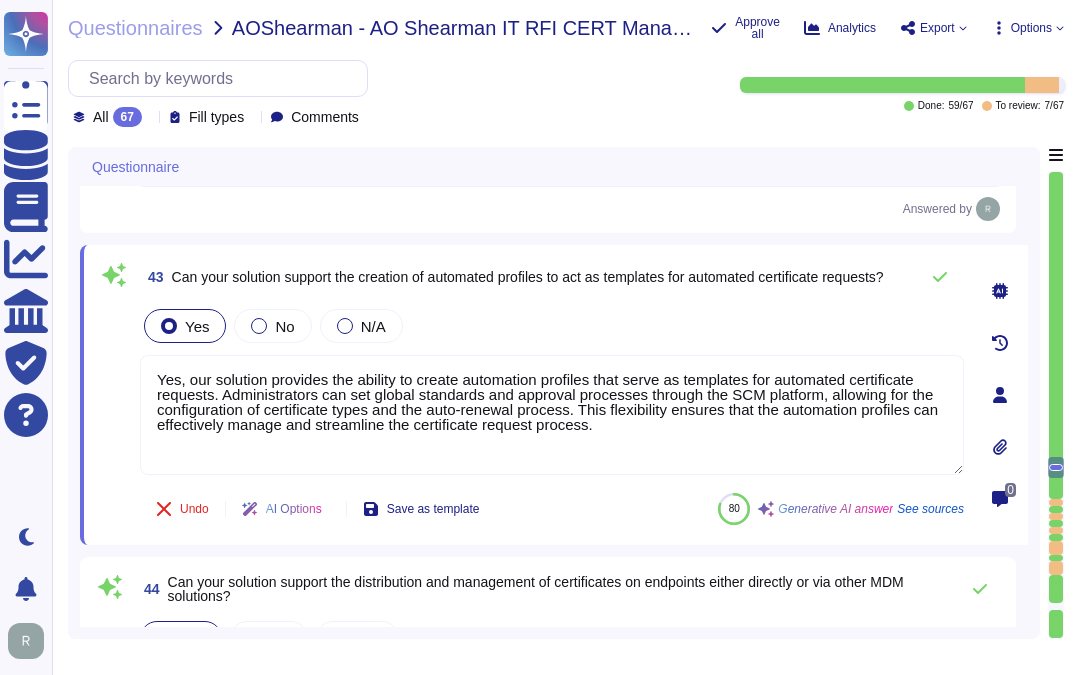 scroll, scrollTop: 0, scrollLeft: 0, axis: both 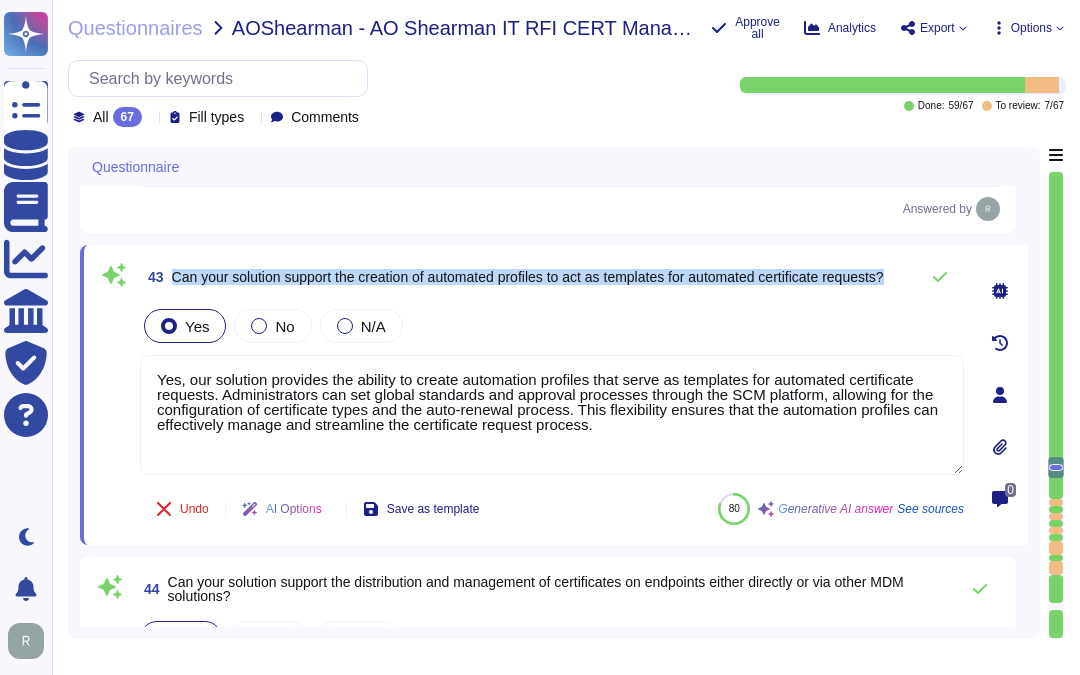drag, startPoint x: 172, startPoint y: 265, endPoint x: 317, endPoint y: 292, distance: 147.49237 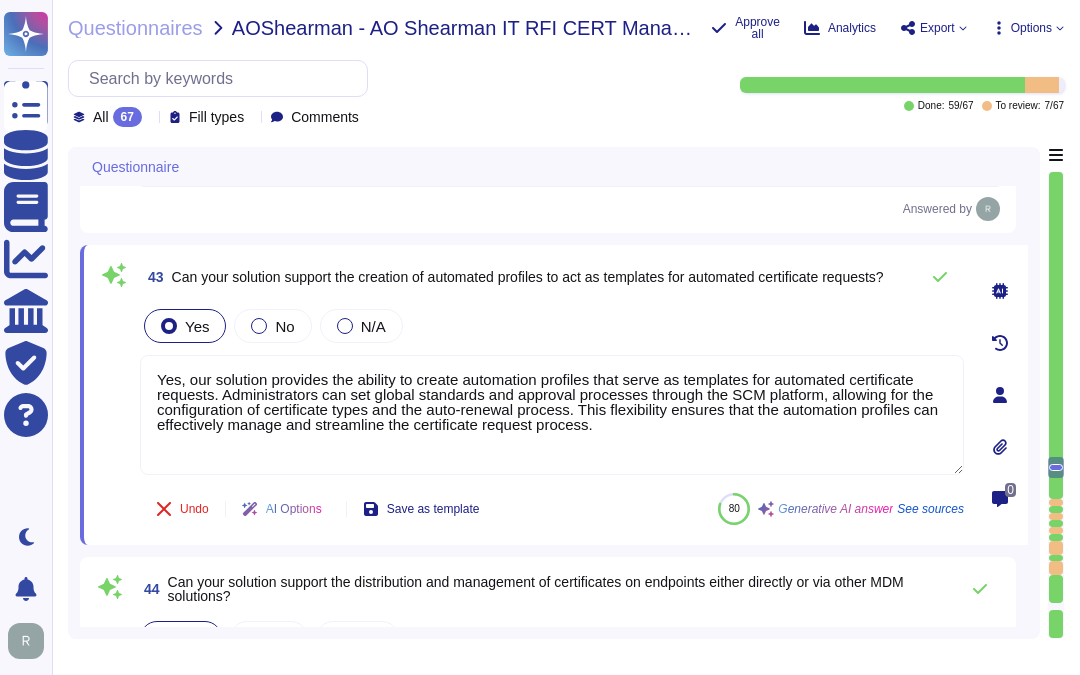 drag, startPoint x: 650, startPoint y: 428, endPoint x: 86, endPoint y: 338, distance: 571.1357 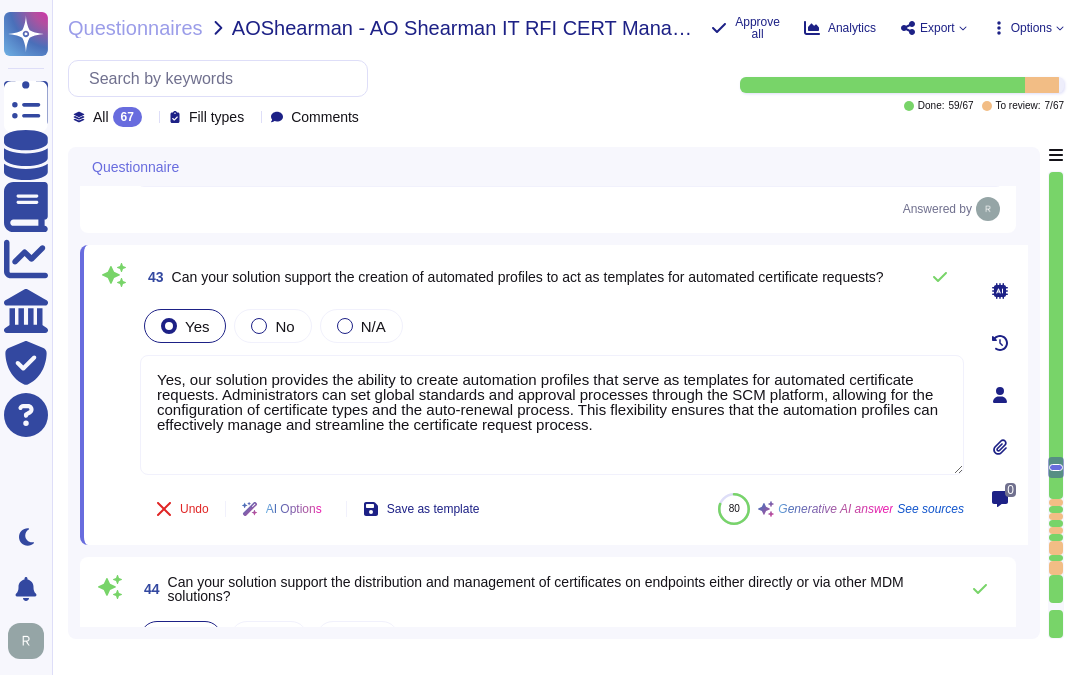 paste on "Additionally, the use of Sectigo APIs enables the customization of workflows, allowing for the creation of specific automation profiles tailored to organizational needs." 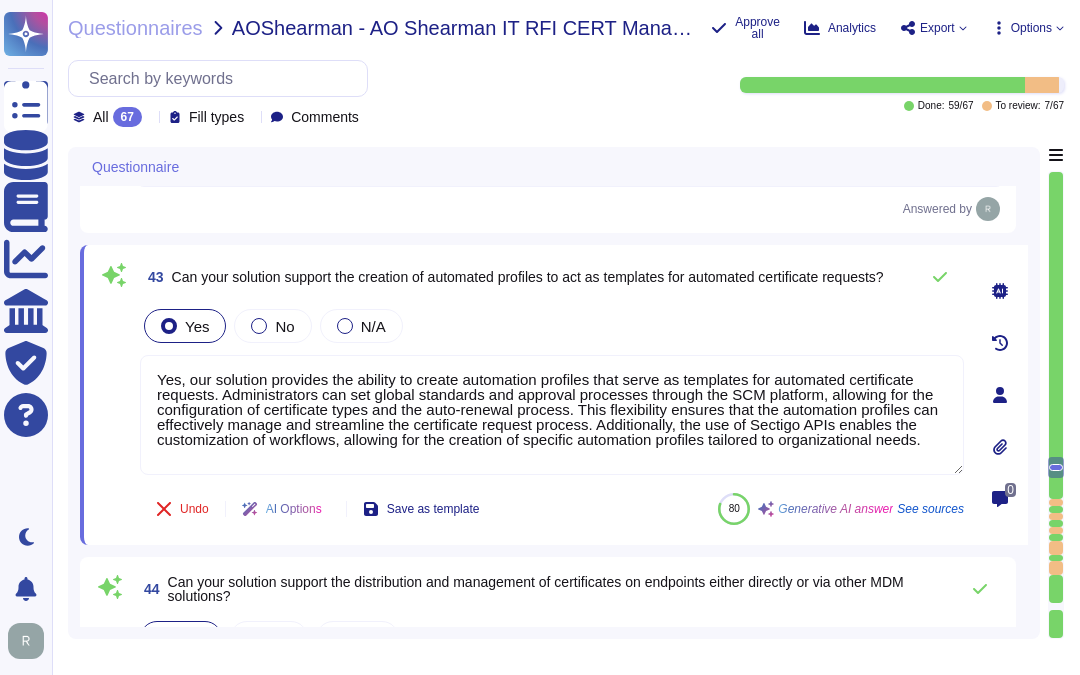 type on "Yes, our solution provides the ability to create automation profiles that serve as templates for automated certificate requests. Administrators can set global standards and approval processes through the SCM platform, allowing for the configuration of certificate types and the auto-renewal process. This flexibility ensures that the automation profiles can effectively manage and streamline the certificate request process. Additionally, the use of Sectigo APIs enables the customization of workflows, allowing for the creation of specific automation profiles tailored to organizational needs." 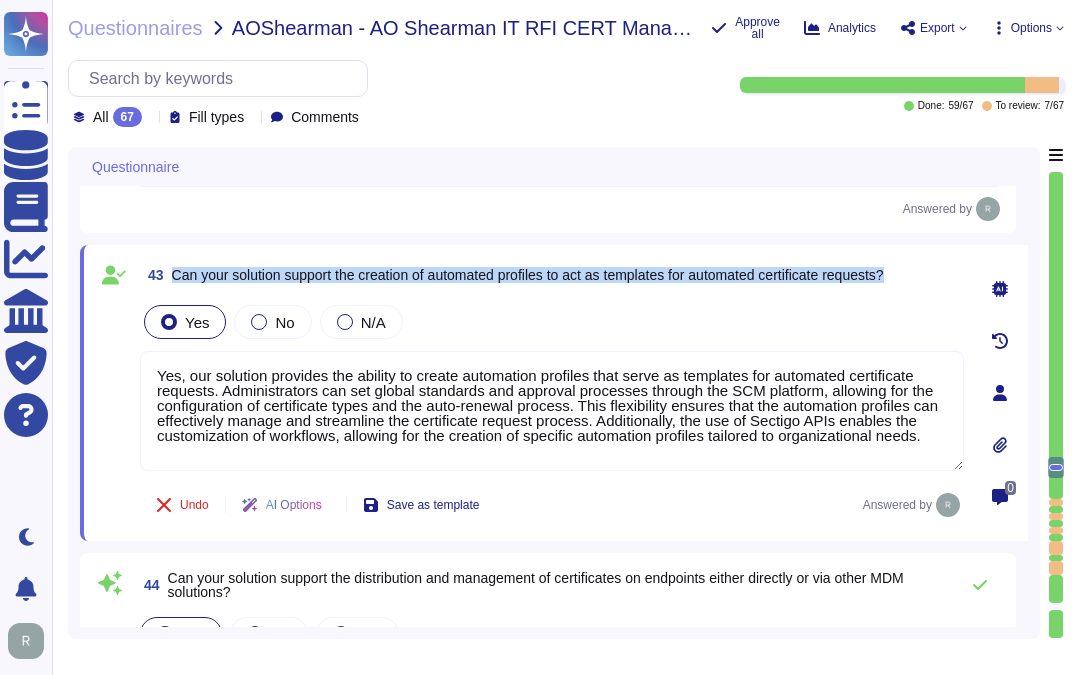 drag, startPoint x: 170, startPoint y: 266, endPoint x: 917, endPoint y: 271, distance: 747.0167 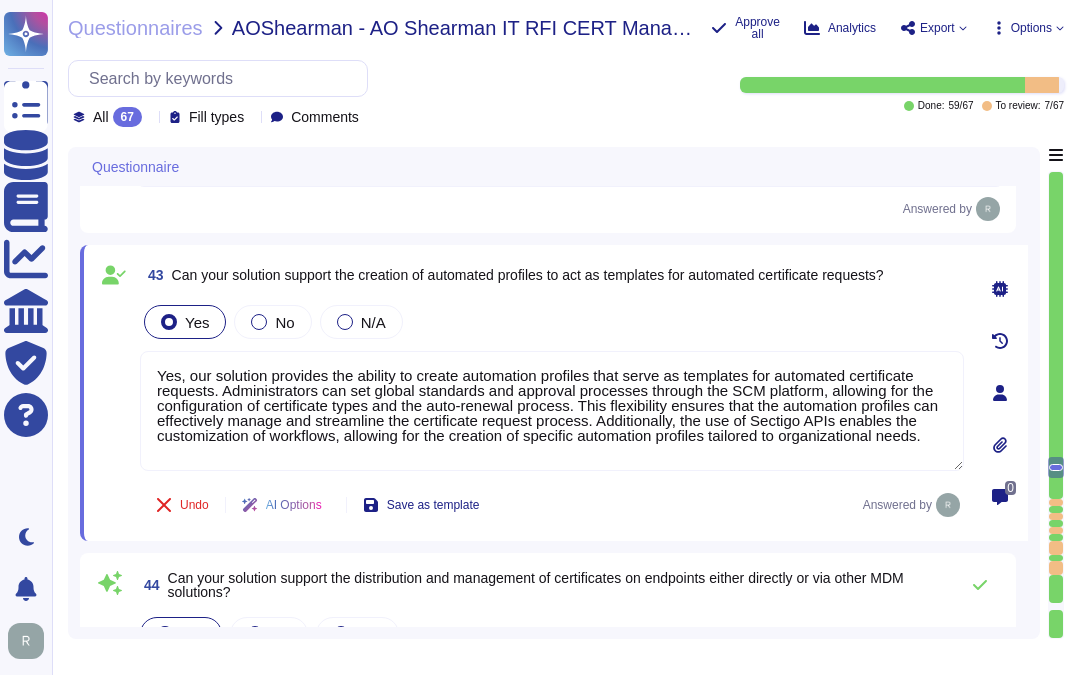 click on "Yes No N/A" at bounding box center (552, 322) 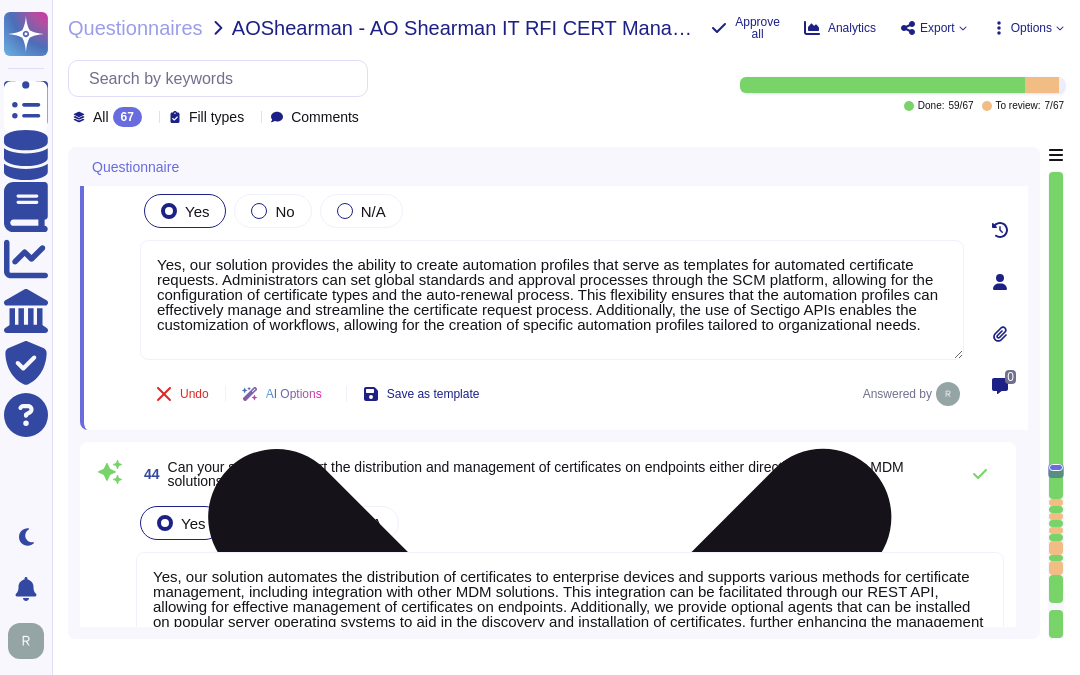 type on "Yes, our solution offers automated certificate discovery. It scans the network to pinpoint and record certificate deployments, allowing for the automatic identification of new certificates as they come onto the network. The Sectigo Certificate Manager can discover certificates from appliances that are accessible via a network level and can initiate a TLS handshake to request the certificate and certificate chain. Additionally, the solution utilizes CA connectors to ensure comprehensive visibility and management of certificate deployments. Users can log into our SaaS platform to manage and oversee their certificates effectively." 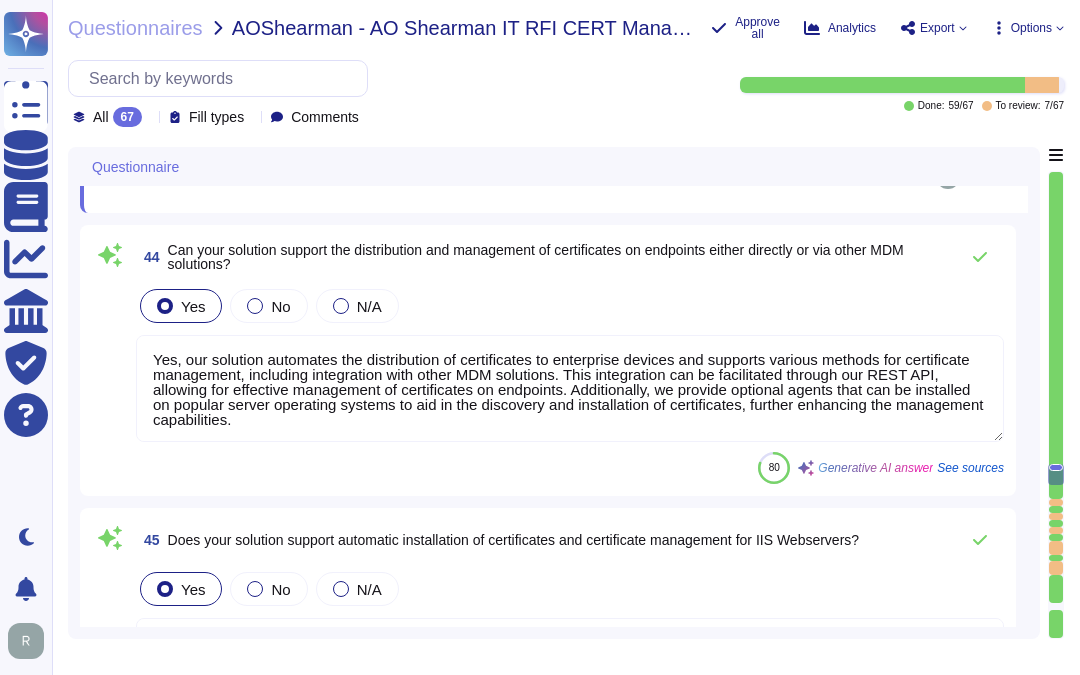 scroll, scrollTop: 9971, scrollLeft: 0, axis: vertical 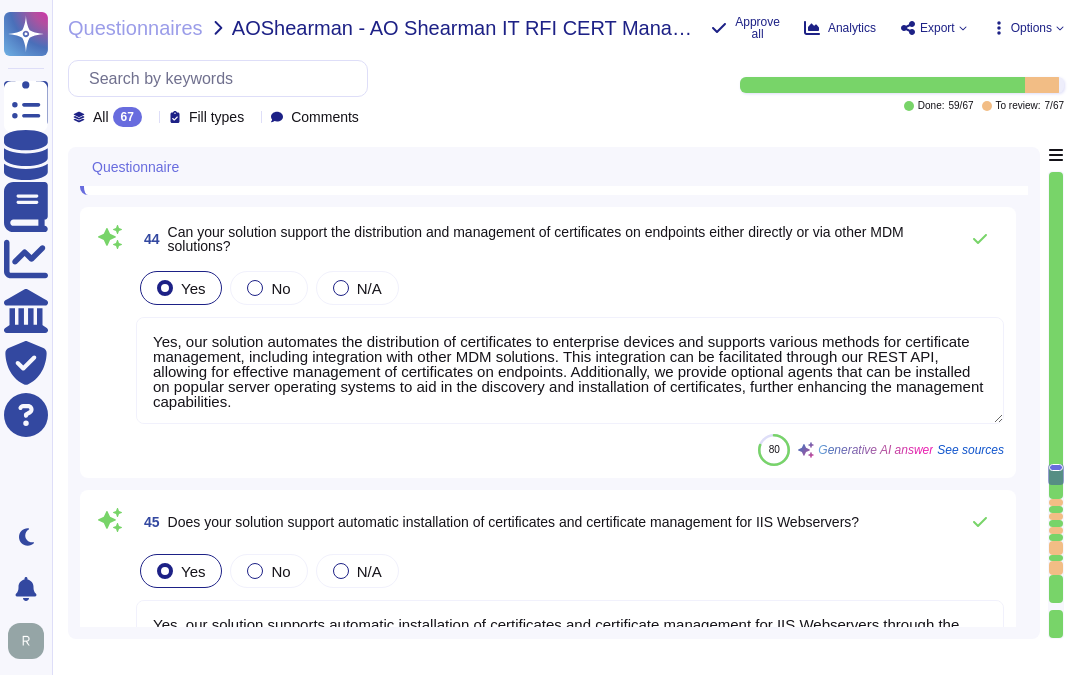 type on "Yes, our solution provides error alerting upon failed automation actions. Users receive notifications through multiple channels, including email, API, Webhooks, Teams, and Slack, if a certificate renewal fails or encounters an error. This ensures prompt information and allows users to take necessary actions to address any issues." 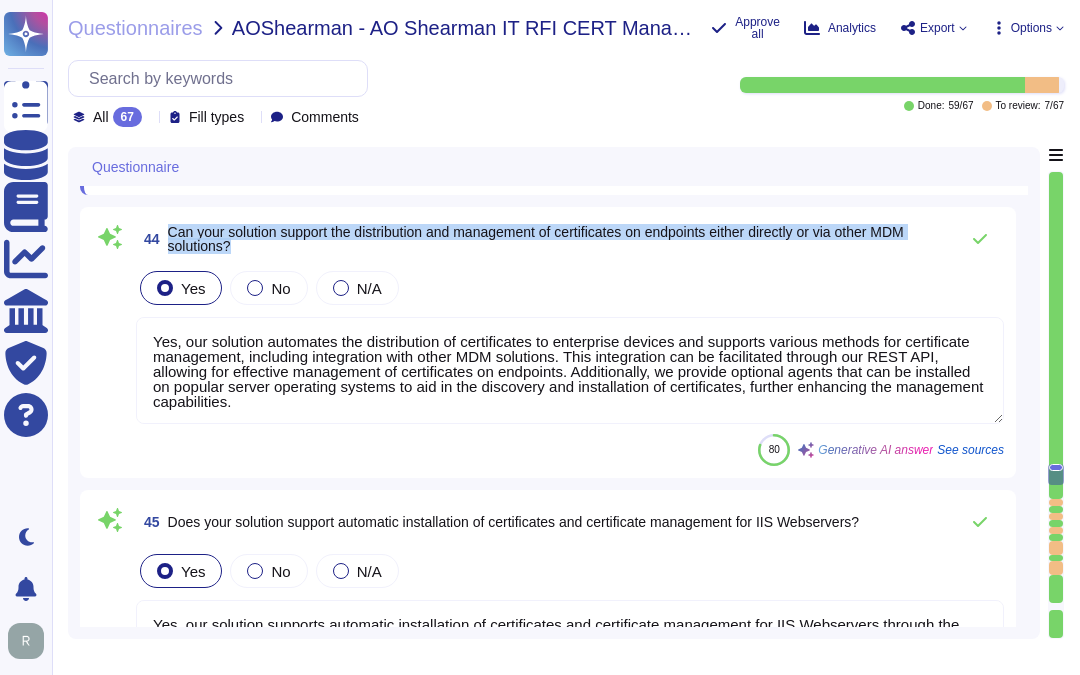 drag, startPoint x: 166, startPoint y: 227, endPoint x: 265, endPoint y: 240, distance: 99.849884 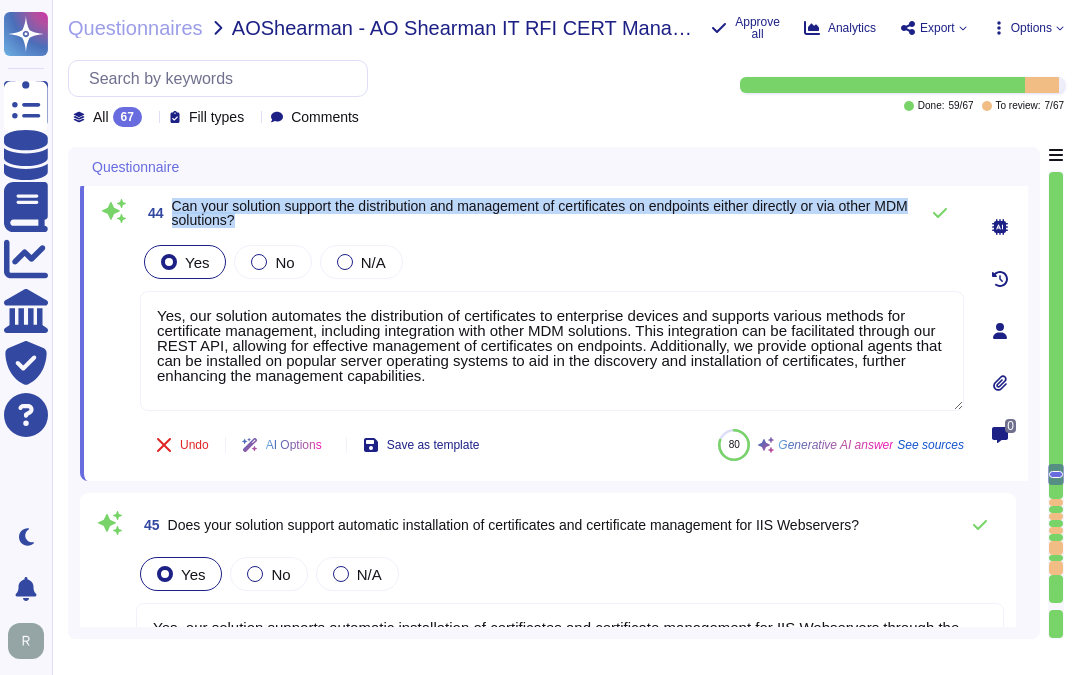 drag, startPoint x: 173, startPoint y: 201, endPoint x: 342, endPoint y: 215, distance: 169.57889 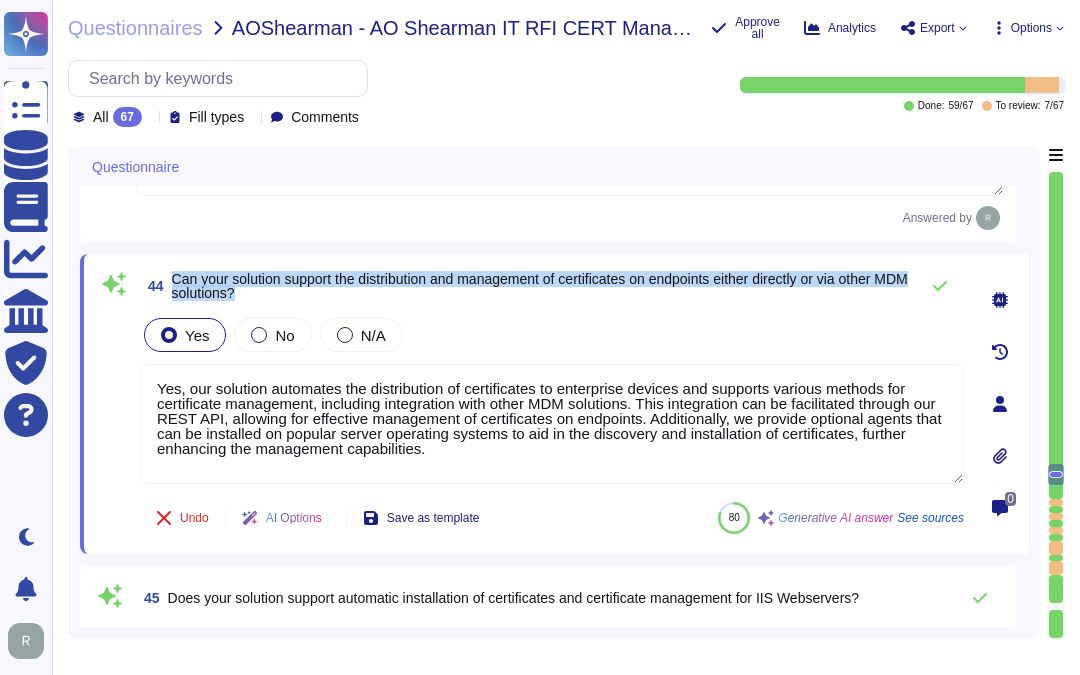 scroll, scrollTop: 9860, scrollLeft: 0, axis: vertical 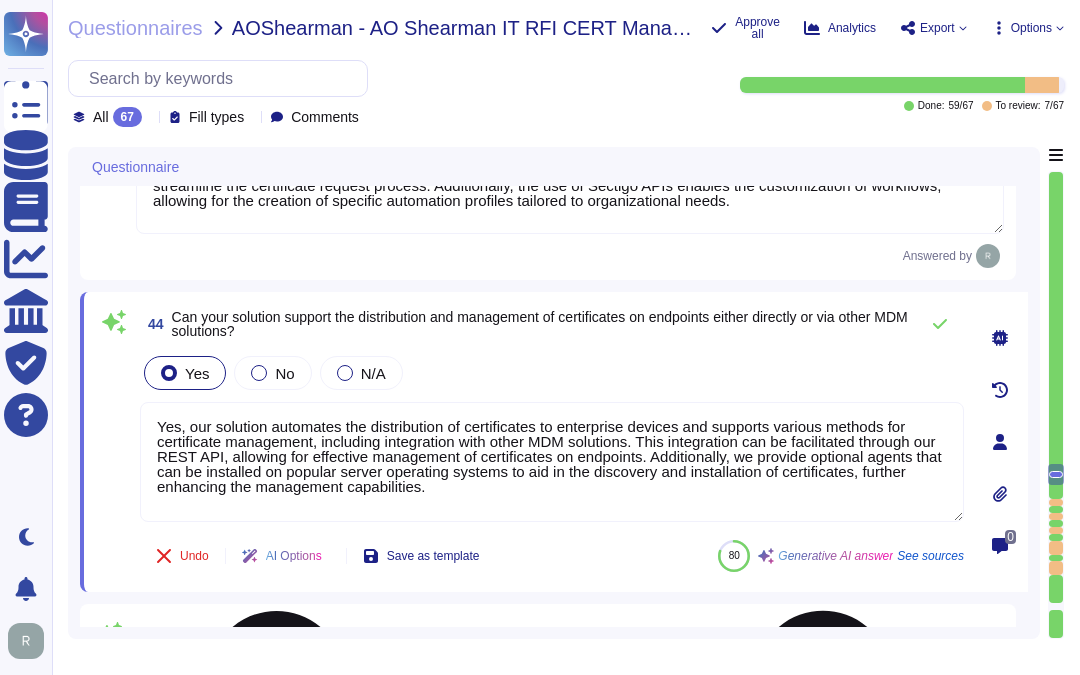 drag, startPoint x: 488, startPoint y: 484, endPoint x: 152, endPoint y: 412, distance: 343.62772 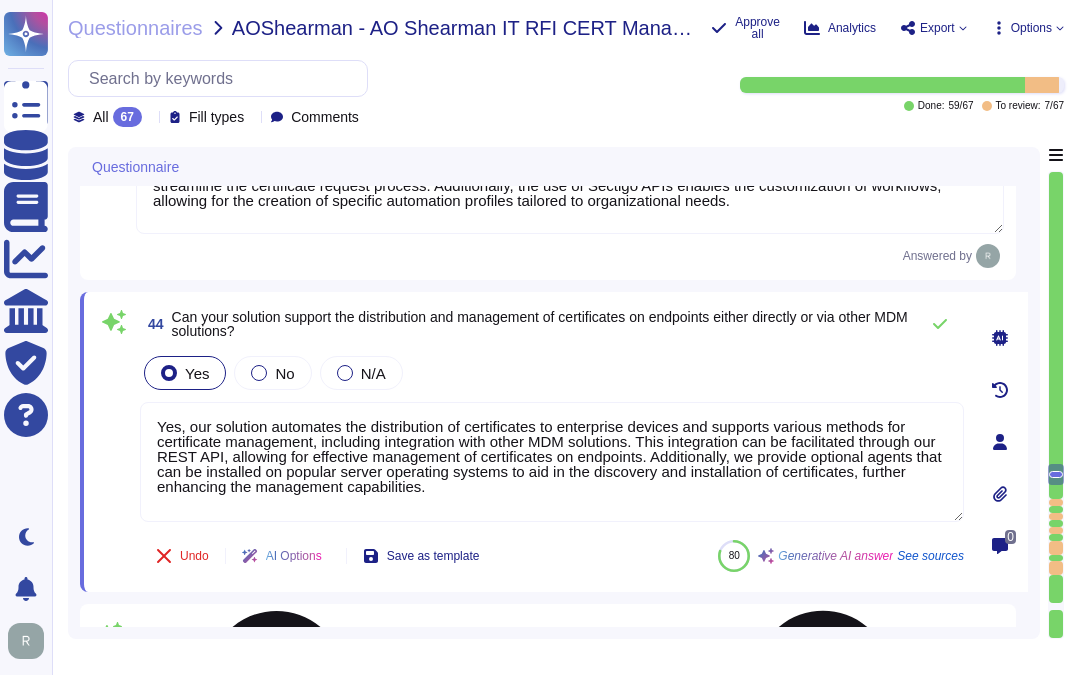 paste on ". It can manage certificates on endpoints either directly or through integration with other MDM solutions. This integration is facilitated through our REST API, and we also provide optional agents that can be installed on popular server operating systems to aid in the discovery and installation of certificates, enhancing" 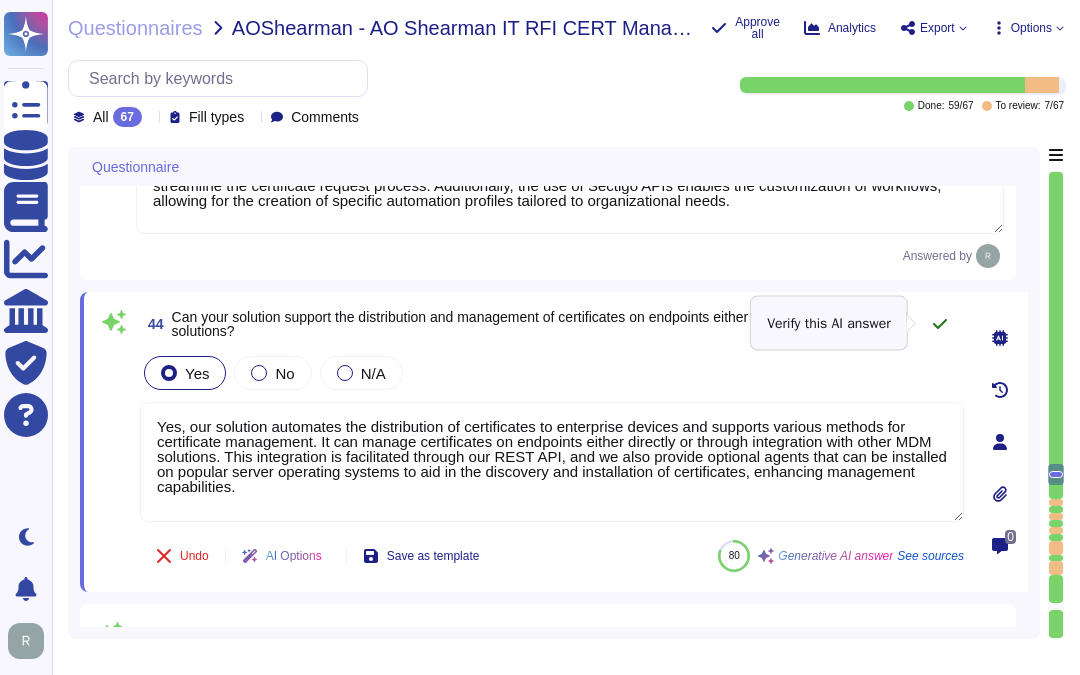 type on "Yes, our solution automates the distribution of certificates to enterprise devices and supports various methods for certificate management. It can manage certificates on endpoints either directly or through integration with other MDM solutions. This integration is facilitated through our REST API, and we also provide optional agents that can be installed on popular server operating systems to aid in the discovery and installation of certificates, enhancing management capabilities." 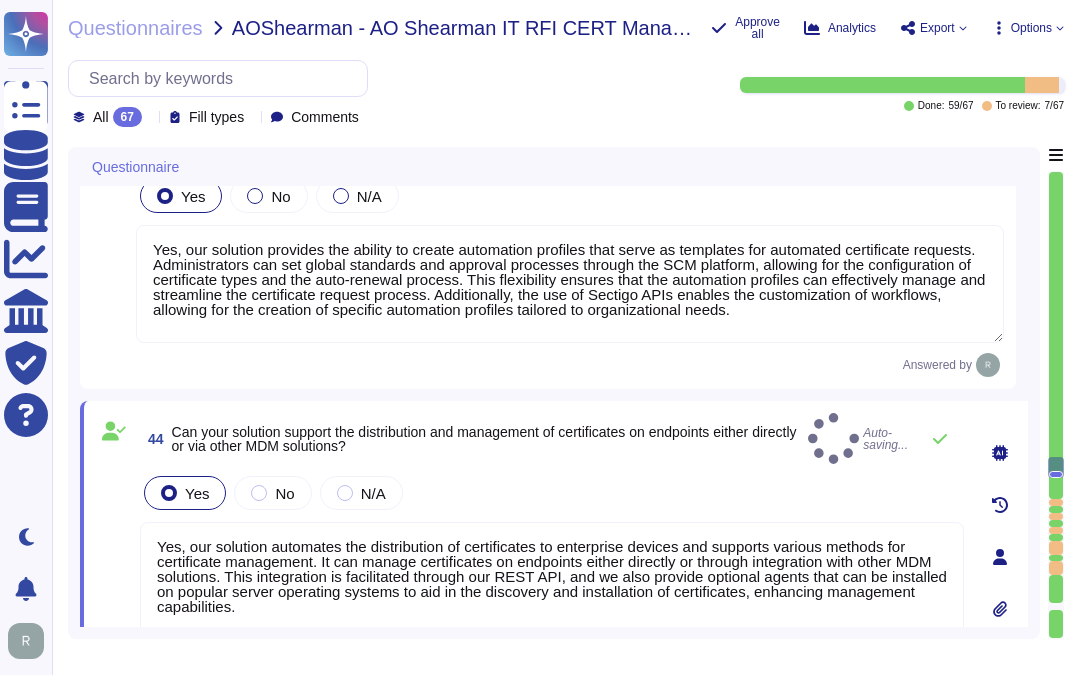 type on "Yes, Sectigo provides custom notifications that can specify terms prior to expiring certificates. Users can receive alerts for upcoming expirations through various channels, including email, API, Webhooks, Teams, and Slack, allowing for a tailored approach to alerting based on your organizational structure. This ensures that users are effectively notified about certificates that are due to expire." 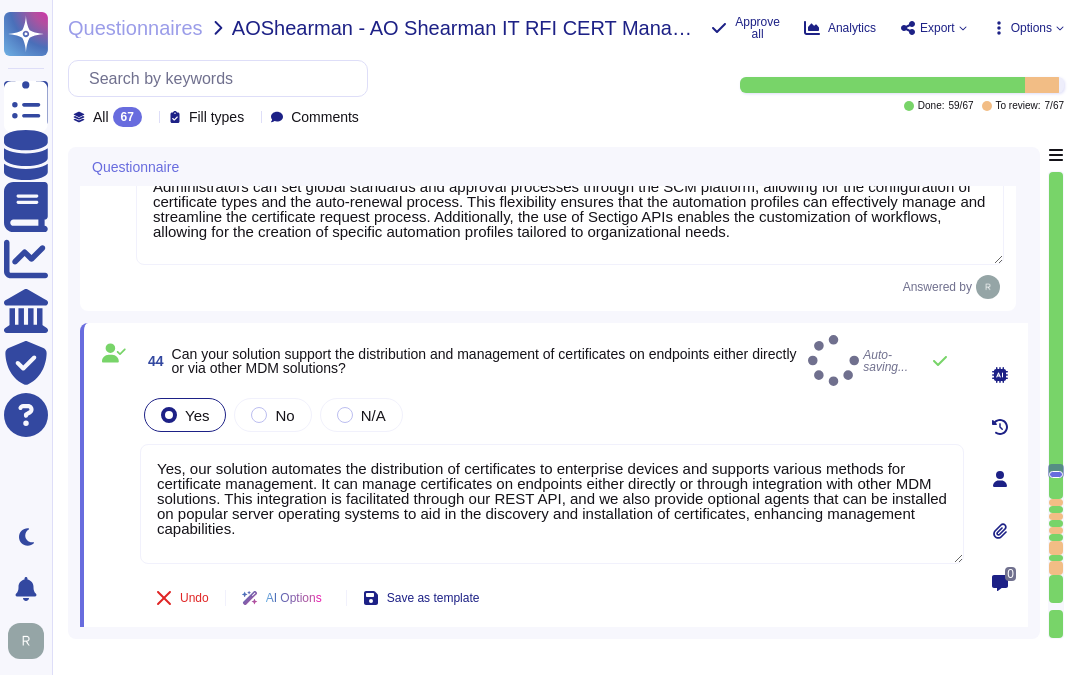 scroll, scrollTop: 9860, scrollLeft: 0, axis: vertical 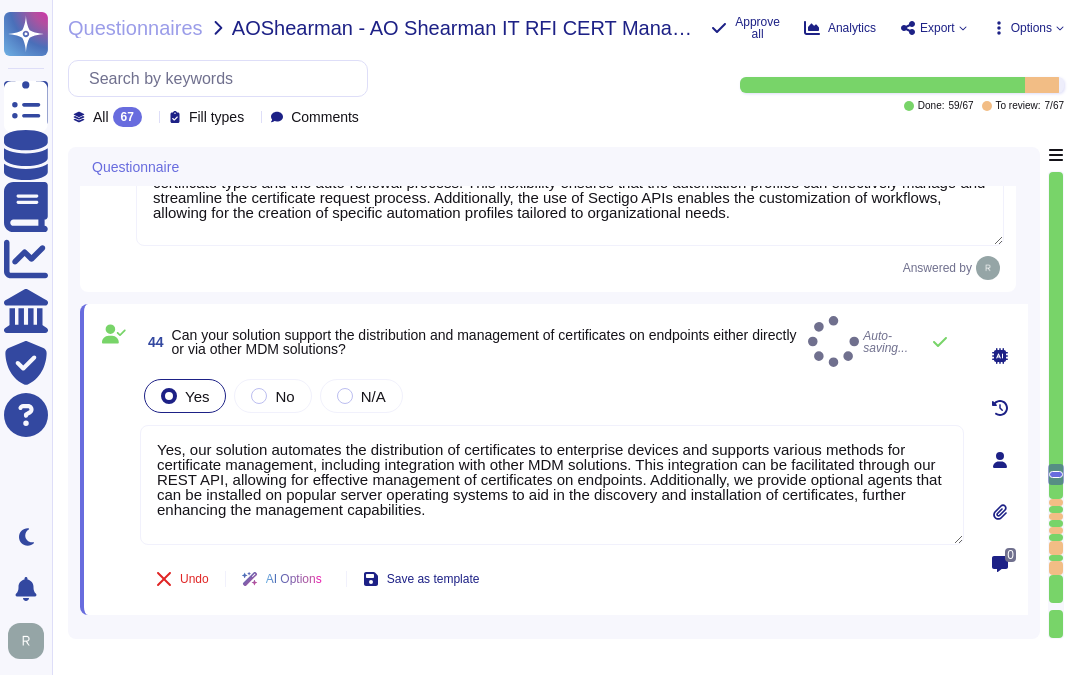 type on "Yes, our solution automates the distribution of certificates to enterprise devices and supports various methods for certificate management. It can manage certificates on endpoints either directly or through integration with other MDM solutions. This integration is facilitated through our REST API, and we also provide optional agents that can be installed on popular server operating systems to aid in the discovery and installation of certificates, enhancing management capabilities." 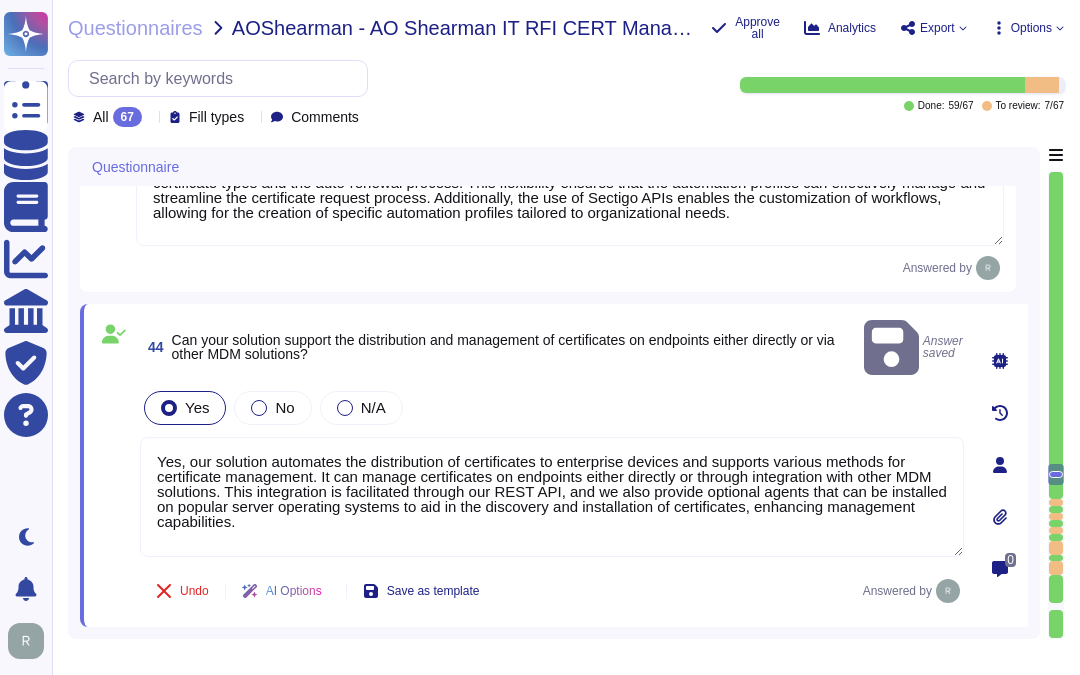 scroll, scrollTop: 10082, scrollLeft: 0, axis: vertical 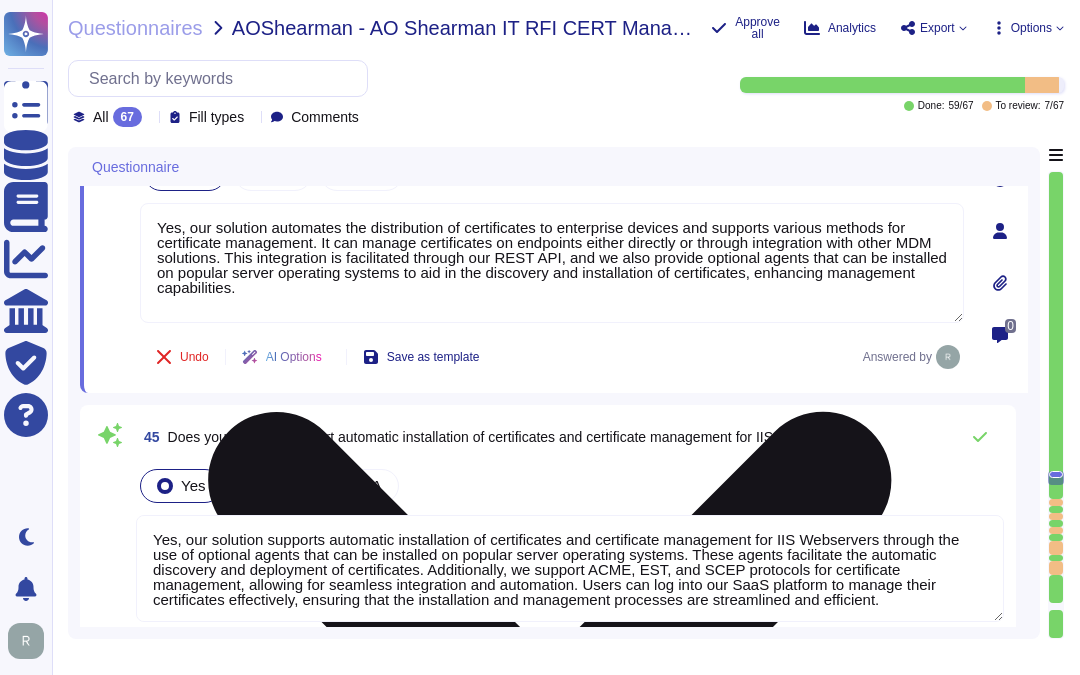 type on "Yes, our solution provides error alerting upon failed automation actions. Users receive notifications through multiple channels, including email, API, Webhooks, Teams, and Slack, if a certificate renewal fails or encounters an error. This ensures prompt information and allows users to take necessary actions to address any issues." 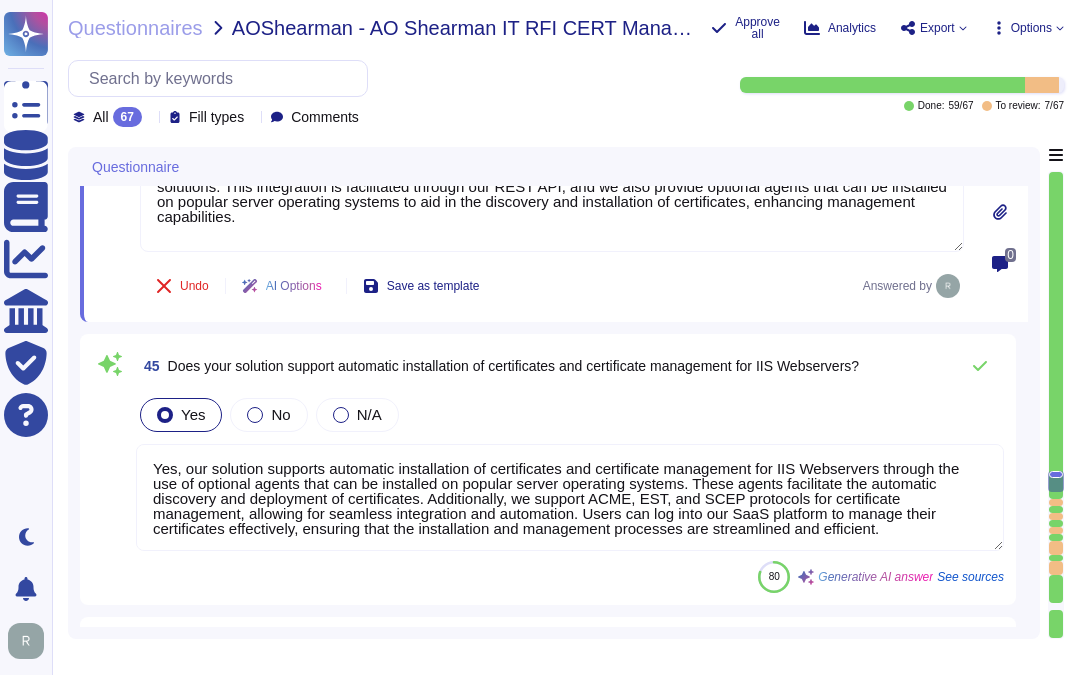 scroll, scrollTop: 10193, scrollLeft: 0, axis: vertical 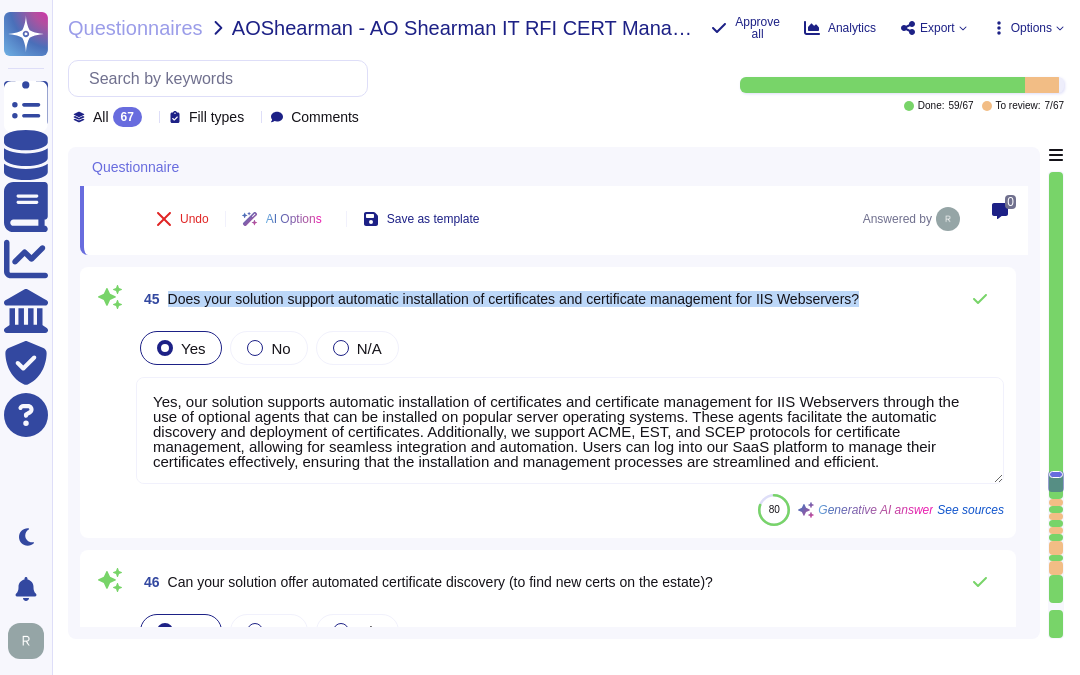 drag, startPoint x: 167, startPoint y: 295, endPoint x: 887, endPoint y: 297, distance: 720.0028 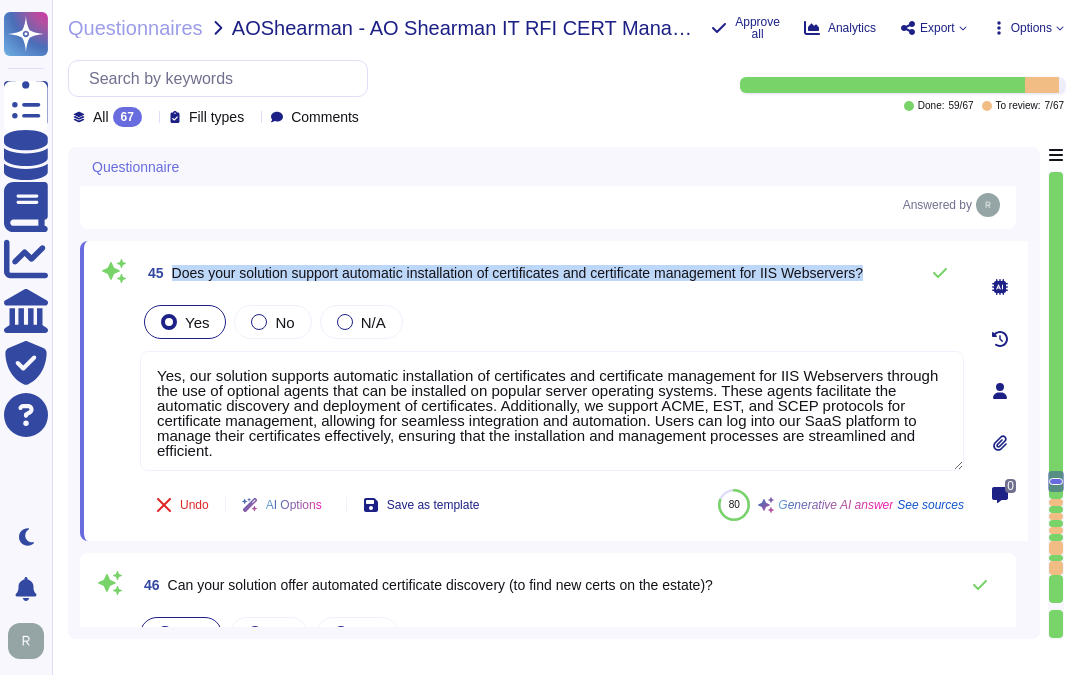 drag, startPoint x: 172, startPoint y: 271, endPoint x: 888, endPoint y: 266, distance: 716.01746 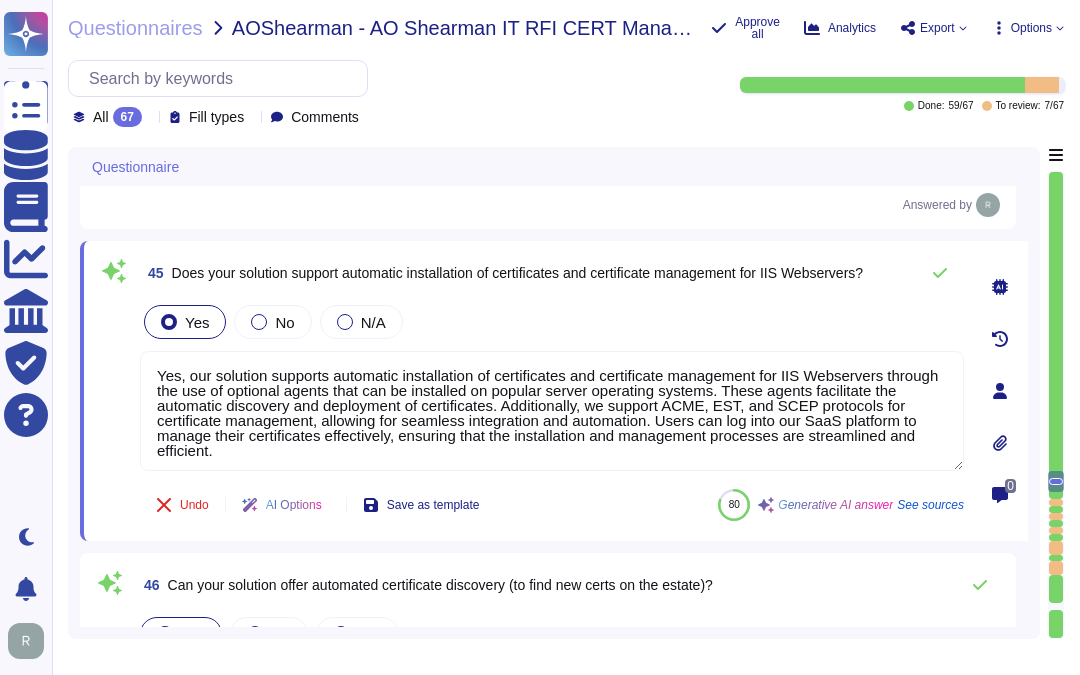 drag, startPoint x: 225, startPoint y: 447, endPoint x: 137, endPoint y: 362, distance: 122.34786 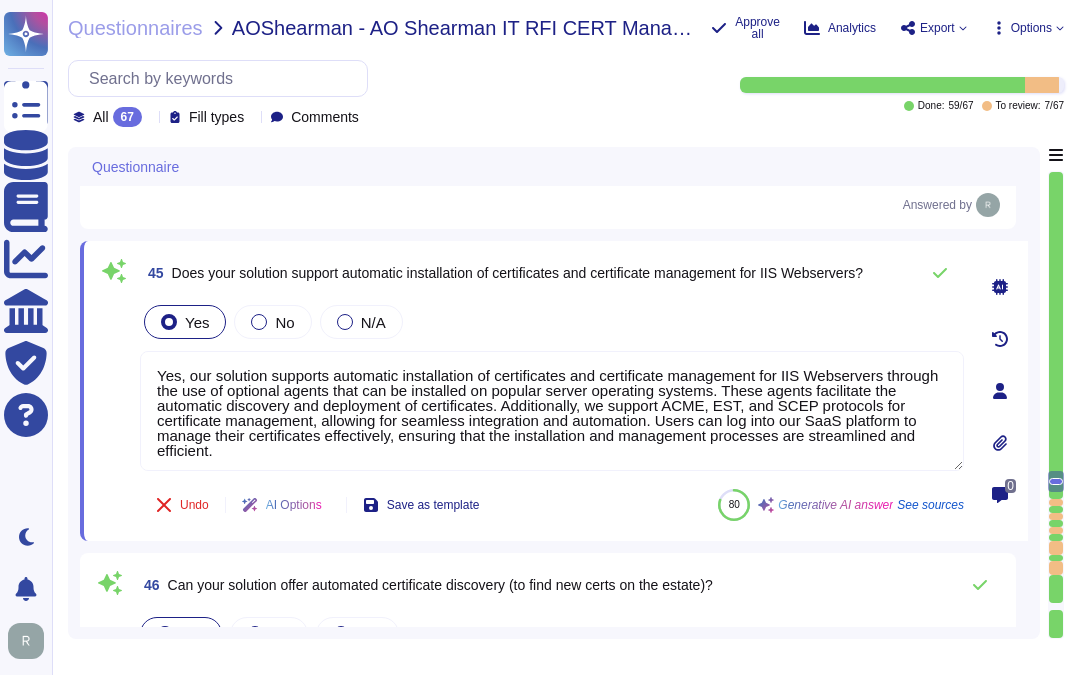click on "Yes No N/A" at bounding box center (552, 322) 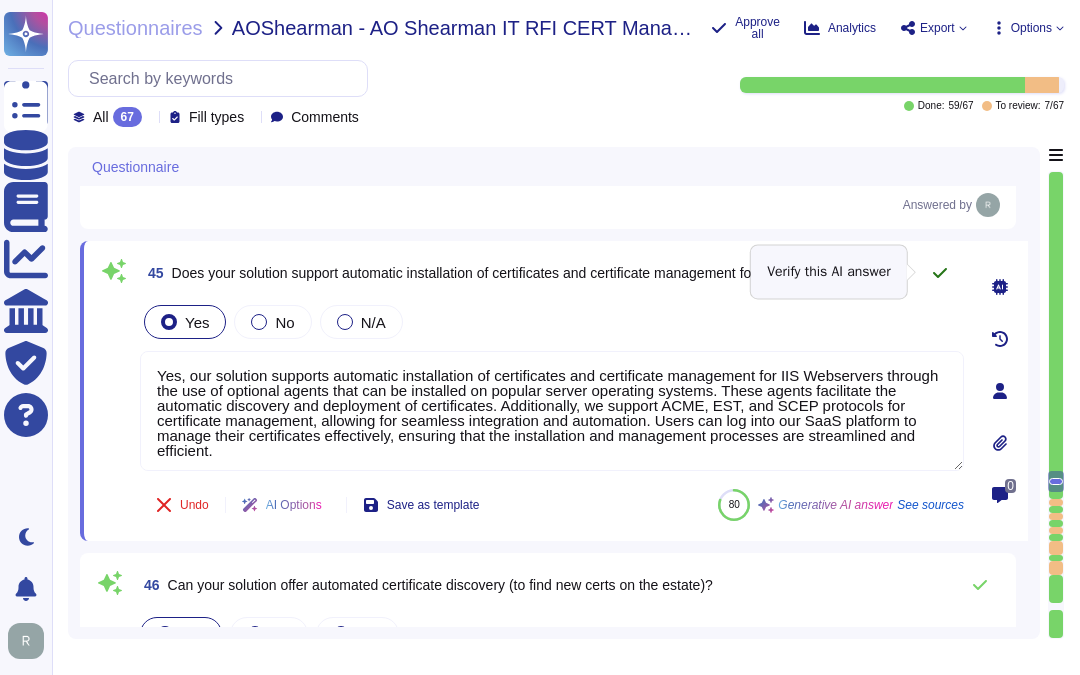click 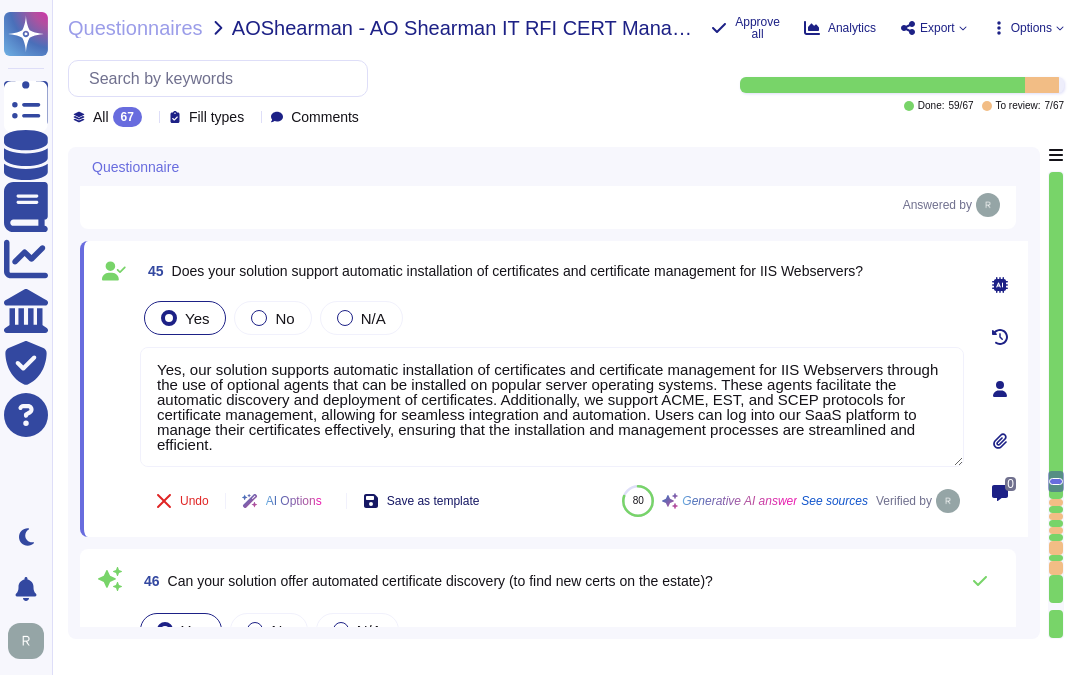 scroll, scrollTop: 3, scrollLeft: 0, axis: vertical 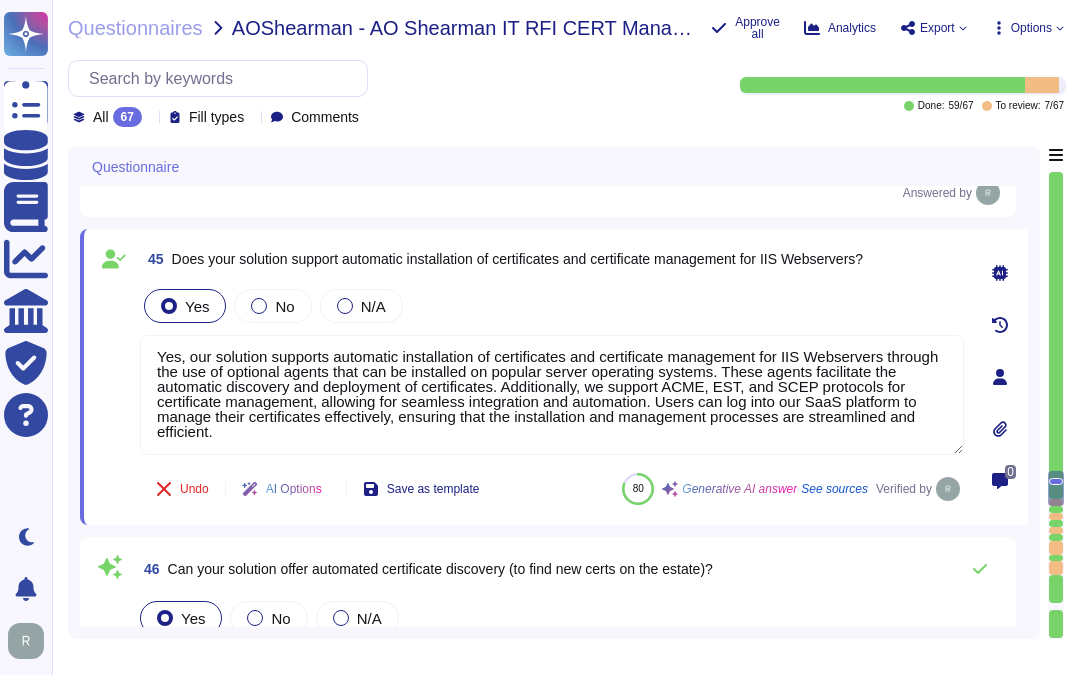 type on "I think its 99.5" 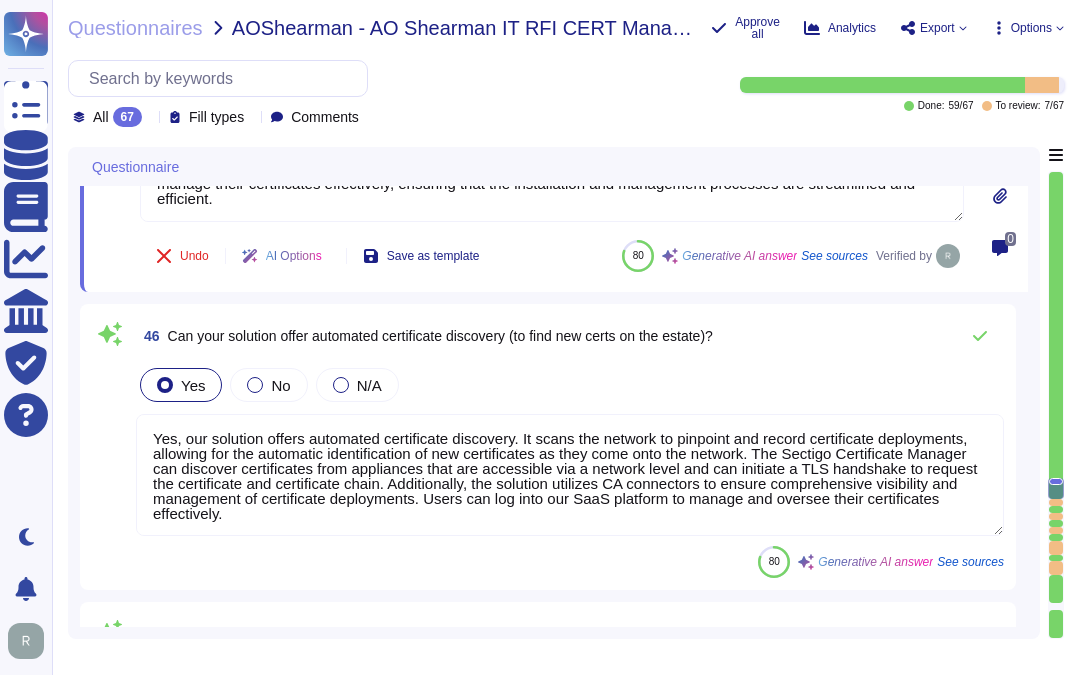 type on "Yes, we provide defined Service Level Agreements (SLAs) related to vulnerabilities, including specific targets for patching based on severity levels. Our primary SLA targets for vulnerabilities are as follows:
- Critical vulnerabilities: Patched within four days.
- High vulnerabilities: Patched within 30 days.
- Medium vulnerabilities: Patched within 90 days.
- Low vulnerabilities: Patched within 180 days.
Additionally, we maintain a 99.5% uptime for our Supply Chain Management (SCM) services. For further discussions regarding SLA terms, you may contact your enterprise sales representative." 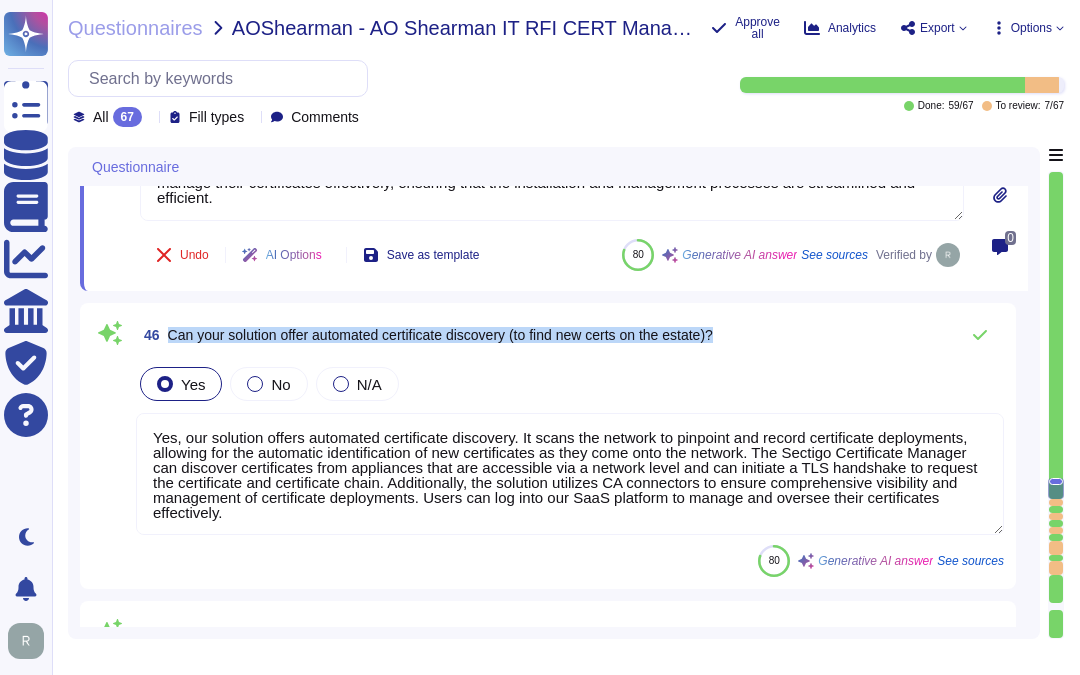 drag, startPoint x: 167, startPoint y: 331, endPoint x: 758, endPoint y: 322, distance: 591.06854 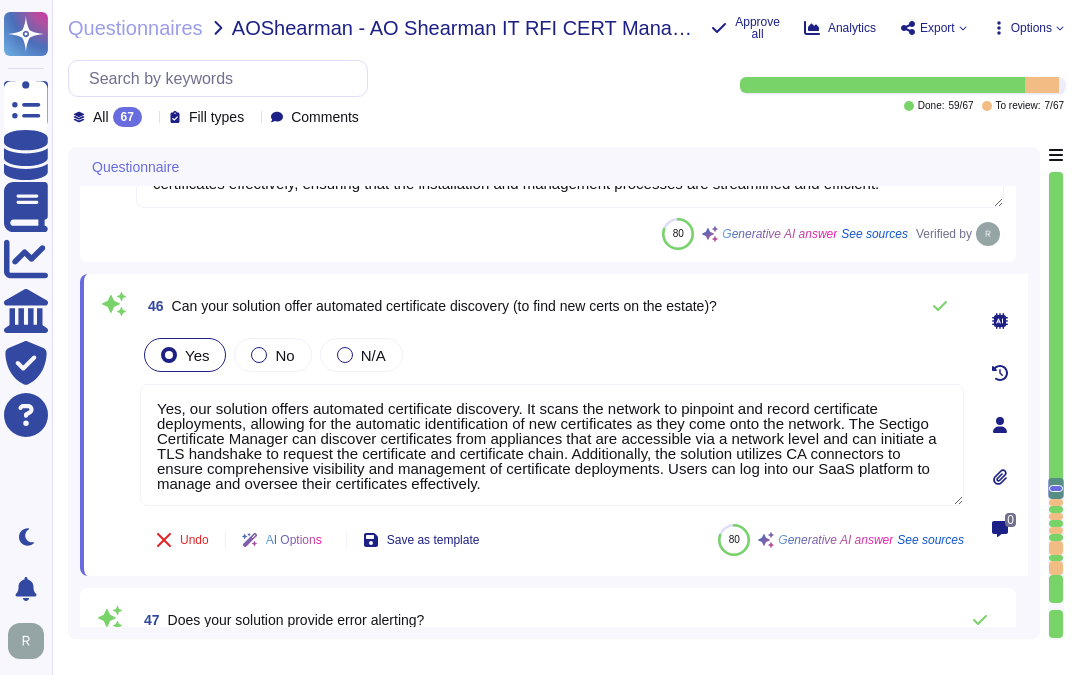 scroll, scrollTop: 2, scrollLeft: 0, axis: vertical 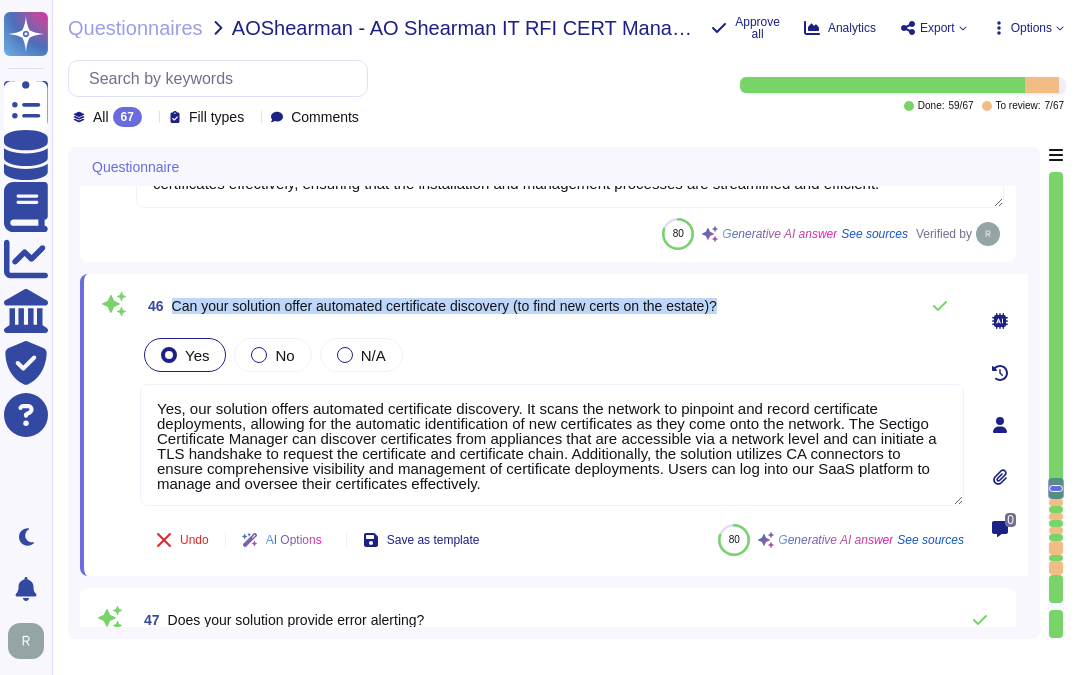 drag, startPoint x: 172, startPoint y: 303, endPoint x: 743, endPoint y: 297, distance: 571.0315 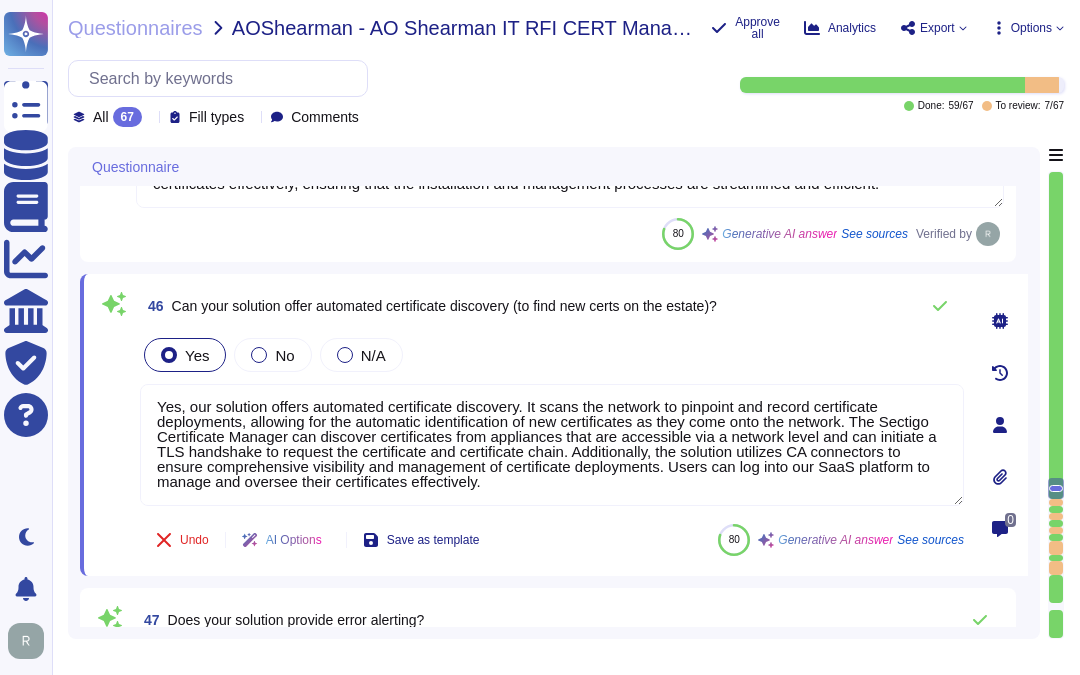 scroll, scrollTop: 0, scrollLeft: 0, axis: both 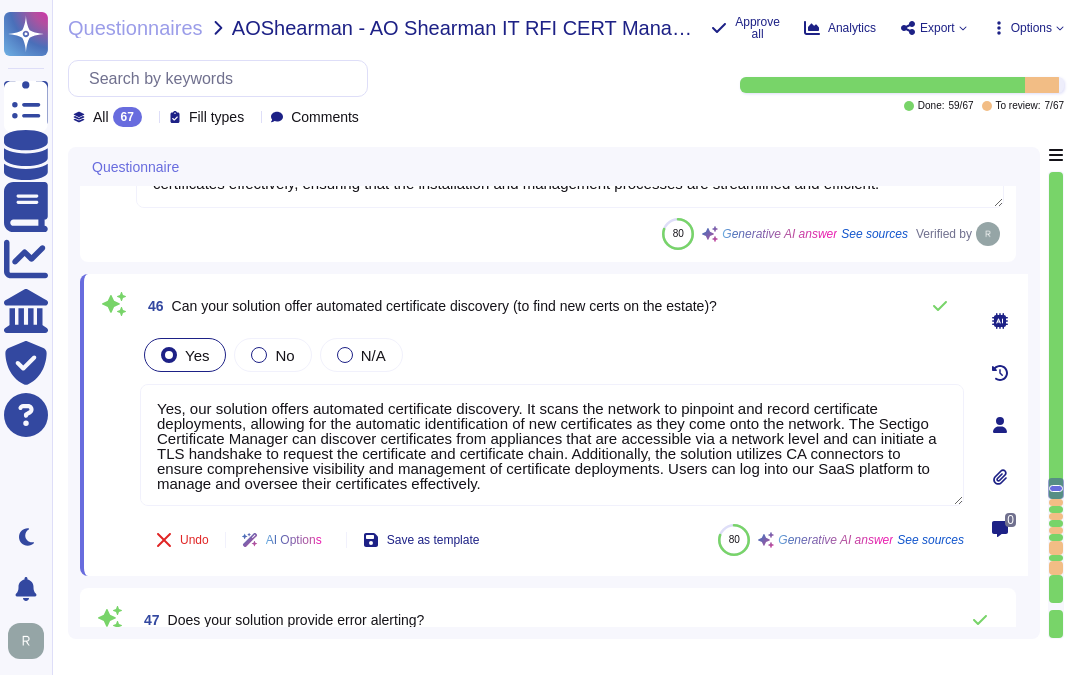 drag, startPoint x: 602, startPoint y: 487, endPoint x: 125, endPoint y: 378, distance: 489.2954 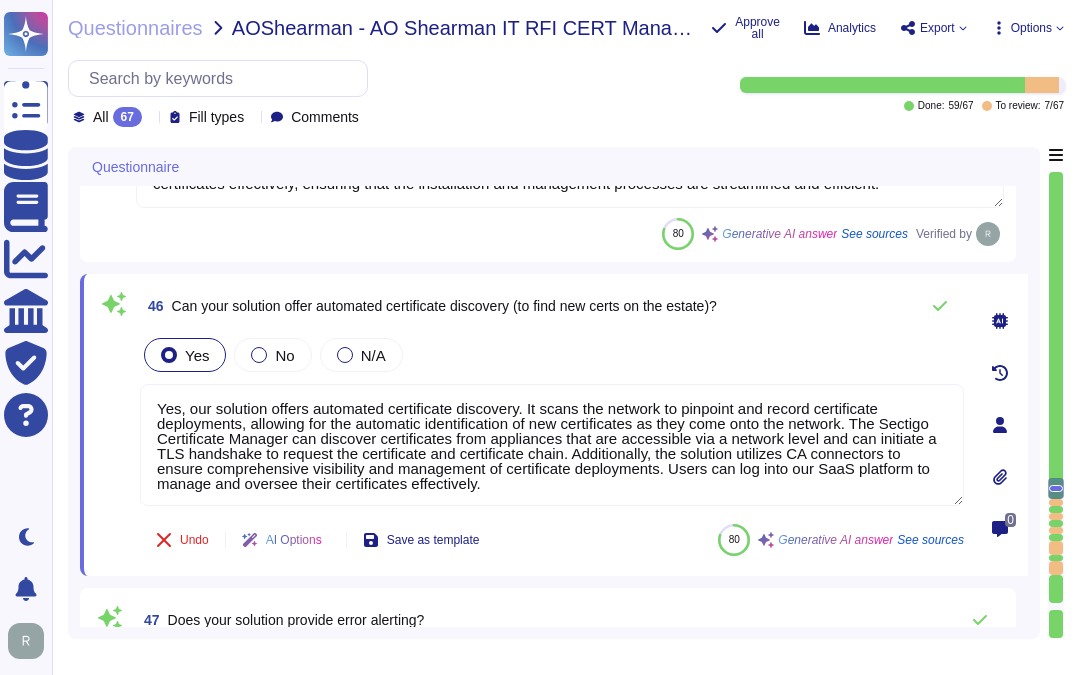 click on "Yes No N/A" at bounding box center (552, 355) 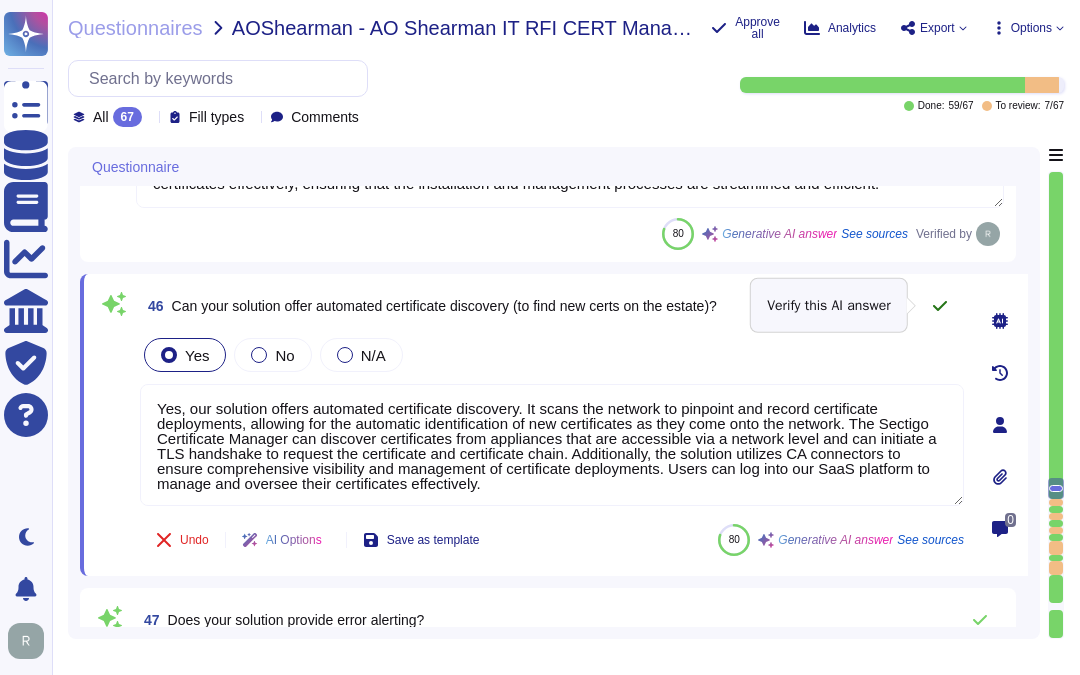click 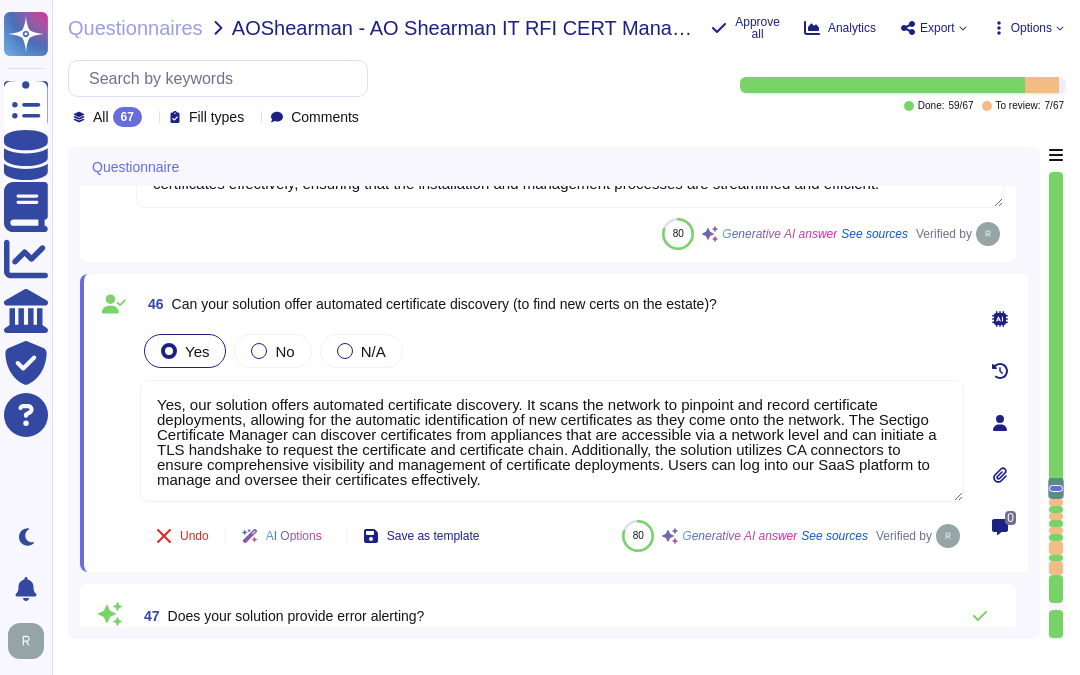 click on "Yes No N/A" at bounding box center (552, 351) 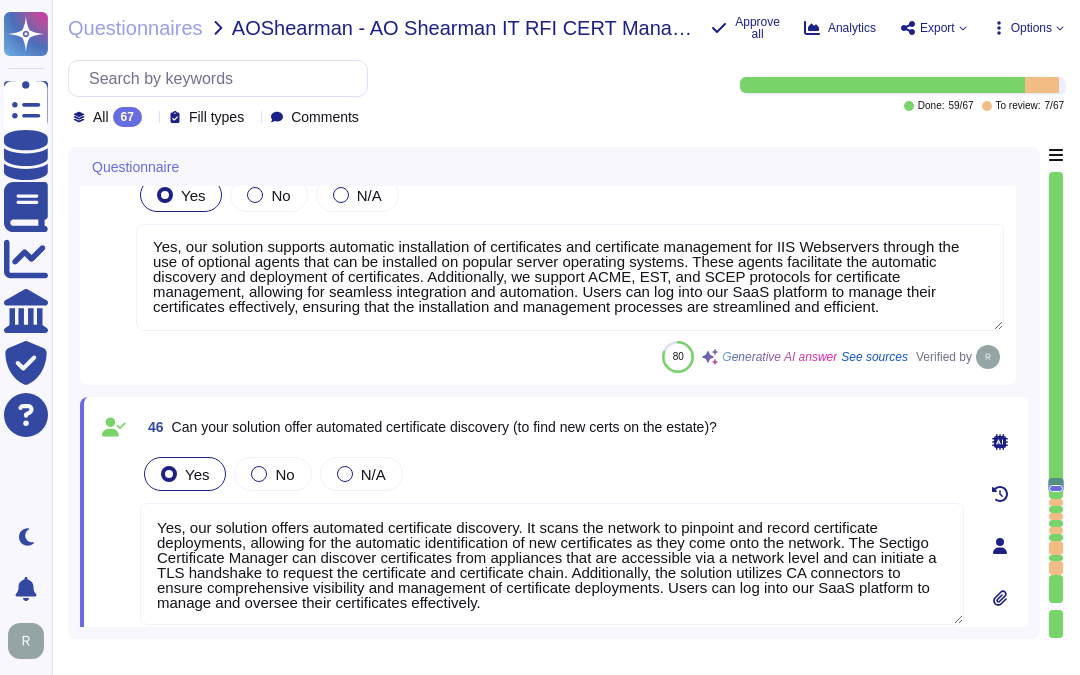 type on "Yes, our solution provides the ability to create automation profiles that serve as templates for automated certificate requests. Administrators can set global standards and approval processes through the SCM platform, allowing for the configuration of certificate types and the auto-renewal process. This flexibility ensures that the automation profiles can effectively manage and streamline the certificate request process. Additionally, the use of Sectigo APIs enables the customization of workflows, allowing for the creation of specific automation profiles tailored to organizational needs." 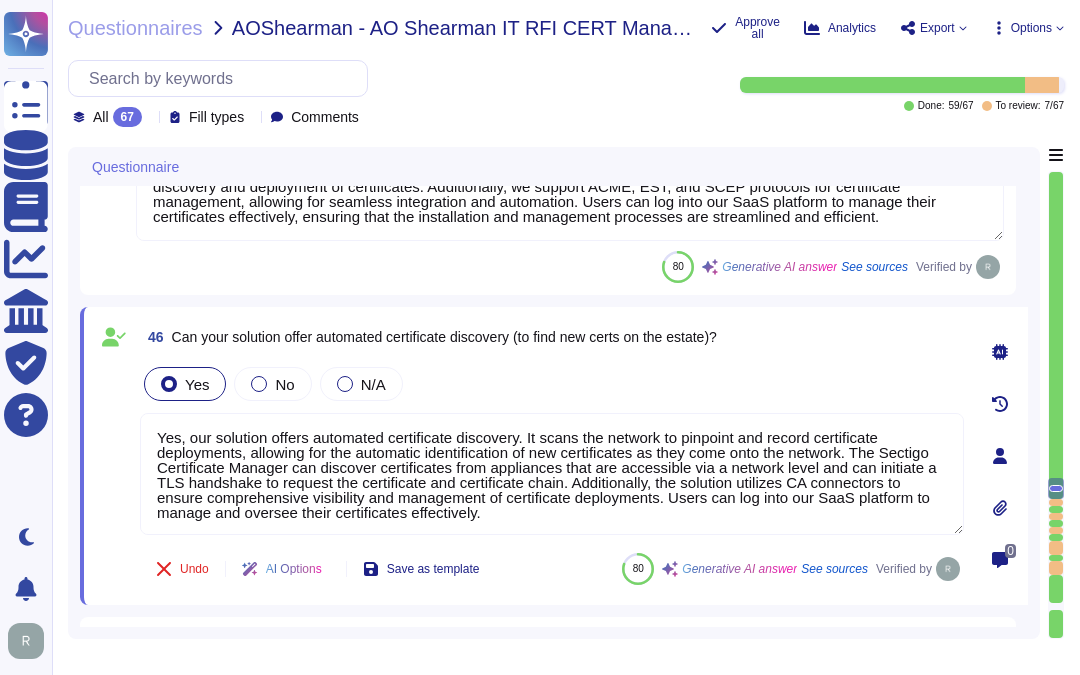 type on "Yes, we provide defined Service Level Agreements (SLAs) related to vulnerabilities, including specific targets for patching based on severity levels. Our primary SLA targets for vulnerabilities are as follows:
- Critical vulnerabilities: Patched within four days.
- High vulnerabilities: Patched within 30 days.
- Medium vulnerabilities: Patched within 90 days.
- Low vulnerabilities: Patched within 180 days.
Additionally, we maintain a 99.5% uptime for our Supply Chain Management (SCM) services. For further discussions regarding SLA terms, you may contact your enterprise sales representative." 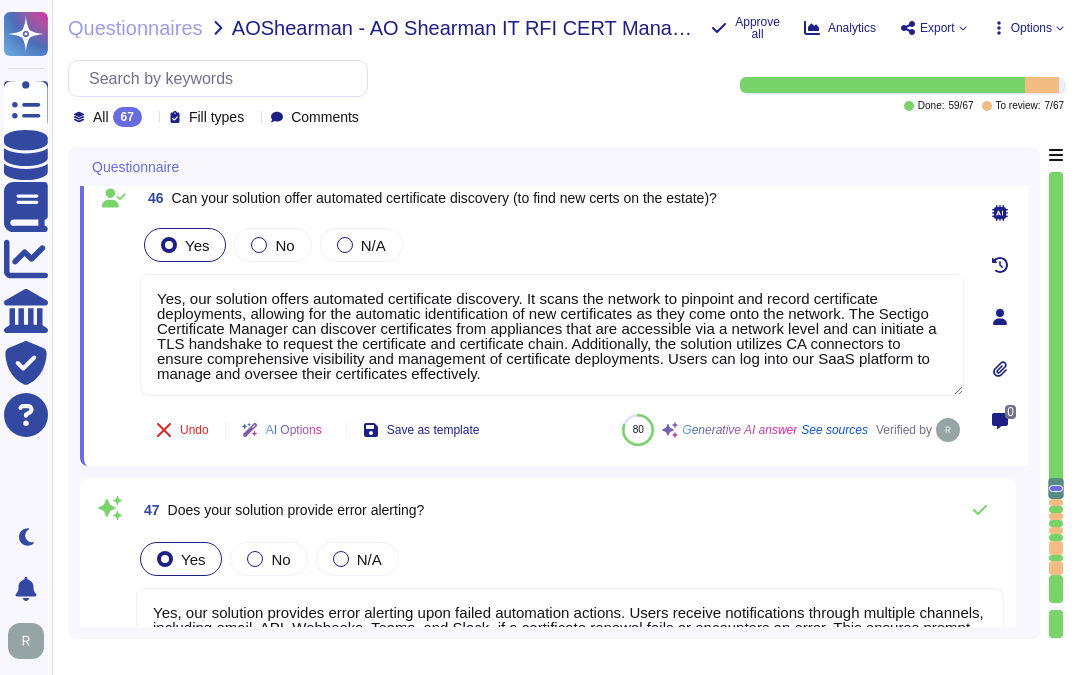 scroll, scrollTop: 10515, scrollLeft: 0, axis: vertical 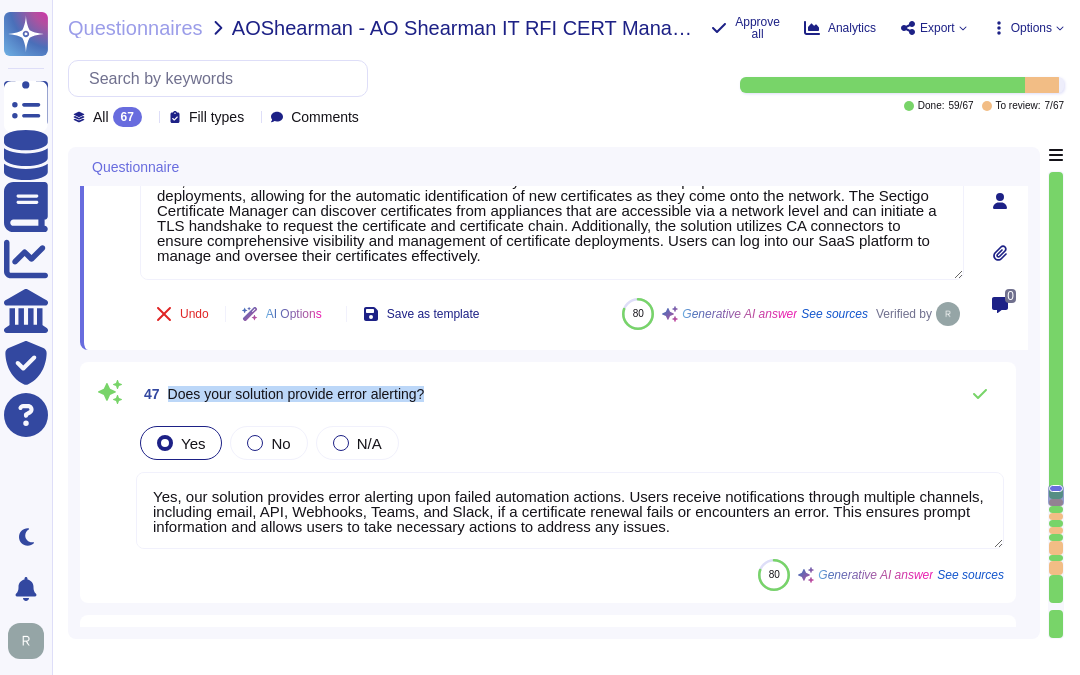 drag, startPoint x: 168, startPoint y: 392, endPoint x: 562, endPoint y: 387, distance: 394.03174 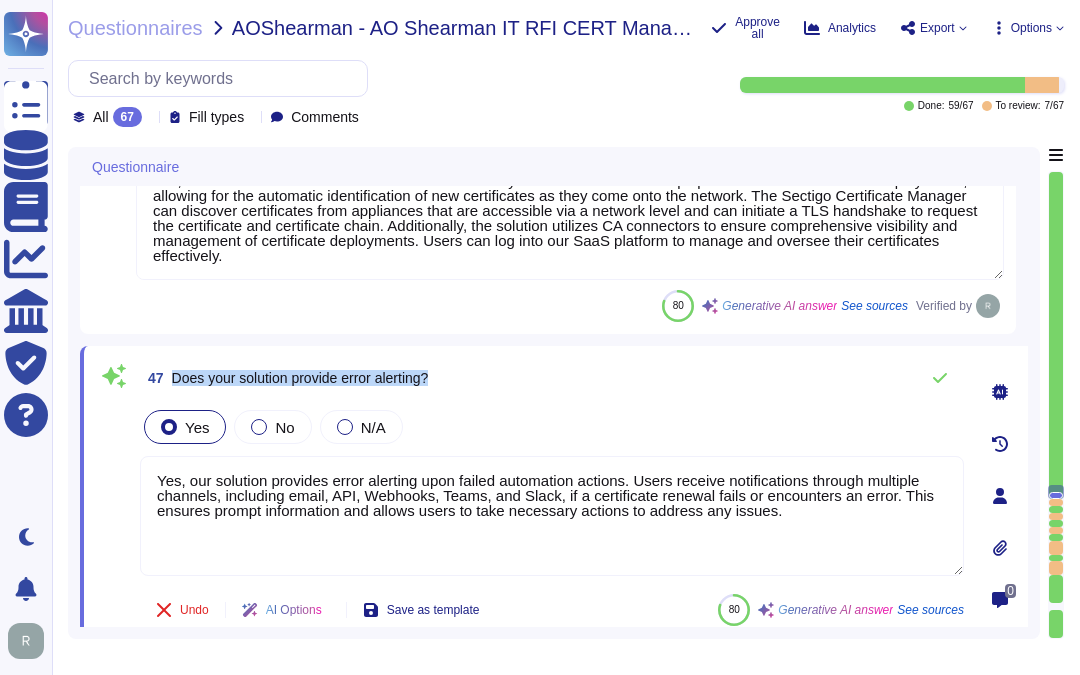 drag, startPoint x: 171, startPoint y: 375, endPoint x: 658, endPoint y: 375, distance: 487 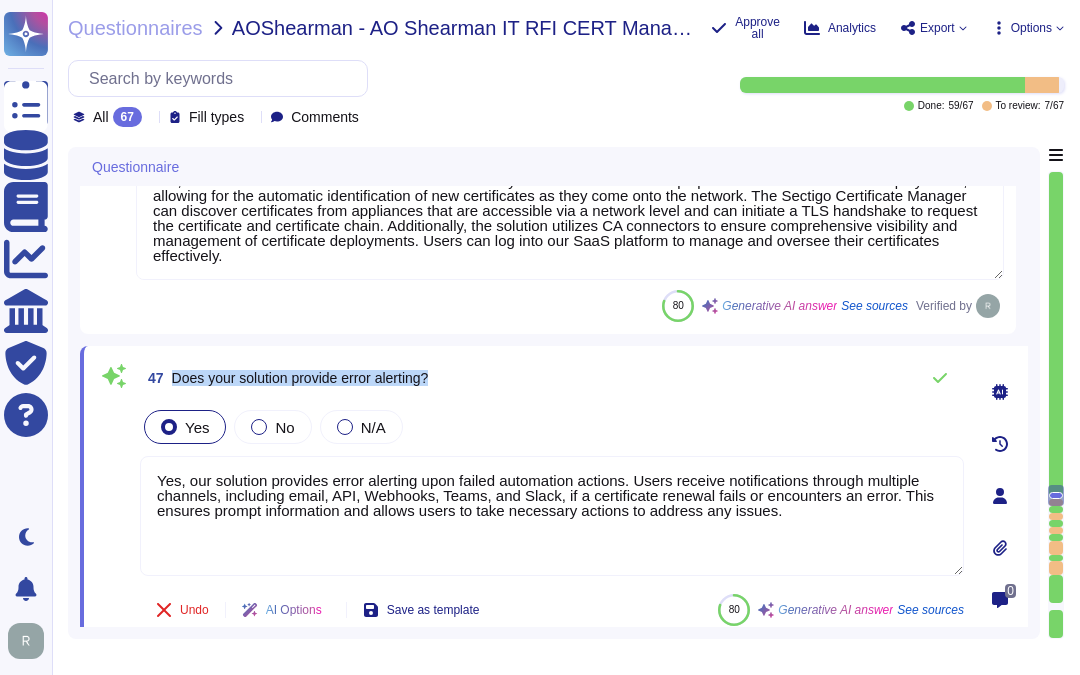 scroll, scrollTop: 10737, scrollLeft: 0, axis: vertical 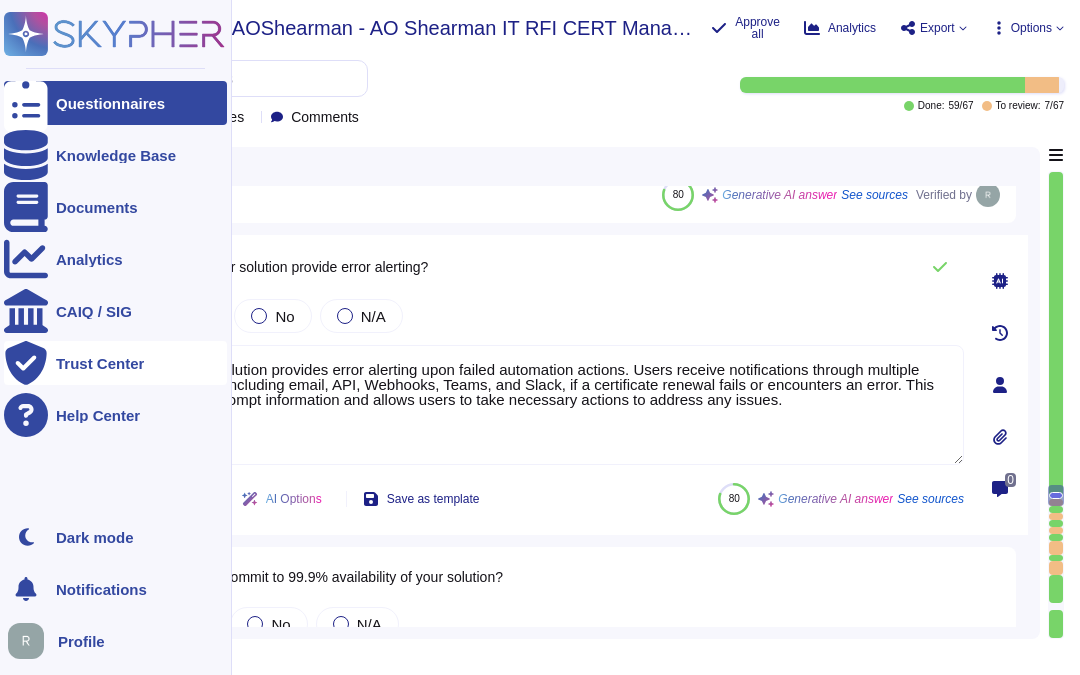 drag, startPoint x: 811, startPoint y: 401, endPoint x: 145, endPoint y: 366, distance: 666.919 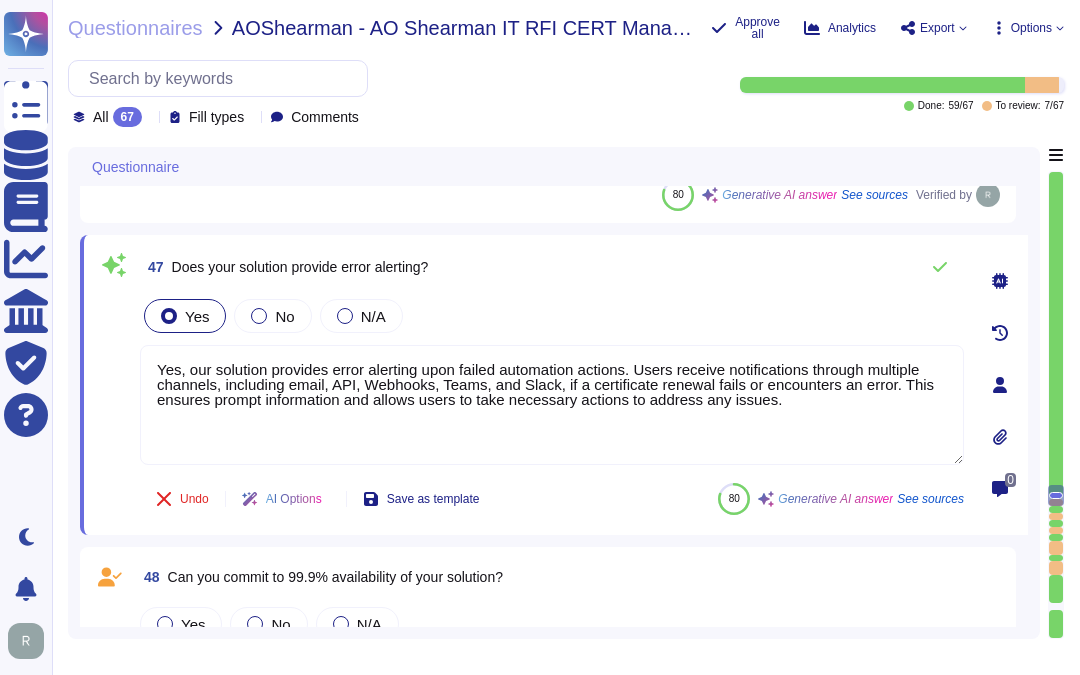 click on "47 Does your solution provide error alerting? Yes No N/A Yes, our solution provides error alerting upon failed automation actions. Users receive notifications through multiple channels, including email, API, Webhooks, Teams, and Slack, if a certificate renewal fails or encounters an error. This ensures prompt information and allows users to take necessary actions to address any issues. Undo AI Options Save as template 80 Generative AI answer See sources" at bounding box center [530, 385] 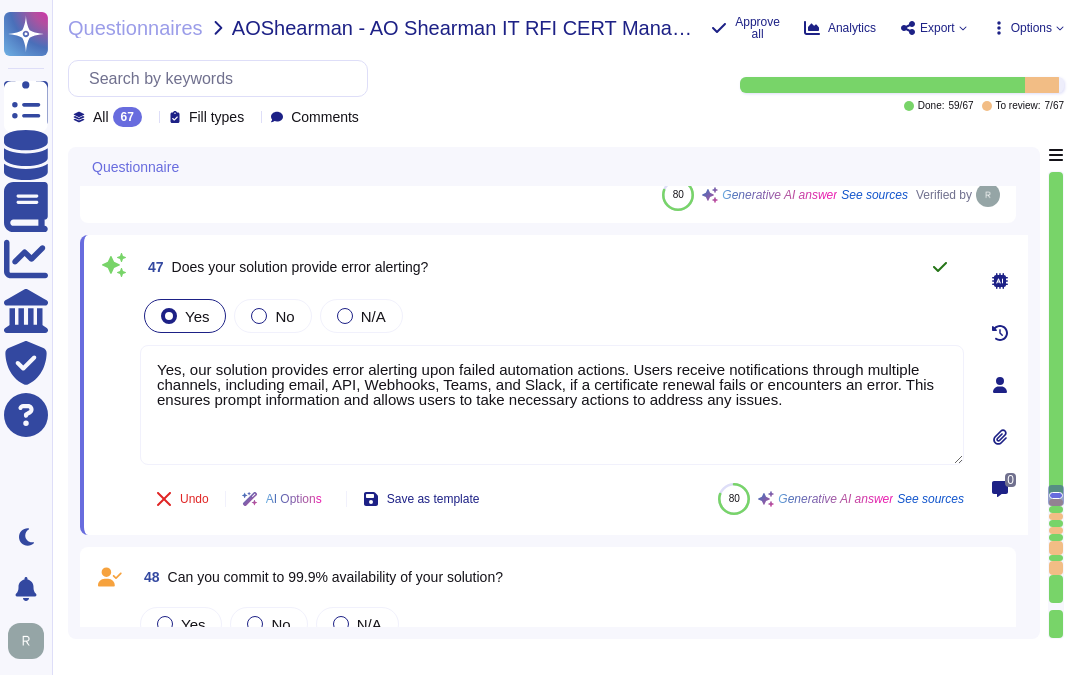 click 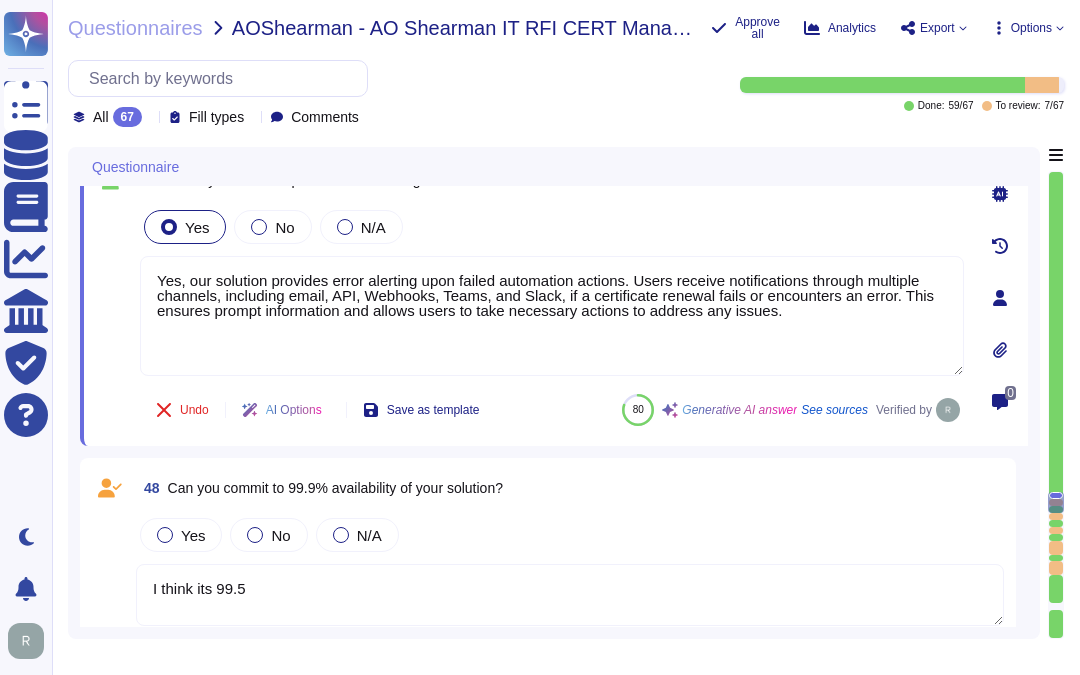 scroll, scrollTop: 10848, scrollLeft: 0, axis: vertical 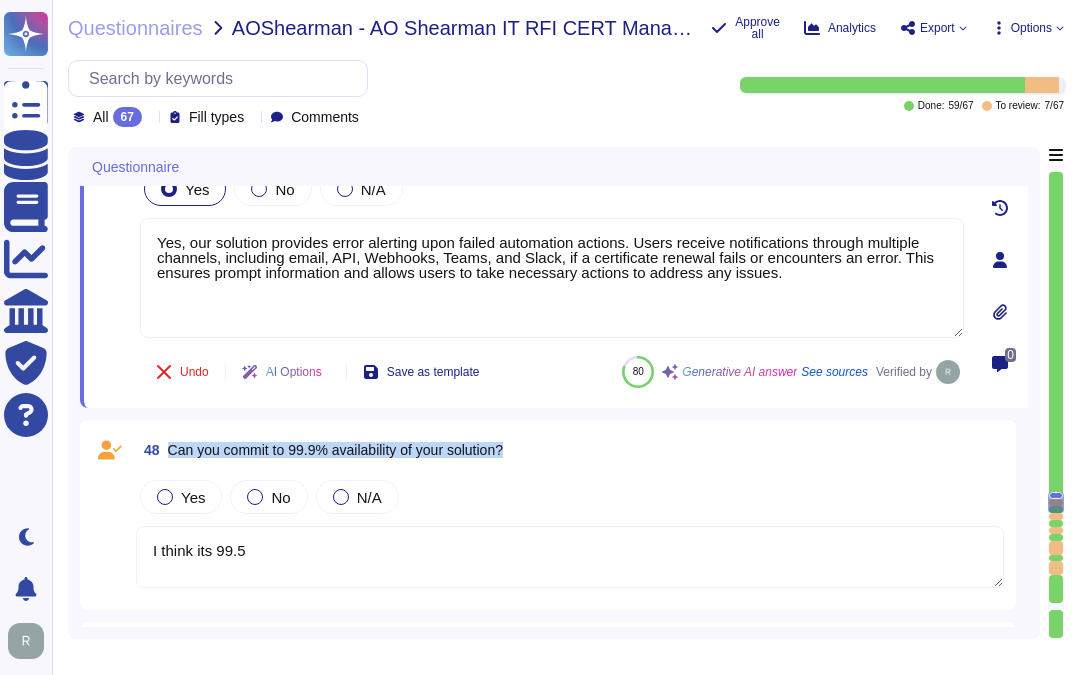 drag, startPoint x: 170, startPoint y: 445, endPoint x: 676, endPoint y: 457, distance: 506.14227 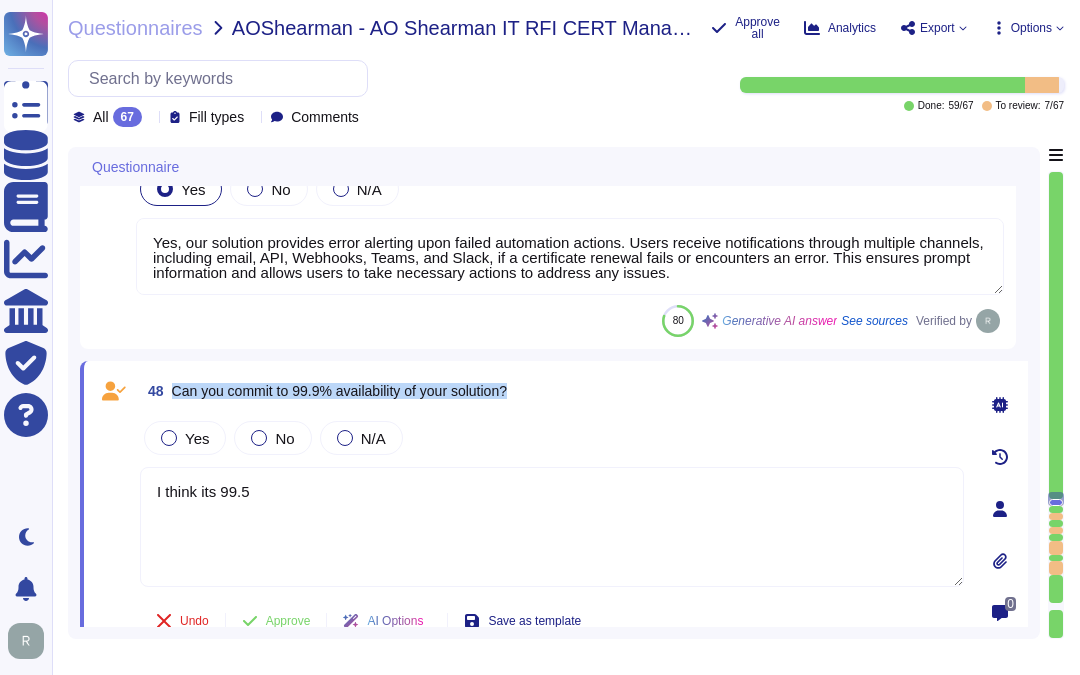 drag, startPoint x: 171, startPoint y: 387, endPoint x: 621, endPoint y: 387, distance: 450 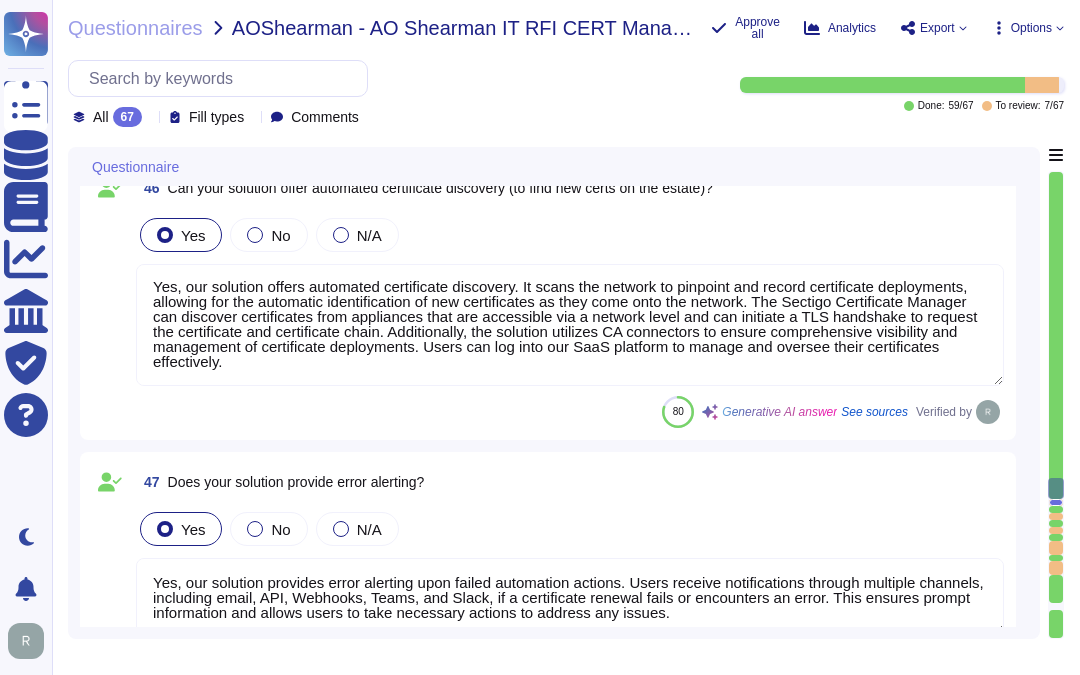 type on "Yes, our solution automates the distribution of certificates to enterprise devices and supports various methods for certificate management. It can manage certificates on endpoints either directly or through integration with other MDM solutions. This integration is facilitated through our REST API, and we also provide optional agents that can be installed on popular server operating systems to aid in the discovery and installation of certificates, enhancing management capabilities." 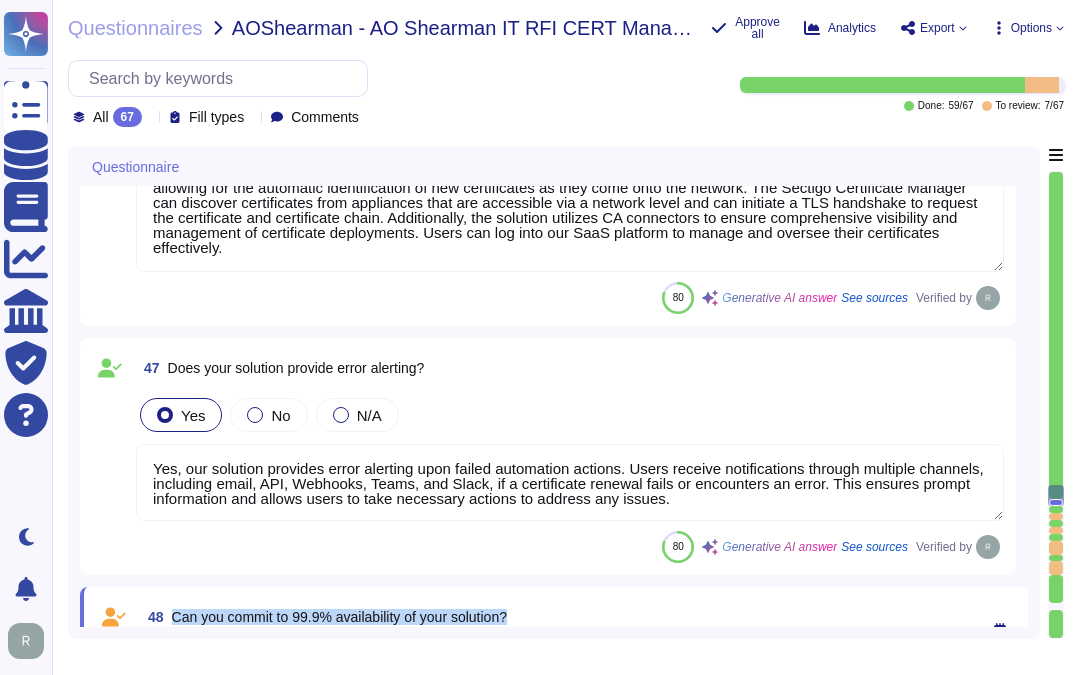 type on "NA" 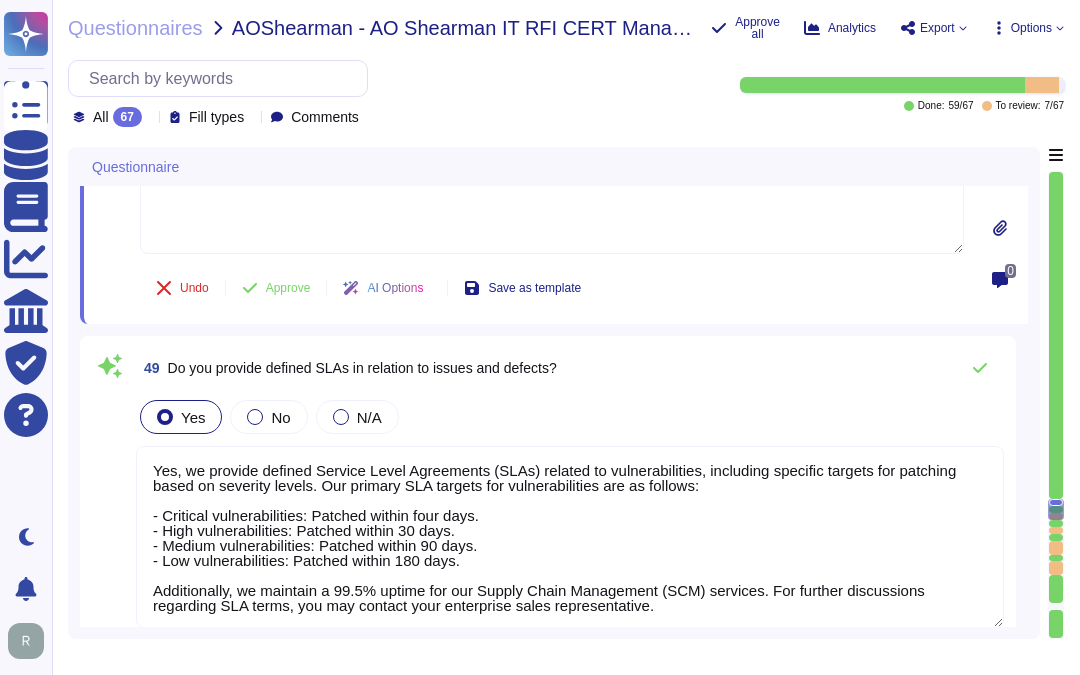 type on "Onboarding will walk the users through the use cases, and guide them through the required configurations." 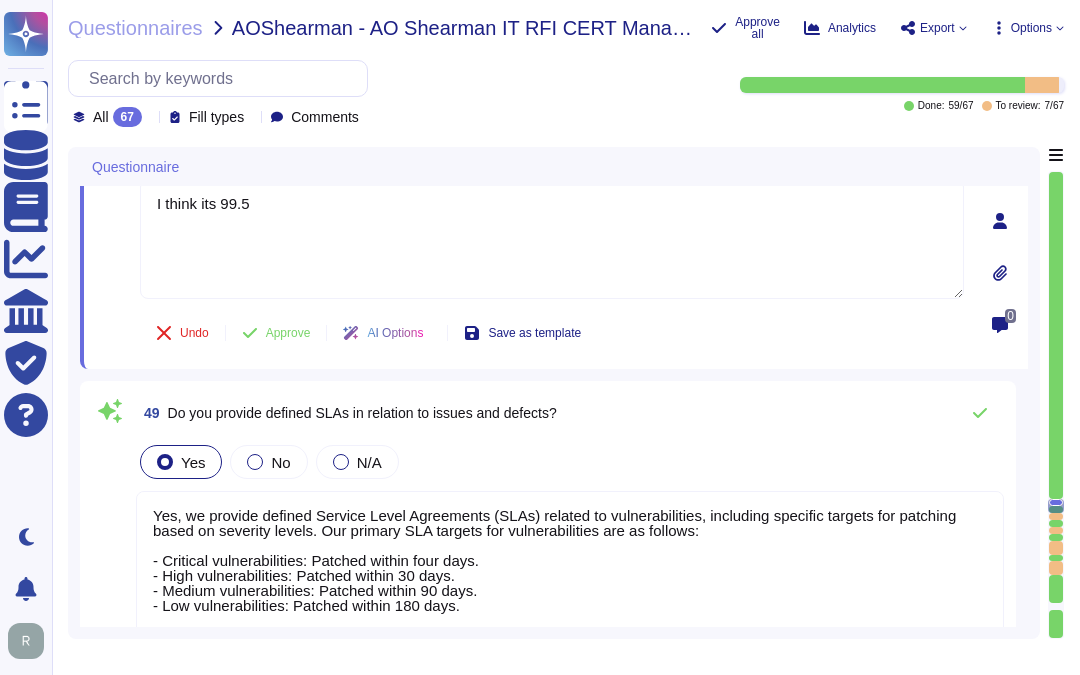 type on "Yes, our solution offers automated certificate discovery. It scans the network to pinpoint and record certificate deployments, allowing for the automatic identification of new certificates as they come onto the network. The Sectigo Certificate Manager can discover certificates from appliances that are accessible via a network level and can initiate a TLS handshake to request the certificate and certificate chain. Additionally, the solution utilizes CA connectors to ensure comprehensive visibility and management of certificate deployments. Users can log into our SaaS platform to manage and oversee their certificates effectively." 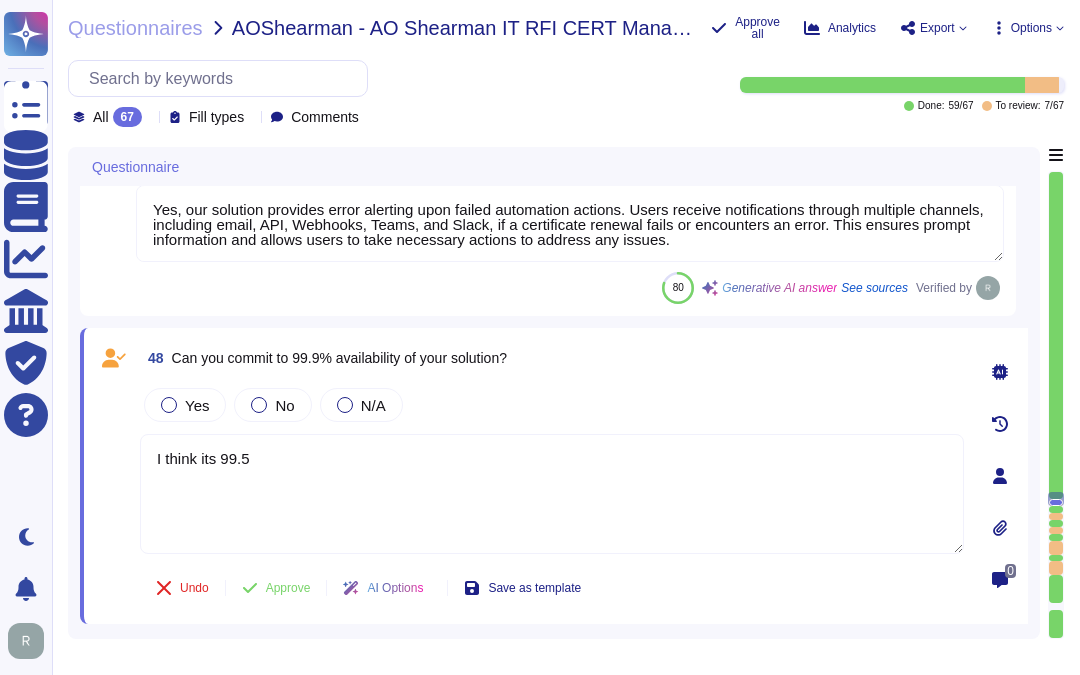 scroll, scrollTop: 10842, scrollLeft: 0, axis: vertical 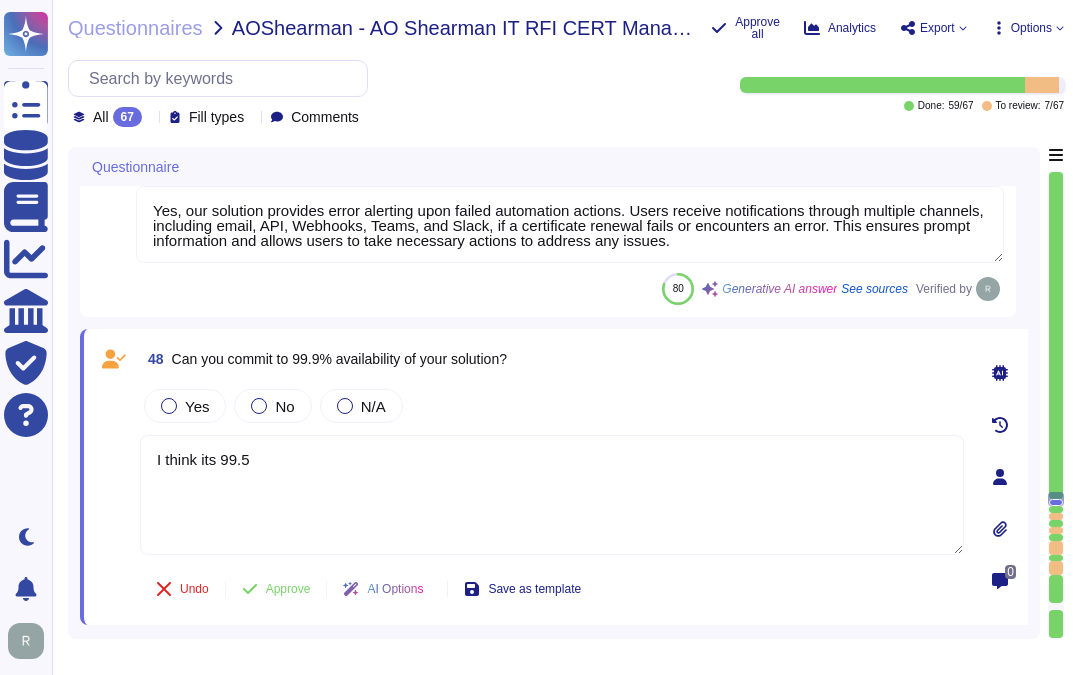 drag, startPoint x: 323, startPoint y: 467, endPoint x: 143, endPoint y: 435, distance: 182.82231 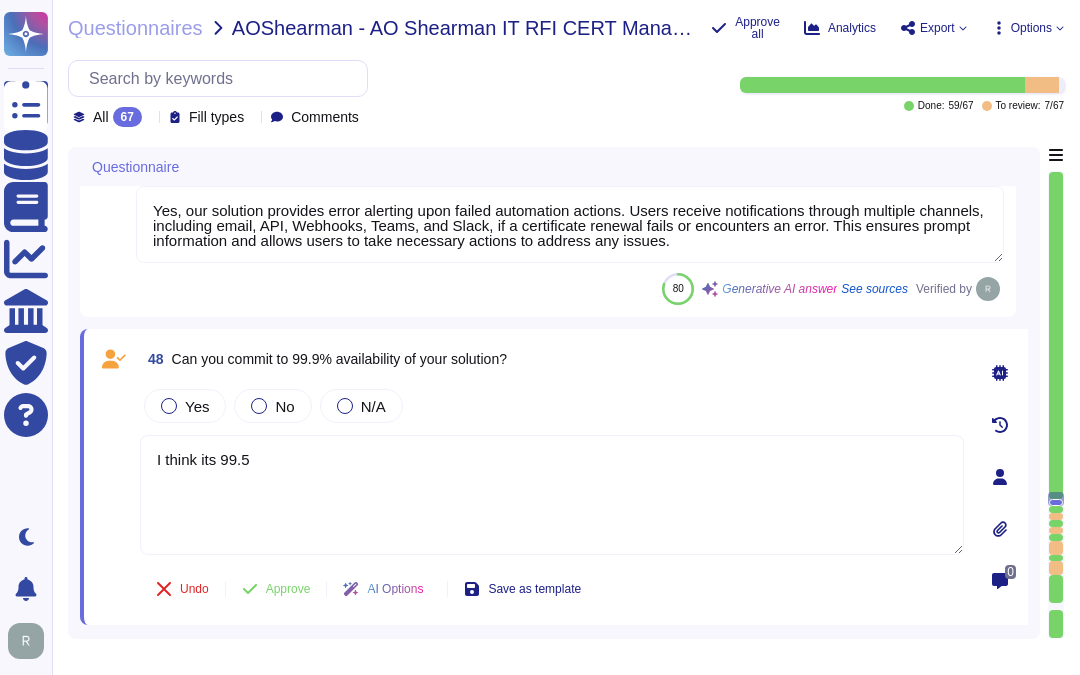 paste on "We maintain a Service Level Agreement (SLA) that targets 99.5% uptime for our services. However, there is a possibility for Sectigo to agree to 99.95% uptime." 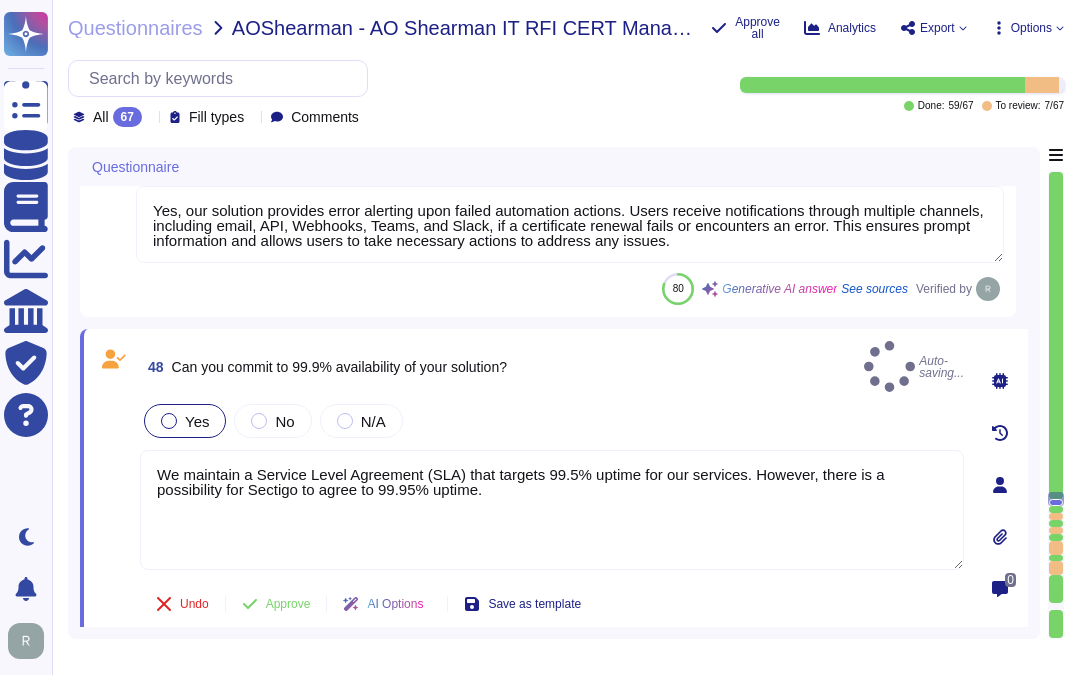 type on "We maintain a Service Level Agreement (SLA) that targets 99.5% uptime for our services. However, there is a possibility for Sectigo to agree to 99.95% uptime." 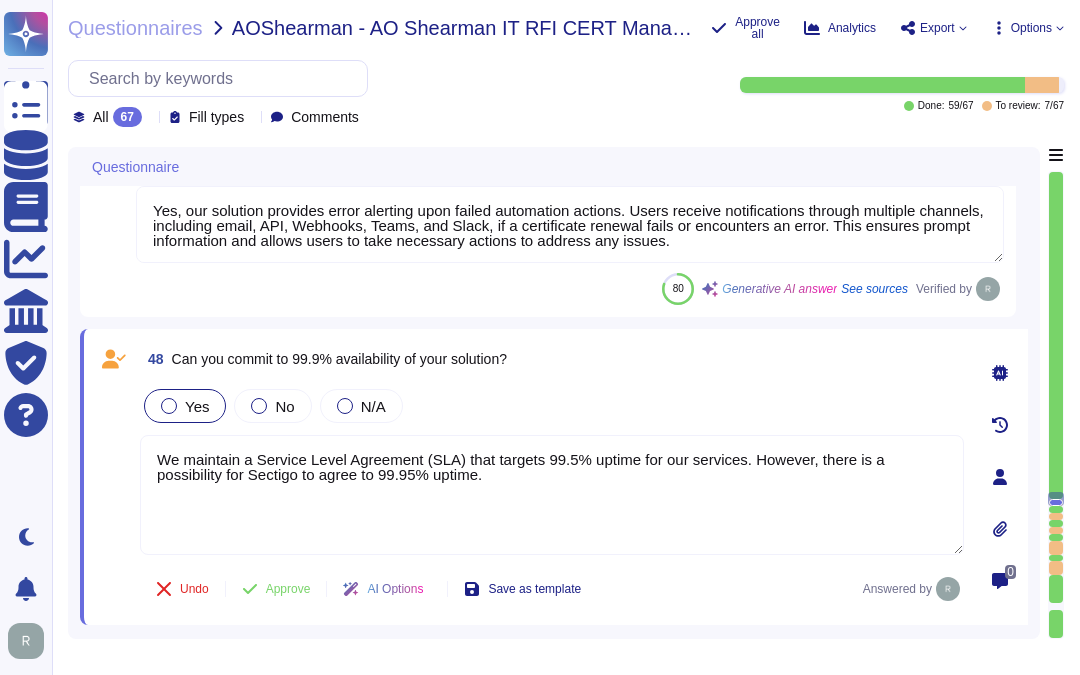 click on "Yes" at bounding box center [185, 406] 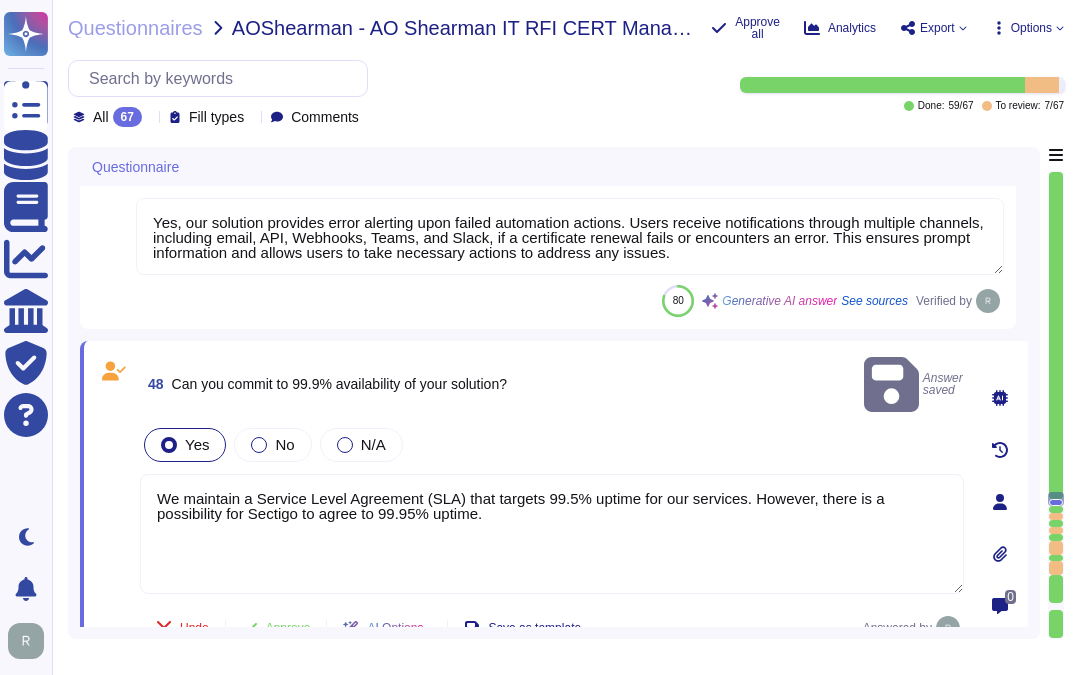 type on "Yes, our solution supports automatic installation of certificates and certificate management for IIS Webservers through the use of optional agents that can be installed on popular server operating systems. These agents facilitate the automatic discovery and deployment of certificates. Additionally, we support ACME, EST, and SCEP protocols for certificate management, allowing for seamless integration and automation. Users can log into our SaaS platform to manage their certificates effectively, ensuring that the installation and management processes are streamlined and efficient." 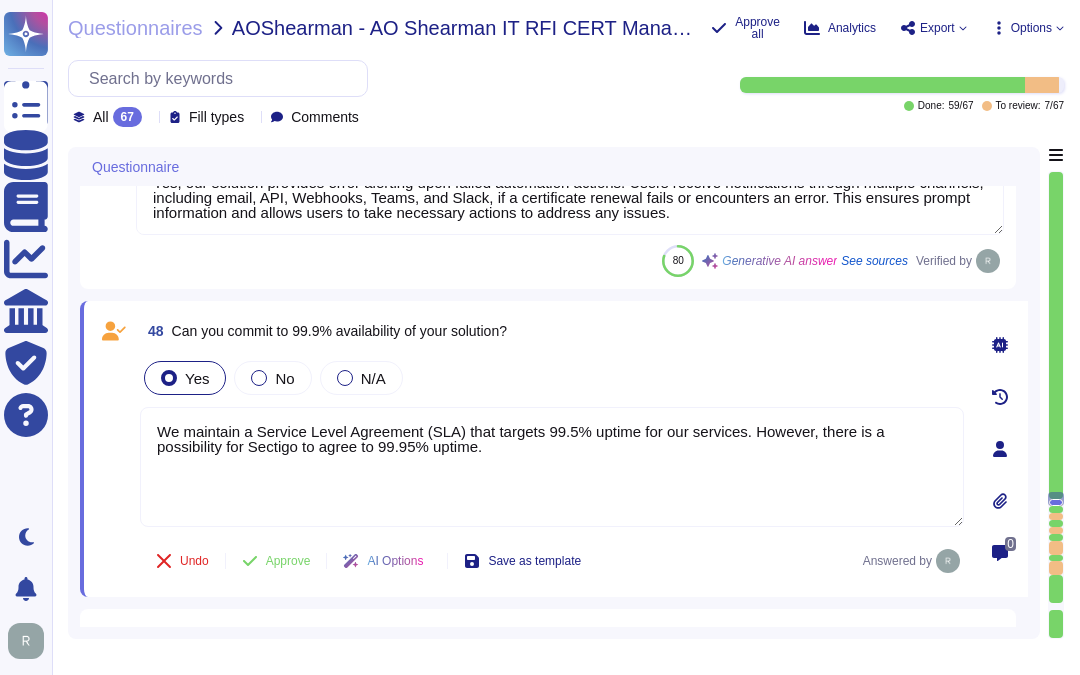 scroll, scrollTop: 10953, scrollLeft: 0, axis: vertical 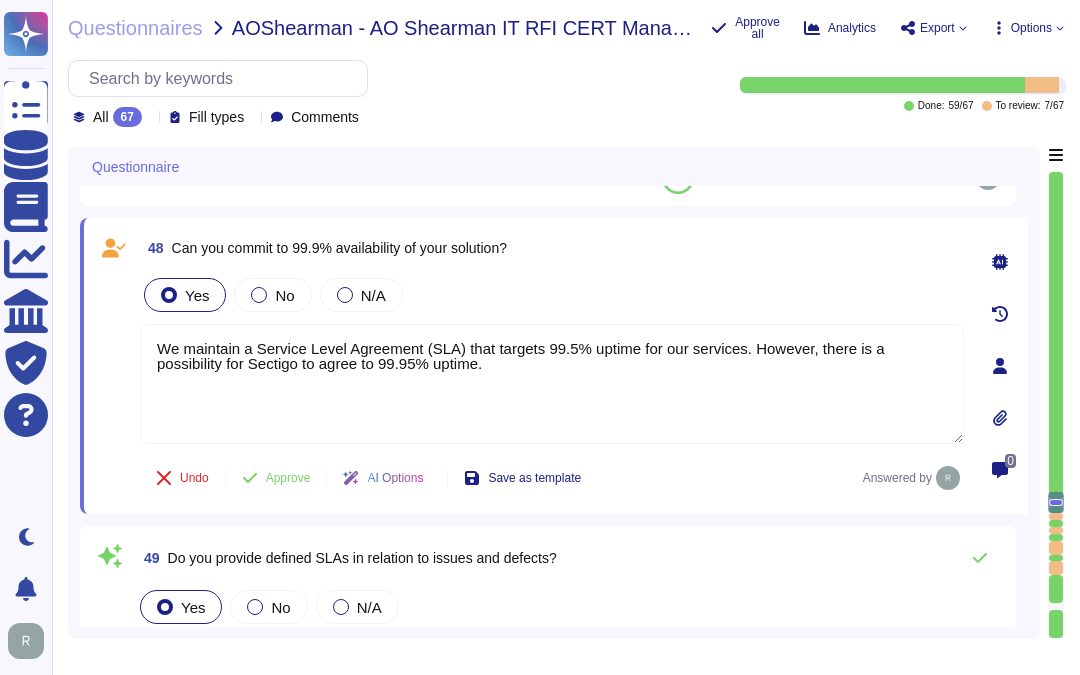 type on "Yes, Sectigo provides comprehensive technical and delivery support for the successful implementation of our products. This includes assistance with deployment, configuration, and migration. Our technical support for deployment and troubleshooting is backed by an extensive knowledge base available on our website. Customers can utilize various support options, including a self-service ticketing system, a phone-based helpdesk, and email communication. Our technical support staff is available 24/7/365, depending on the service agreement in place. For more detailed information and support materials, please visit our website." 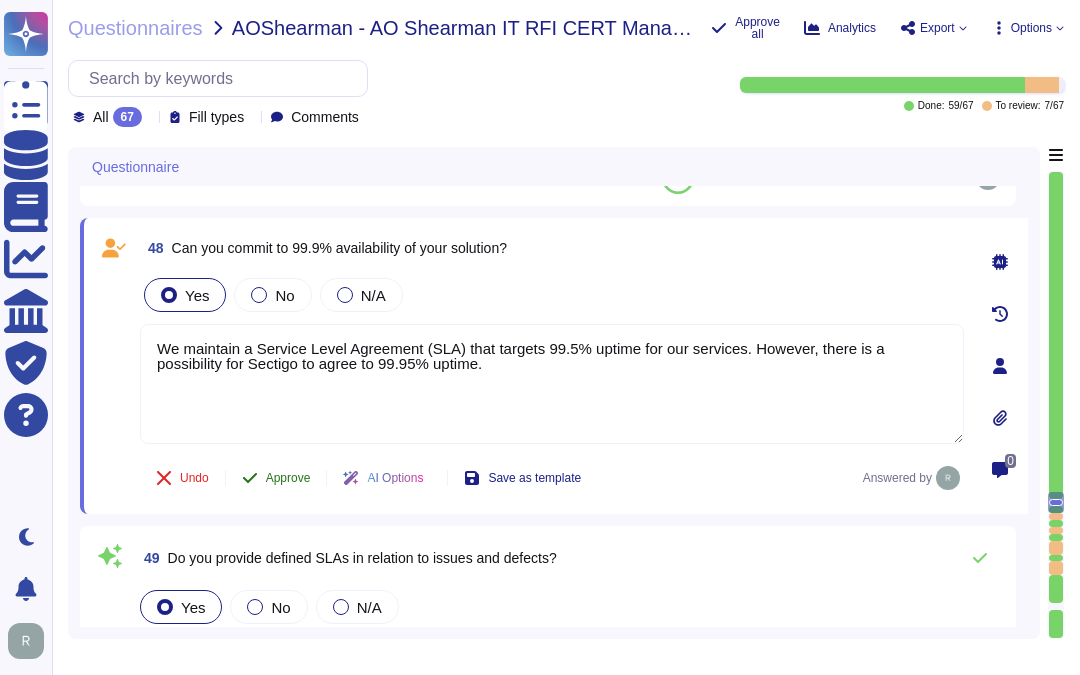 click on "Approve" at bounding box center [288, 478] 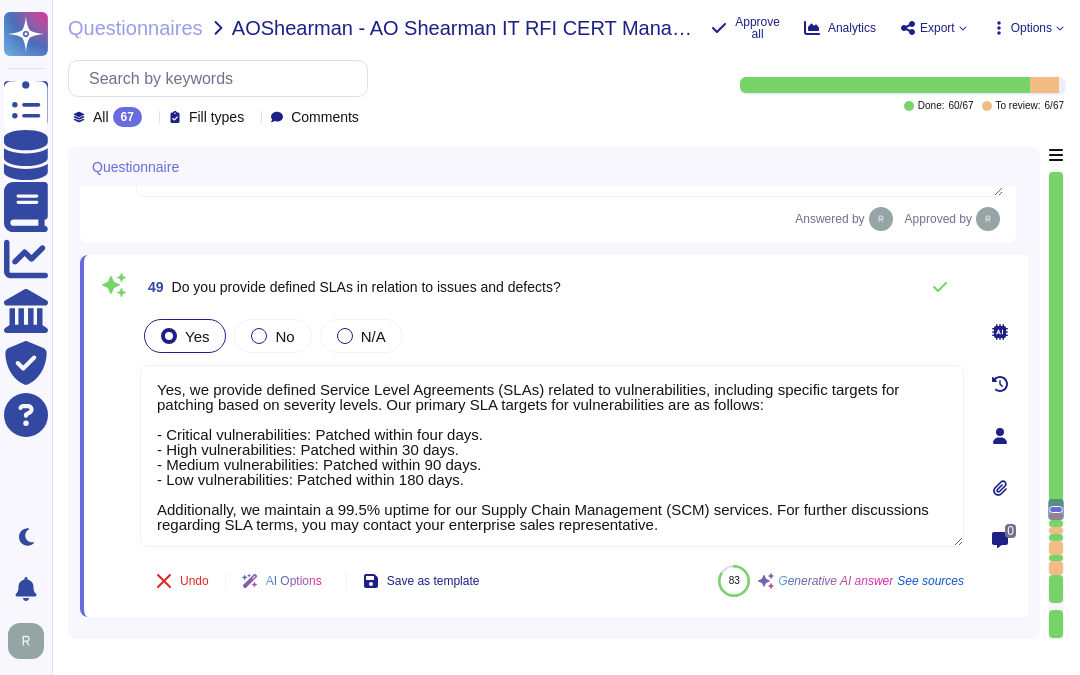 scroll, scrollTop: 11231, scrollLeft: 0, axis: vertical 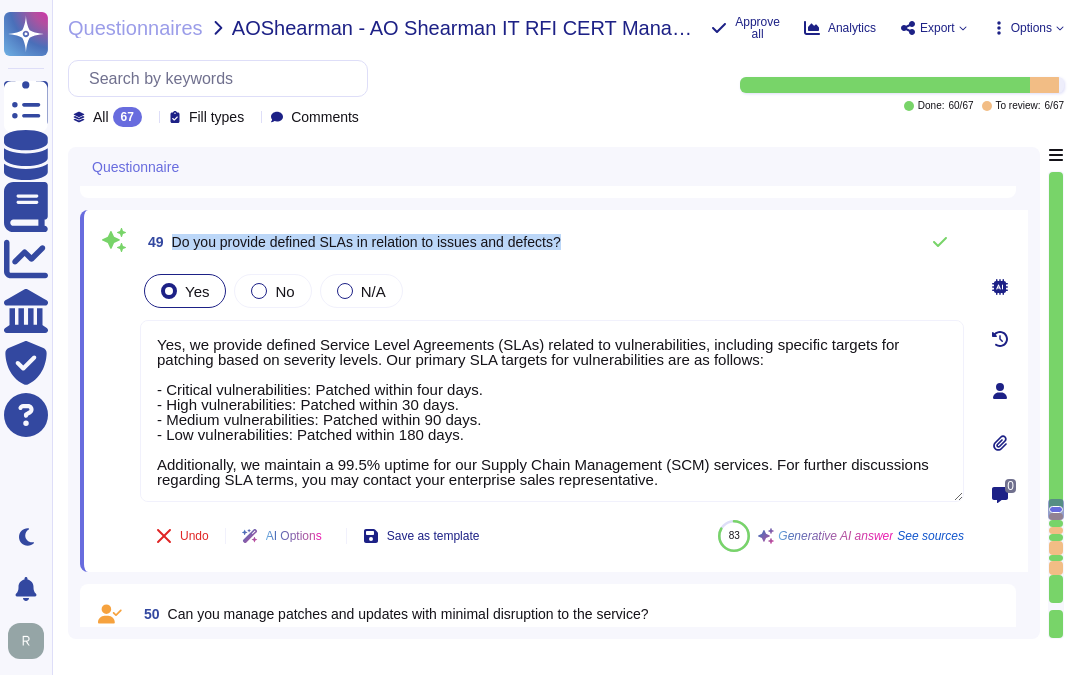 drag, startPoint x: 171, startPoint y: 235, endPoint x: 630, endPoint y: 234, distance: 459.0011 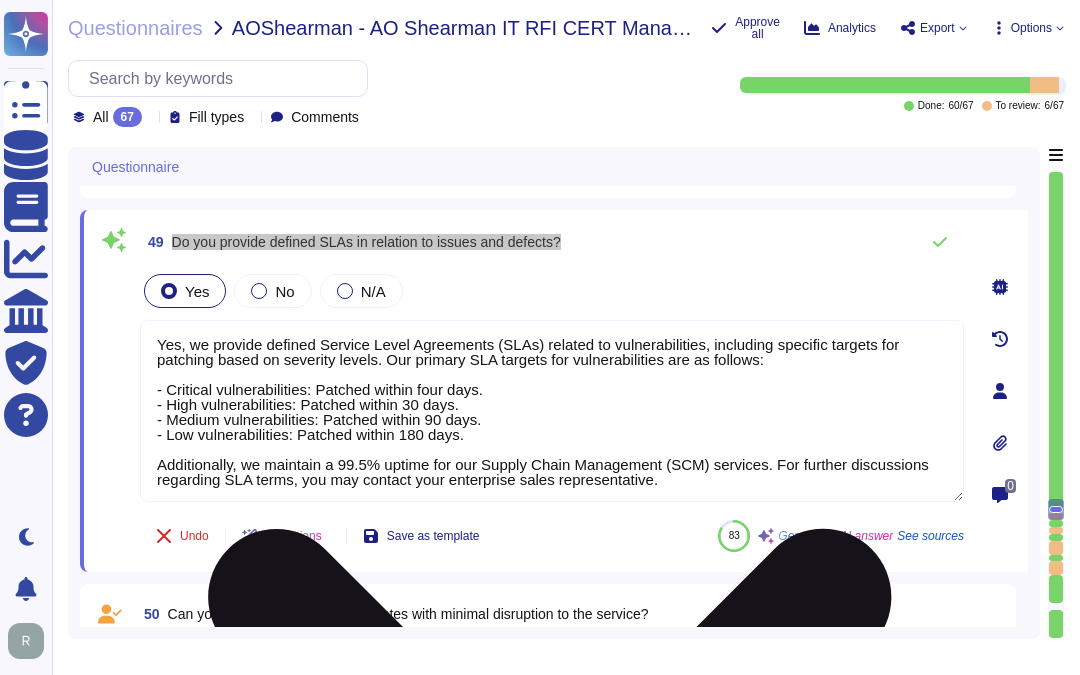 scroll, scrollTop: 2, scrollLeft: 0, axis: vertical 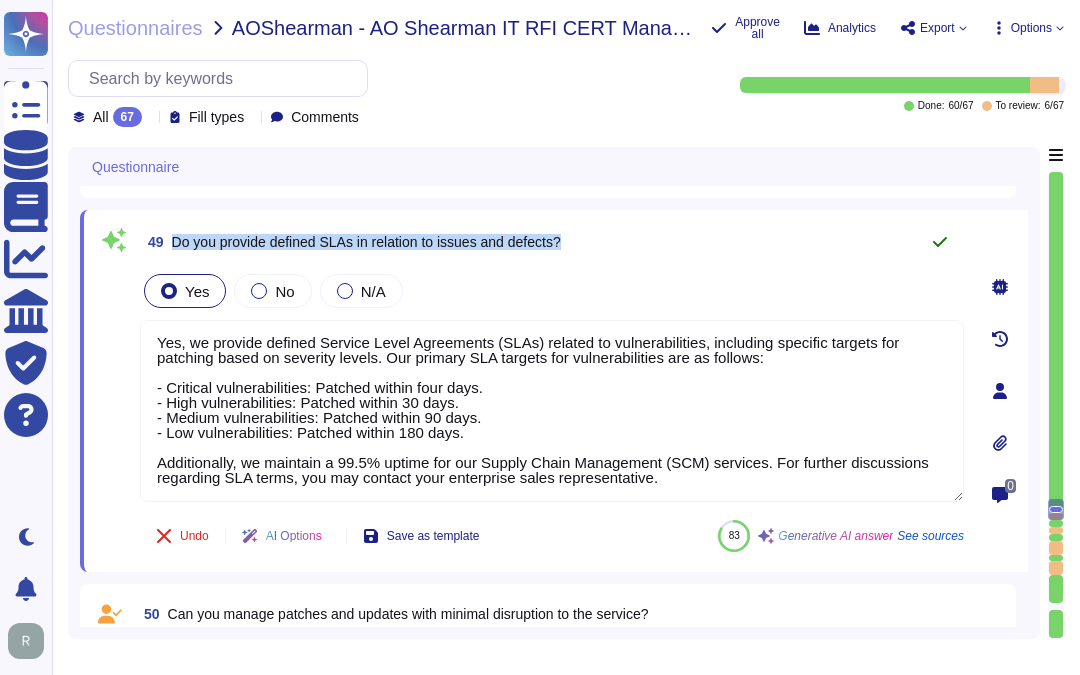 click 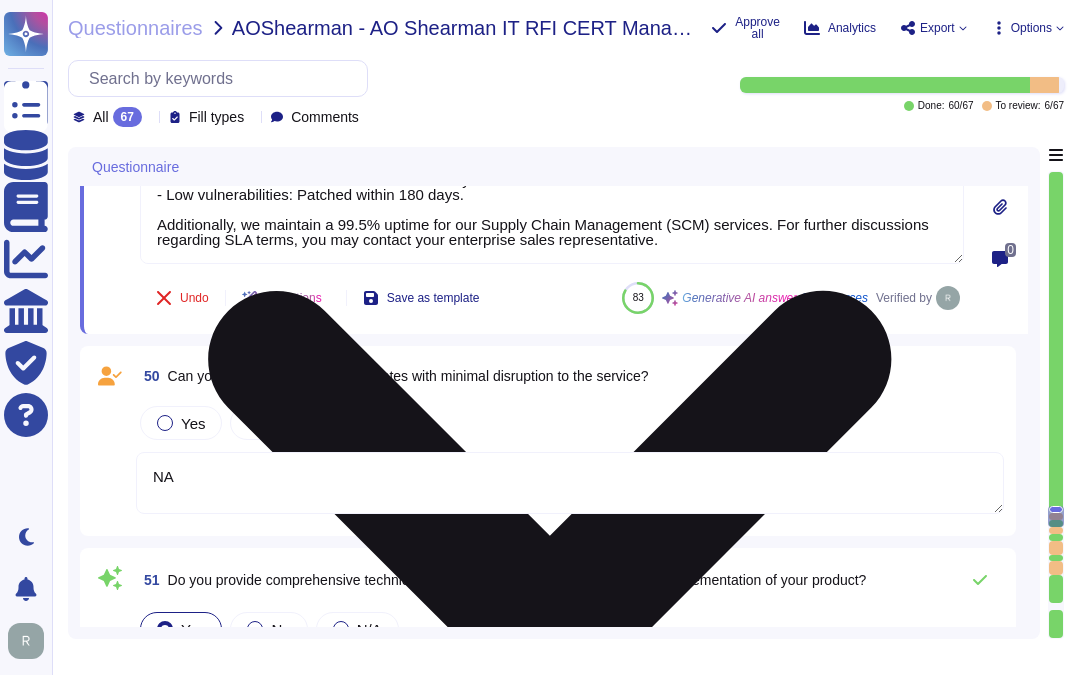 type on "Sectigo's standard product includes several additional functionalities beyond the basic requirements:
1. Unlimited Certificates: The service offers unlimited certificates for a fixed annual fee, covering all owned or controlled domains, including SSL, extended validation, client (personal), and code signing certificates.
2. Centralized Administration: The Sectigo Certificate Manager provides a centralized platform for managing digital certificates, simplifying administration and enhancing user experience.
3. Advanced Automation: The platform includes advanced automation capabilities for the issuance, renewal, and retirement of digital certificates, streamlining the certificate lifecycle management process.
4. CA-Agnostic Platform: The Certificate Lifecycle Management (CLM) solution is CA-agnostic, allowing customers to manage certificates from various Certificate Authorities (CAs) through a single portal.
5. Extensive Integrations: Sectigo offers over fifty integrations with leading technology provide..." 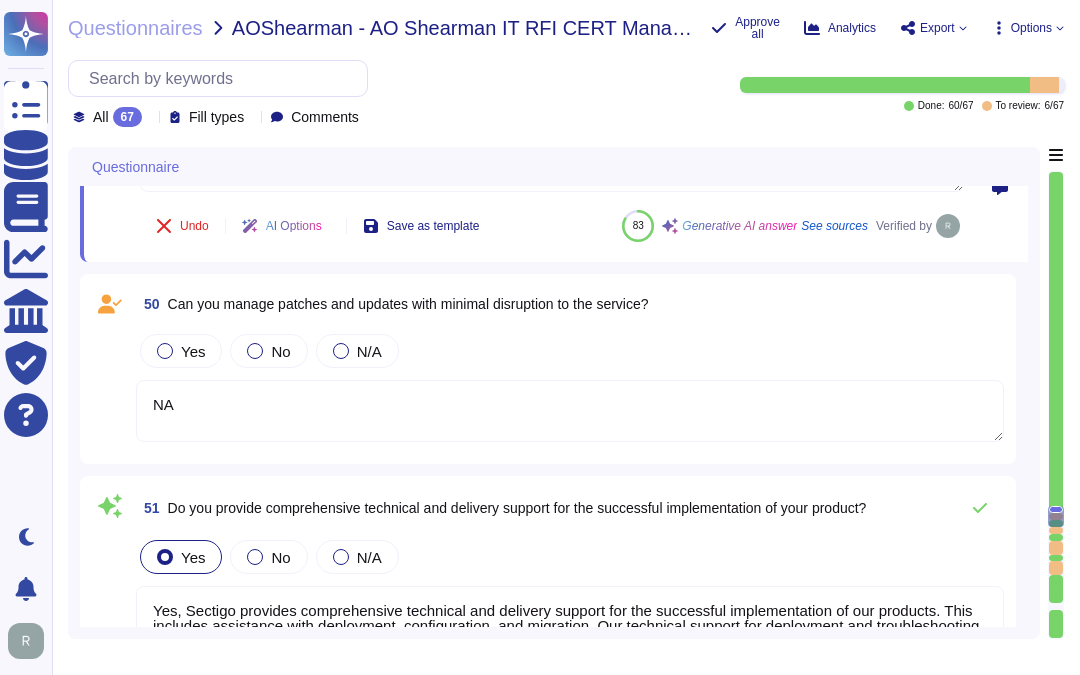 scroll, scrollTop: 11564, scrollLeft: 0, axis: vertical 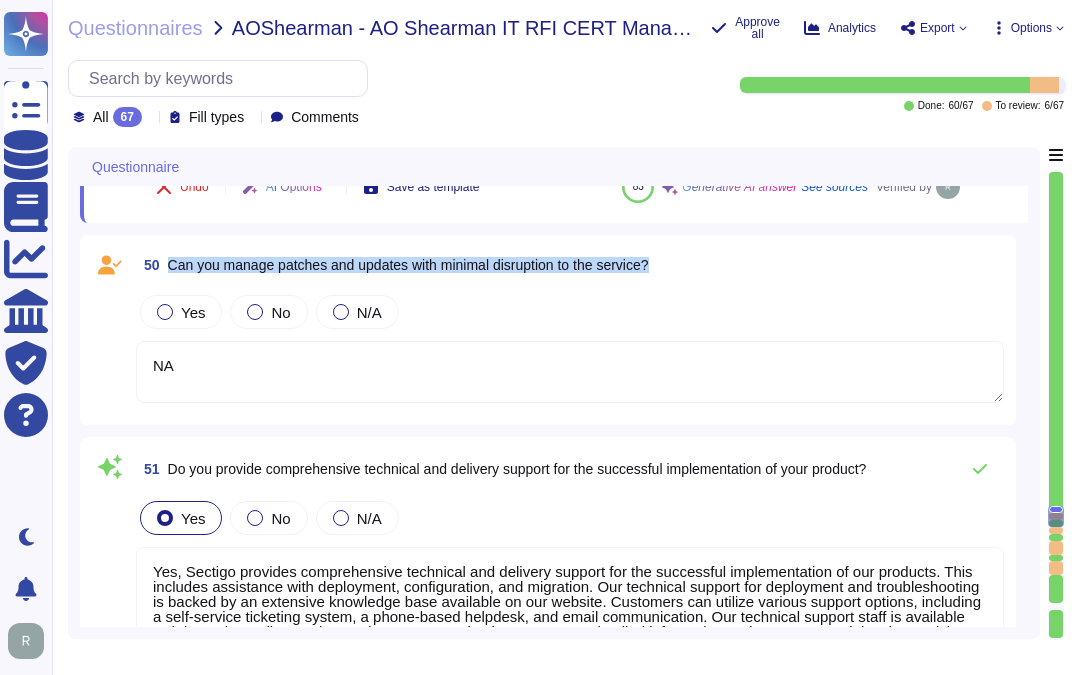 drag, startPoint x: 170, startPoint y: 263, endPoint x: 715, endPoint y: 262, distance: 545.0009 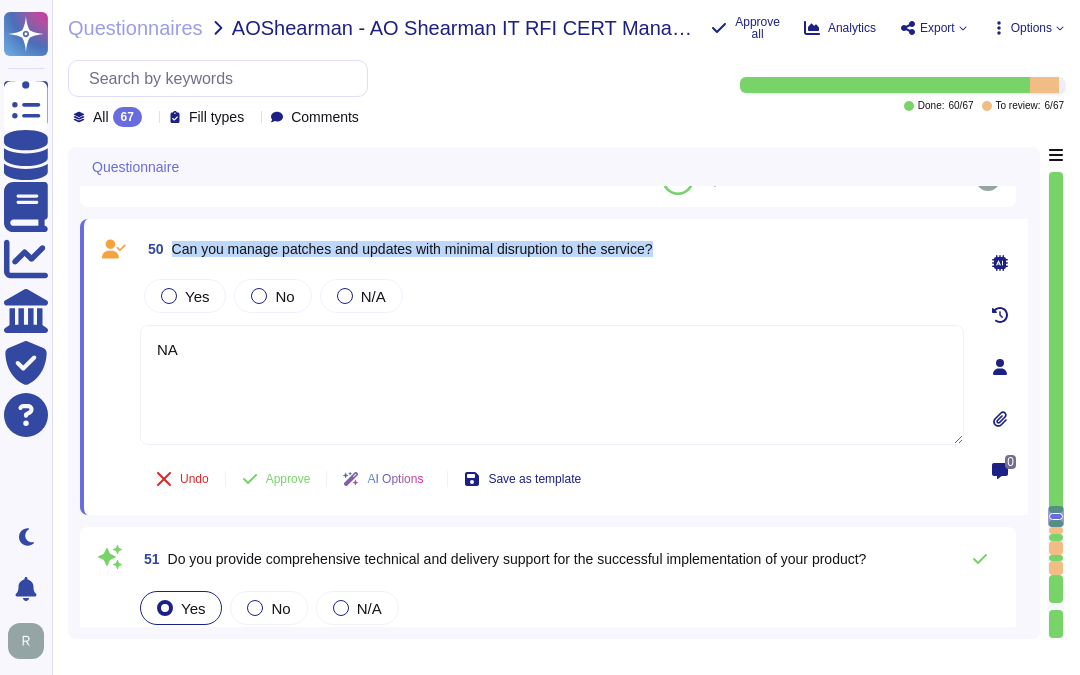 drag, startPoint x: 172, startPoint y: 246, endPoint x: 743, endPoint y: 247, distance: 571.00085 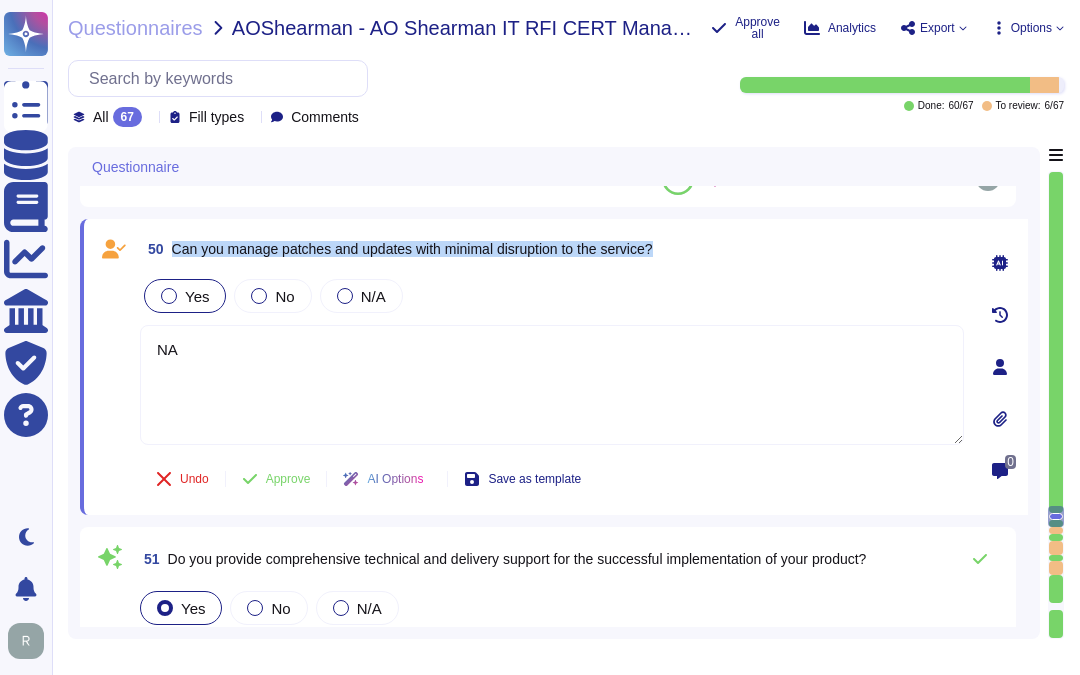 click on "Yes" at bounding box center (197, 296) 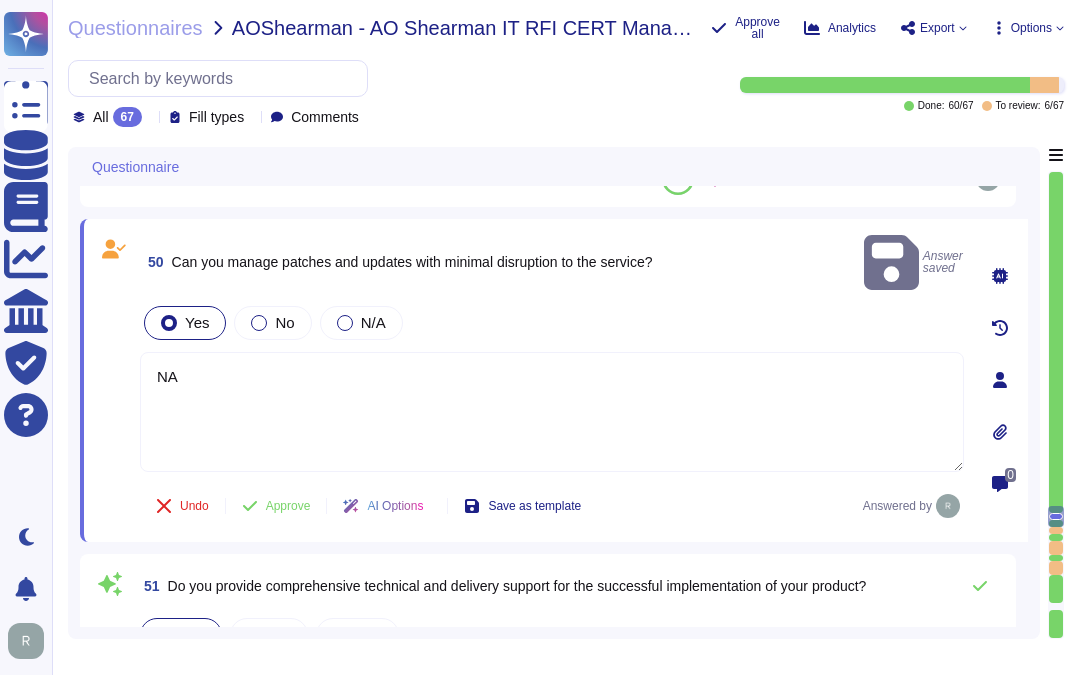 drag, startPoint x: 210, startPoint y: 340, endPoint x: 134, endPoint y: 334, distance: 76.23647 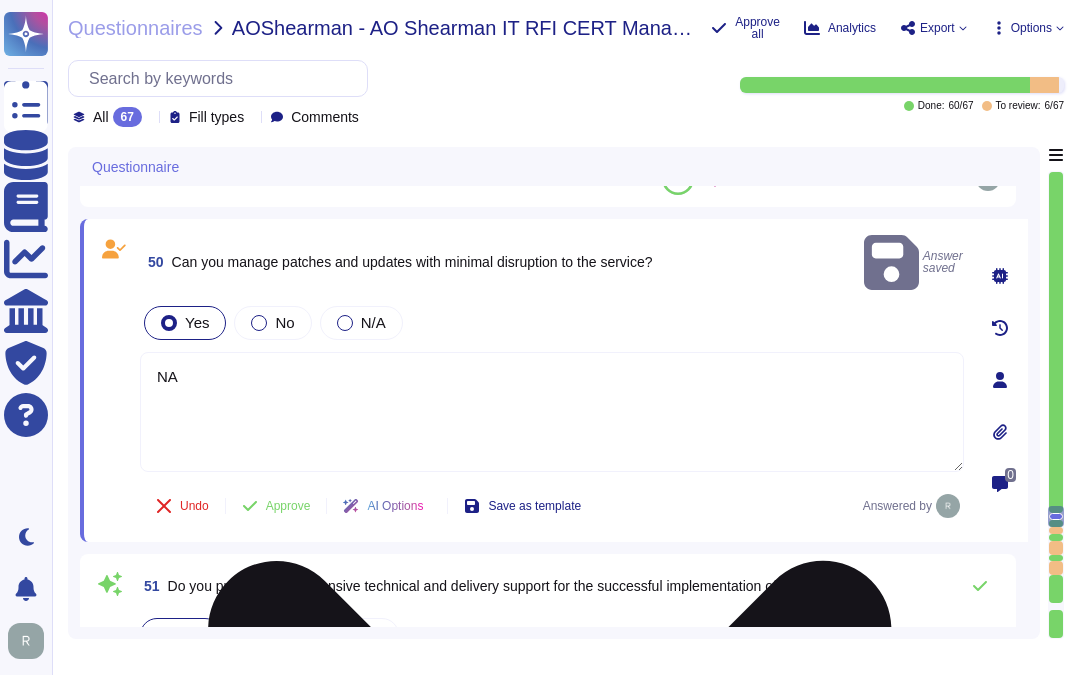 paste on "Yes, we have a robust patch management program that allows for flexible delivery of updates and patches, ensuring minimal disruption to service. Our maintenance and updates are scheduled and pre-announced, and we define optimal times for installation to minimize service interruptions. We have a strict change management process and conduct regular scans to apply high-risk patches monthly. Critical vulnerabilities are addressed within four days, and high vulnerabilities within 30 days, ensuring timely updates while maintaining service continuity. Additionally, we test security updates prior to application to ensure they do not negatively impact service availability." 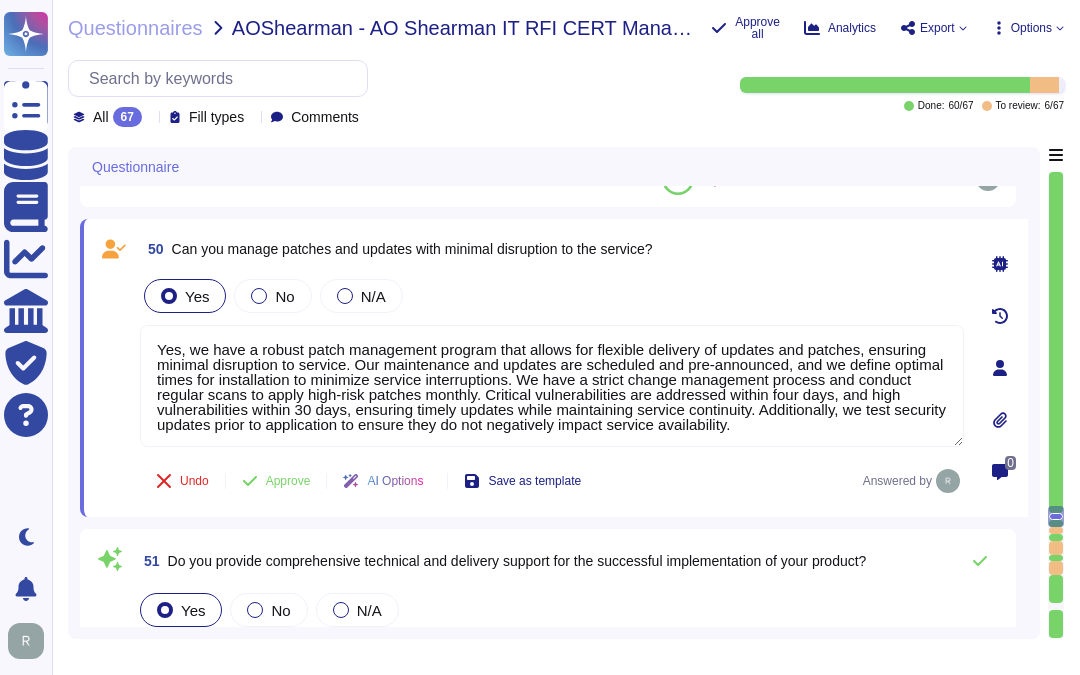 type on "Yes, we have a robust patch management program that allows for flexible delivery of updates and patches, ensuring minimal disruption to service. Our maintenance and updates are scheduled and pre-announced, and we define optimal times for installation to minimize service interruptions. We have a strict change management process and conduct regular scans to apply high-risk patches monthly. Critical vulnerabilities are addressed within four days, and high vulnerabilities within 30 days, ensuring timely updates while maintaining service continuity. Additionally, we test security updates prior to application to ensure they do not negatively impact service availability." 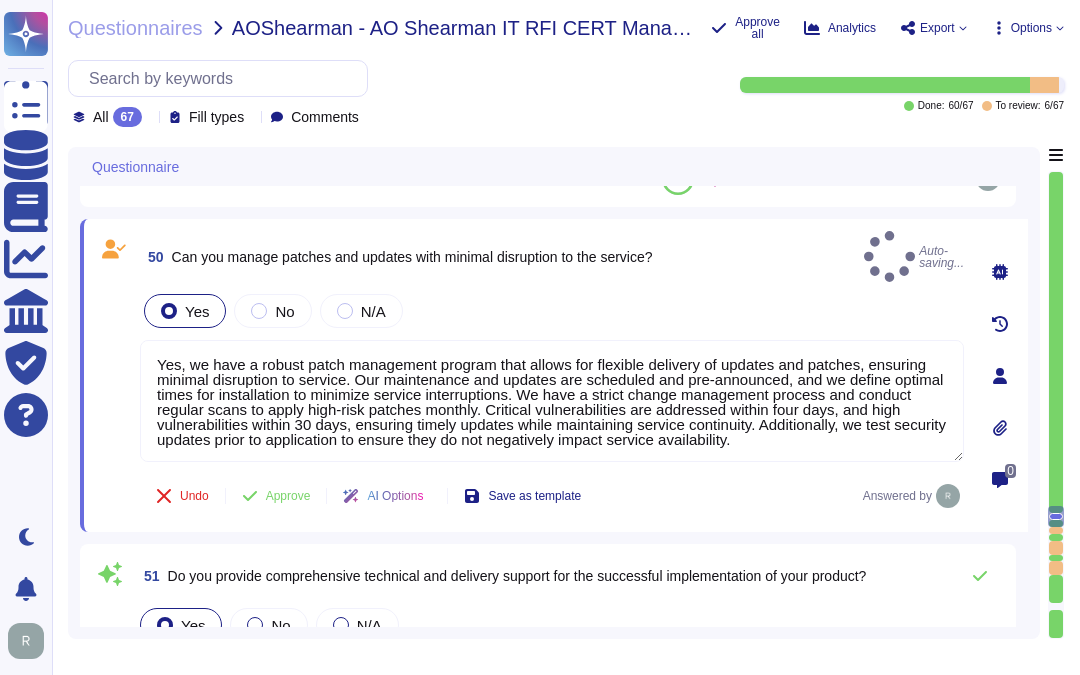 click 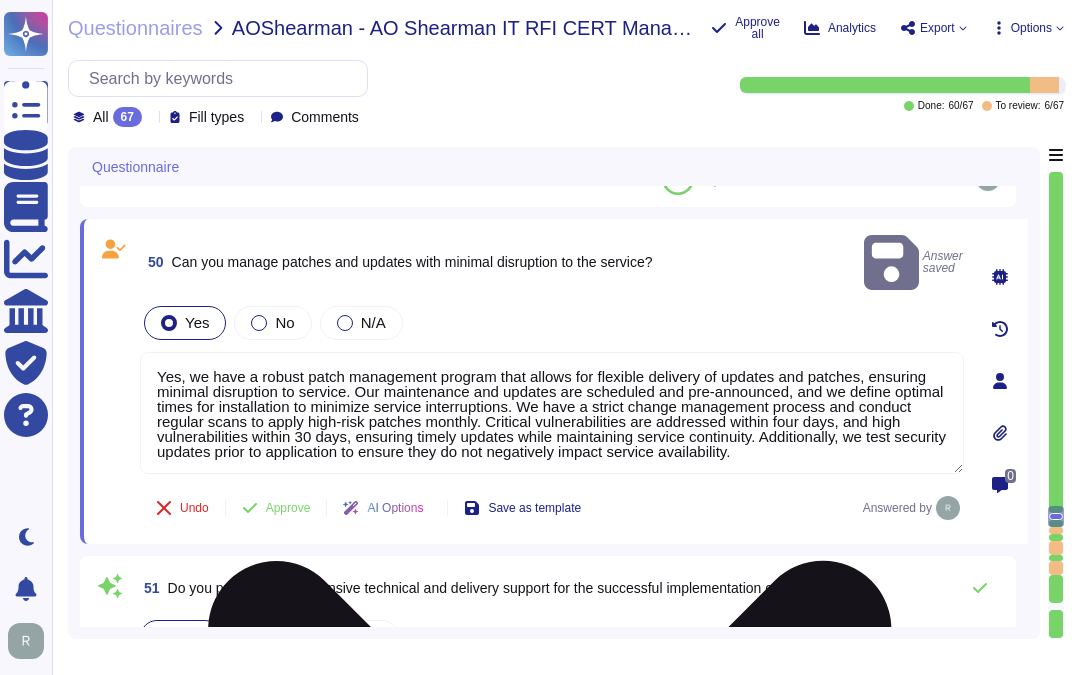 click on "Yes, we have a robust patch management program that allows for flexible delivery of updates and patches, ensuring minimal disruption to service. Our maintenance and updates are scheduled and pre-announced, and we define optimal times for installation to minimize service interruptions. We have a strict change management process and conduct regular scans to apply high-risk patches monthly. Critical vulnerabilities are addressed within four days, and high vulnerabilities within 30 days, ensuring timely updates while maintaining service continuity. Additionally, we test security updates prior to application to ensure they do not negatively impact service availability." at bounding box center (552, 413) 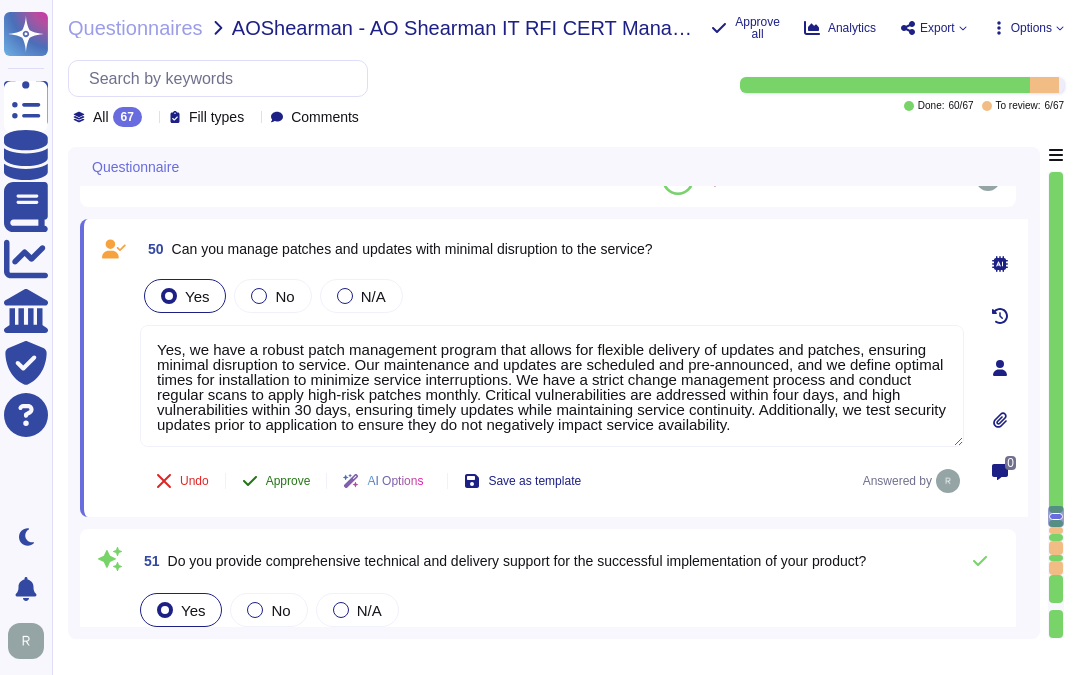 click on "Approve" at bounding box center (288, 481) 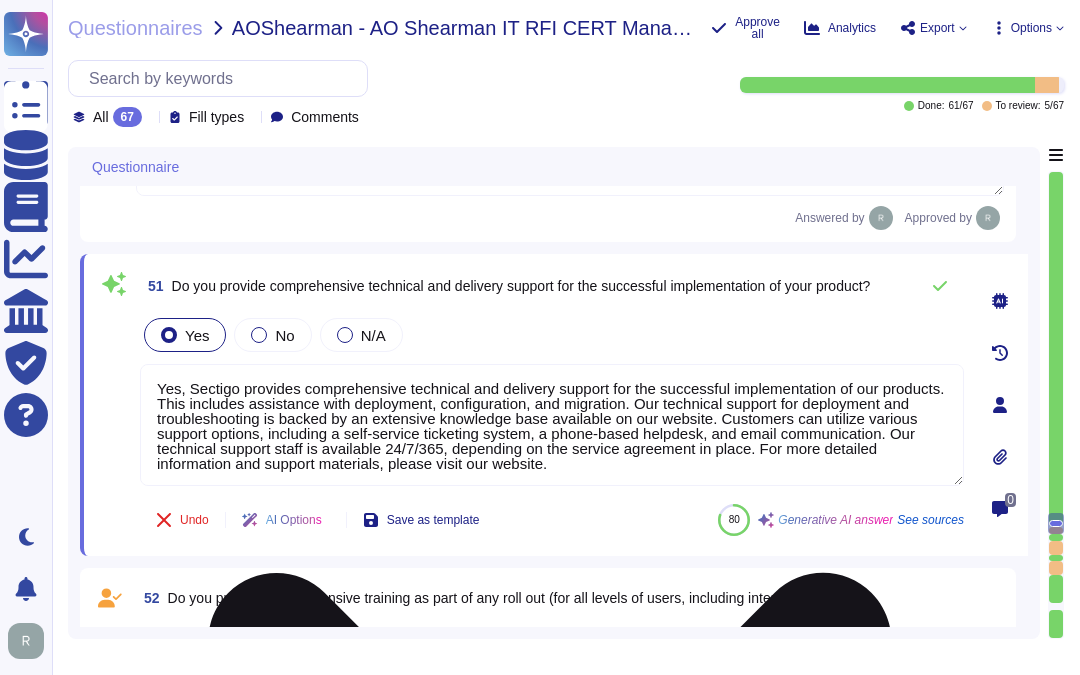 scroll, scrollTop: 11846, scrollLeft: 0, axis: vertical 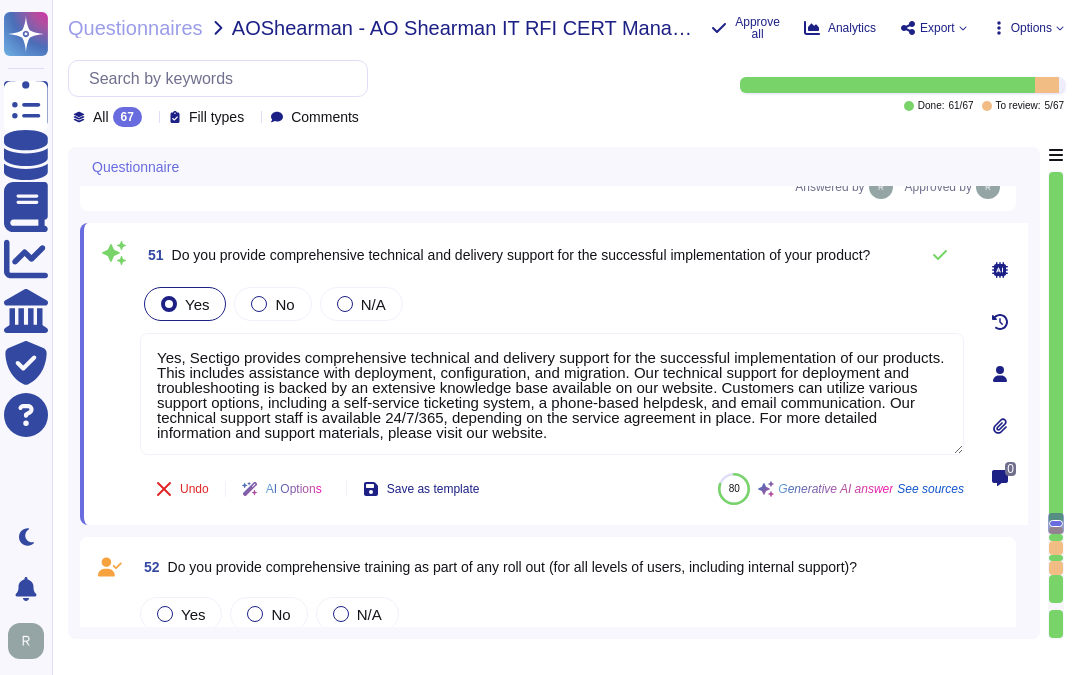 click on "Yes No N/A" at bounding box center [552, 304] 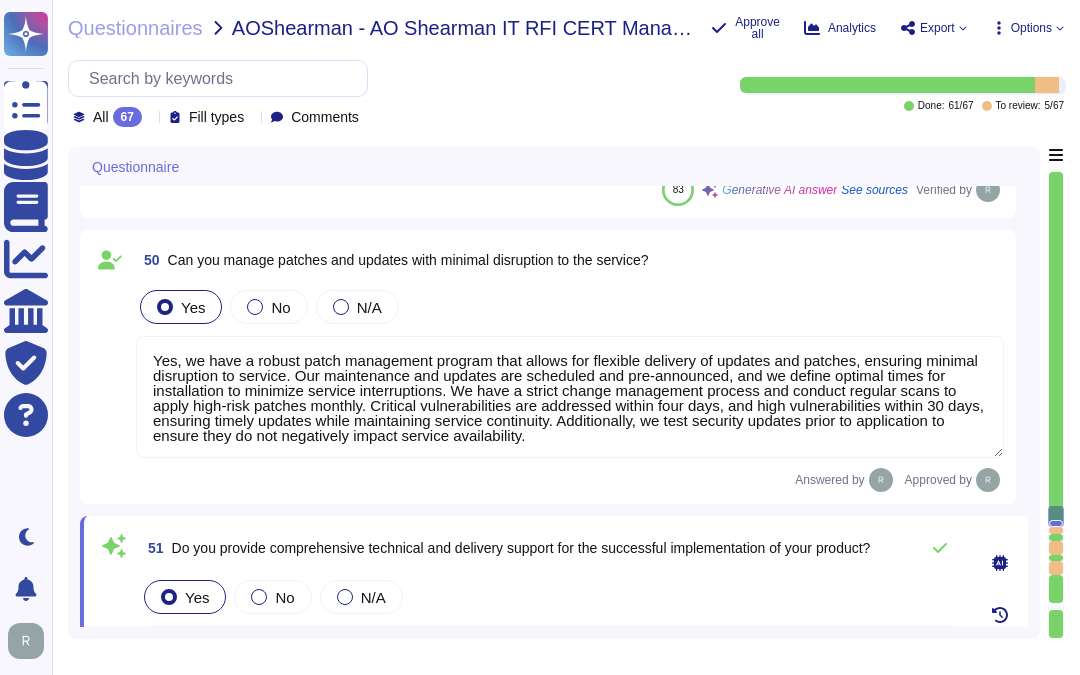 scroll, scrollTop: 11513, scrollLeft: 0, axis: vertical 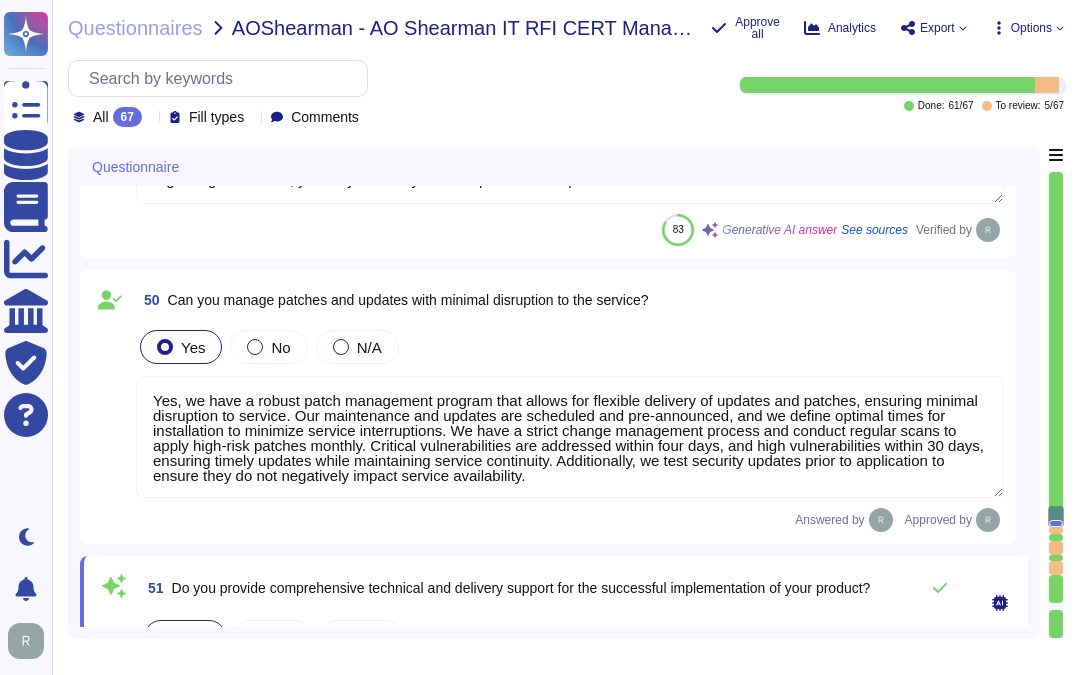 click on "Yes, we have a robust patch management program that allows for flexible delivery of updates and patches, ensuring minimal disruption to service. Our maintenance and updates are scheduled and pre-announced, and we define optimal times for installation to minimize service interruptions. We have a strict change management process and conduct regular scans to apply high-risk patches monthly. Critical vulnerabilities are addressed within four days, and high vulnerabilities within 30 days, ensuring timely updates while maintaining service continuity. Additionally, we test security updates prior to application to ensure they do not negatively impact service availability." at bounding box center (570, 437) 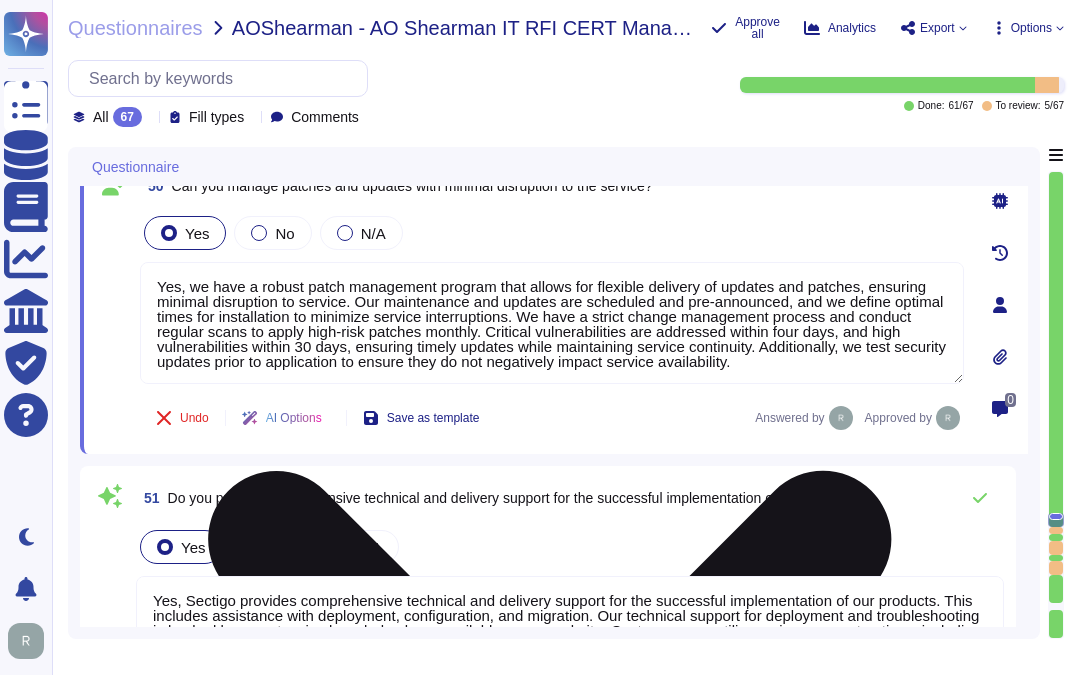 scroll, scrollTop: 11735, scrollLeft: 0, axis: vertical 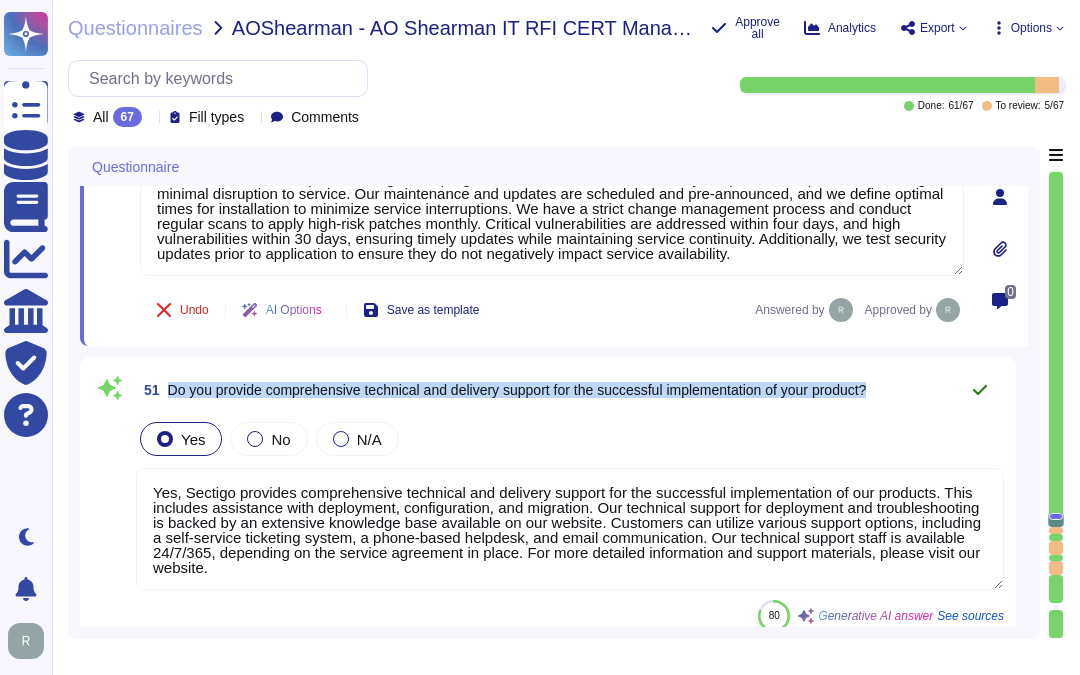 drag, startPoint x: 168, startPoint y: 388, endPoint x: 998, endPoint y: 394, distance: 830.02167 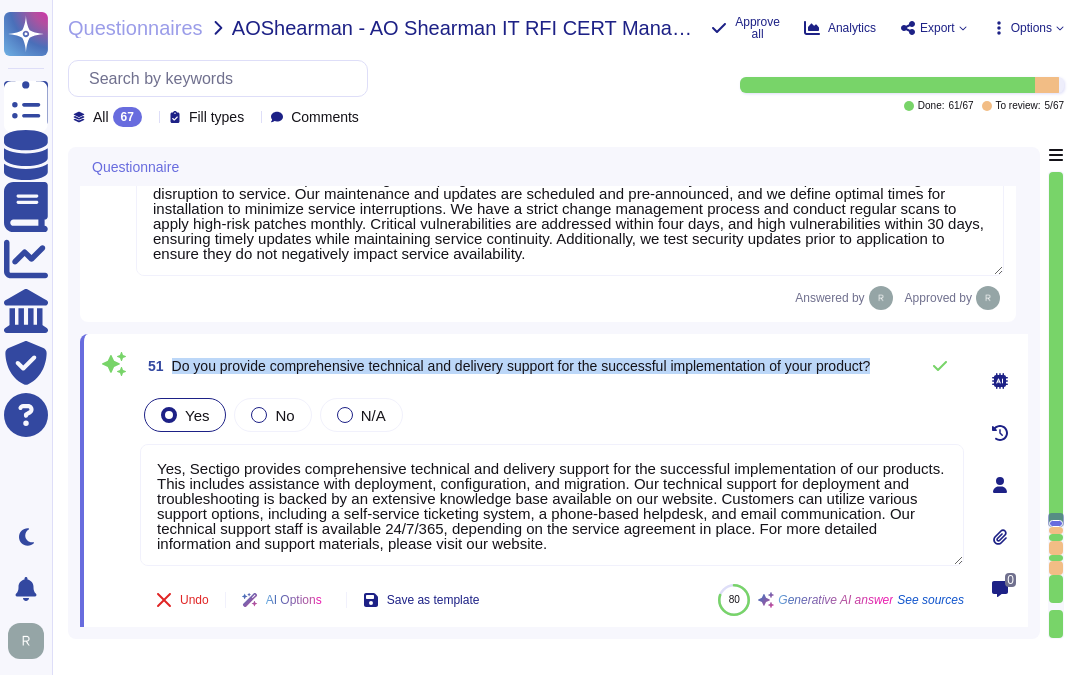 drag, startPoint x: 173, startPoint y: 362, endPoint x: 913, endPoint y: 361, distance: 740.0007 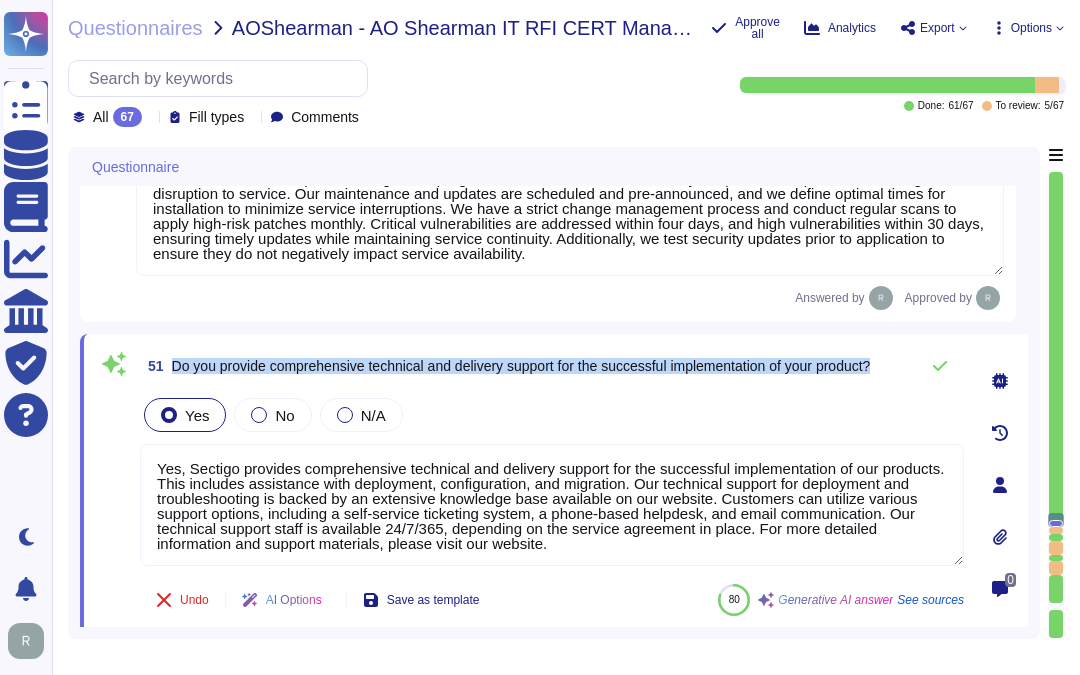 scroll, scrollTop: 2, scrollLeft: 0, axis: vertical 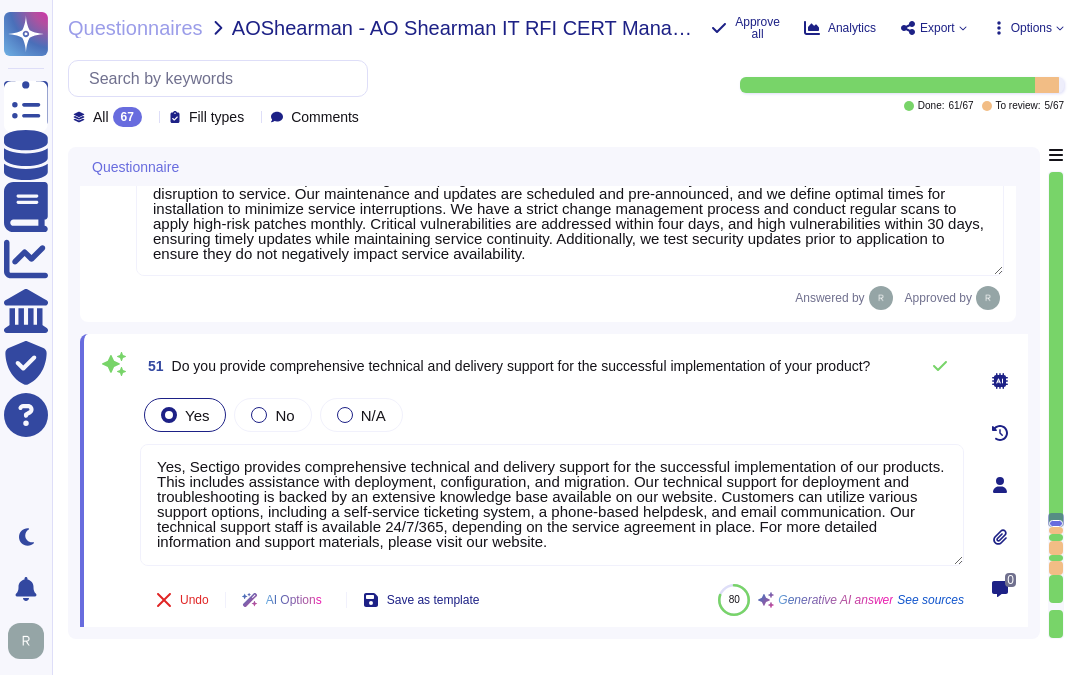 drag, startPoint x: 663, startPoint y: 544, endPoint x: 177, endPoint y: 468, distance: 491.9065 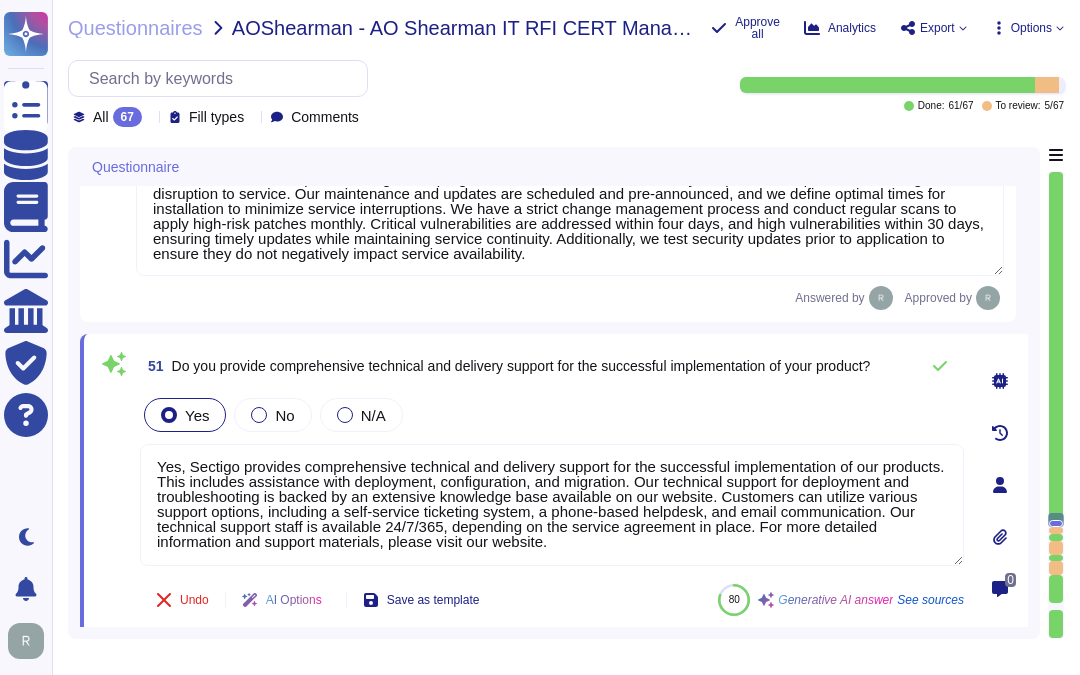 click on "51 Do you provide comprehensive technical and delivery support for the successful implementation of your product? Yes No N/A Yes, Sectigo provides comprehensive technical and delivery support for the successful implementation of our products. This includes assistance with deployment, configuration, and migration. Our technical support for deployment and troubleshooting is backed by an extensive knowledge base available on our website. Customers can utilize various support options, including a self-service ticketing system, a phone-based helpdesk, and email communication. Our technical support staff is available 24/7/365, depending on the service agreement in place. For more detailed information and support materials, please visit our website. Undo AI Options Save as template 80 Generative AI answer See sources" at bounding box center (530, 485) 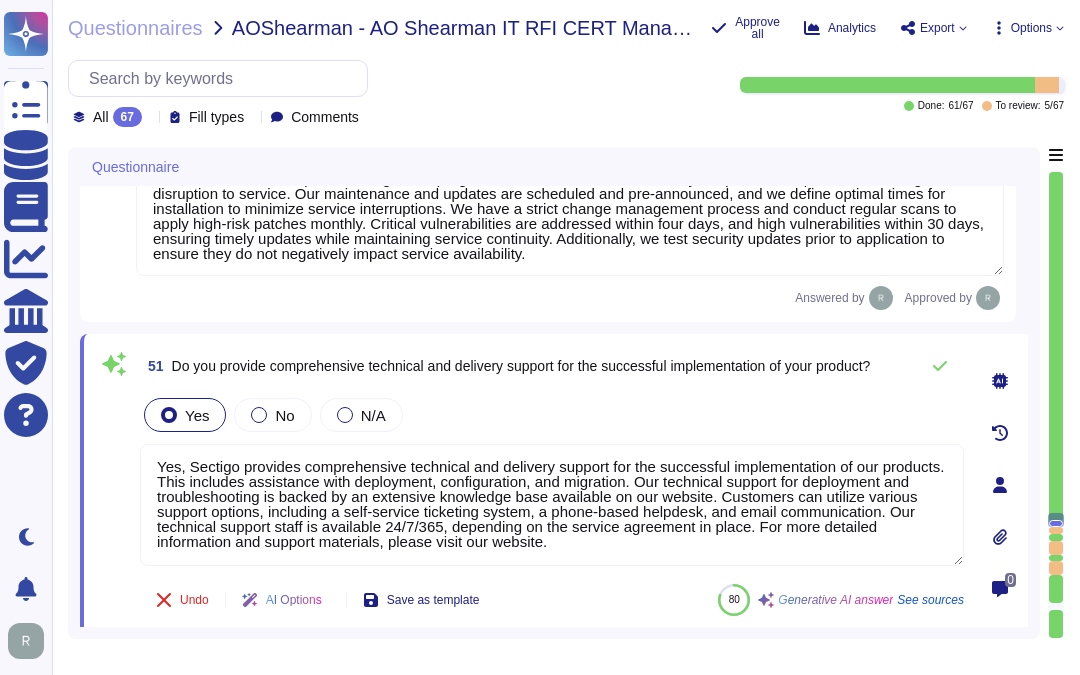 click on "51 Do you provide comprehensive technical and delivery support for the successful implementation of your product?" at bounding box center [505, 366] 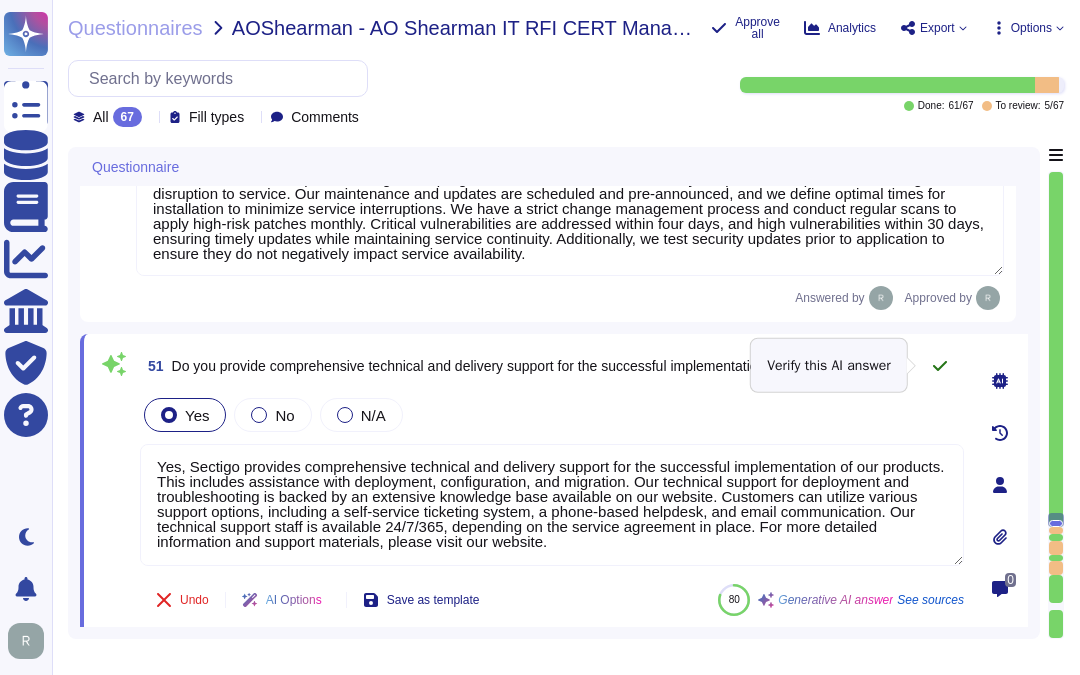 click 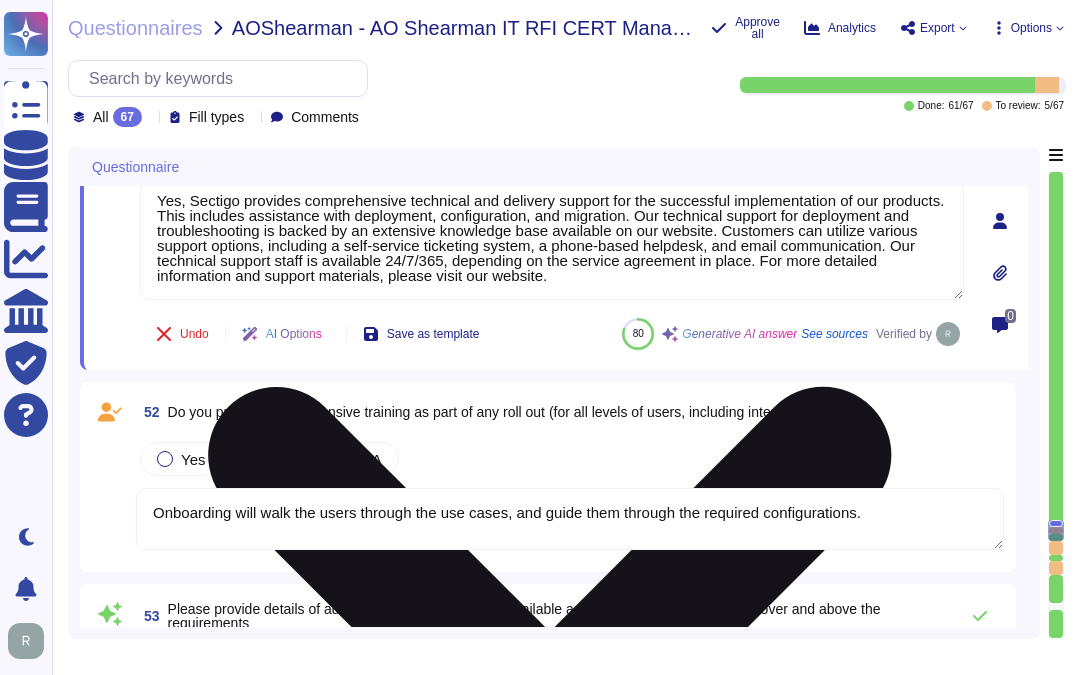scroll, scrollTop: 12068, scrollLeft: 0, axis: vertical 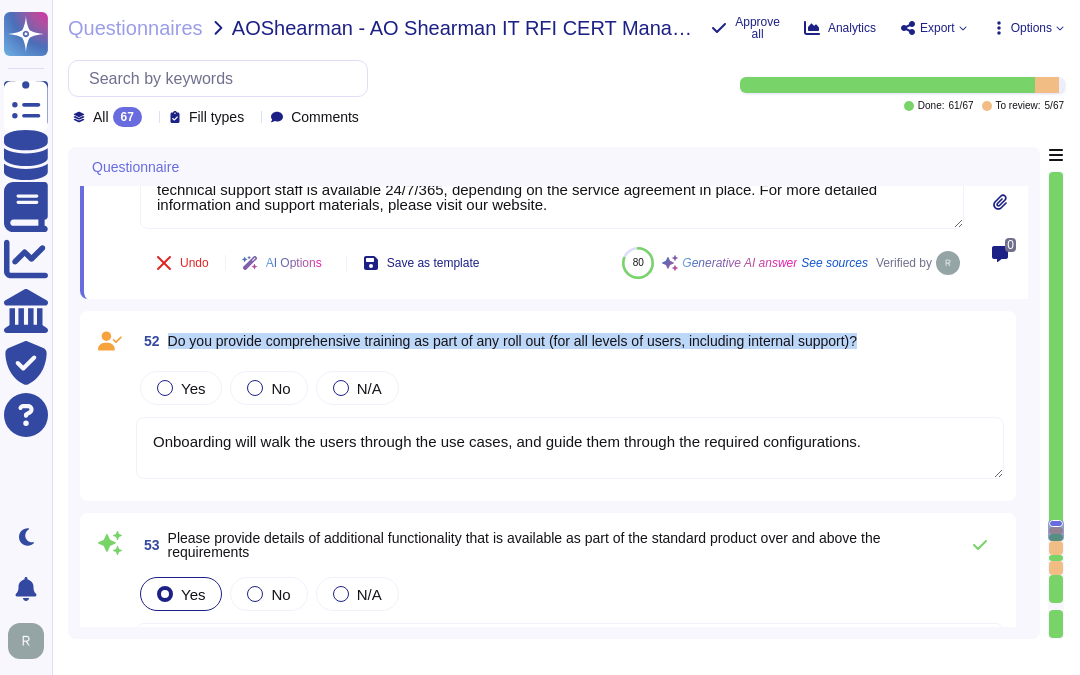 drag, startPoint x: 168, startPoint y: 336, endPoint x: 892, endPoint y: 342, distance: 724.02484 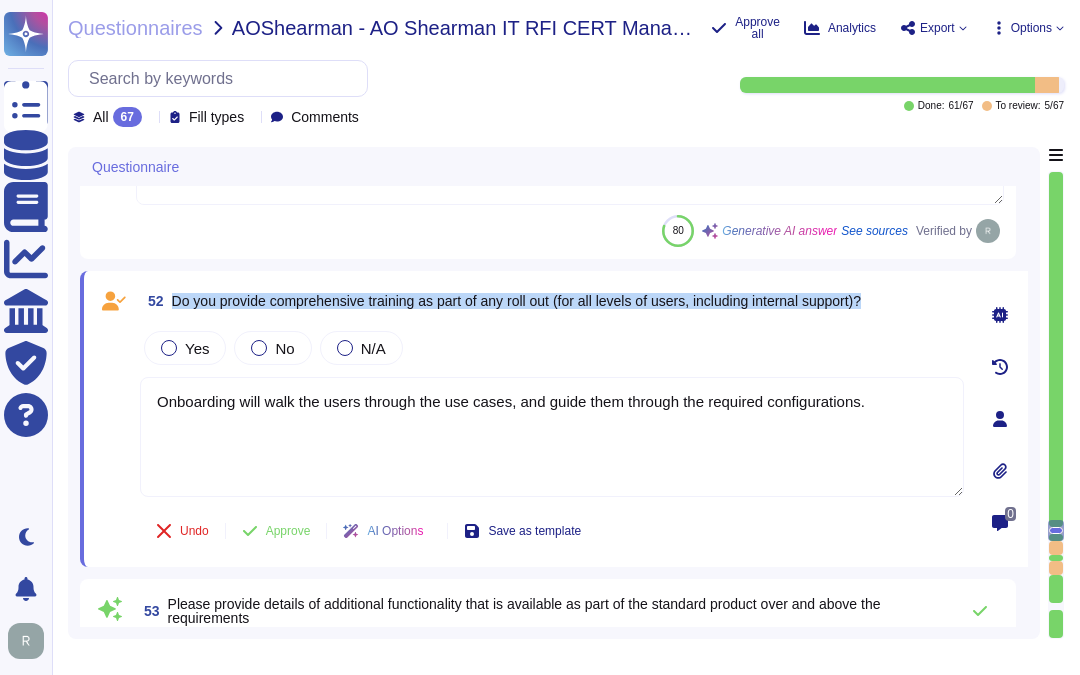 drag, startPoint x: 172, startPoint y: 298, endPoint x: 901, endPoint y: 294, distance: 729.011 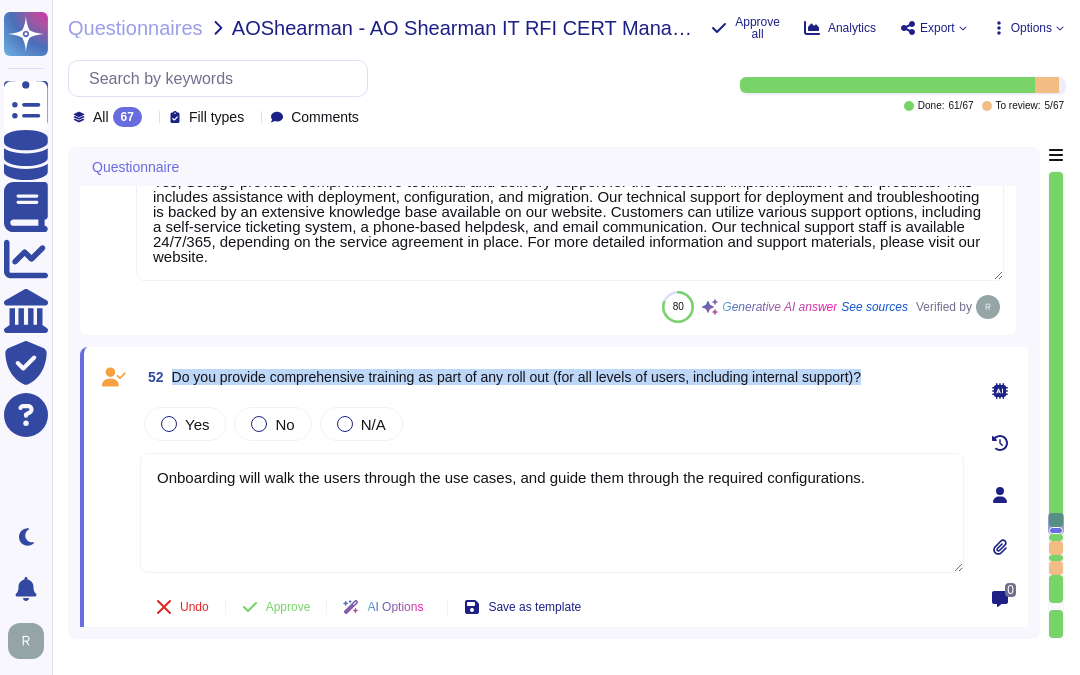 type on "Yes, we provide defined Service Level Agreements (SLAs) related to vulnerabilities, including specific targets for patching based on severity levels. Our primary SLA targets for vulnerabilities are as follows:
- Critical vulnerabilities: Patched within four days.
- High vulnerabilities: Patched within 30 days.
- Medium vulnerabilities: Patched within 90 days.
- Low vulnerabilities: Patched within 180 days.
Additionally, we maintain a 99.5% uptime for our Supply Chain Management (SCM) services. For further discussions regarding SLA terms, you may contact your enterprise sales representative." 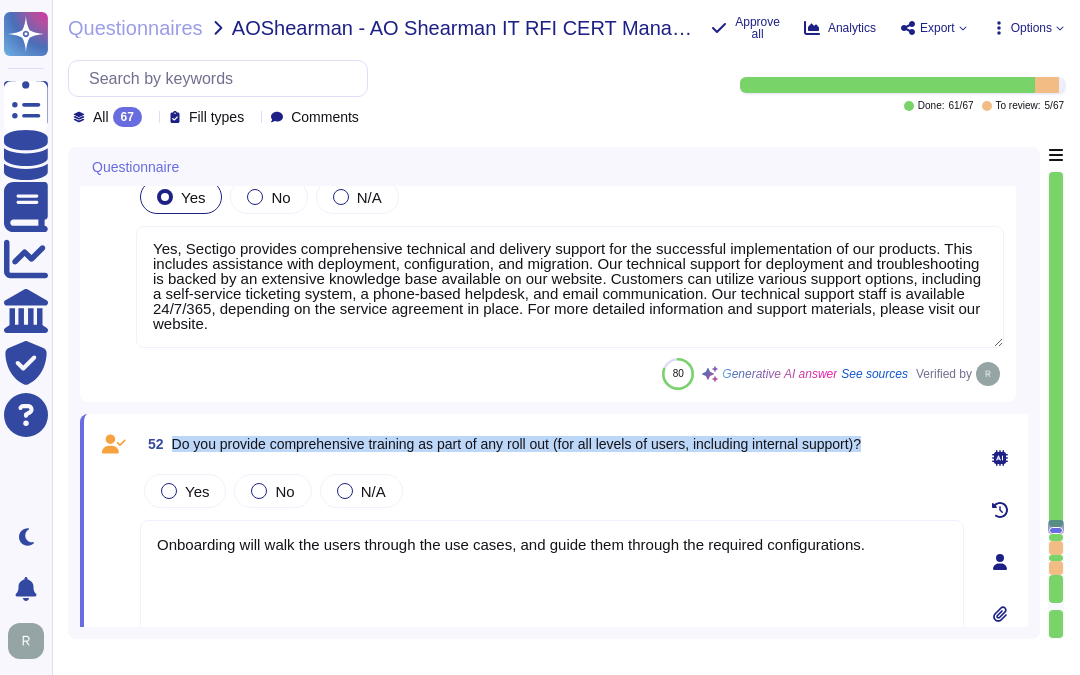scroll, scrollTop: 11957, scrollLeft: 0, axis: vertical 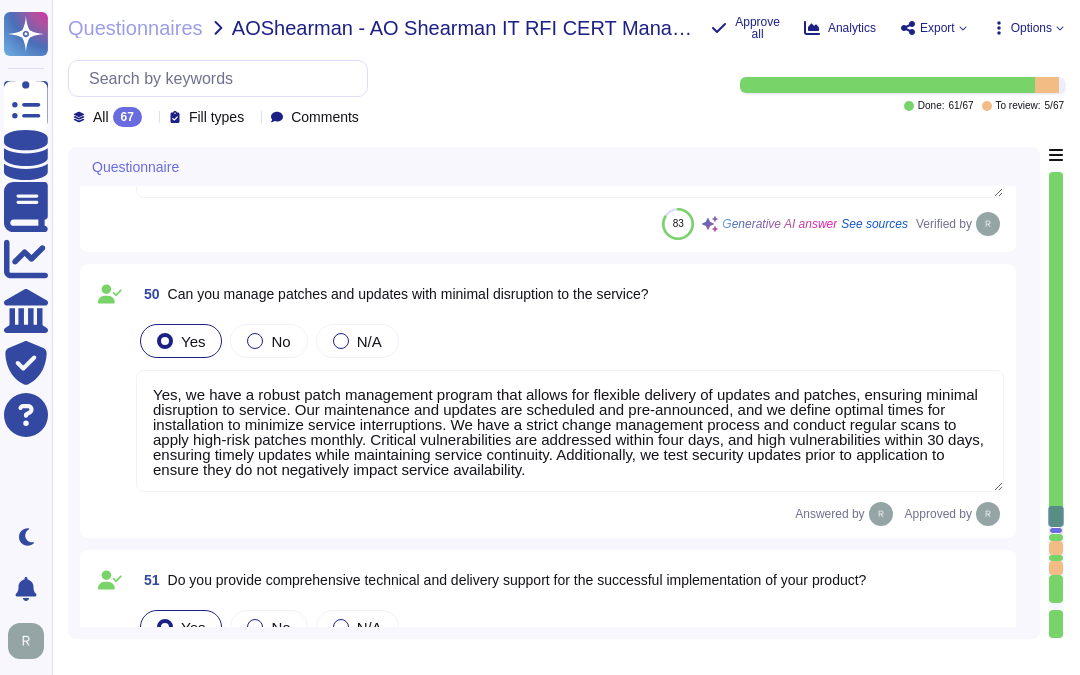 type on "We maintain a Service Level Agreement (SLA) that targets 99.5% uptime for our services. However, there is a possibility for Sectigo to agree to 99.95% uptime." 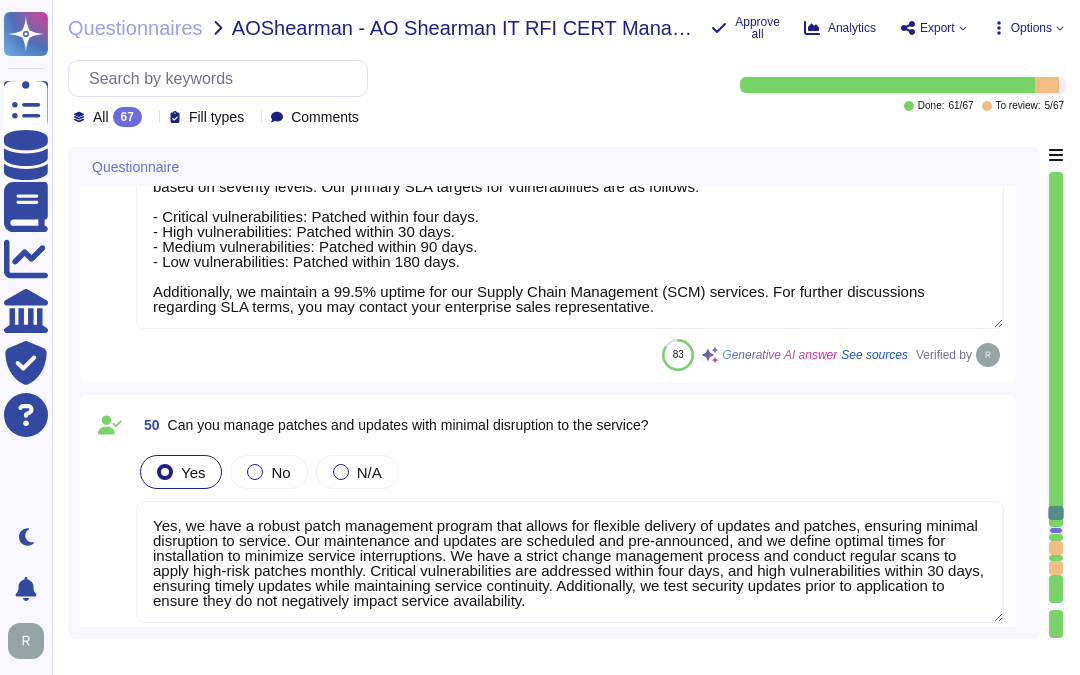 type on "Yes, our solution provides error alerting upon failed automation actions. Users receive notifications through multiple channels, including email, API, Webhooks, Teams, and Slack, if a certificate renewal fails or encounters an error. This ensures prompt information and allows users to take necessary actions to address any issues." 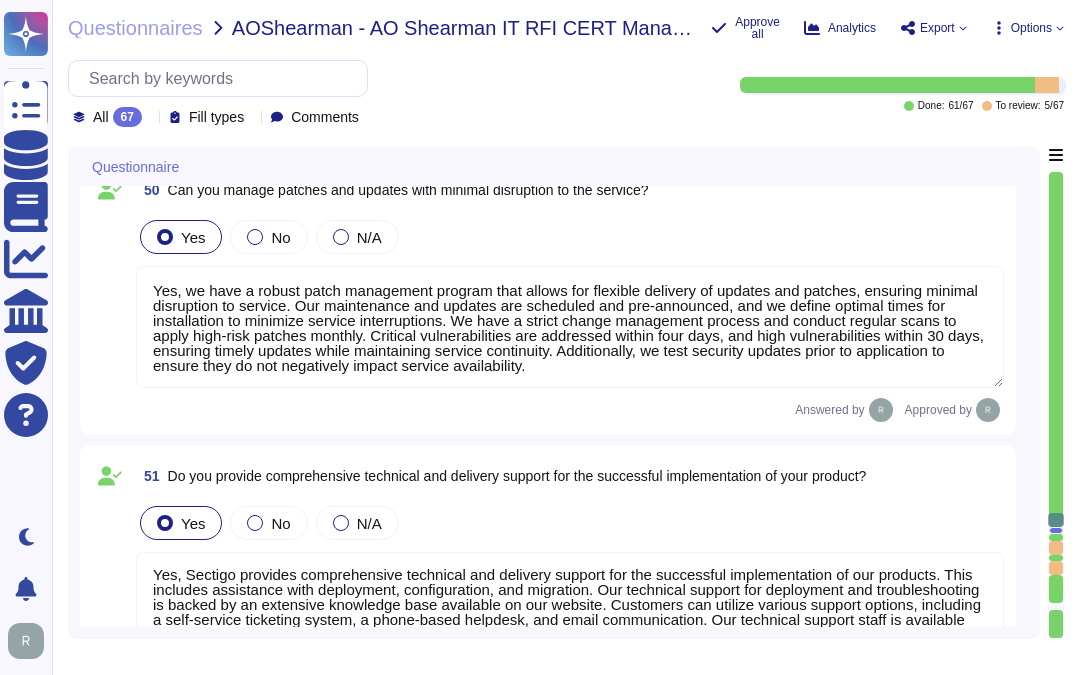 type on "Sectigo's standard product includes several additional functionalities beyond the basic requirements:
1. Unlimited Certificates: The service offers unlimited certificates for a fixed annual fee, covering all owned or controlled domains, including SSL, extended validation, client (personal), and code signing certificates.
2. Centralized Administration: The Sectigo Certificate Manager provides a centralized platform for managing digital certificates, simplifying administration and enhancing user experience.
3. Advanced Automation: The platform includes advanced automation capabilities for the issuance, renewal, and retirement of digital certificates, streamlining the certificate lifecycle management process.
4. CA-Agnostic Platform: The Certificate Lifecycle Management (CLM) solution is CA-agnostic, allowing customers to manage certificates from various Certificate Authorities (CAs) through a single portal.
5. Extensive Integrations: Sectigo offers over fifty integrations with leading technology provide..." 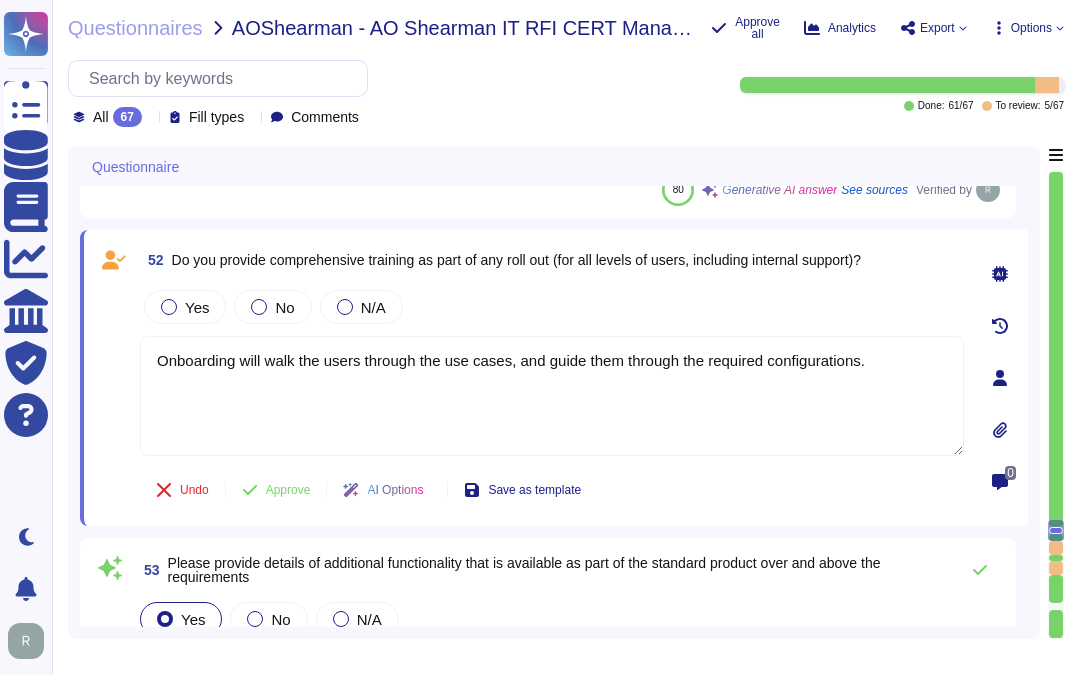 scroll, scrollTop: 12038, scrollLeft: 0, axis: vertical 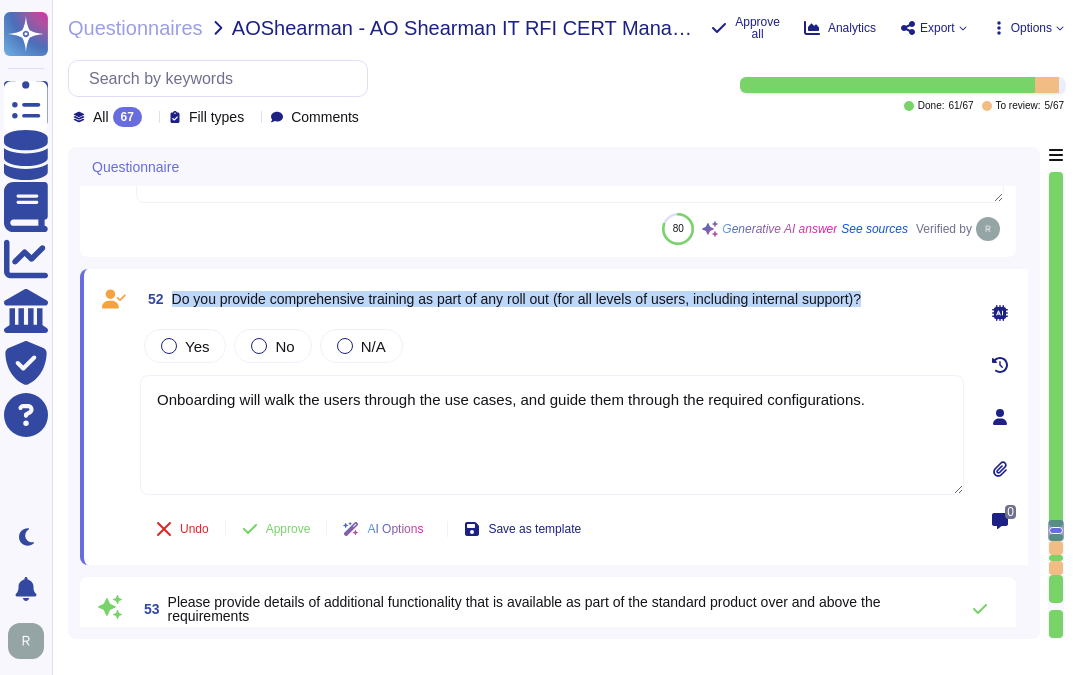 drag, startPoint x: 168, startPoint y: 293, endPoint x: 896, endPoint y: 297, distance: 728.011 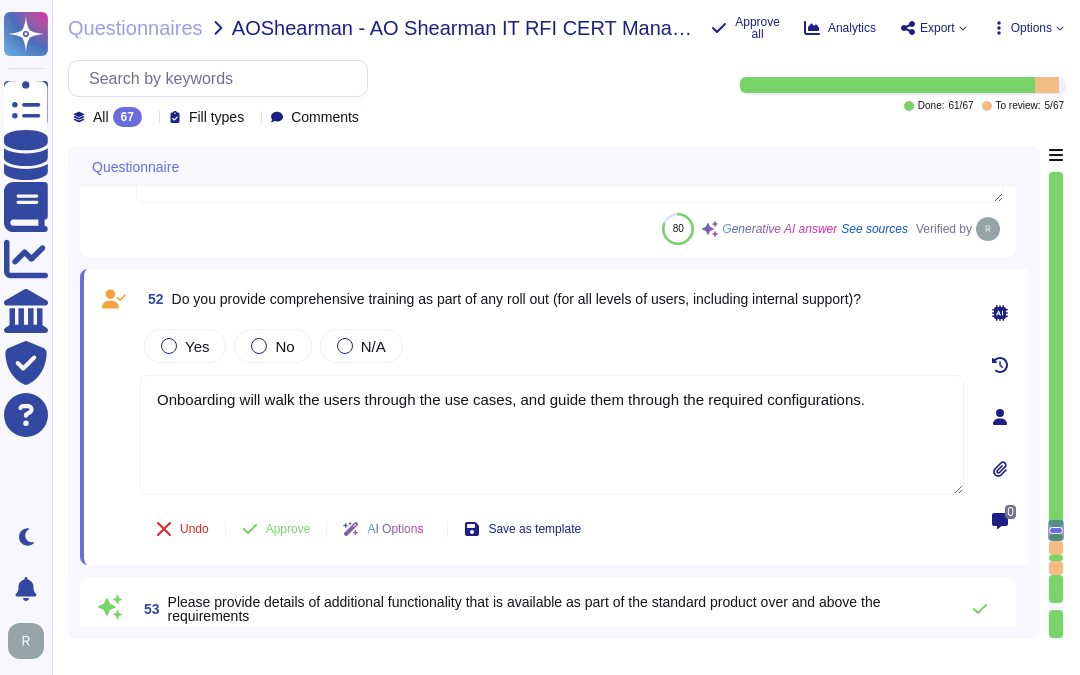 drag, startPoint x: 887, startPoint y: 402, endPoint x: 121, endPoint y: 402, distance: 766 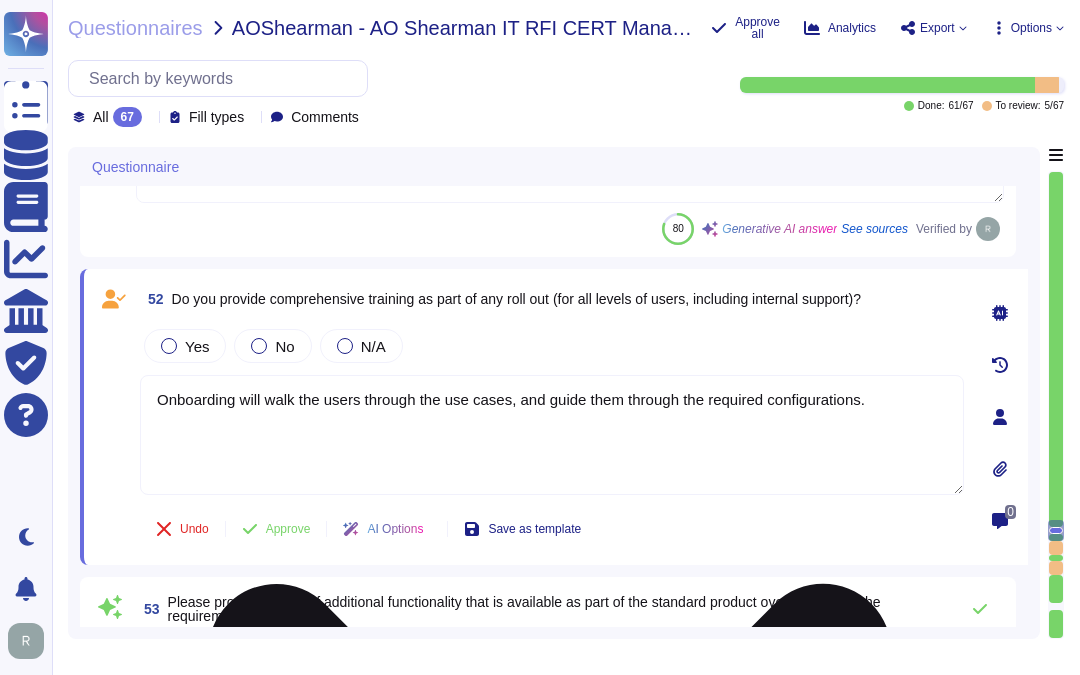 paste on "Yes, we provide comprehensive training as part of our rollout for all levels of users, including internal support. This includes initial training for all employees and contractors within 30 days of hire, ongoing monthly training on relevant topics, and mandatory annual security awareness training. Additionally, administrators receive training during onboarding, and we have a large knowledge base available to support both advanced and basic users. Continuous training is also a requirement to keep all personnel updated on security policies and practice" 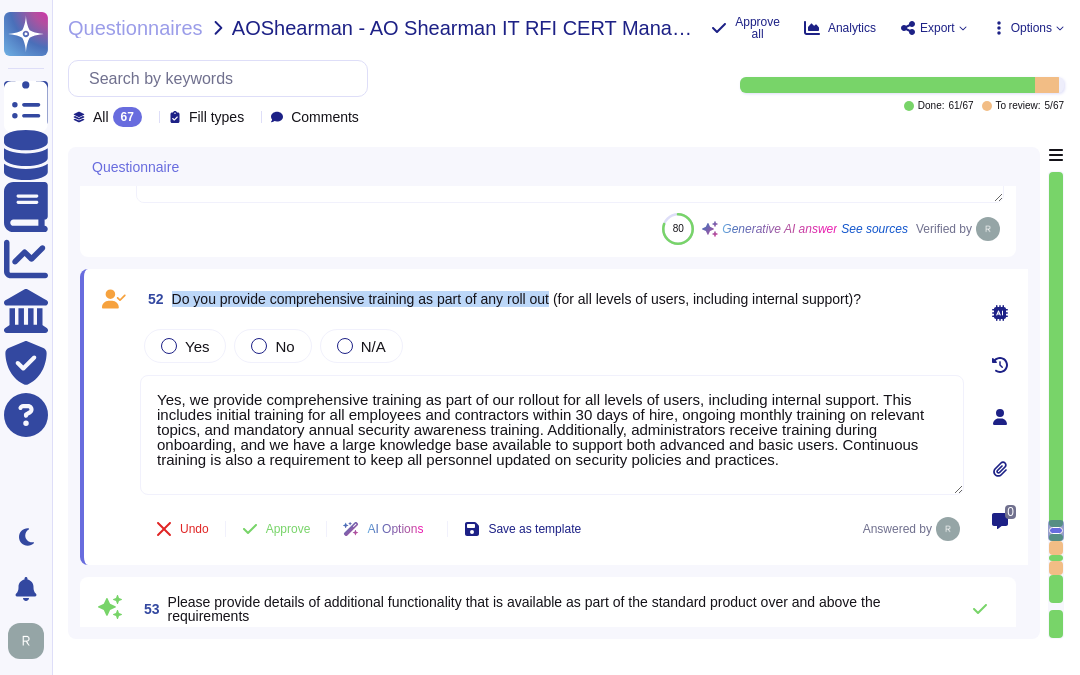 drag, startPoint x: 173, startPoint y: 298, endPoint x: 562, endPoint y: 297, distance: 389.00128 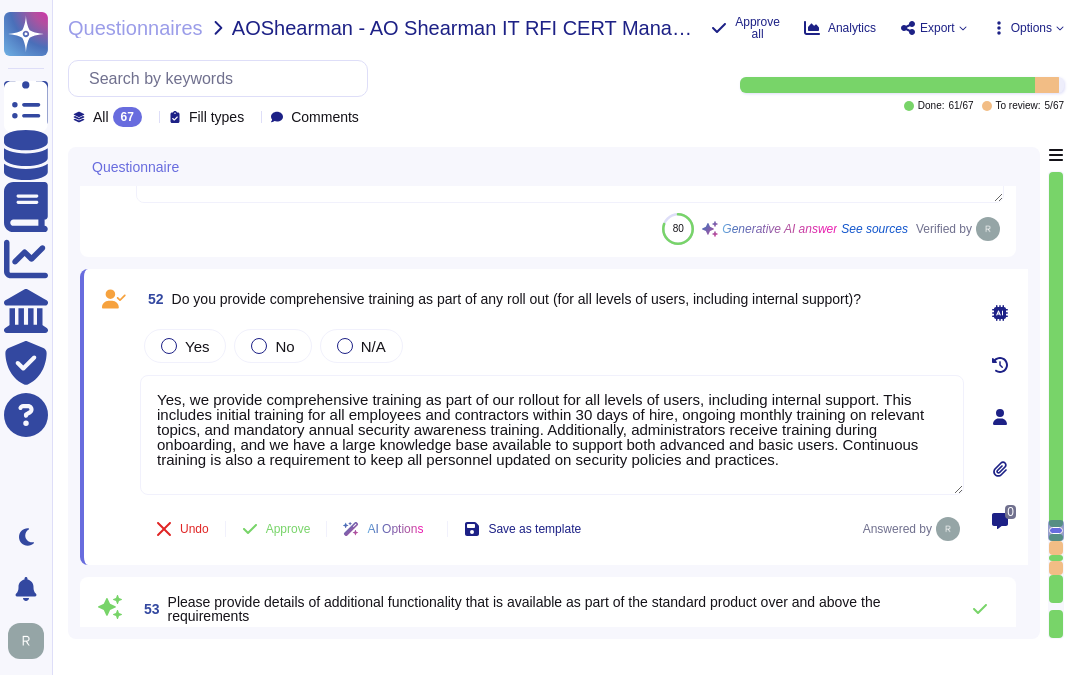 drag, startPoint x: 811, startPoint y: 461, endPoint x: 106, endPoint y: 362, distance: 711.9171 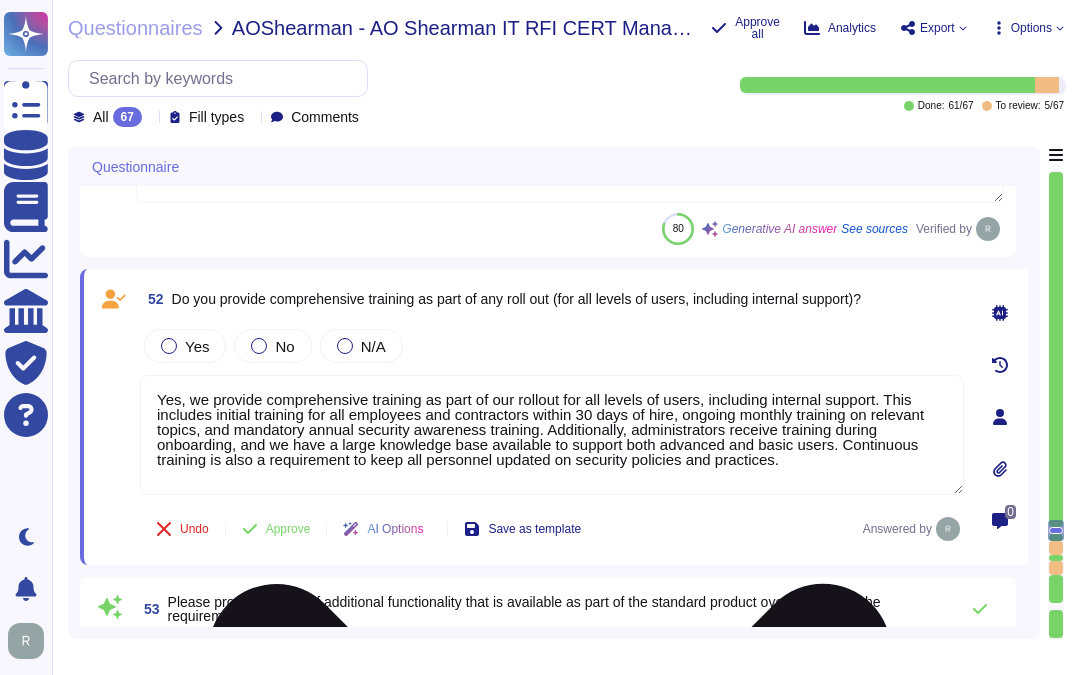 paste on "We provide training for administrators during onboarding and encourage discussions about other training options with your enterprise representative" 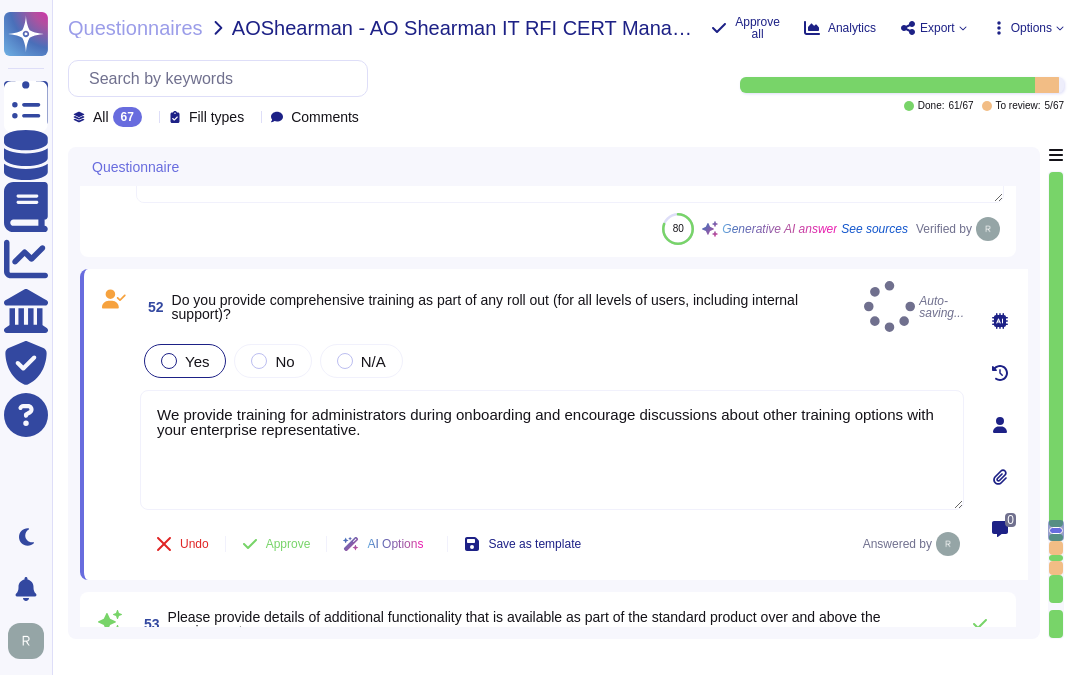type on "We provide training for administrators during onboarding and encourage discussions about other training options with your enterprise representative." 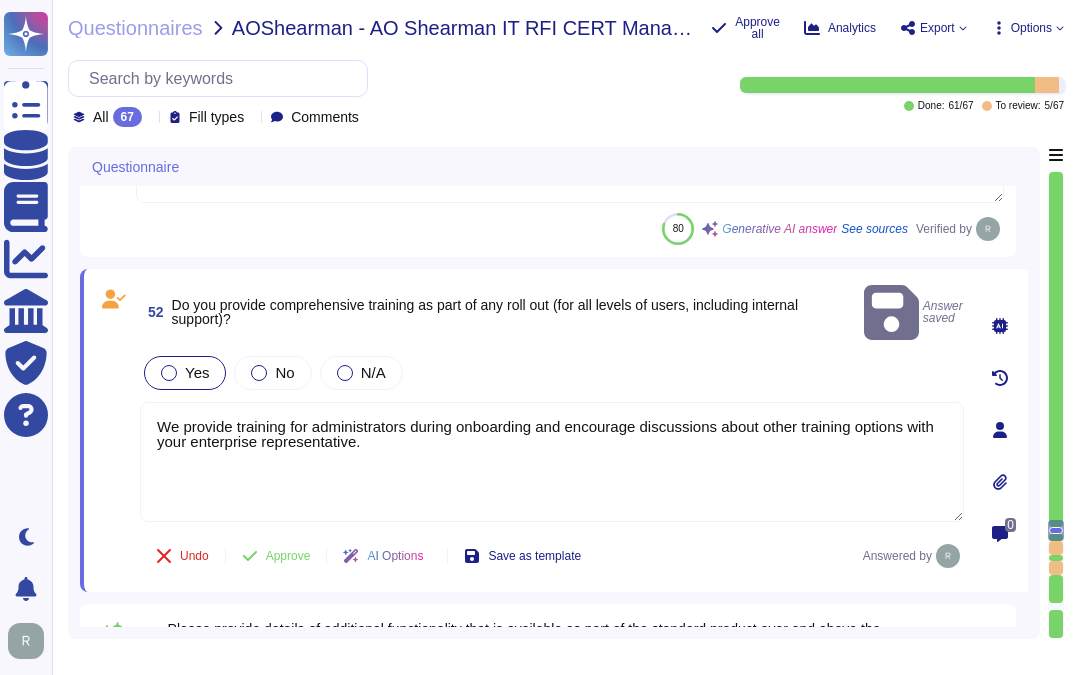 click on "Yes" at bounding box center (185, 373) 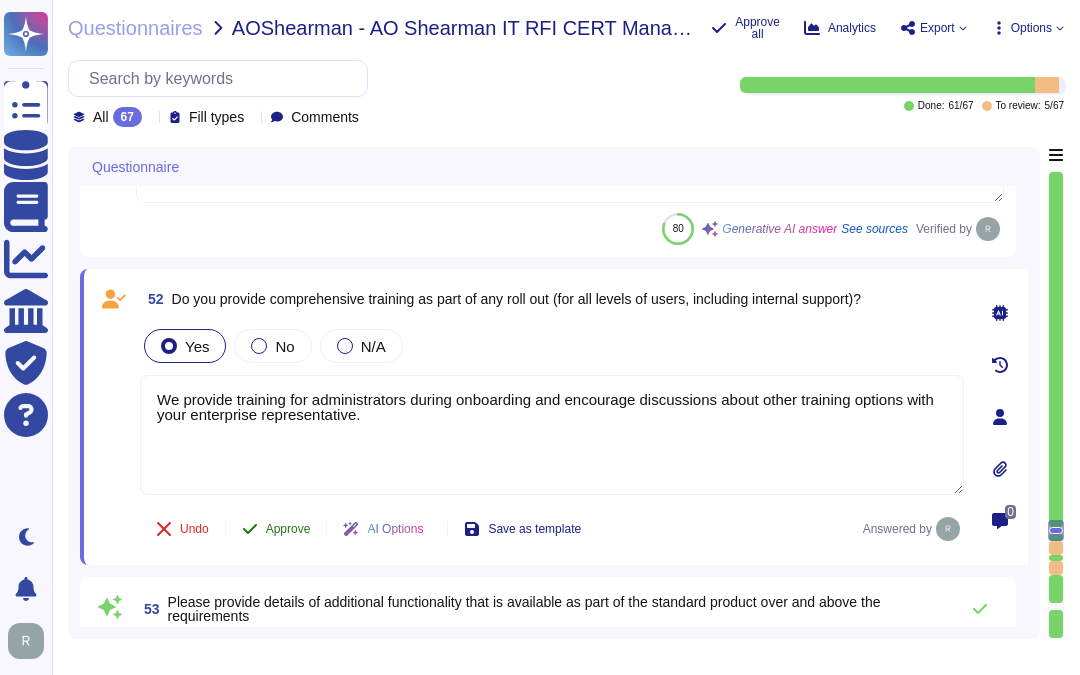 click on "Approve" at bounding box center [288, 529] 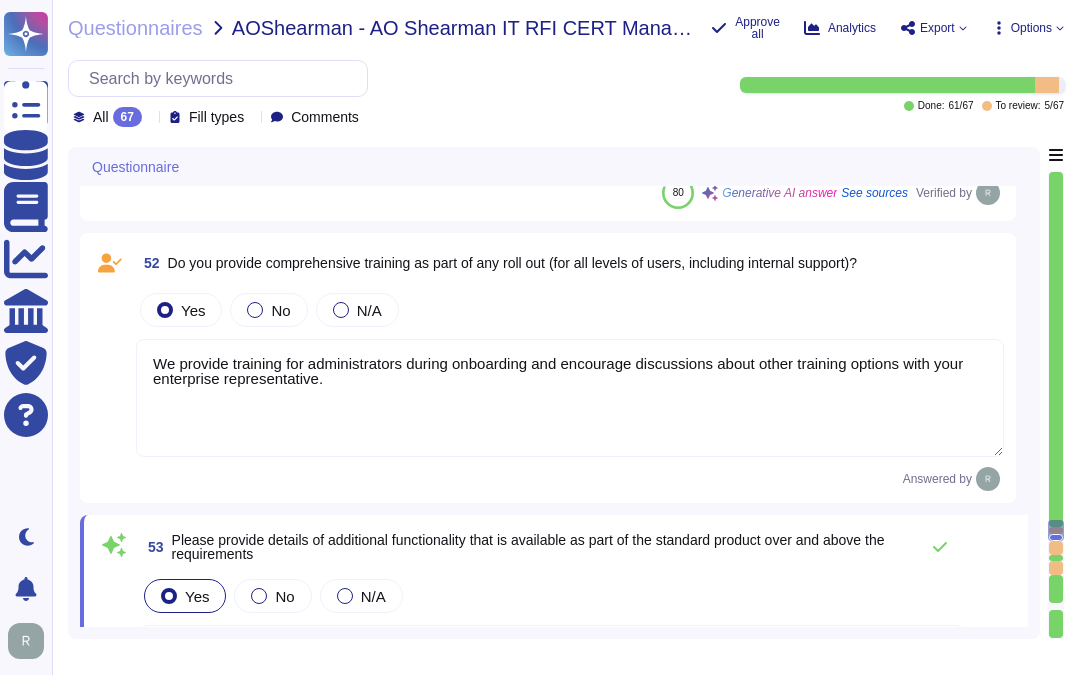 type on "Additional Information" 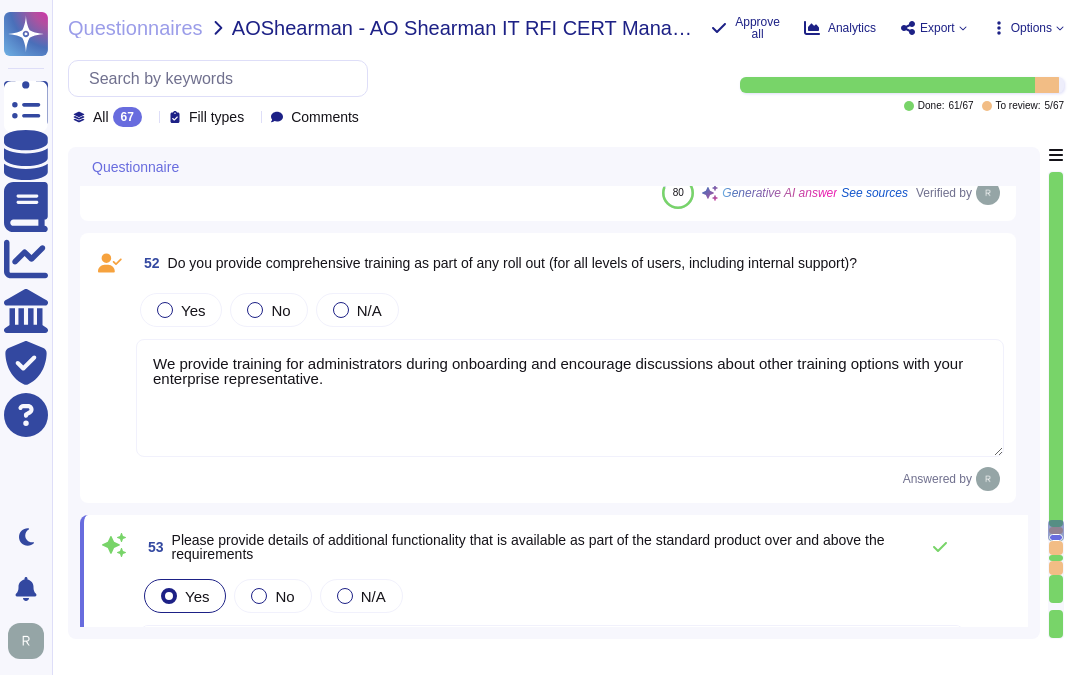 scroll, scrollTop: 12334, scrollLeft: 0, axis: vertical 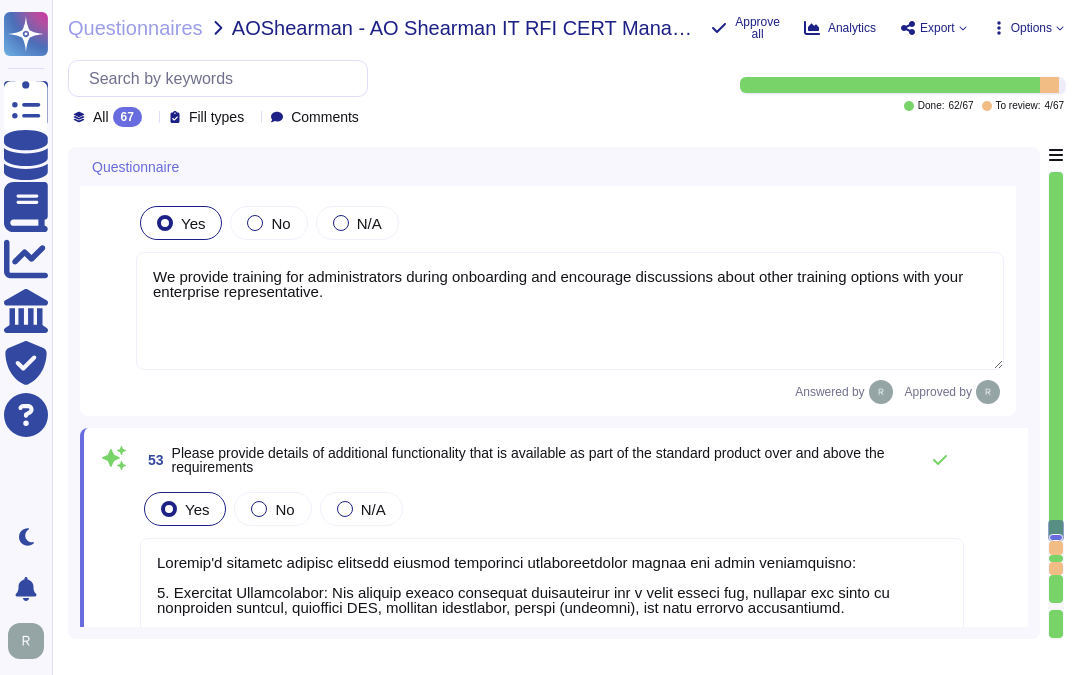 type on "Yes, we have a robust patch management program that allows for flexible delivery of updates and patches, ensuring minimal disruption to service. Our maintenance and updates are scheduled and pre-announced, and we define optimal times for installation to minimize service interruptions. We have a strict change management process and conduct regular scans to apply high-risk patches monthly. Critical vulnerabilities are addressed within four days, and high vulnerabilities within 30 days, ensuring timely updates while maintaining service continuity. Additionally, we test security updates prior to application to ensure they do not negatively impact service availability." 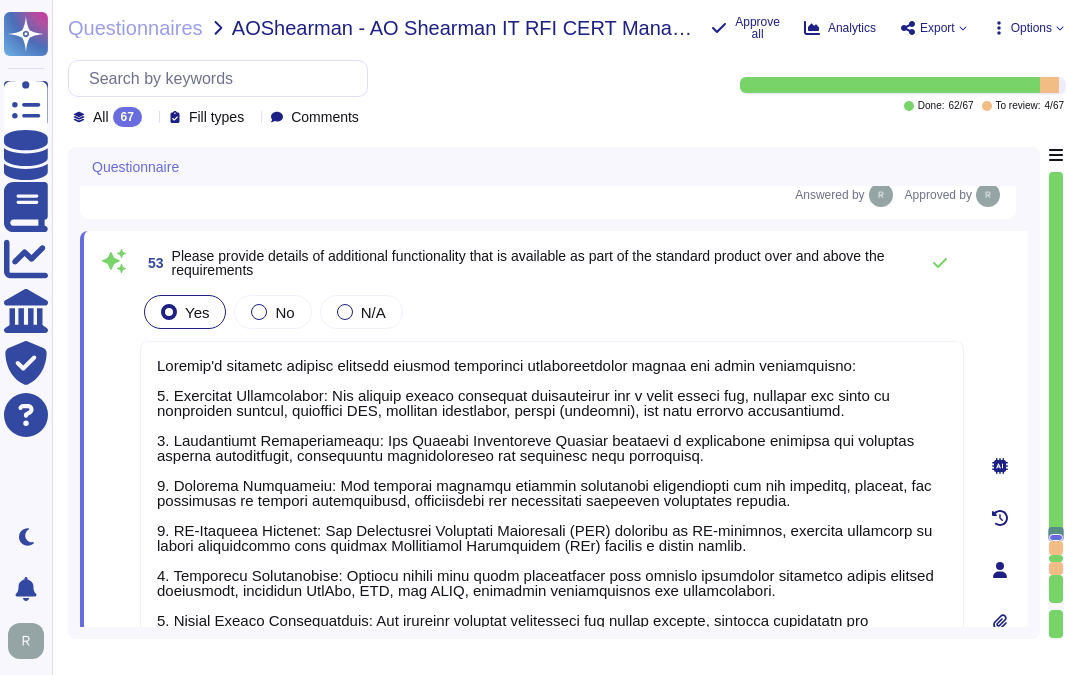 scroll, scrollTop: 12343, scrollLeft: 0, axis: vertical 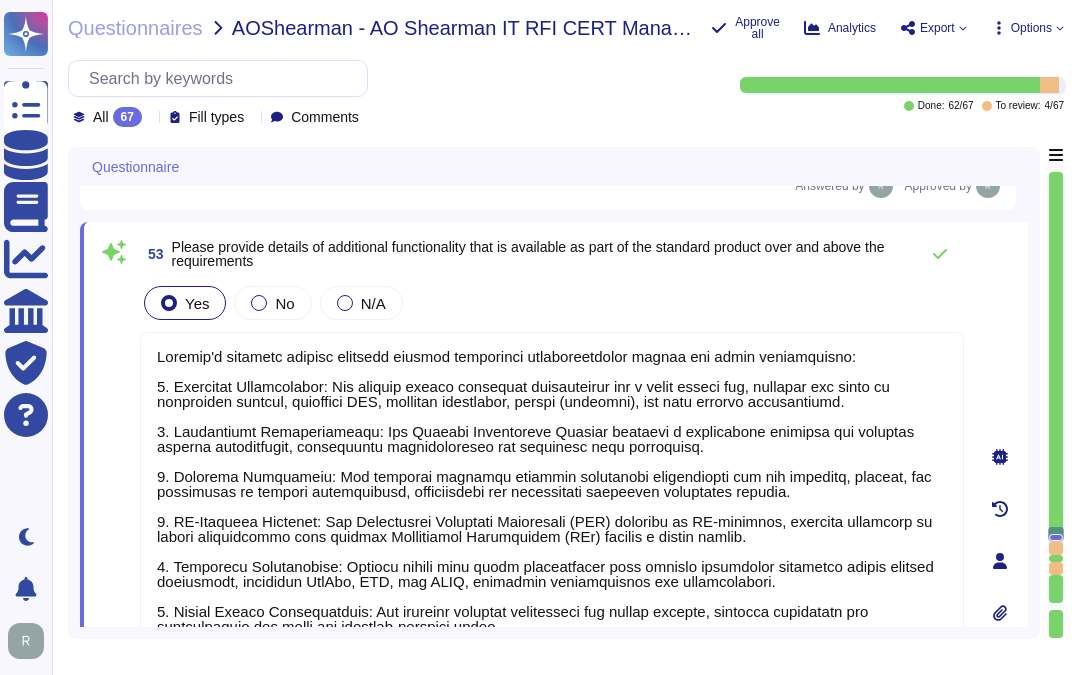 click at bounding box center [150, 117] 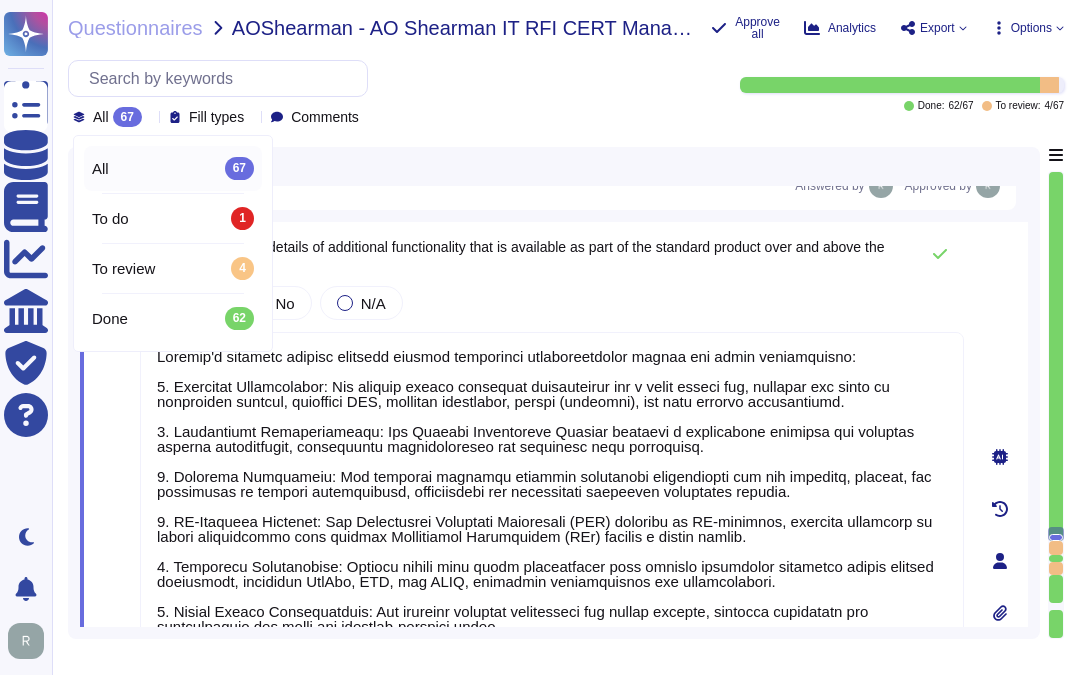 click at bounding box center (150, 117) 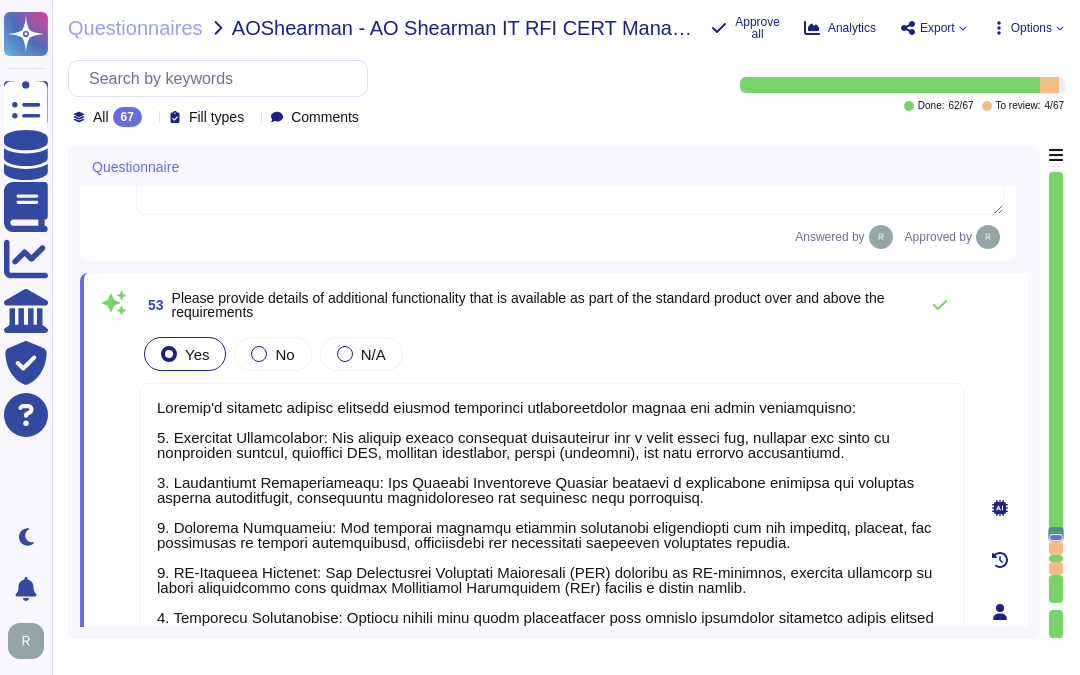 scroll, scrollTop: 12343, scrollLeft: 0, axis: vertical 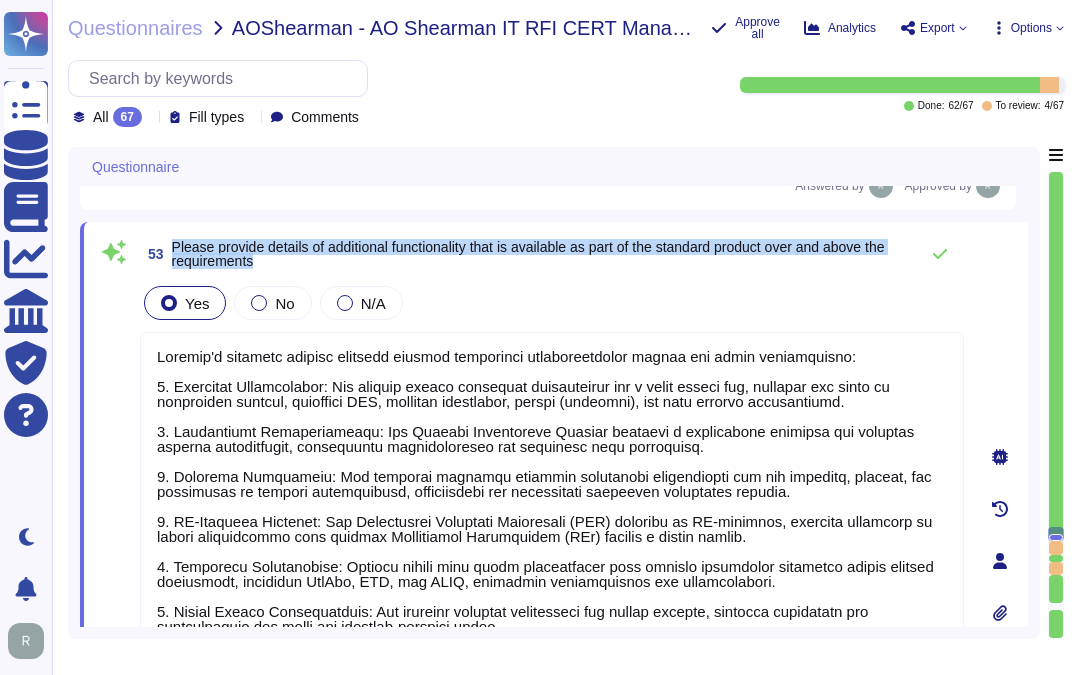 drag, startPoint x: 172, startPoint y: 245, endPoint x: 333, endPoint y: 255, distance: 161.31026 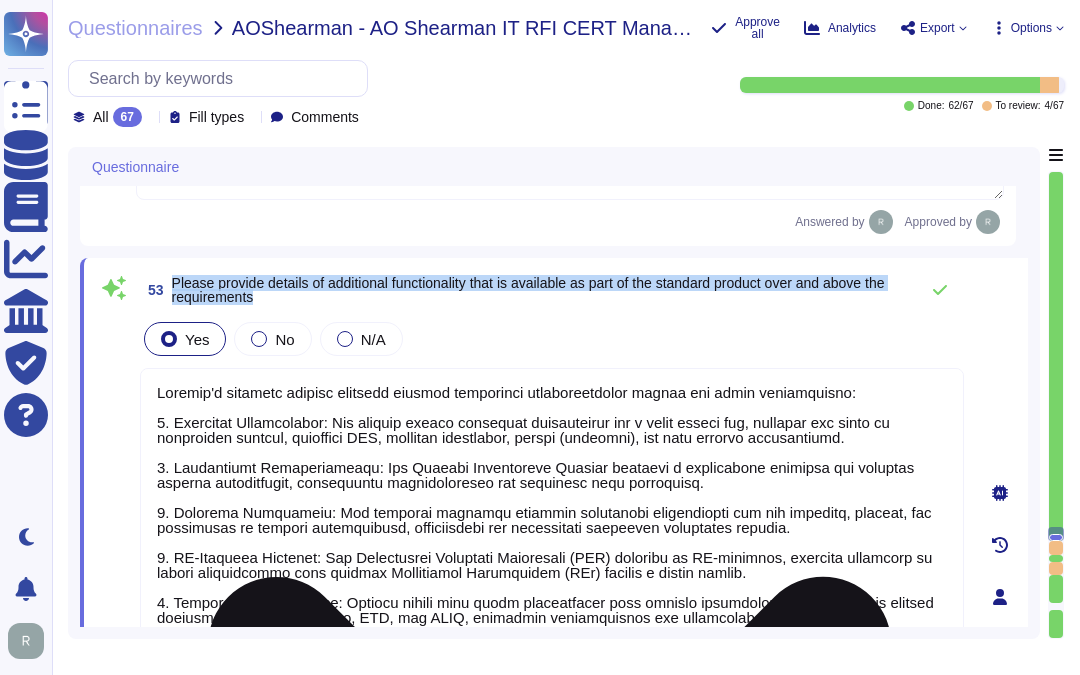 scroll, scrollTop: 12343, scrollLeft: 0, axis: vertical 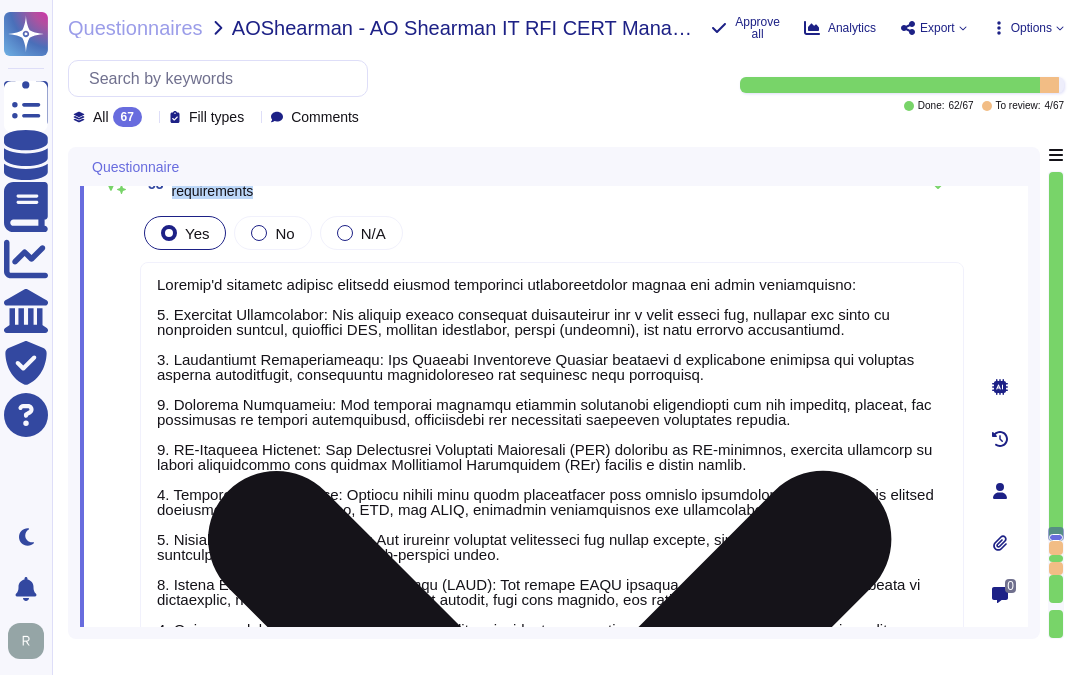 type on "The solution is SAAS Based, with several optional on-premises components." 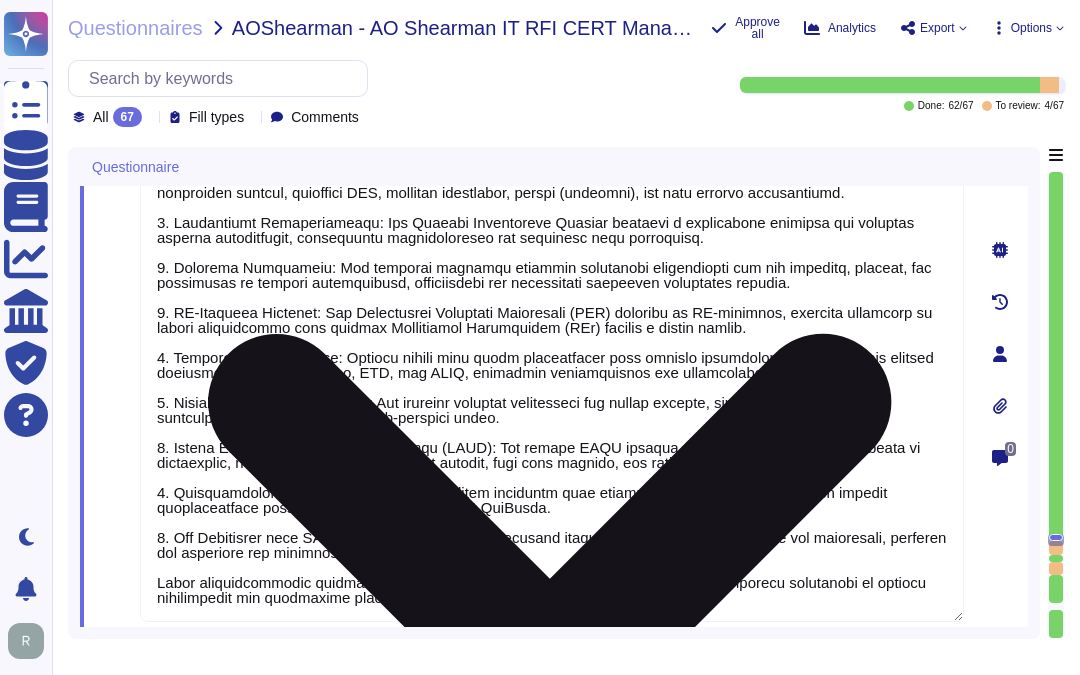 type on "Yes, our solution is available via a Software as a Service (SaaS) model. It is hosted and delivered over the internet, allowing users to access and use the software without the need for local installation. We also have a SaaS portal accessible through popular browsers." 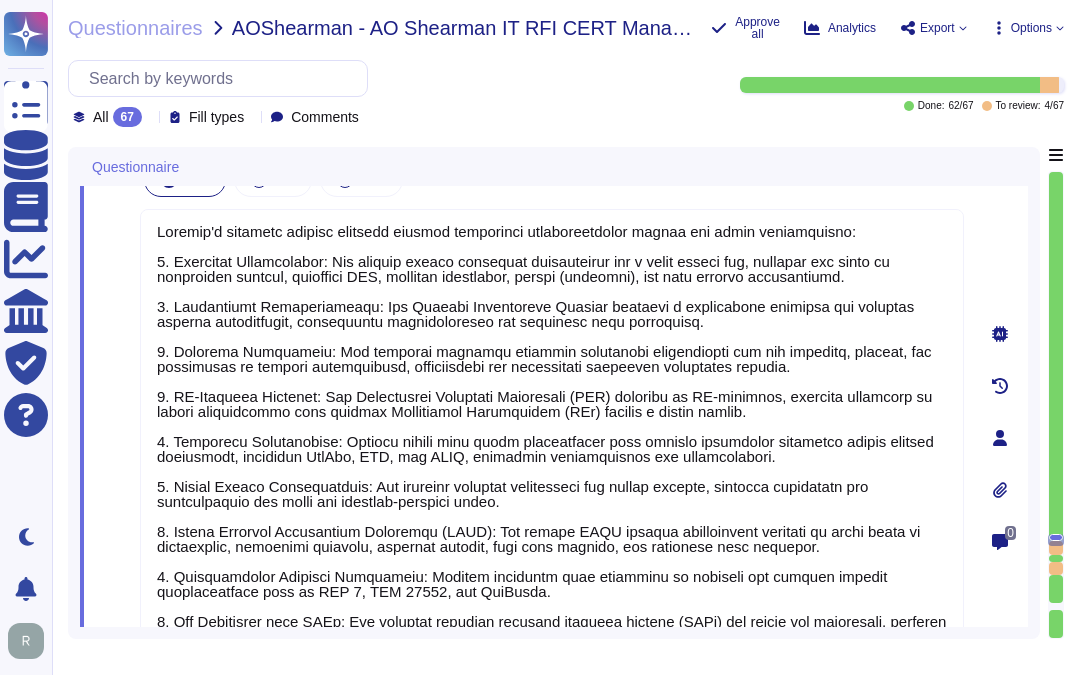 type on "Yes, Sectigo provides comprehensive technical and delivery support for the successful implementation of our products. This includes assistance with deployment, configuration, and migration. Our technical support for deployment and troubleshooting is backed by an extensive knowledge base available on our website. Customers can utilize various support options, including a self-service ticketing system, a phone-based helpdesk, and email communication. Our technical support staff is available 24/7/365, depending on the service agreement in place. For more detailed information and support materials, please visit our website." 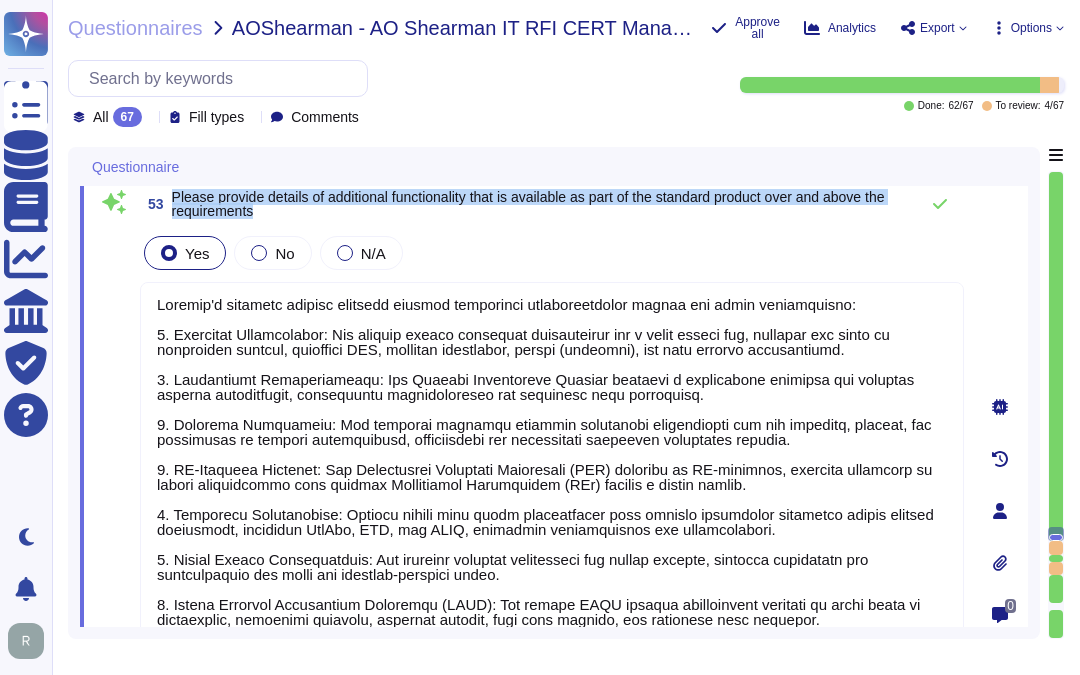 scroll, scrollTop: 12343, scrollLeft: 0, axis: vertical 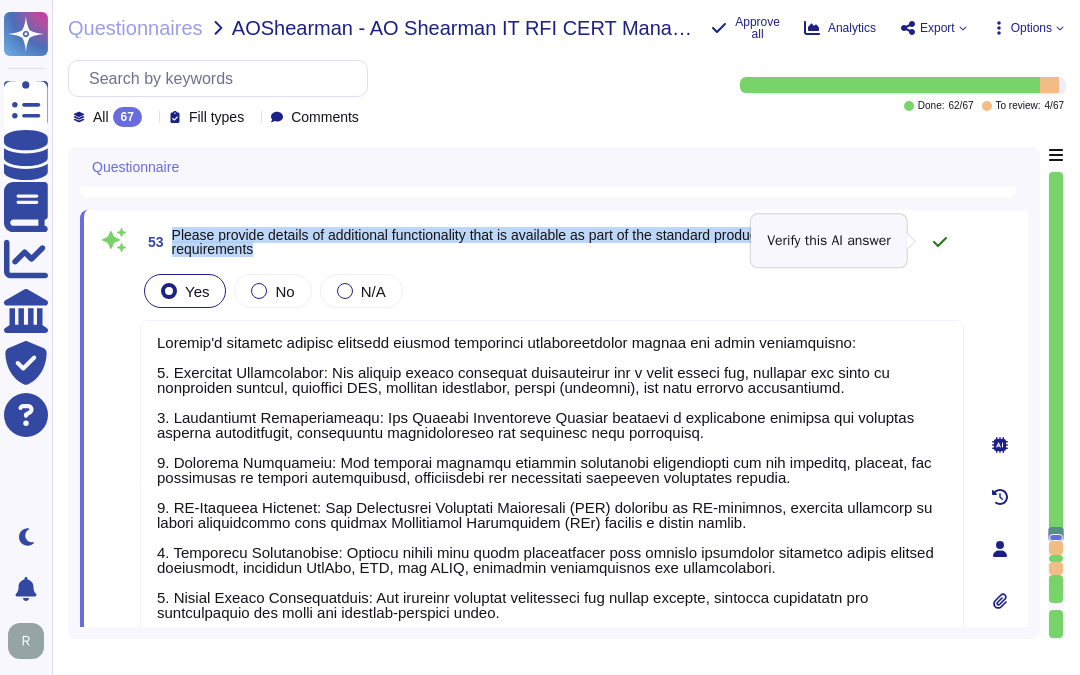 click 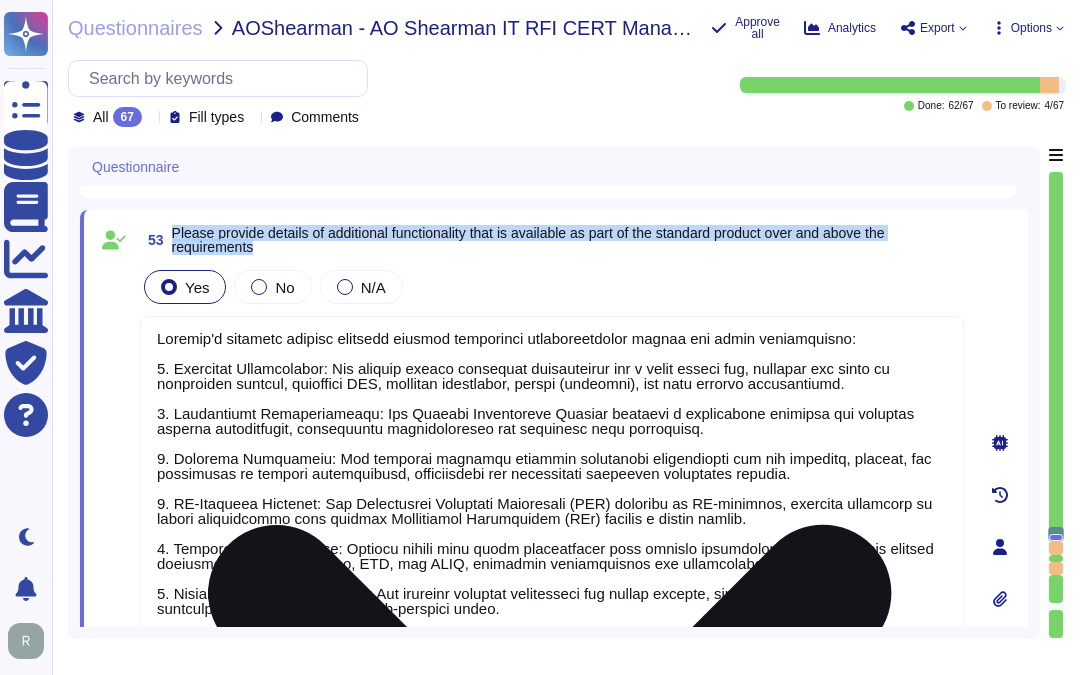 scroll, scrollTop: 0, scrollLeft: 0, axis: both 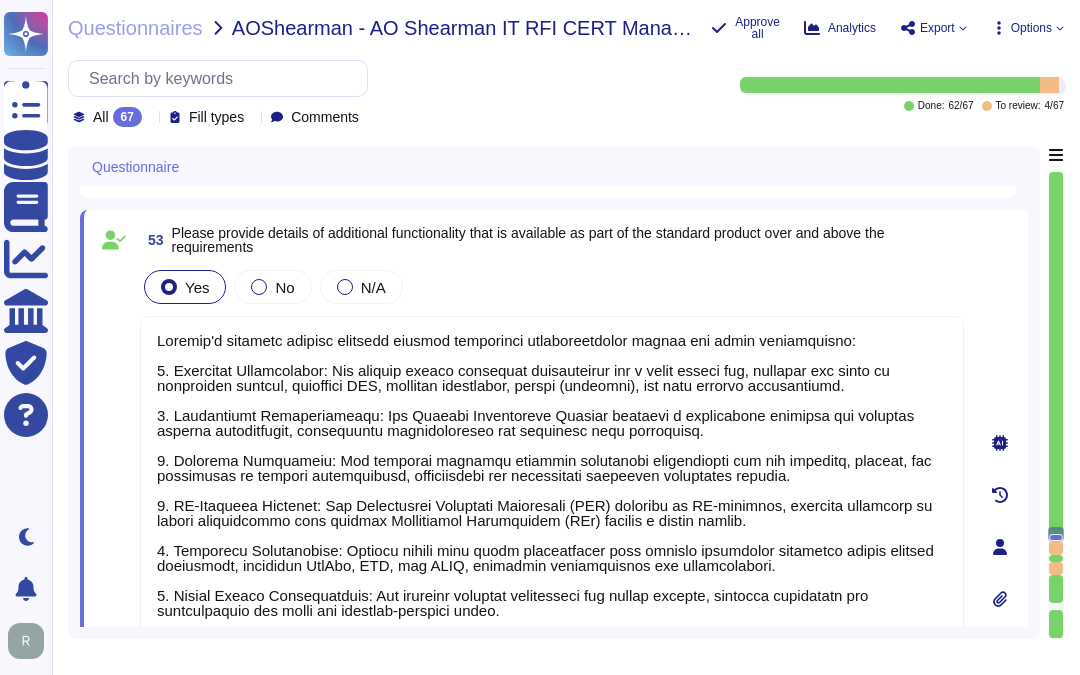 click on "Yes No N/A" at bounding box center (552, 287) 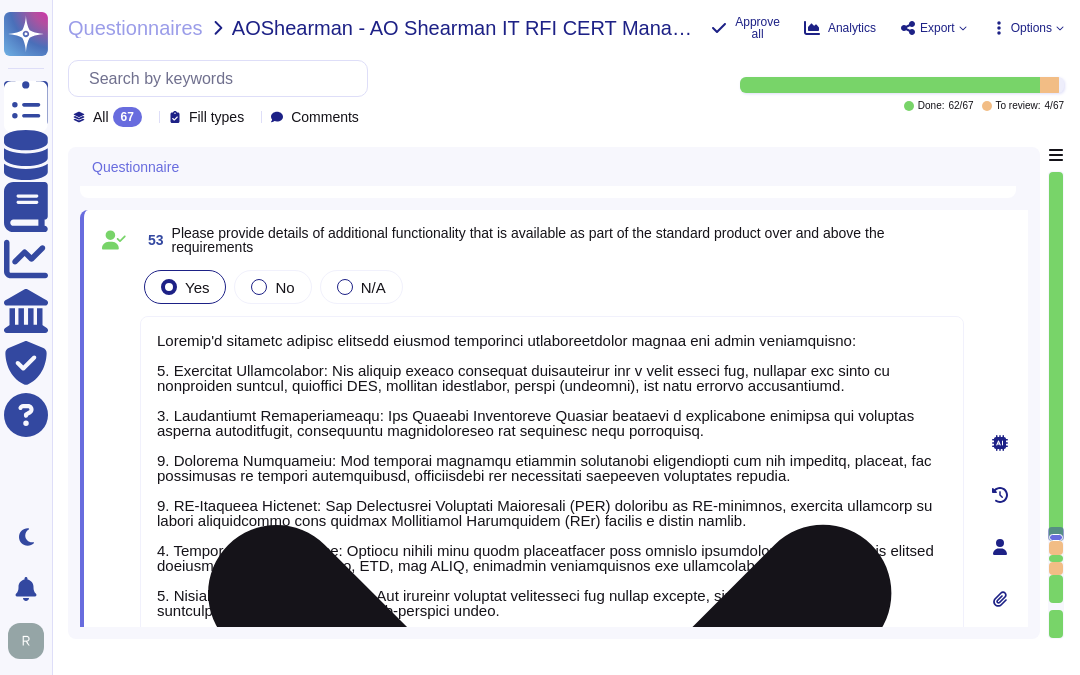 scroll, scrollTop: 2, scrollLeft: 0, axis: vertical 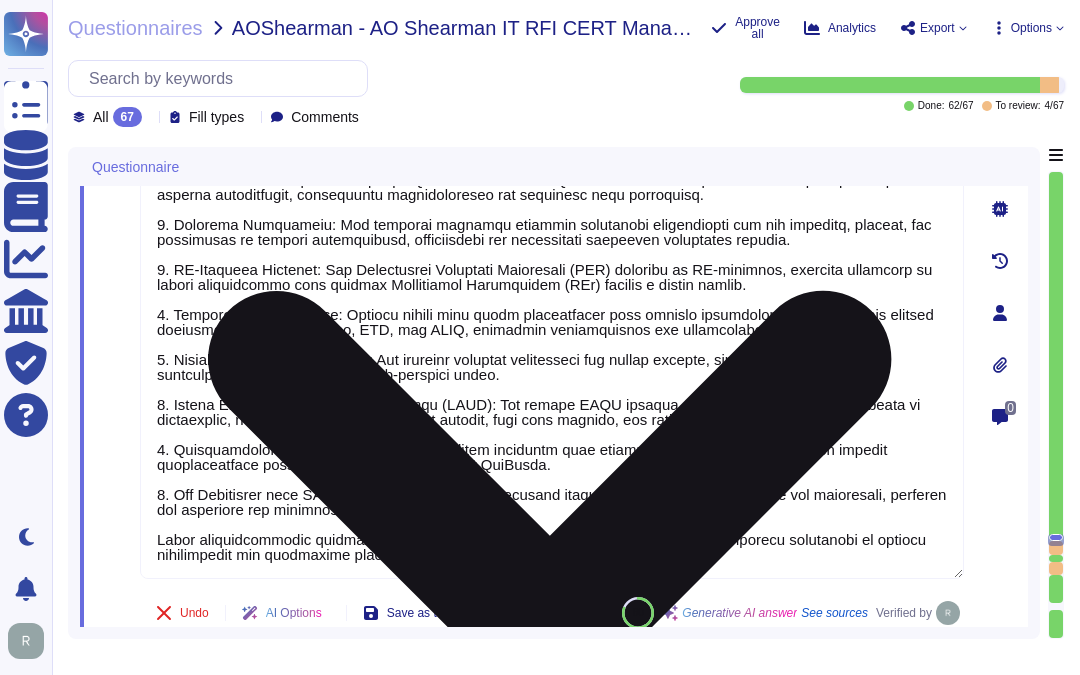 type on "Yes, our solution is available via a Software as a Service (SaaS) model. It is hosted and delivered over the internet, allowing users to access and use the software without the need for local installation. We also have a SaaS portal accessible through popular browsers." 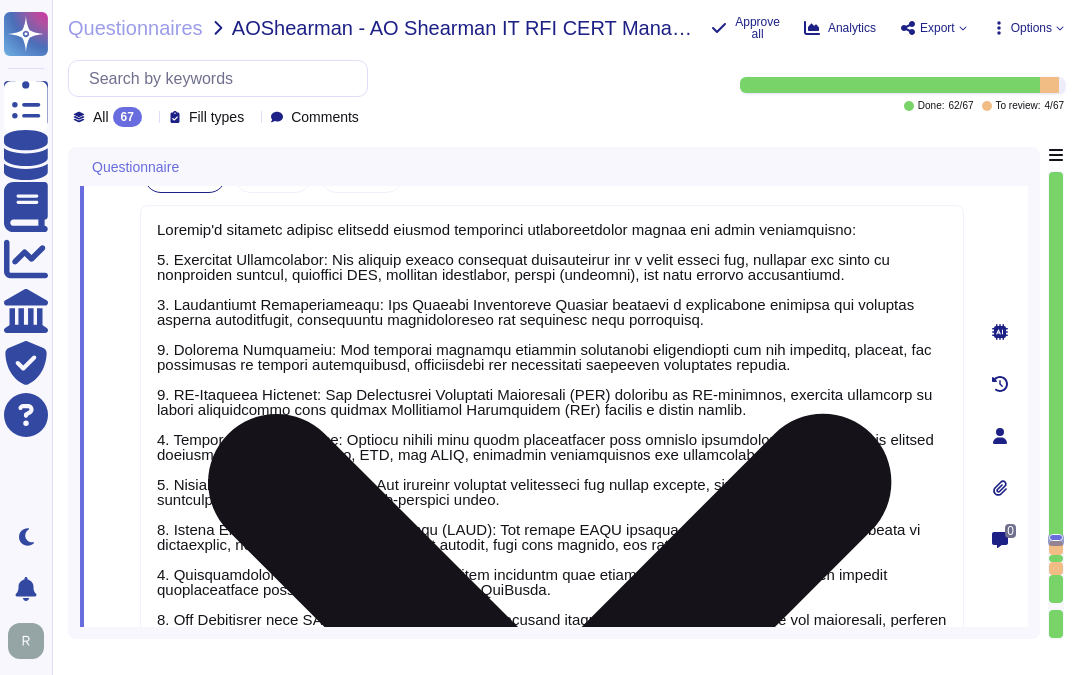 type on "Yes, Sectigo provides comprehensive technical and delivery support for the successful implementation of our products. This includes assistance with deployment, configuration, and migration. Our technical support for deployment and troubleshooting is backed by an extensive knowledge base available on our website. Customers can utilize various support options, including a self-service ticketing system, a phone-based helpdesk, and email communication. Our technical support staff is available 24/7/365, depending on the service agreement in place. For more detailed information and support materials, please visit our website." 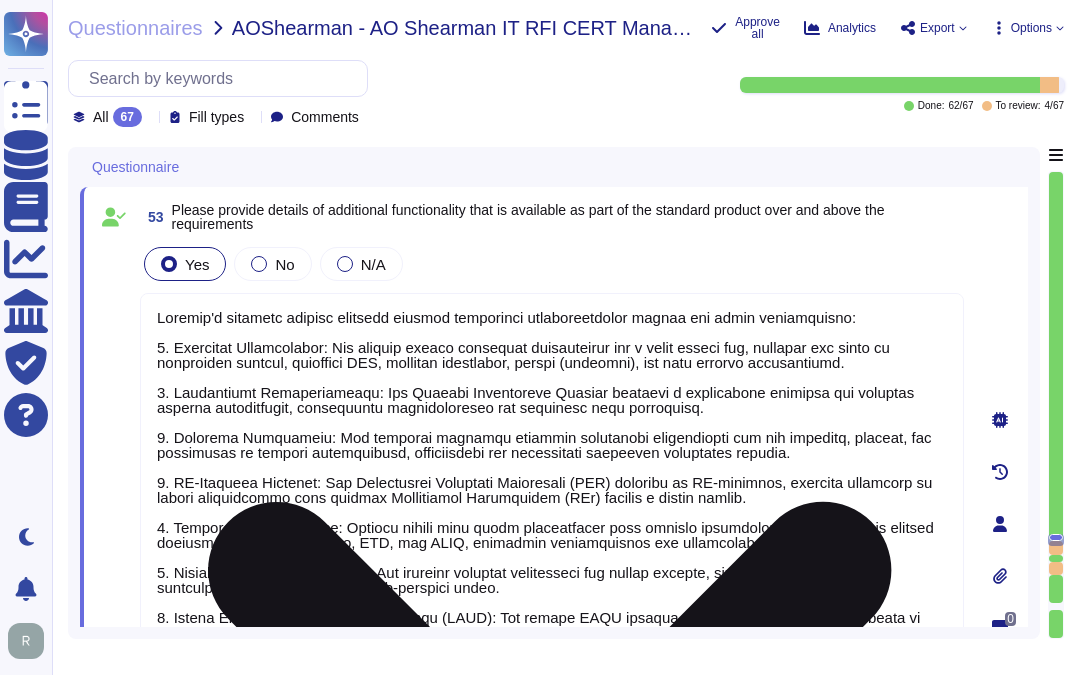 scroll, scrollTop: 12232, scrollLeft: 0, axis: vertical 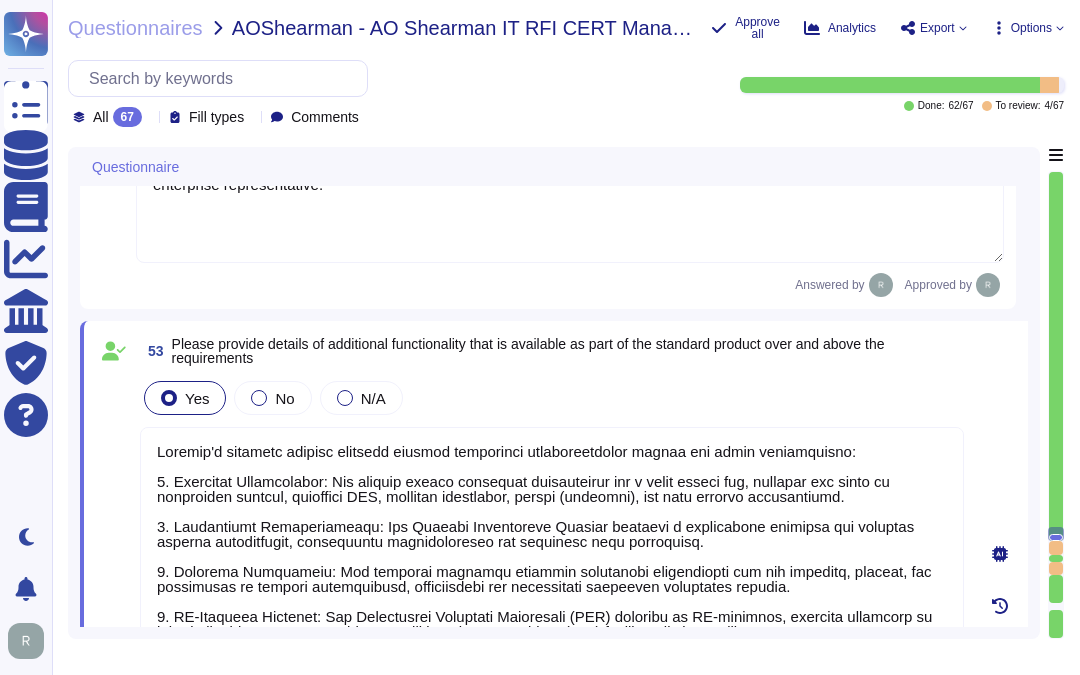 click on "Please provide details of additional functionality that is available as part of the standard product over and above the requirements" at bounding box center (568, 351) 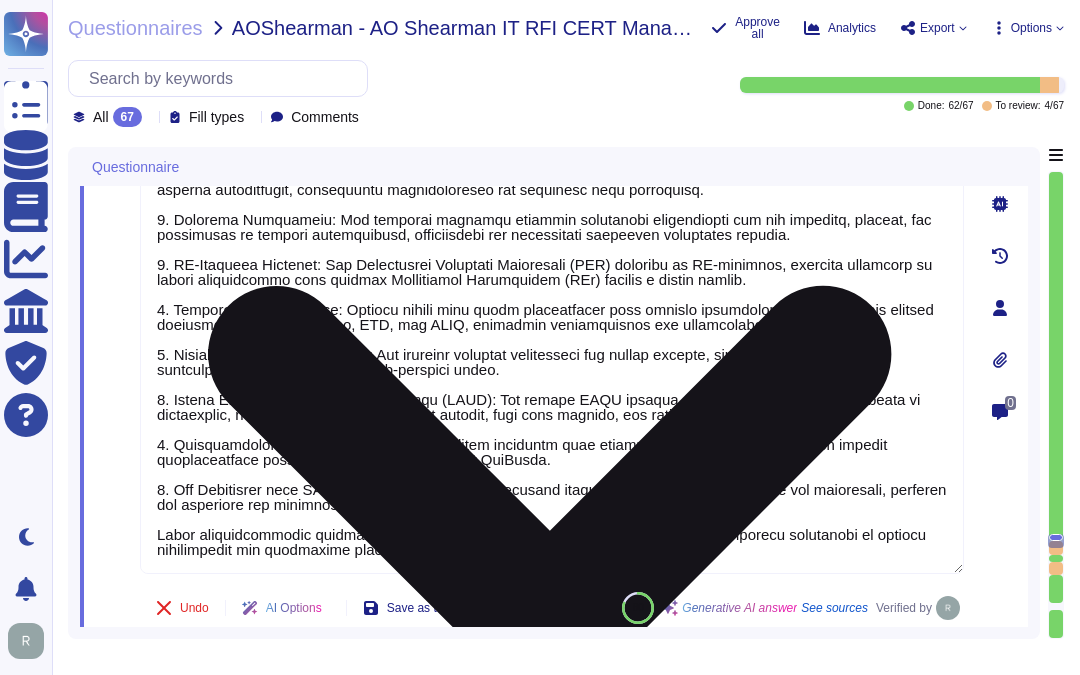 type on "Yes, our solution is available via a Software as a Service (SaaS) model. It is hosted and delivered over the internet, allowing users to access and use the software without the need for local installation. We also have a SaaS portal accessible through popular browsers." 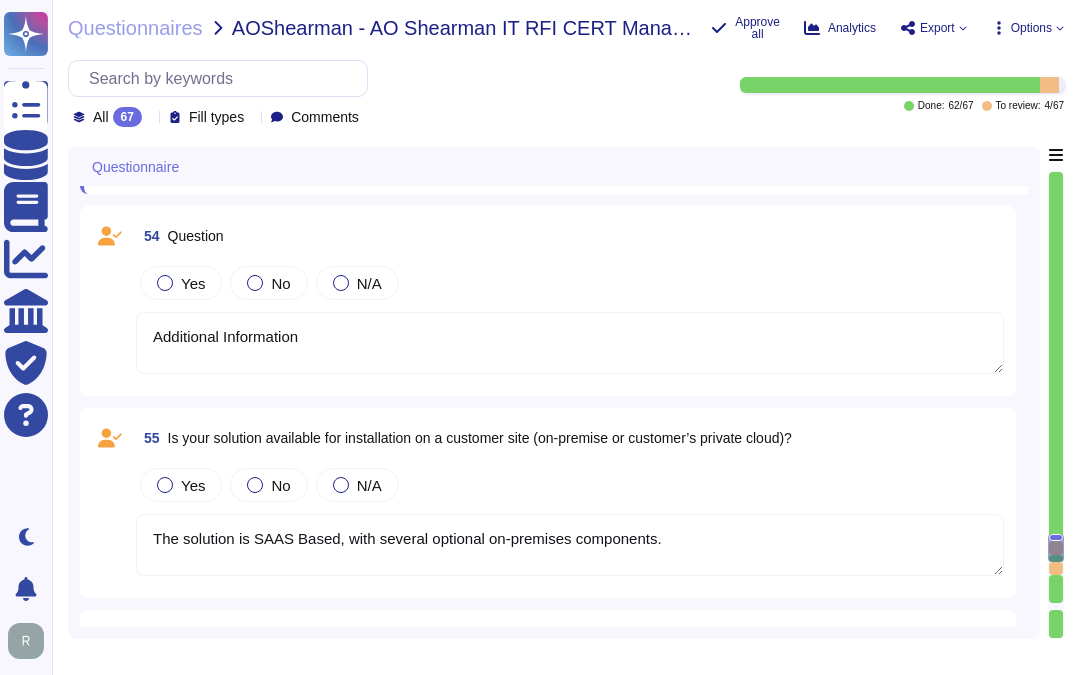 type on "The solution is hosted in the US, or the EU." 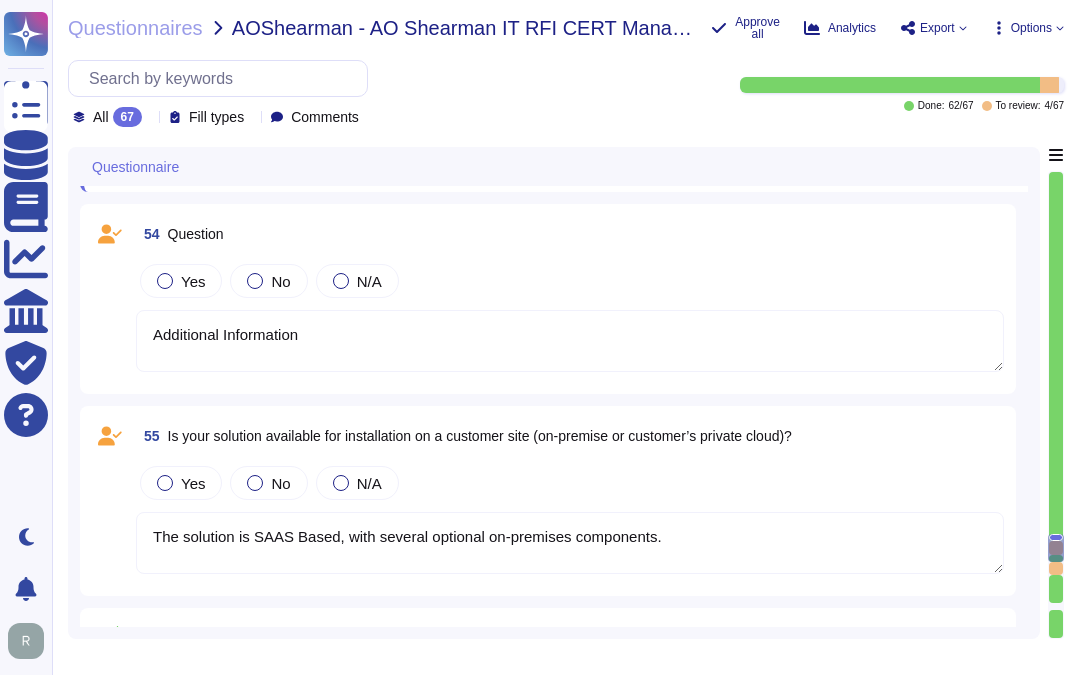 click on "Question" at bounding box center (196, 234) 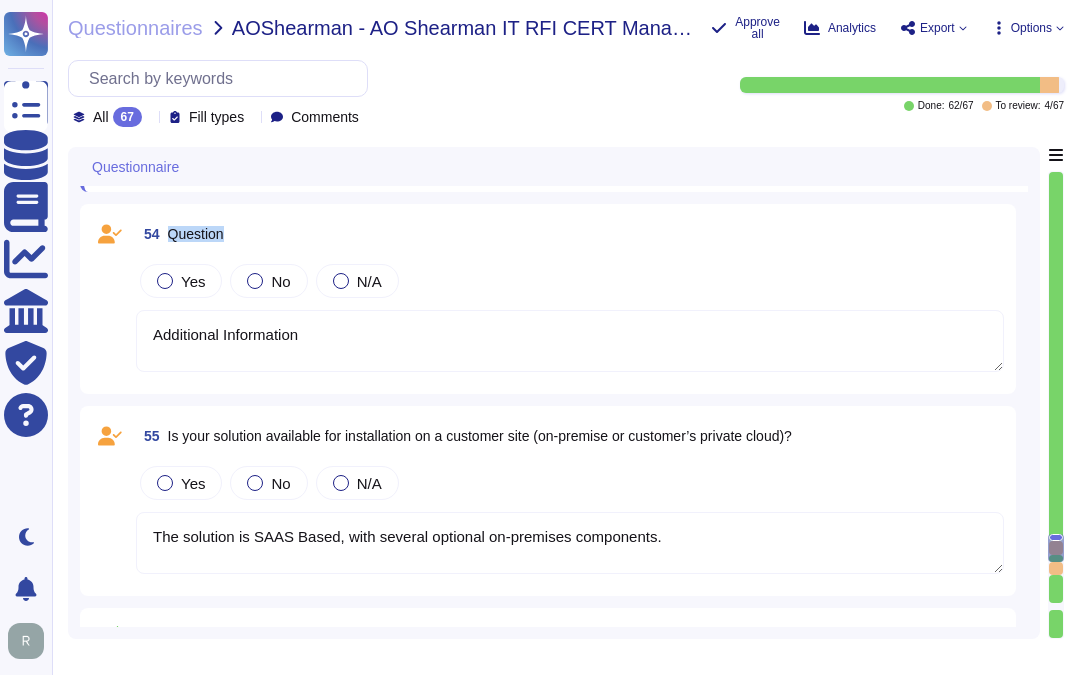 click on "54 Question" at bounding box center [180, 234] 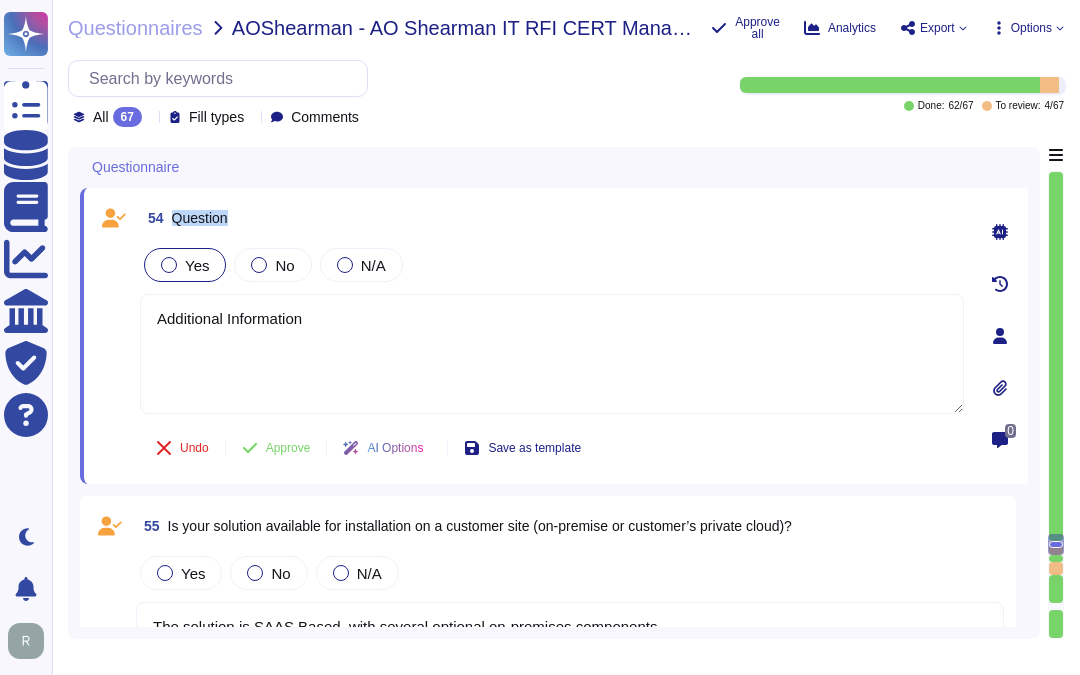 click at bounding box center (169, 265) 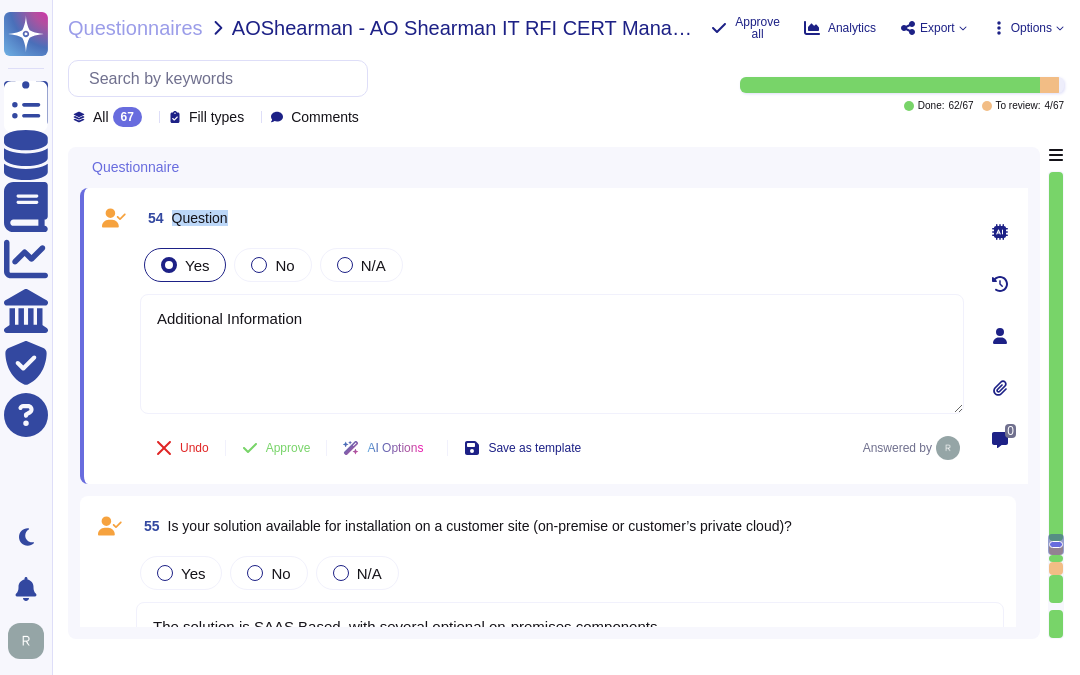 click on "54 Question" at bounding box center (552, 218) 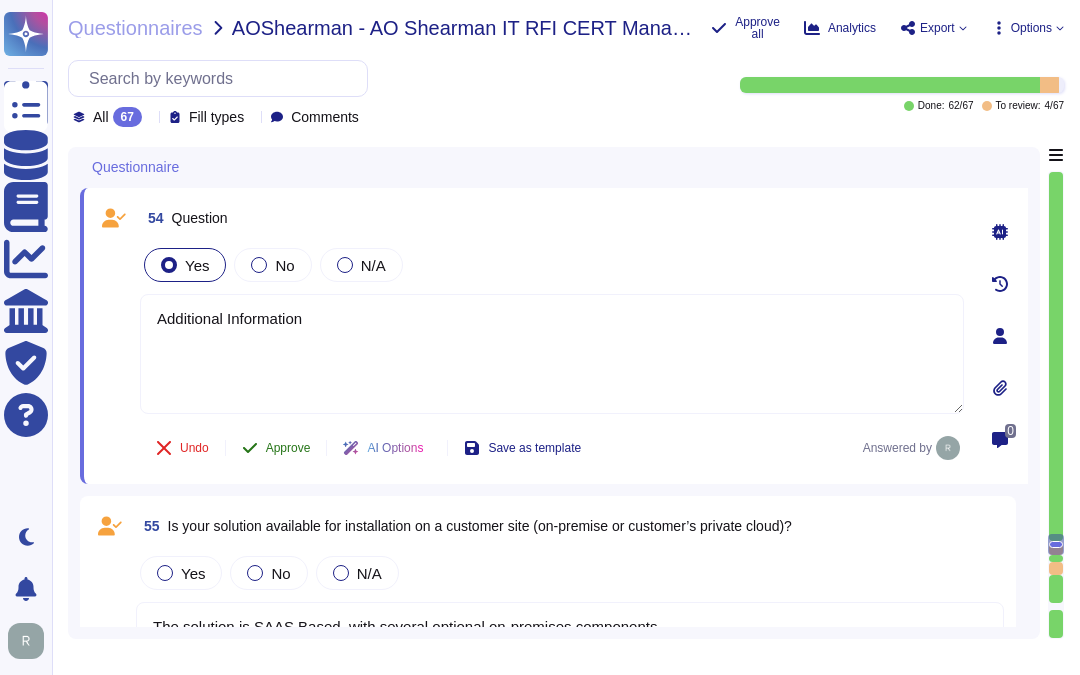 click on "Approve" at bounding box center [288, 448] 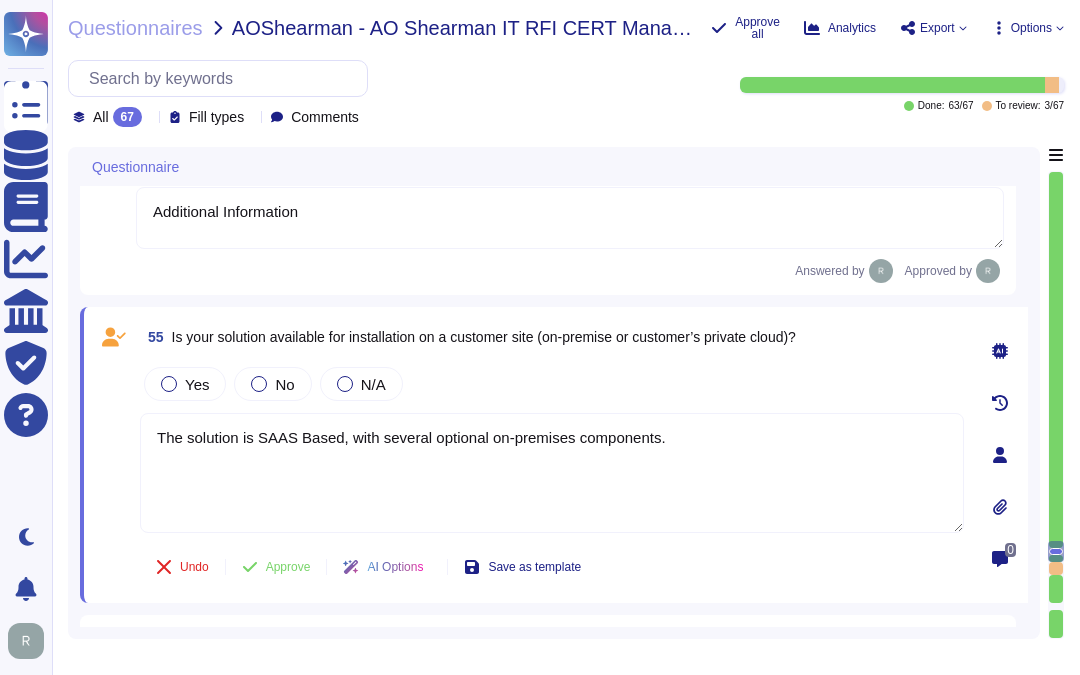 scroll, scrollTop: 13214, scrollLeft: 0, axis: vertical 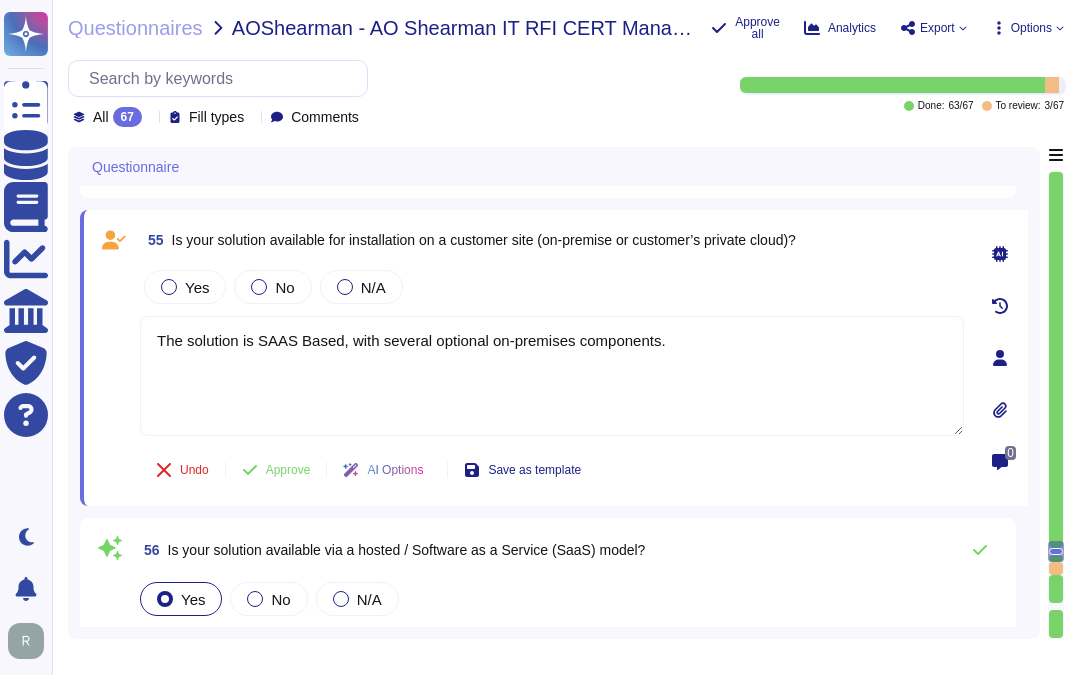 type on "Additional Information" 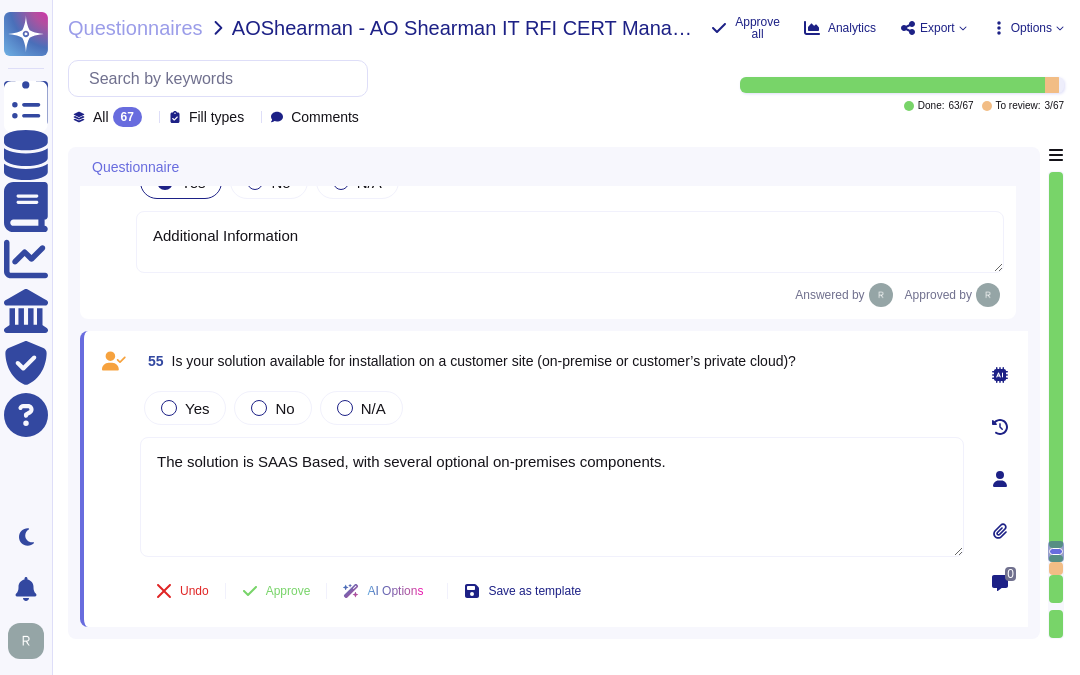 scroll, scrollTop: 13214, scrollLeft: 0, axis: vertical 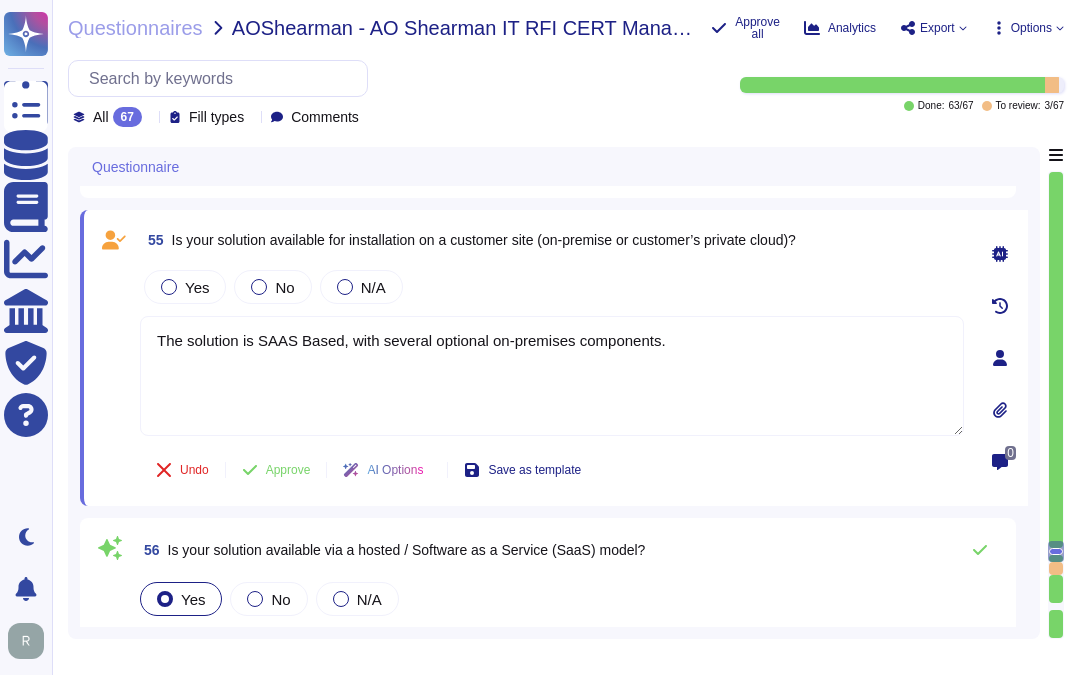 click 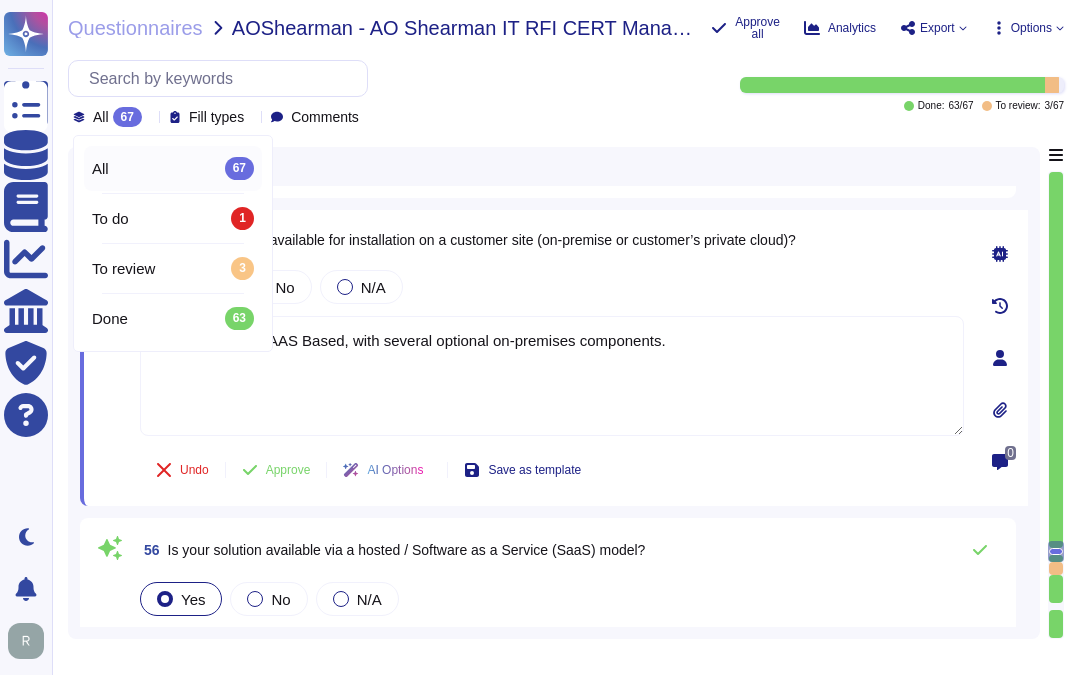 click 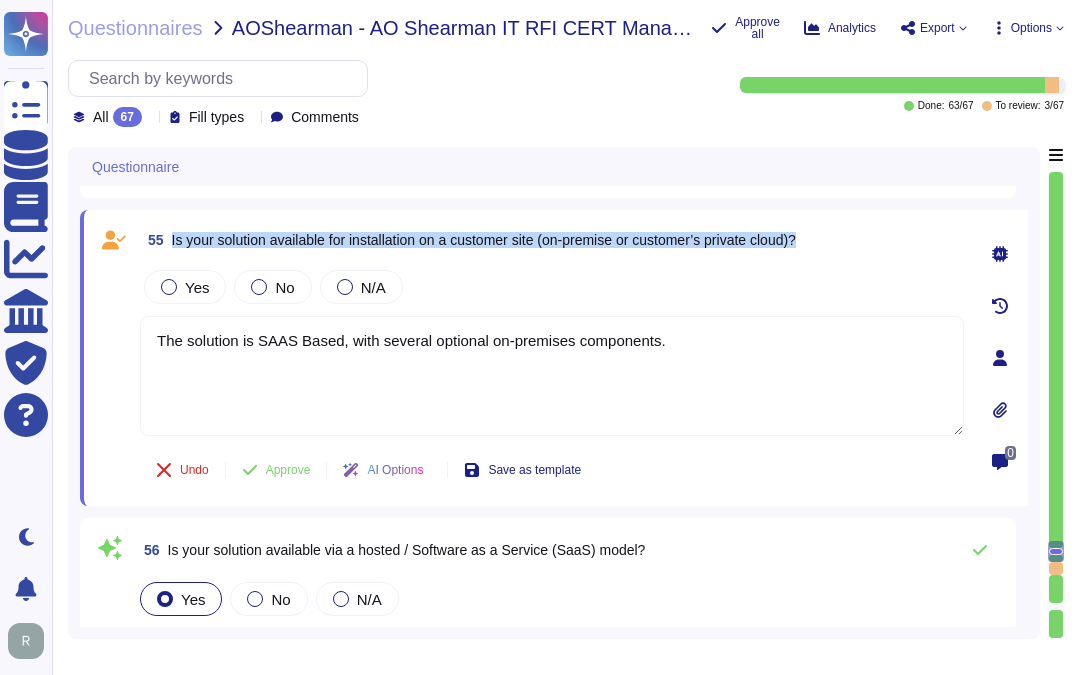 drag, startPoint x: 171, startPoint y: 237, endPoint x: 815, endPoint y: 241, distance: 644.01245 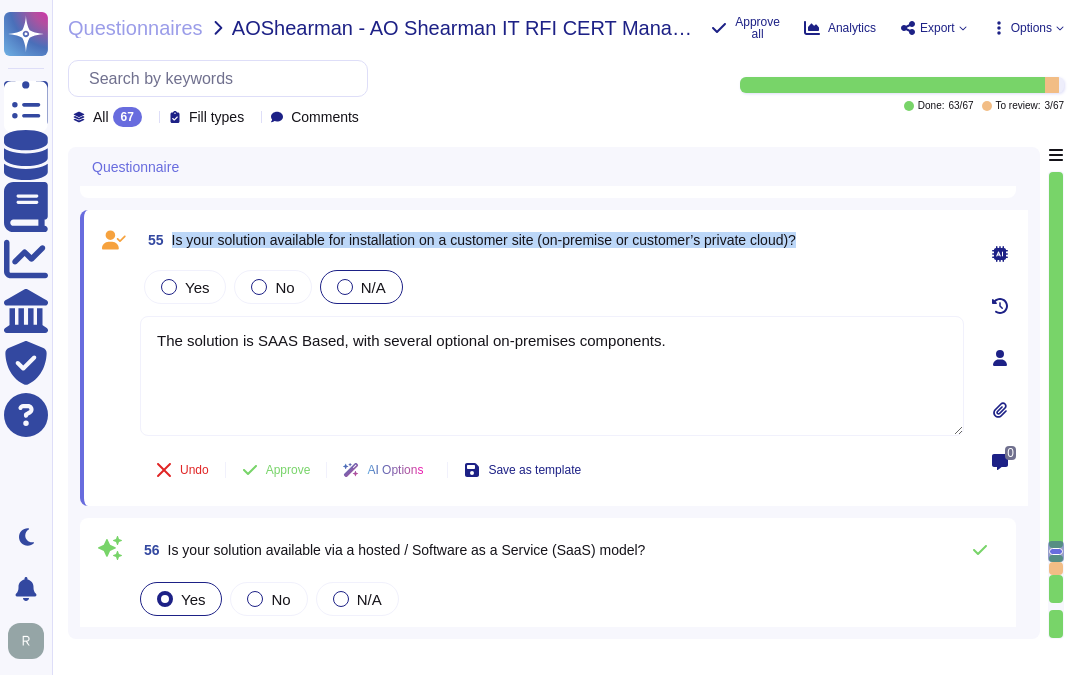 click at bounding box center (345, 287) 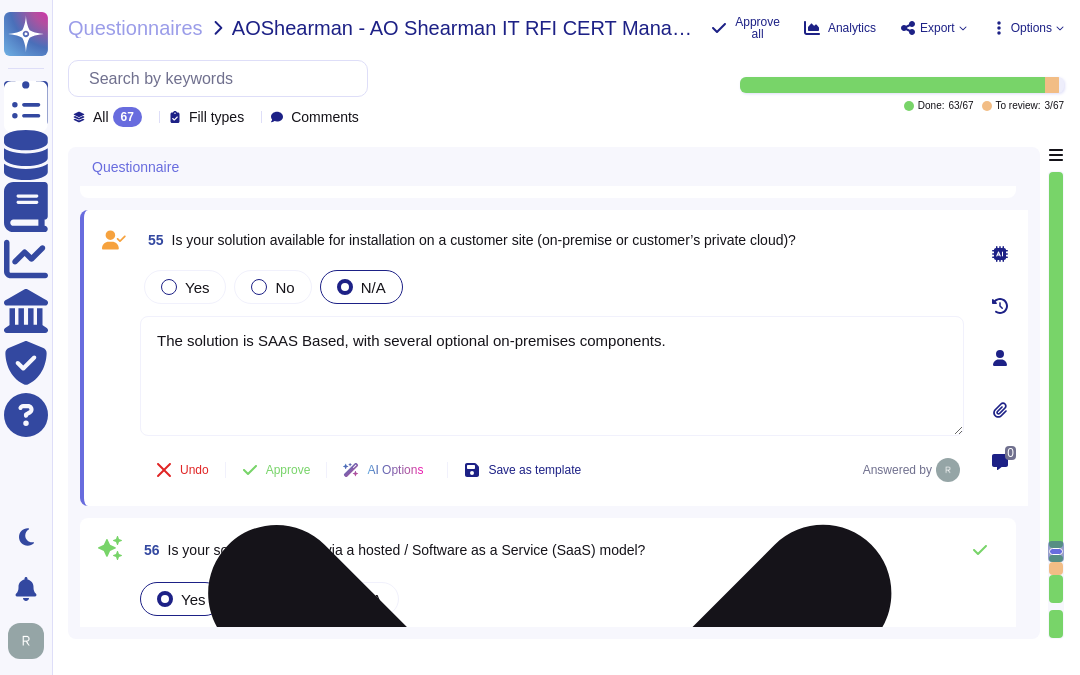 click on "The solution is SAAS Based, with several optional on-premises components." at bounding box center (552, 376) 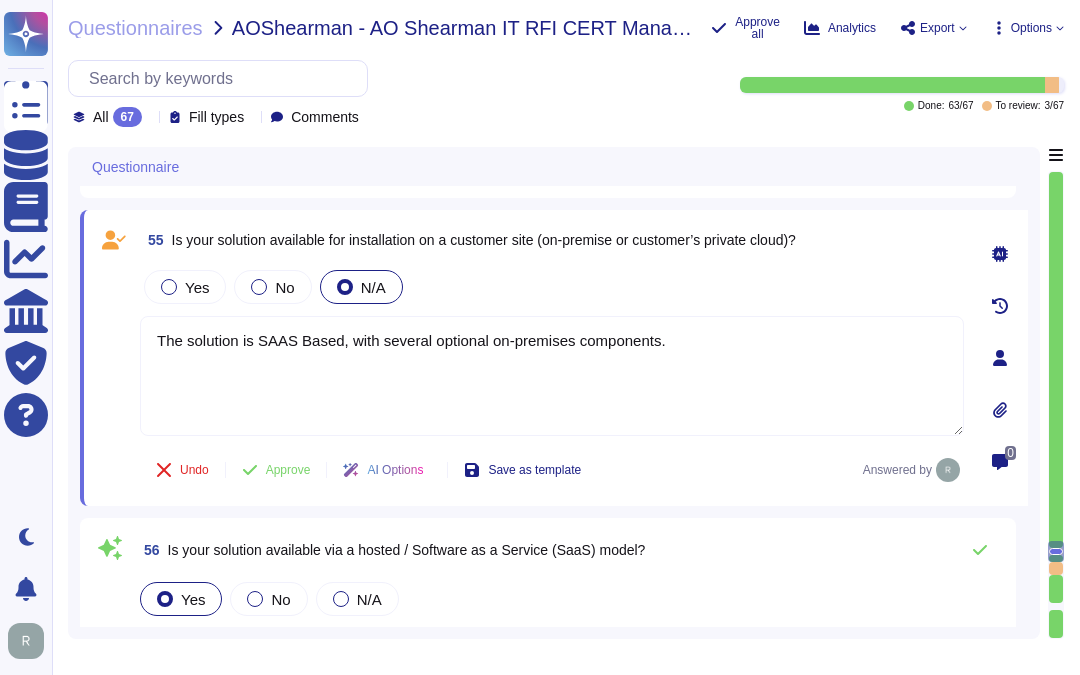 drag, startPoint x: 686, startPoint y: 334, endPoint x: 97, endPoint y: 325, distance: 589.0688 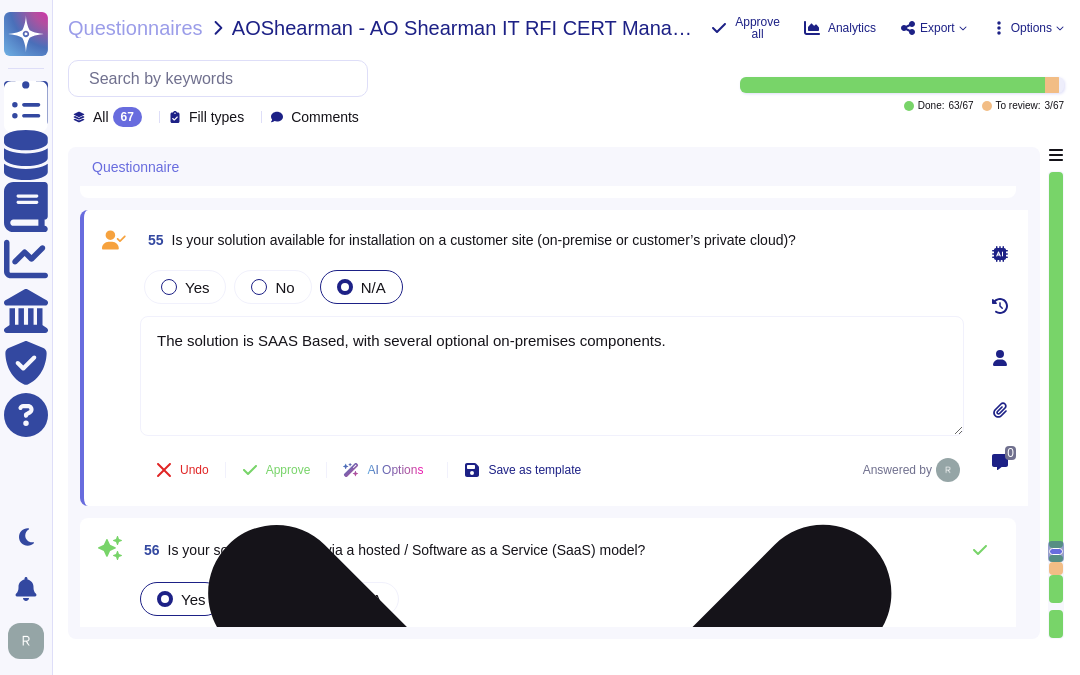 paste on "Our service is deployed as a Software as a Service (SaaS), which means it is hosted and delivered over the internet. Users can access and use the software through a SaaS portal without the need for local installation, and it is compatible with popular browser" 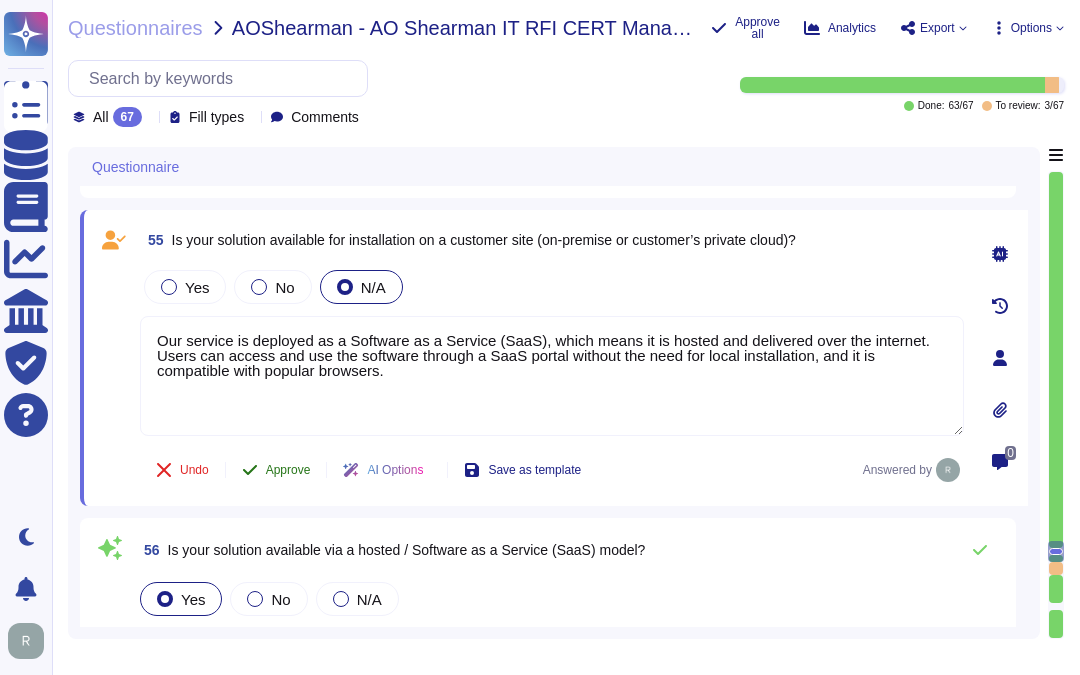 type on "Our service is deployed as a Software as a Service (SaaS), which means it is hosted and delivered over the internet. Users can access and use the software through a SaaS portal without the need for local installation, and it is compatible with popular browsers." 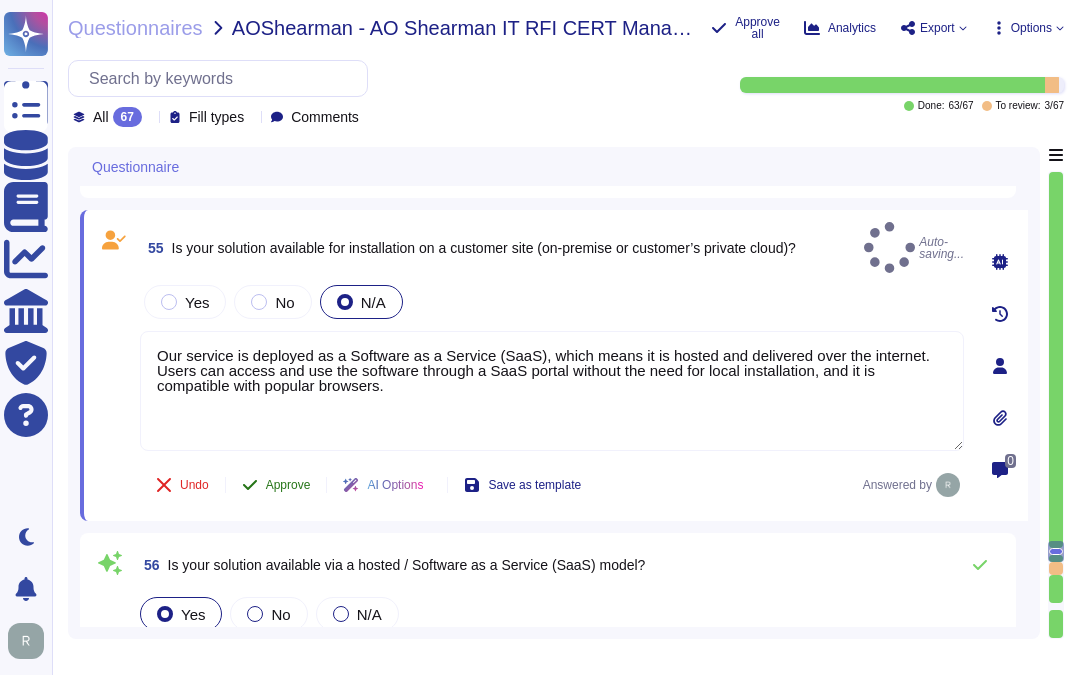 click on "Approve" at bounding box center (288, 485) 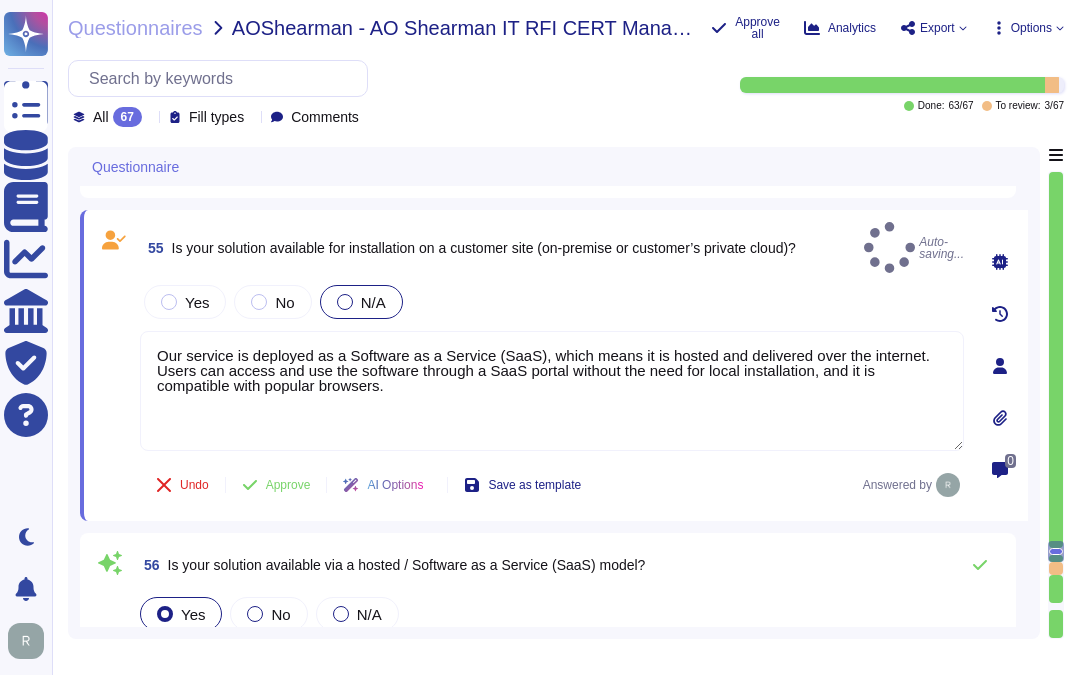 scroll, scrollTop: 13222, scrollLeft: 0, axis: vertical 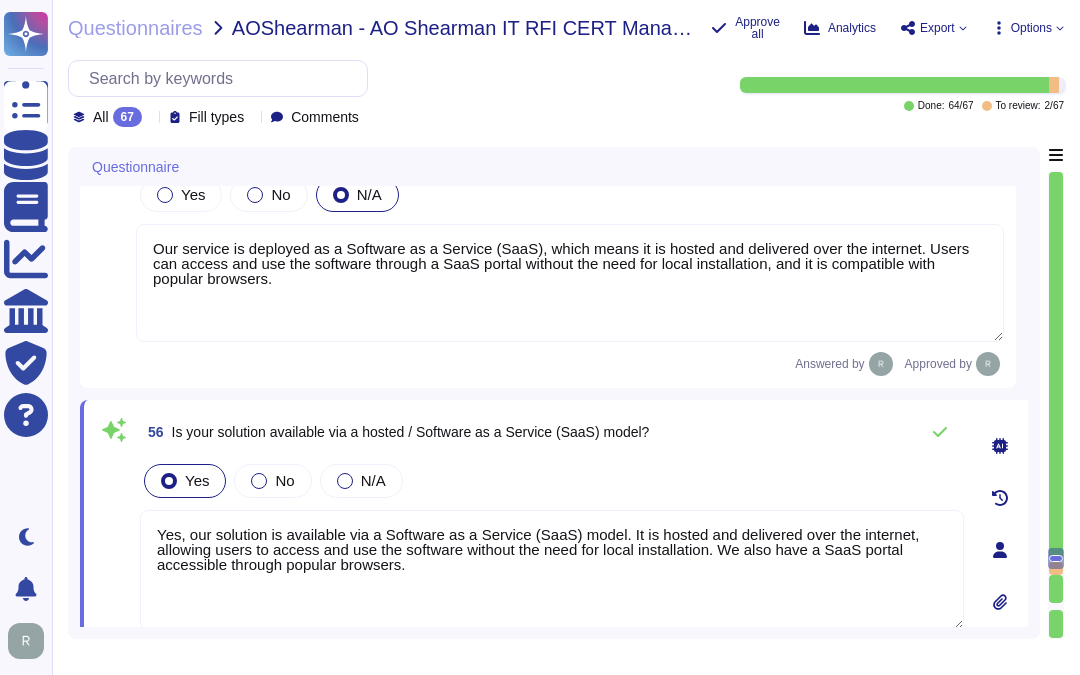 type on "Sectigo provides a comprehensive technical support operation that includes:
1. Support Hours: Our technical support staff is available [NUMBER]/[NUMBER]/[NUMBER], depending on the service agreement in place.
2. Support Channels:
- Self-Service Ticketing System: Customers can submit support requests at their convenience.
- Phone-Based Helpdesk:
- US: +1 [PHONE]
- Non-US: +1 [PHONE]
- Email Communication: Customers can reach out for support via email.
- SaaS Platform for Managing Certificates: A dedicated platform for managing certificate-related requests.
3. Incident Response: In the event of an incident, support requests are managed according to a formal Incident Response Plan, which includes escalation procedures for security events. The VP of IT or a delegate is responsible for coordinating the technical aspects of incident responses.
4. Response Time: We strive to respond to all legitimate support requests within one month, although this may vary based on the complexity and volume of ..." 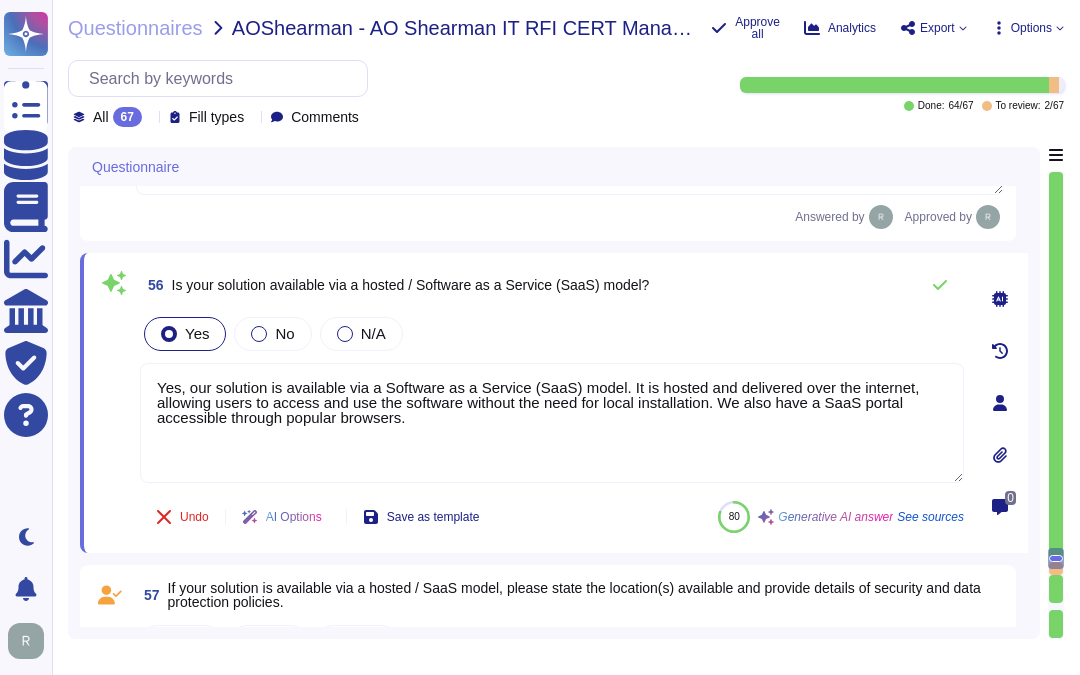 scroll, scrollTop: 13484, scrollLeft: 0, axis: vertical 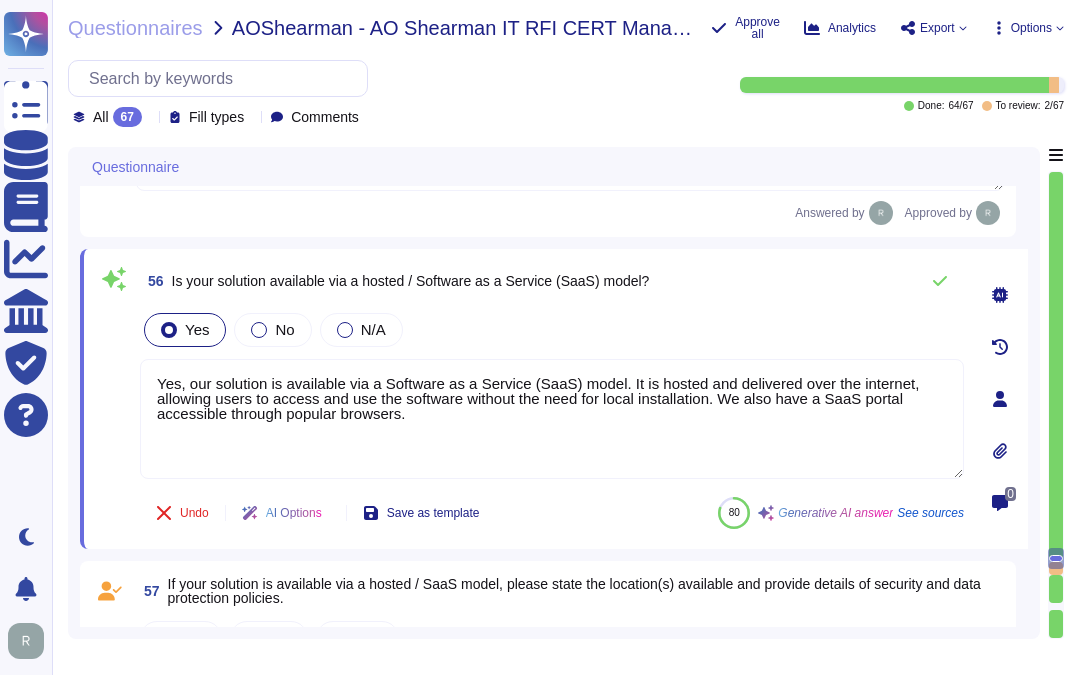 click 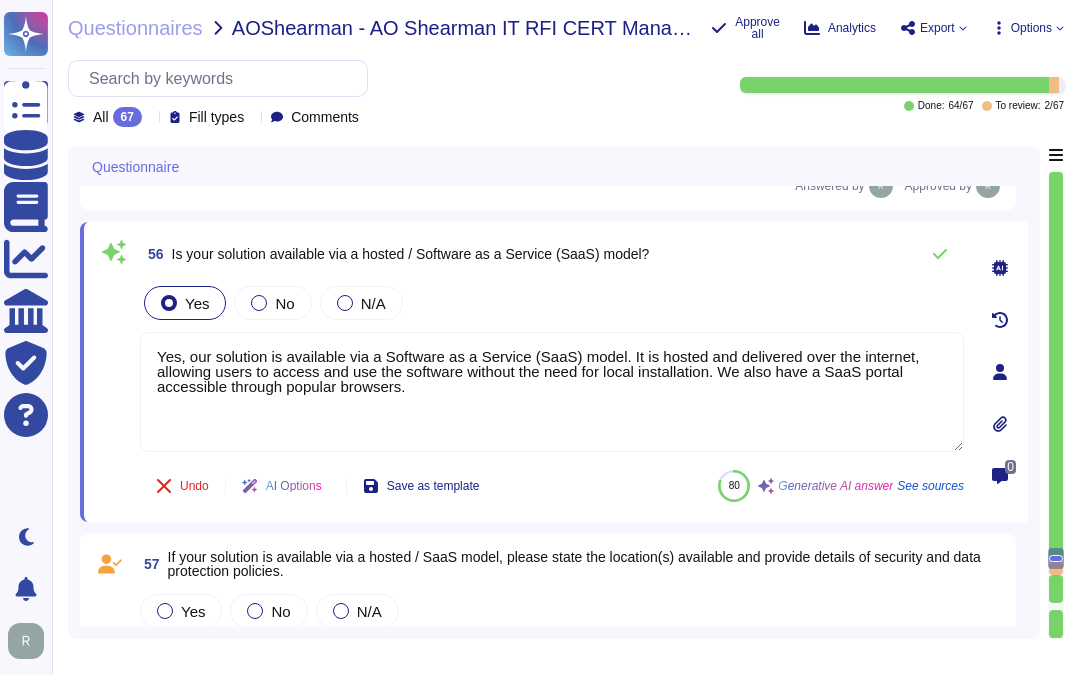 click on "Is your solution available via a hosted / Software as a Service (SaaS) model?" at bounding box center (411, 254) 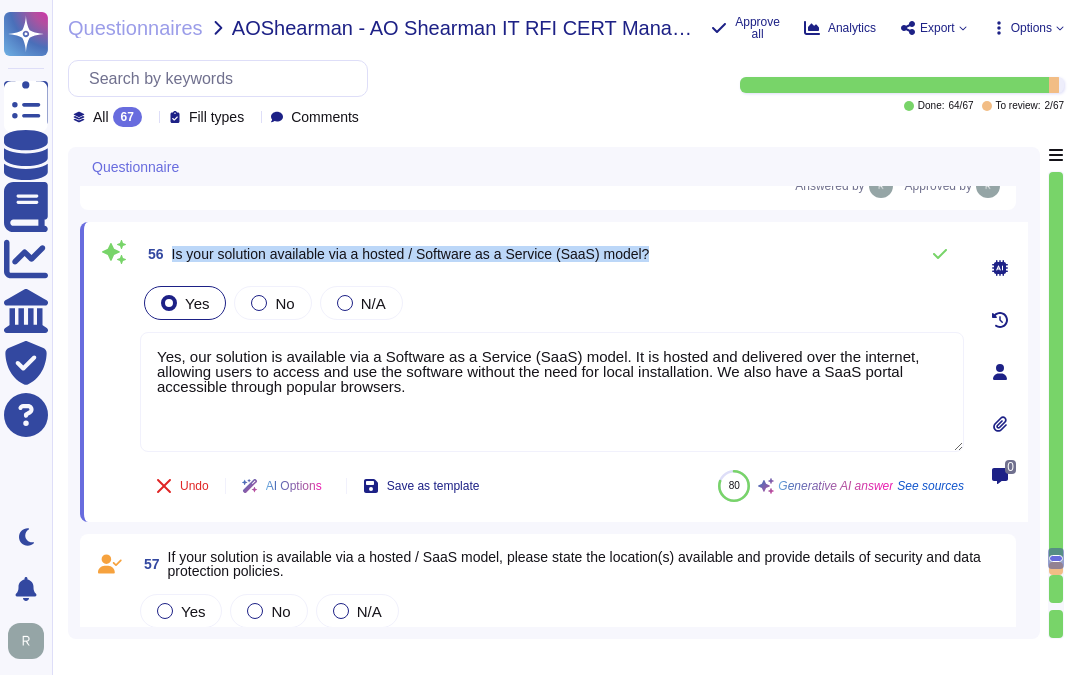 drag, startPoint x: 171, startPoint y: 251, endPoint x: 675, endPoint y: 255, distance: 504.01587 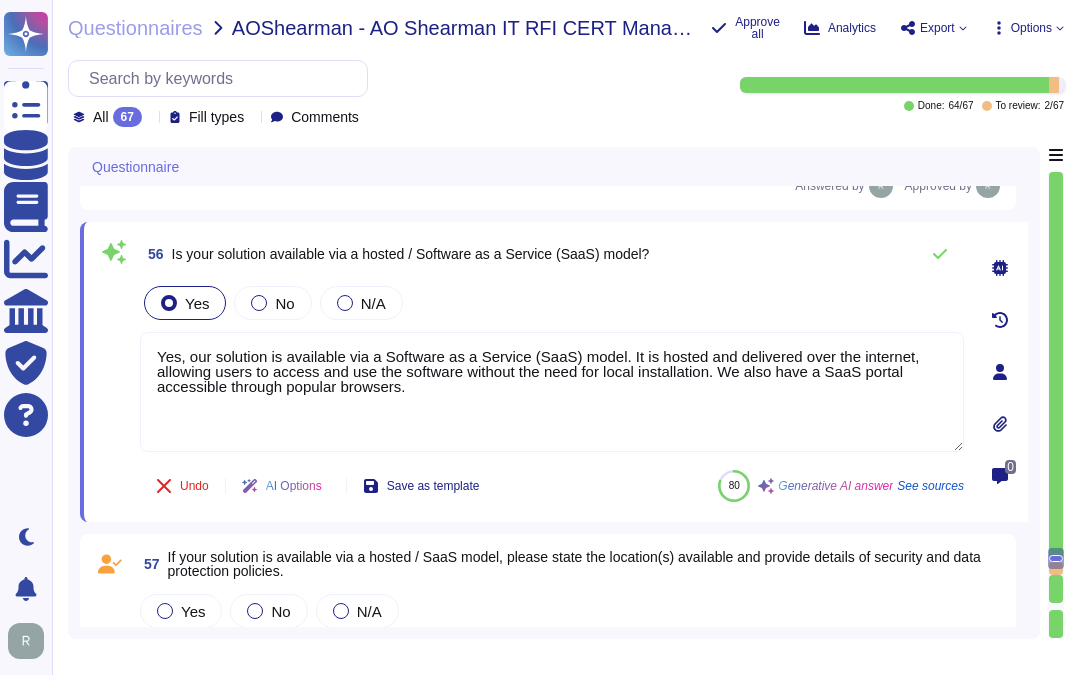drag, startPoint x: 428, startPoint y: 383, endPoint x: 128, endPoint y: 343, distance: 302.6549 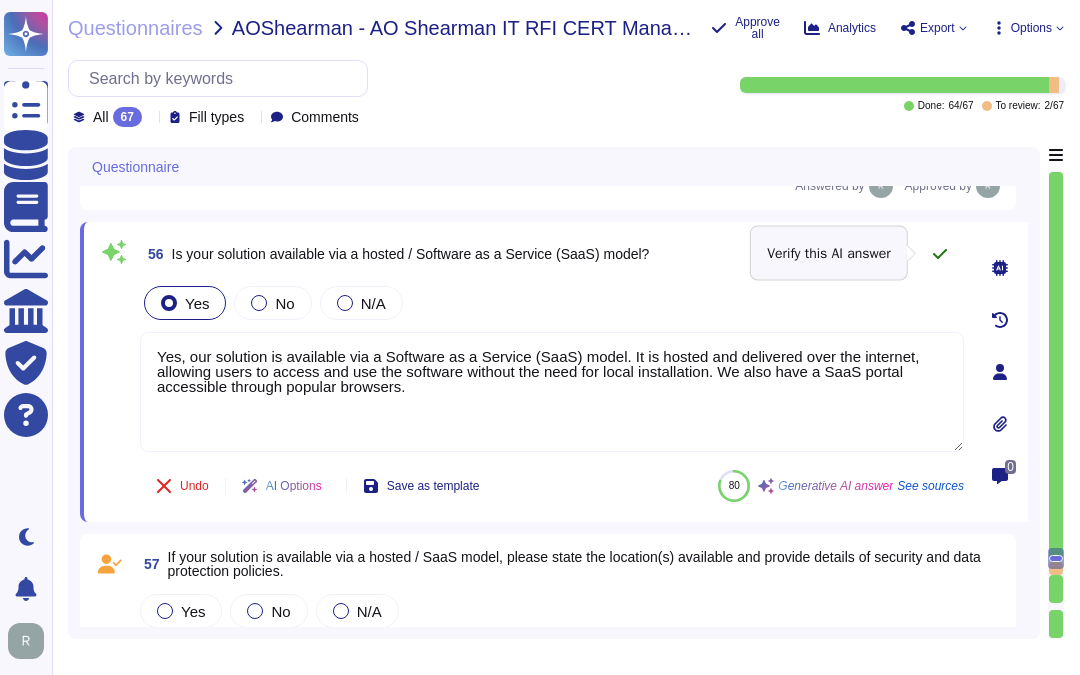 click 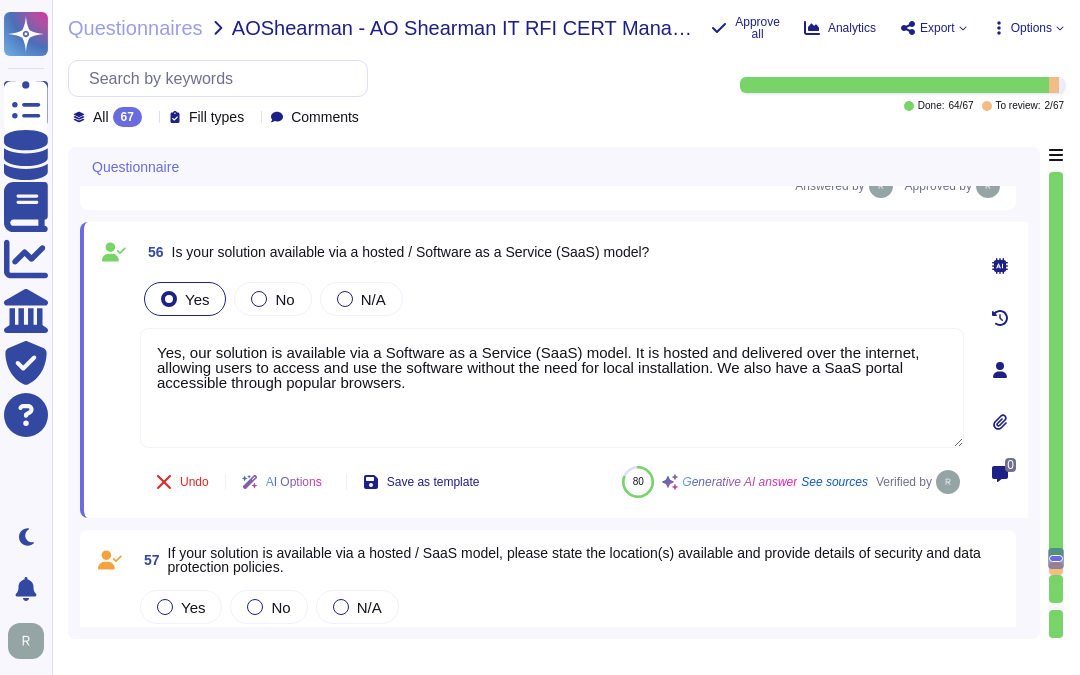 click 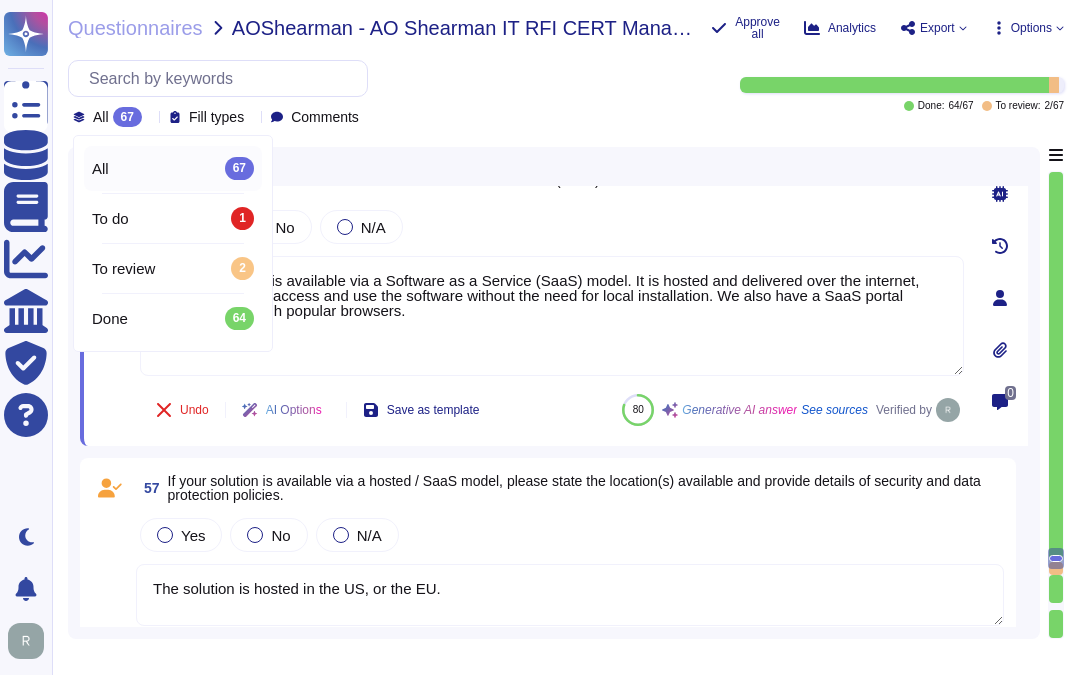 scroll, scrollTop: 13595, scrollLeft: 0, axis: vertical 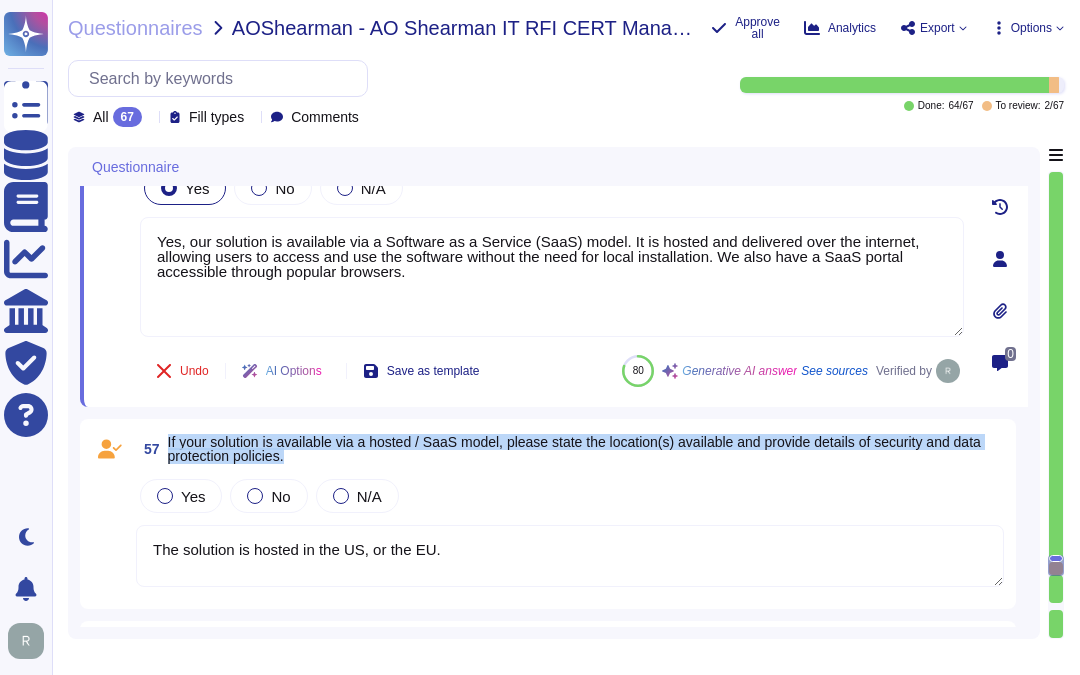 drag, startPoint x: 166, startPoint y: 436, endPoint x: 308, endPoint y: 455, distance: 143.26549 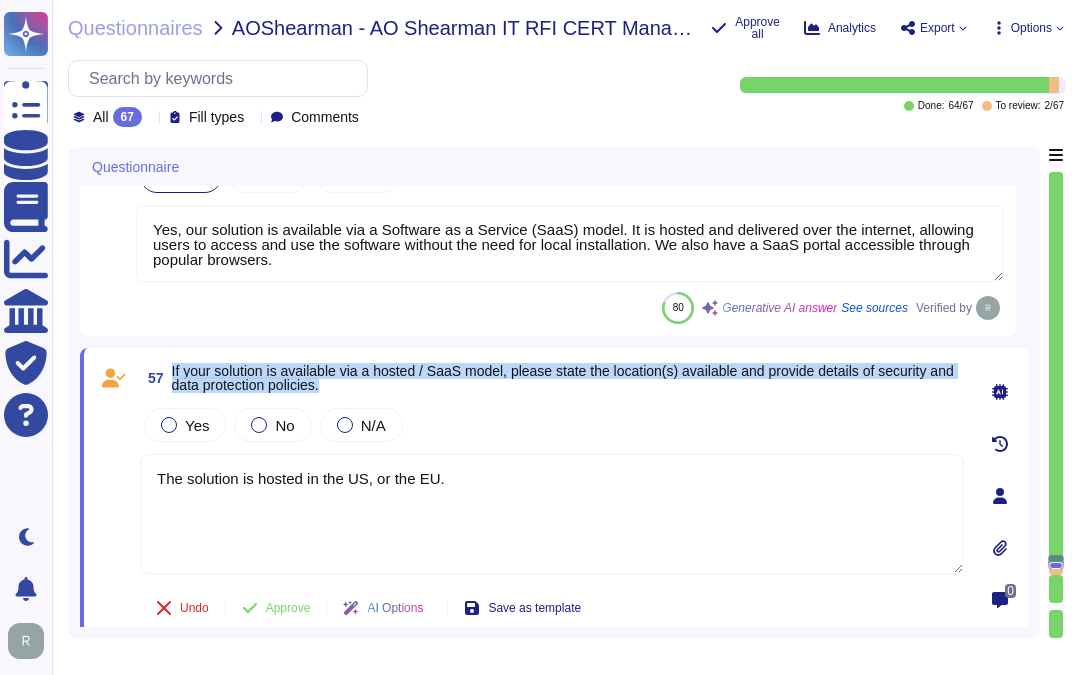 drag, startPoint x: 170, startPoint y: 364, endPoint x: 412, endPoint y: 382, distance: 242.6685 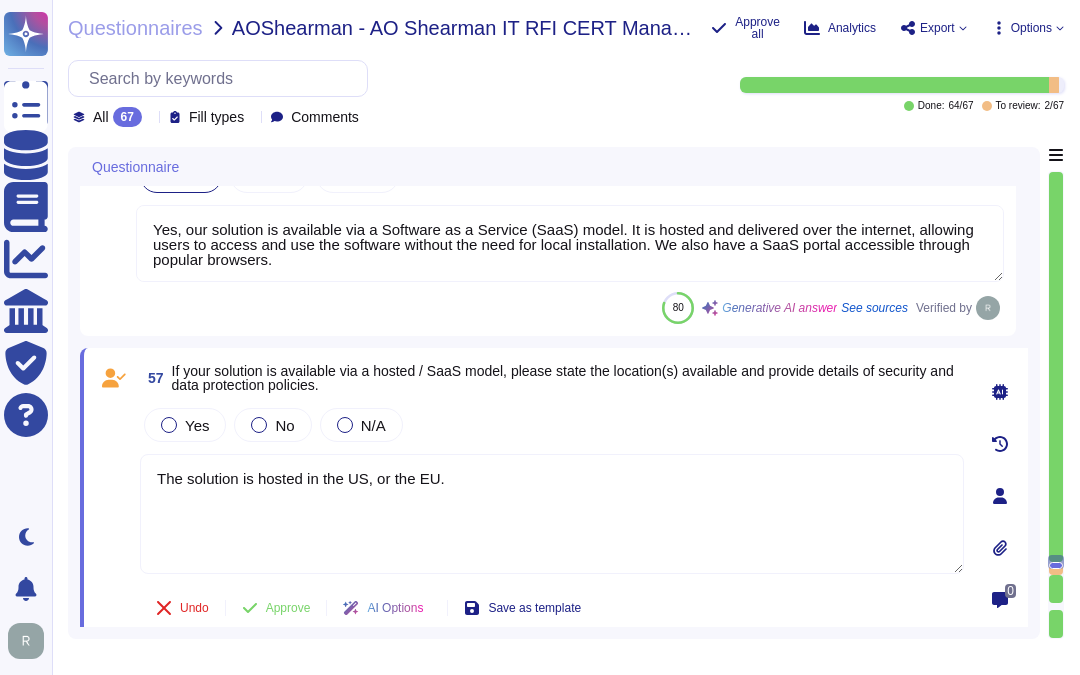drag, startPoint x: 491, startPoint y: 480, endPoint x: 142, endPoint y: 473, distance: 349.0702 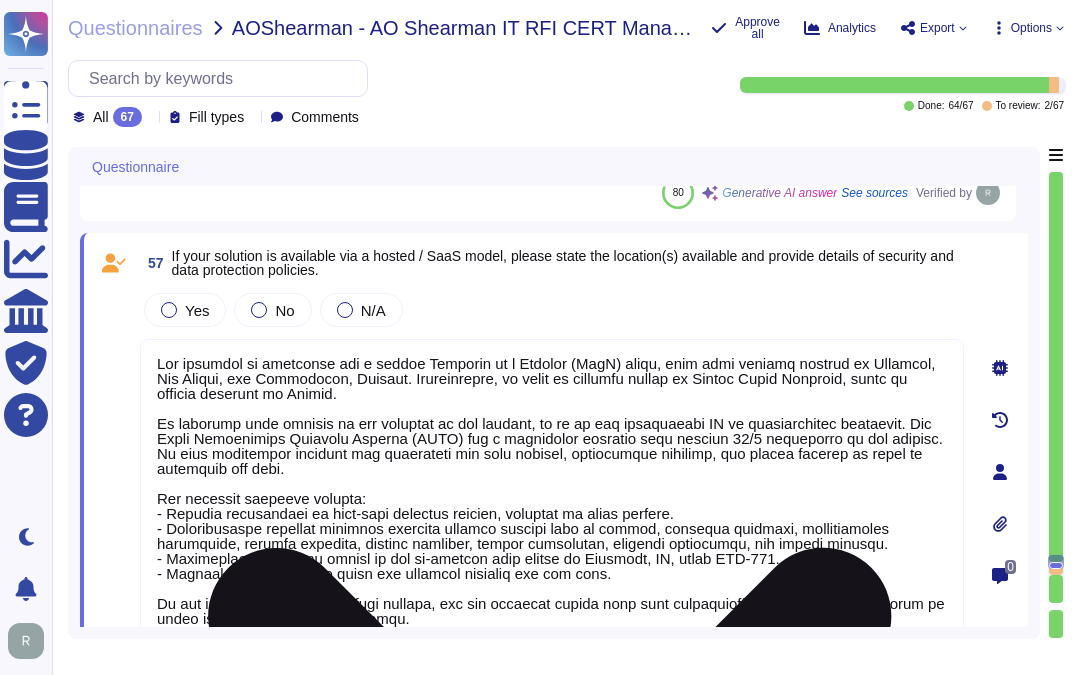 scroll, scrollTop: 2, scrollLeft: 0, axis: vertical 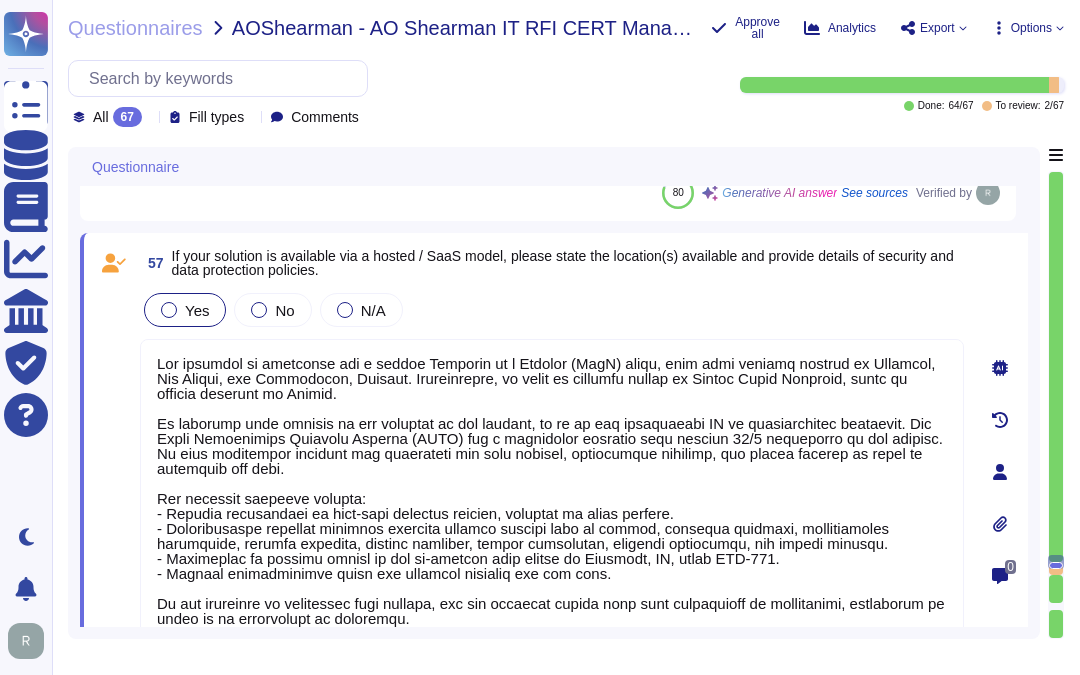 type on "Our solution is available via a hosted Software as a Service (SaaS) model, with data centers located in Secaucus, [STATE], and Manchester, [COUNTRY]. Additionally, we offer an instance hosted on Google Cloud Platform, which is located entirely in Europe.
We maintain full control of the security of our systems, as we do not subcontract IT or cybersecurity functions. Our Chief Information Security Officer (CISO) and a designated security team oversee [NUMBER]/[NUMBER] monitoring of our systems. We have documented policies and procedures for data privacy, information security, and access control in place to safeguard our data.
Our security measures include:
- Regular application of high-risk security patches, verified at least monthly.
- Comprehensive security policies covering various aspects such as hiring, physical security, environmental safeguards, logical security, network security, change management, incident management, and system backups.
- Encryption of backups stored in our on-premise data center in Bradford..." 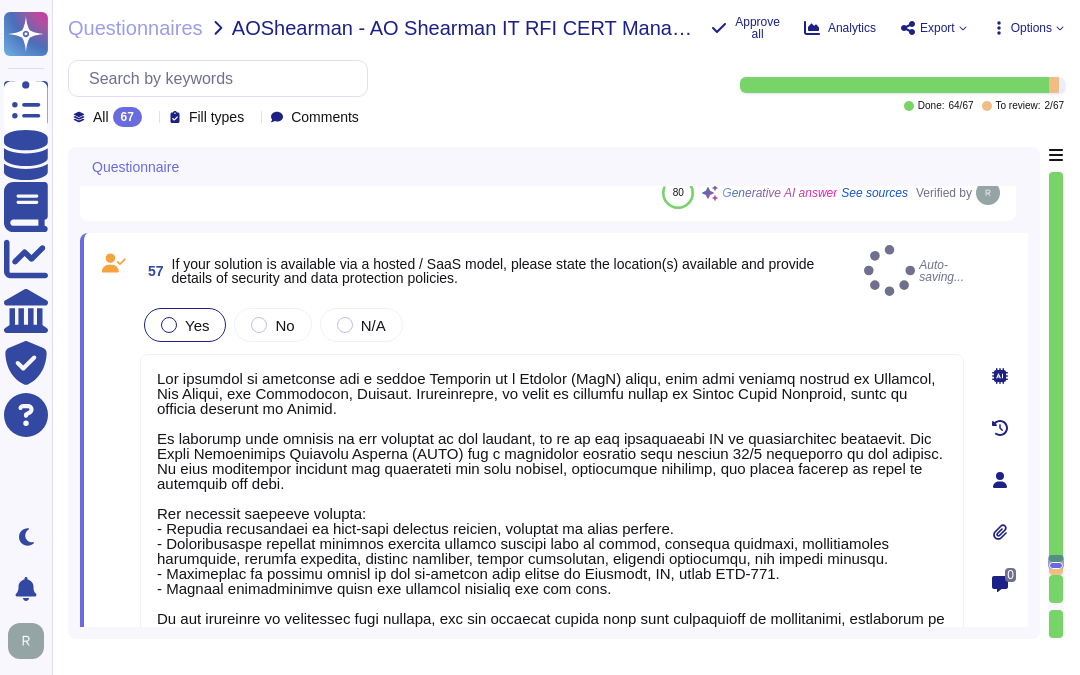 click at bounding box center [169, 325] 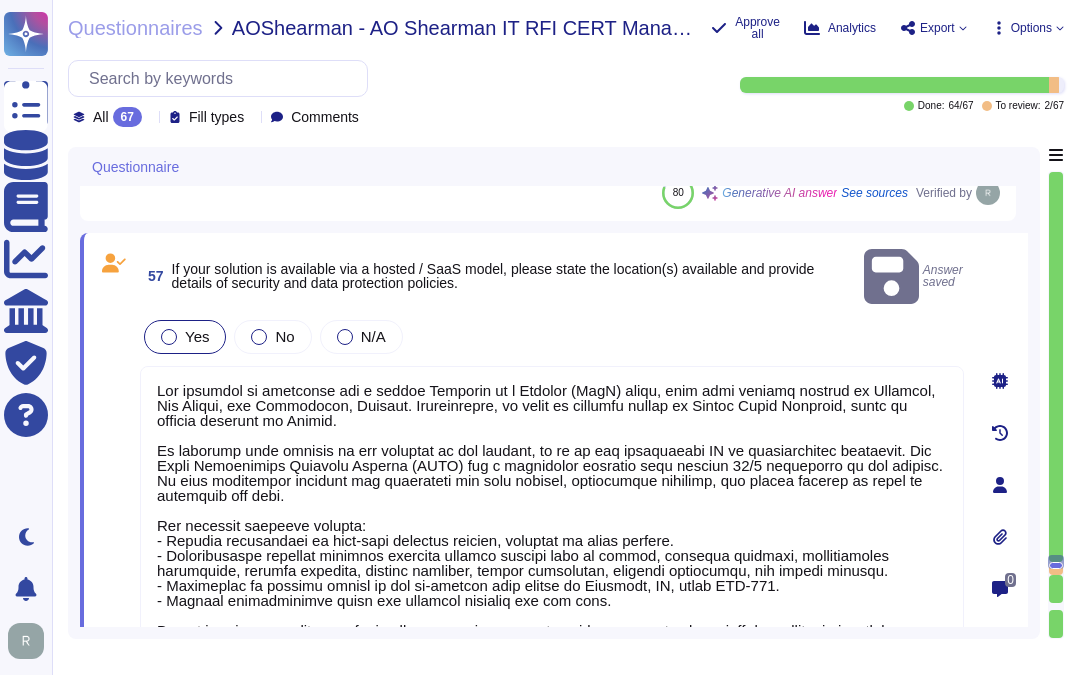 click at bounding box center (169, 337) 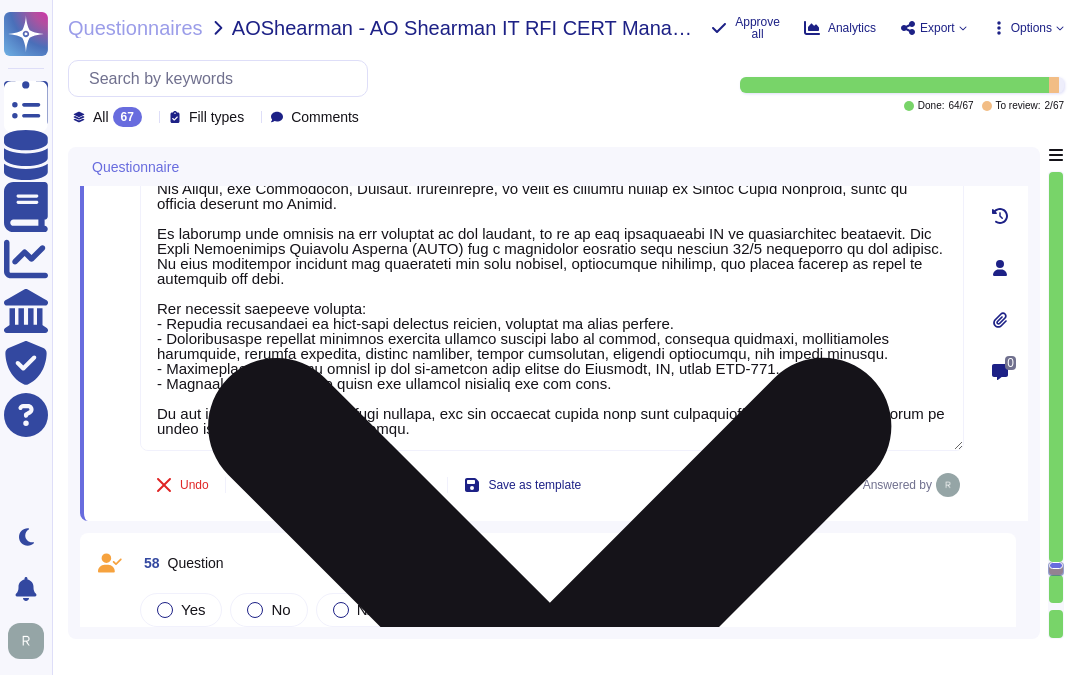 scroll, scrollTop: 13932, scrollLeft: 0, axis: vertical 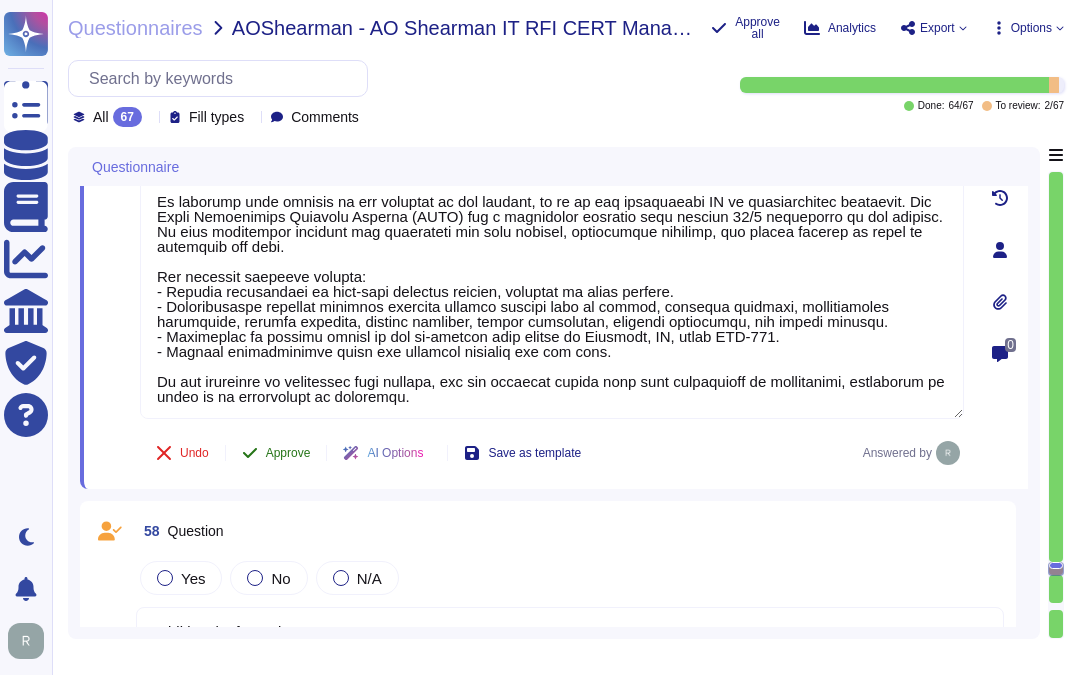 click on "Approve" at bounding box center [288, 453] 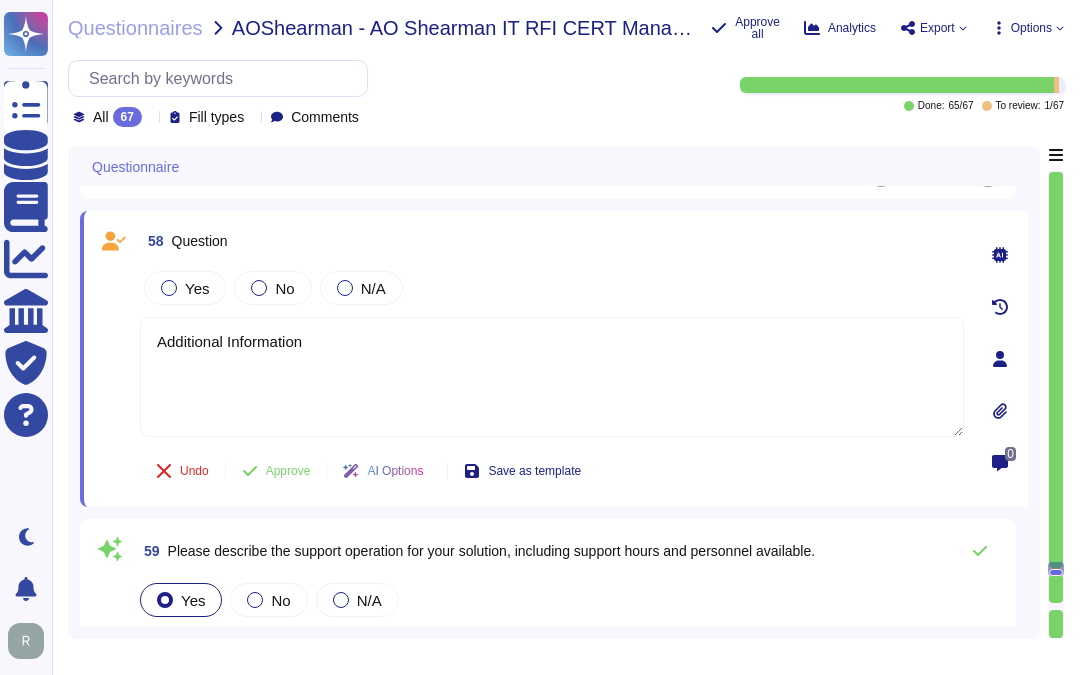 click on "All 67" at bounding box center (111, 117) 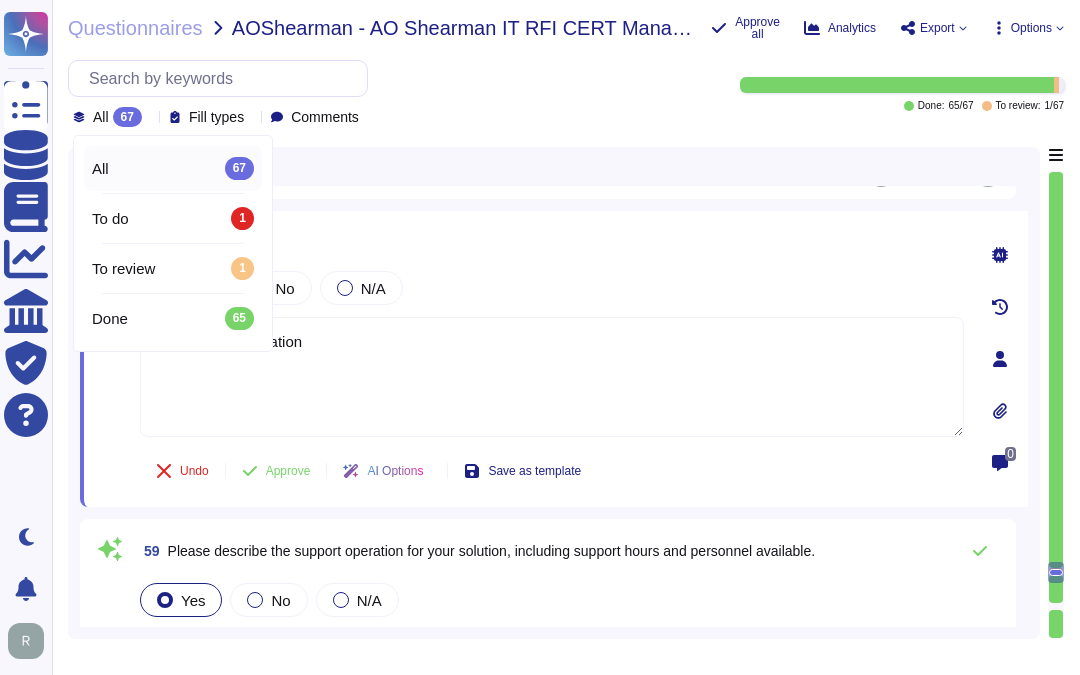 scroll, scrollTop: 14175, scrollLeft: 0, axis: vertical 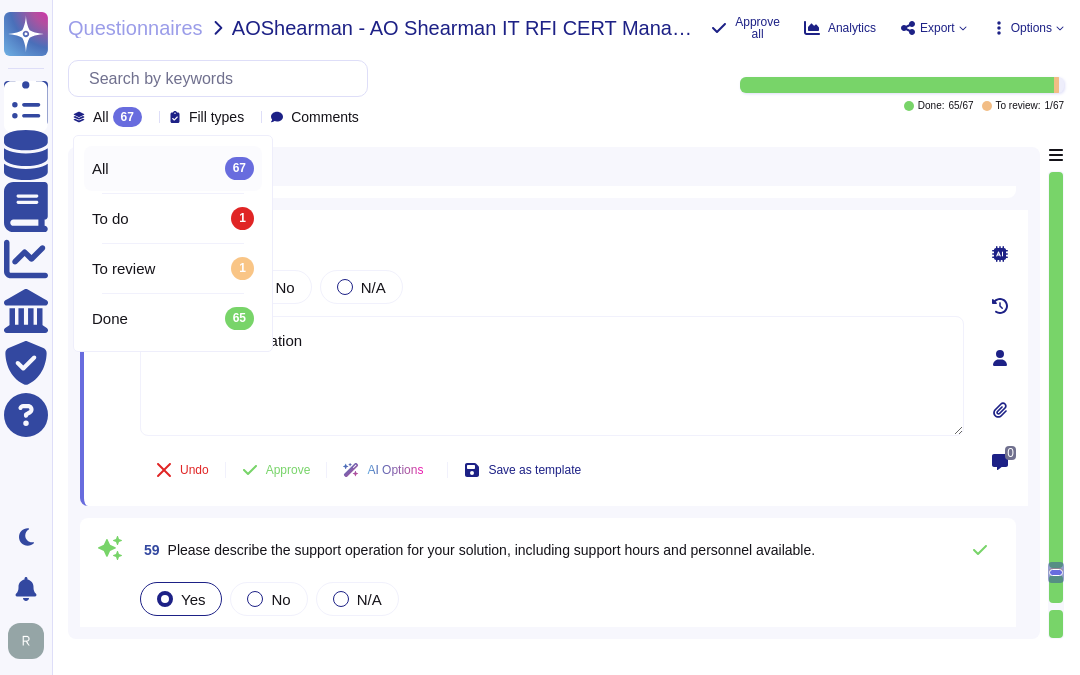 click on "Yes No N/A" at bounding box center [552, 287] 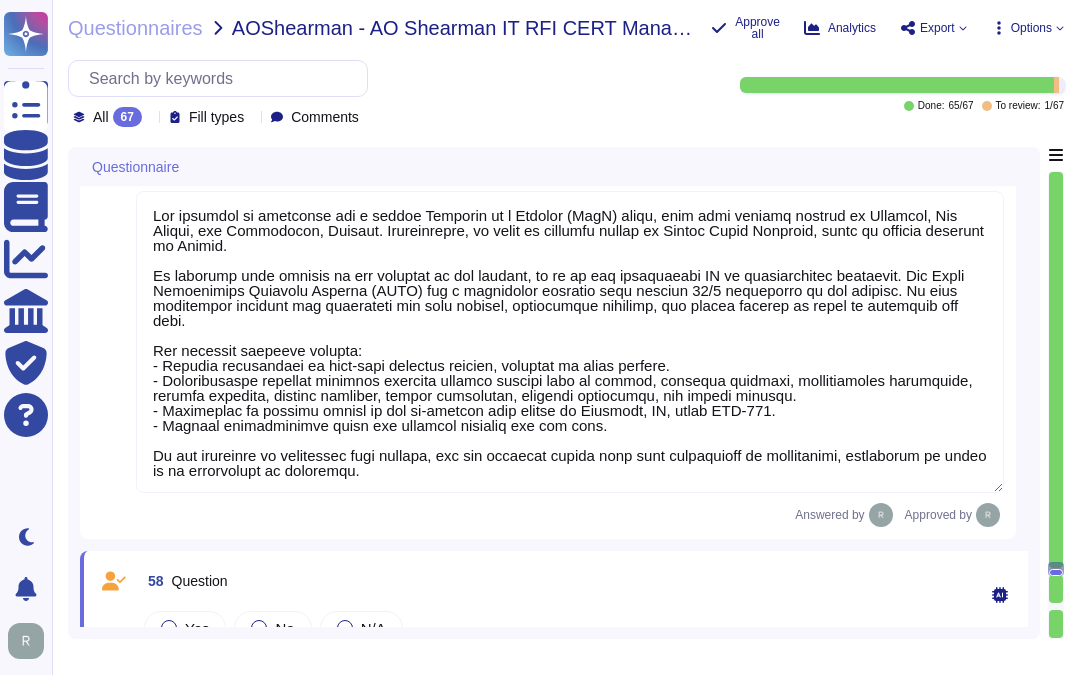 type on "Our service is deployed as a Software as a Service (SaaS), which means it is hosted and delivered over the internet. Users can access and use the software through a SaaS portal without the need for local installation, and it is compatible with popular browsers." 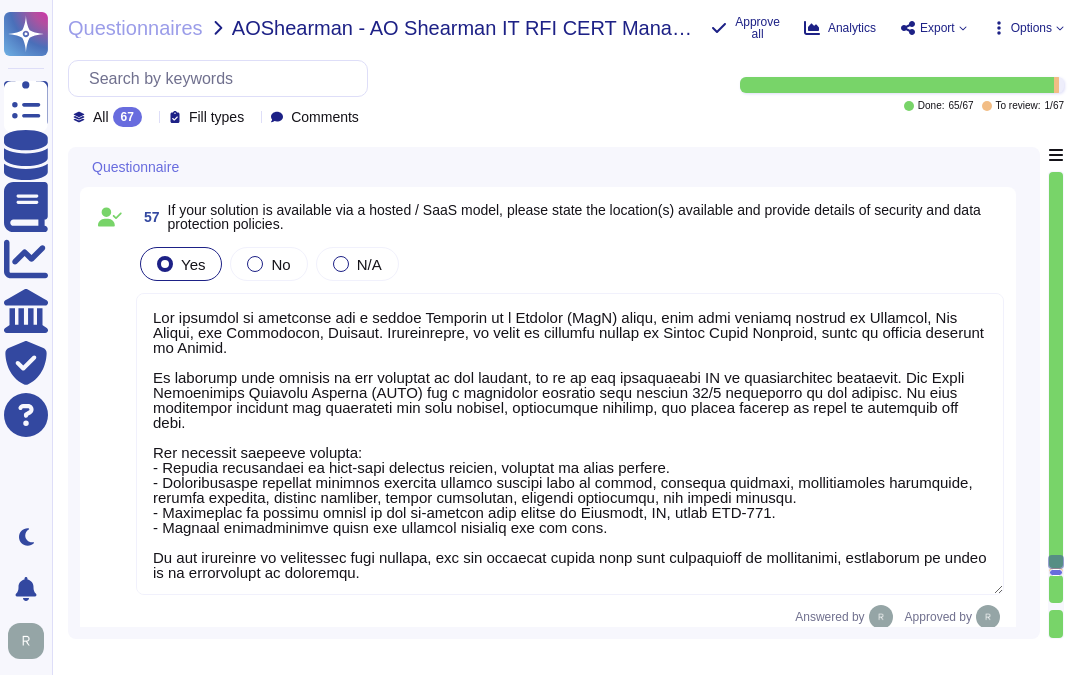 type on "Additional Information" 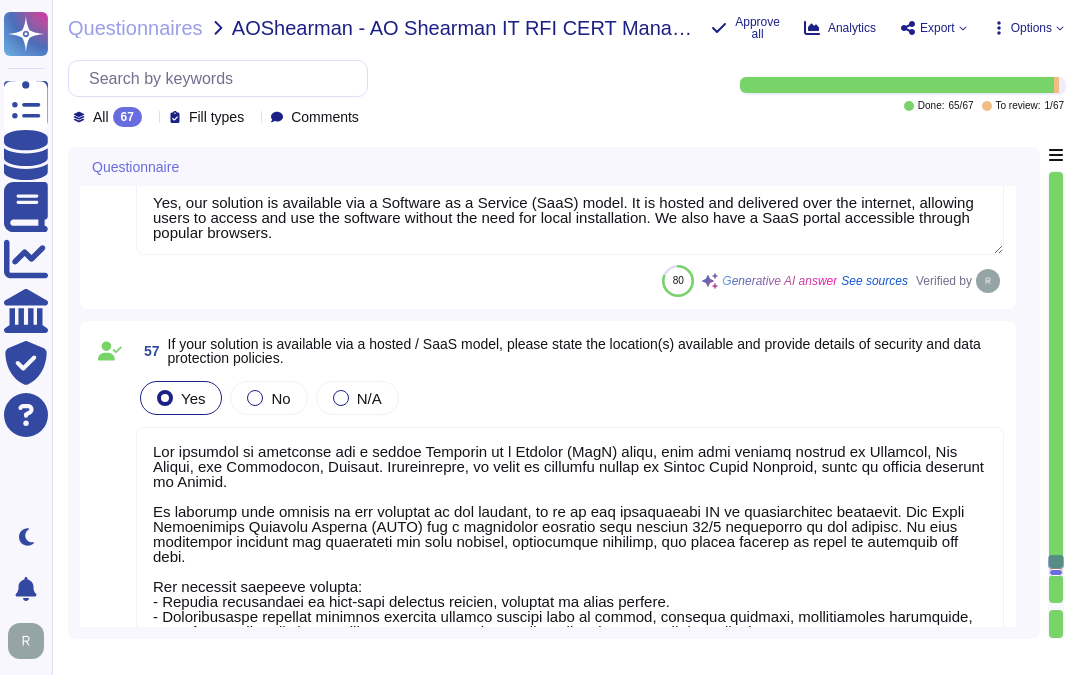 scroll, scrollTop: 13578, scrollLeft: 0, axis: vertical 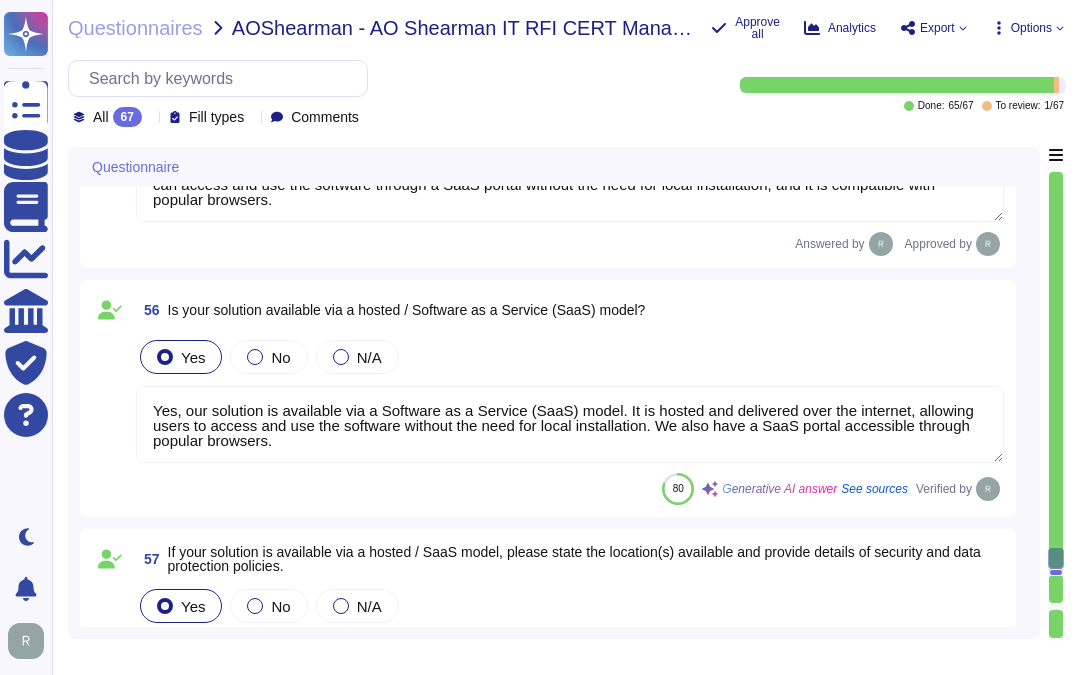 type on "Sectigo's standard product includes several additional functionalities beyond the basic requirements:
1. Unlimited Certificates: The service offers unlimited certificates for a fixed annual fee, covering all owned or controlled domains, including SSL, extended validation, client (personal), and code signing certificates.
2. Centralized Administration: The Sectigo Certificate Manager provides a centralized platform for managing digital certificates, simplifying administration and enhancing user experience.
3. Advanced Automation: The platform includes advanced automation capabilities for the issuance, renewal, and retirement of digital certificates, streamlining the certificate lifecycle management process.
4. CA-Agnostic Platform: The Certificate Lifecycle Management (CLM) solution is CA-agnostic, allowing customers to manage certificates from various Certificate Authorities (CAs) through a single portal.
5. Extensive Integrations: Sectigo offers over fifty integrations with leading technology provide..." 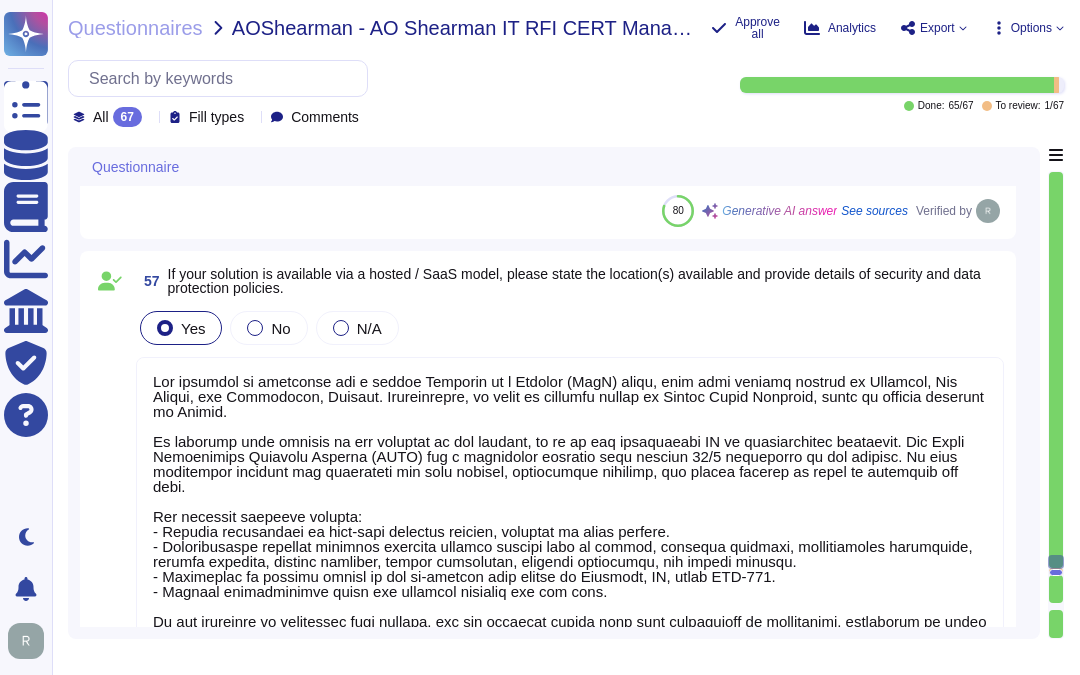 type on "Sectigo provides a comprehensive technical support operation that includes:
1. Support Hours: Our technical support staff is available [NUMBER]/[NUMBER]/[NUMBER], depending on the service agreement in place.
2. Support Channels:
- Self-Service Ticketing System: Customers can submit support requests at their convenience.
- Phone-Based Helpdesk:
- US: +1 [PHONE]
- Non-US: +1 [PHONE]
- Email Communication: Customers can reach out for support via email.
- SaaS Platform for Managing Certificates: A dedicated platform for managing certificate-related requests.
3. Incident Response: In the event of an incident, support requests are managed according to a formal Incident Response Plan, which includes escalation procedures for security events. The VP of IT or a delegate is responsible for coordinating the technical aspects of incident responses.
4. Response Time: We strive to respond to all legitimate support requests within one month, although this may vary based on the complexity and volume of ..." 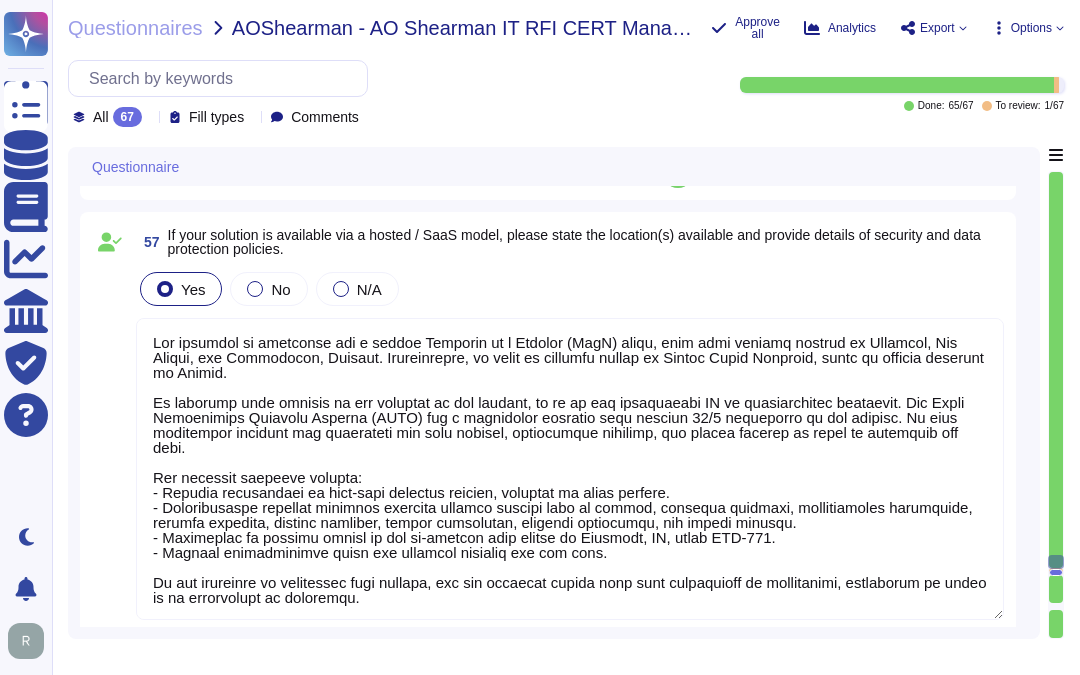 scroll, scrollTop: 2, scrollLeft: 0, axis: vertical 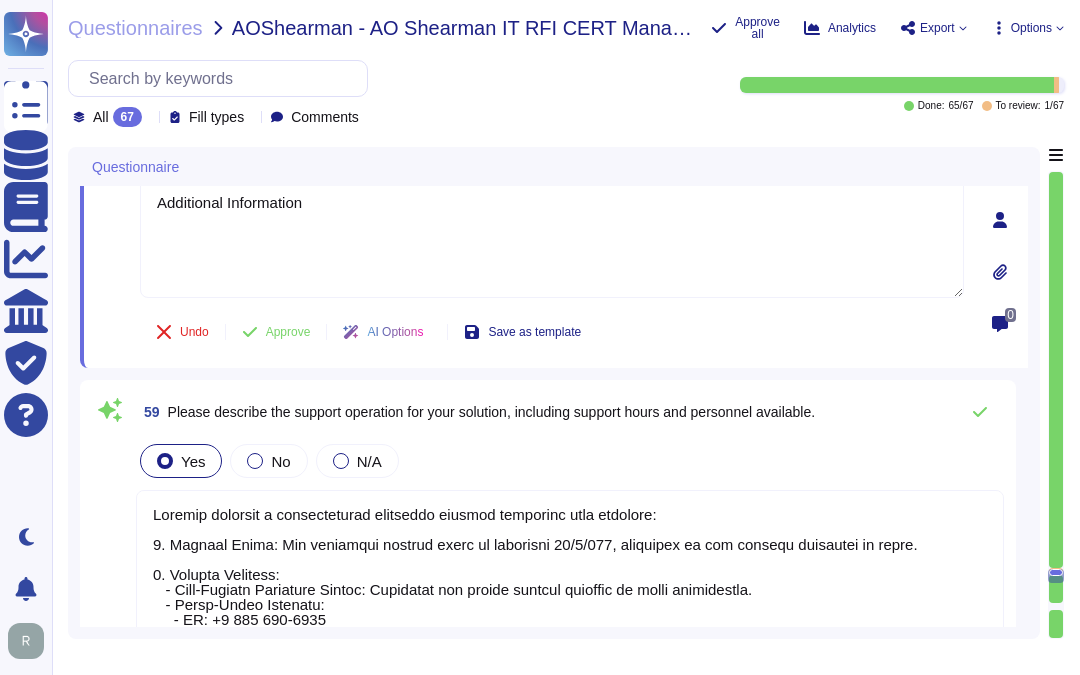 type on "Our maintenance path for the solution includes the following key elements:
1. Release Schedule: Updates are released during scheduled release windows every weekend, although not all windows may be utilized. Major releases, minor releases, and patches are handled annually or more frequently as needed, following documented policies and procedures.
2. Frequency of Patches and Updates:
- High-risk security patches are applied and verified at least monthly.
- Critical vulnerabilities are patched within four days.
- High vulnerabilities are patched within 30 days.
- Non-critical patches are prioritized based on risk.
3. Major and Minor Releases: Major releases are performed during our release windows every weekend, as required, once fully authorized and tested. Minor releases are also released as required during these windows.
4.
This structured approach ensures that our solution is regularly maintained and updated, minimizing disruptions and maintaining the security and integrity of our services." 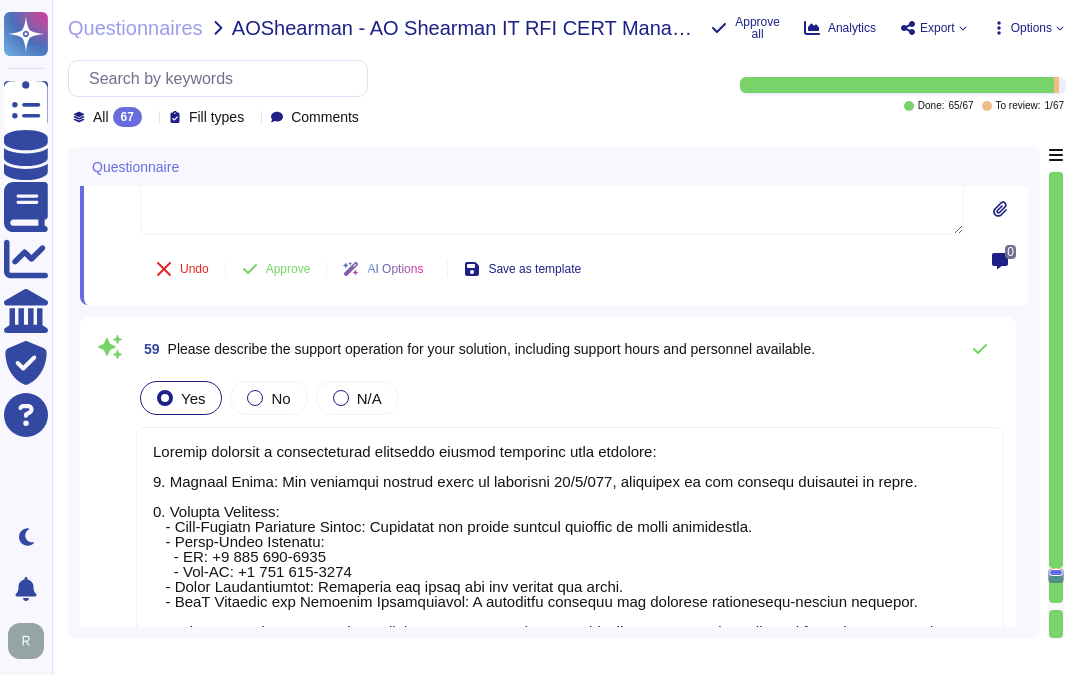 scroll, scrollTop: 14373, scrollLeft: 0, axis: vertical 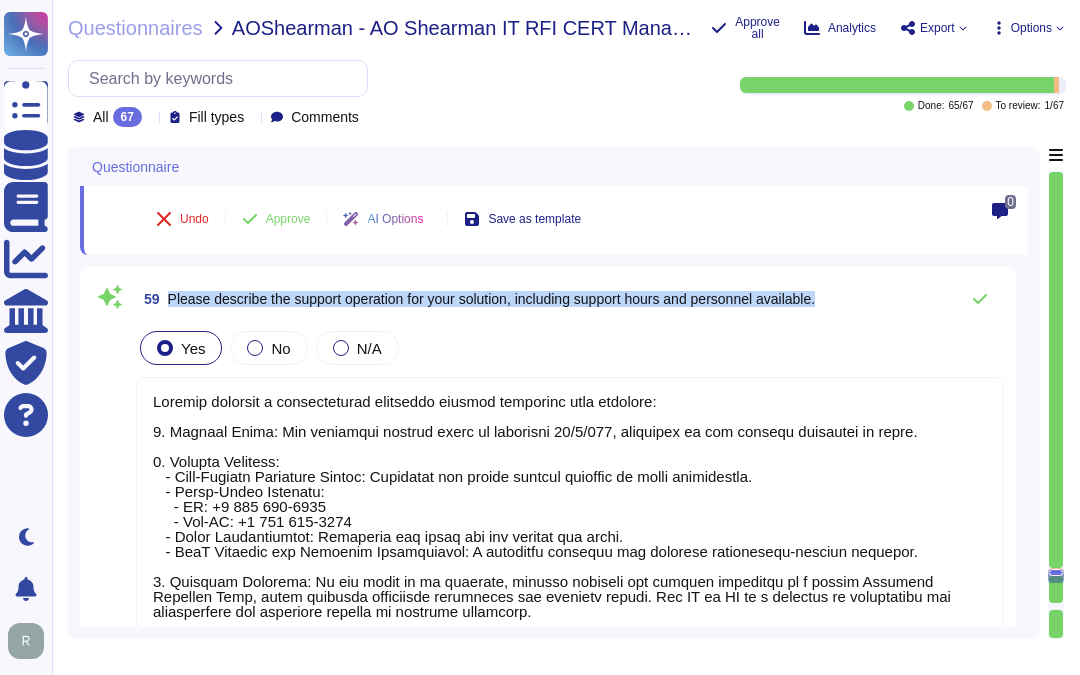 drag, startPoint x: 167, startPoint y: 295, endPoint x: 852, endPoint y: 298, distance: 685.0066 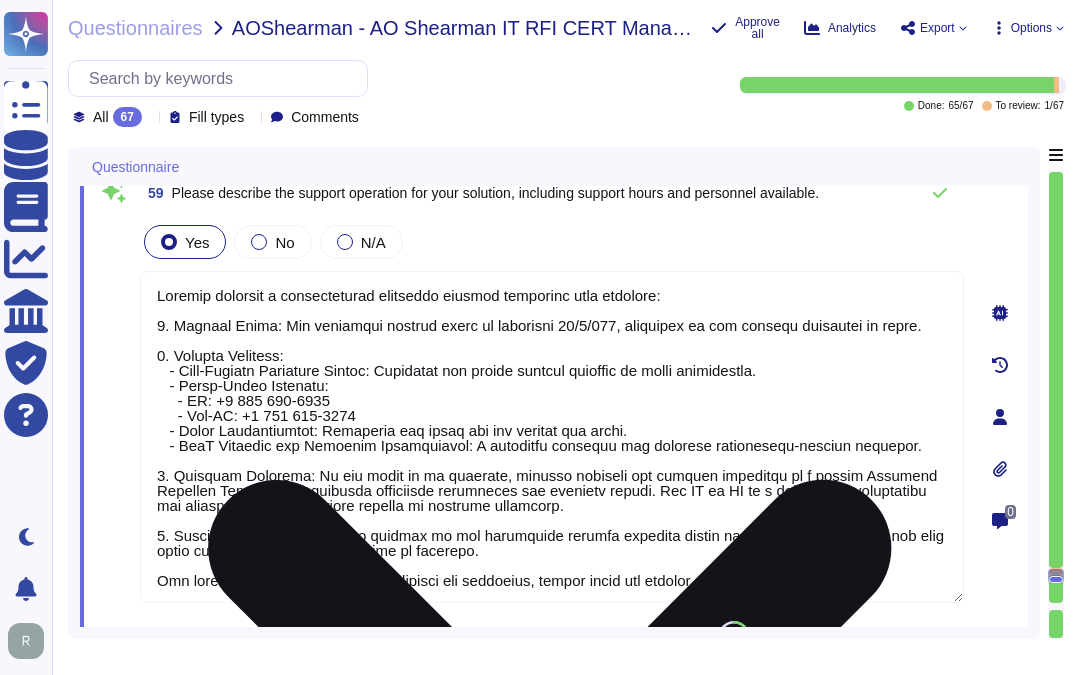 scroll, scrollTop: 2, scrollLeft: 0, axis: vertical 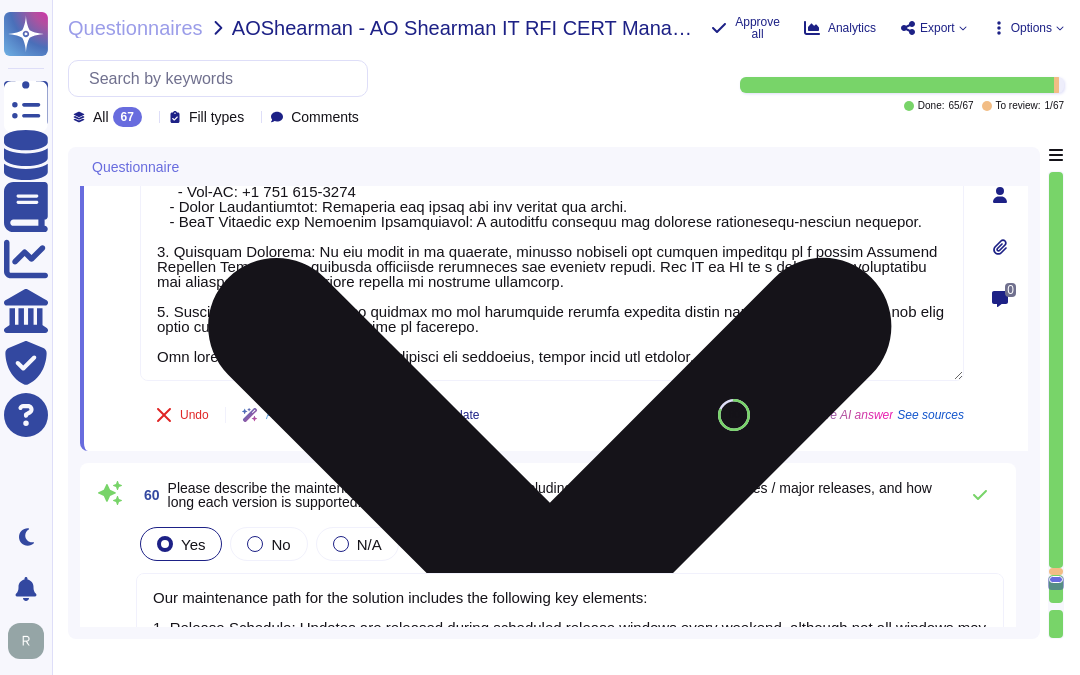 type on "We offer Certificate Lifecycle Management and digital certificates. Sectigo Certificate Manager is a SaaS application accessible via a web browser and secured with HTTPS. Communication for REST APIs or any integrations is conducted outbound to the application over HTTPS.
Sectigo has more than fifty integrations in categories including DevOps, SSO, server operating systems, SIEM, and more.  In addition to our own API, we support ACME, SCEP, and EST.  SCM includes optional agents for installation on common operating systems to automatically discover and deploy certificates." 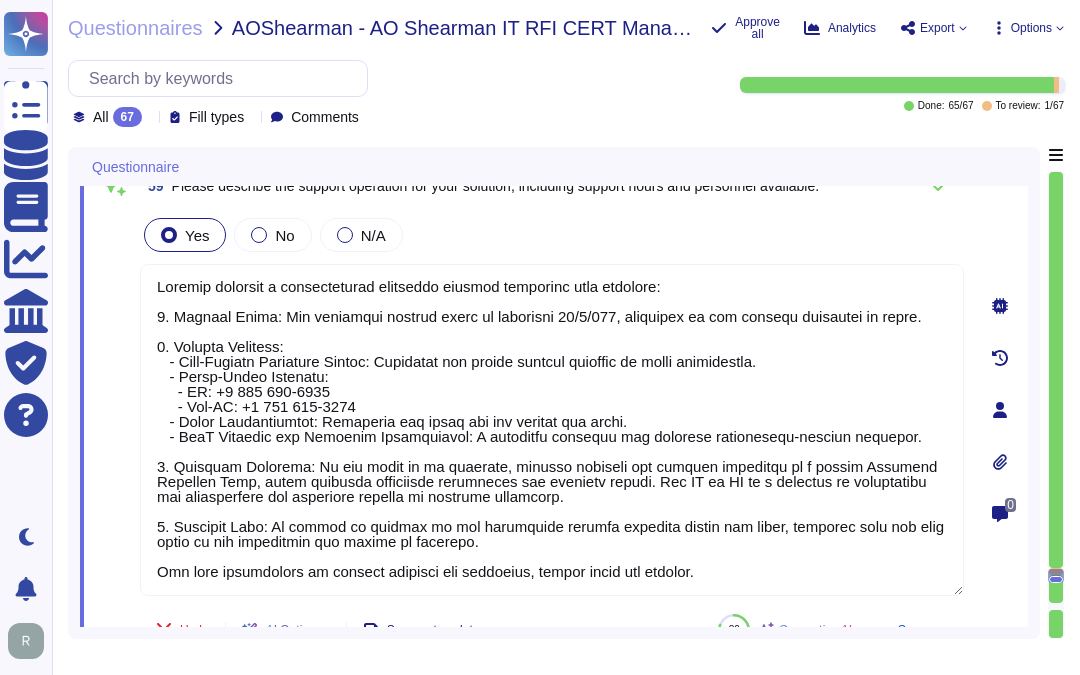 scroll, scrollTop: 14373, scrollLeft: 0, axis: vertical 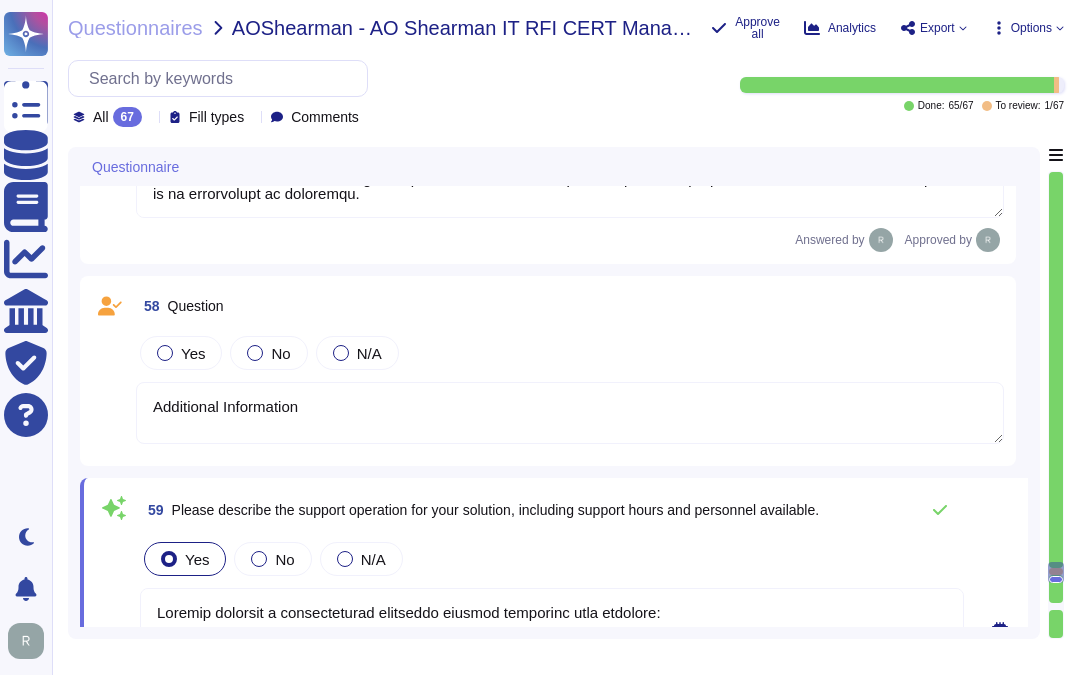 type on "Yes, our solution is available via a Software as a Service (SaaS) model. It is hosted and delivered over the internet, allowing users to access and use the software without the need for local installation. We also have a SaaS portal accessible through popular browsers." 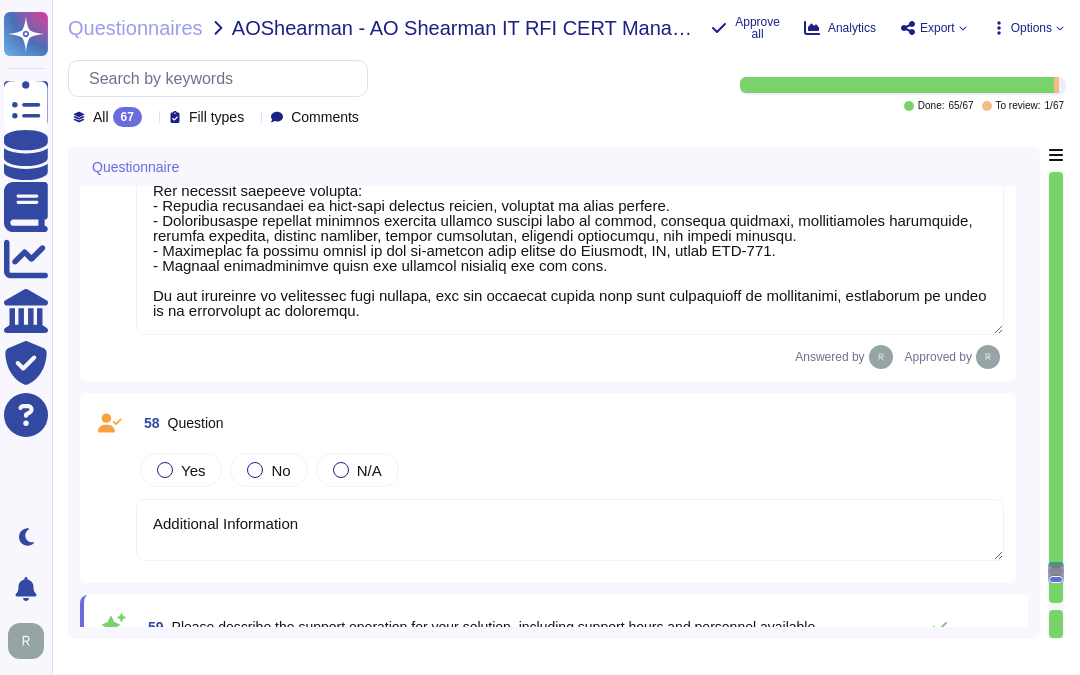 scroll, scrollTop: 13928, scrollLeft: 0, axis: vertical 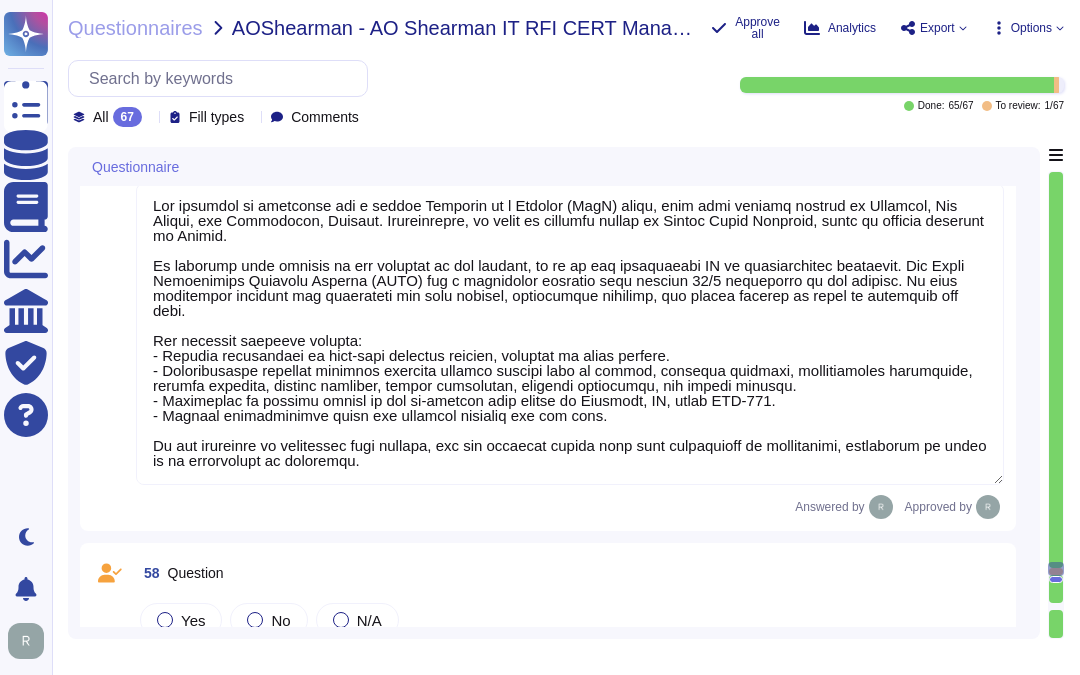type on "Our service is deployed as a Software as a Service (SaaS), which means it is hosted and delivered over the internet. Users can access and use the software through a SaaS portal without the need for local installation, and it is compatible with popular browsers." 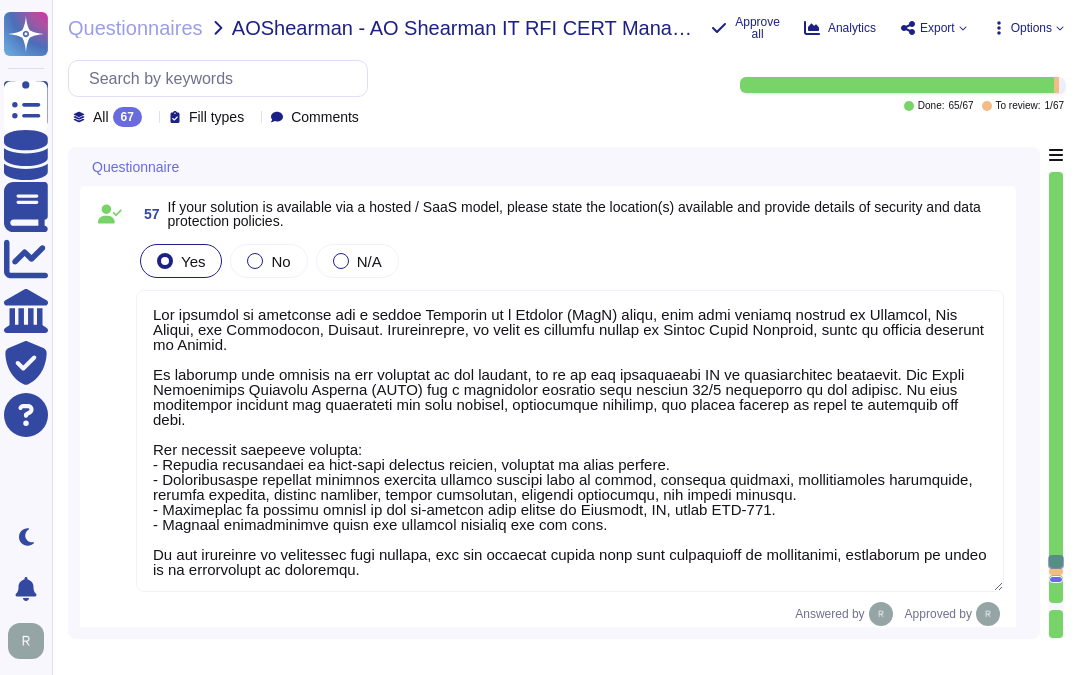 scroll, scrollTop: 2, scrollLeft: 0, axis: vertical 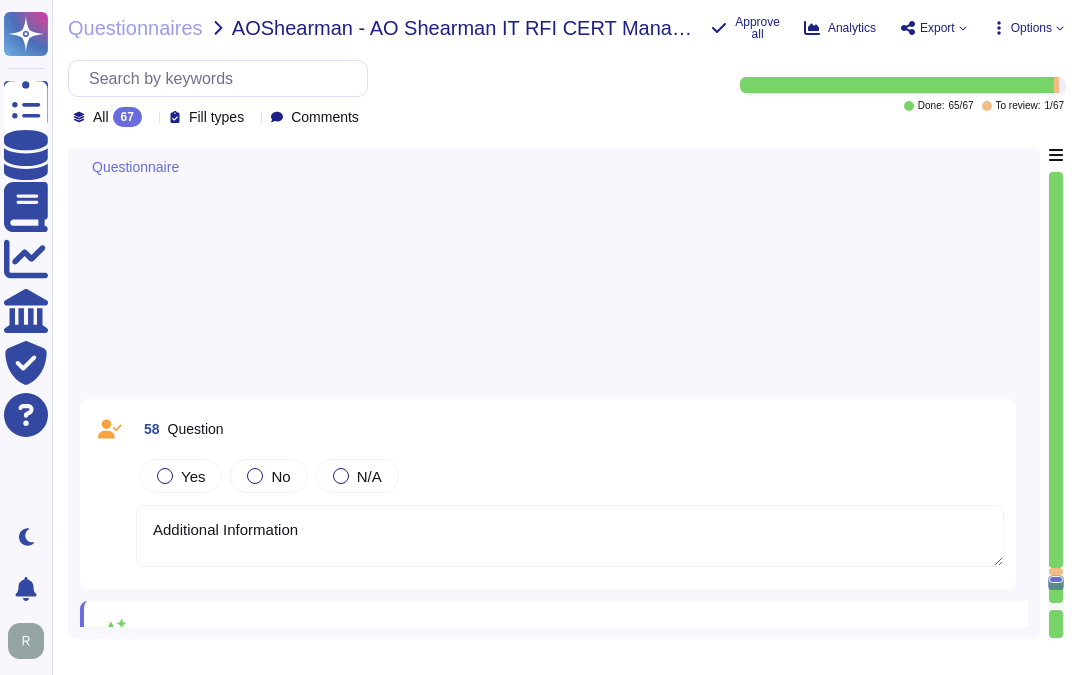 type on "Our maintenance path for the solution includes the following key elements:
1. Release Schedule: Updates are released during scheduled release windows every weekend, although not all windows may be utilized. Major releases, minor releases, and patches are handled annually or more frequently as needed, following documented policies and procedures.
2. Frequency of Patches and Updates:
- High-risk security patches are applied and verified at least monthly.
- Critical vulnerabilities are patched within four days.
- High vulnerabilities are patched within 30 days.
- Non-critical patches are prioritized based on risk.
3. Major and Minor Releases: Major releases are performed during our release windows every weekend, as required, once fully authorized and tested. Minor releases are also released as required during these windows.
4.
This structured approach ensures that our solution is regularly maintained and updated, minimizing disruptions and maintaining the security and integrity of our services." 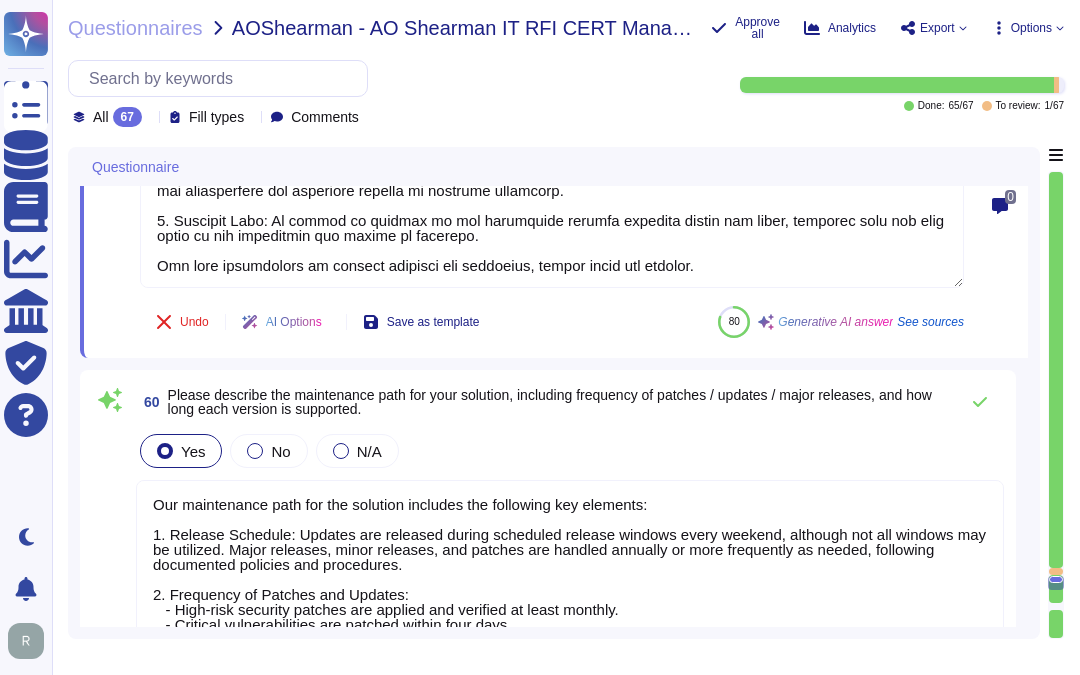 type on "We offer Certificate Lifecycle Management and digital certificates. Sectigo Certificate Manager is a SaaS application accessible via a web browser and secured with HTTPS. Communication for REST APIs or any integrations is conducted outbound to the application over HTTPS.
Sectigo has more than fifty integrations in categories including DevOps, SSO, server operating systems, SIEM, and more.  In addition to our own API, we support ACME, SCEP, and EST.  SCM includes optional agents for installation on common operating systems to automatically discover and deploy certificates." 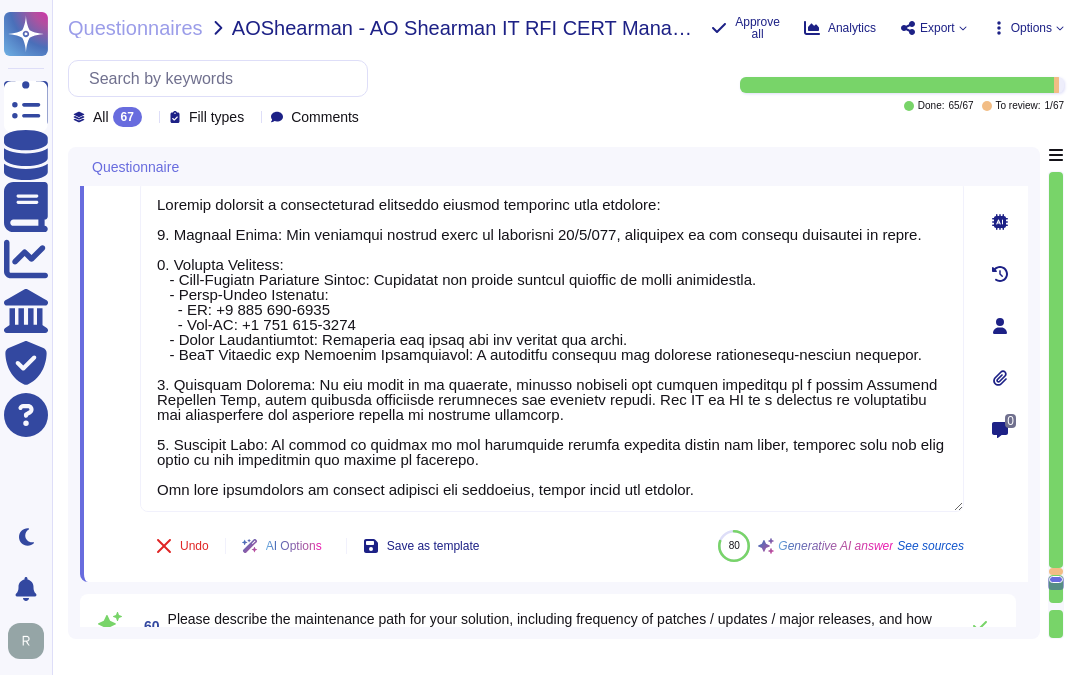 type on "Our solution is available via a hosted Software as a Service (SaaS) model, with data centers located in Secaucus, [STATE], and Manchester, [COUNTRY]. Additionally, we offer an instance hosted on Google Cloud Platform, which is located entirely in Europe.
We maintain full control of the security of our systems, as we do not subcontract IT or cybersecurity functions. Our Chief Information Security Officer (CISO) and a designated security team oversee [NUMBER]/[NUMBER] monitoring of our systems. We have documented policies and procedures for data privacy, information security, and access control in place to safeguard our data.
Our security measures include:
- Regular application of high-risk security patches, verified at least monthly.
- Comprehensive security policies covering various aspects such as hiring, physical security, environmental safeguards, logical security, network security, change management, incident management, and system backups.
- Encryption of backups stored in our on-premise data center in Bradford..." 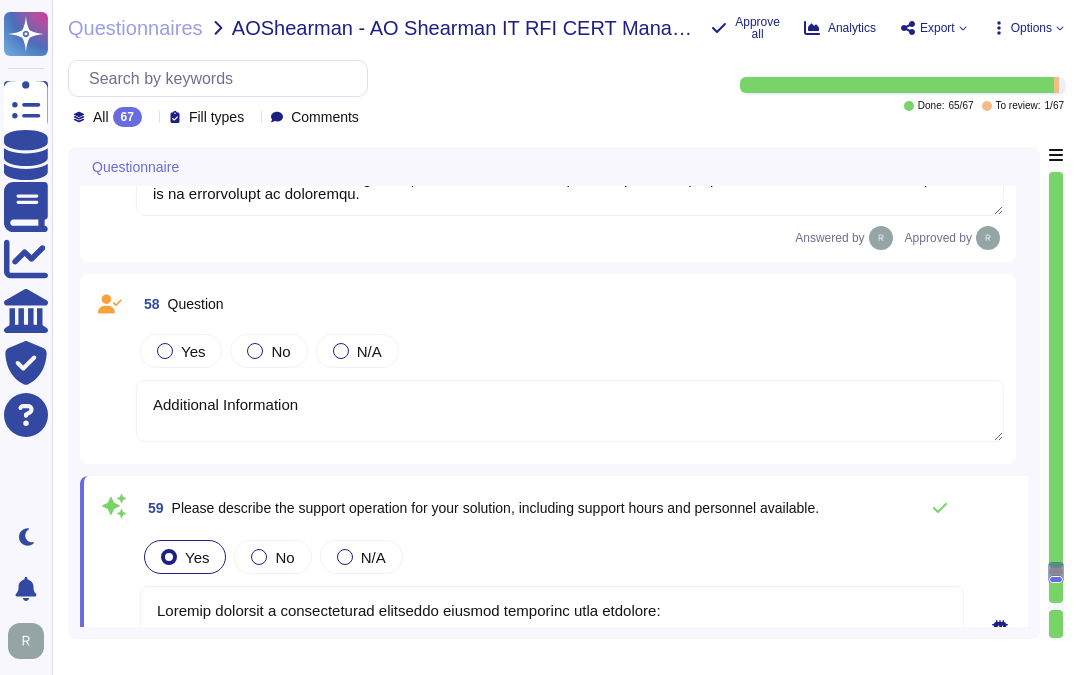 scroll, scrollTop: 14010, scrollLeft: 0, axis: vertical 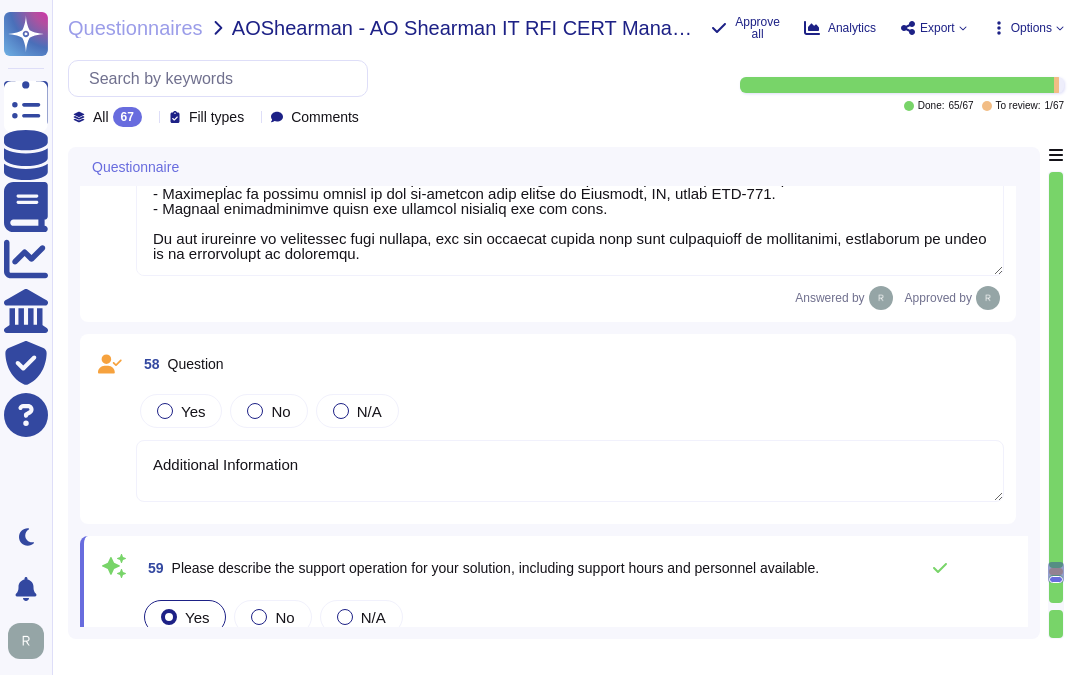type on "Yes, our solution is available via a Software as a Service (SaaS) model. It is hosted and delivered over the internet, allowing users to access and use the software without the need for local installation. We also have a SaaS portal accessible through popular browsers." 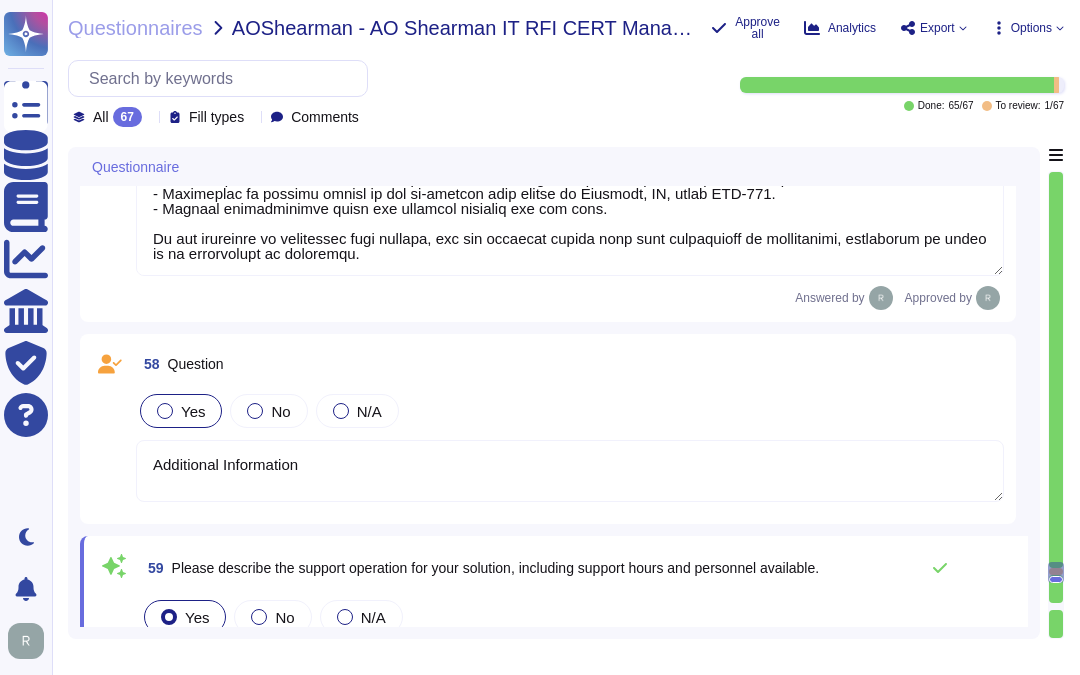 click at bounding box center [165, 411] 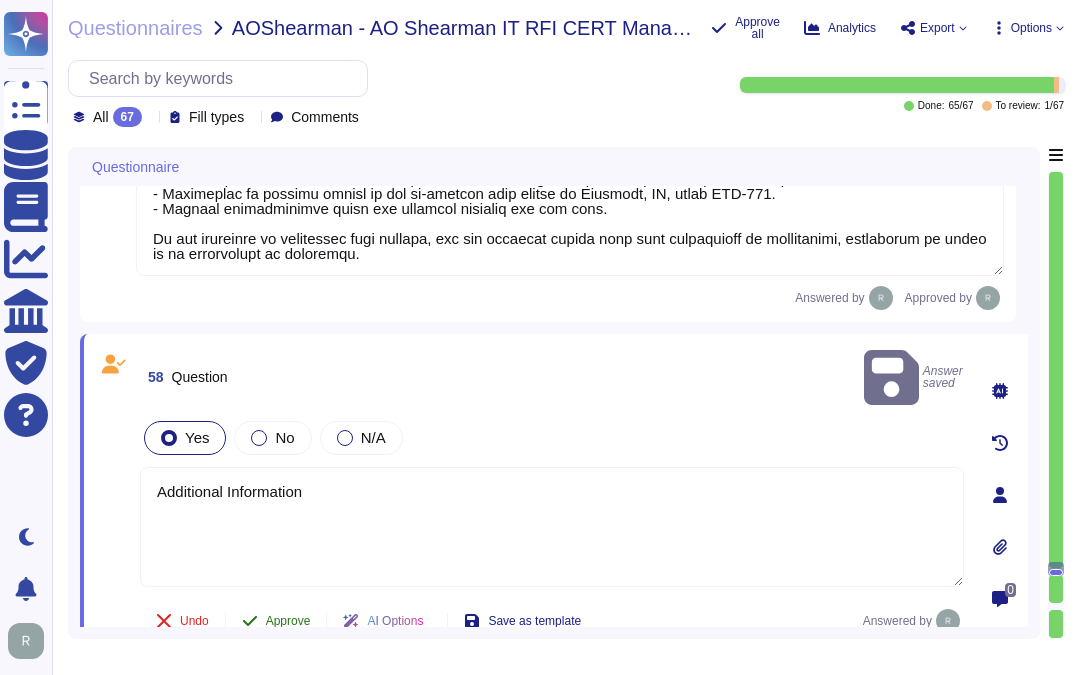 click on "Approve" at bounding box center (288, 621) 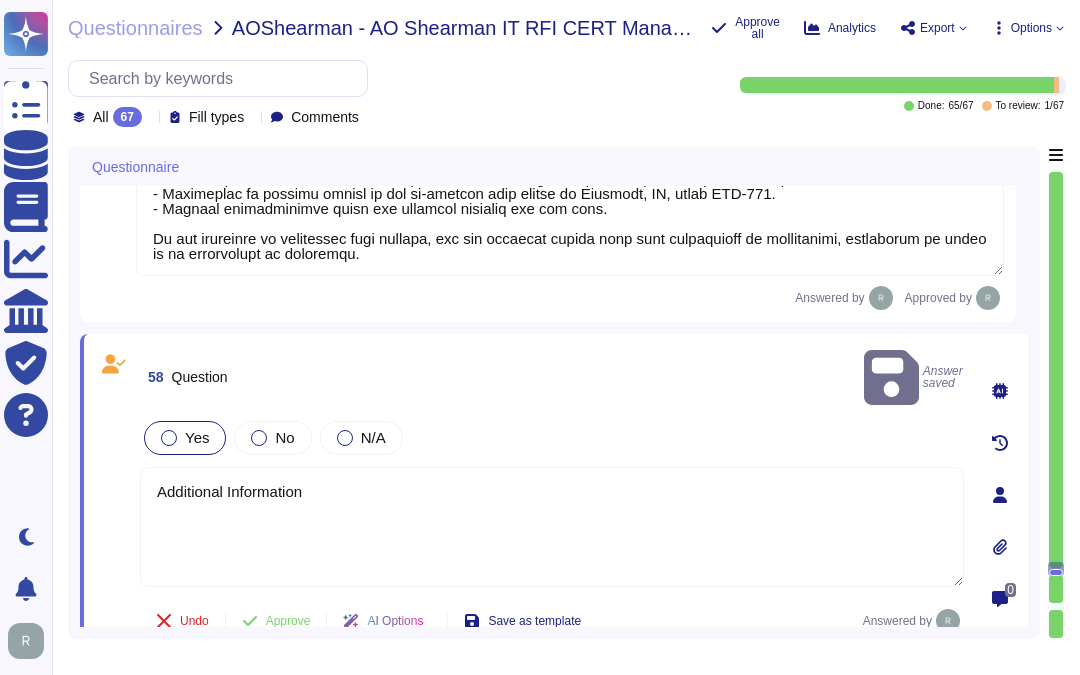 scroll, scrollTop: 14601, scrollLeft: 0, axis: vertical 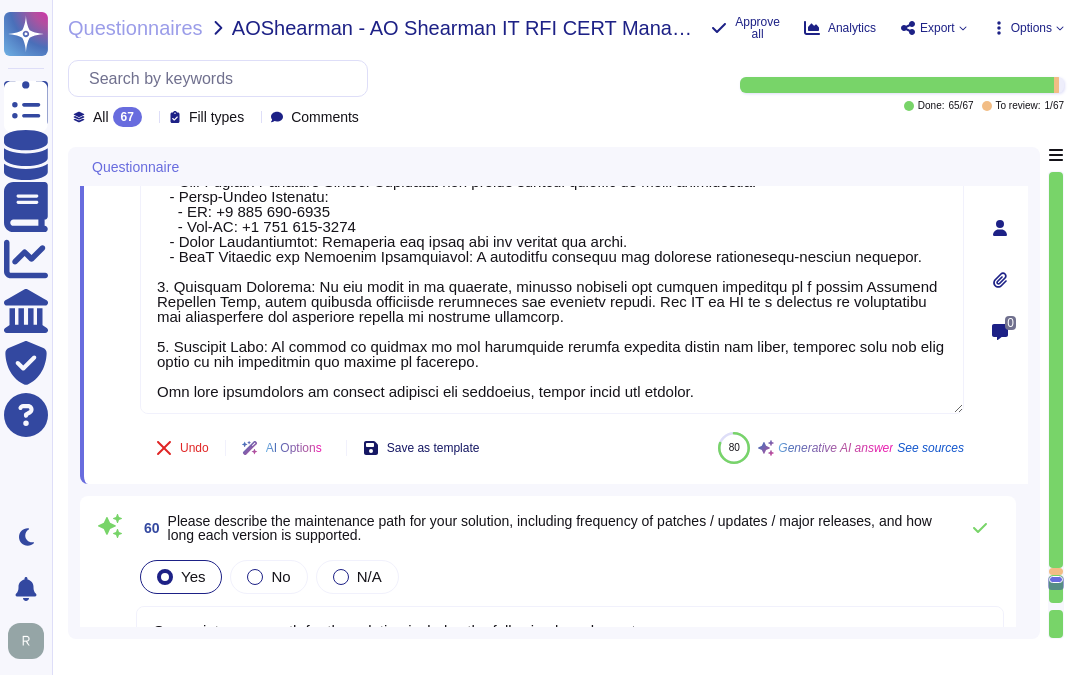 type on "Our maintenance path for the solution includes the following key elements:
1. Release Schedule: Updates are released during scheduled release windows every weekend, although not all windows may be utilized. Major releases, minor releases, and patches are handled annually or more frequently as needed, following documented policies and procedures.
2. Frequency of Patches and Updates:
- High-risk security patches are applied and verified at least monthly.
- Critical vulnerabilities are patched within four days.
- High vulnerabilities are patched within 30 days.
- Non-critical patches are prioritized based on risk.
3. Major and Minor Releases: Major releases are performed during our release windows every weekend, as required, once fully authorized and tested. Minor releases are also released as required during these windows.
4.
This structured approach ensures that our solution is regularly maintained and updated, minimizing disruptions and maintaining the security and integrity of our services." 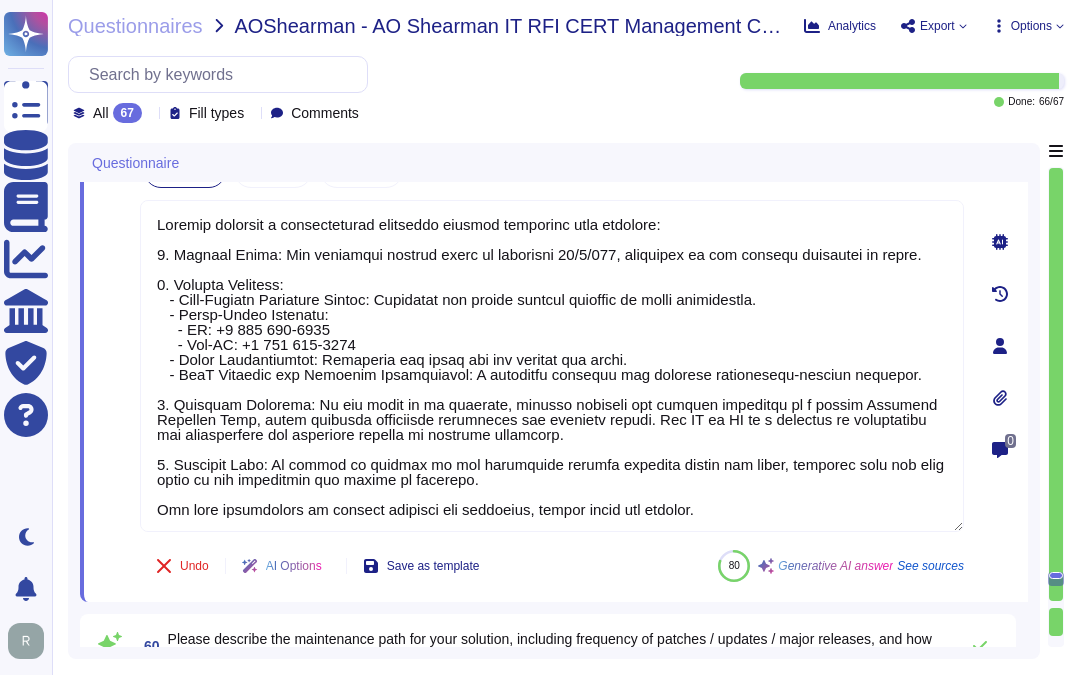 type on "Our solution is available via a hosted Software as a Service (SaaS) model, with data centers located in Secaucus, [STATE], and Manchester, [COUNTRY]. Additionally, we offer an instance hosted on Google Cloud Platform, which is located entirely in Europe.
We maintain full control of the security of our systems, as we do not subcontract IT or cybersecurity functions. Our Chief Information Security Officer (CISO) and a designated security team oversee [NUMBER]/[NUMBER] monitoring of our systems. We have documented policies and procedures for data privacy, information security, and access control in place to safeguard our data.
Our security measures include:
- Regular application of high-risk security patches, verified at least monthly.
- Comprehensive security policies covering various aspects such as hiring, physical security, environmental safeguards, logical security, network security, change management, incident management, and system backups.
- Encryption of backups stored in our on-premise data center in Bradford..." 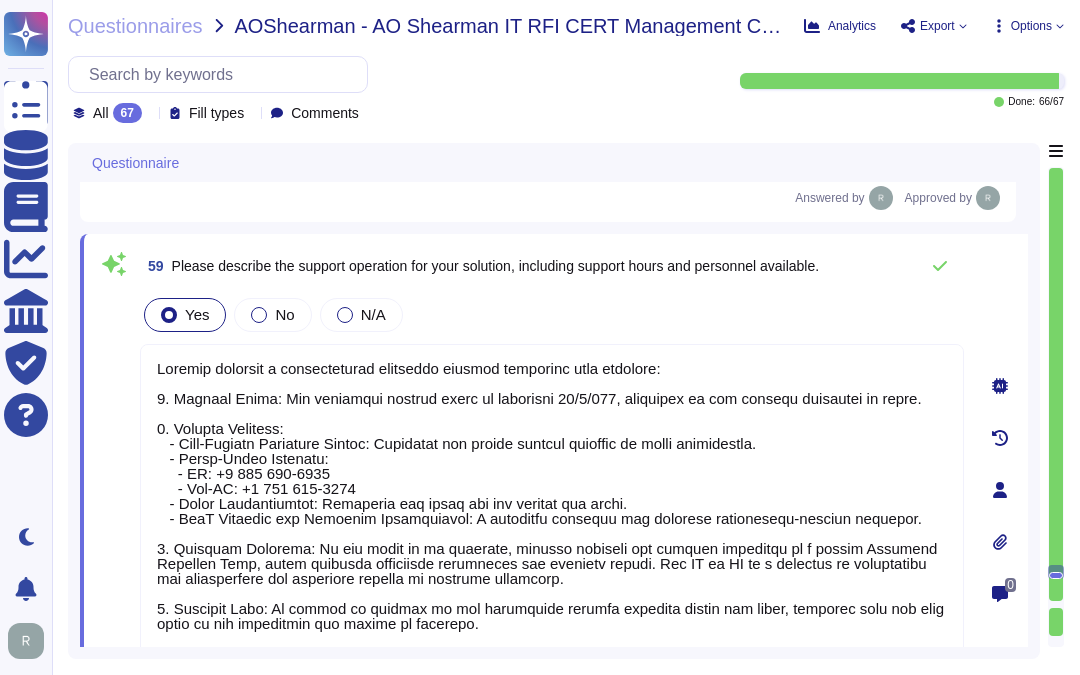 click 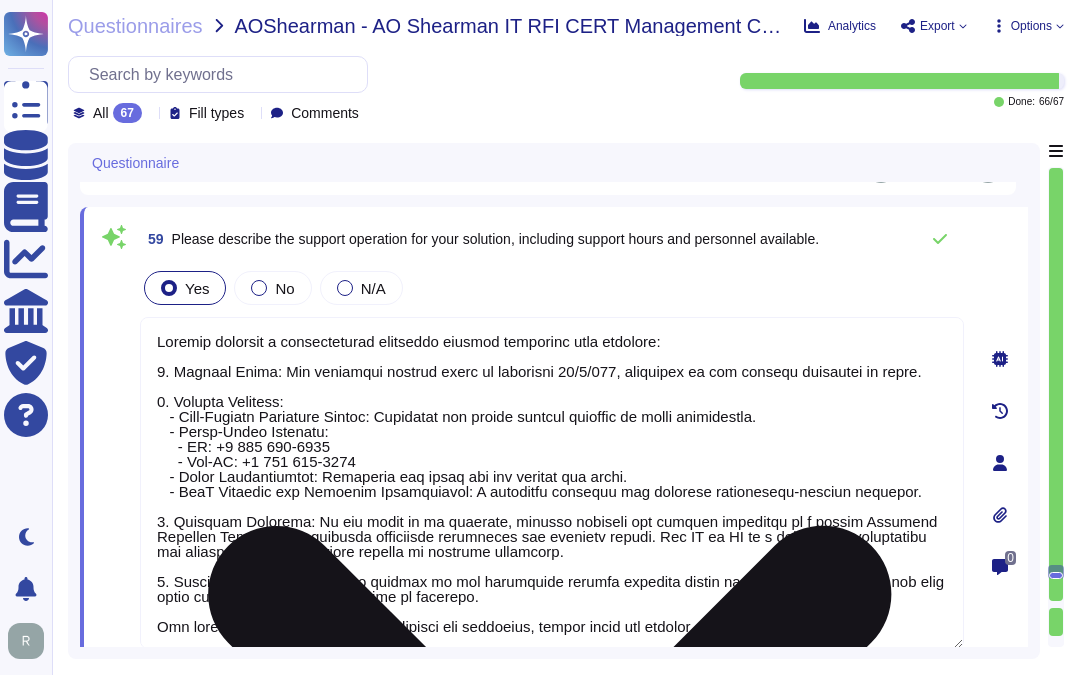 click at bounding box center [552, 483] 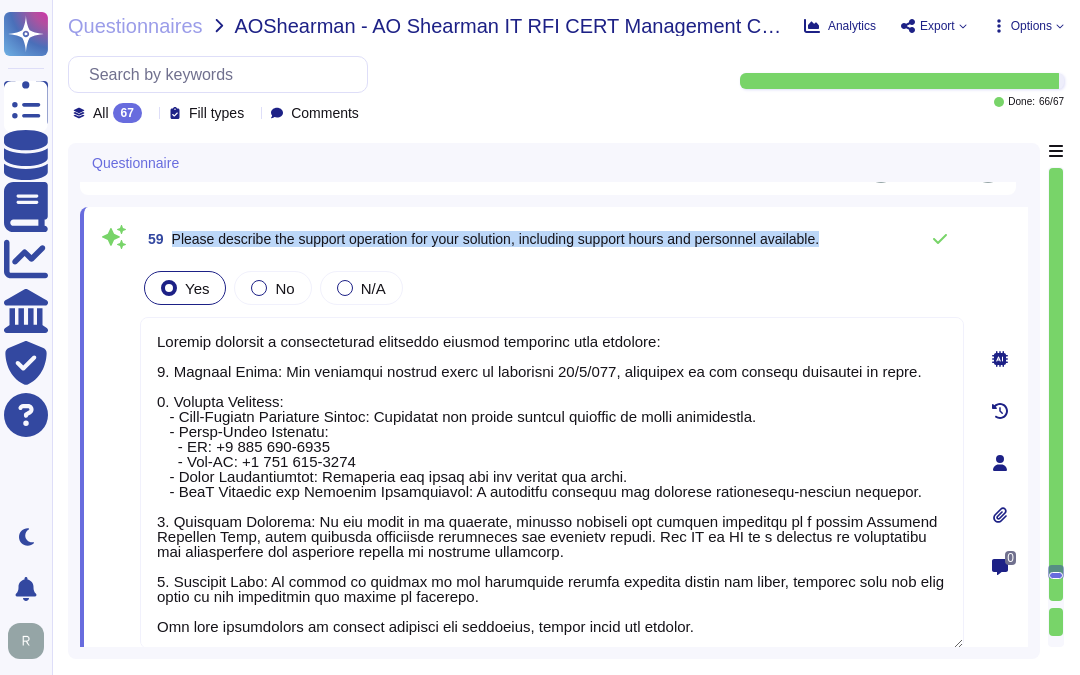 drag, startPoint x: 173, startPoint y: 235, endPoint x: 843, endPoint y: 232, distance: 670.0067 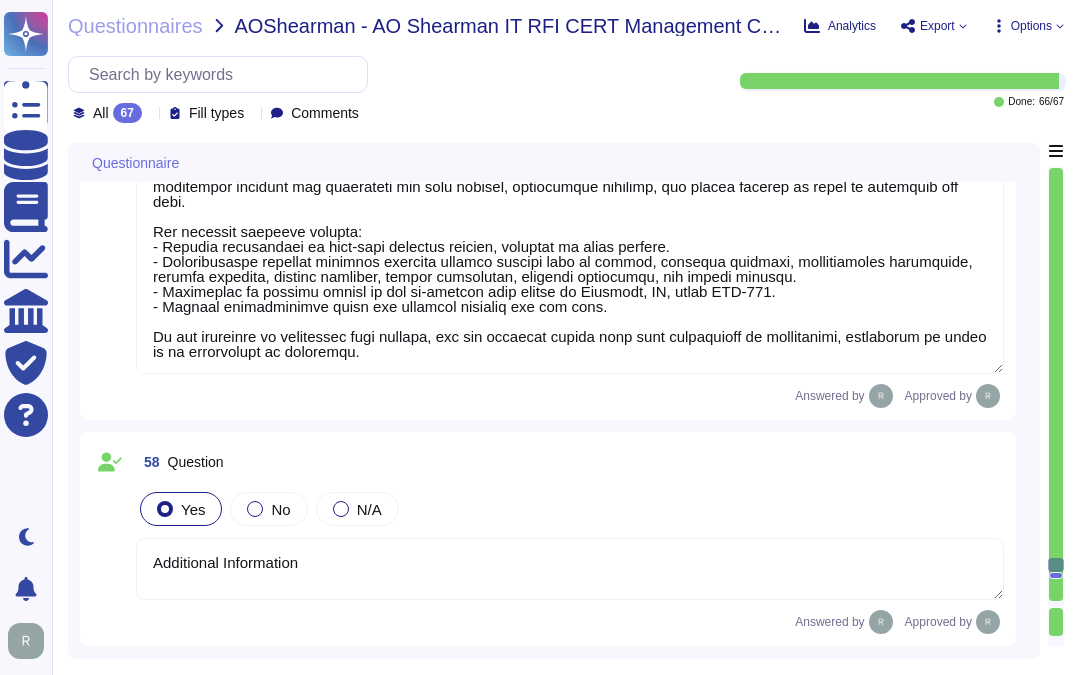 type on "Yes, our solution is available via a Software as a Service (SaaS) model. It is hosted and delivered over the internet, allowing users to access and use the software without the need for local installation. We also have a SaaS portal accessible through popular browsers." 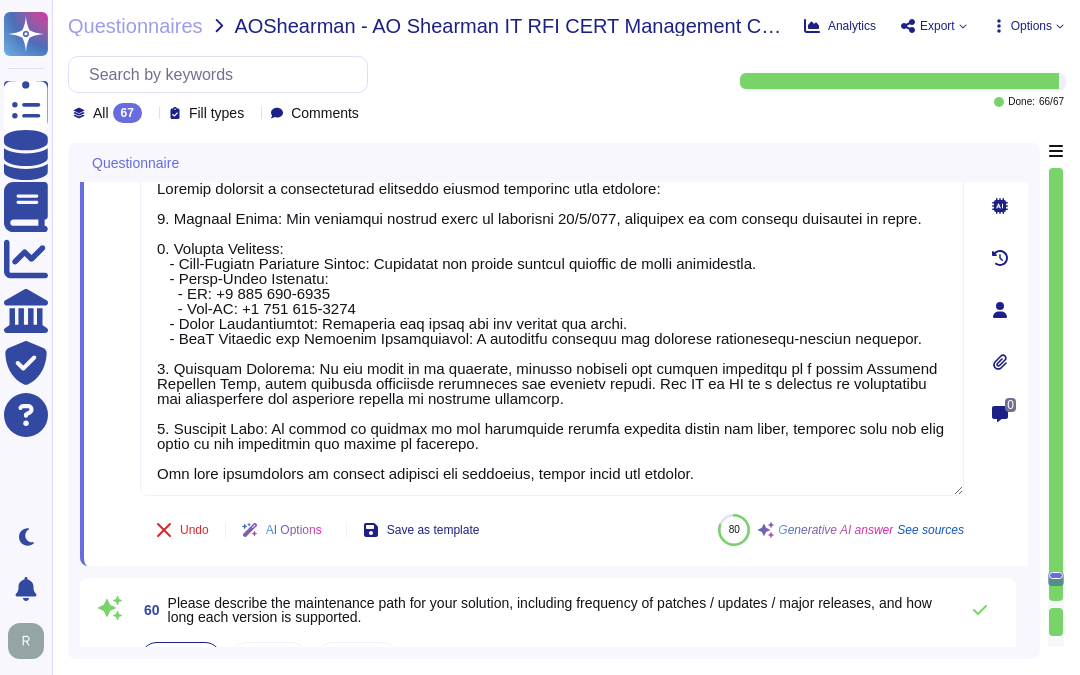 type on "We offer Certificate Lifecycle Management and digital certificates. Sectigo Certificate Manager is a SaaS application accessible via a web browser and secured with HTTPS. Communication for REST APIs or any integrations is conducted outbound to the application over HTTPS.
Sectigo has more than fifty integrations in categories including DevOps, SSO, server operating systems, SIEM, and more.  In addition to our own API, we support ACME, SCEP, and EST.  SCM includes optional agents for installation on common operating systems to automatically discover and deploy certificates." 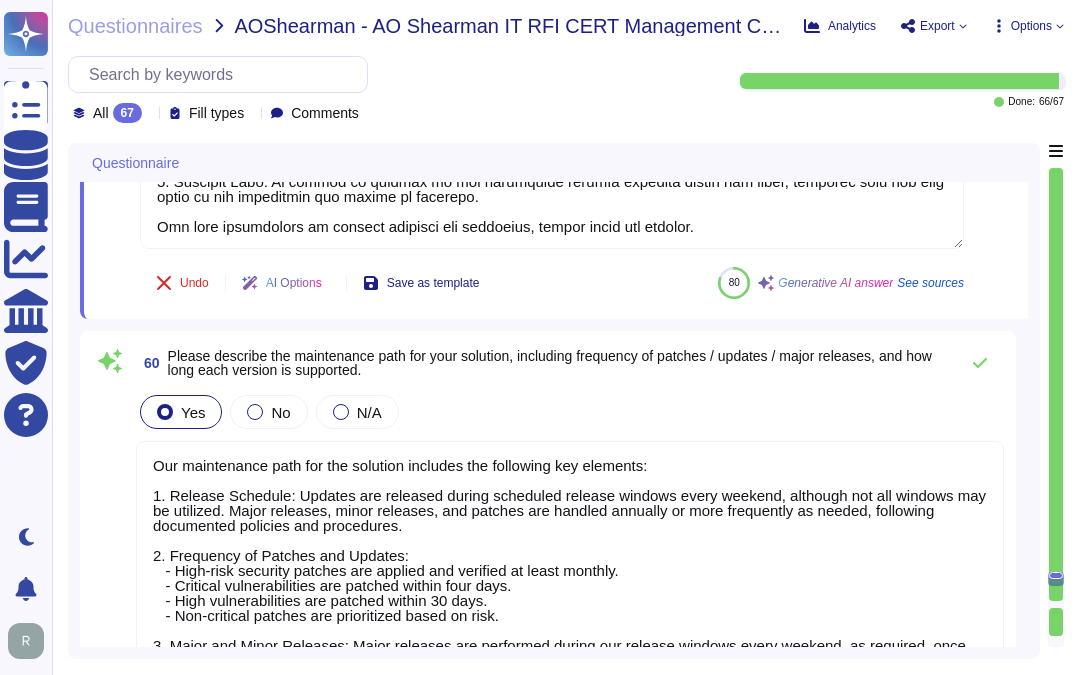 type on "You can discuss this with your enterprise sales representative." 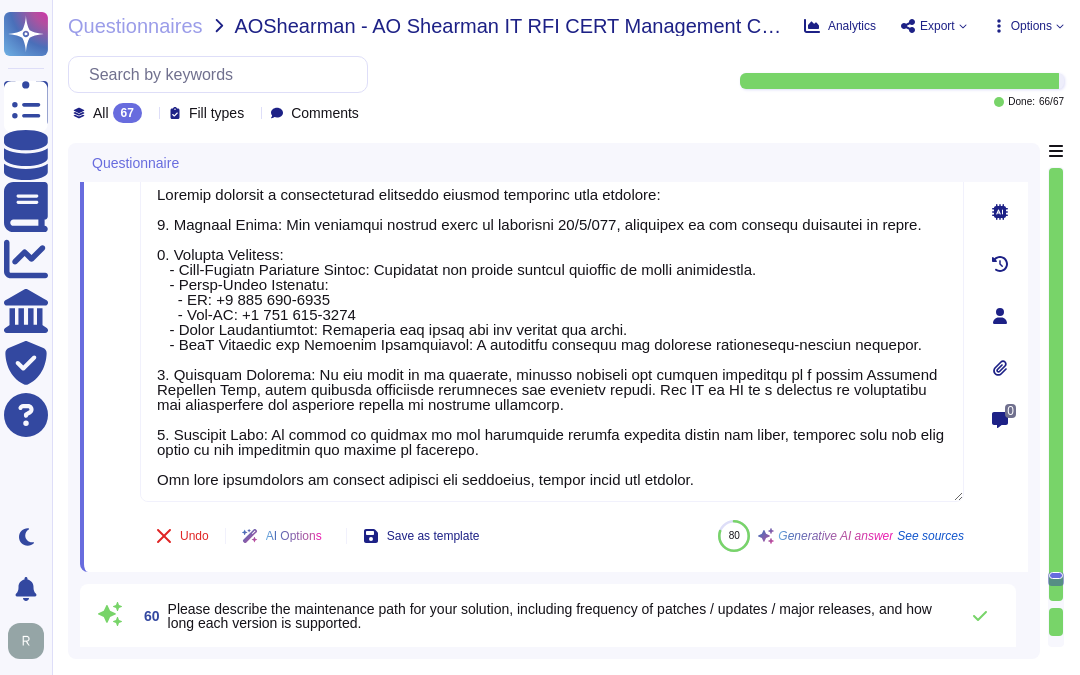 type on "Our solution is available via a hosted Software as a Service (SaaS) model, with data centers located in Secaucus, [STATE], and Manchester, [COUNTRY]. Additionally, we offer an instance hosted on Google Cloud Platform, which is located entirely in Europe.
We maintain full control of the security of our systems, as we do not subcontract IT or cybersecurity functions. Our Chief Information Security Officer (CISO) and a designated security team oversee [NUMBER]/[NUMBER] monitoring of our systems. We have documented policies and procedures for data privacy, information security, and access control in place to safeguard our data.
Our security measures include:
- Regular application of high-risk security patches, verified at least monthly.
- Comprehensive security policies covering various aspects such as hiring, physical security, environmental safeguards, logical security, network security, change management, incident management, and system backups.
- Encryption of backups stored in our on-premise data center in Bradford..." 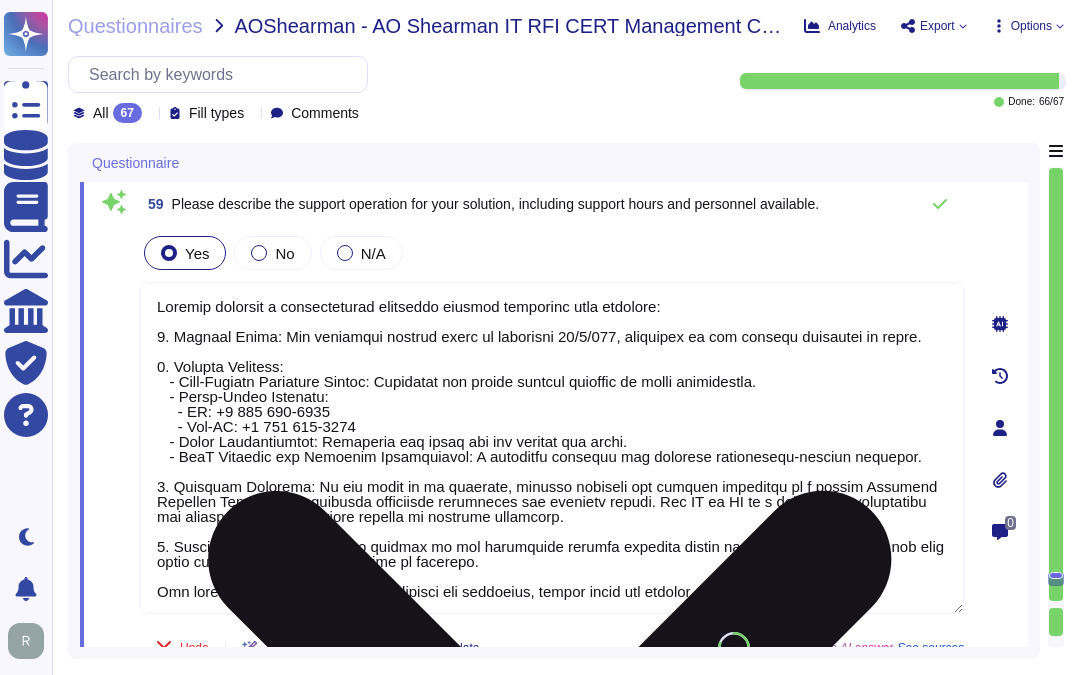 scroll, scrollTop: 14331, scrollLeft: 0, axis: vertical 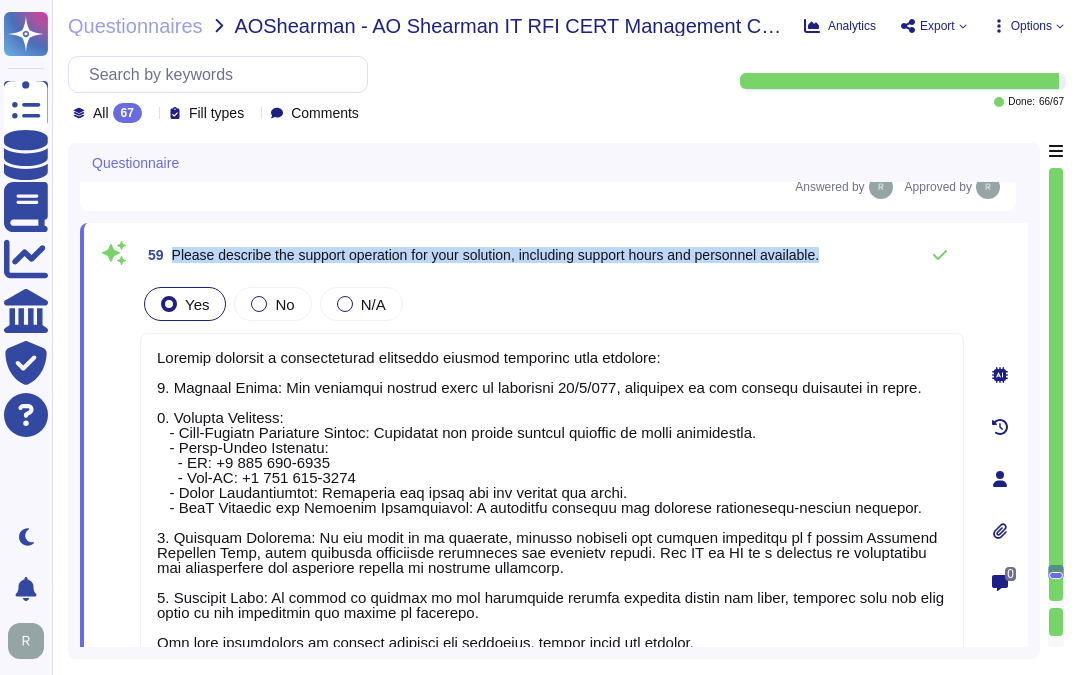 drag, startPoint x: 171, startPoint y: 256, endPoint x: 851, endPoint y: 263, distance: 680.036 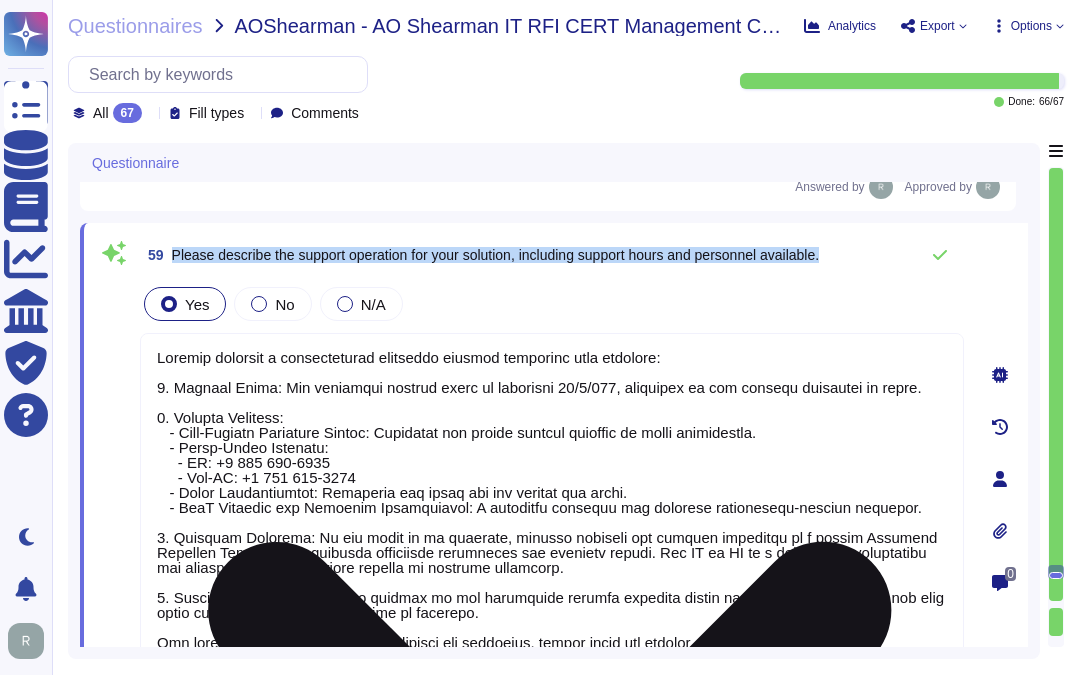 scroll, scrollTop: 2, scrollLeft: 0, axis: vertical 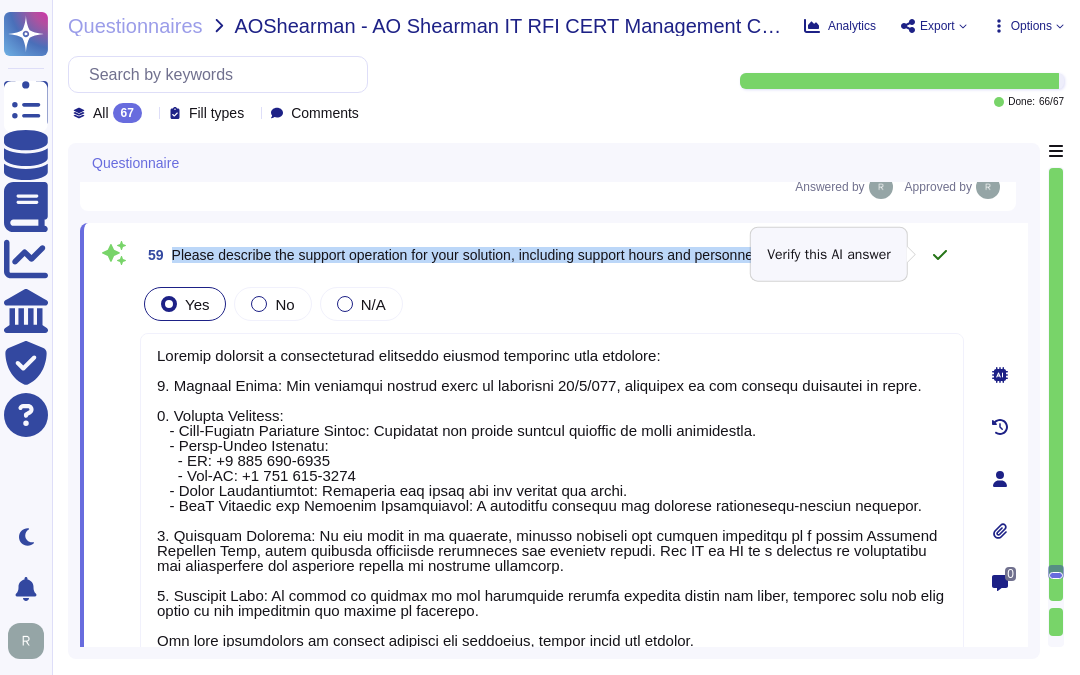click 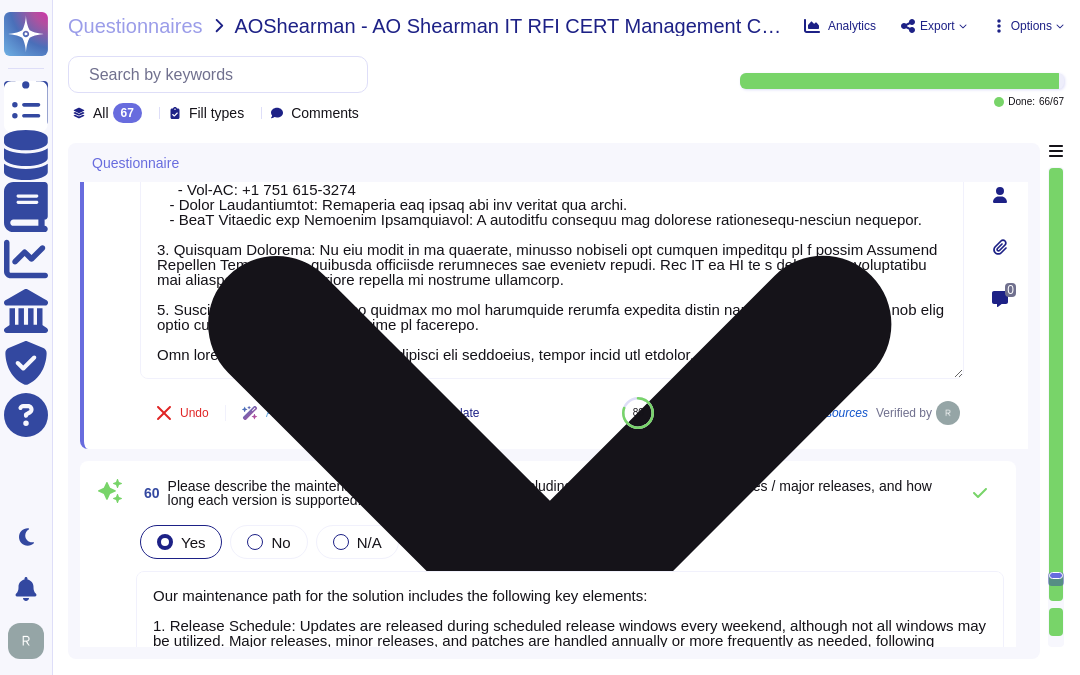 scroll, scrollTop: 14664, scrollLeft: 0, axis: vertical 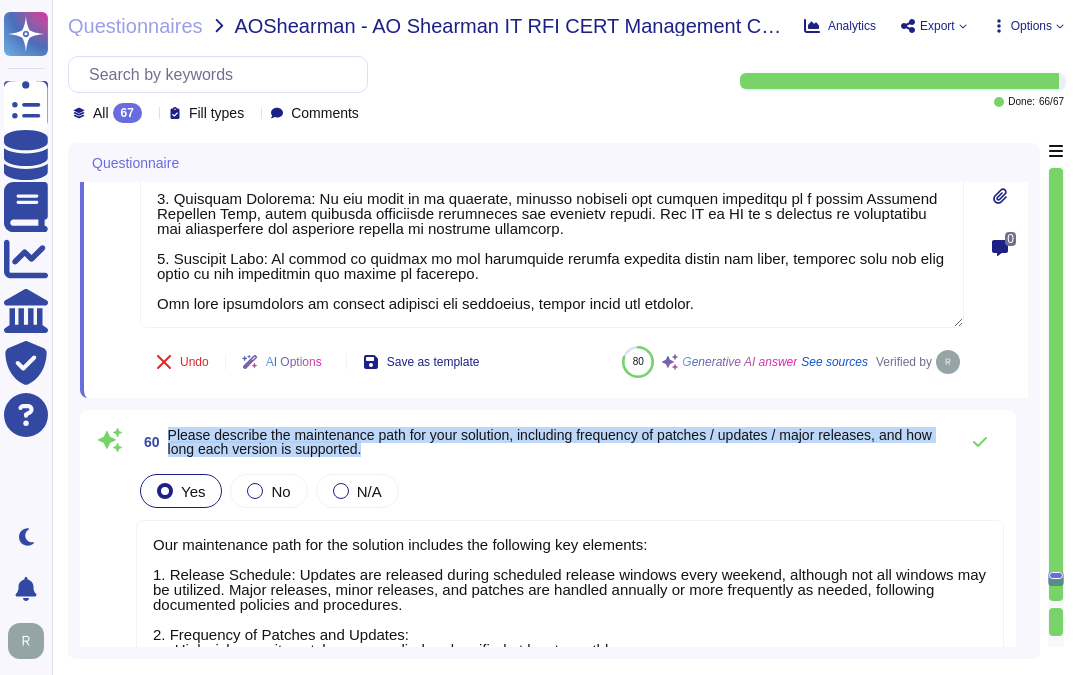 drag, startPoint x: 233, startPoint y: 430, endPoint x: 467, endPoint y: 442, distance: 234.3075 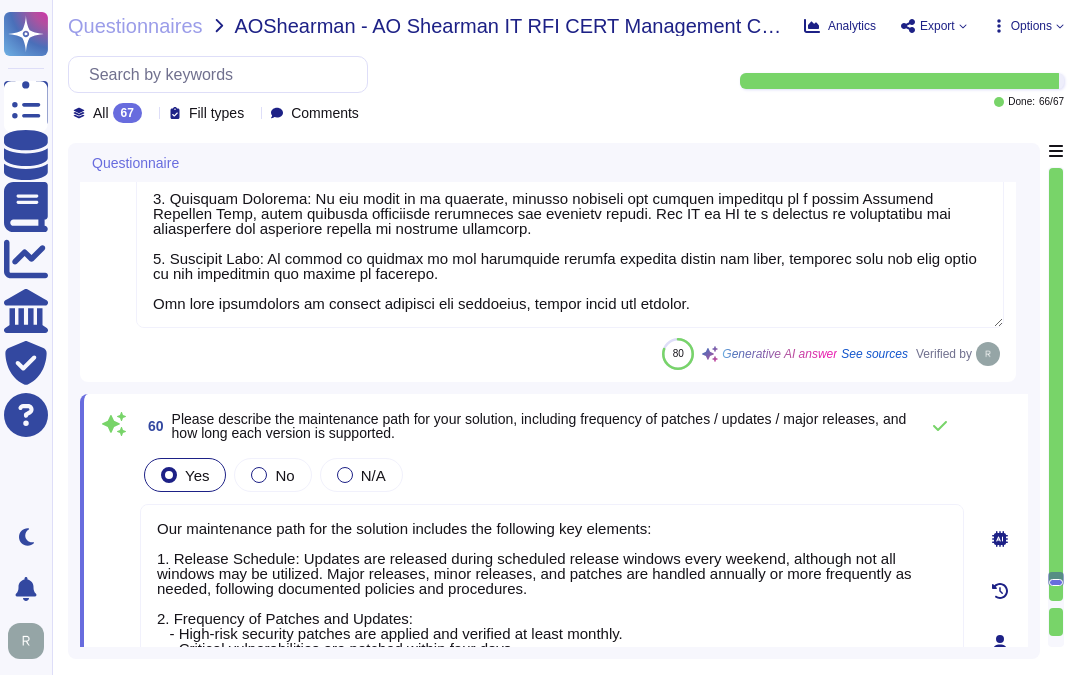 click 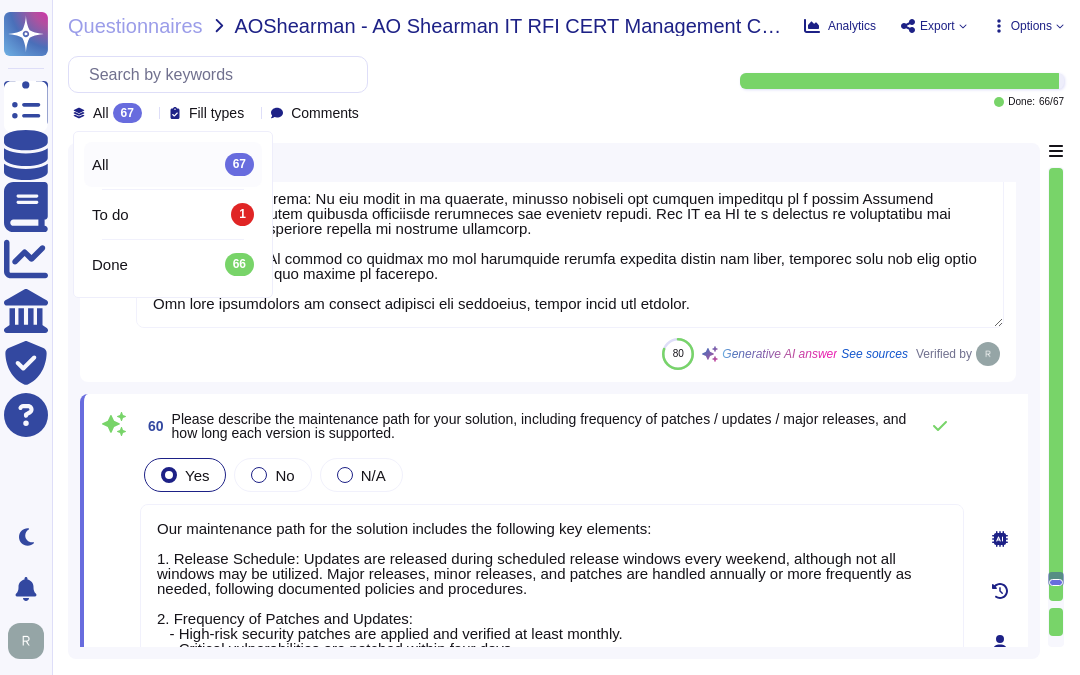 click on "Please describe the maintenance path for your solution, including frequency of patches / updates / major releases, and how long each version is supported." at bounding box center (539, 426) 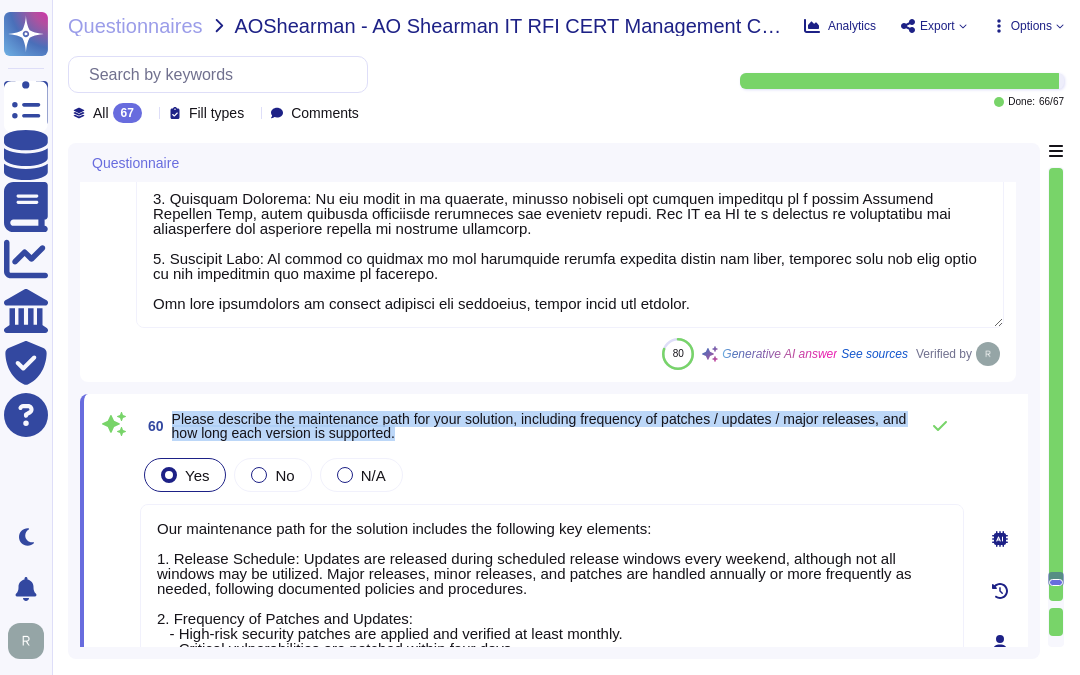 drag, startPoint x: 171, startPoint y: 413, endPoint x: 475, endPoint y: 428, distance: 304.36984 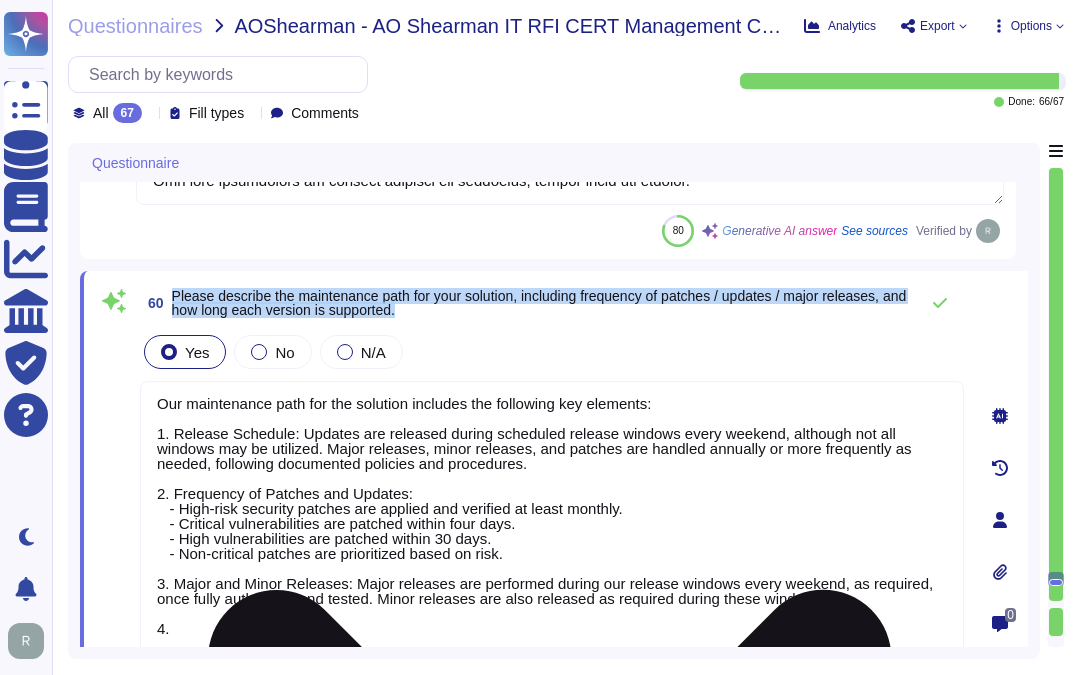 type on "You can discuss this with your enterprise sales representative." 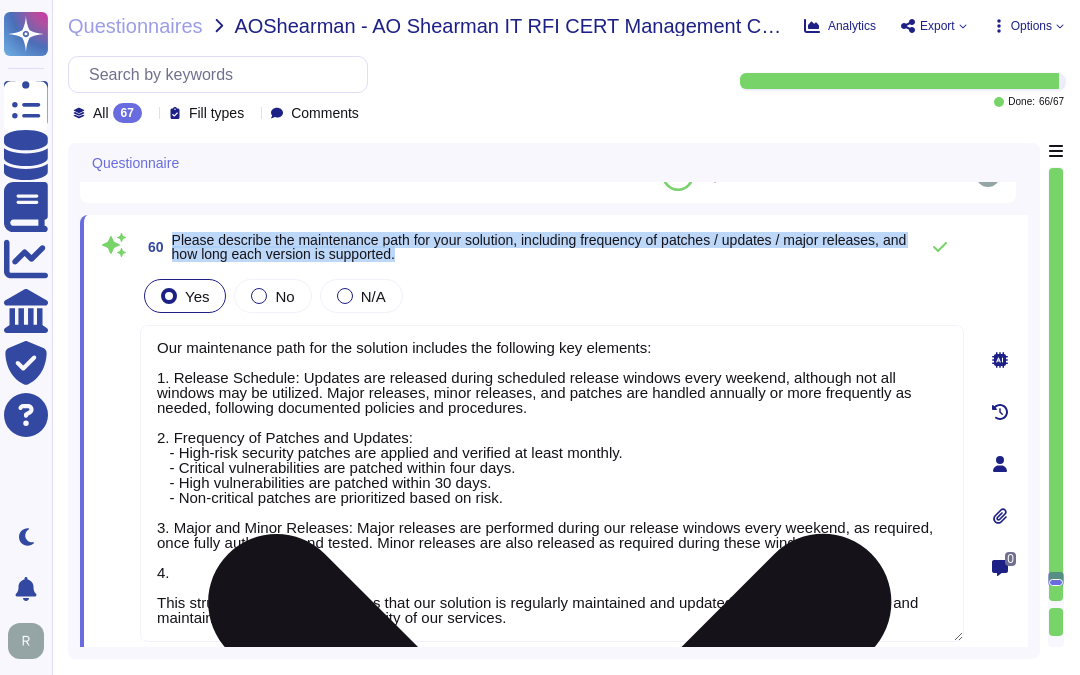 scroll, scrollTop: 14886, scrollLeft: 0, axis: vertical 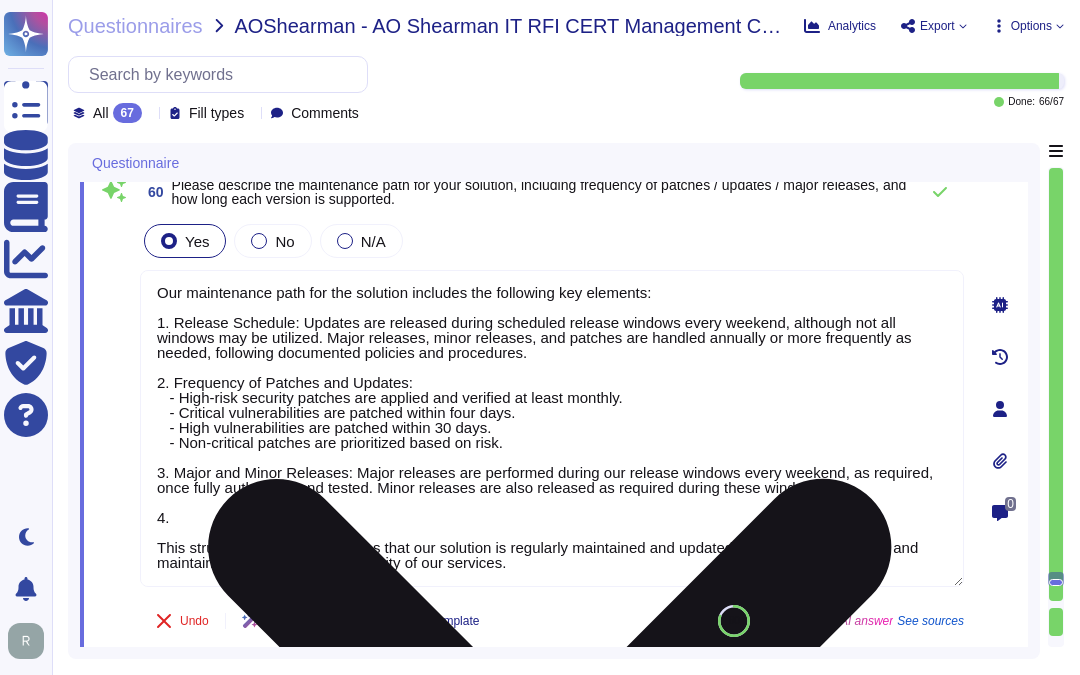 click on "Our maintenance path for the solution includes the following key elements:
1. Release Schedule: Updates are released during scheduled release windows every weekend, although not all windows may be utilized. Major releases, minor releases, and patches are handled annually or more frequently as needed, following documented policies and procedures.
2. Frequency of Patches and Updates:
- High-risk security patches are applied and verified at least monthly.
- Critical vulnerabilities are patched within four days.
- High vulnerabilities are patched within 30 days.
- Non-critical patches are prioritized based on risk.
3. Major and Minor Releases: Major releases are performed during our release windows every weekend, as required, once fully authorized and tested. Minor releases are also released as required during these windows.
4.
This structured approach ensures that our solution is regularly maintained and updated, minimizing disruptions and maintaining the security and integrity of our services." at bounding box center (552, 428) 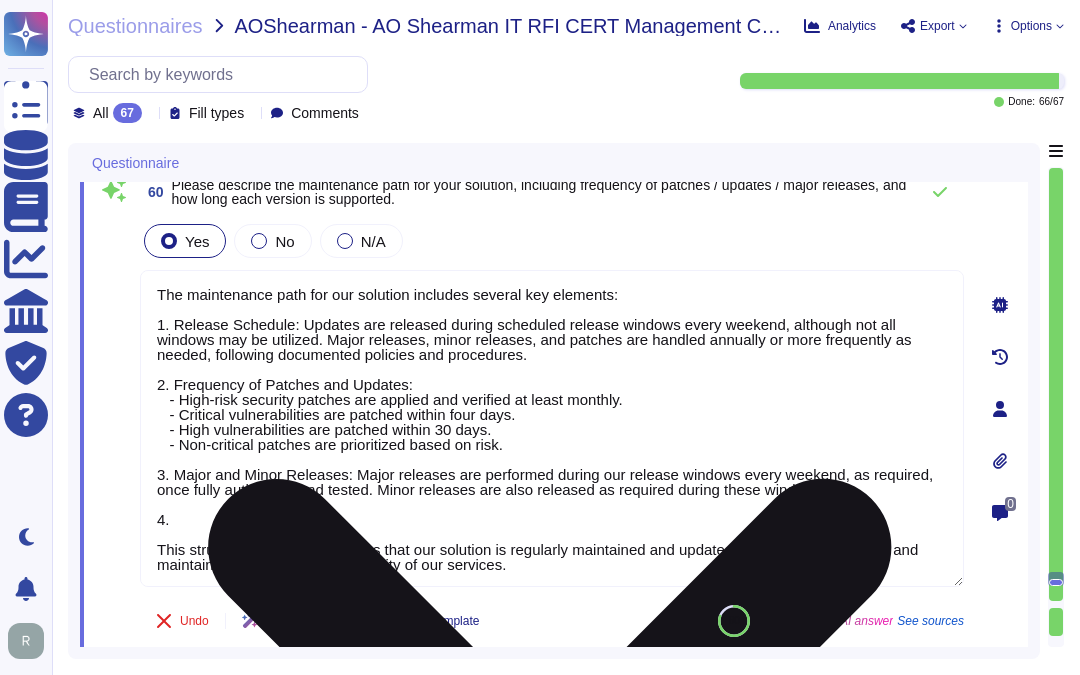 scroll, scrollTop: 2, scrollLeft: 0, axis: vertical 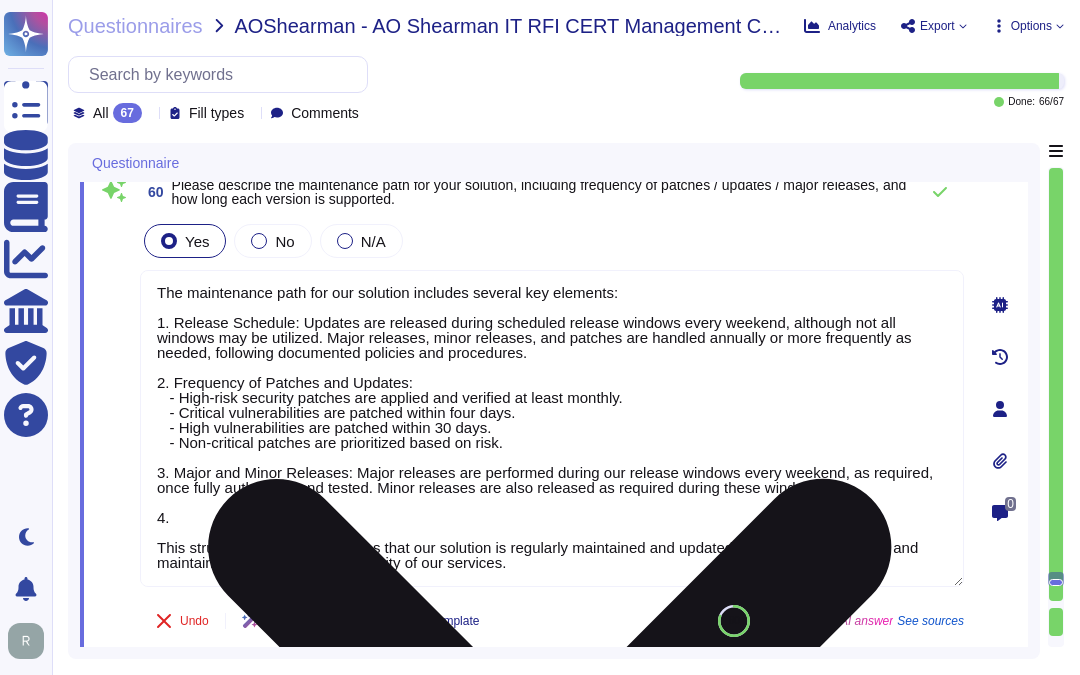drag, startPoint x: 175, startPoint y: 518, endPoint x: 150, endPoint y: 514, distance: 25.317978 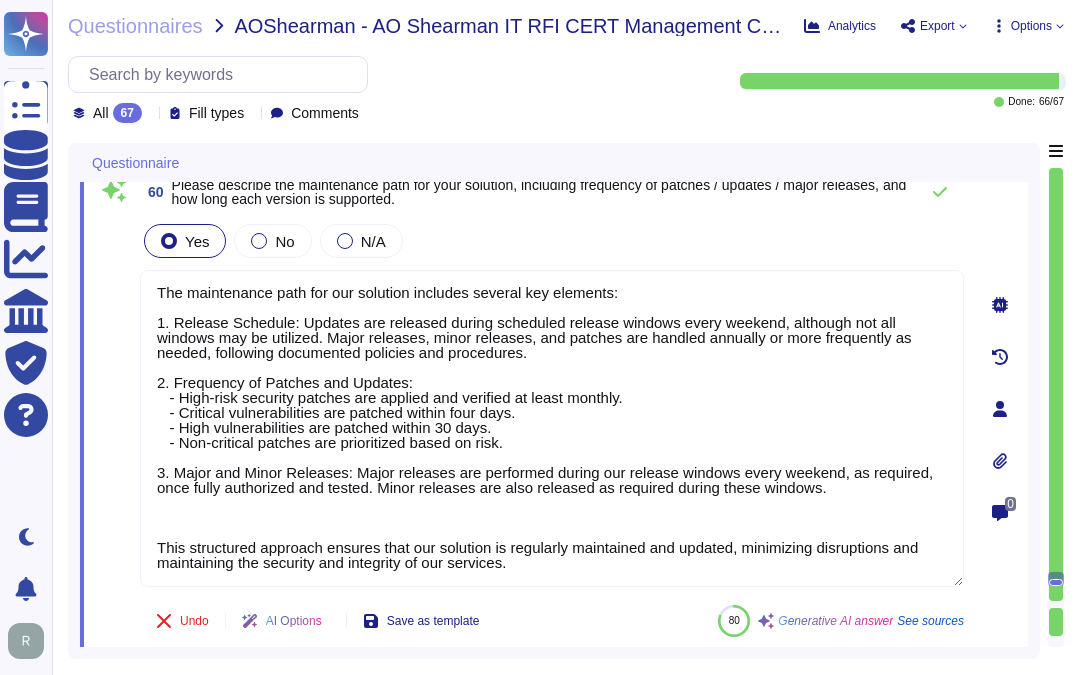 scroll, scrollTop: 0, scrollLeft: 0, axis: both 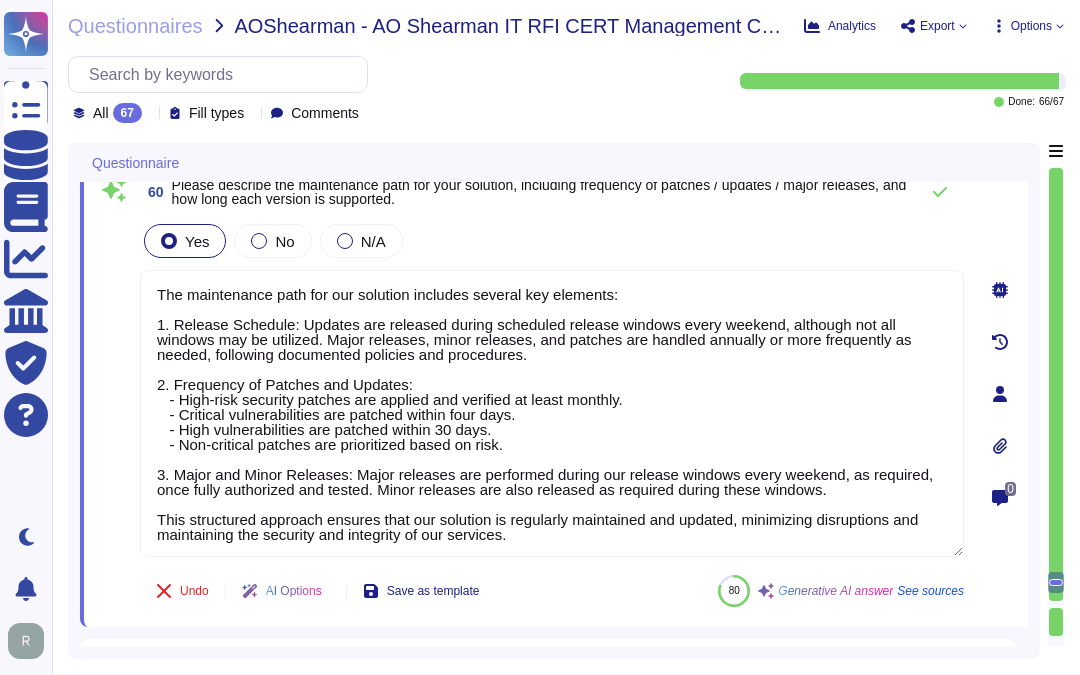type on "The maintenance path for our solution includes several key elements:
1. Release Schedule: Updates are released during scheduled release windows every weekend, although not all windows may be utilized. Major releases, minor releases, and patches are handled annually or more frequently as needed, following documented policies and procedures.
2. Frequency of Patches and Updates:
- High-risk security patches are applied and verified at least monthly.
- Critical vulnerabilities are patched within four days.
- High vulnerabilities are patched within 30 days.
- Non-critical patches are prioritized based on risk.
3. Major and Minor Releases: Major releases are performed during our release windows every weekend, as required, once fully authorized and tested. Minor releases are also released as required during these windows.
This structured approach ensures that our solution is regularly maintained and updated, minimizing disruptions and maintaining the security and integrity of our services." 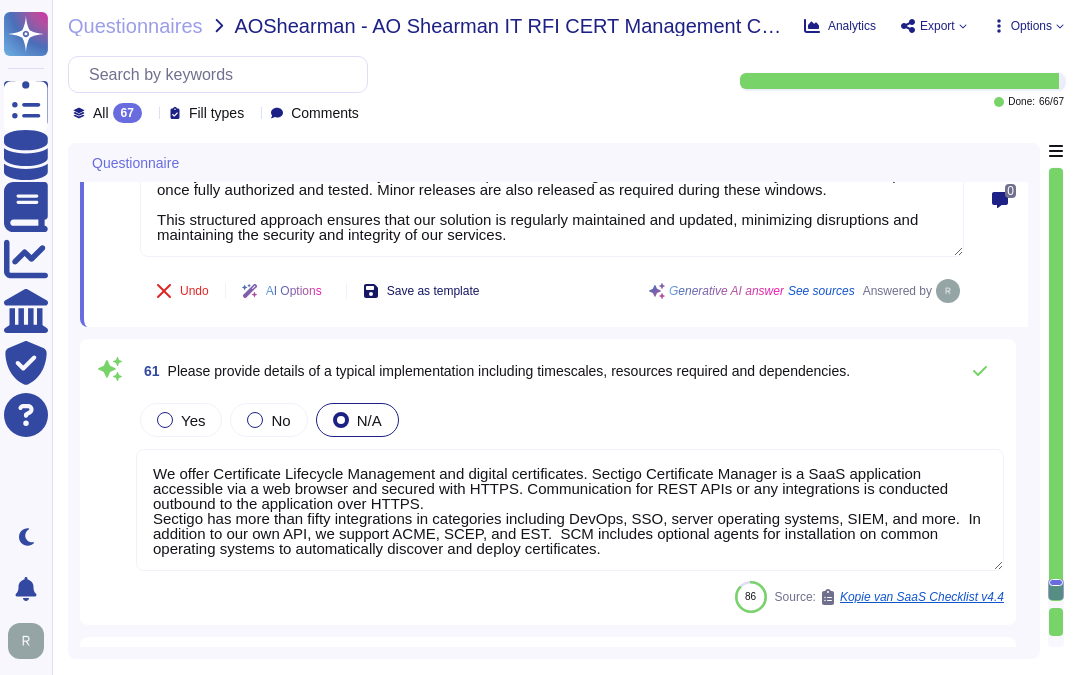 type on "Our licensing model is based on a Software as a Service (SaaS) model. For specific details on costs and calculations, including indicative pricing, we recommend discussing this with your enterprise sales representative. Pricing is influenced by various factors, including the customer type and size of the organization. Additionally, customers have a role in influencing the price and value of the products and services we offer." 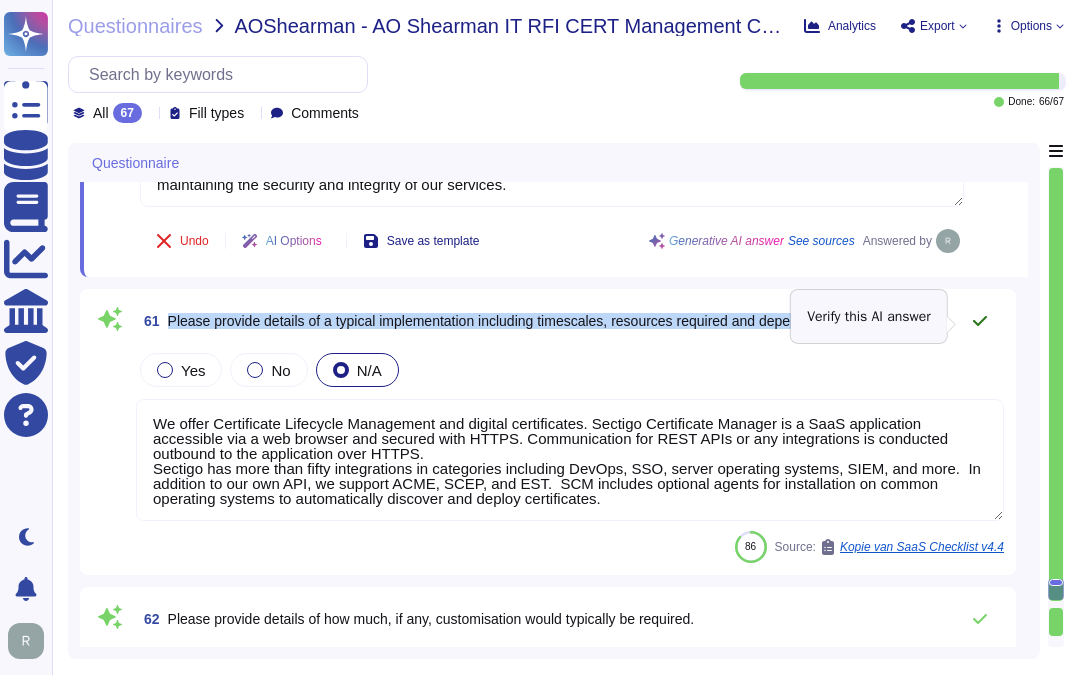 drag, startPoint x: 166, startPoint y: 316, endPoint x: 958, endPoint y: 310, distance: 792.0227 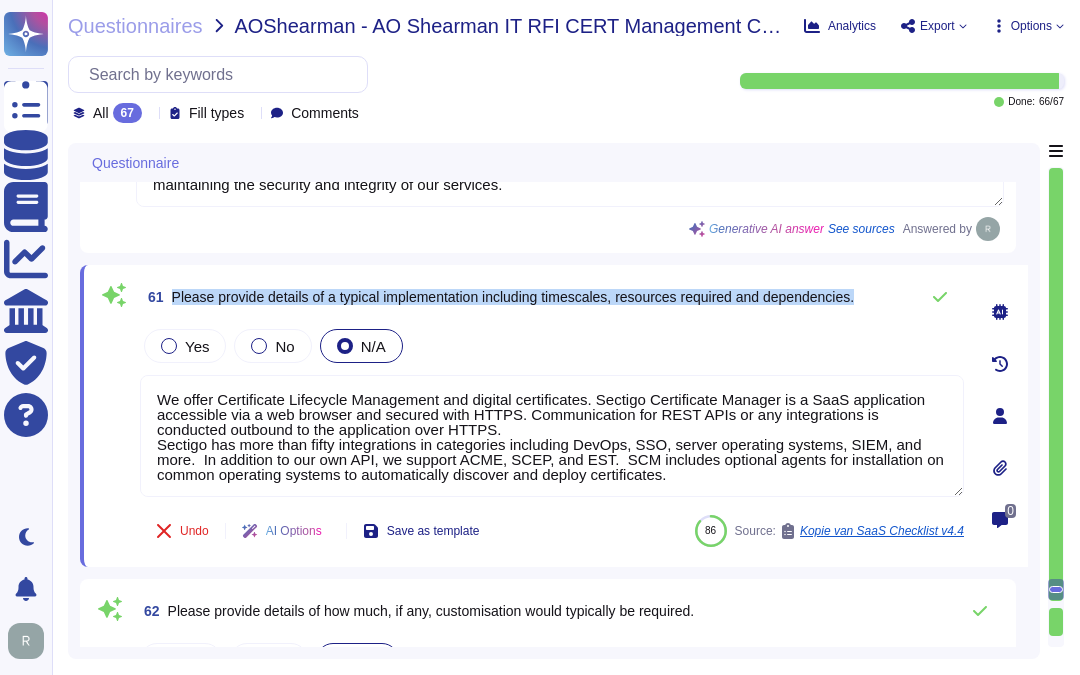 drag, startPoint x: 171, startPoint y: 291, endPoint x: 903, endPoint y: 298, distance: 732.03345 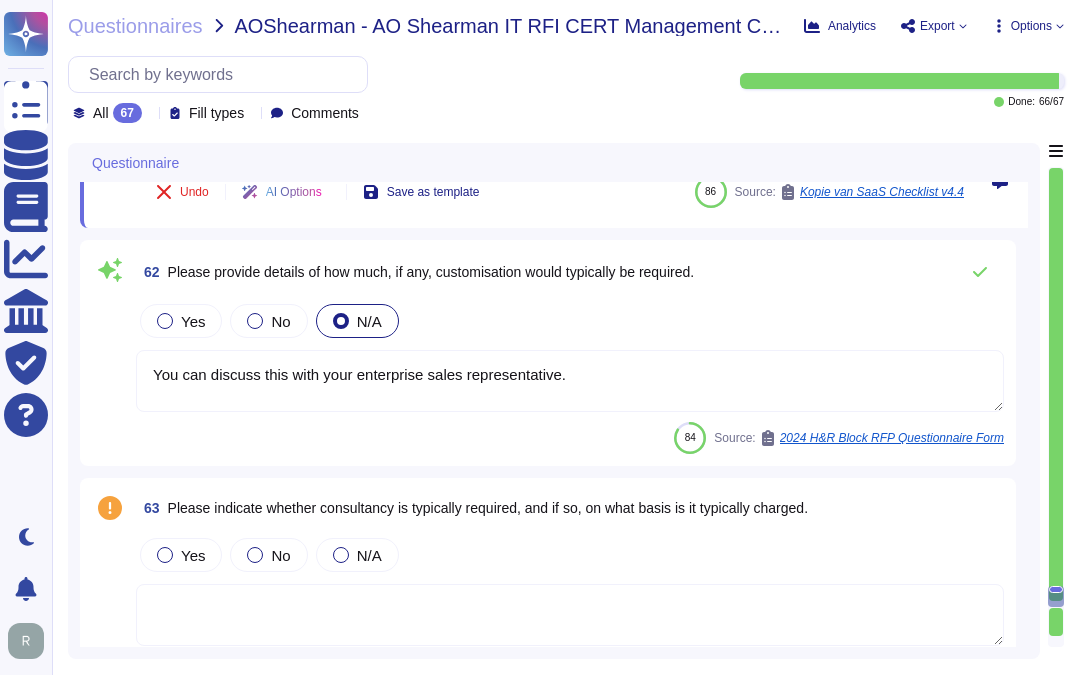 scroll, scrollTop: 15553, scrollLeft: 0, axis: vertical 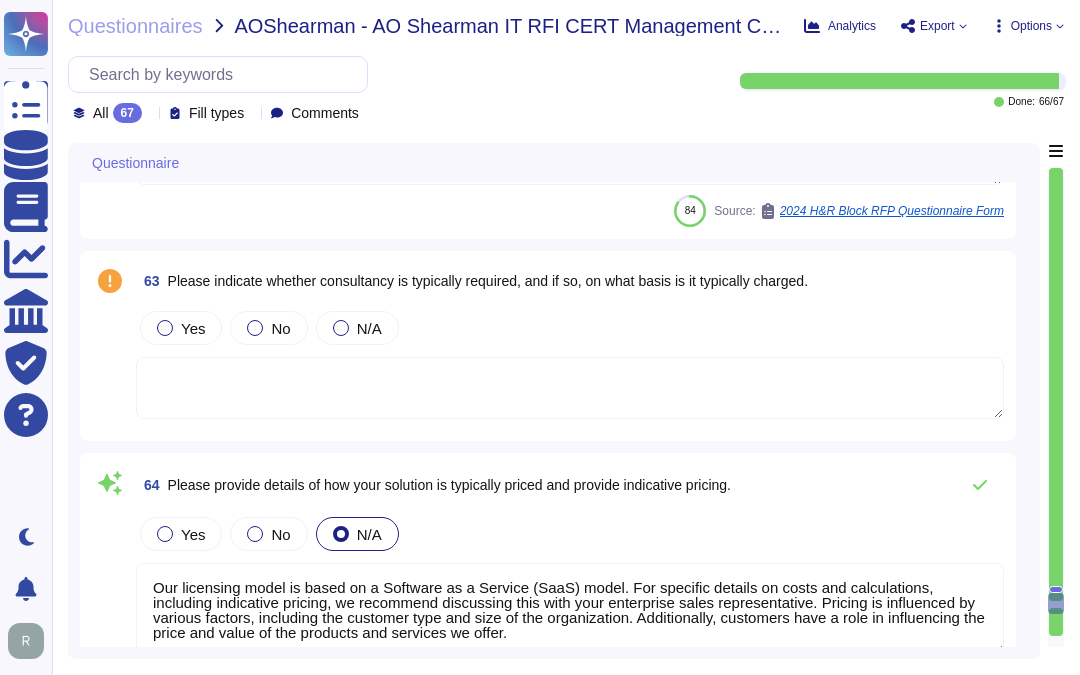 type on "To respond to an RFP, the following further information would be required:
1. The name, address, TIN (if any), chapter 4 status, and type of documentation provided (if required) of every individual and specified U.S. person that owns a direct or indirect equity interest in the owner-documented FFI.
2. The name, address, TIN (if any), and chapter 4 status of every individual and specified U.S. person that owns a debt interest in the owner-documented FFI that constitutes a financial account in excess of $50,000.
3. Any additional information requested by the withholding agent.
4. The attachment should be shared in a separate document with the title including the NAME OF BIDDER.
Please ensure that all required documentation and information are provided to facilitate the response to the RFP." 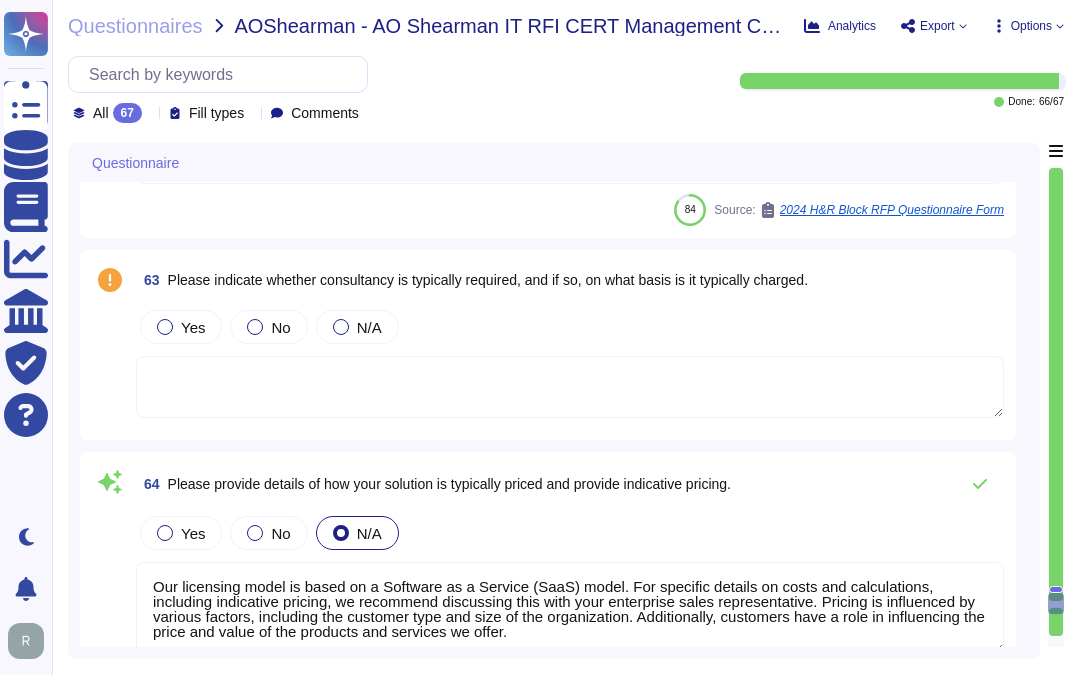 scroll, scrollTop: 1, scrollLeft: 0, axis: vertical 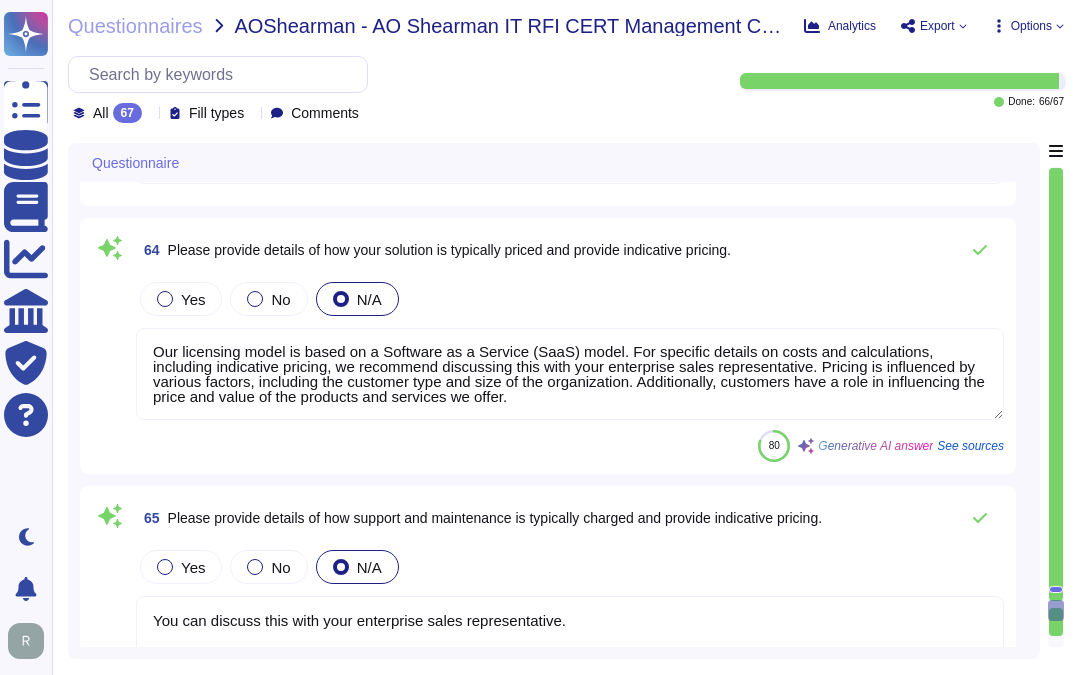 type on "Our organization holds several relevant certifications for the hosting of client data, including SOC 2, ISO 27001, WebTrust, and ETSI. We can provide applicable evidence, such as certifications and compliance reports, upon request.
We also have documented and approved information security policies, standards, and procedures, which cover various aspects such as data privacy, information security, encryption, and access control. Our policies are regularly updated based on business and technological challenges, with management approval.
For further information, we can share our SOC 2 Type II report, which can be accessed by signing a Non-Disclosure Agreement (NDA). Additionally, the results of our most recent vulnerability assessment or penetration test are available for customers under NDA.
For further details and supporting documentation, please refer to the relevant policies and our Certificate Practice Statement (CPS). Please contact your sales representative for the relevant documentation." 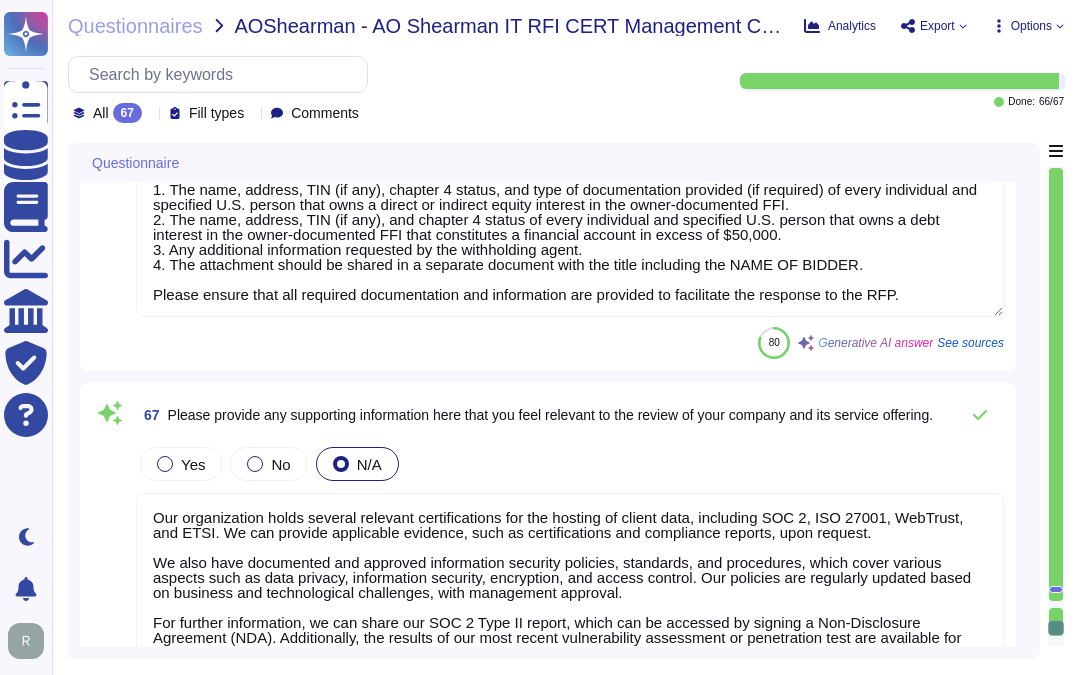 scroll, scrollTop: 16664, scrollLeft: 0, axis: vertical 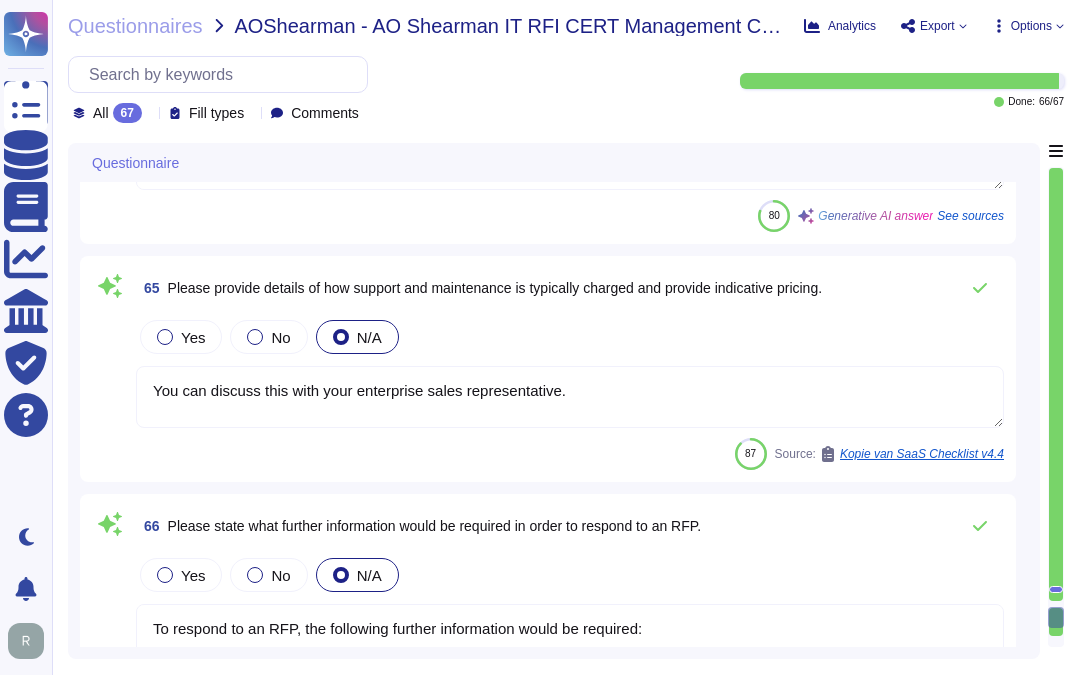 type on "You can discuss this with your enterprise sales representative." 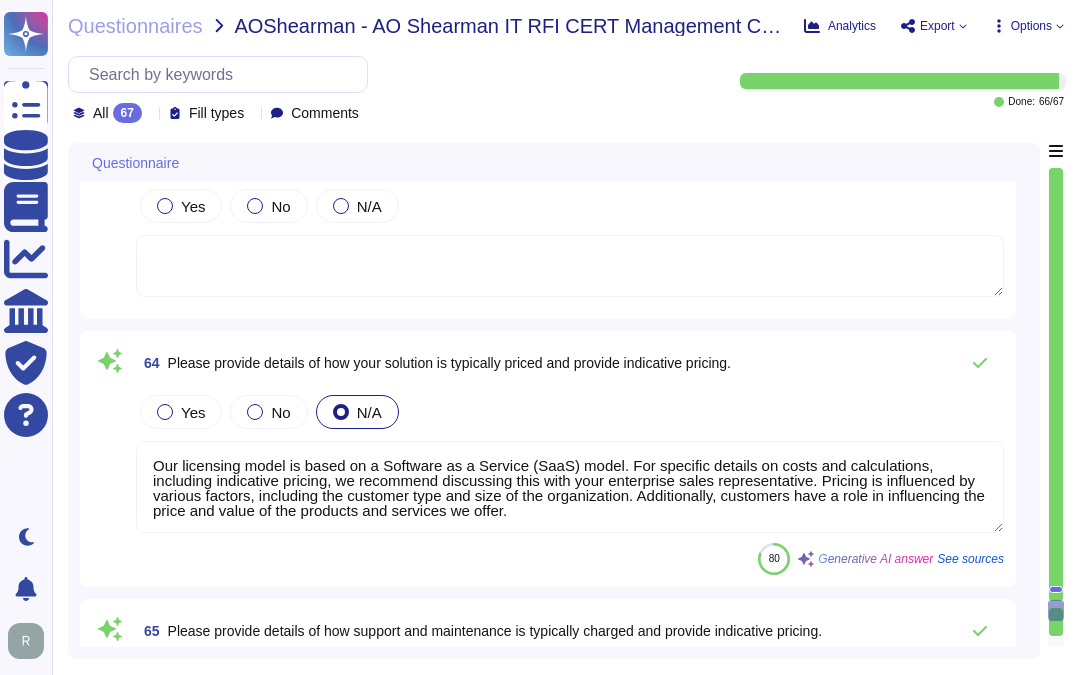 type on "We offer Certificate Lifecycle Management and digital certificates. Sectigo Certificate Manager is a SaaS application accessible via a web browser and secured with HTTPS. Communication for REST APIs or any integrations is conducted outbound to the application over HTTPS.
Sectigo has more than fifty integrations in categories including DevOps, SSO, server operating systems, SIEM, and more.  In addition to our own API, we support ACME, SCEP, and EST.  SCM includes optional agents for installation on common operating systems to automatically discover and deploy certificates." 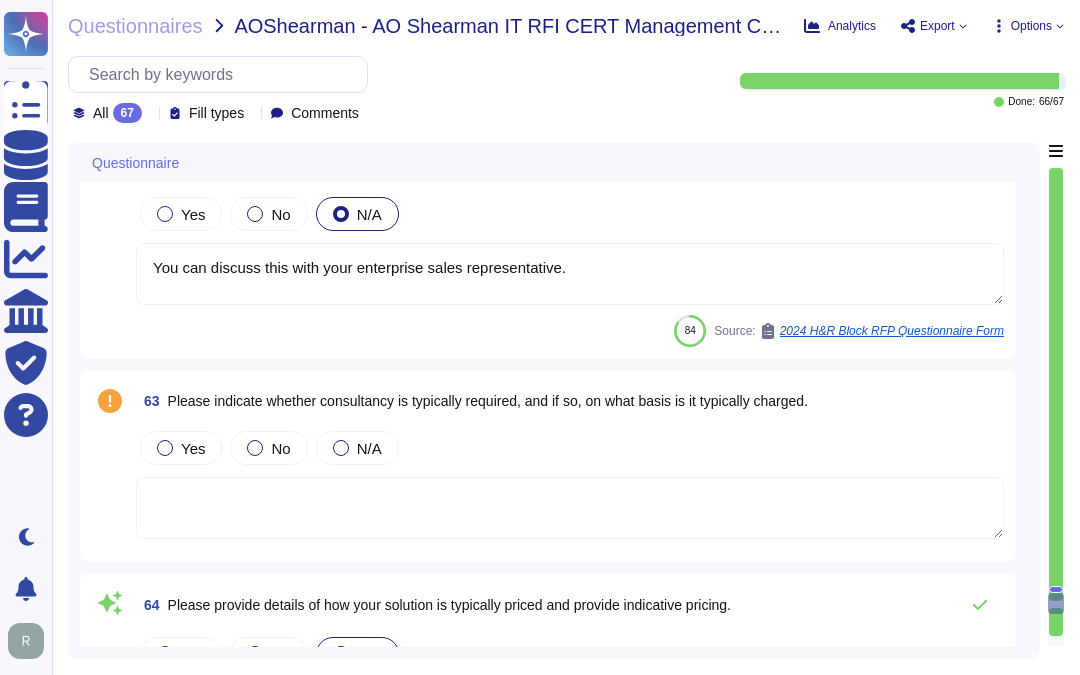 type on "The maintenance path for our solution includes several key elements:
1. Release Schedule: Updates are released during scheduled release windows every weekend, although not all windows may be utilized. Major releases, minor releases, and patches are handled annually or more frequently as needed, following documented policies and procedures.
2. Frequency of Patches and Updates:
- High-risk security patches are applied and verified at least monthly.
- Critical vulnerabilities are patched within four days.
- High vulnerabilities are patched within 30 days.
- Non-critical patches are prioritized based on risk.
3. Major and Minor Releases: Major releases are performed during our release windows every weekend, as required, once fully authorized and tested. Minor releases are also released as required during these windows.
This structured approach ensures that our solution is regularly maintained and updated, minimizing disruptions and maintaining the security and integrity of our services." 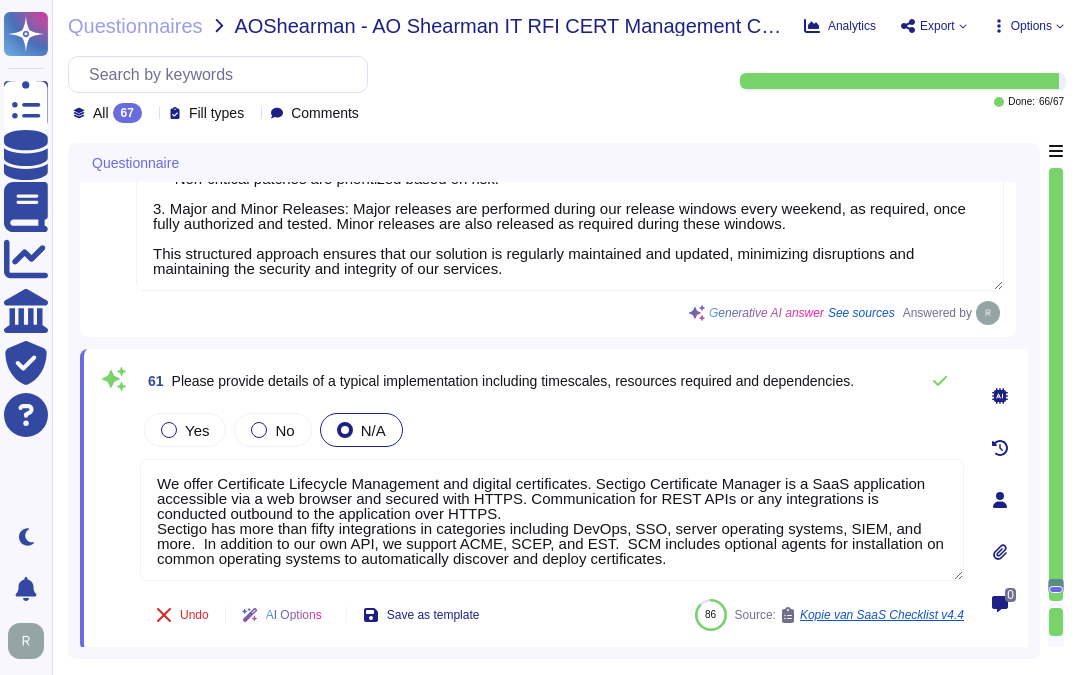 scroll, scrollTop: 15131, scrollLeft: 0, axis: vertical 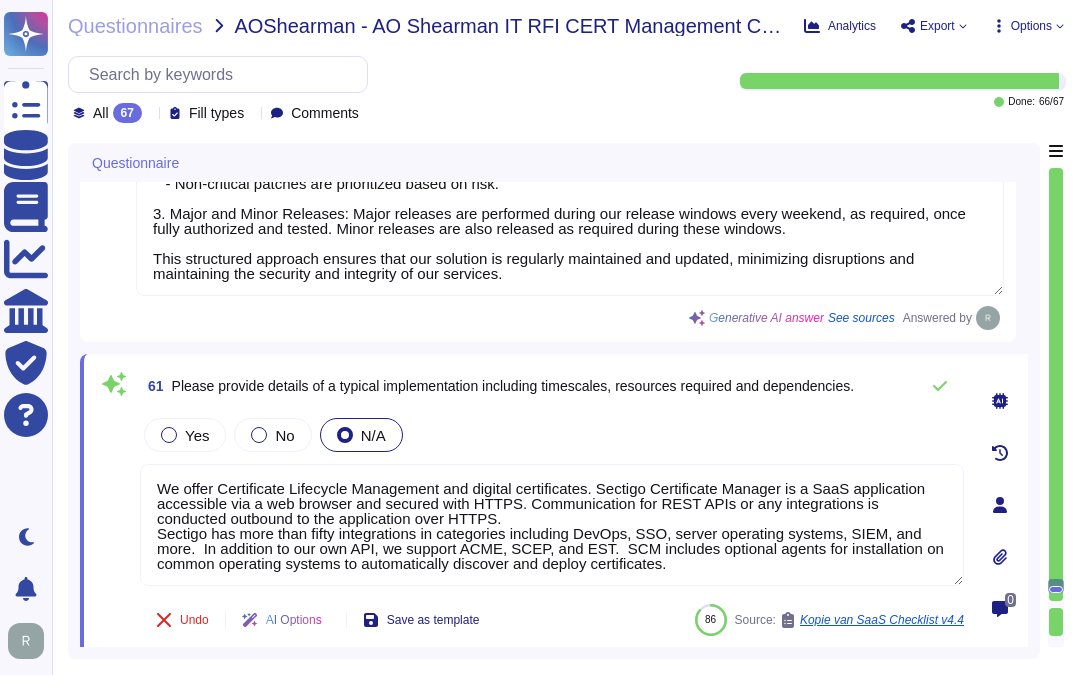 type on "Sectigo provides a comprehensive technical support operation that includes:
1. Support Hours: Our technical support staff is available [NUMBER]/[NUMBER]/[NUMBER], depending on the service agreement in place.
2. Support Channels:
- Self-Service Ticketing System: Customers can submit support requests at their convenience.
- Phone-Based Helpdesk:
- US: +1 [PHONE]
- Non-US: +1 [PHONE]
- Email Communication: Customers can reach out for support via email.
- SaaS Platform for Managing Certificates: A dedicated platform for managing certificate-related requests.
3. Incident Response: In the event of an incident, support requests are managed according to a formal Incident Response Plan, which includes escalation procedures for security events. The VP of IT or a delegate is responsible for coordinating the technical aspects of incident responses.
4. Response Time: We strive to respond to all legitimate support requests within one month, although this may vary based on the complexity and volume of ..." 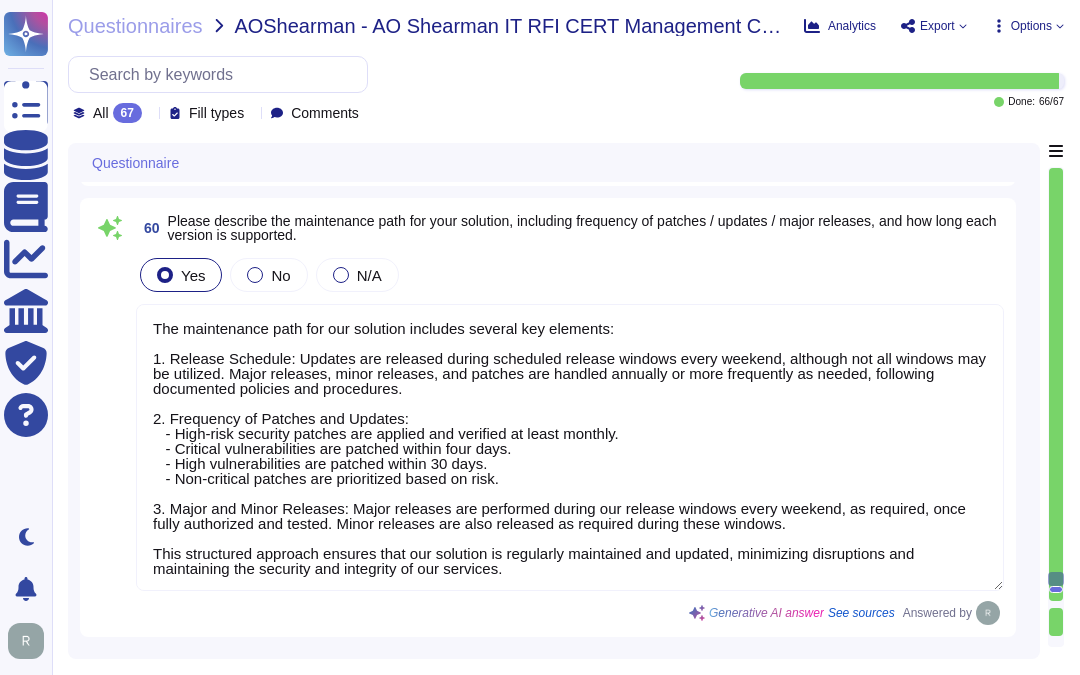 scroll, scrollTop: 14797, scrollLeft: 0, axis: vertical 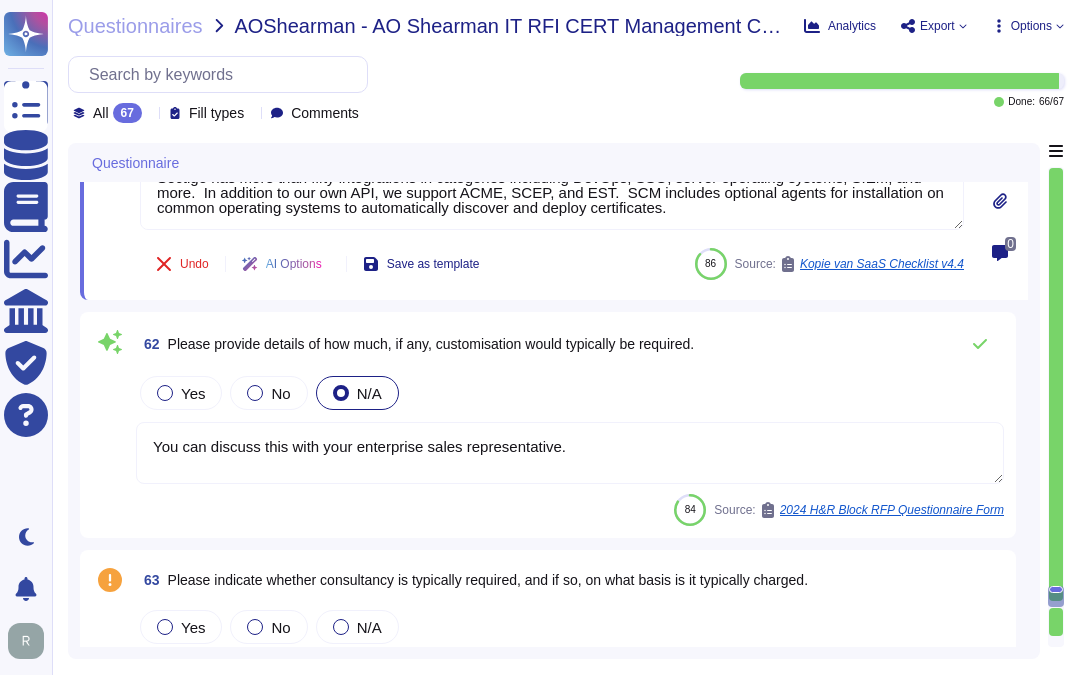 type on "You can discuss this with your enterprise sales representative." 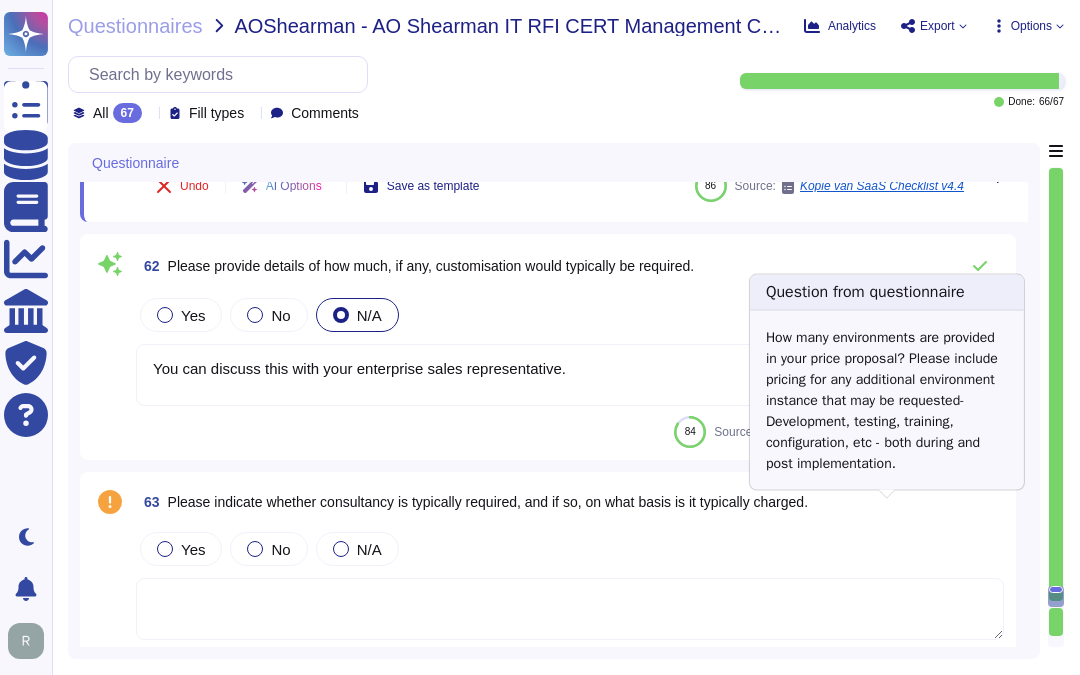 scroll, scrollTop: 15592, scrollLeft: 0, axis: vertical 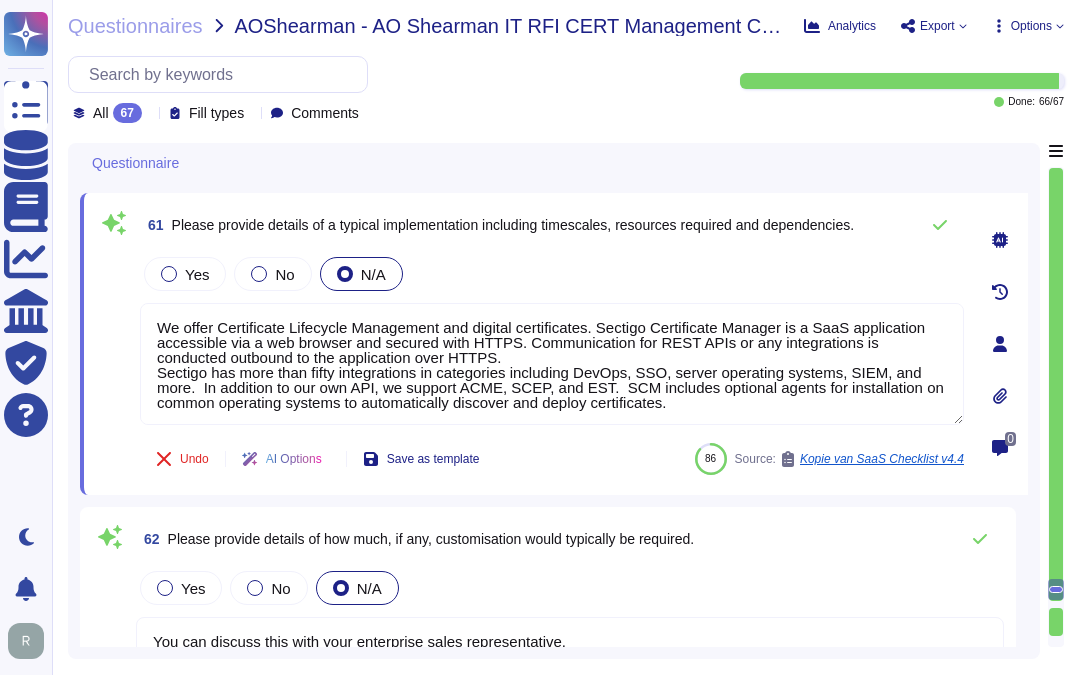 type on "Sectigo provides a comprehensive technical support operation that includes:
1. Support Hours: Our technical support staff is available [NUMBER]/[NUMBER]/[NUMBER], depending on the service agreement in place.
2. Support Channels:
- Self-Service Ticketing System: Customers can submit support requests at their convenience.
- Phone-Based Helpdesk:
- US: +1 [PHONE]
- Non-US: +1 [PHONE]
- Email Communication: Customers can reach out for support via email.
- SaaS Platform for Managing Certificates: A dedicated platform for managing certificate-related requests.
3. Incident Response: In the event of an incident, support requests are managed according to a formal Incident Response Plan, which includes escalation procedures for security events. The VP of IT or a delegate is responsible for coordinating the technical aspects of incident responses.
4. Response Time: We strive to respond to all legitimate support requests within one month, although this may vary based on the complexity and volume of ..." 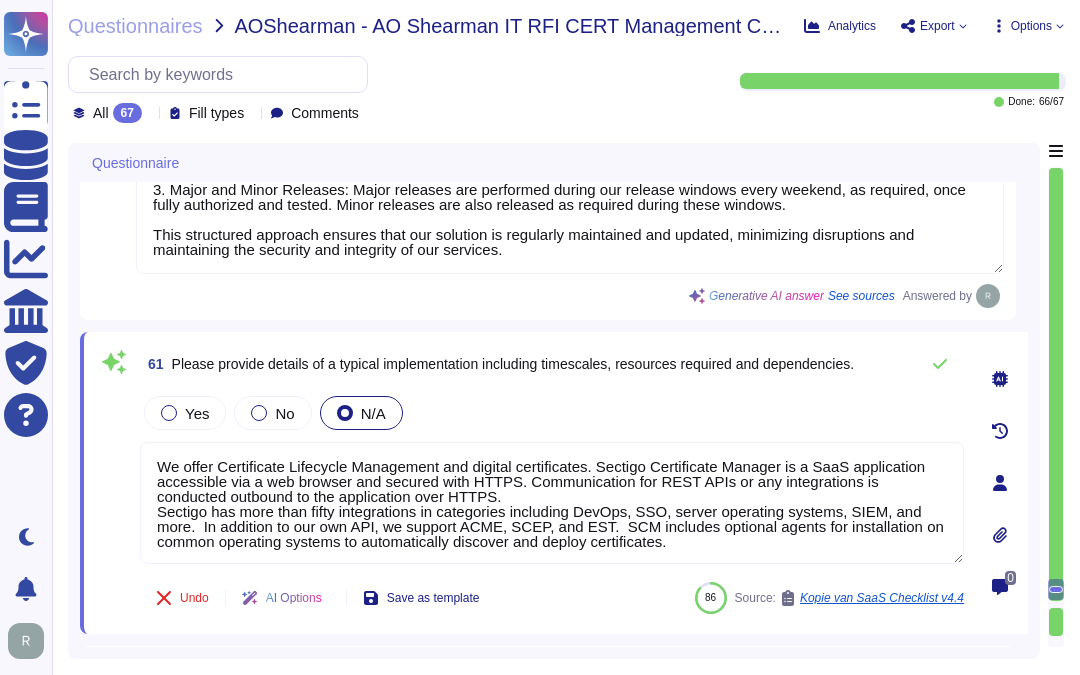 scroll, scrollTop: 15147, scrollLeft: 0, axis: vertical 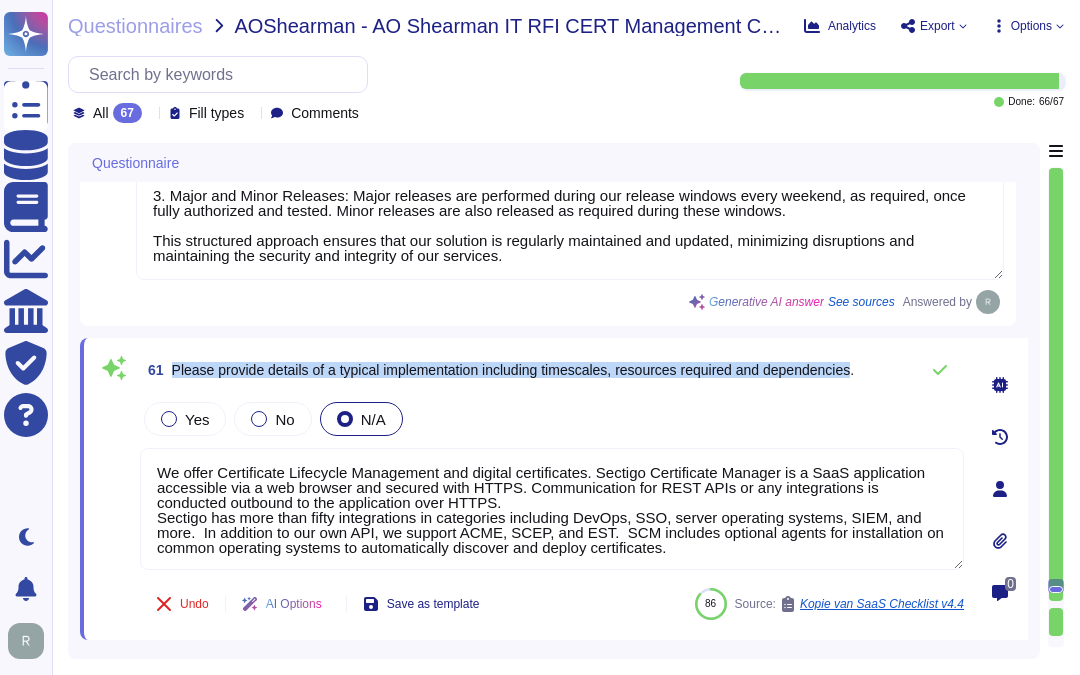 drag, startPoint x: 170, startPoint y: 367, endPoint x: 865, endPoint y: 378, distance: 695.08704 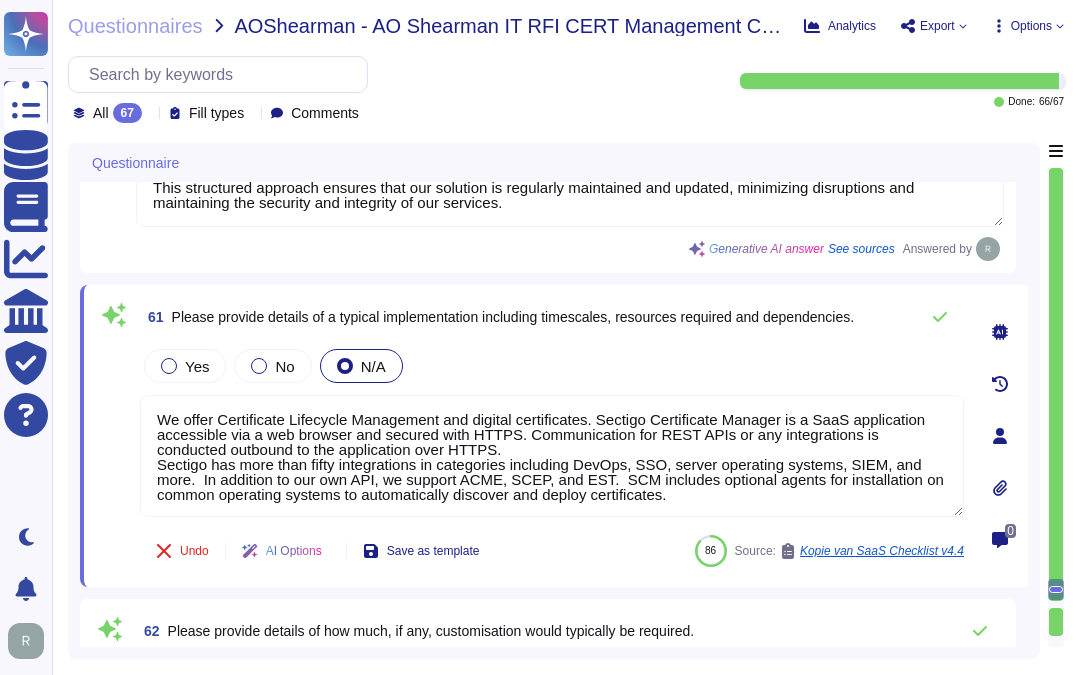 scroll, scrollTop: 15163, scrollLeft: 0, axis: vertical 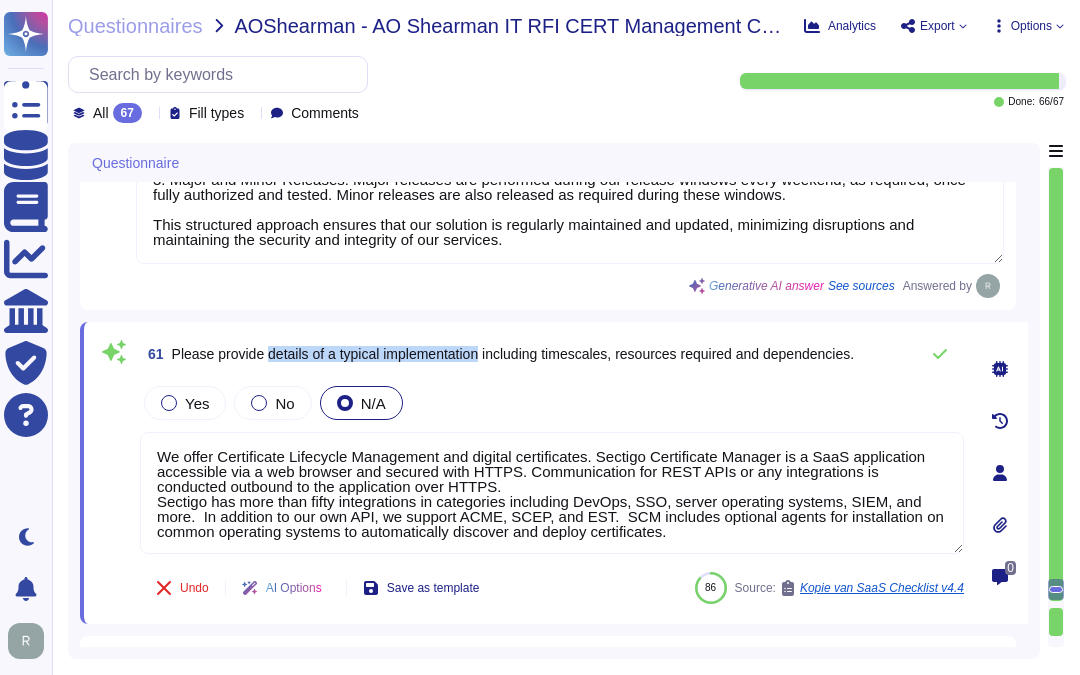 drag, startPoint x: 267, startPoint y: 354, endPoint x: 484, endPoint y: 358, distance: 217.03687 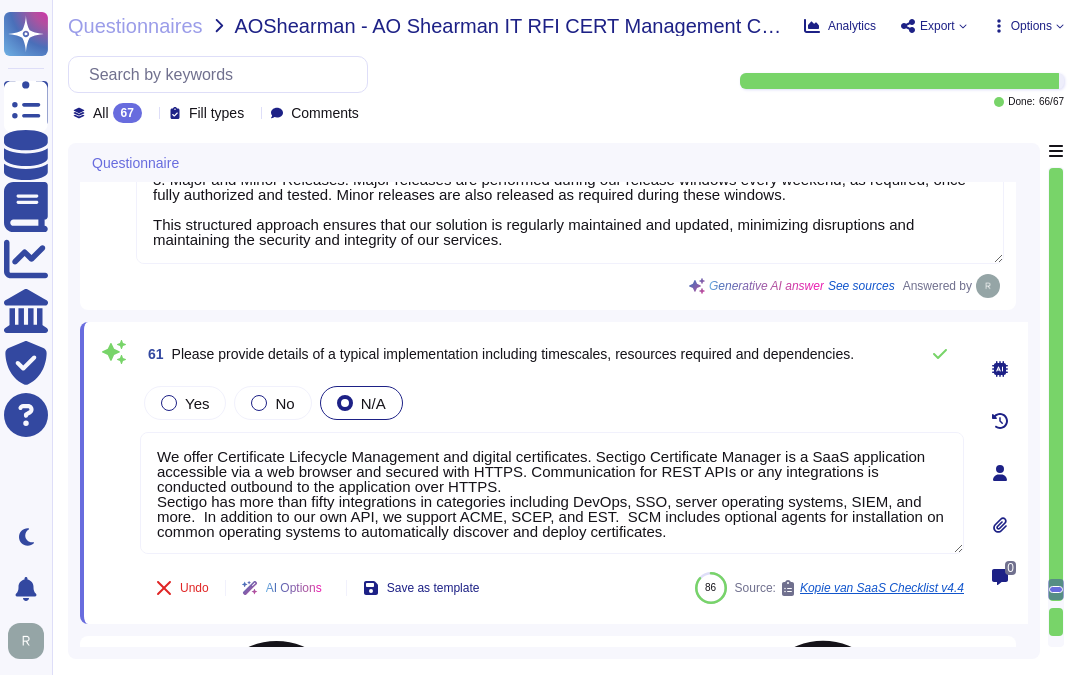 click on "We offer Certificate Lifecycle Management and digital certificates. Sectigo Certificate Manager is a SaaS application accessible via a web browser and secured with HTTPS. Communication for REST APIs or any integrations is conducted outbound to the application over HTTPS.
Sectigo has more than fifty integrations in categories including DevOps, SSO, server operating systems, SIEM, and more.  In addition to our own API, we support ACME, SCEP, and EST.  SCM includes optional agents for installation on common operating systems to automatically discover and deploy certificates." at bounding box center [552, 493] 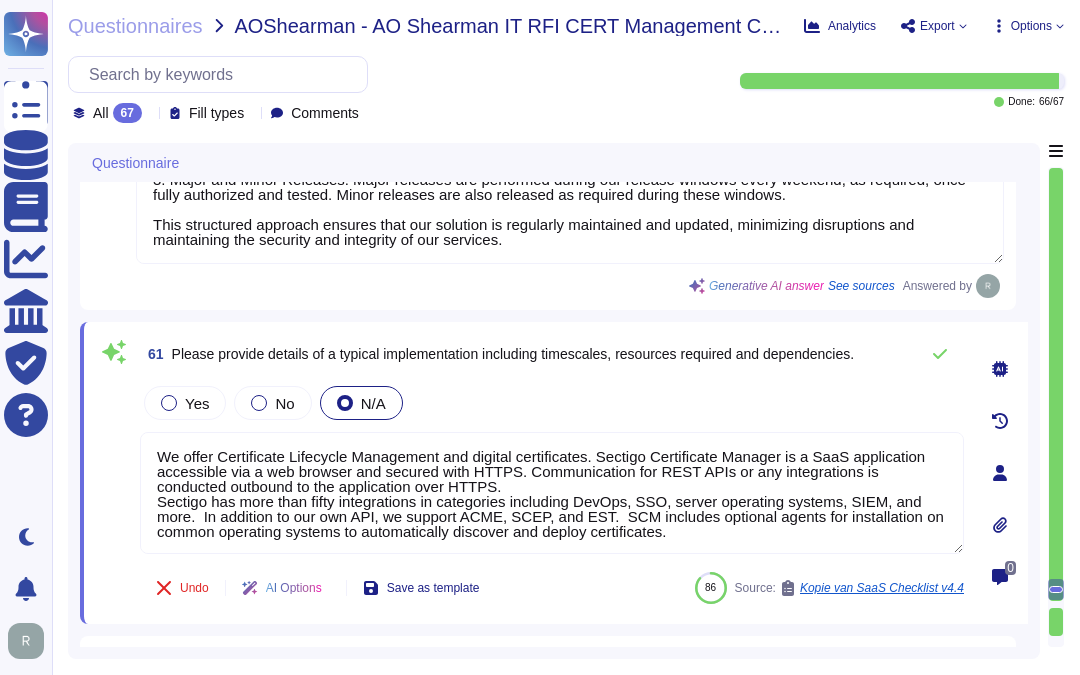 drag, startPoint x: 701, startPoint y: 528, endPoint x: 130, endPoint y: 430, distance: 579.34875 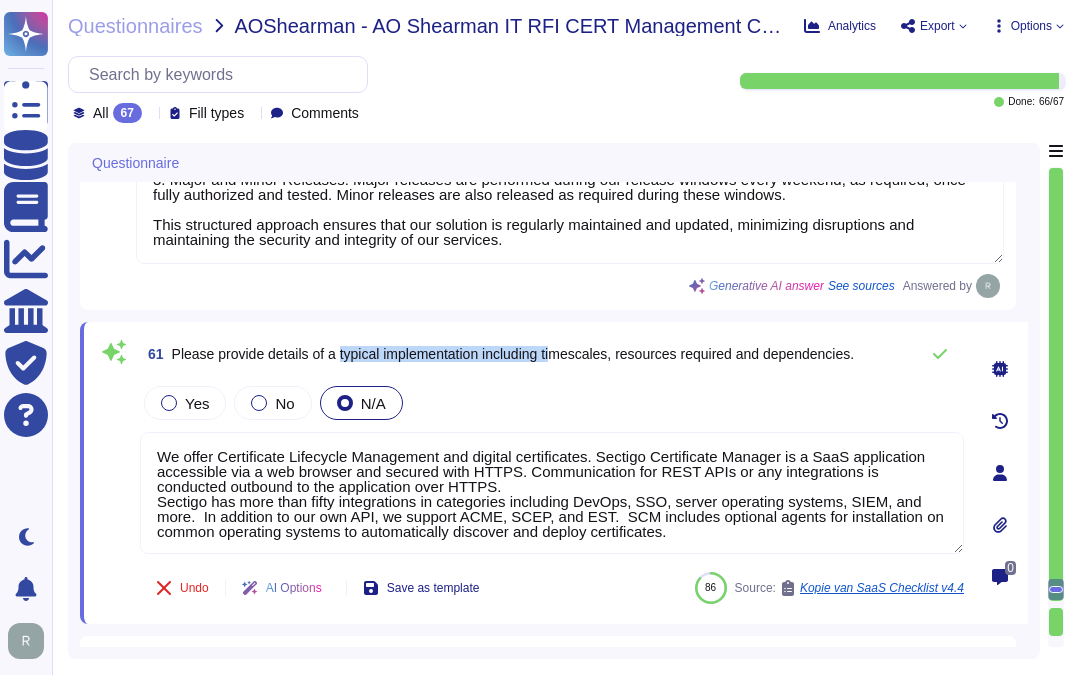drag, startPoint x: 340, startPoint y: 354, endPoint x: 563, endPoint y: 361, distance: 223.10983 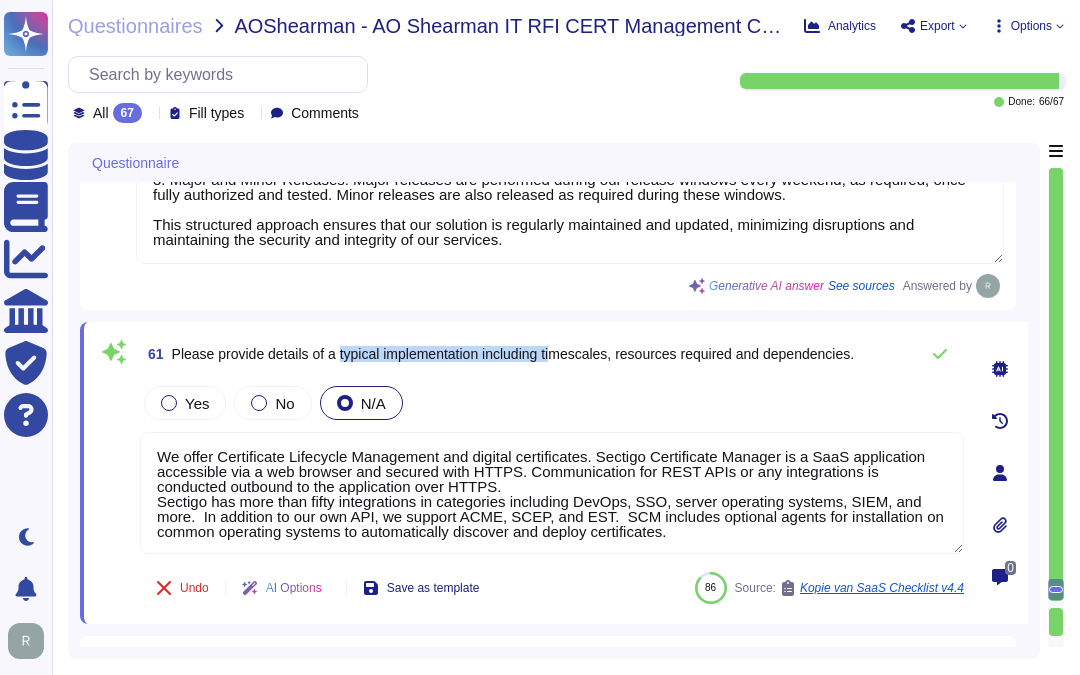 drag, startPoint x: 563, startPoint y: 361, endPoint x: 437, endPoint y: 362, distance: 126.00397 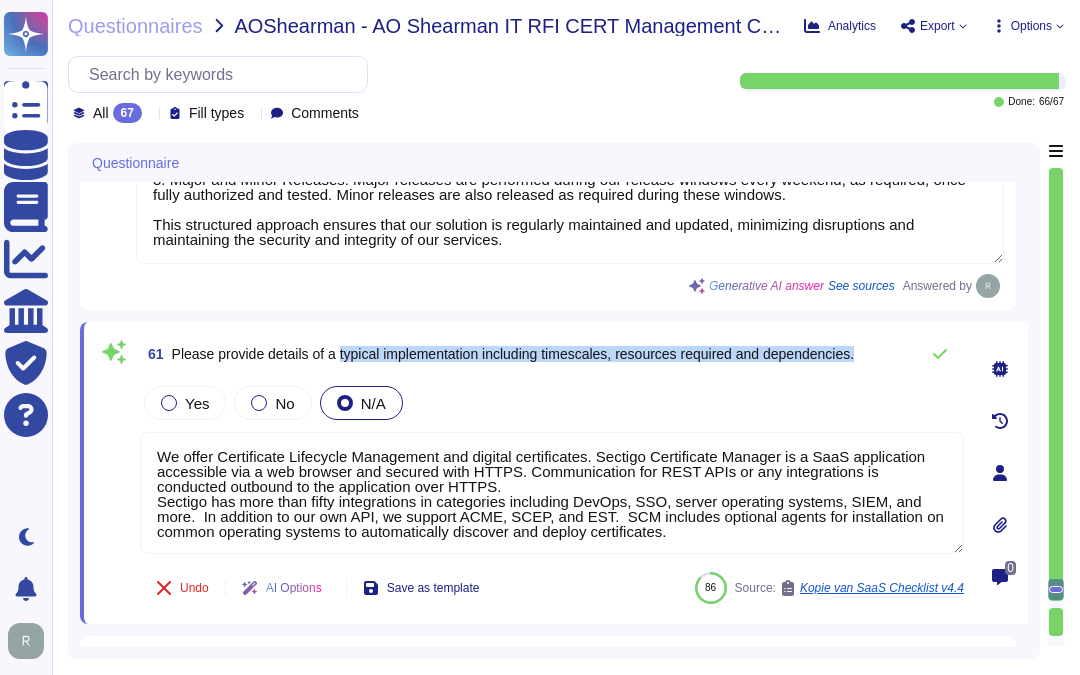 drag, startPoint x: 346, startPoint y: 355, endPoint x: 876, endPoint y: 361, distance: 530.03394 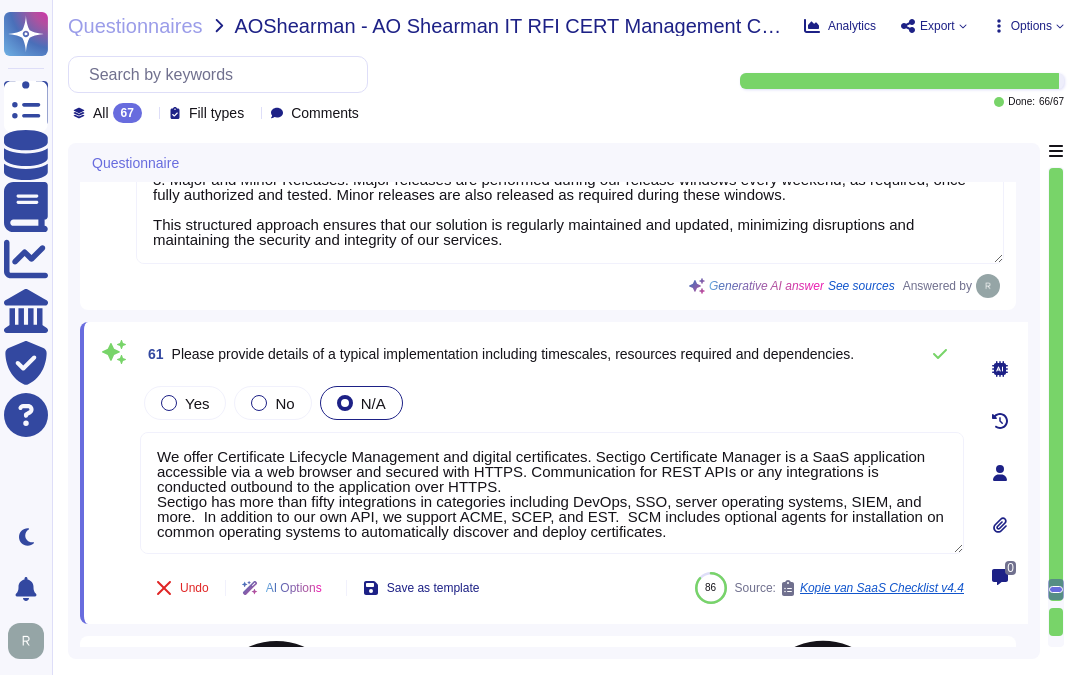 click on "We offer Certificate Lifecycle Management and digital certificates. Sectigo Certificate Manager is a SaaS application accessible via a web browser and secured with HTTPS. Communication for REST APIs or any integrations is conducted outbound to the application over HTTPS.
Sectigo has more than fifty integrations in categories including DevOps, SSO, server operating systems, SIEM, and more.  In addition to our own API, we support ACME, SCEP, and EST.  SCM includes optional agents for installation on common operating systems to automatically discover and deploy certificates." at bounding box center (552, 493) 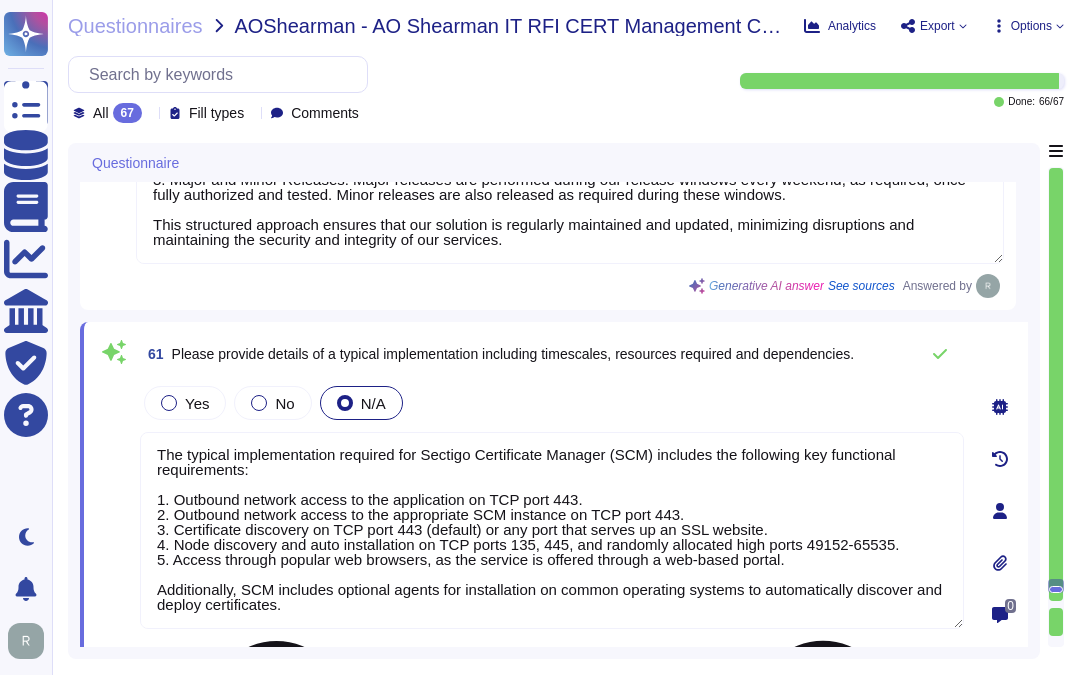 scroll, scrollTop: 0, scrollLeft: 0, axis: both 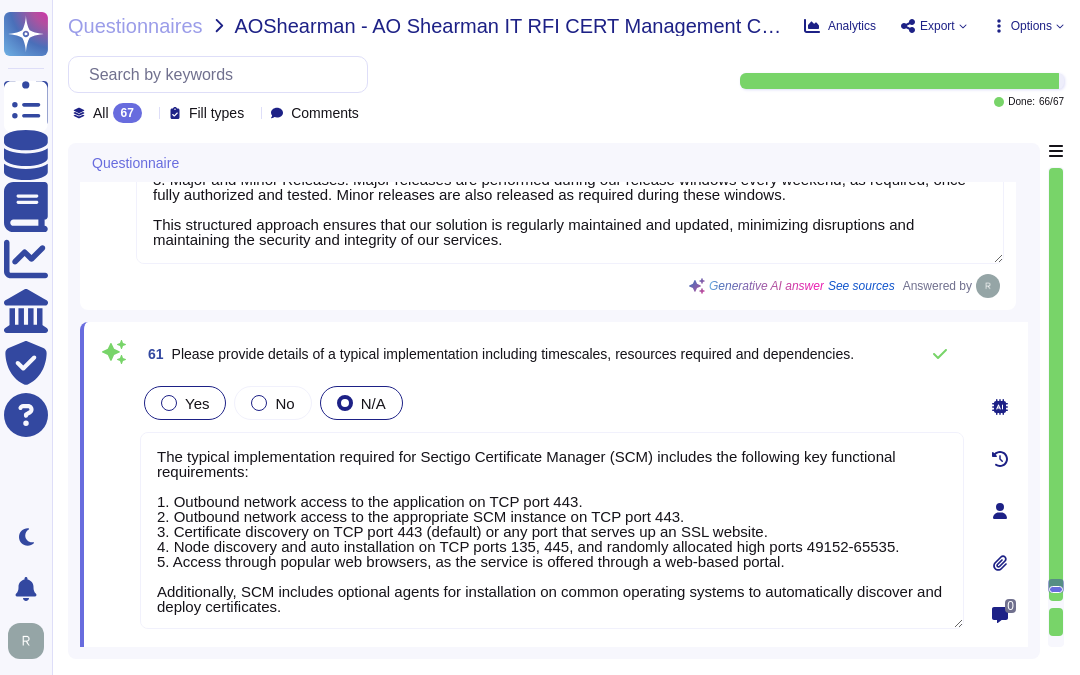 type on "The typical implementation required for Sectigo Certificate Manager (SCM) includes the following key functional requirements:
1. Outbound network access to the application on TCP port 443.
2. Outbound network access to the appropriate SCM instance on TCP port 443.
3. Certificate discovery on TCP port 443 (default) or any port that serves up an SSL website.
4. Node discovery and auto installation on TCP ports 135, 445, and randomly allocated high ports 49152-65535.
5. Access through popular web browsers, as the service is offered through a web-based portal.
Additionally, SCM includes optional agents for installation on common operating systems to automatically discover and deploy certificates." 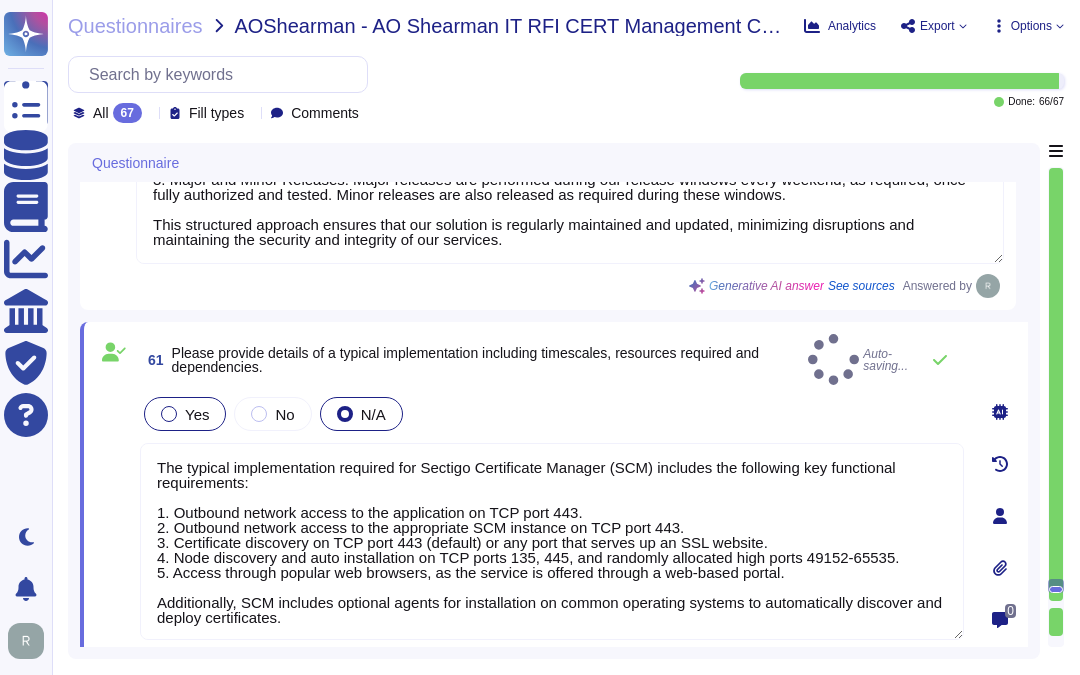 click on "Yes" at bounding box center [185, 414] 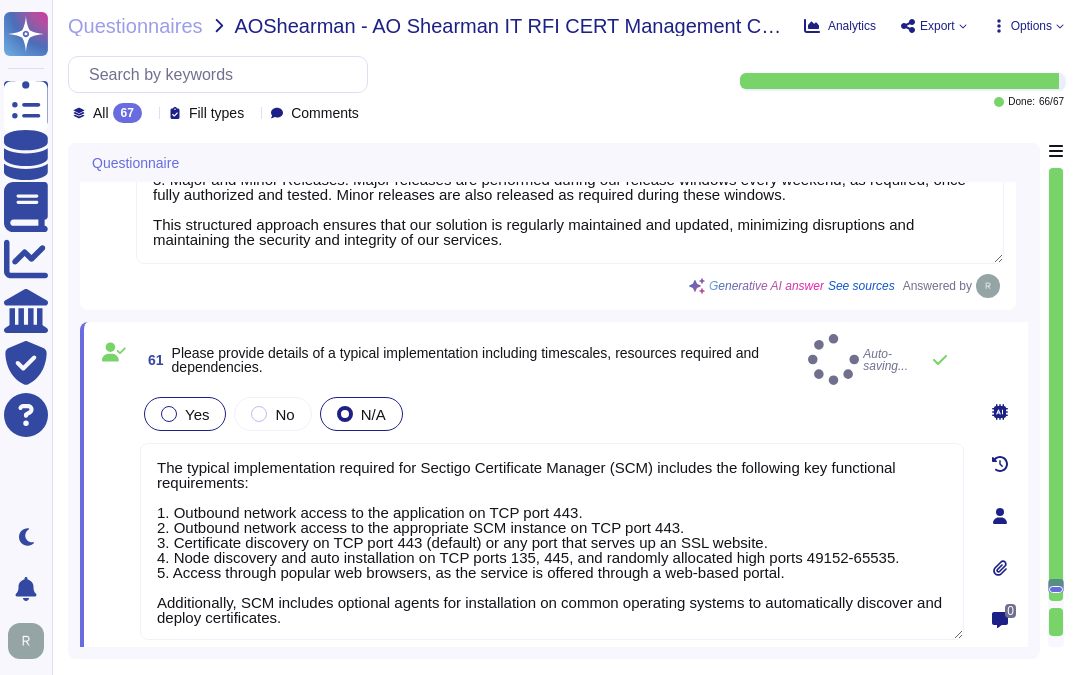 click on "Yes" at bounding box center [185, 414] 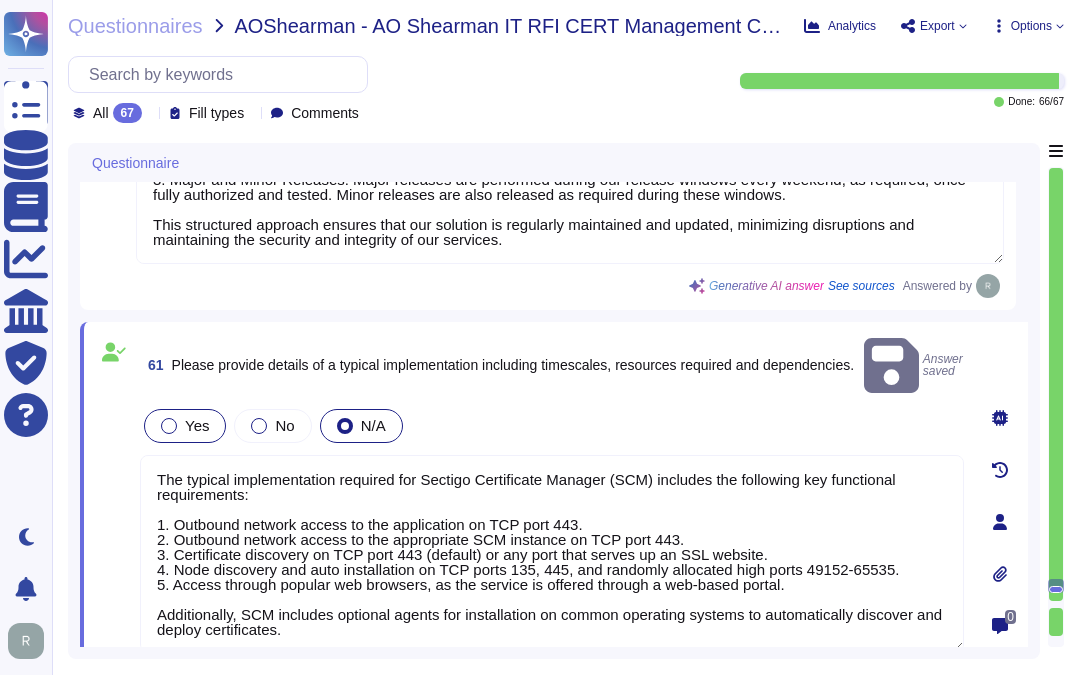 click on "Yes" at bounding box center [197, 425] 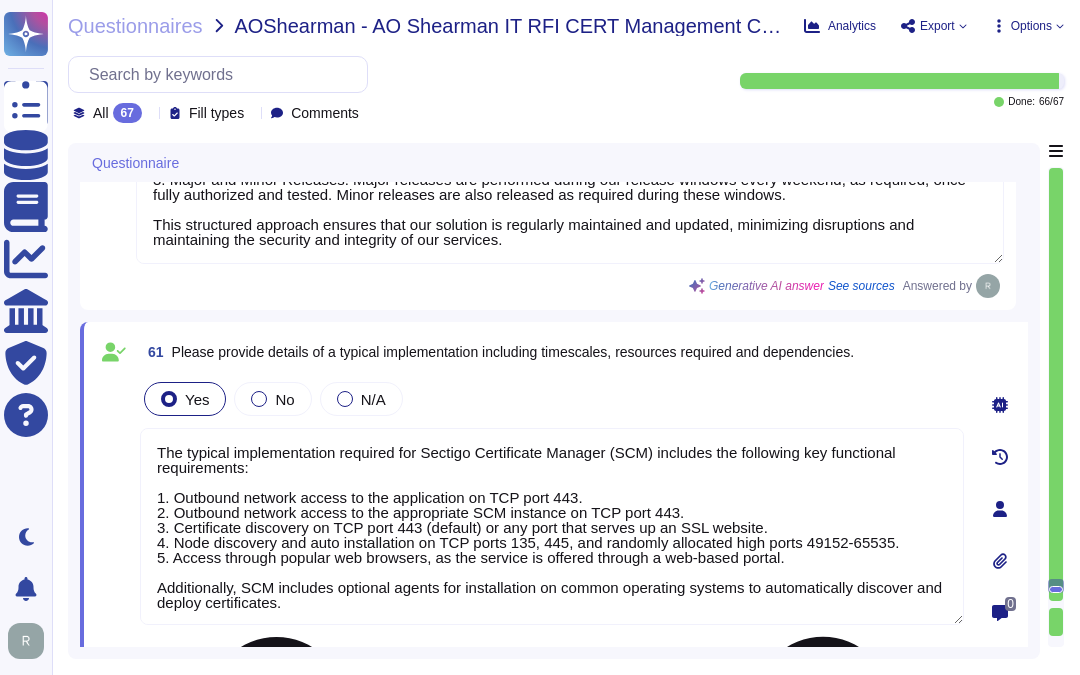 scroll, scrollTop: 1, scrollLeft: 0, axis: vertical 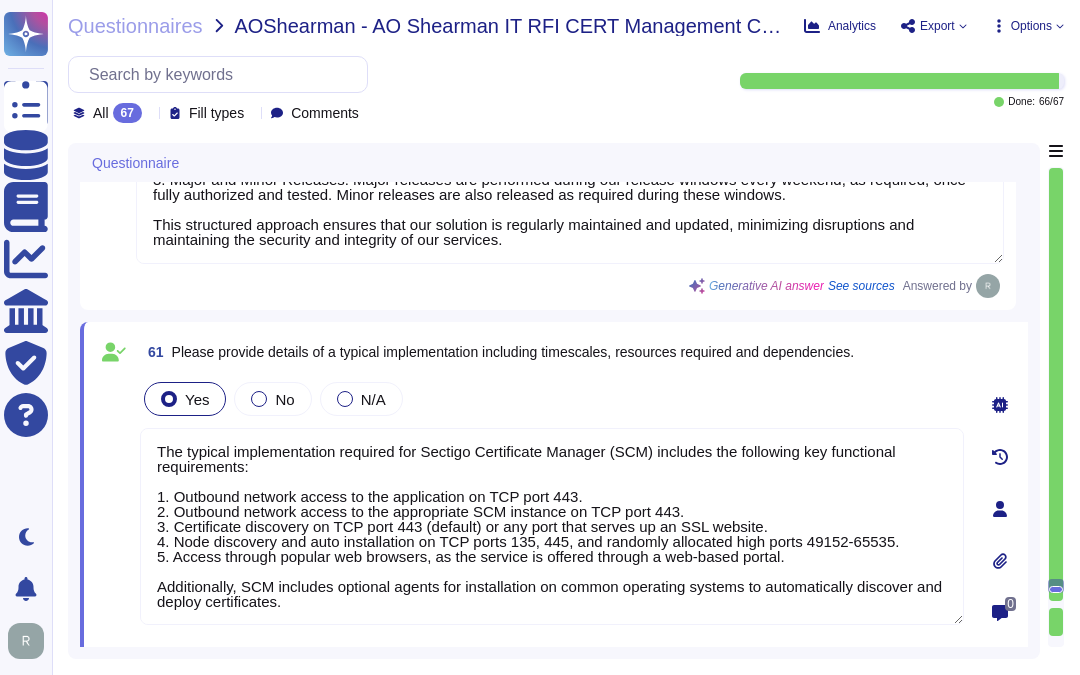 click on "Yes No N/A" at bounding box center [552, 399] 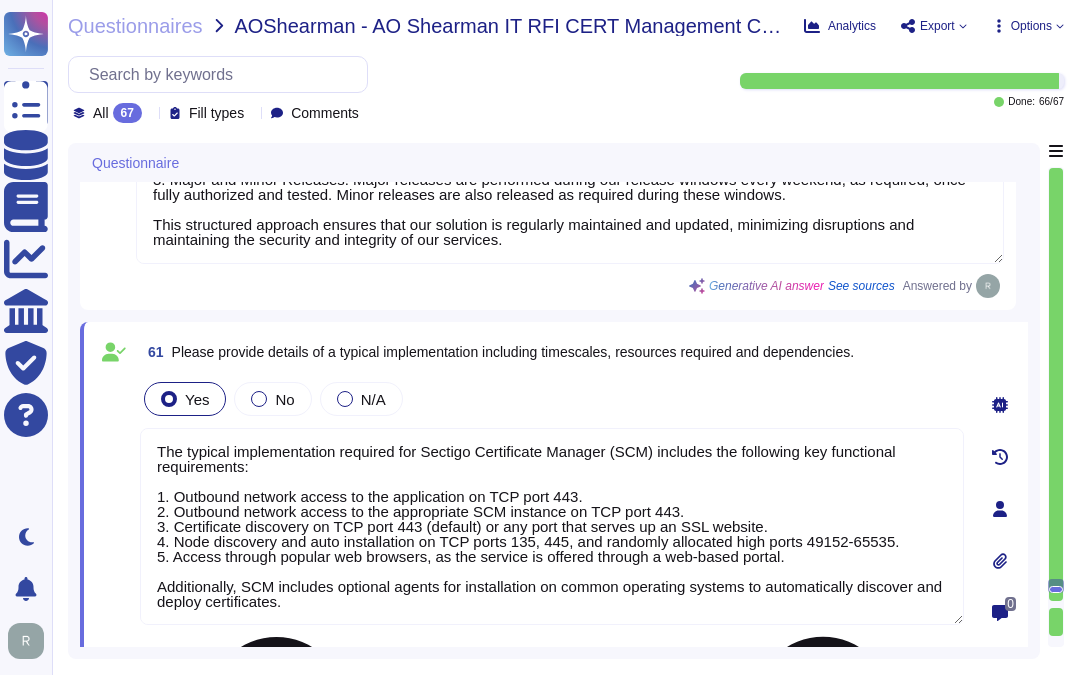 scroll, scrollTop: 2, scrollLeft: 0, axis: vertical 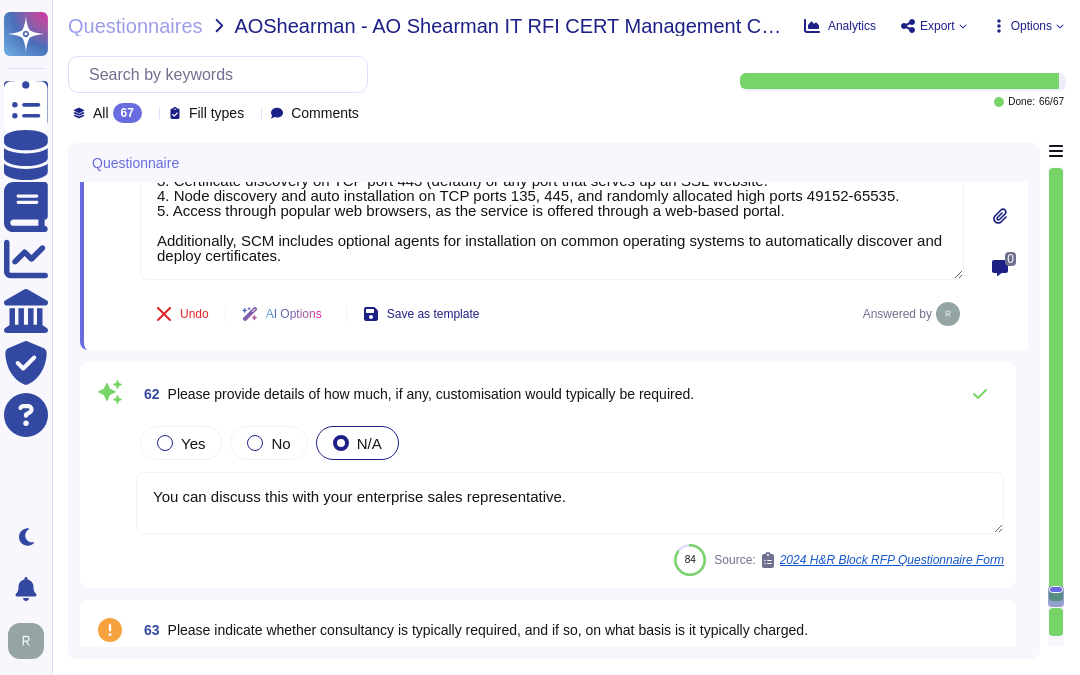 type on "You can discuss this with your enterprise sales representative." 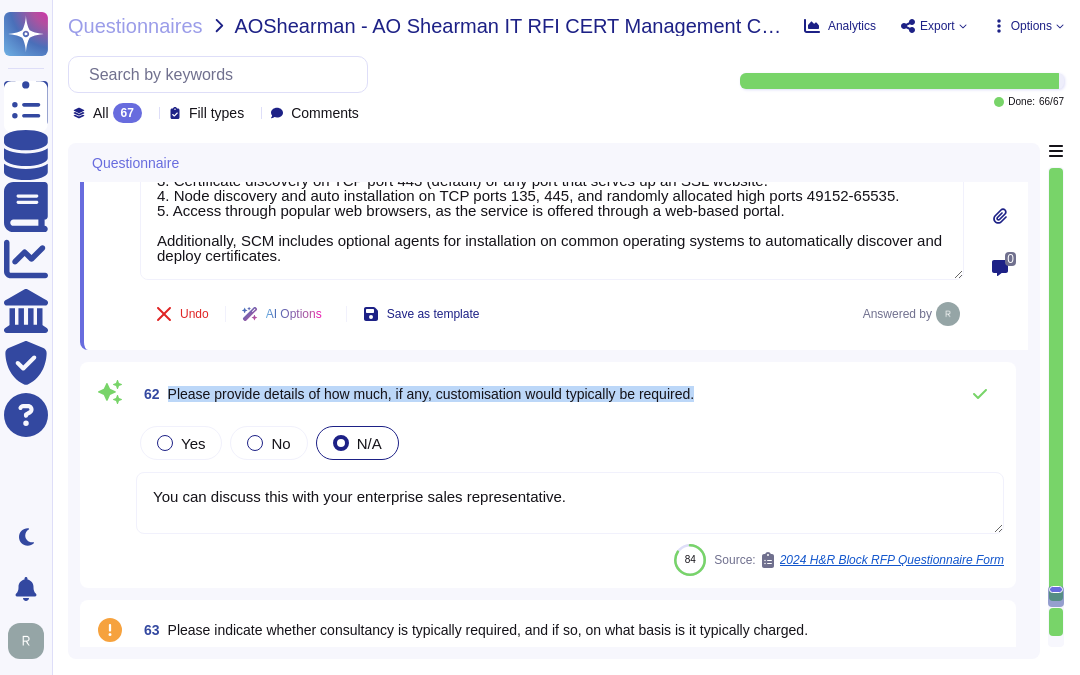 drag, startPoint x: 171, startPoint y: 392, endPoint x: 746, endPoint y: 391, distance: 575.00085 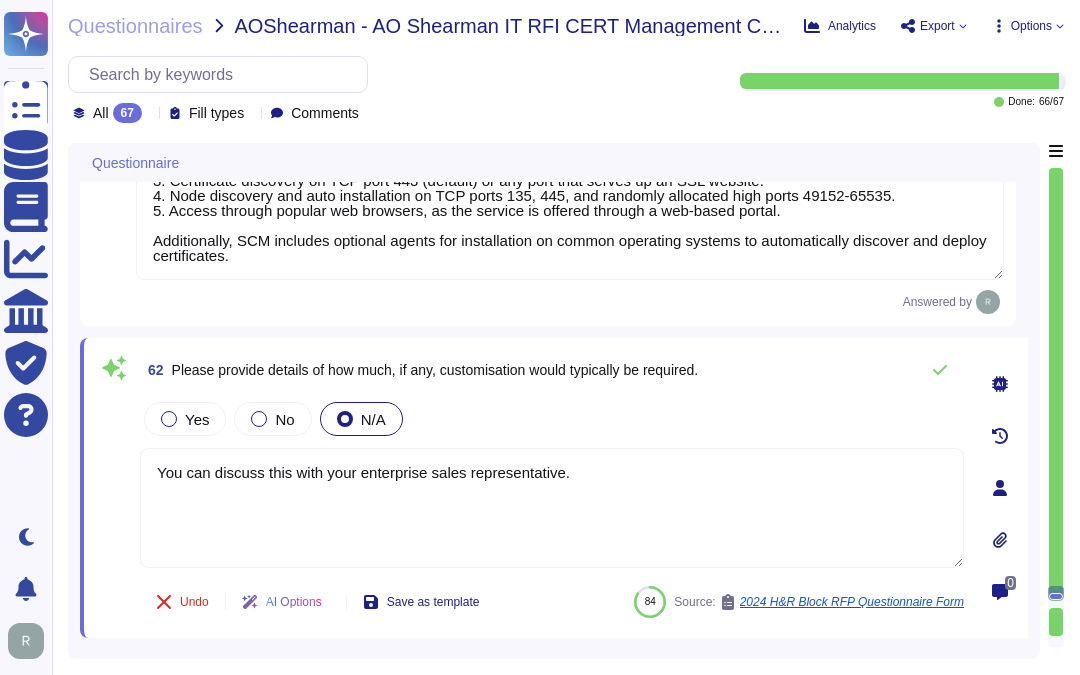 click on "Yes No N/A" at bounding box center (552, 419) 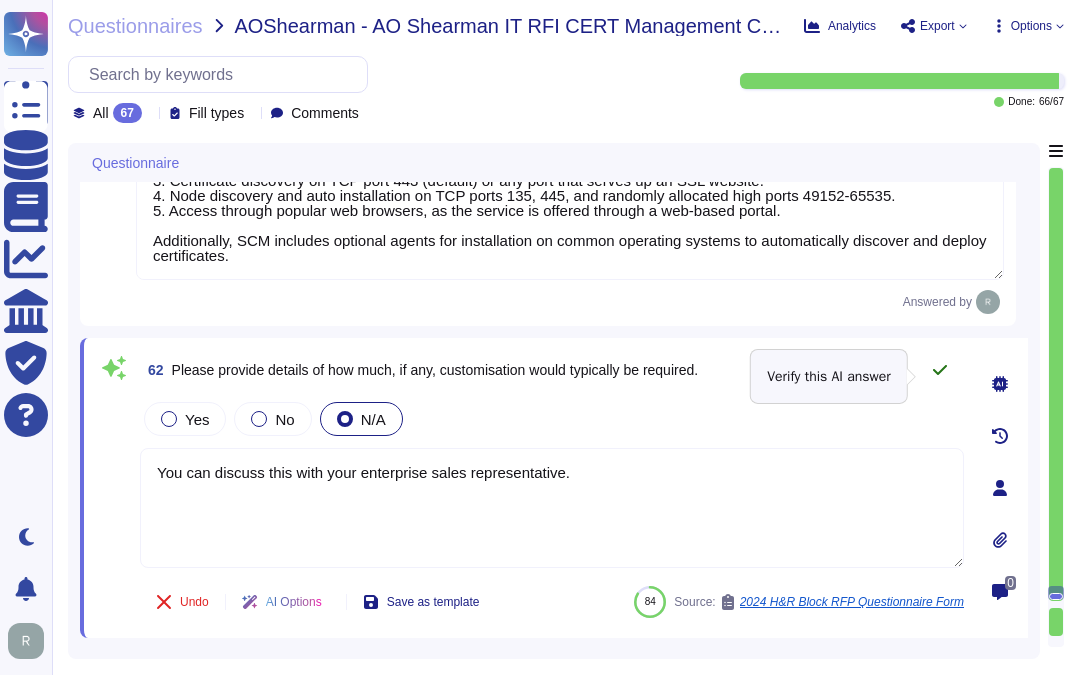 click 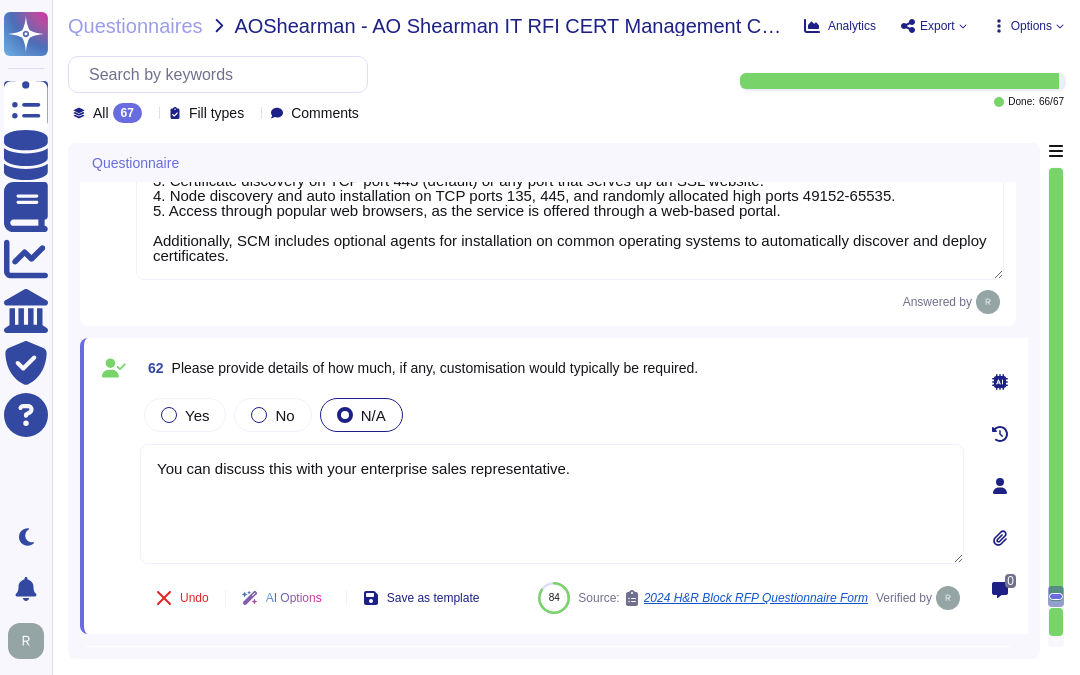 type on "You can discuss this with your enterprise sales representative." 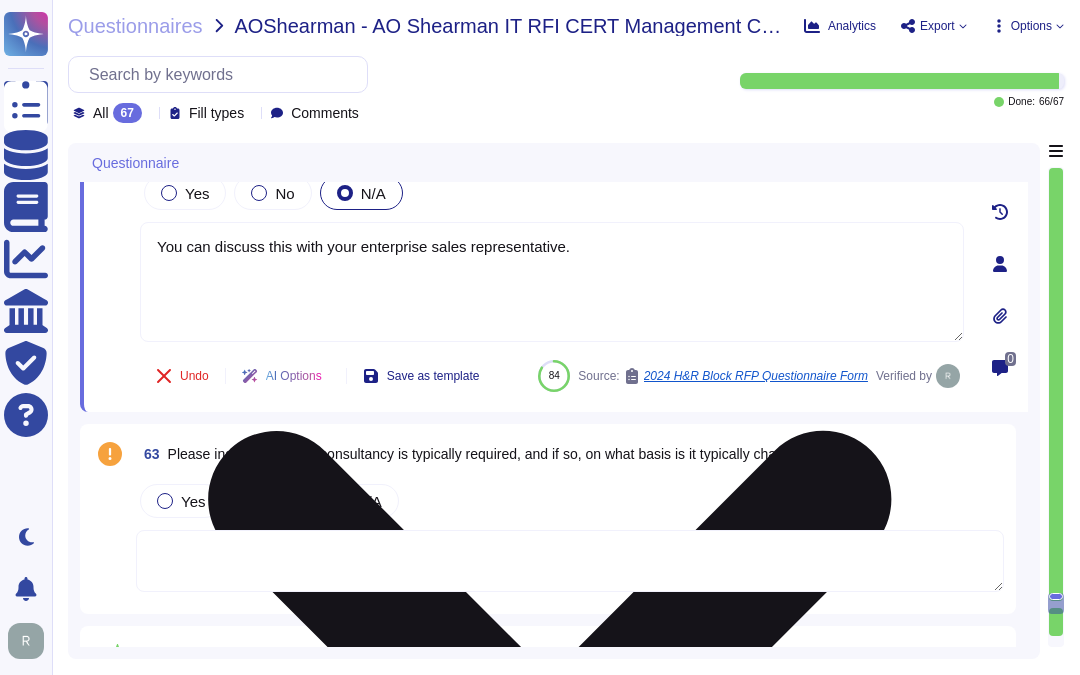 scroll, scrollTop: 15830, scrollLeft: 0, axis: vertical 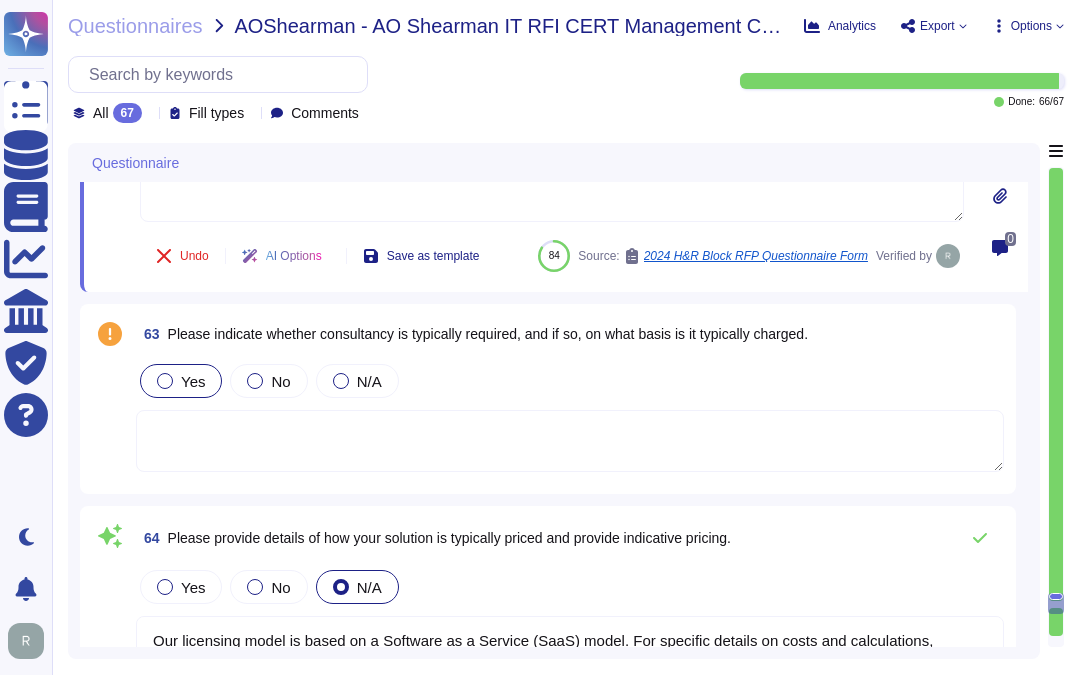 type on "To respond to an RFP, the following further information would be required:
1. The name, address, TIN (if any), chapter 4 status, and type of documentation provided (if required) of every individual and specified U.S. person that owns a direct or indirect equity interest in the owner-documented FFI.
2. The name, address, TIN (if any), and chapter 4 status of every individual and specified U.S. person that owns a debt interest in the owner-documented FFI that constitutes a financial account in excess of $50,000.
3. Any additional information requested by the withholding agent.
4. The attachment should be shared in a separate document with the title including the NAME OF BIDDER.
Please ensure that all required documentation and information are provided to facilitate the response to the RFP." 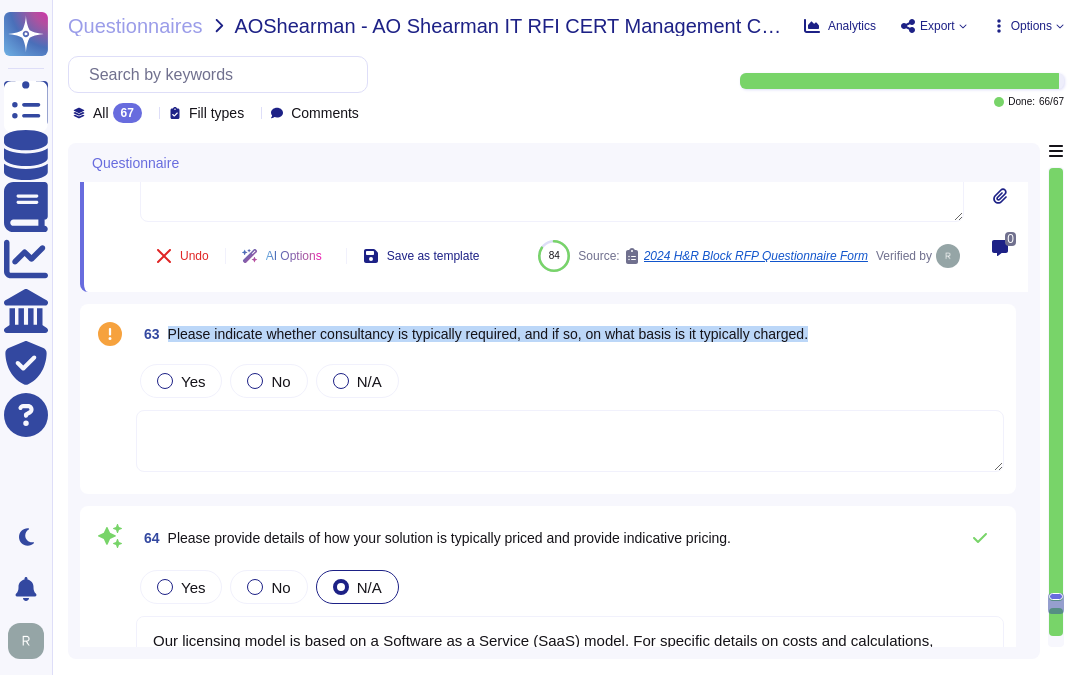 drag, startPoint x: 170, startPoint y: 335, endPoint x: 854, endPoint y: 345, distance: 684.0731 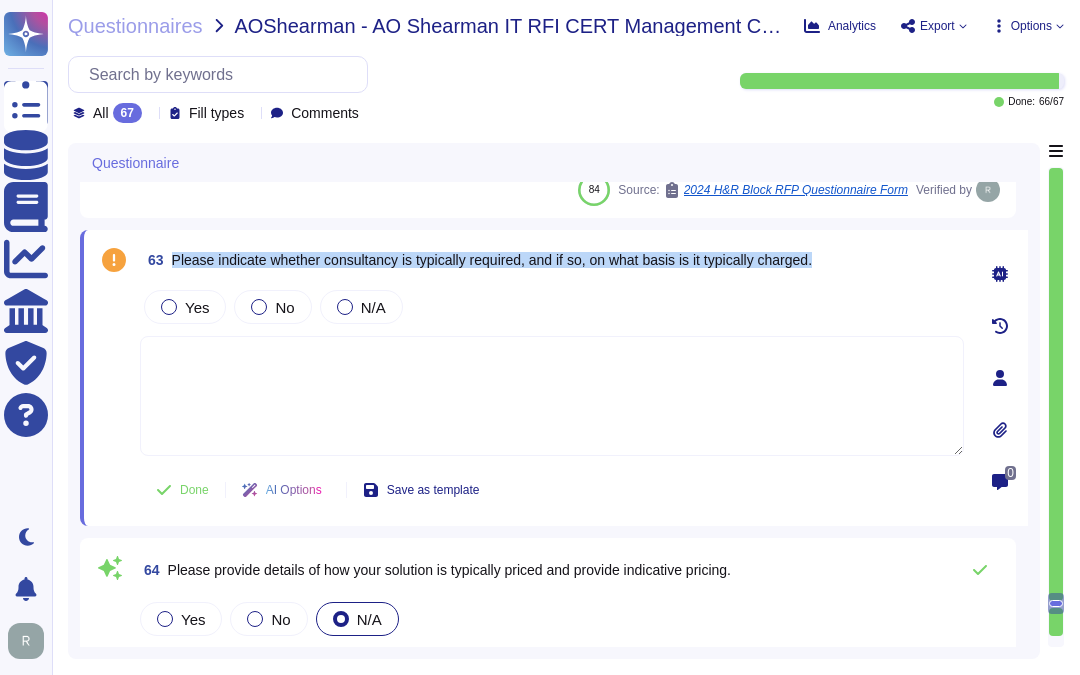 drag, startPoint x: 171, startPoint y: 261, endPoint x: 854, endPoint y: 264, distance: 683.0066 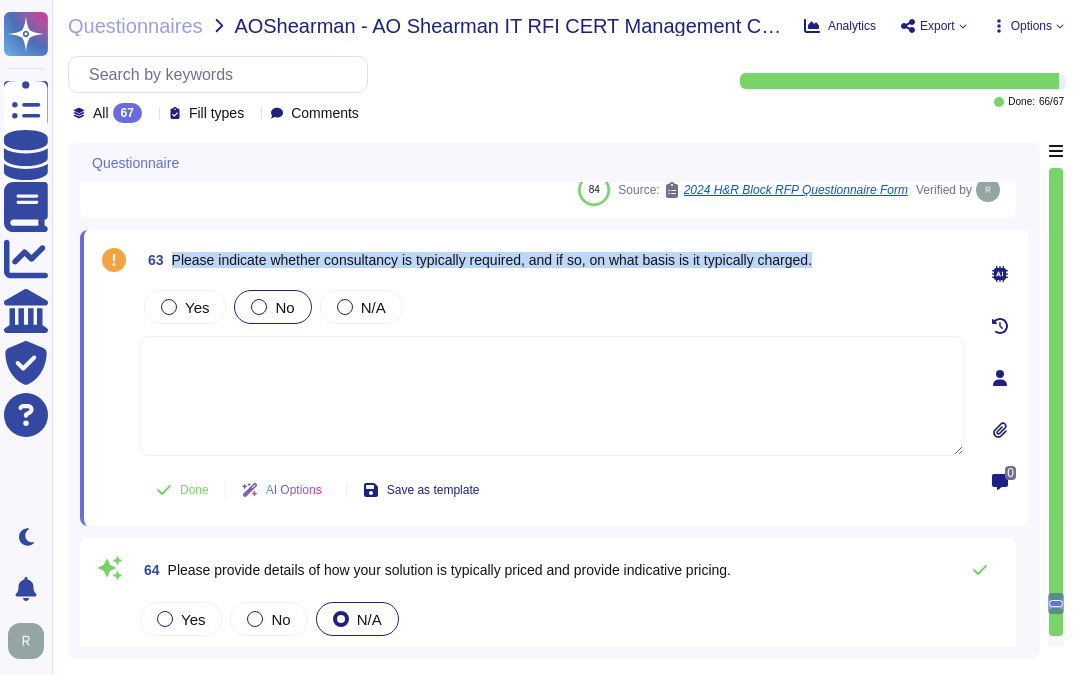 click at bounding box center (259, 307) 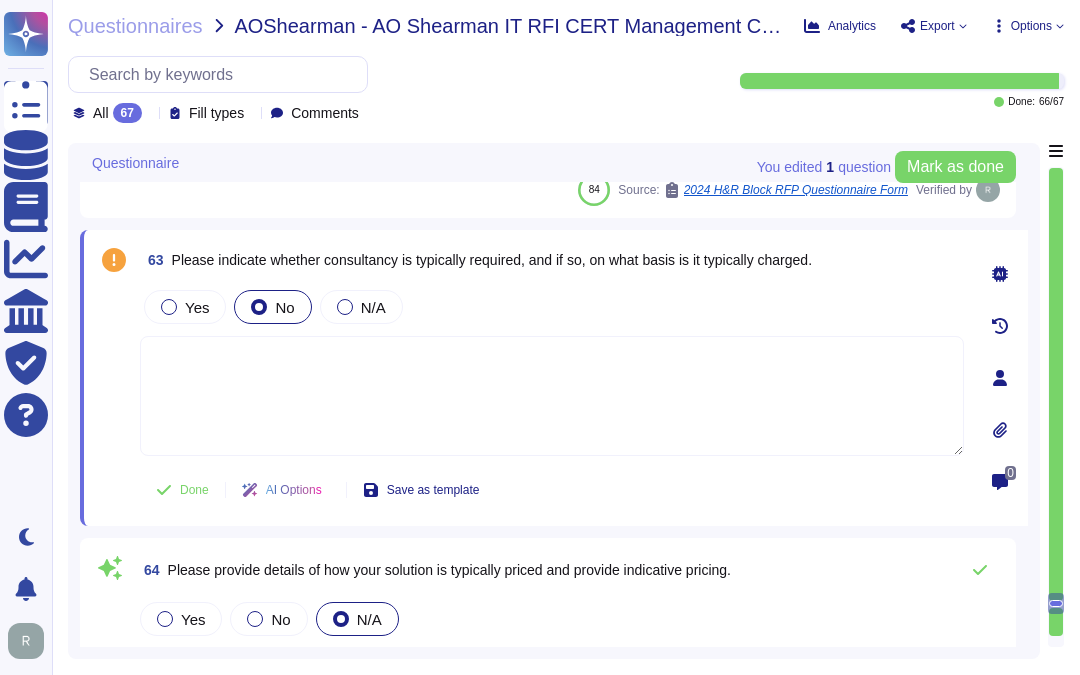 click at bounding box center (552, 396) 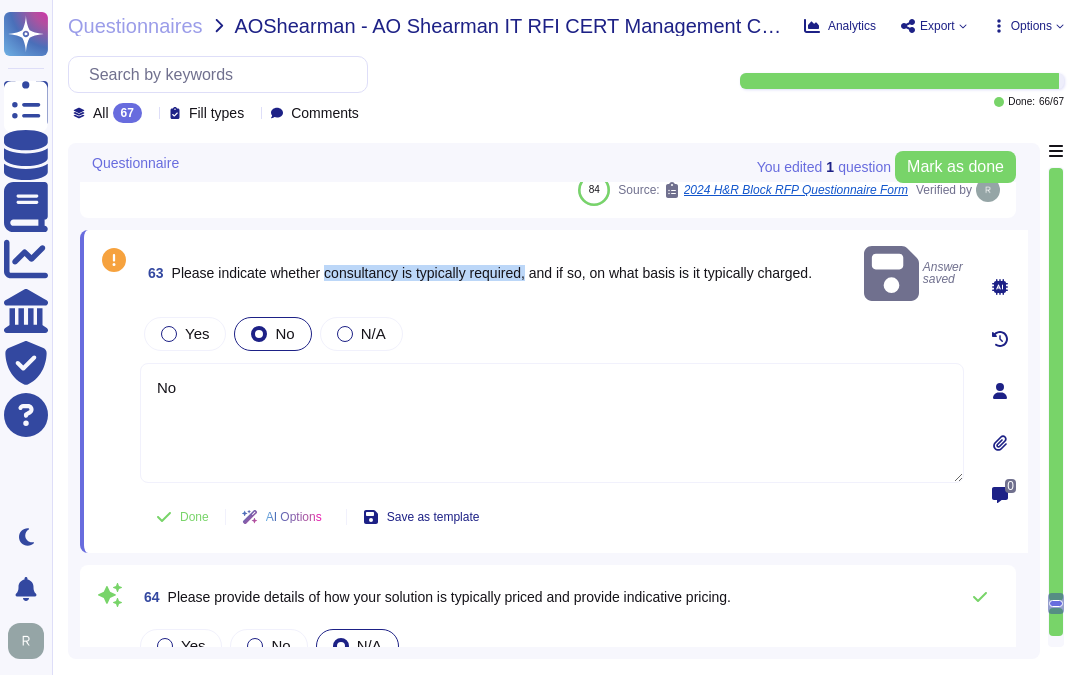 drag, startPoint x: 325, startPoint y: 261, endPoint x: 530, endPoint y: 265, distance: 205.03902 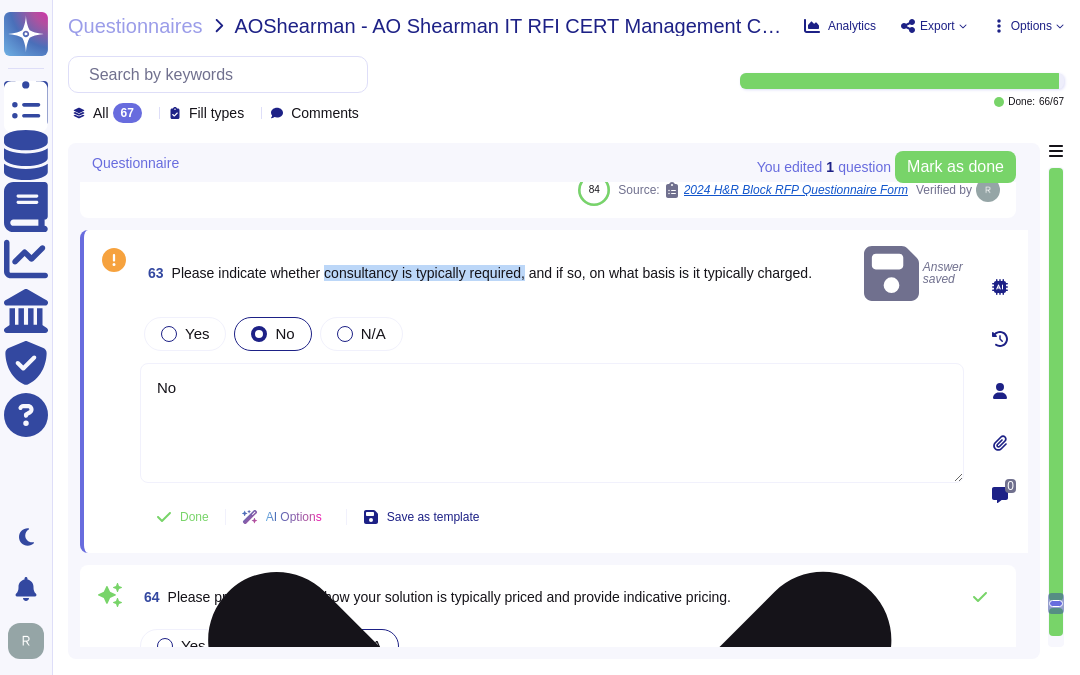 copy on "consultancy is typically required," 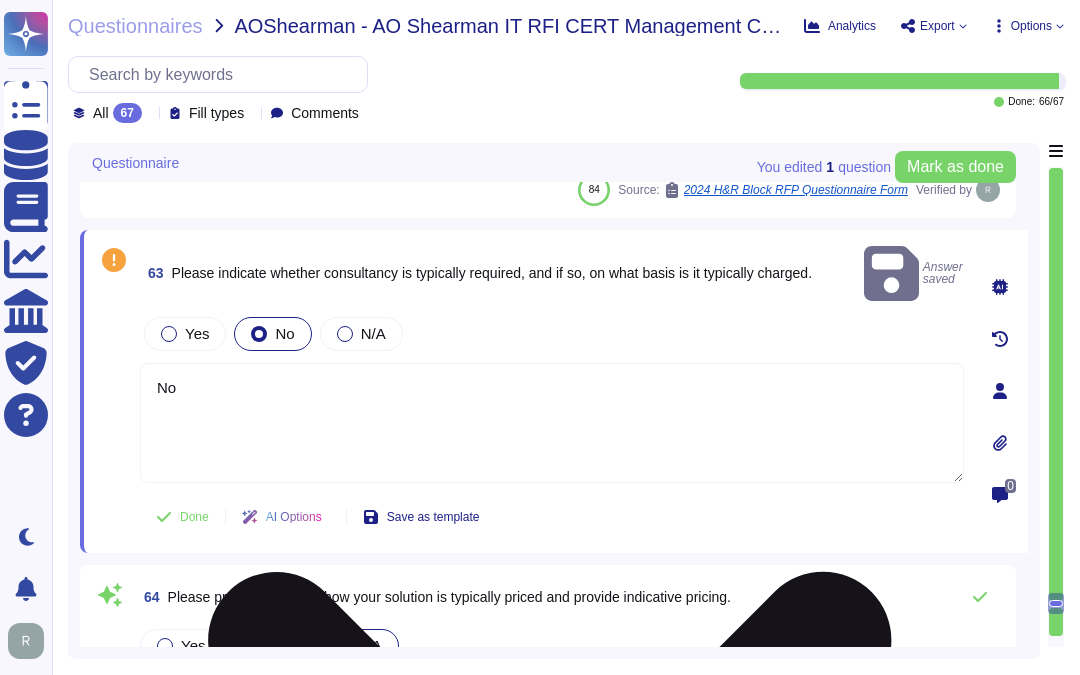 click on "No" at bounding box center [552, 423] 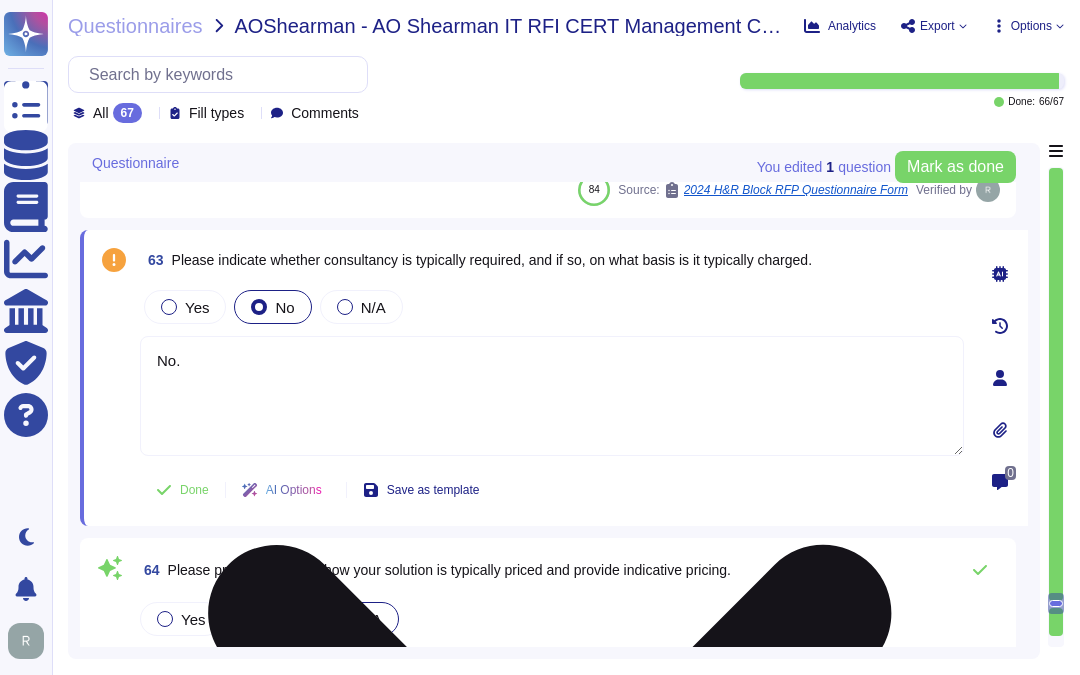 paste on "consultancy is typically required," 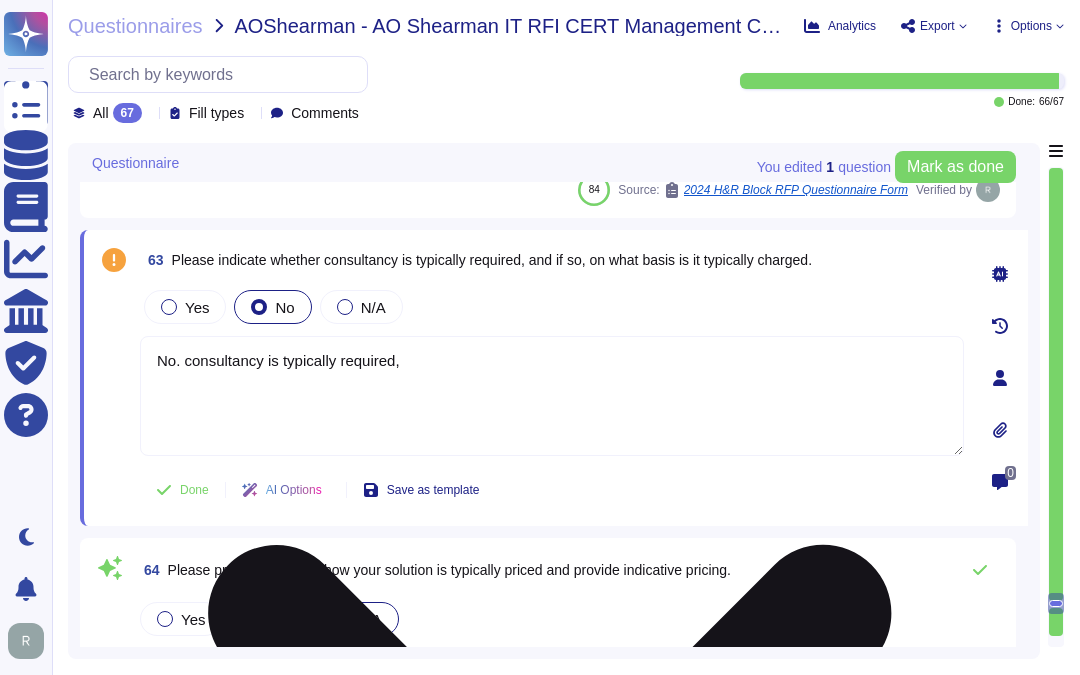 click on "No. consultancy is typically required," at bounding box center [552, 396] 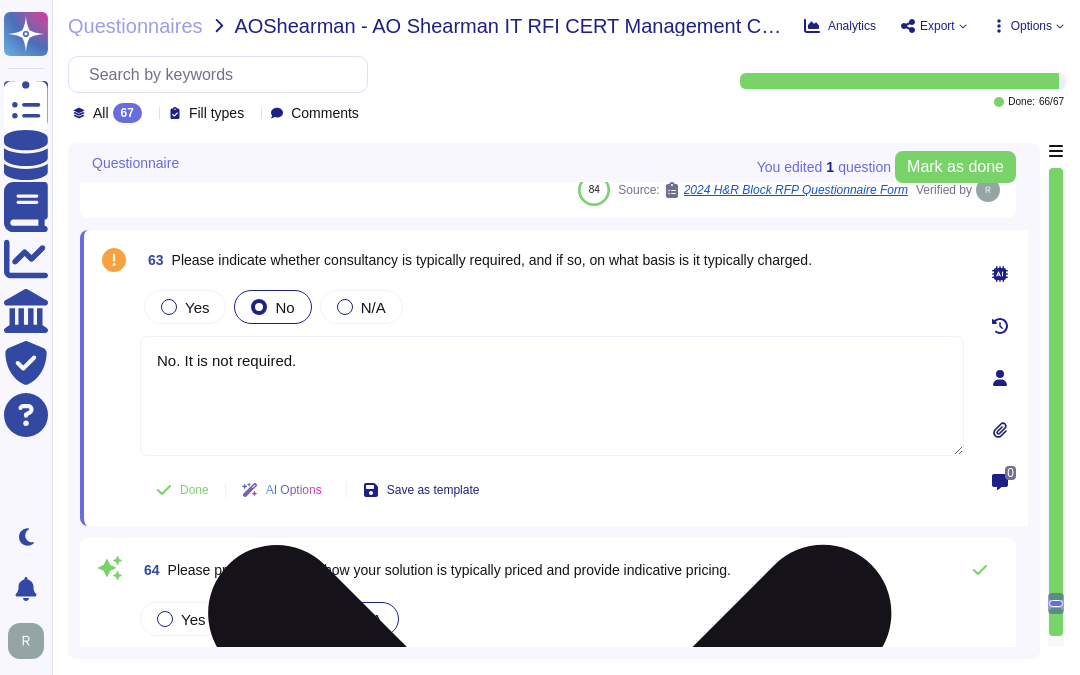 click on "No. It is not required." at bounding box center (552, 396) 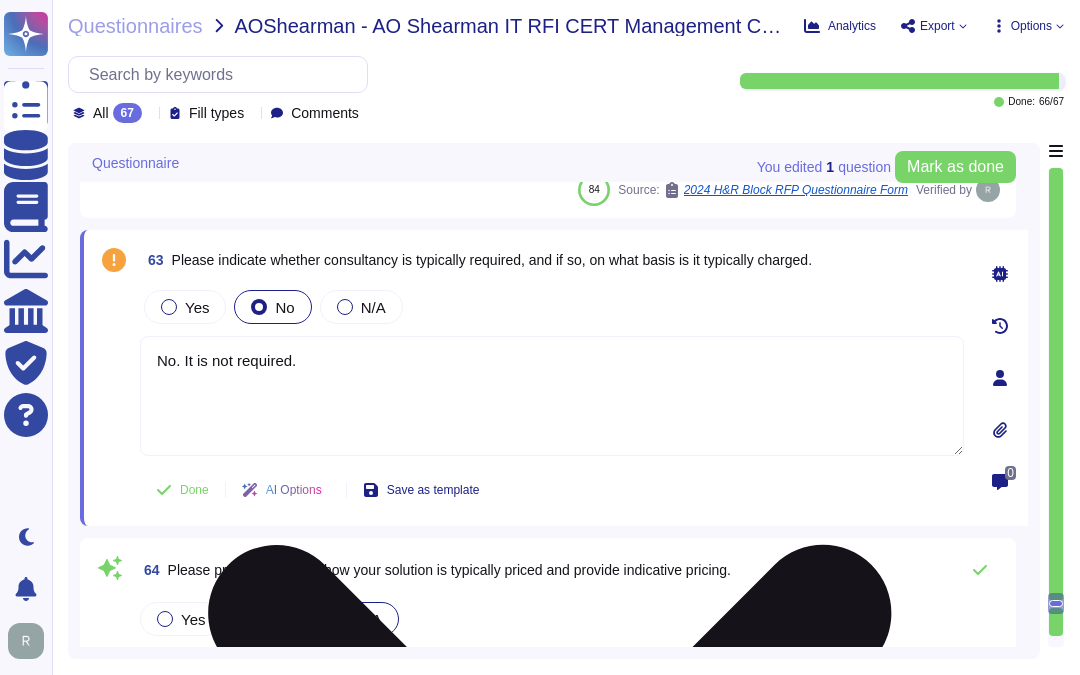 paste on "Your enterprise sales representative will share the details." 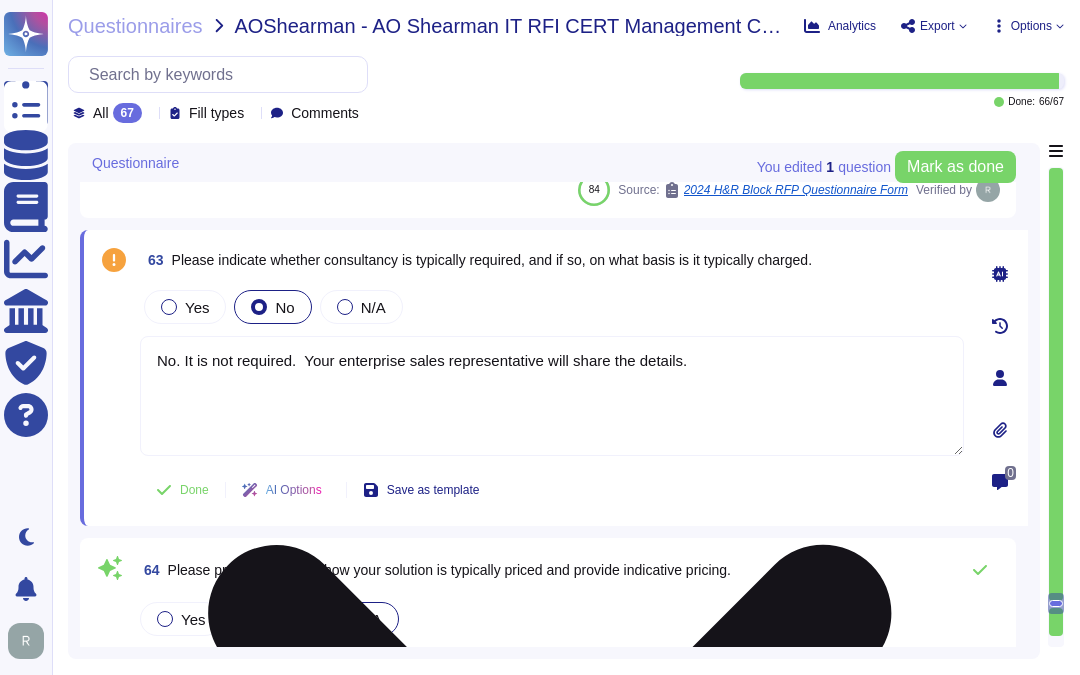 click on "No. It is not required.  Your enterprise sales representative will share the details." at bounding box center (552, 396) 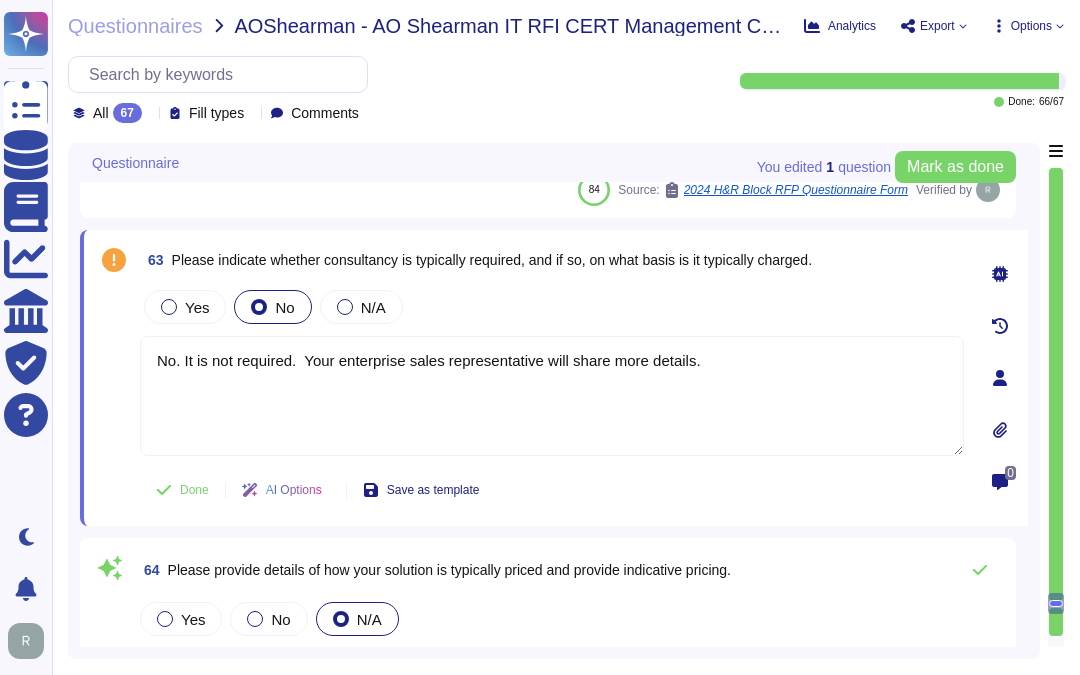 click on "Yes No N/A" at bounding box center (552, 307) 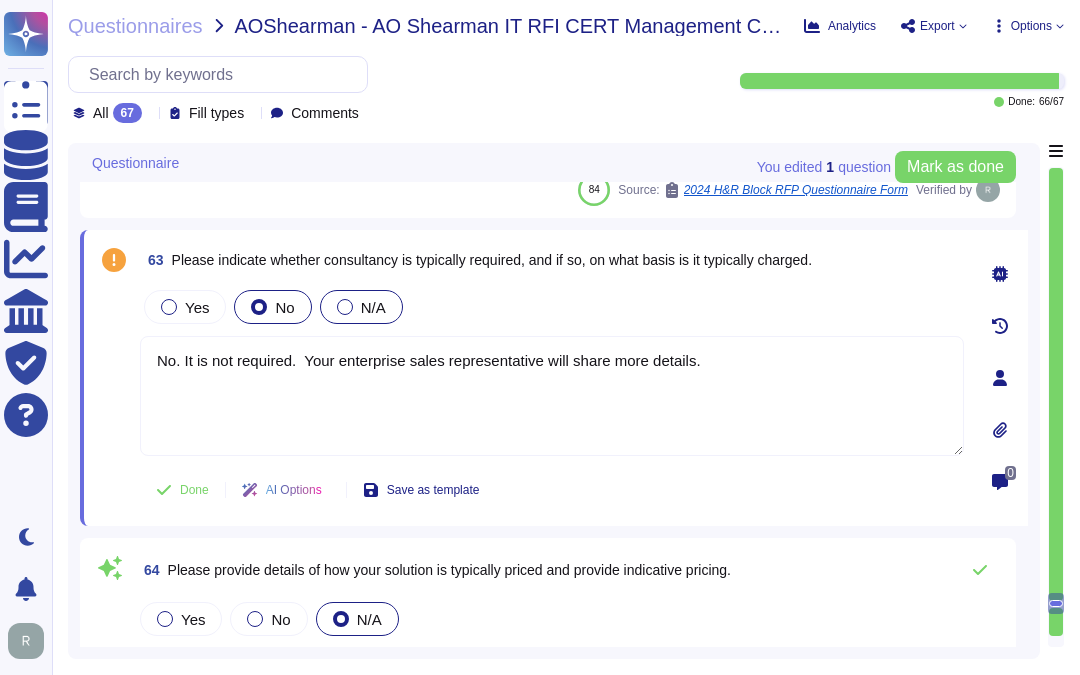 click on "N/A" at bounding box center (361, 307) 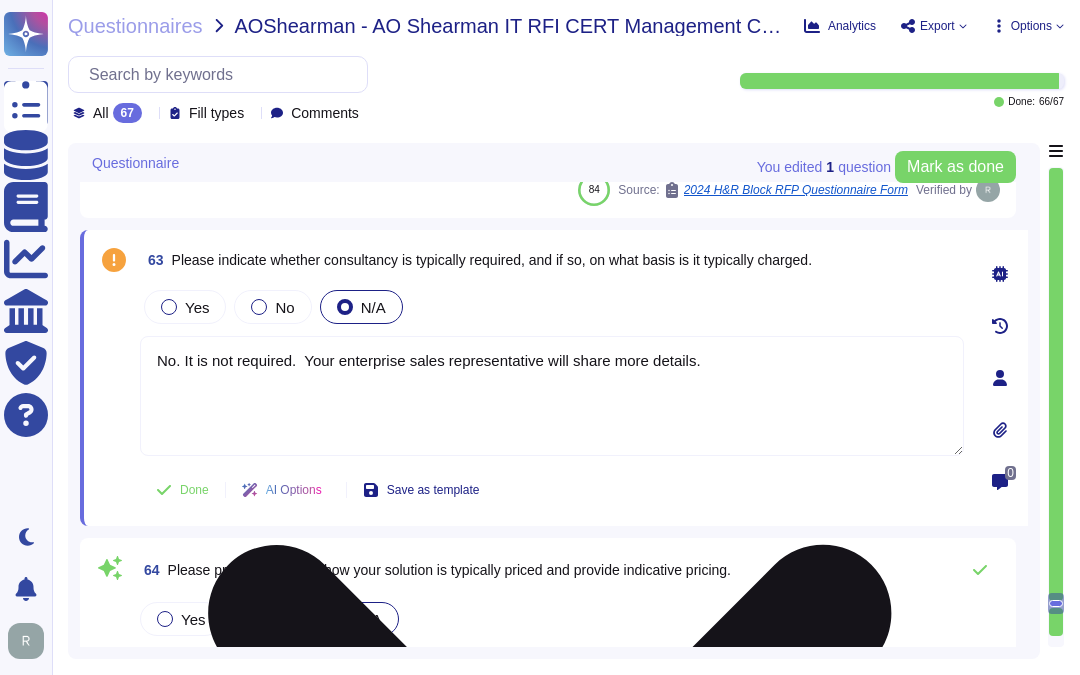 click on "No. It is not required.  Your enterprise sales representative will share more details." at bounding box center [552, 396] 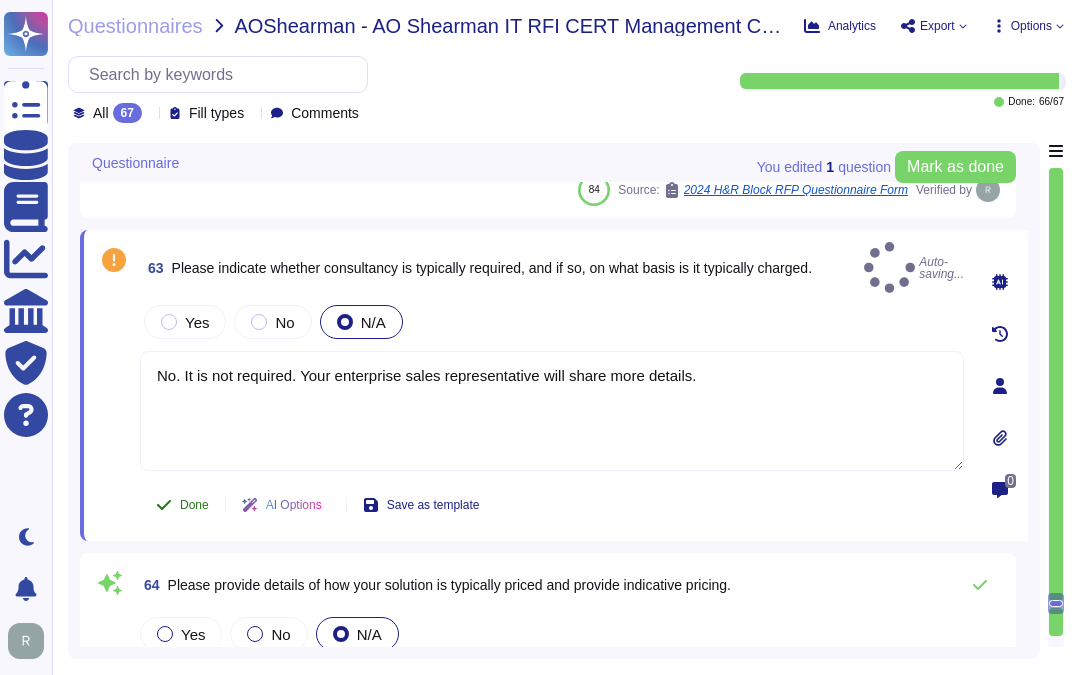type on "No. It is not required. Your enterprise sales representative will share more details." 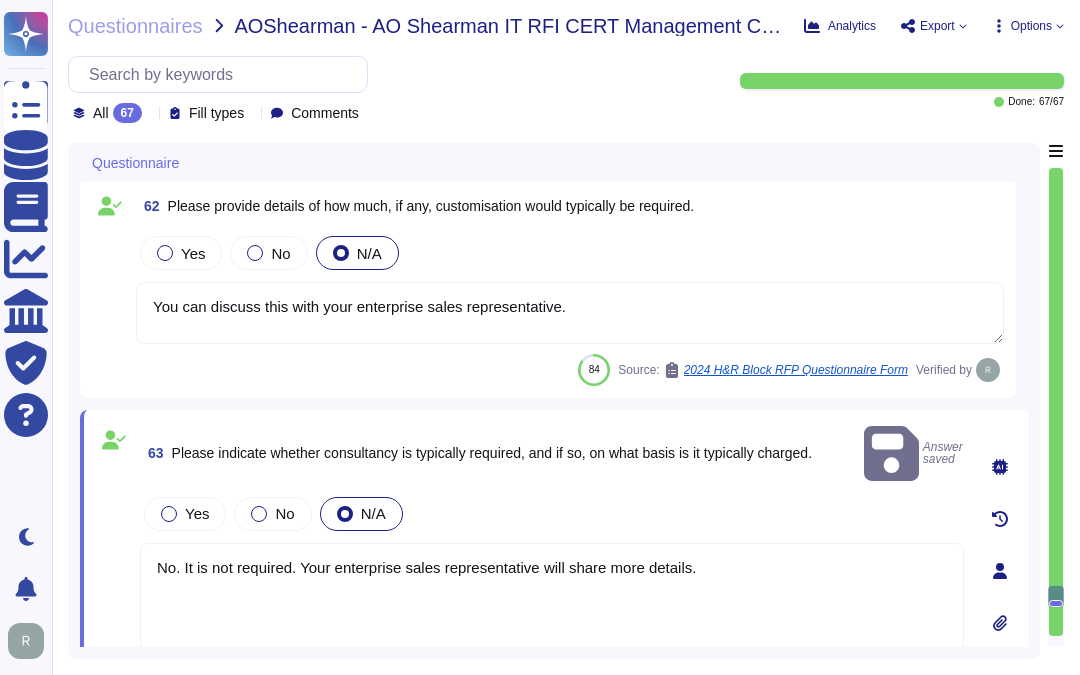 type on "The maintenance path for our solution includes several key elements:
1. Release Schedule: Updates are released during scheduled release windows every weekend, although not all windows may be utilized. Major releases, minor releases, and patches are handled annually or more frequently as needed, following documented policies and procedures.
2. Frequency of Patches and Updates:
- High-risk security patches are applied and verified at least monthly.
- Critical vulnerabilities are patched within four days.
- High vulnerabilities are patched within 30 days.
- Non-critical patches are prioritized based on risk.
3. Major and Minor Releases: Major releases are performed during our release windows every weekend, as required, once fully authorized and tested. Minor releases are also released as required during these windows.
This structured approach ensures that our solution is regularly maintained and updated, minimizing disruptions and maintaining the security and integrity of our services." 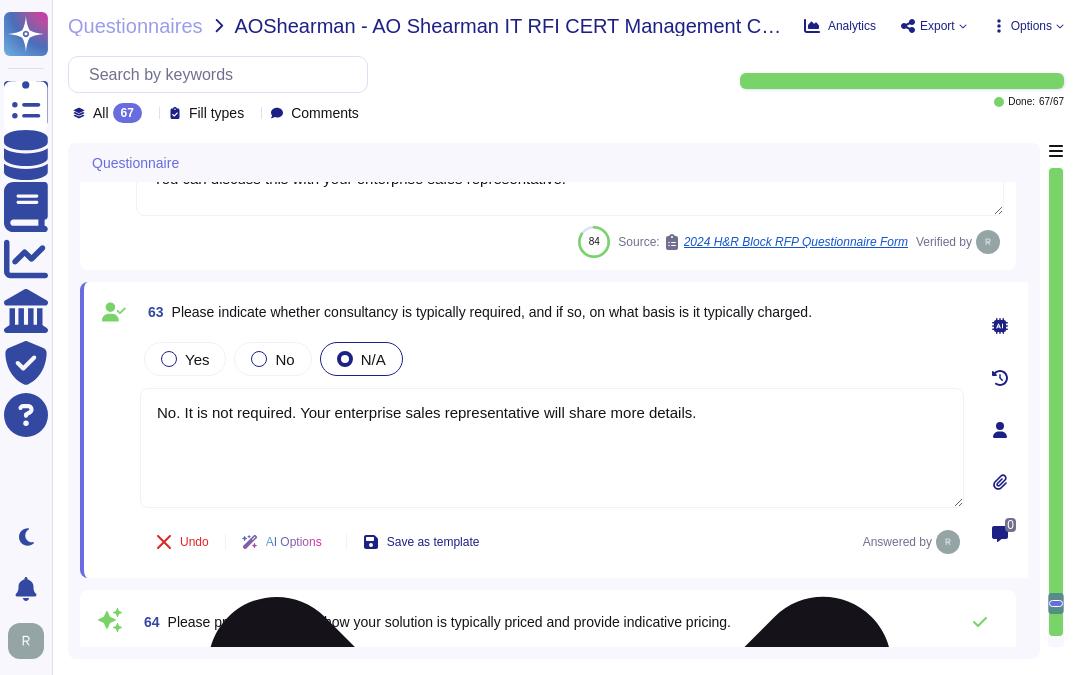 type on "To respond to an RFP, the following further information would be required:
1. The name, address, TIN (if any), chapter 4 status, and type of documentation provided (if required) of every individual and specified U.S. person that owns a direct or indirect equity interest in the owner-documented FFI.
2. The name, address, TIN (if any), and chapter 4 status of every individual and specified U.S. person that owns a debt interest in the owner-documented FFI that constitutes a financial account in excess of $50,000.
3. Any additional information requested by the withholding agent.
4. The attachment should be shared in a separate document with the title including the NAME OF BIDDER.
Please ensure that all required documentation and information are provided to facilitate the response to the RFP." 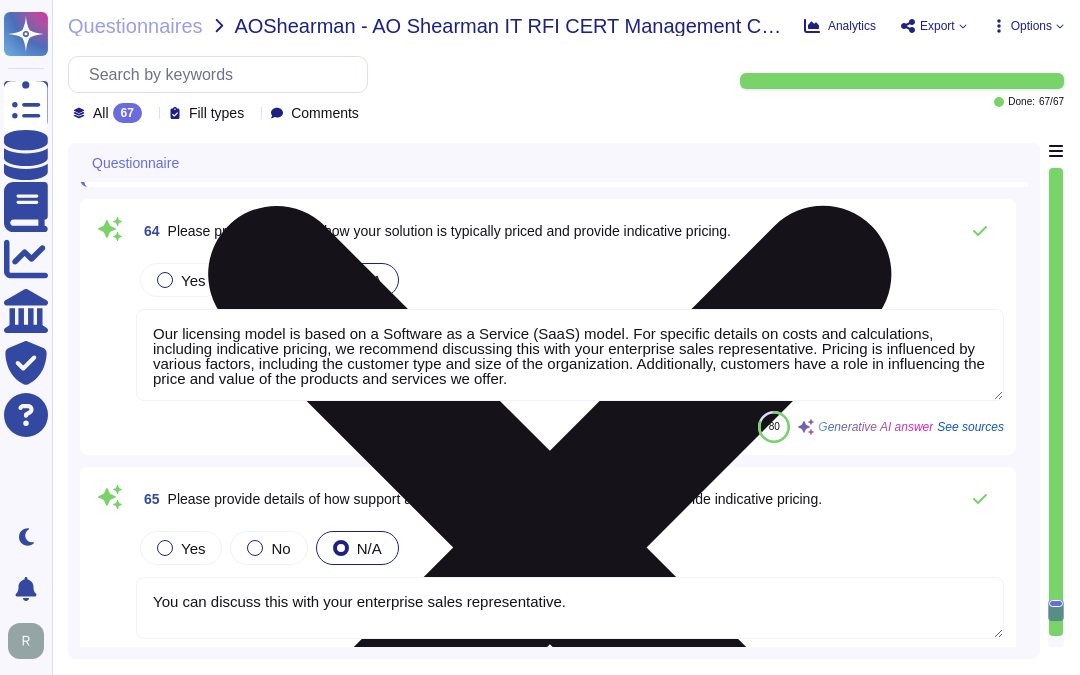 type on "Our organization holds several relevant certifications for the hosting of client data, including SOC 2, ISO 27001, WebTrust, and ETSI. We can provide applicable evidence, such as certifications and compliance reports, upon request.
We also have documented and approved information security policies, standards, and procedures, which cover various aspects such as data privacy, information security, encryption, and access control. Our policies are regularly updated based on business and technological challenges, with management approval.
For further information, we can share our SOC 2 Type II report, which can be accessed by signing a Non-Disclosure Agreement (NDA). Additionally, the results of our most recent vulnerability assessment or penetration test are available for customers under NDA.
For further details and supporting documentation, please refer to the relevant policies and our Certificate Practice Statement (CPS). Please contact your sales representative for the relevant documentation." 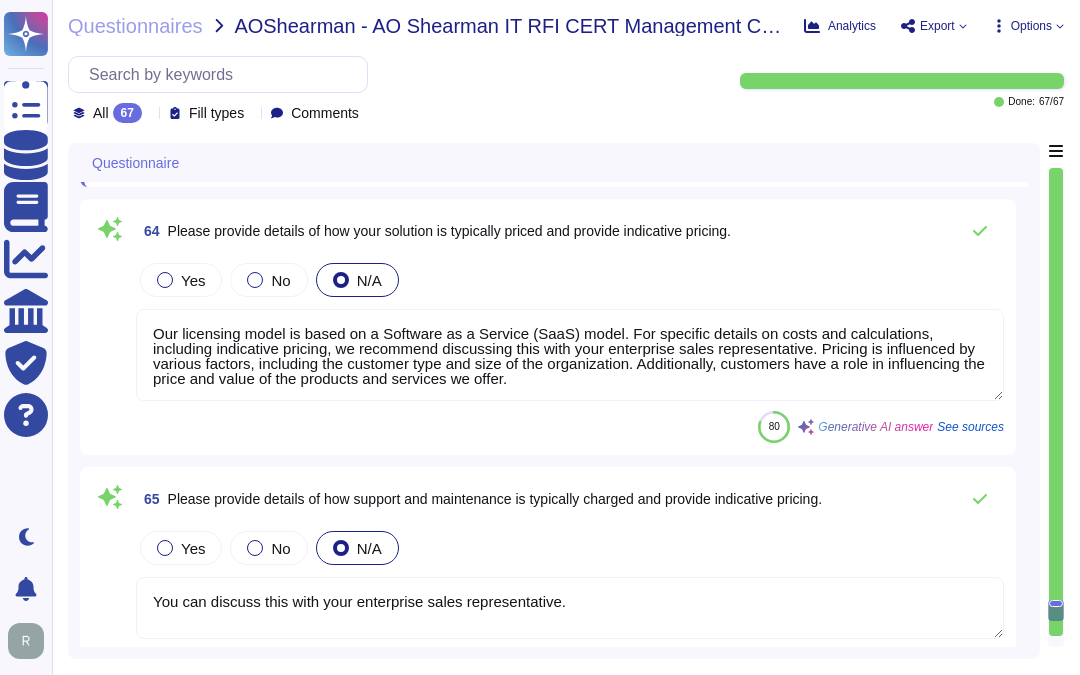 scroll, scrollTop: 16158, scrollLeft: 0, axis: vertical 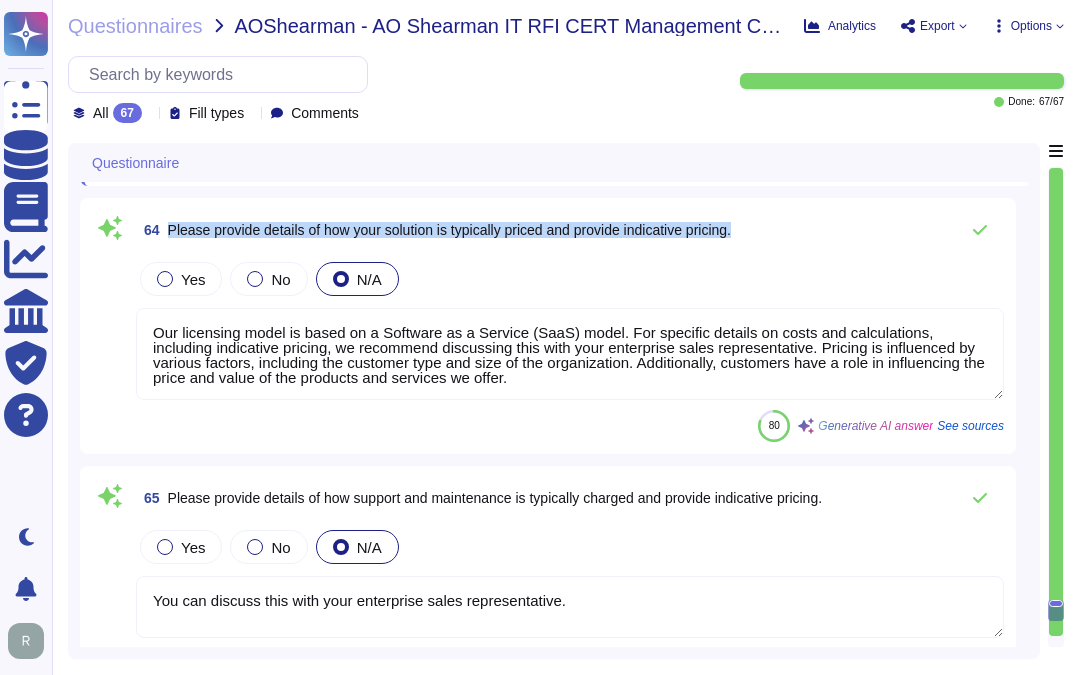 drag, startPoint x: 168, startPoint y: 227, endPoint x: 806, endPoint y: 222, distance: 638.0196 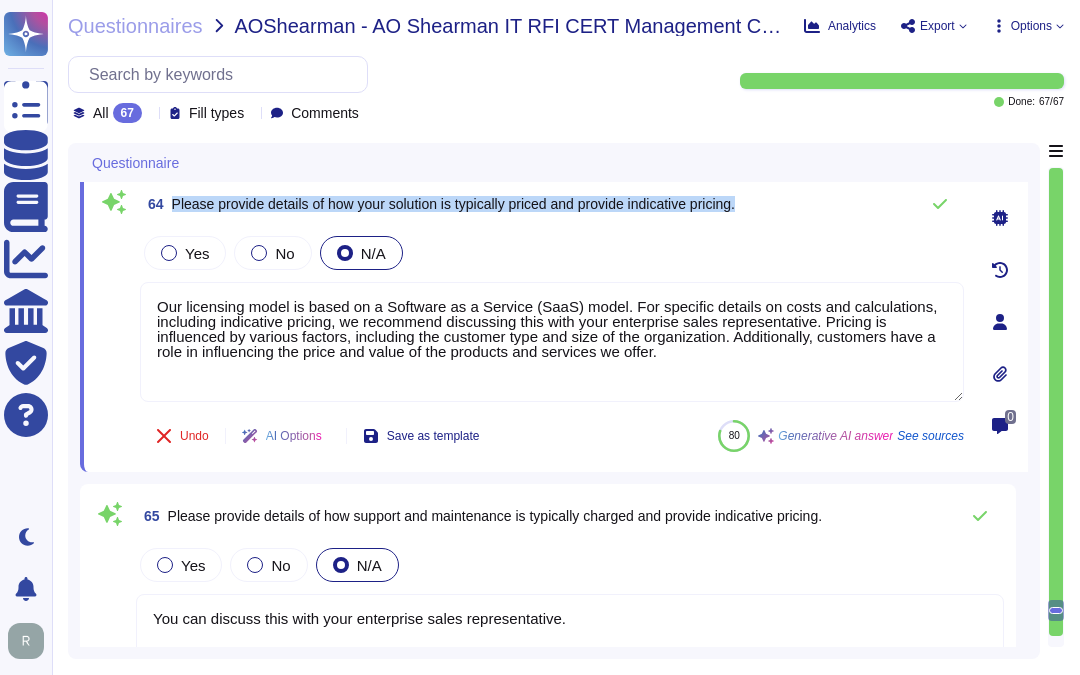 drag, startPoint x: 173, startPoint y: 197, endPoint x: 792, endPoint y: 197, distance: 619 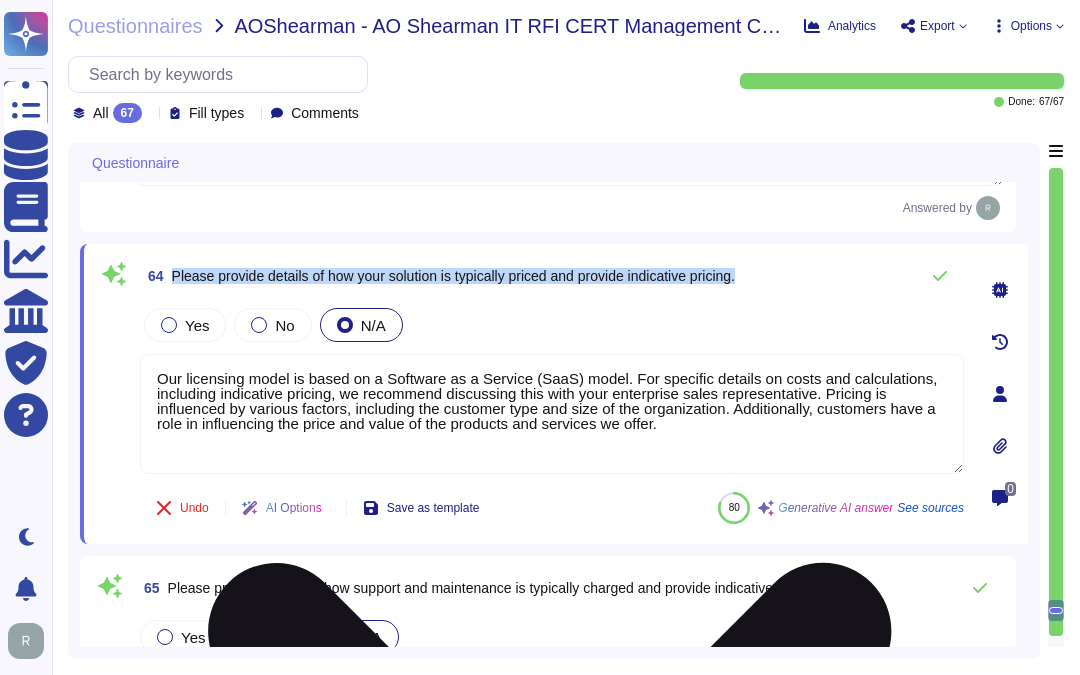 scroll, scrollTop: 16047, scrollLeft: 0, axis: vertical 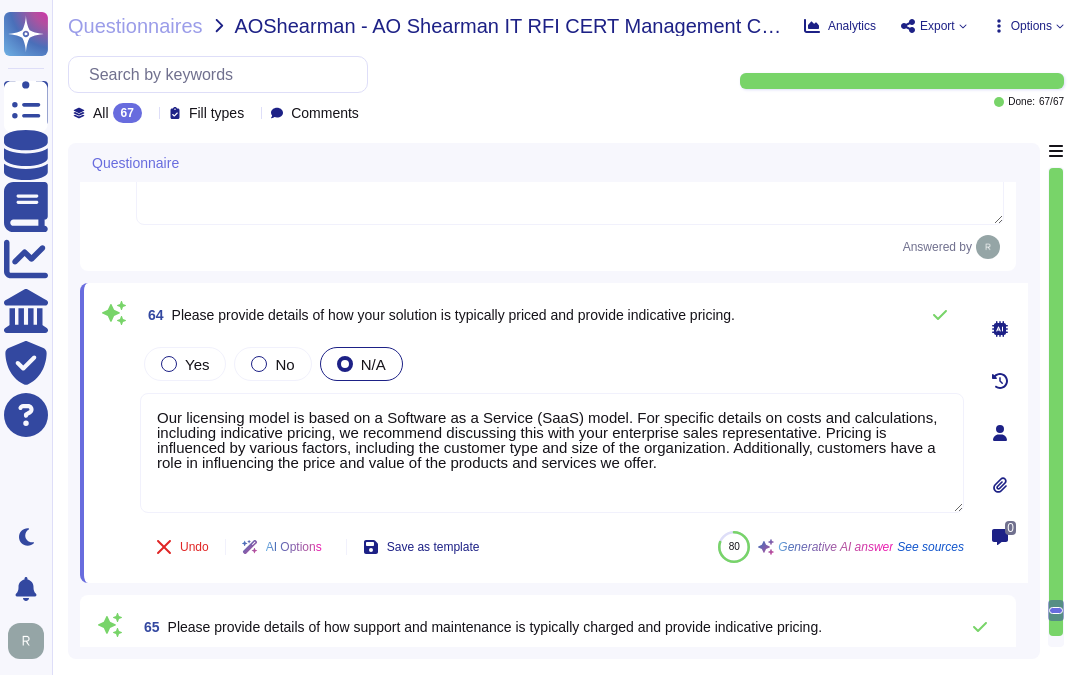 drag, startPoint x: 700, startPoint y: 467, endPoint x: 87, endPoint y: 396, distance: 617.098 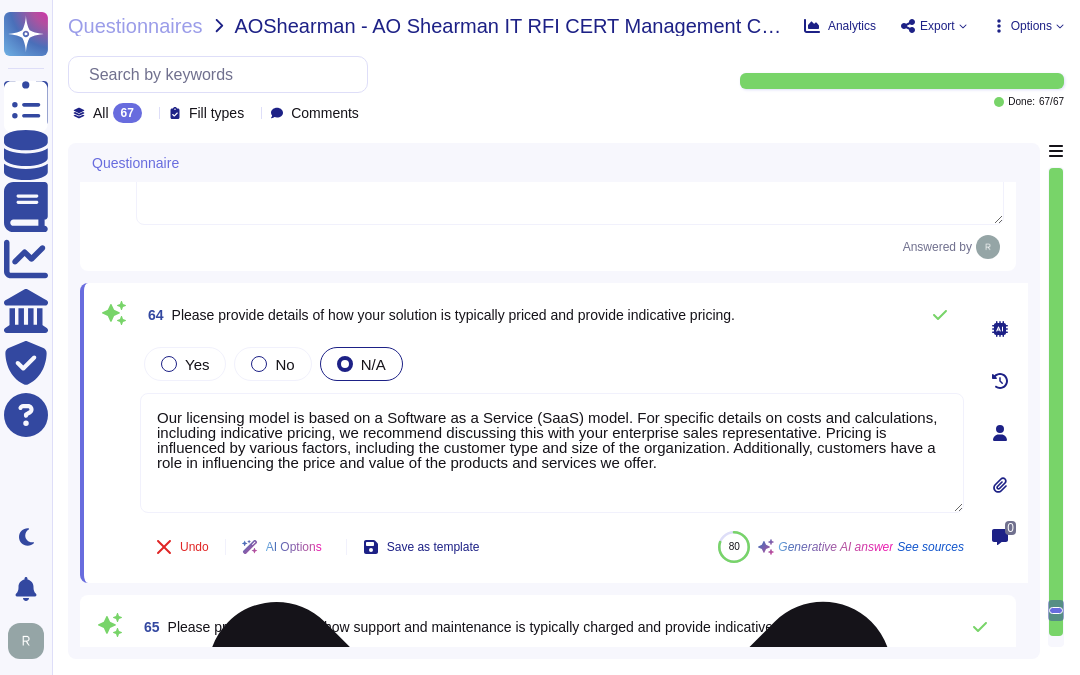 paste on "solution is typically priced based on a Software as a Service (SaaS) model. Pricing is influenced by various factors, including the customer type and size of the organization. For specific details on costs and calculations, including indicative pricing, we recommend discussing this with your enterprise sales representative, who can provide information on licensing and support options available with purchase. Customers also play" 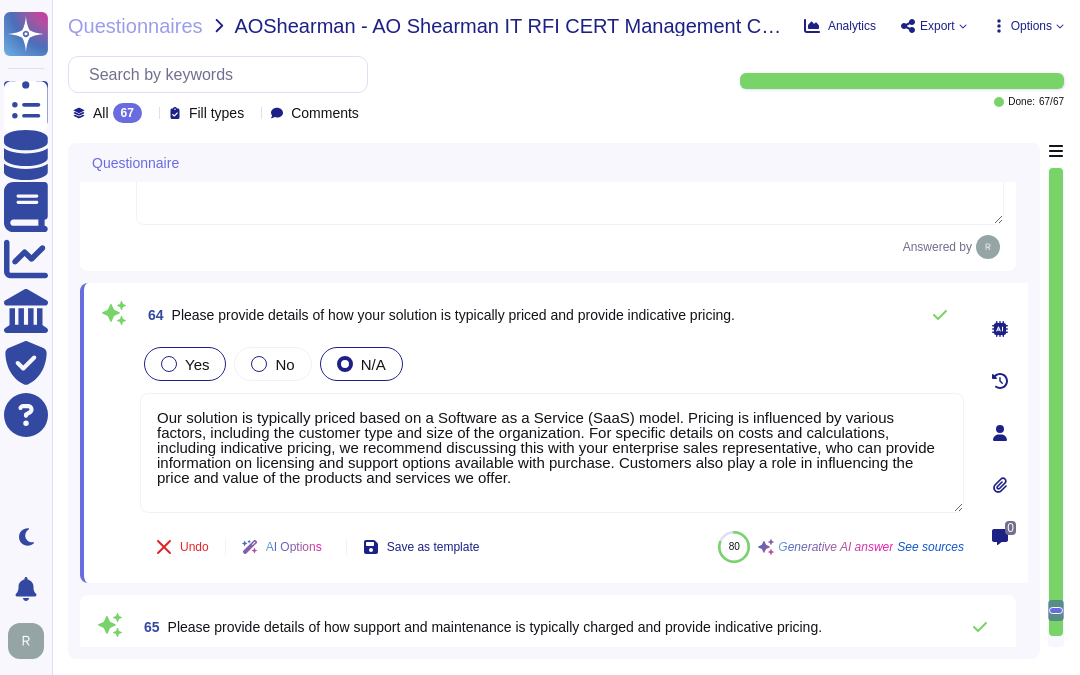 type on "Our solution is typically priced based on a Software as a Service (SaaS) model. Pricing is influenced by various factors, including the customer type and size of the organization. For specific details on costs and calculations, including indicative pricing, we recommend discussing this with your enterprise sales representative, who can provide information on licensing and support options available with purchase. Customers also play a role in influencing the price and value of the products and services we offer." 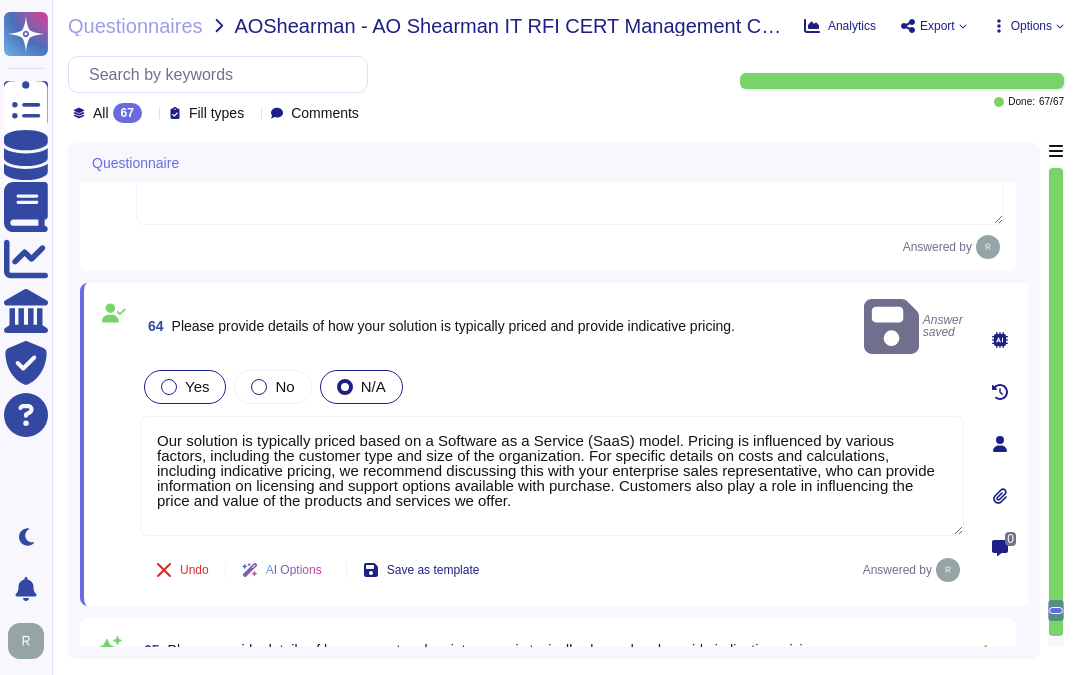 click on "Yes" at bounding box center (197, 386) 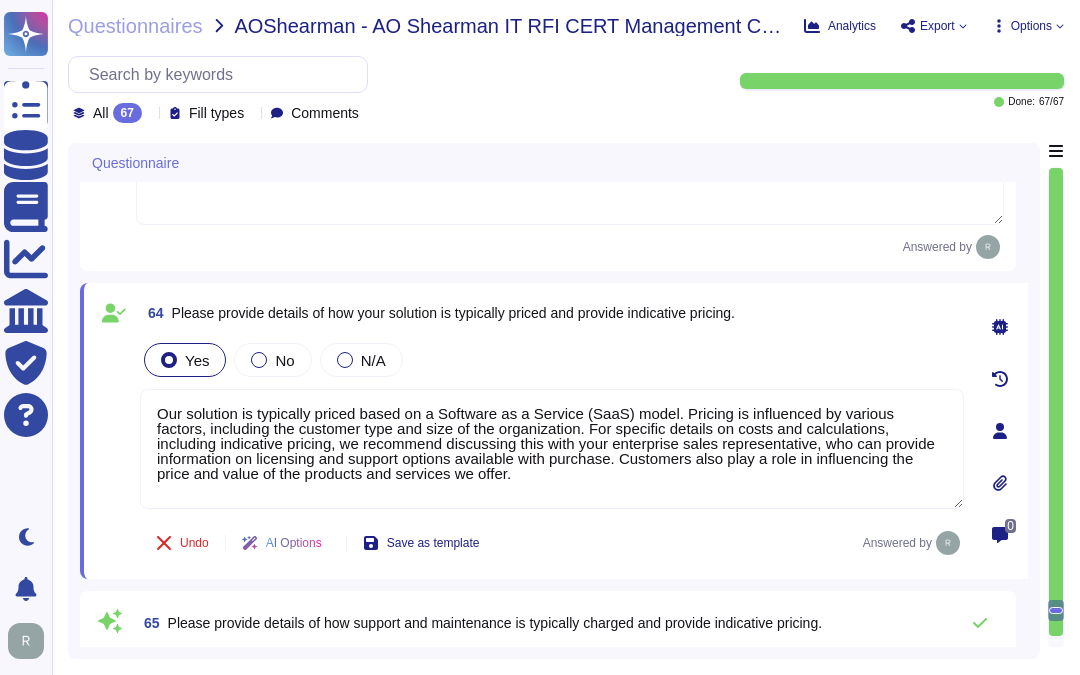 click on "Yes No N/A" at bounding box center (552, 360) 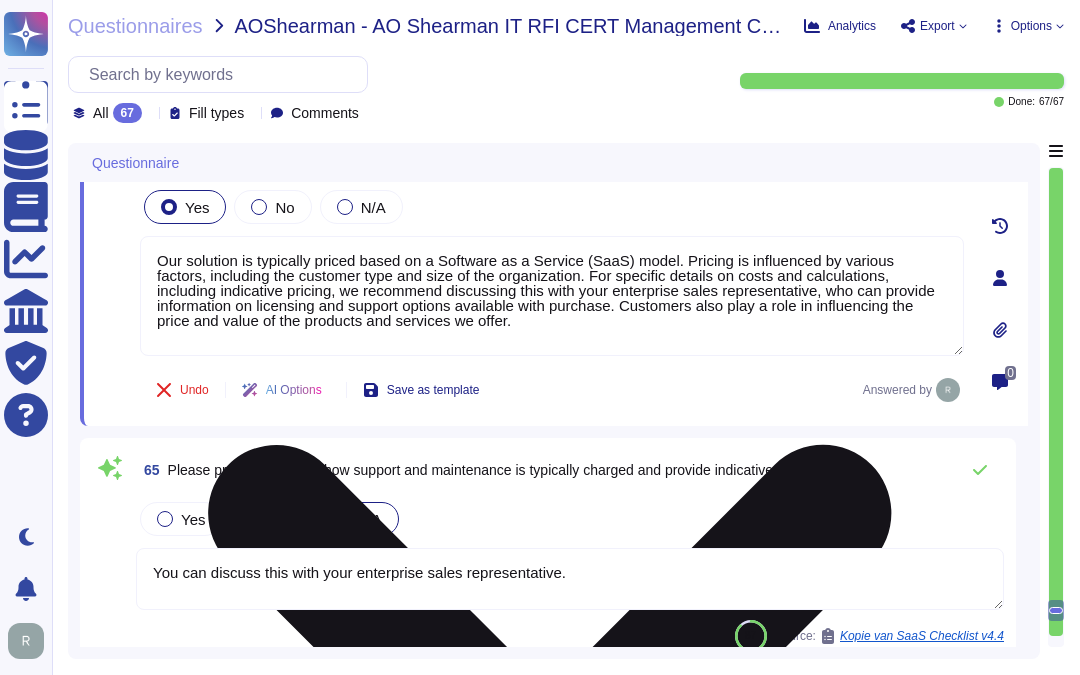 scroll, scrollTop: 16270, scrollLeft: 0, axis: vertical 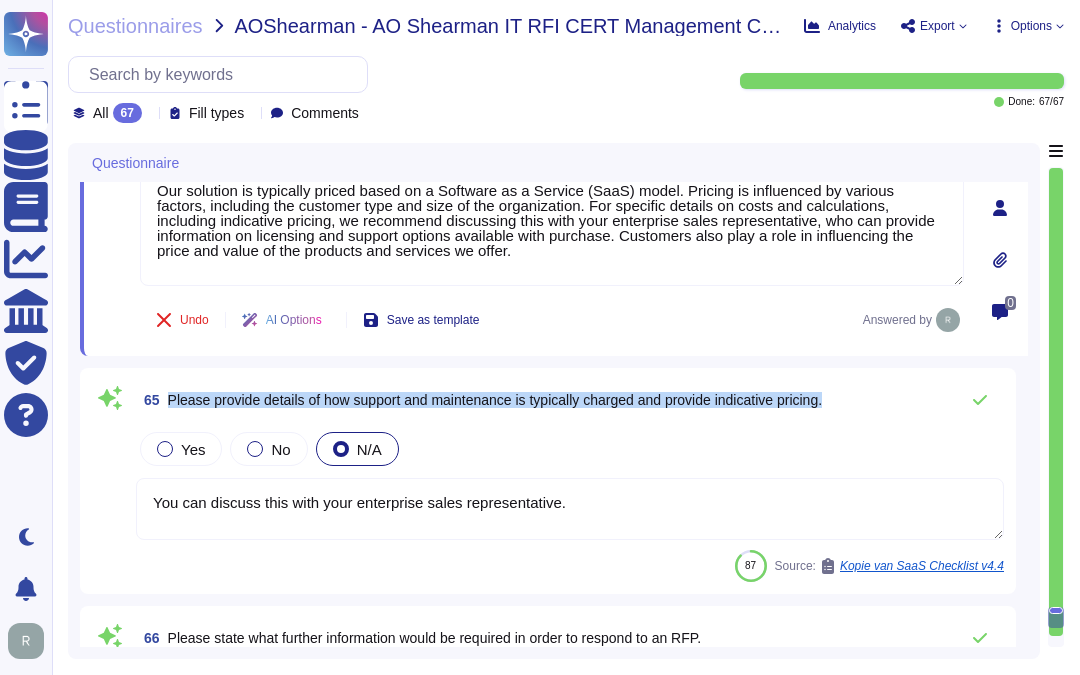 drag, startPoint x: 168, startPoint y: 394, endPoint x: 865, endPoint y: 385, distance: 697.0581 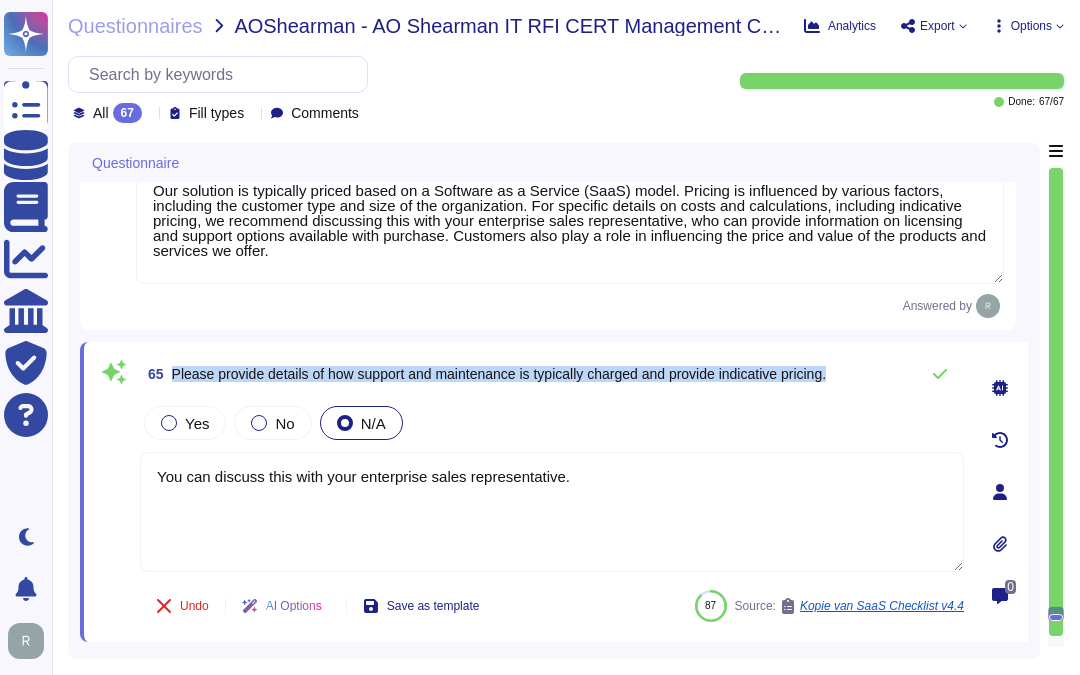 drag, startPoint x: 173, startPoint y: 371, endPoint x: 856, endPoint y: 360, distance: 683.08856 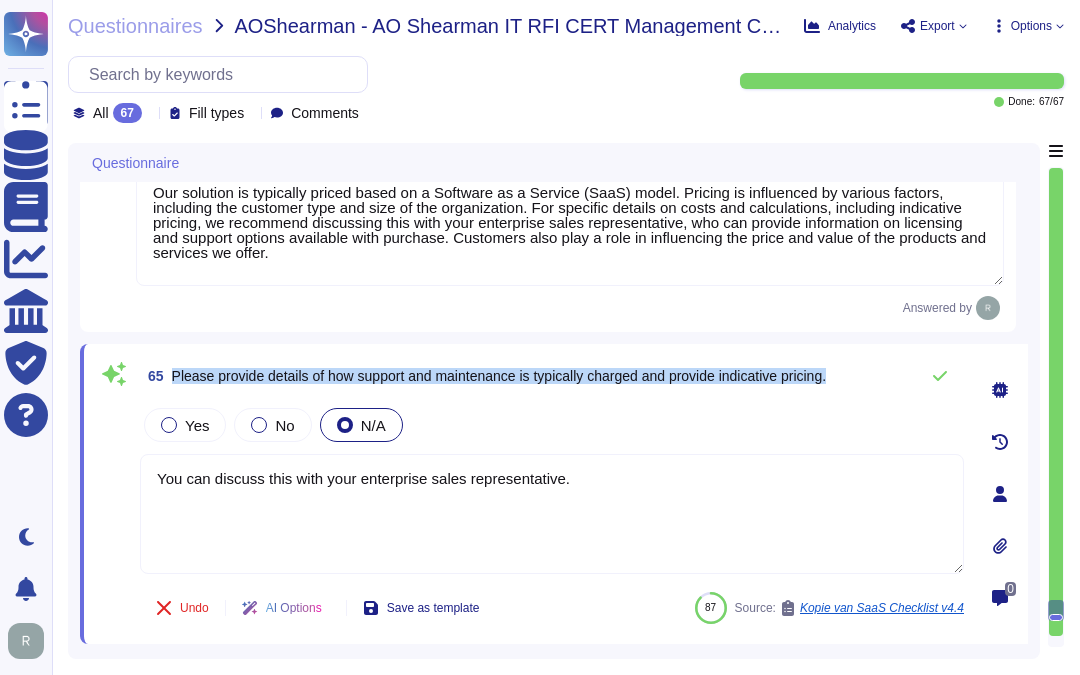 scroll, scrollTop: 16270, scrollLeft: 0, axis: vertical 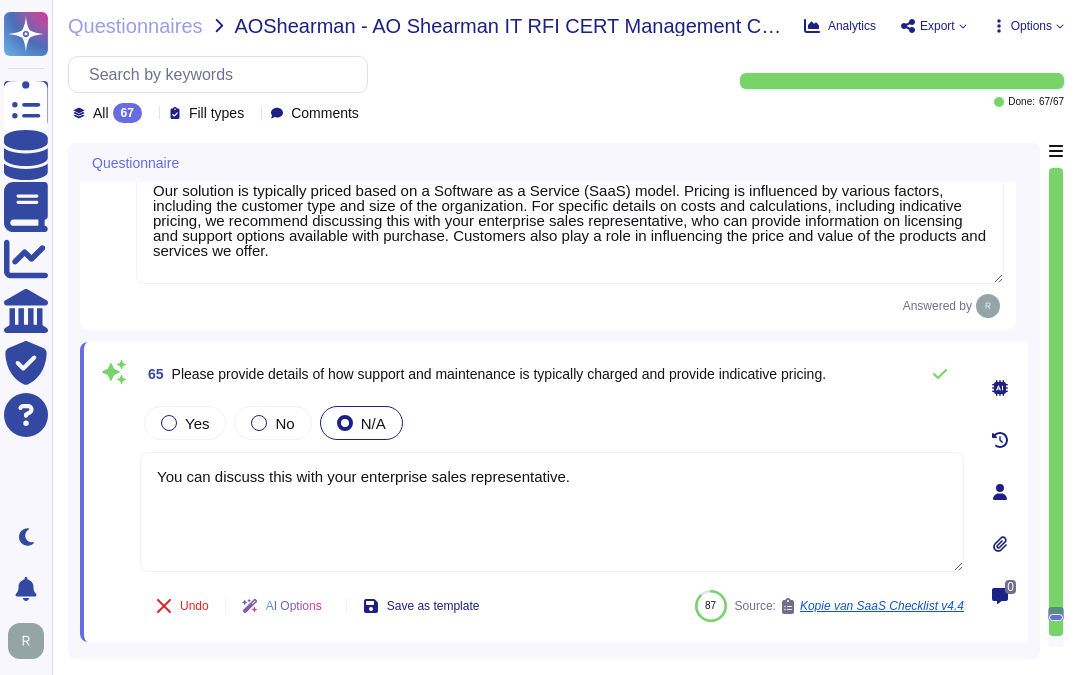 drag, startPoint x: 582, startPoint y: 476, endPoint x: 72, endPoint y: 466, distance: 510.09802 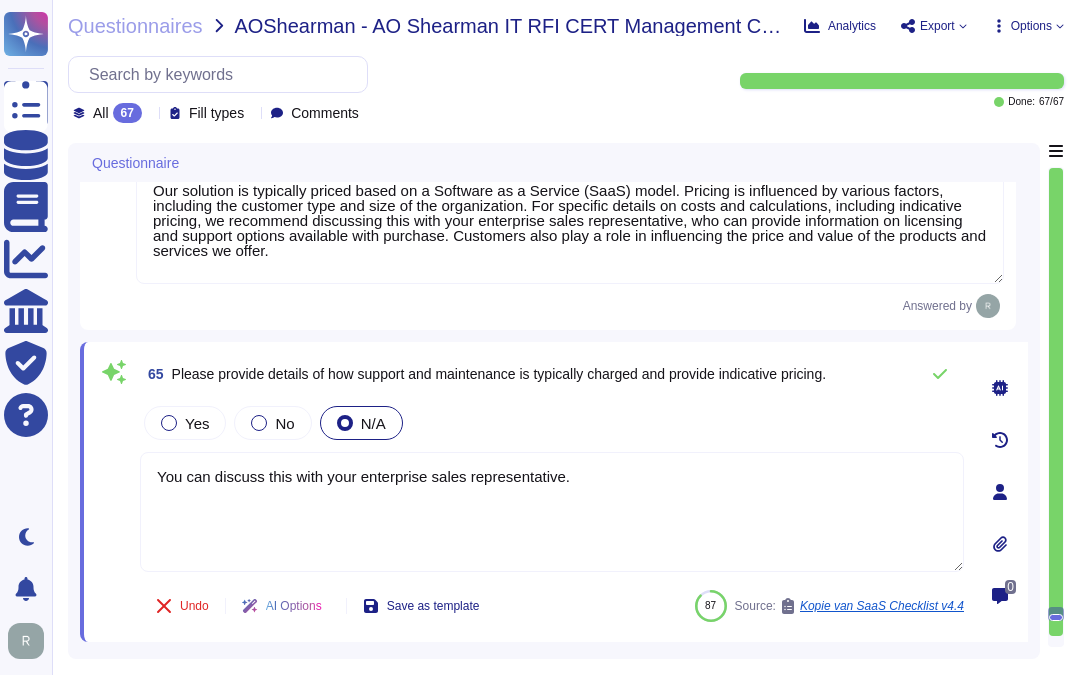 paste on "Our licensing model is based on a Software as a Service (SaaS) model. For specific details on costs and calculations, including indicative pricing, we recommend discussing this with your enterprise sales representative. Pricing is influenced by various factors, including the customer type and size of the organization. Additionally, customers have a role in influencing the price and value of the products and services we offer.
Our maintenance and support model includes a primary Service Level Agreement (SLA) that targets a 99.5% uptime for our Supply Chain Management (SCM) services. We commit to deploying Critical patches within 96 hours and High Importance patches within 30 days. However, please note that no SLAs are committed for customers who have not elected to purchase premier support, and there are no further IT SLAs offered beyond those specified. For any discussions regarding SLA terms, customers may contact thei" 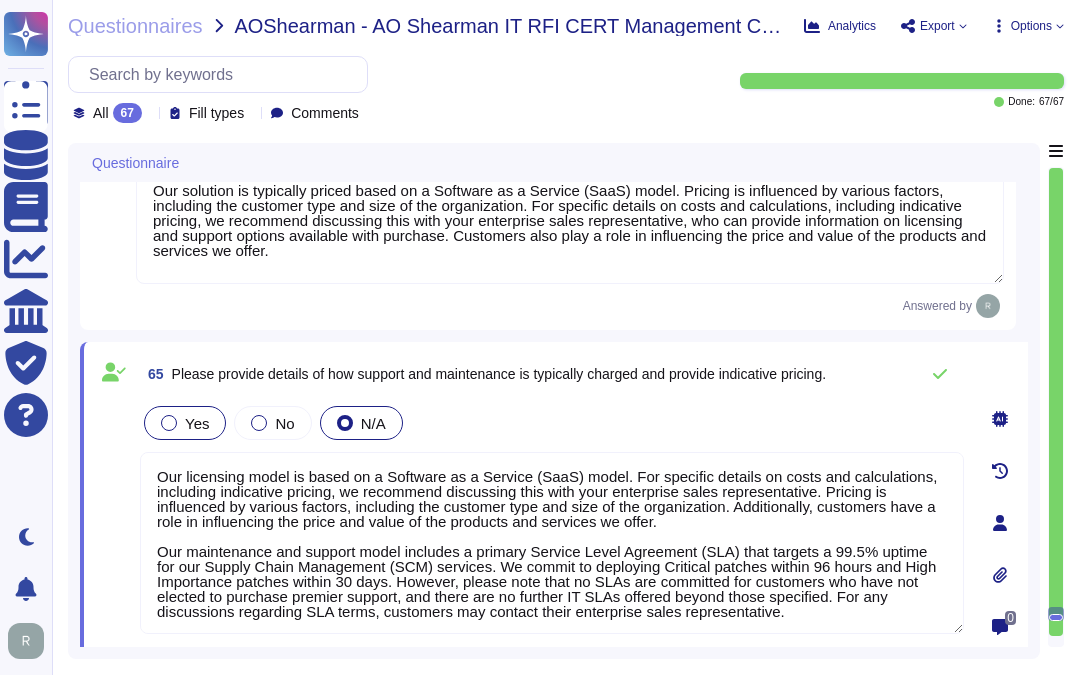 type on "Our licensing model is based on a Software as a Service (SaaS) model. For specific details on costs and calculations, including indicative pricing, we recommend discussing this with your enterprise sales representative. Pricing is influenced by various factors, including the customer type and size of the organization. Additionally, customers have a role in influencing the price and value of the products and services we offer.
Our maintenance and support model includes a primary Service Level Agreement (SLA) that targets a 99.5% uptime for our Supply Chain Management (SCM) services. We commit to deploying Critical patches within 96 hours and High Importance patches within 30 days. However, please note that no SLAs are committed for customers who have not elected to purchase premier support, and there are no further IT SLAs offered beyond those specified. For any discussions regarding SLA terms, customers may contact their enterprise sales representative." 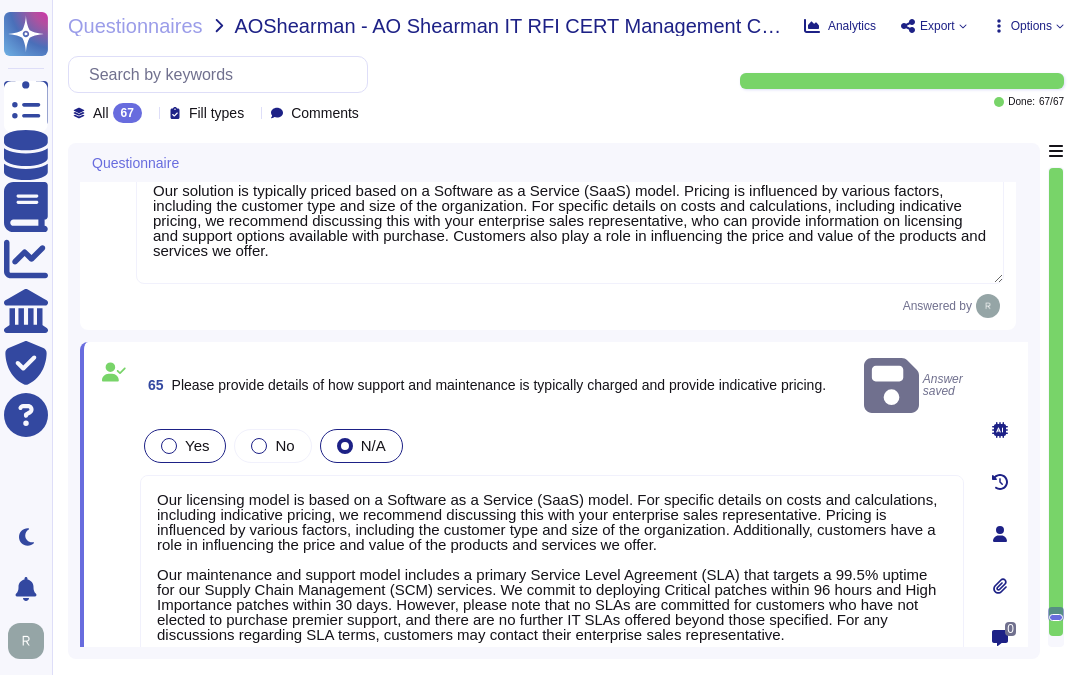 click on "Yes" at bounding box center (197, 445) 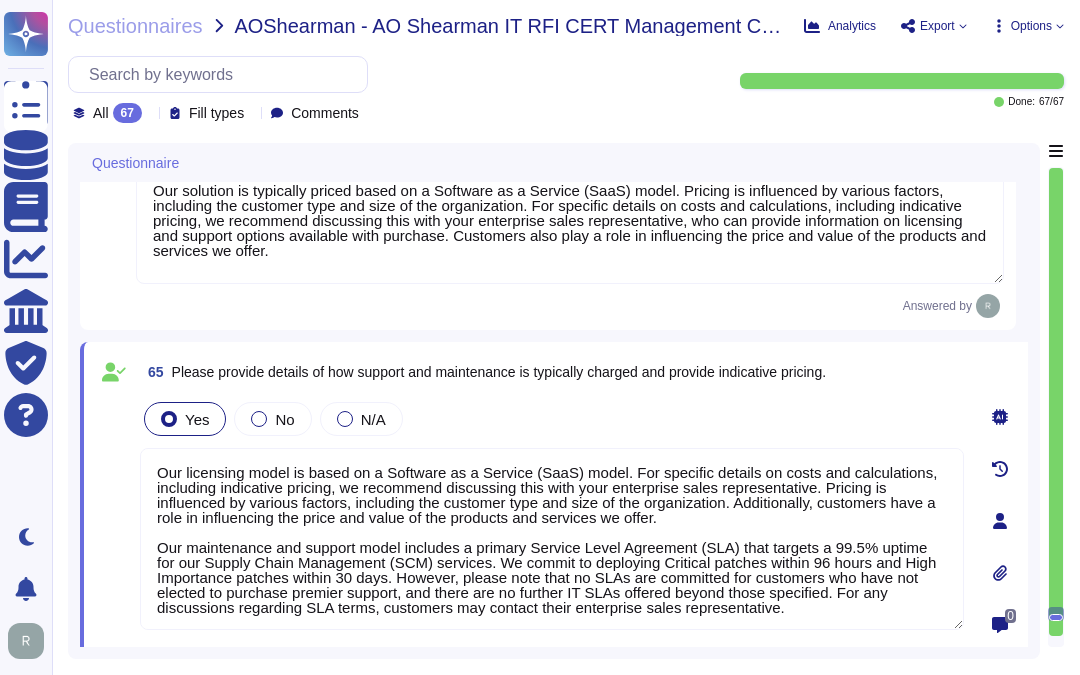scroll, scrollTop: 2, scrollLeft: 0, axis: vertical 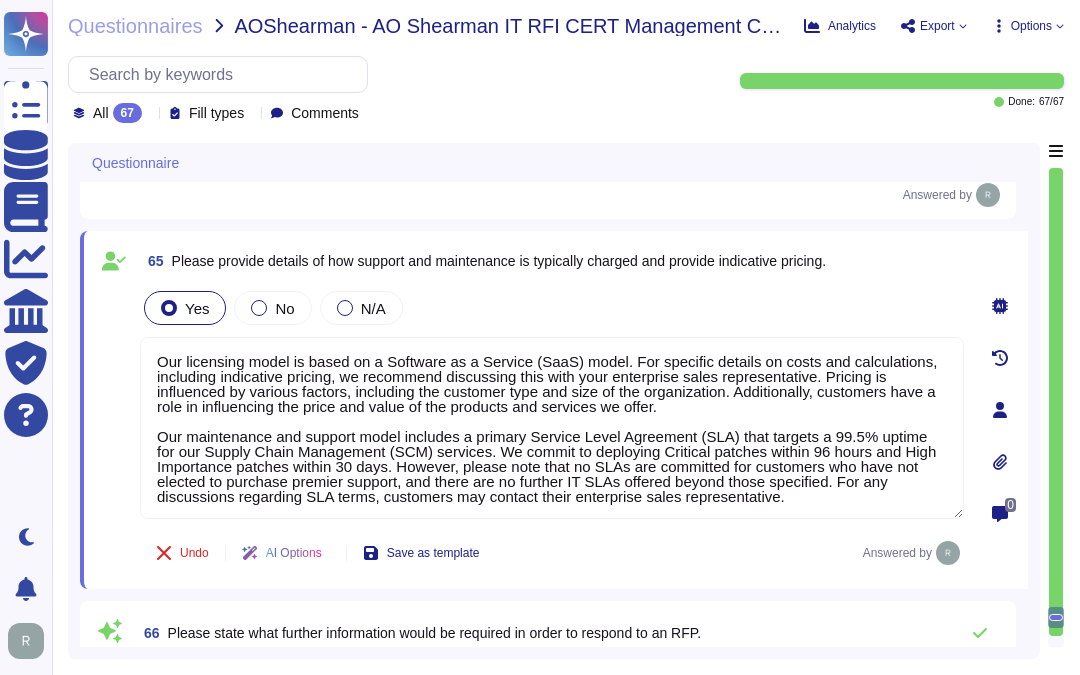 click on "Yes No N/A" at bounding box center [552, 308] 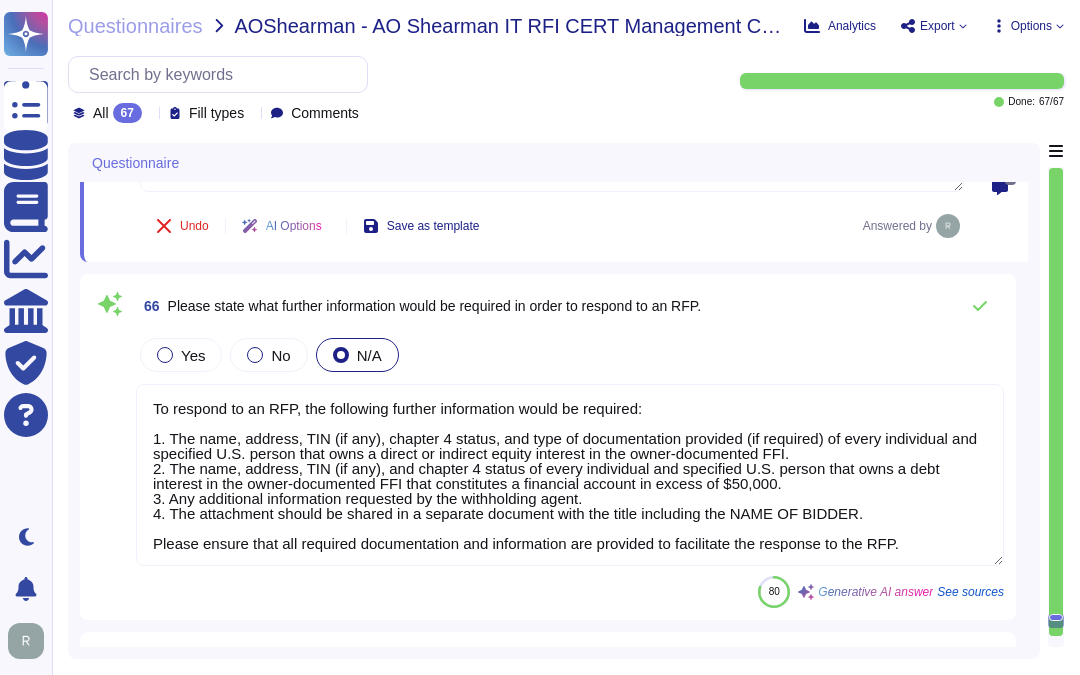 scroll, scrollTop: 16714, scrollLeft: 0, axis: vertical 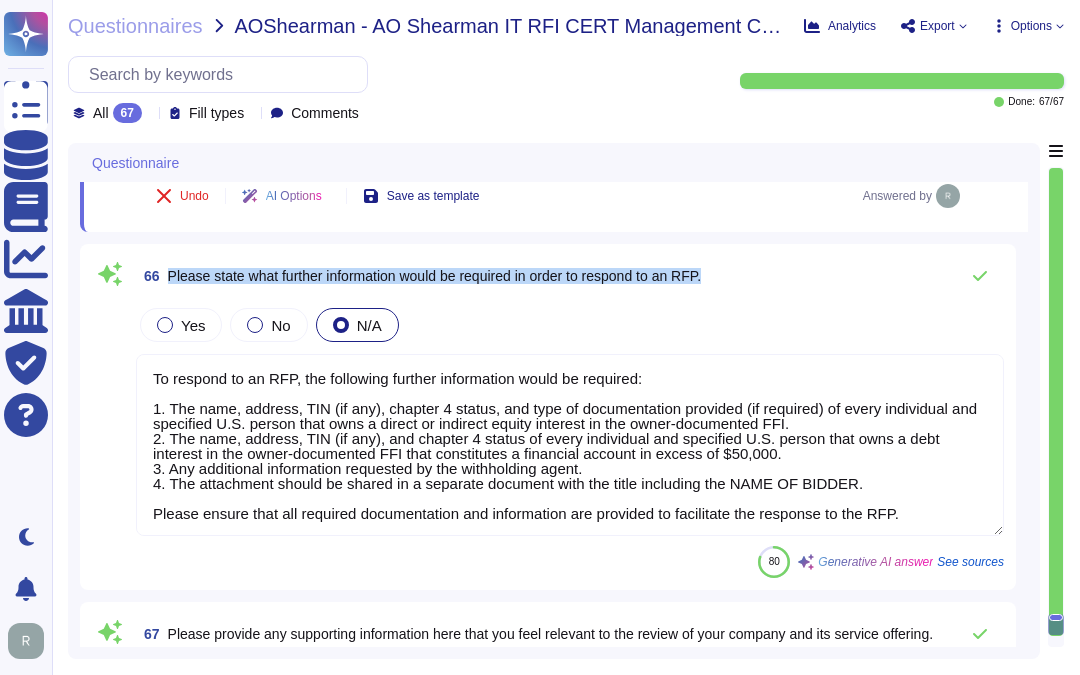 drag, startPoint x: 168, startPoint y: 274, endPoint x: 756, endPoint y: 287, distance: 588.1437 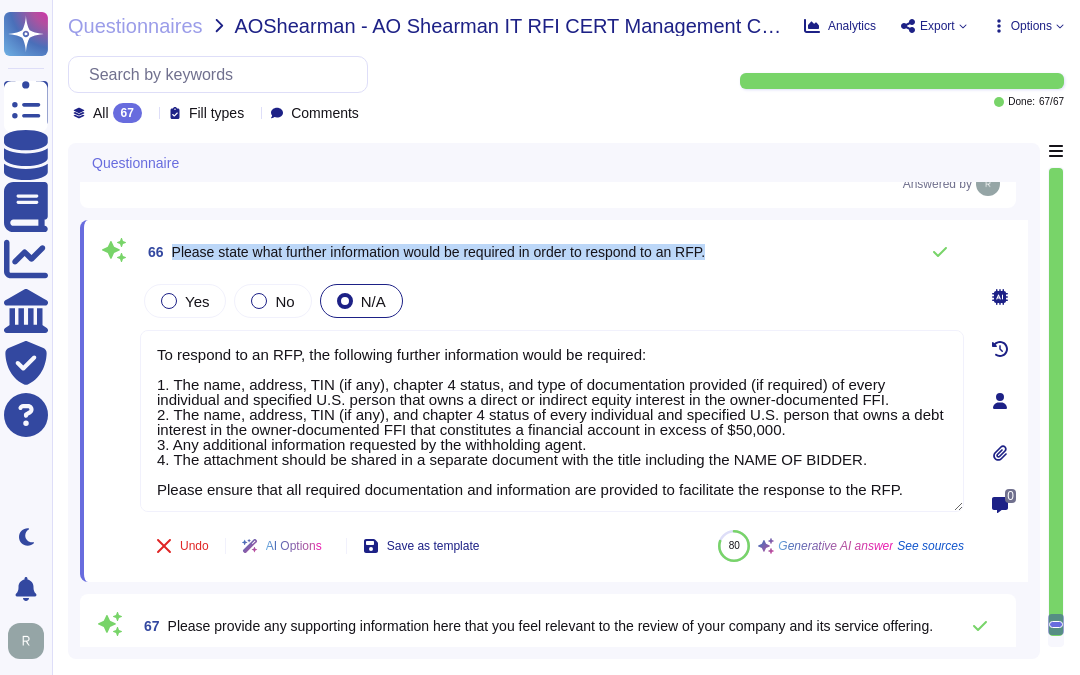 drag, startPoint x: 173, startPoint y: 246, endPoint x: 746, endPoint y: 250, distance: 573.014 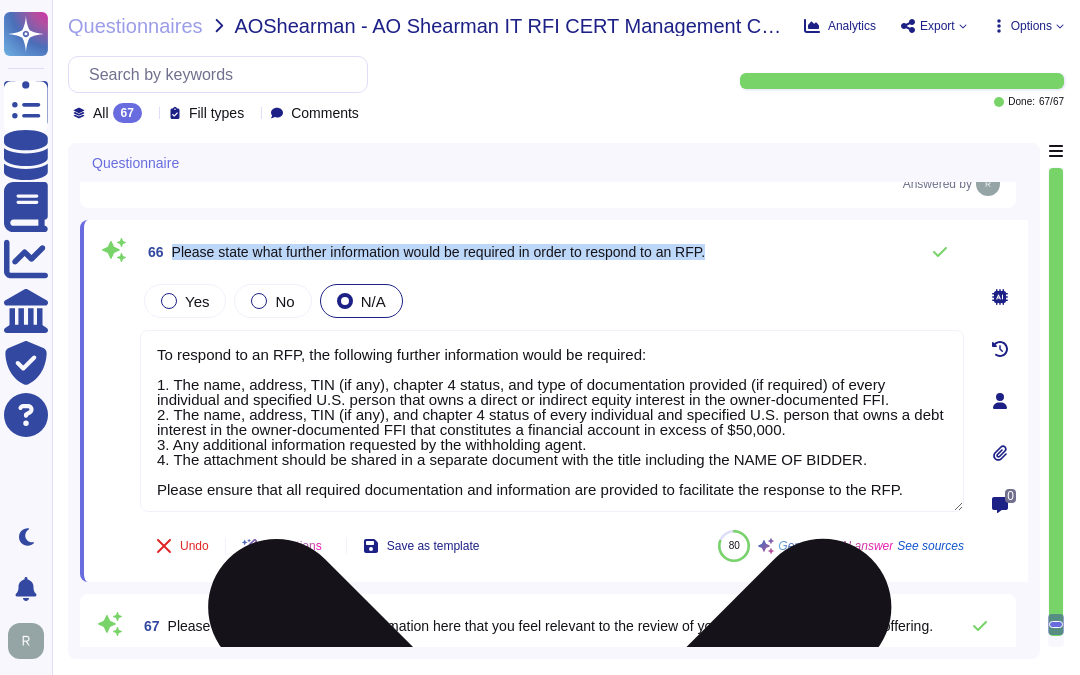 scroll, scrollTop: 2, scrollLeft: 0, axis: vertical 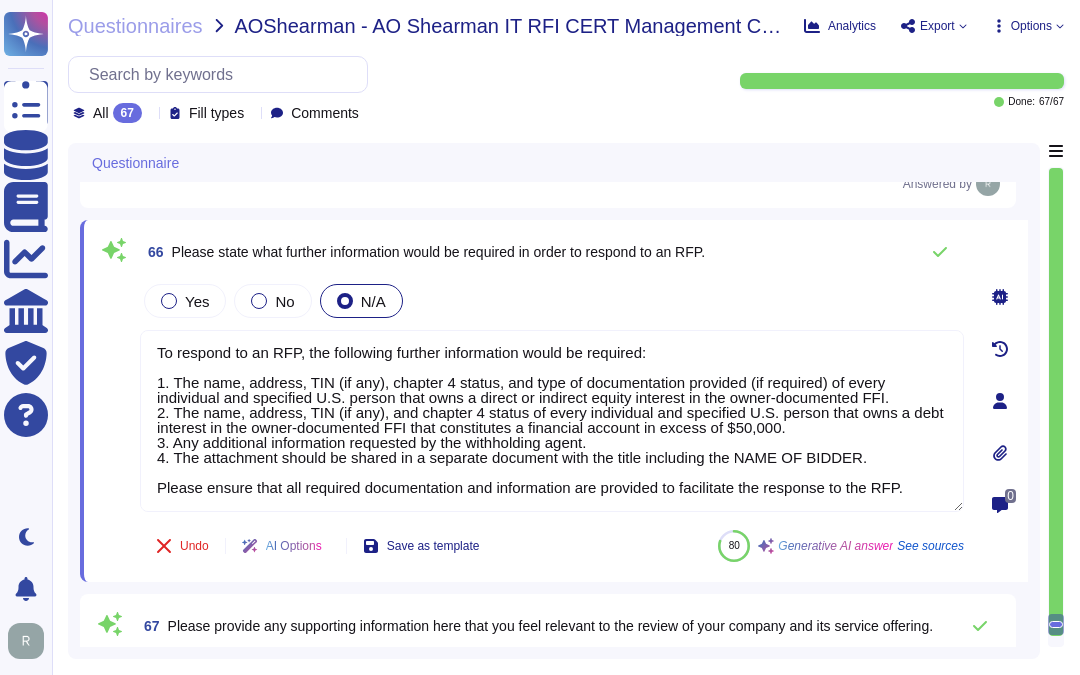 click on "Yes No N/A" at bounding box center [552, 301] 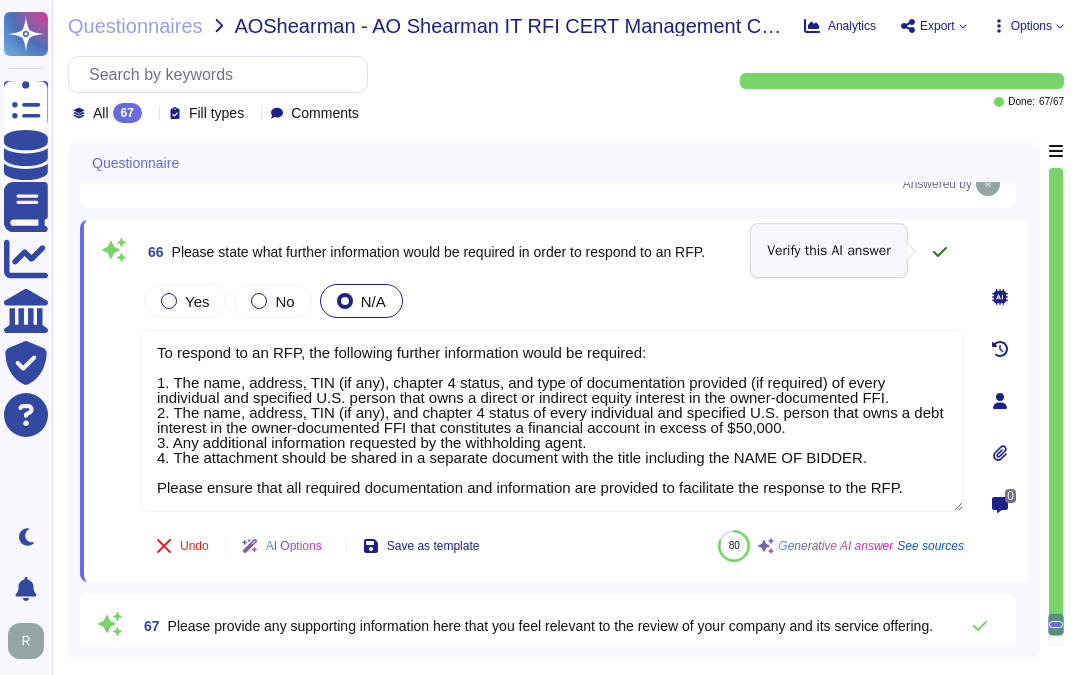 click 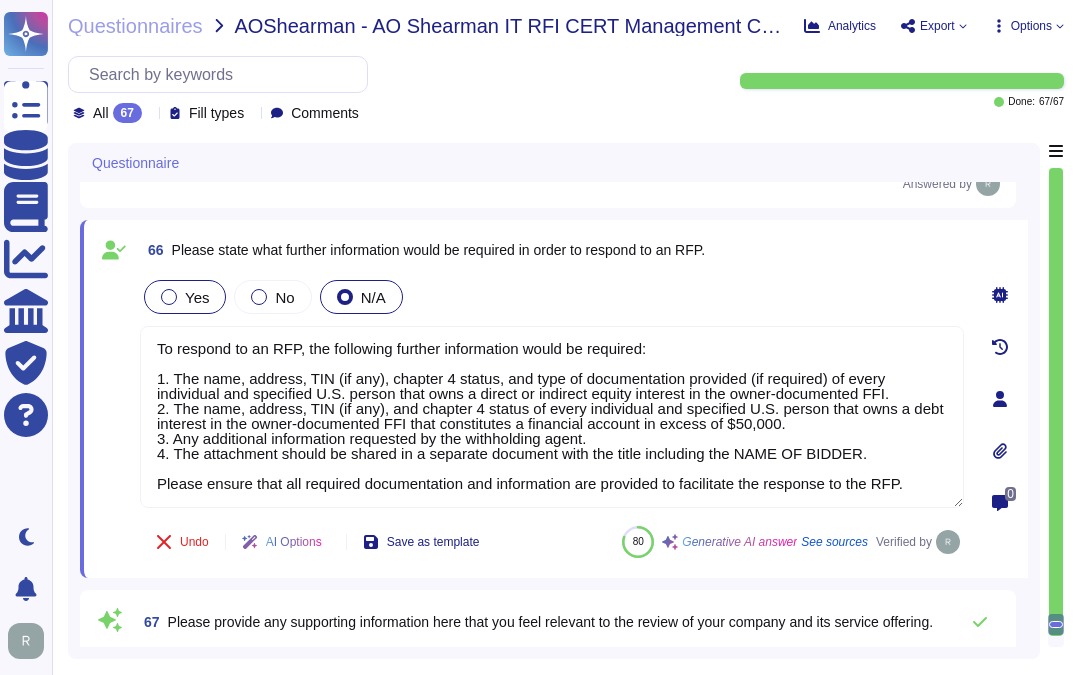 click on "Yes" at bounding box center [197, 297] 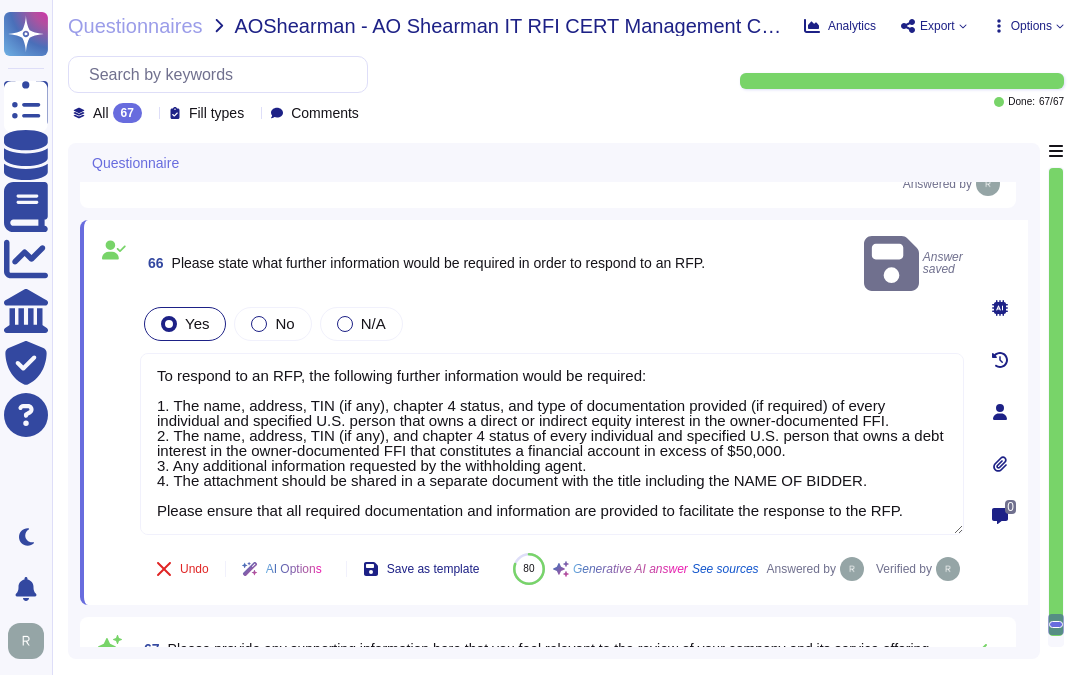 click 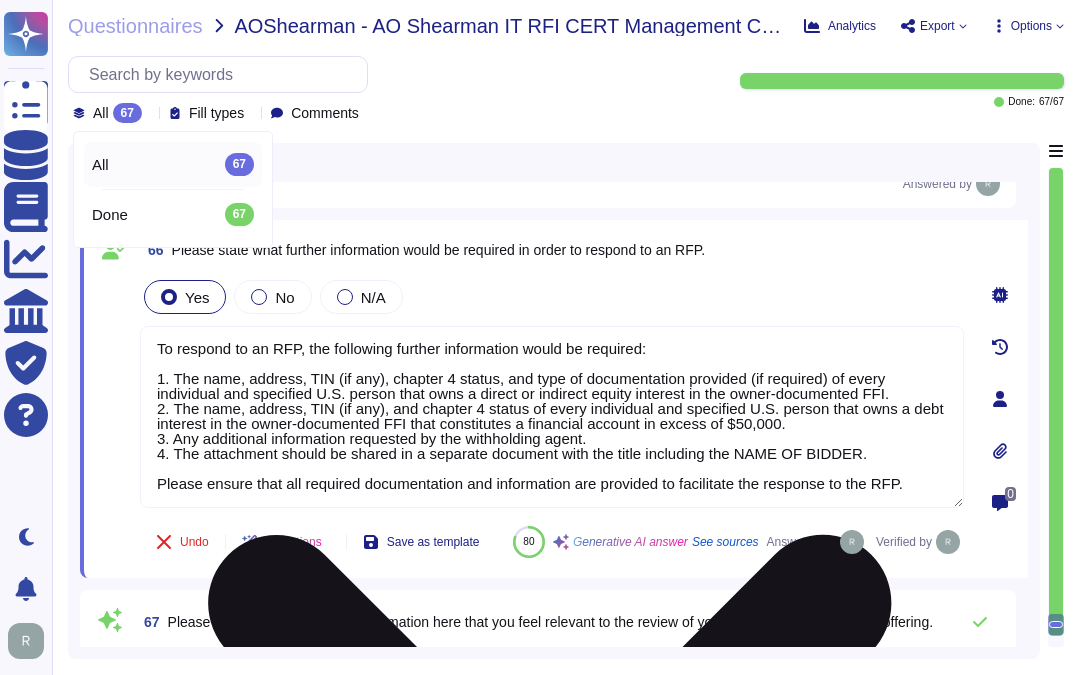 click on "To respond to an RFP, the following further information would be required:
1. The name, address, TIN (if any), chapter 4 status, and type of documentation provided (if required) of every individual and specified U.S. person that owns a direct or indirect equity interest in the owner-documented FFI.
2. The name, address, TIN (if any), and chapter 4 status of every individual and specified U.S. person that owns a debt interest in the owner-documented FFI that constitutes a financial account in excess of $50,000.
3. Any additional information requested by the withholding agent.
4. The attachment should be shared in a separate document with the title including the NAME OF BIDDER.
Please ensure that all required documentation and information are provided to facilitate the response to the RFP." at bounding box center [552, 417] 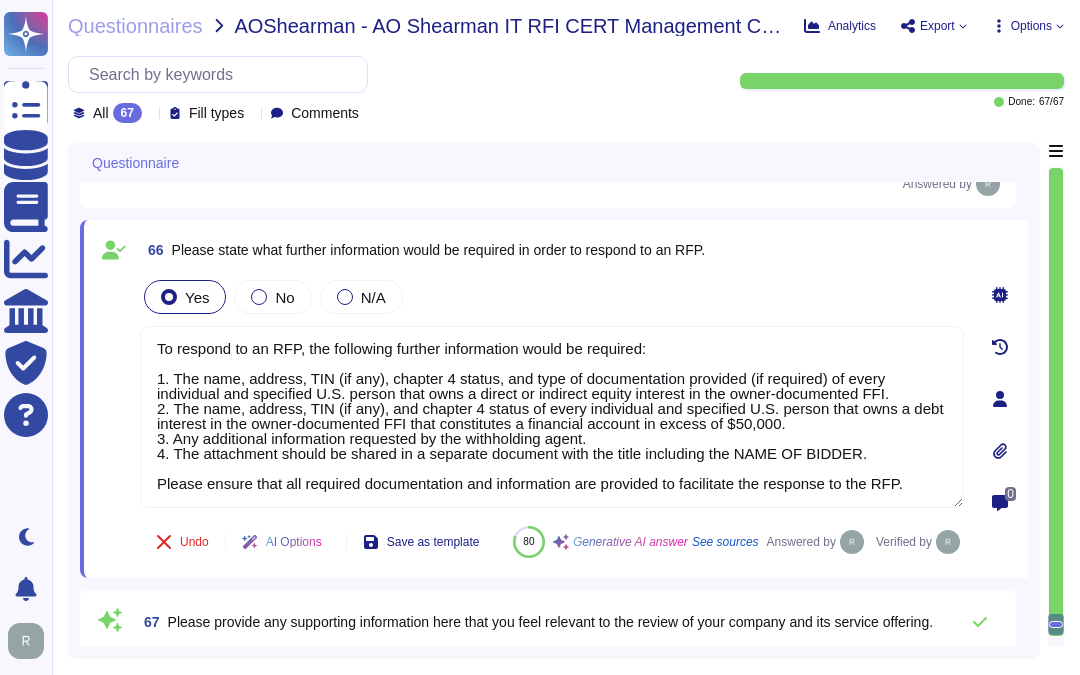 click at bounding box center [150, 113] 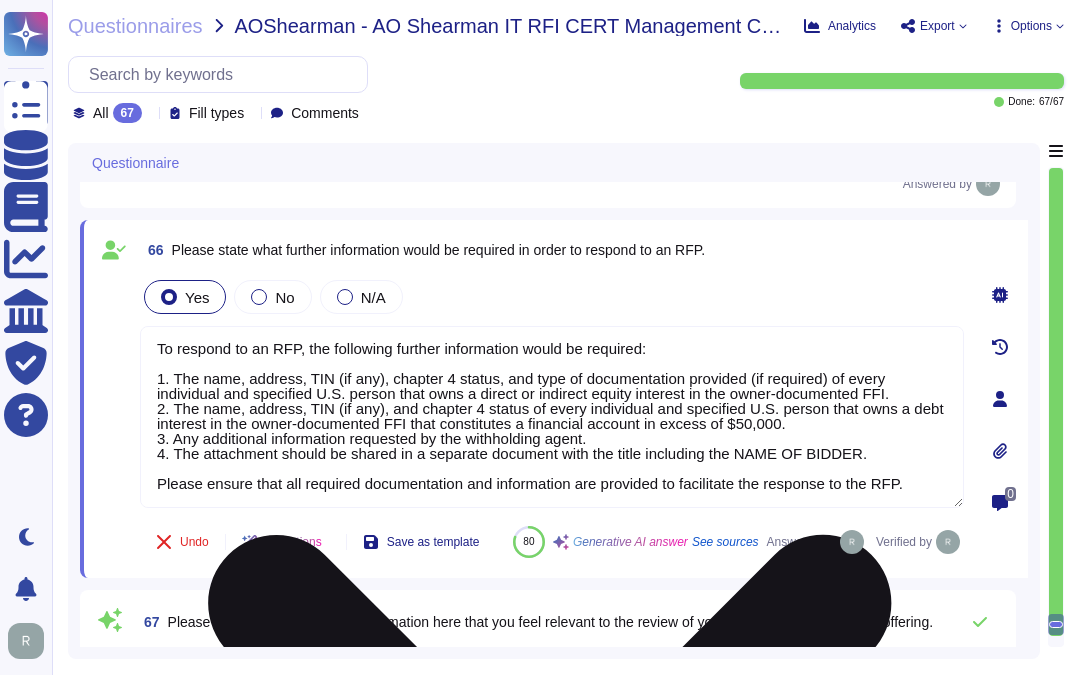 click on "To respond to an RFP, the following further information would be required:
1. The name, address, TIN (if any), chapter 4 status, and type of documentation provided (if required) of every individual and specified U.S. person that owns a direct or indirect equity interest in the owner-documented FFI.
2. The name, address, TIN (if any), and chapter 4 status of every individual and specified U.S. person that owns a debt interest in the owner-documented FFI that constitutes a financial account in excess of $50,000.
3. Any additional information requested by the withholding agent.
4. The attachment should be shared in a separate document with the title including the NAME OF BIDDER.
Please ensure that all required documentation and information are provided to facilitate the response to the RFP." at bounding box center [552, 417] 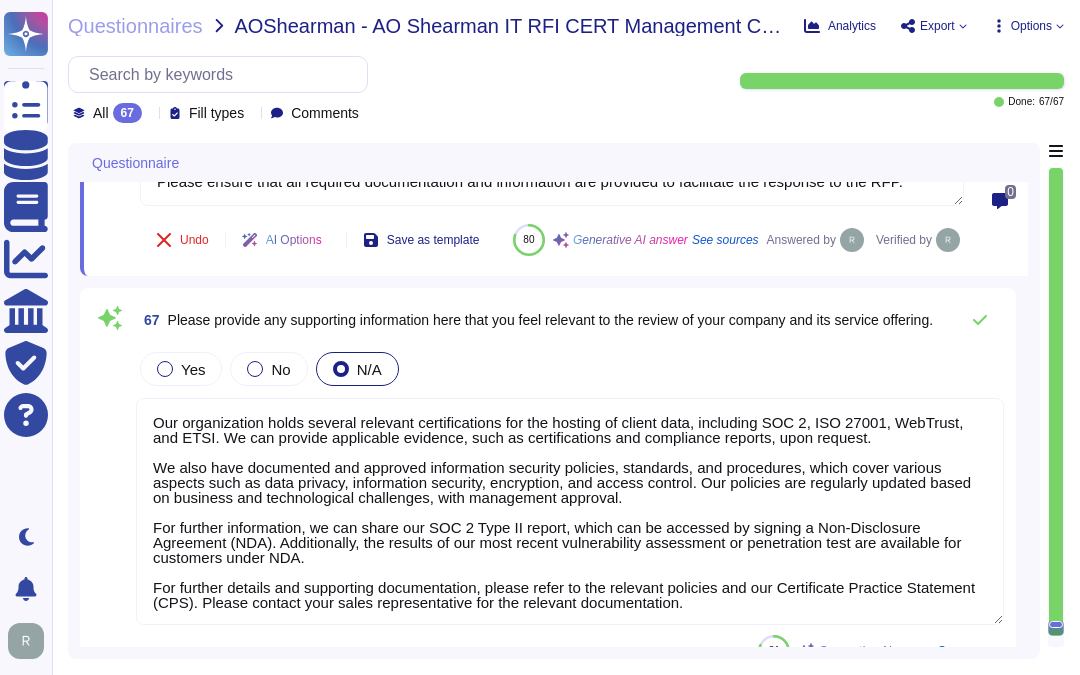 scroll, scrollTop: 17082, scrollLeft: 0, axis: vertical 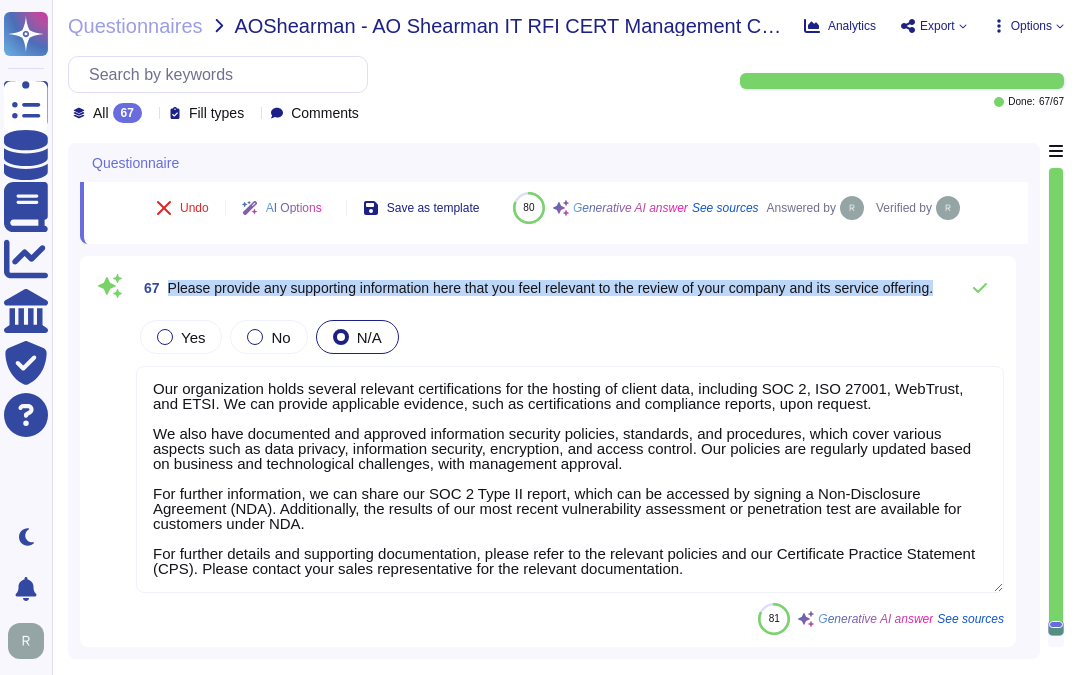 drag, startPoint x: 170, startPoint y: 278, endPoint x: 264, endPoint y: 300, distance: 96.540146 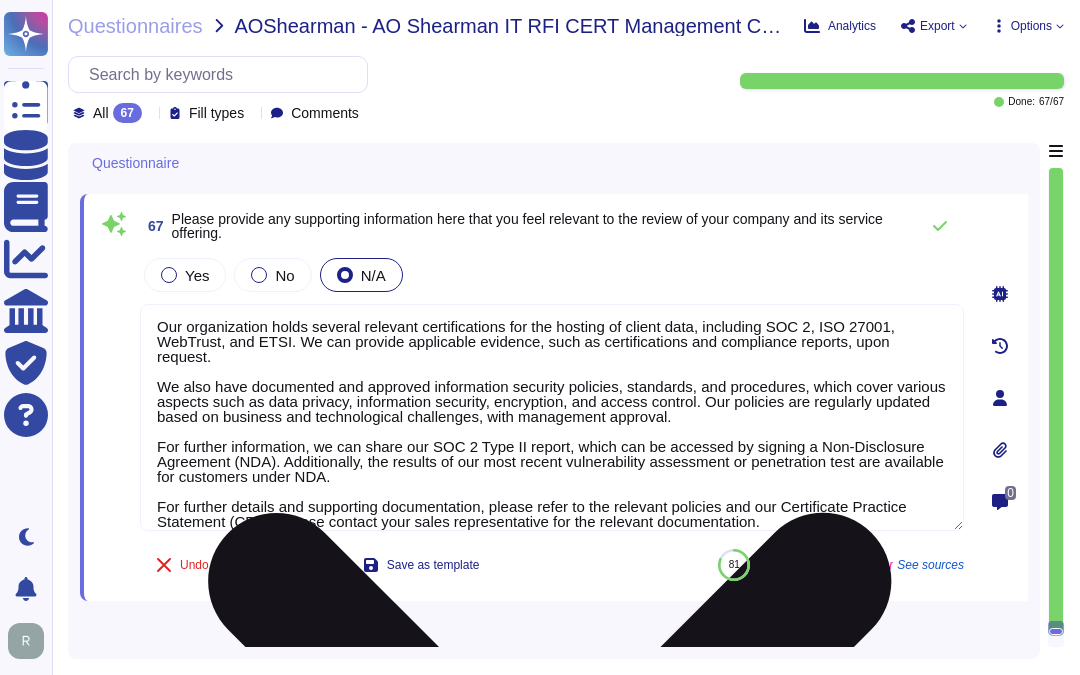 scroll, scrollTop: 17034, scrollLeft: 0, axis: vertical 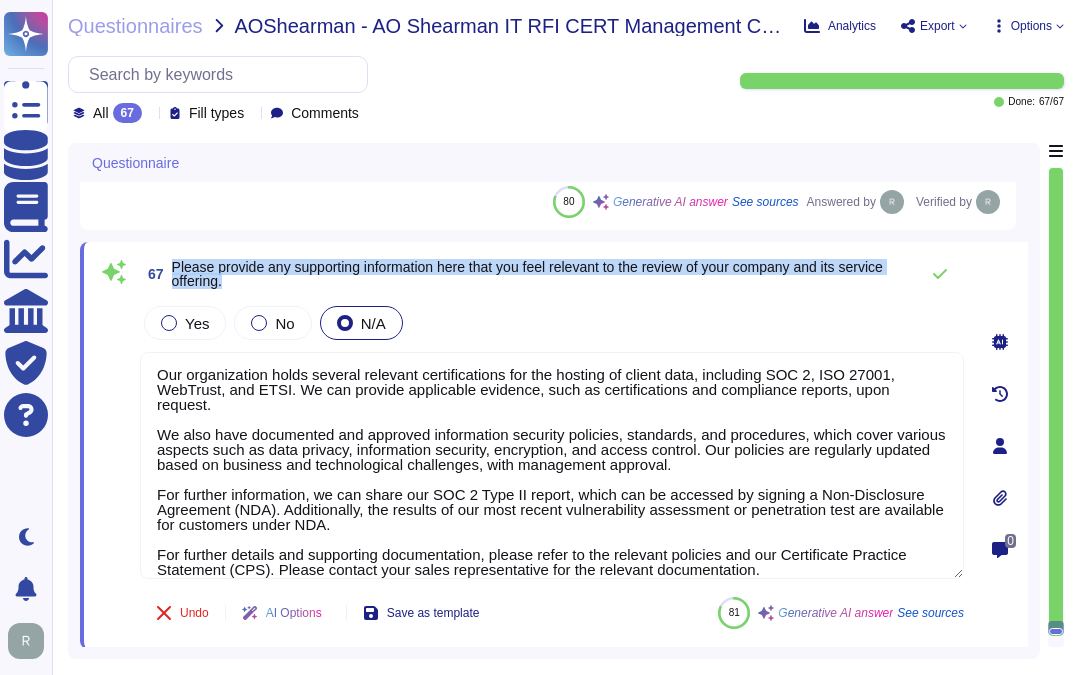 drag, startPoint x: 172, startPoint y: 258, endPoint x: 290, endPoint y: 291, distance: 122.52755 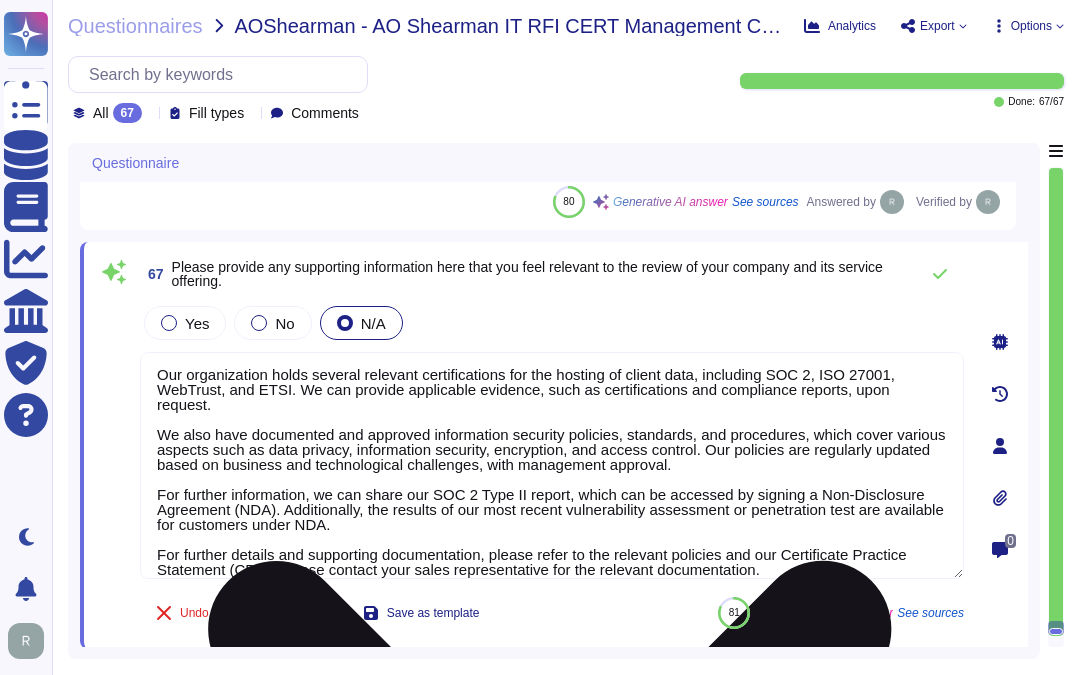 click on "Our organization holds several relevant certifications for the hosting of client data, including SOC 2, ISO 27001, WebTrust, and ETSI. We can provide applicable evidence, such as certifications and compliance reports, upon request.
We also have documented and approved information security policies, standards, and procedures, which cover various aspects such as data privacy, information security, encryption, and access control. Our policies are regularly updated based on business and technological challenges, with management approval.
For further information, we can share our SOC 2 Type II report, which can be accessed by signing a Non-Disclosure Agreement (NDA). Additionally, the results of our most recent vulnerability assessment or penetration test are available for customers under NDA.
For further details and supporting documentation, please refer to the relevant policies and our Certificate Practice Statement (CPS). Please contact your sales representative for the relevant documentation." at bounding box center [552, 465] 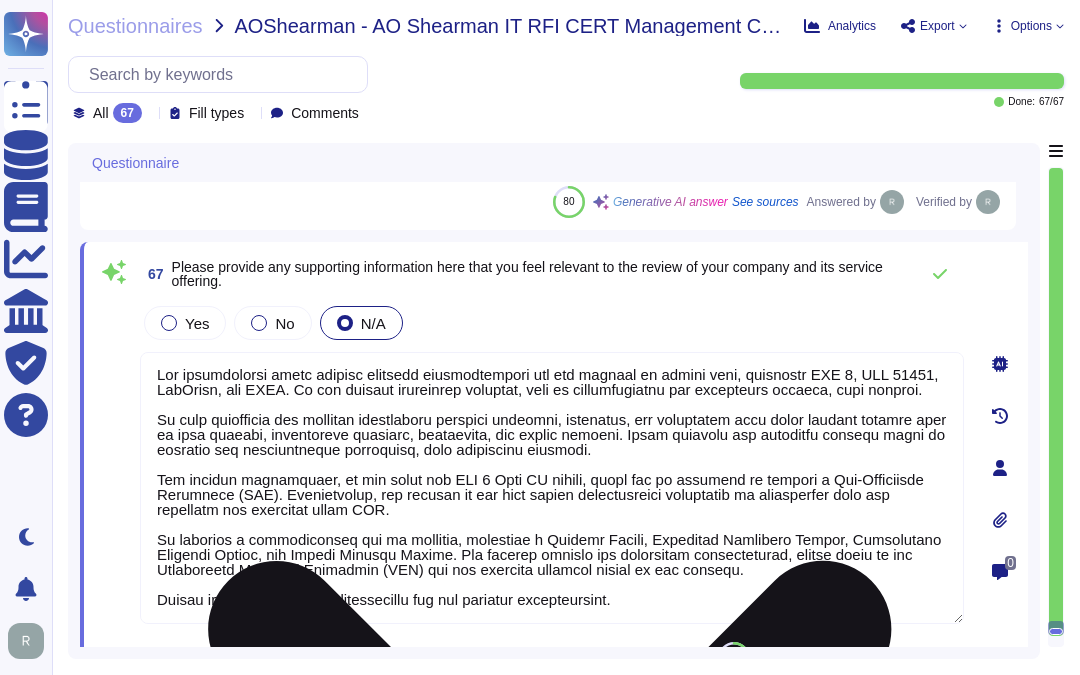 scroll, scrollTop: 0, scrollLeft: 0, axis: both 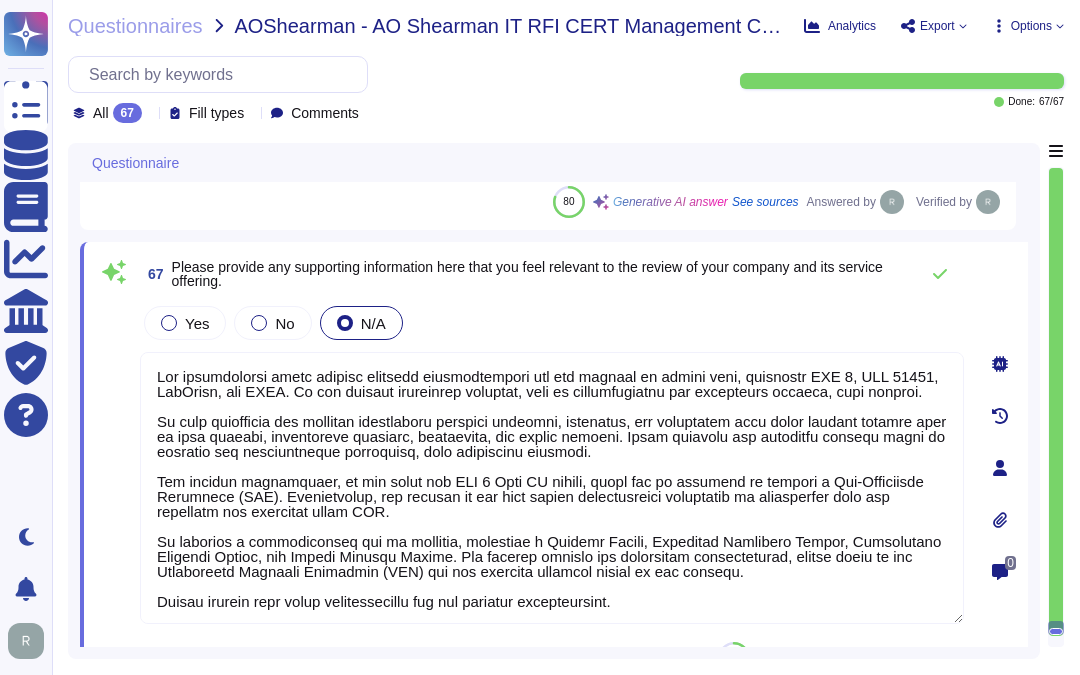 type on "Our organization holds several relevant certifications for the hosting of client data, including SOC 2, ISO 27001, WebTrust, and ETSI. We can provide applicable evidence, such as certifications and compliance reports, upon request.
We have documented and approved information security policies, standards, and procedures that cover various aspects such as data privacy, information security, encryption, and access control. These policies are regularly updated based on business and technological challenges, with management approval.
For further information, we can share our SOC 2 Type II report, which can be accessed by signing a Non-Disclosure Agreement (NDA). Additionally, the results of our most recent vulnerability assessment or penetration test are available for customers under NDA.
We maintain a comprehensive set of policies, including a Privacy Policy, Education Awareness Policy, Information Security Policy, and Access Control Policy. For further details and supporting documentation, please refer to..." 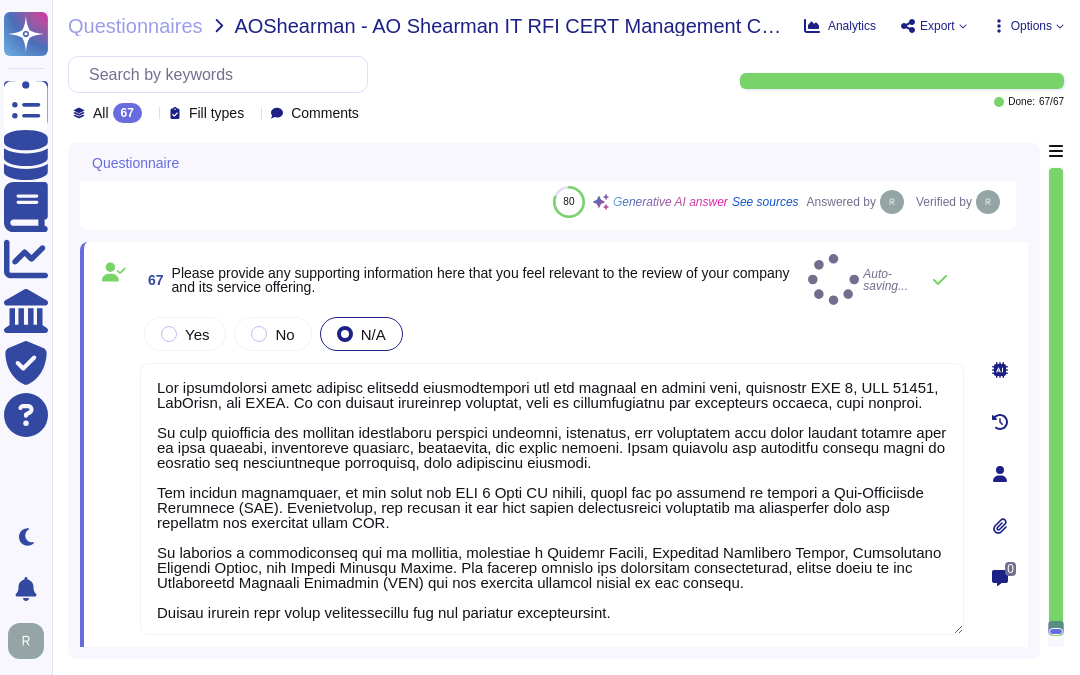 click on "Yes No N/A" at bounding box center [552, 334] 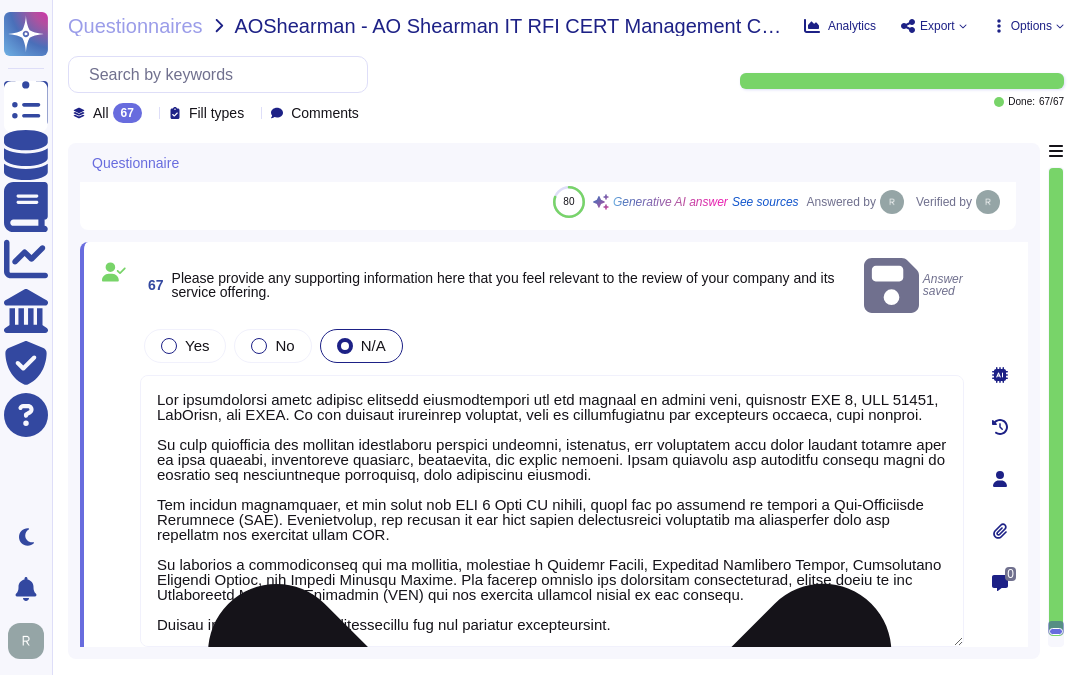 scroll, scrollTop: 2, scrollLeft: 0, axis: vertical 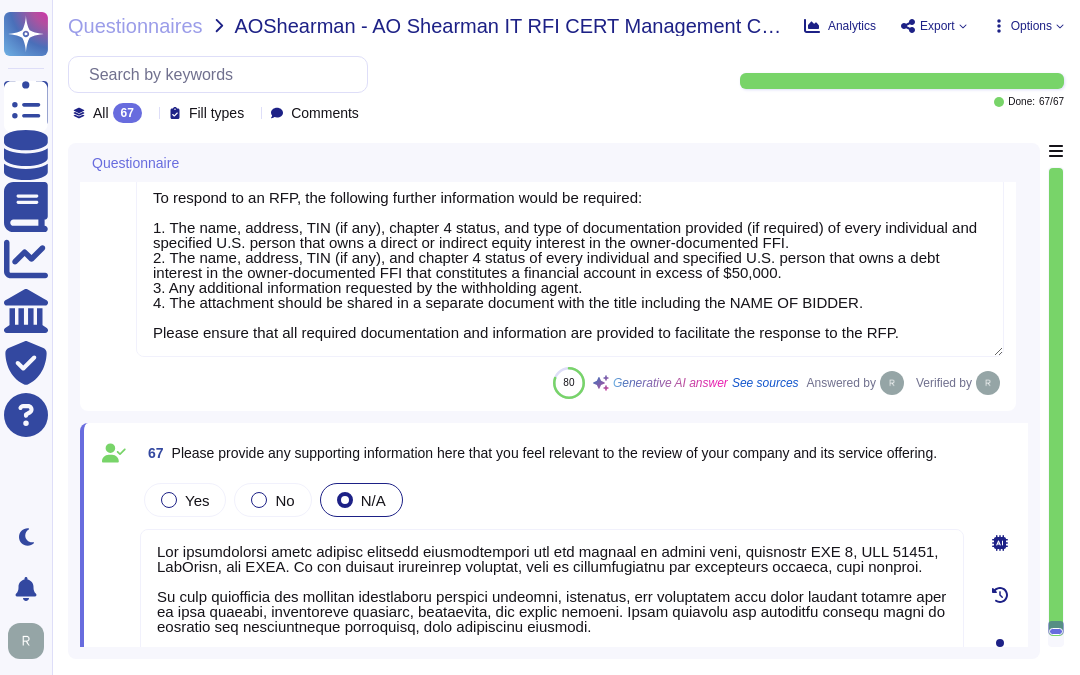 click at bounding box center [1056, 402] 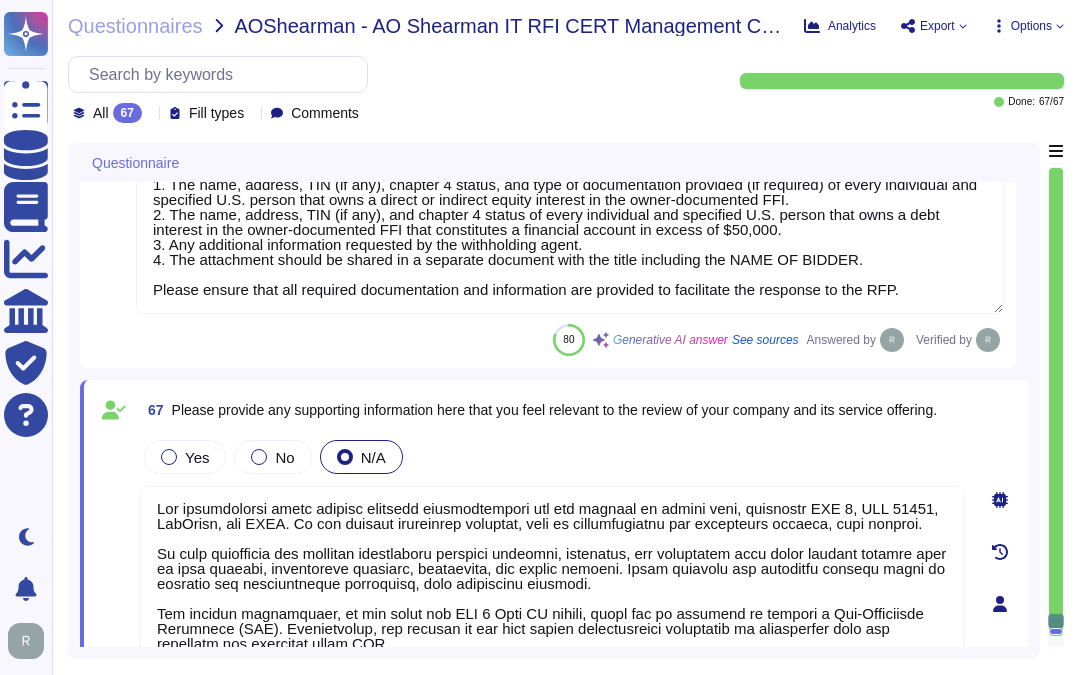 type on "No. It is not required. Your enterprise sales representative will share more details." 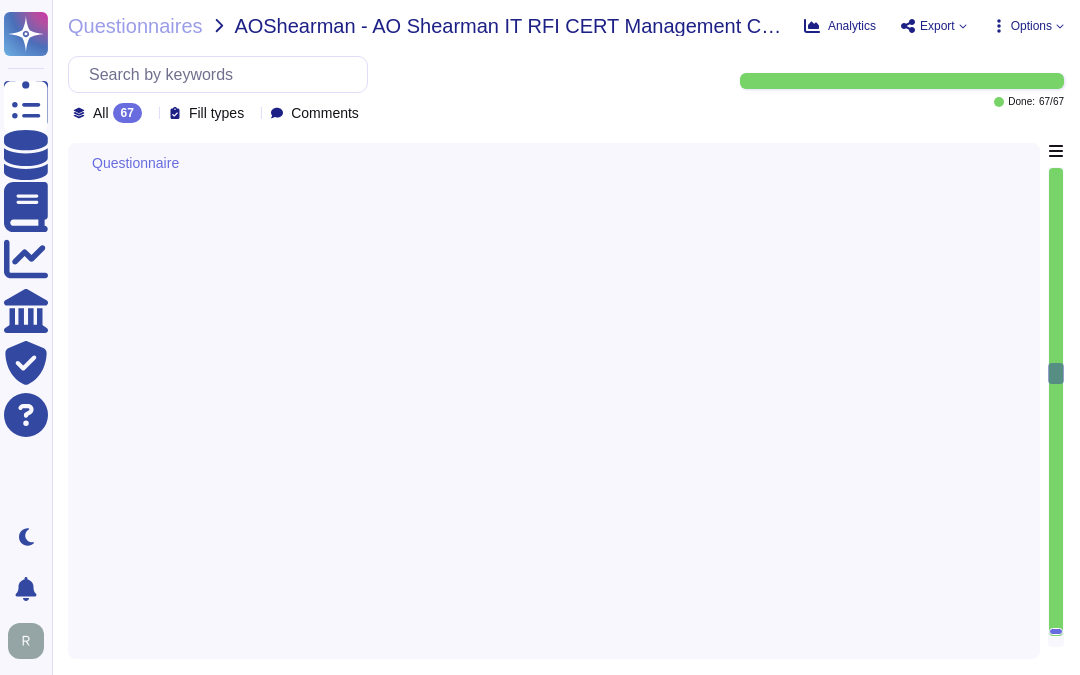 type on "Yes, users can request their own certificates via the solution through a self-service enrollment form. This form ensures that external users or applicants are validated or approved before obtaining certificates." 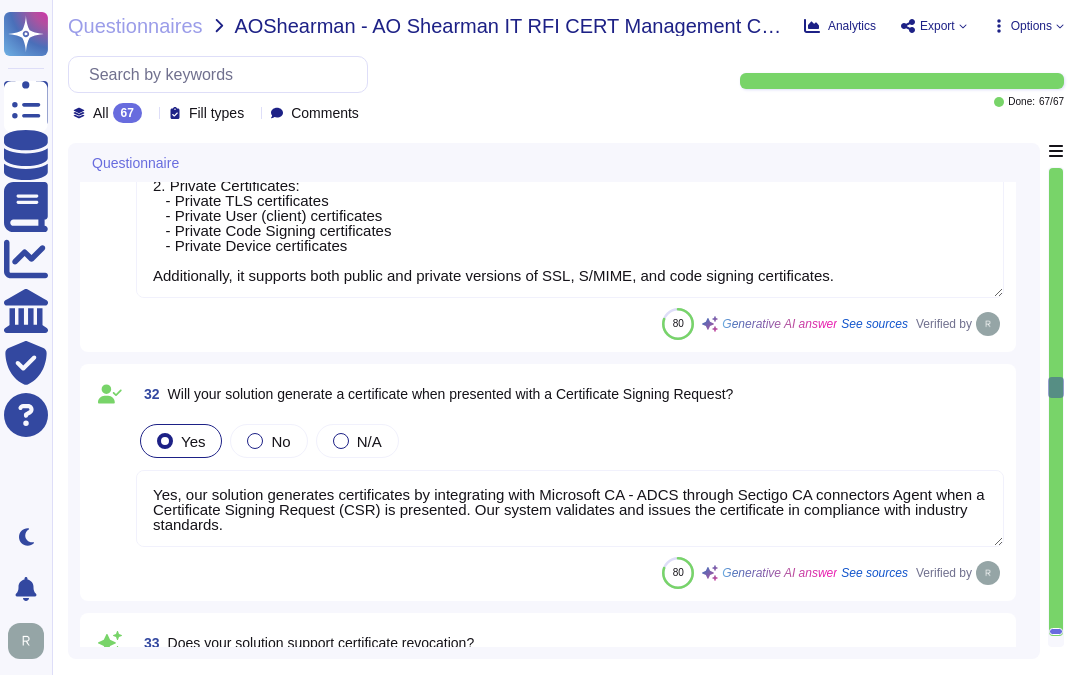 type on "Yes, our solution generates certificates by integrating with Microsoft CA - ADCS through Sectigo CA connectors Agent when a Certificate Signing Request (CSR) is presented. Our system validates and issues the certificate in compliance with industry standards." 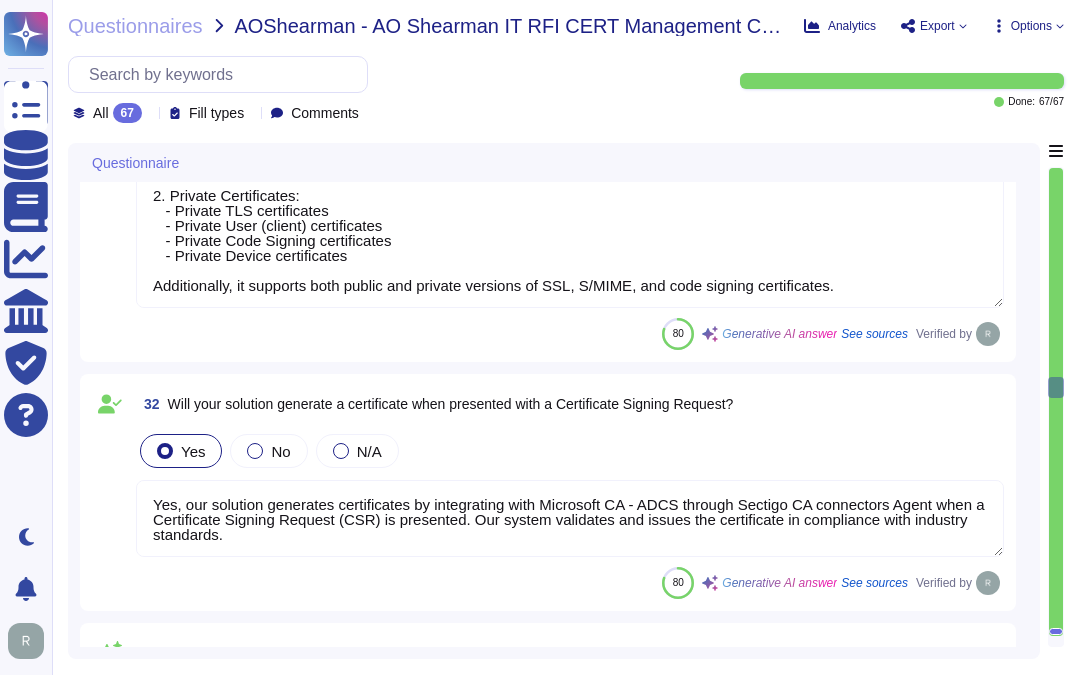 type on "Yes, our solution supports adding notes to certificate management actions through the Comments field. This feature facilitates capturing additional details for operational teams." 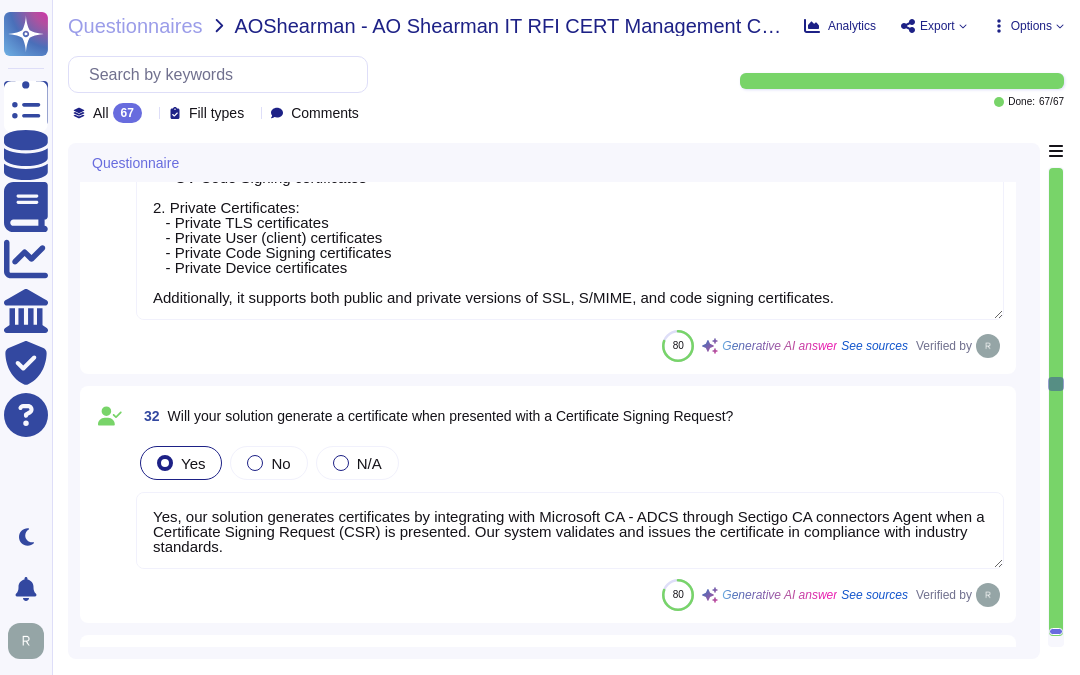 type on "Currently, no PKI solution is post-quantum ready, and we are unable to provide a clear product roadmap that includes adherence to post-quantum cryptography standards at this time. As the landscape evolves and standards are established, we will be able to outline the benefits and advancements that will come with our future solutions." 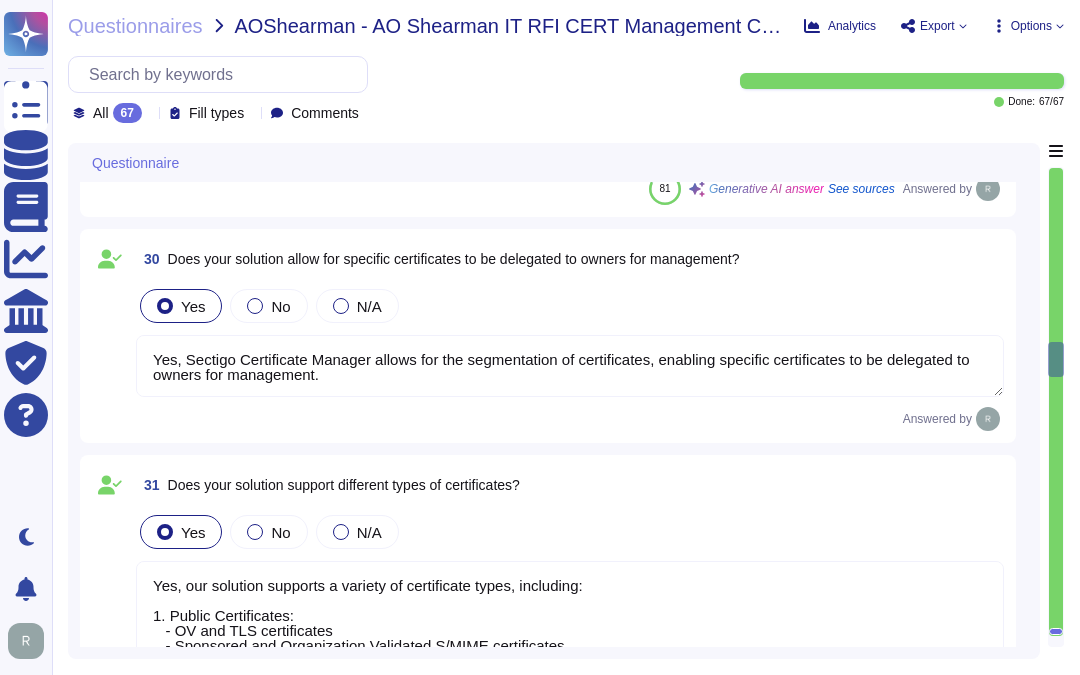 type 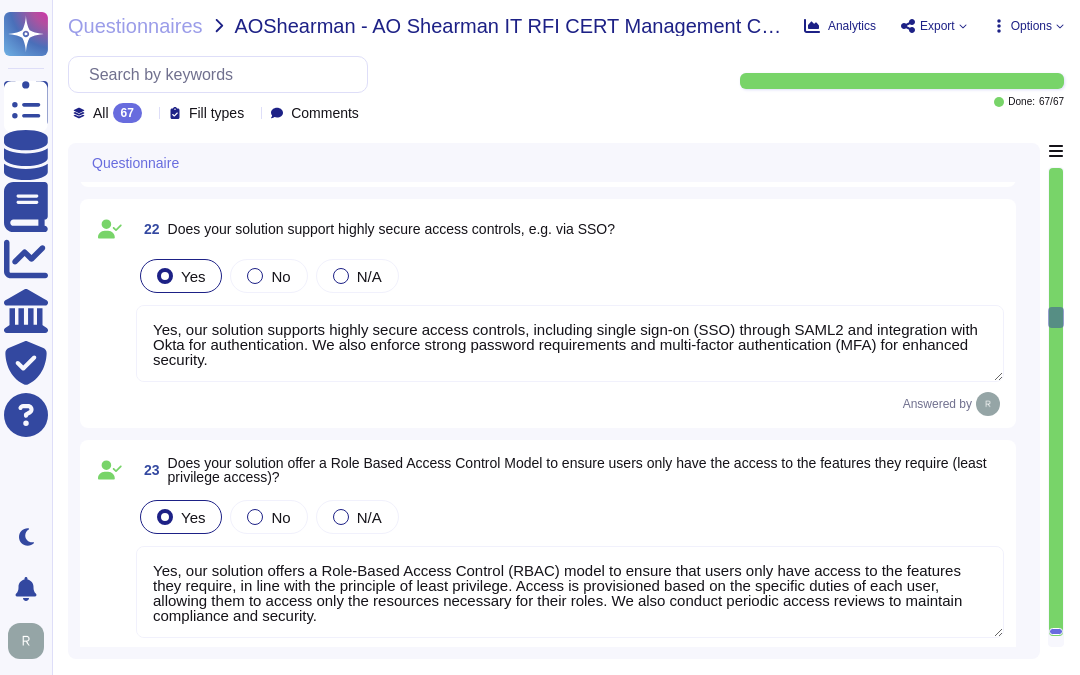 scroll, scrollTop: 3994, scrollLeft: 0, axis: vertical 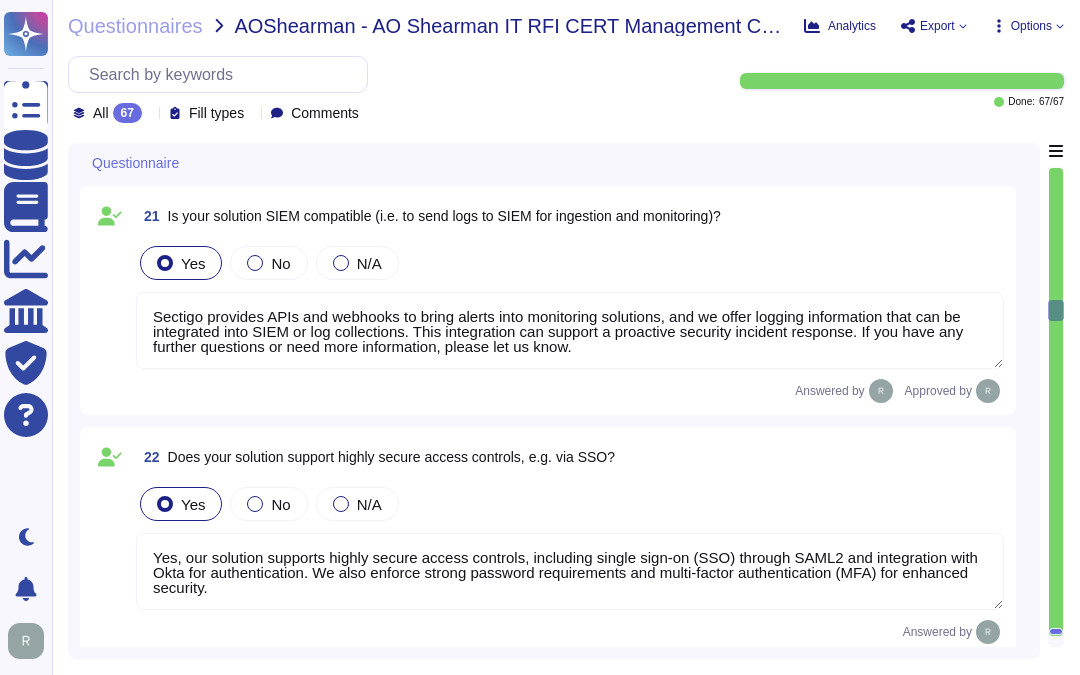 click at bounding box center [1056, 402] 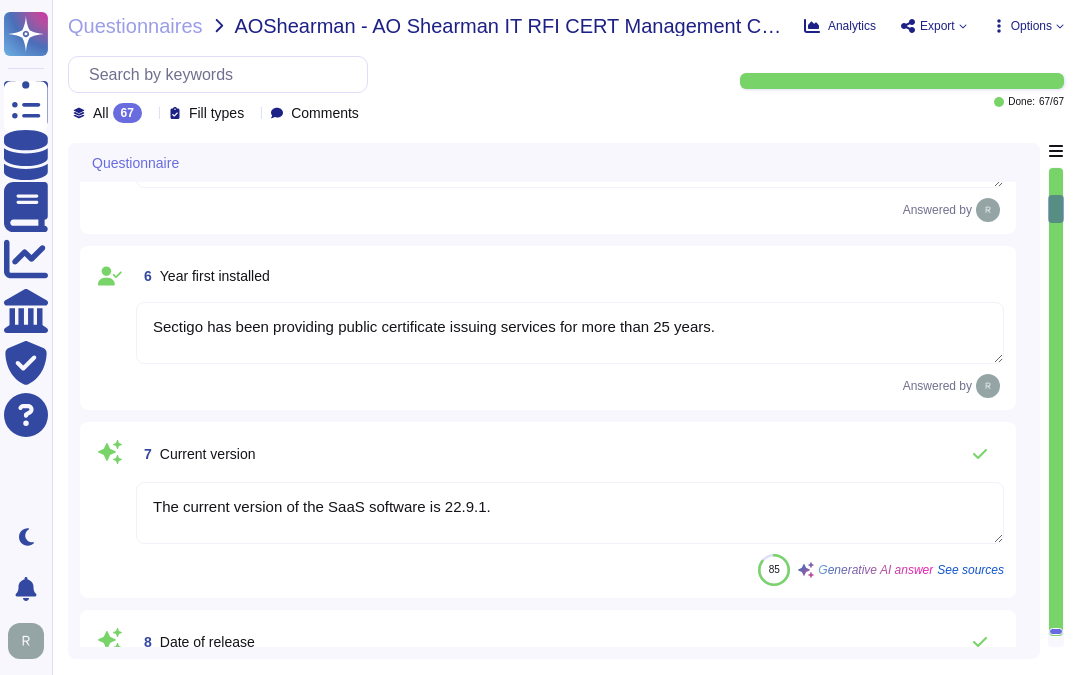 scroll, scrollTop: 883, scrollLeft: 0, axis: vertical 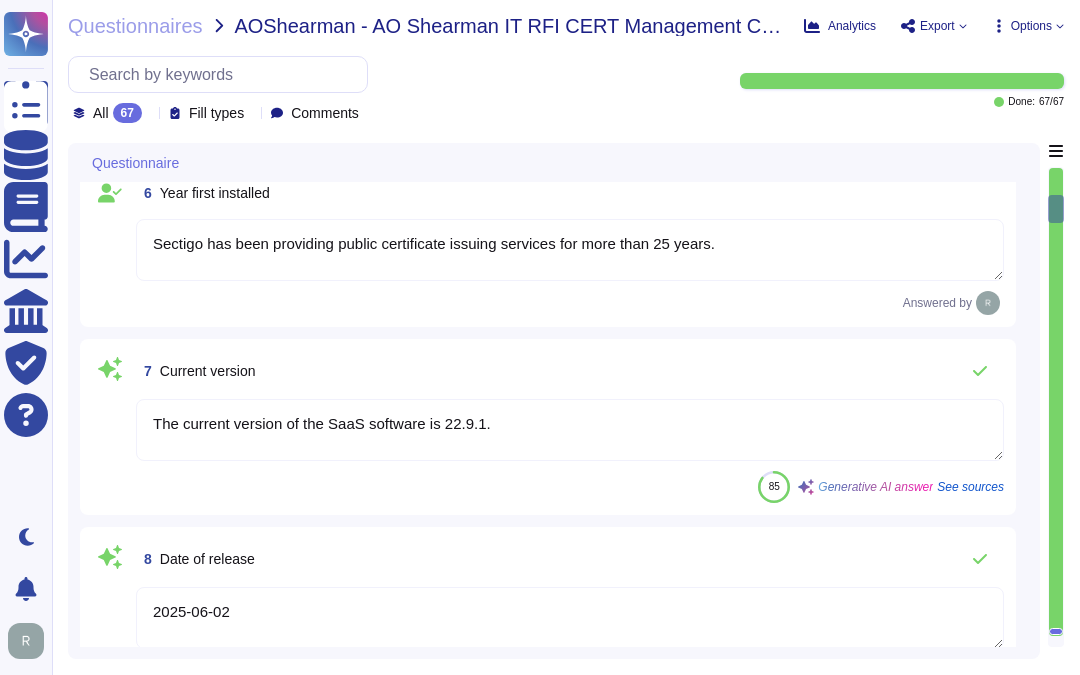 click on "The current version of the SaaS software is 22.9.1." at bounding box center (570, 430) 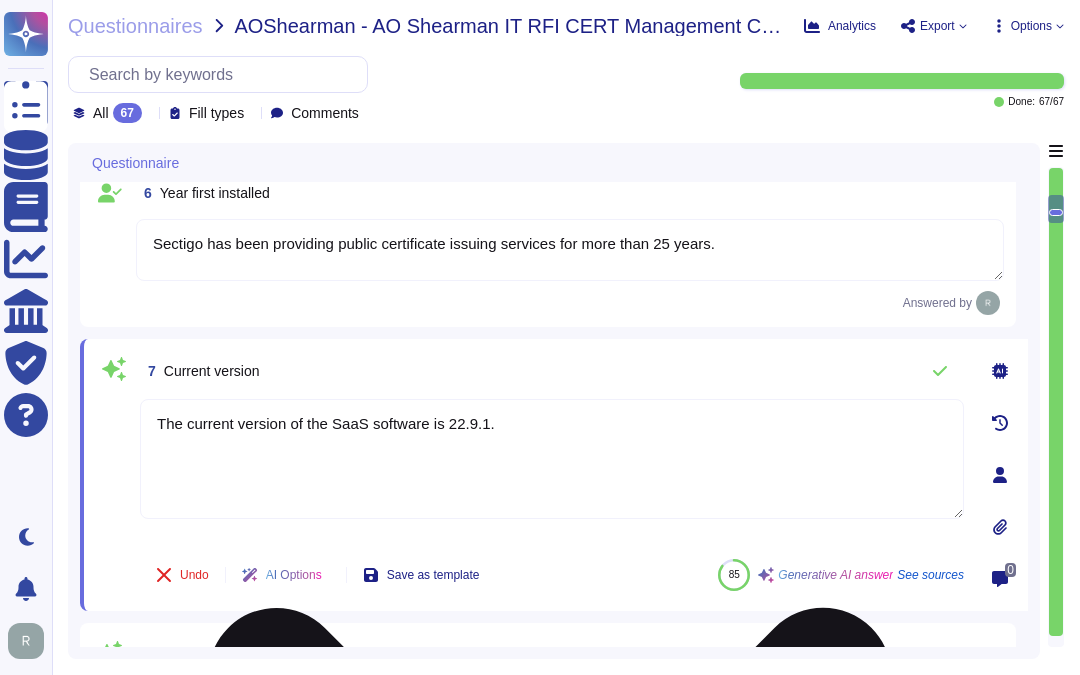 drag, startPoint x: 444, startPoint y: 421, endPoint x: 577, endPoint y: 430, distance: 133.30417 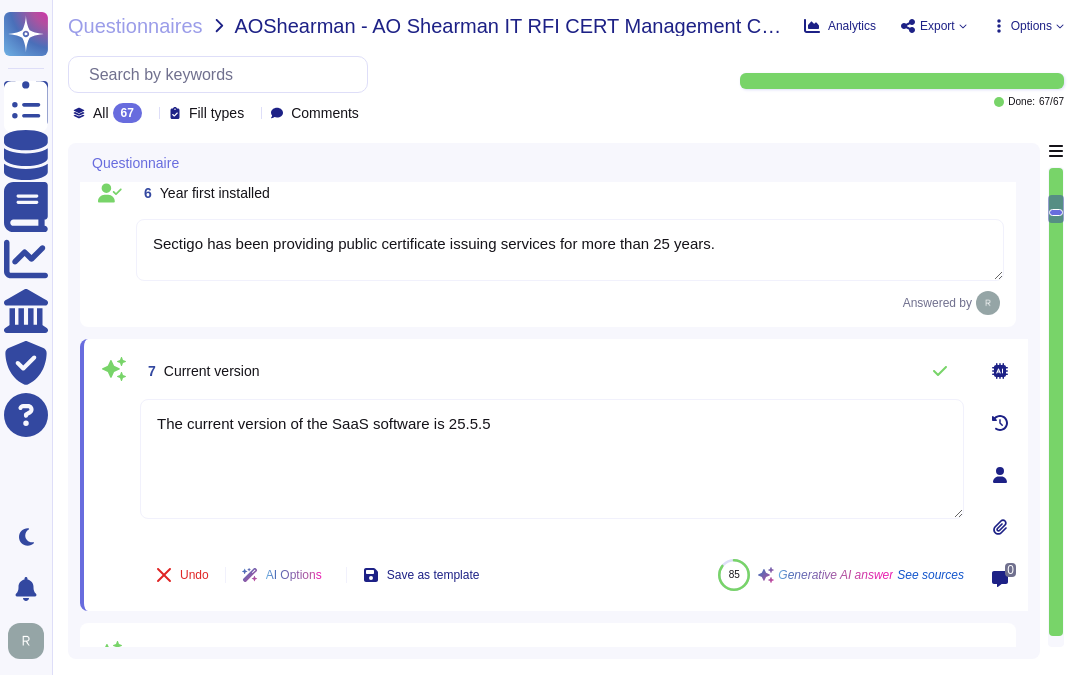 click on "7 Current version" at bounding box center (552, 371) 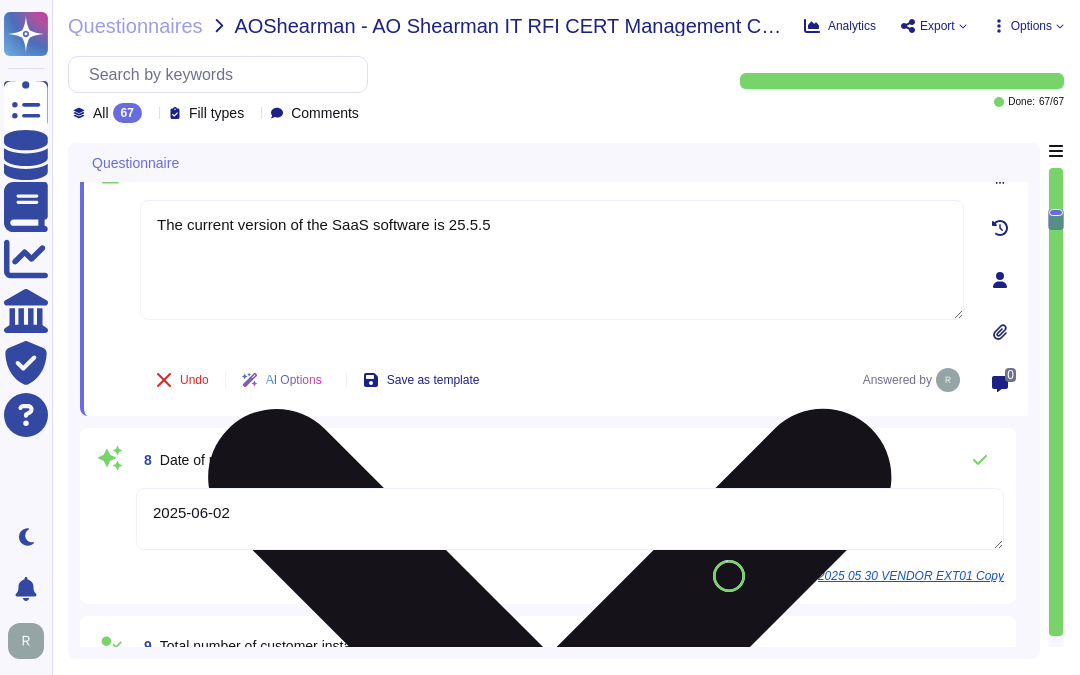 scroll, scrollTop: 1105, scrollLeft: 0, axis: vertical 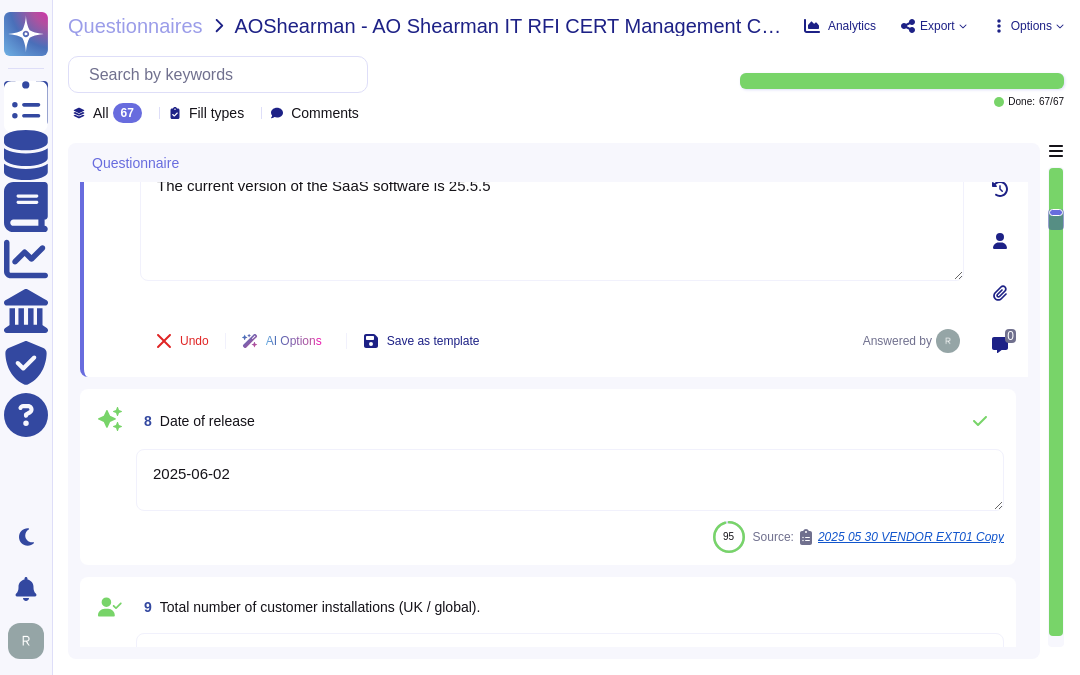 drag, startPoint x: 255, startPoint y: 466, endPoint x: 132, endPoint y: 465, distance: 123.00407 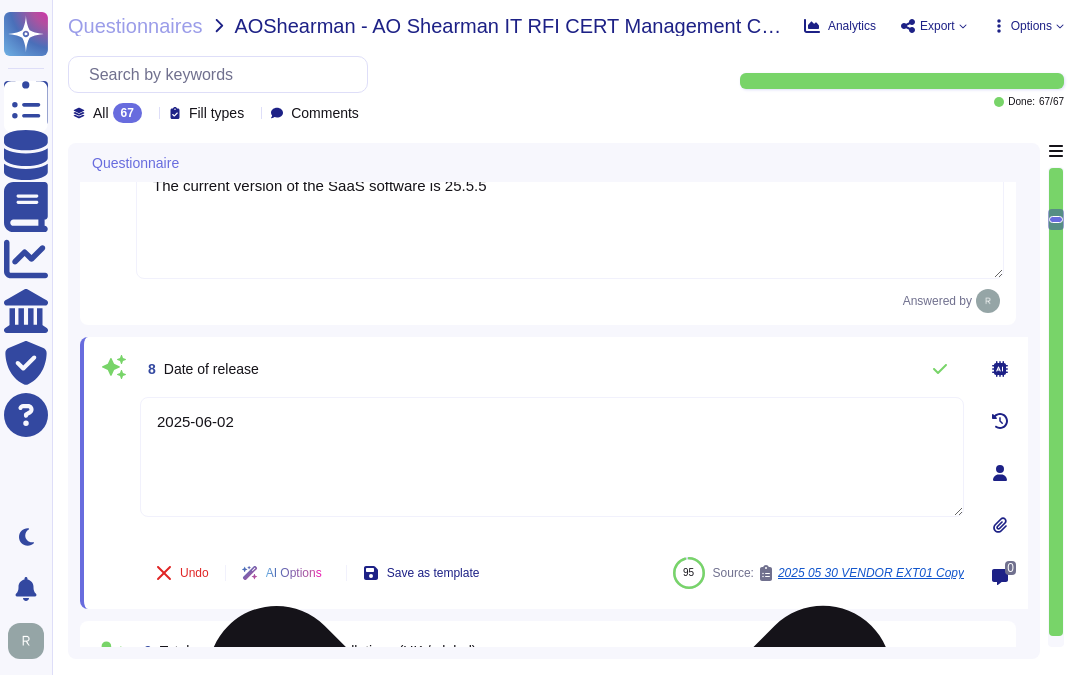click on "2025-06-02" at bounding box center [552, 457] 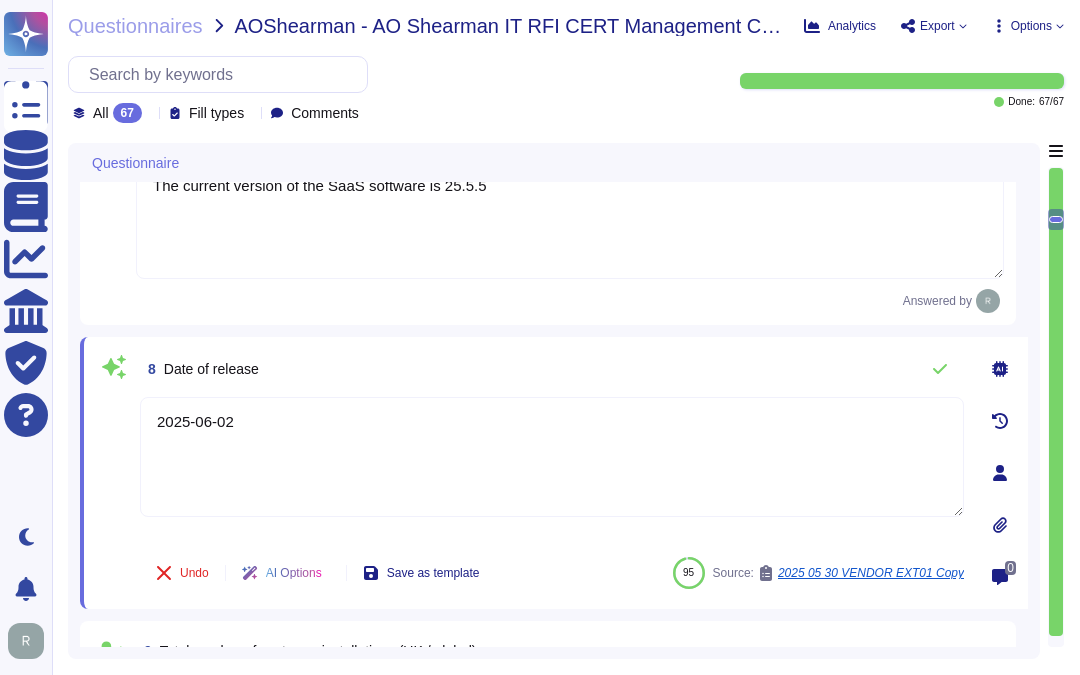 drag, startPoint x: 332, startPoint y: 420, endPoint x: 105, endPoint y: 433, distance: 227.37195 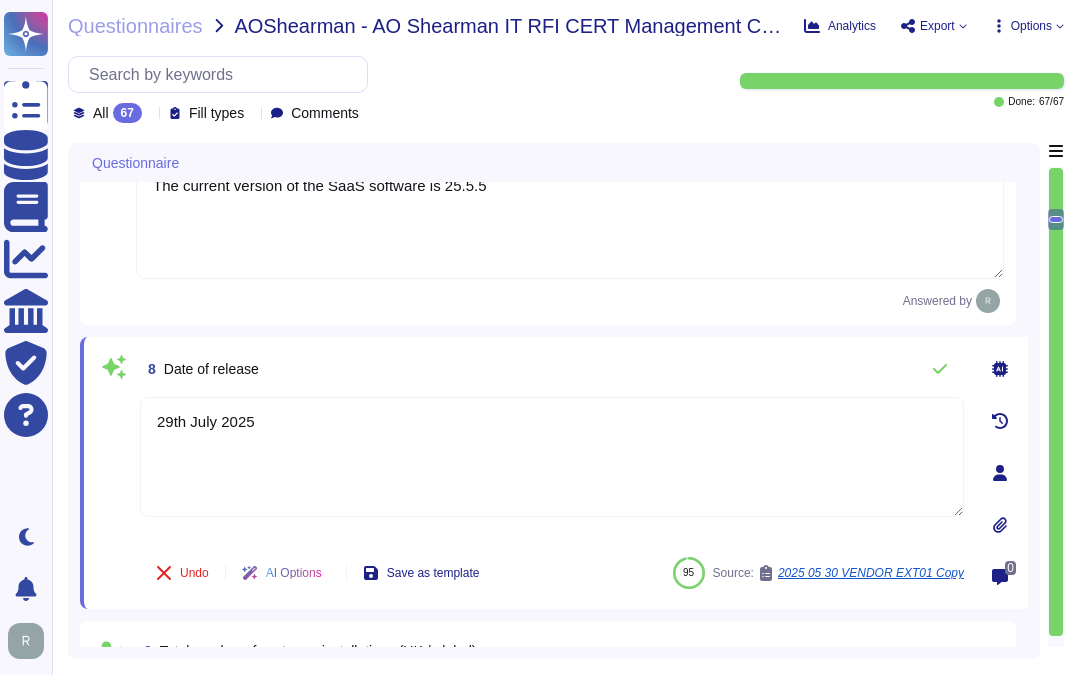 click on "8 Date of release" at bounding box center [552, 369] 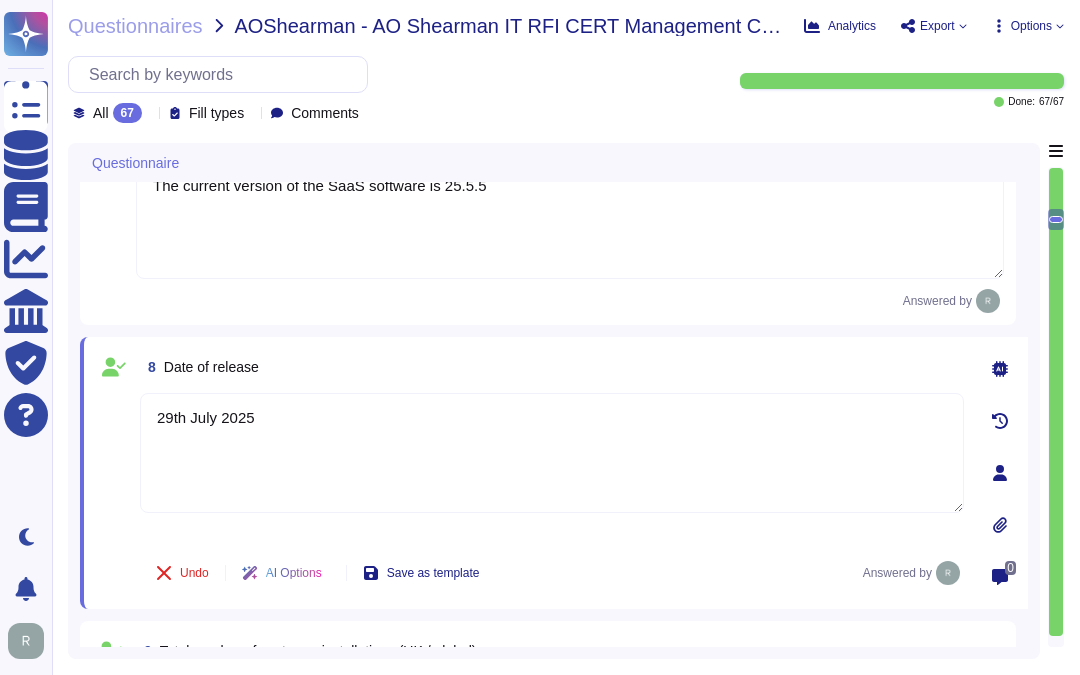 click on "Answered by" at bounding box center (570, 301) 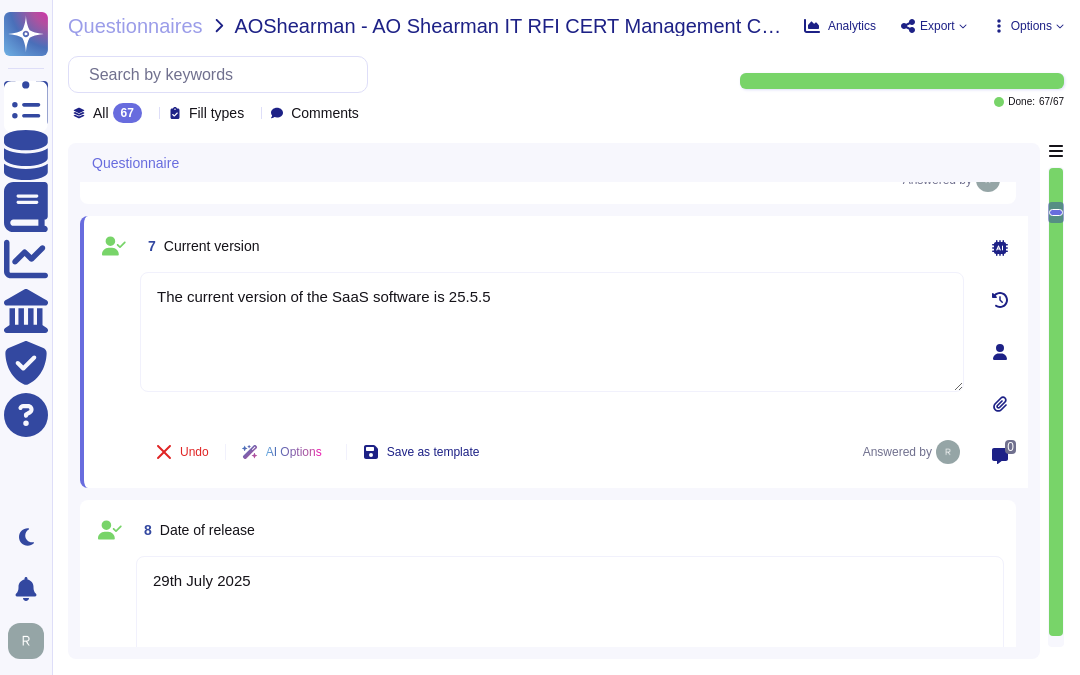 scroll, scrollTop: 883, scrollLeft: 0, axis: vertical 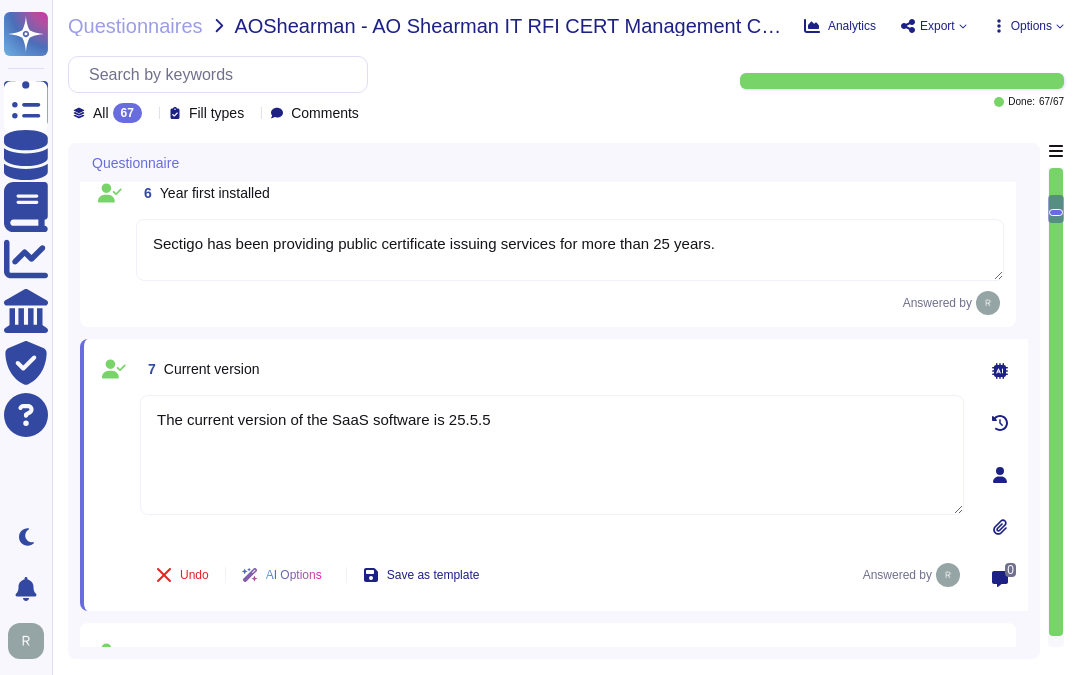 click on "7 Current version" at bounding box center [552, 369] 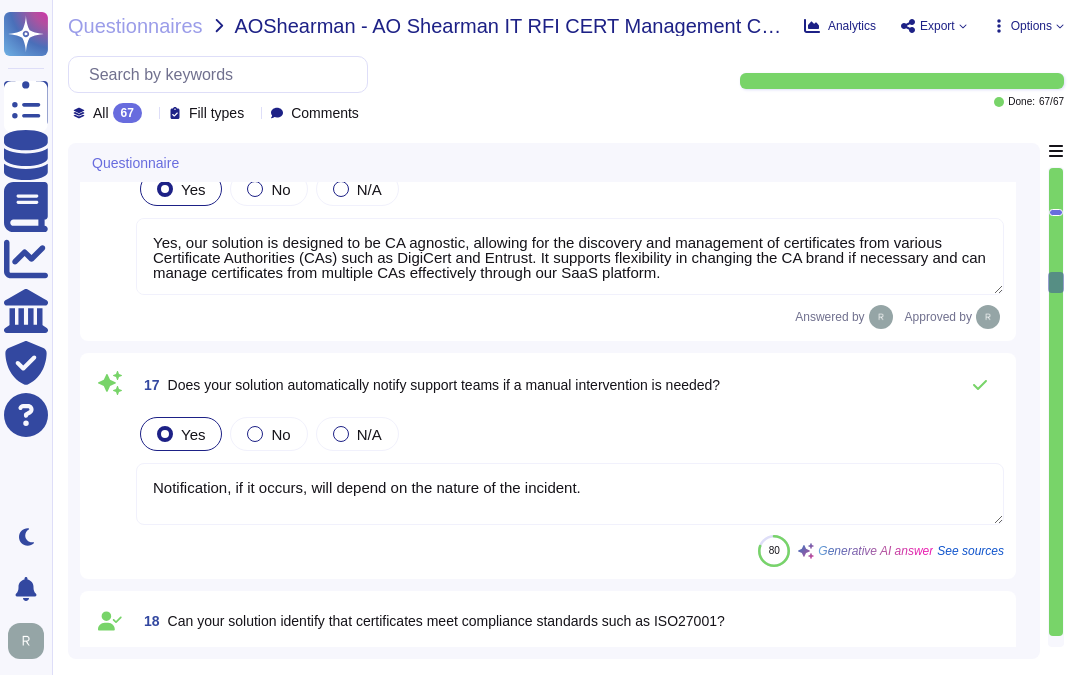 scroll, scrollTop: 2994, scrollLeft: 0, axis: vertical 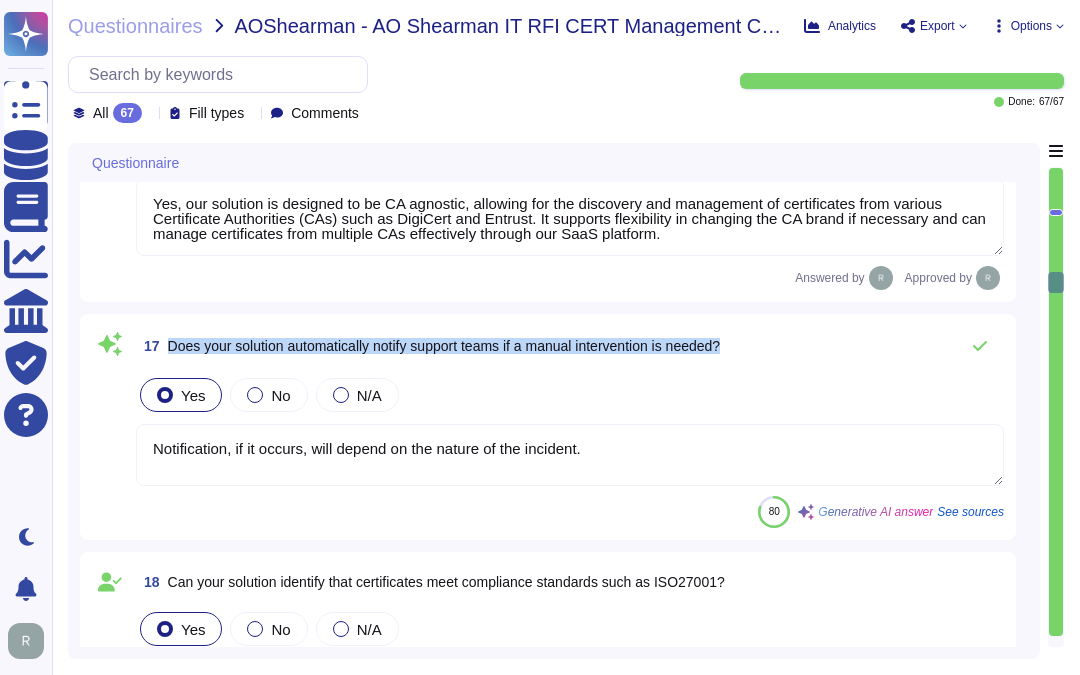 drag, startPoint x: 165, startPoint y: 340, endPoint x: 754, endPoint y: 352, distance: 589.12225 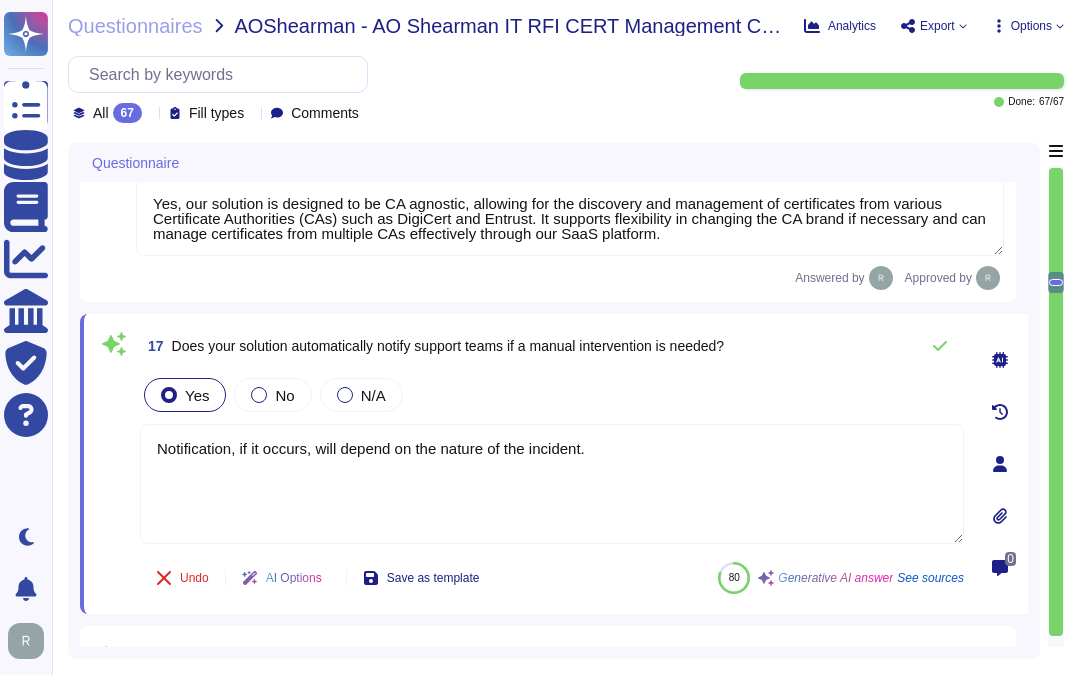 click on "Yes No N/A" at bounding box center (552, 395) 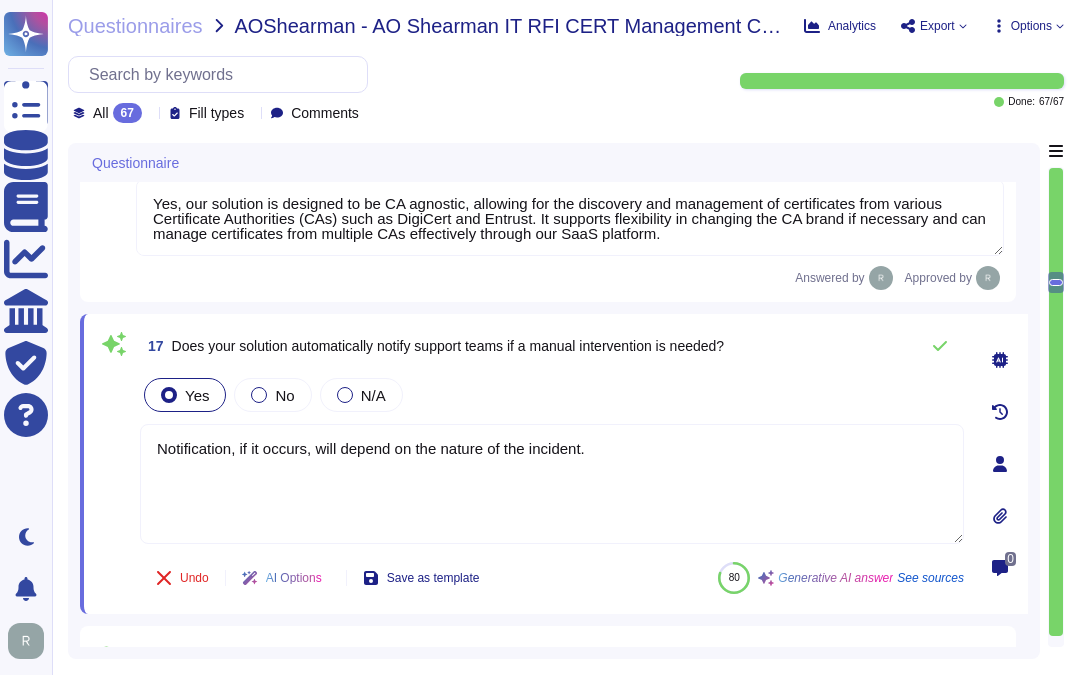 click on "Yes No N/A" at bounding box center (552, 395) 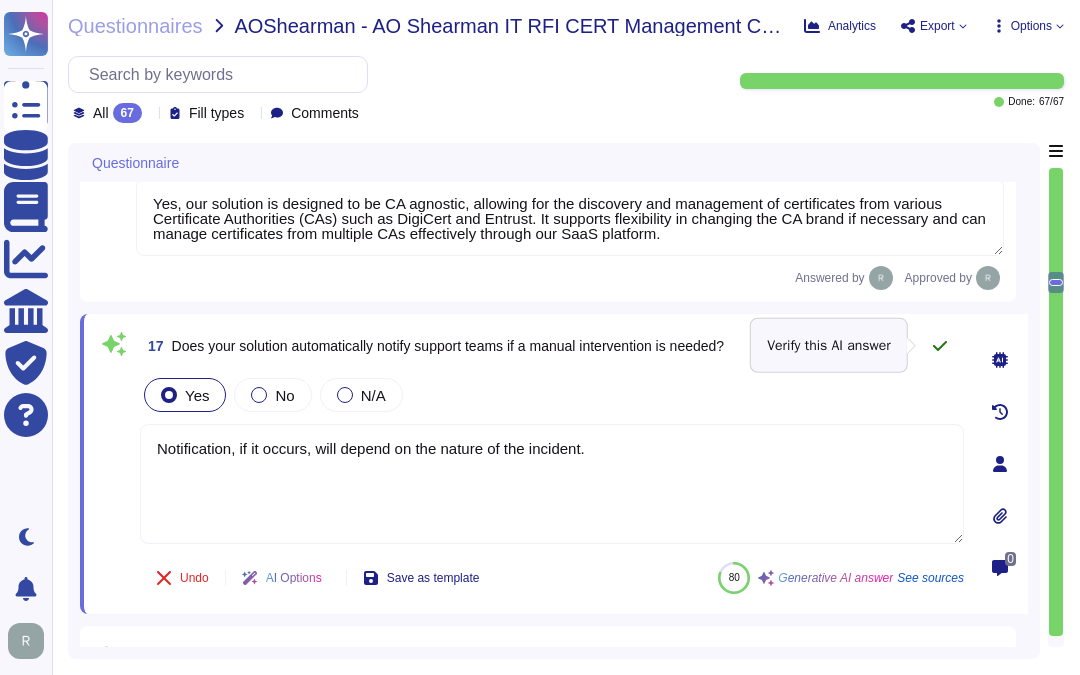 click 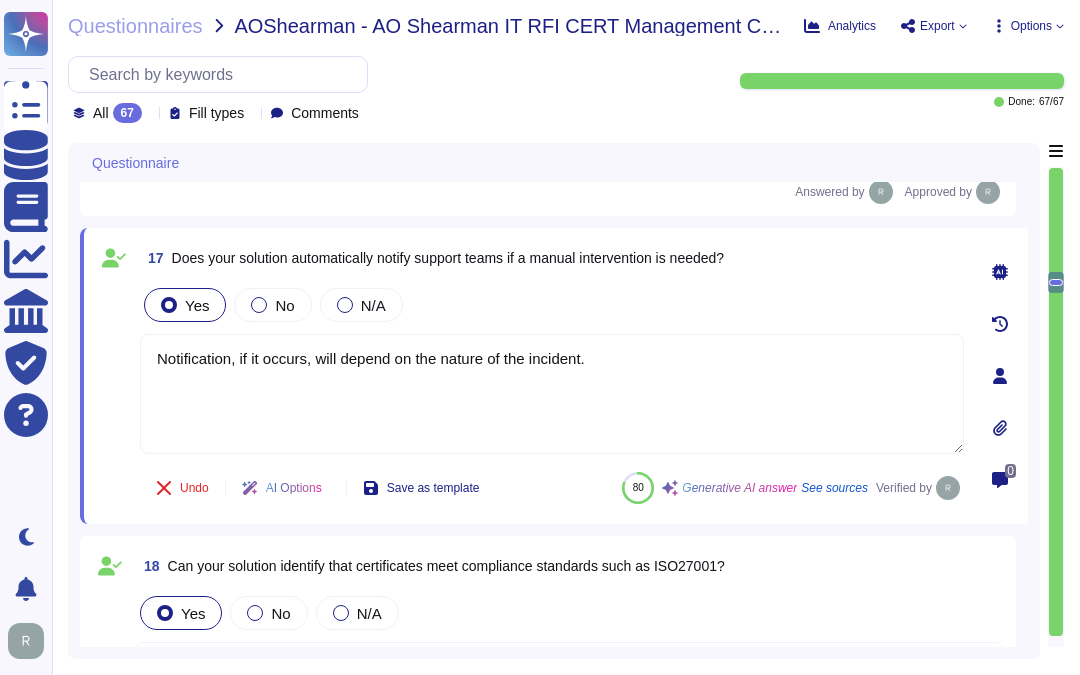 scroll, scrollTop: 3216, scrollLeft: 0, axis: vertical 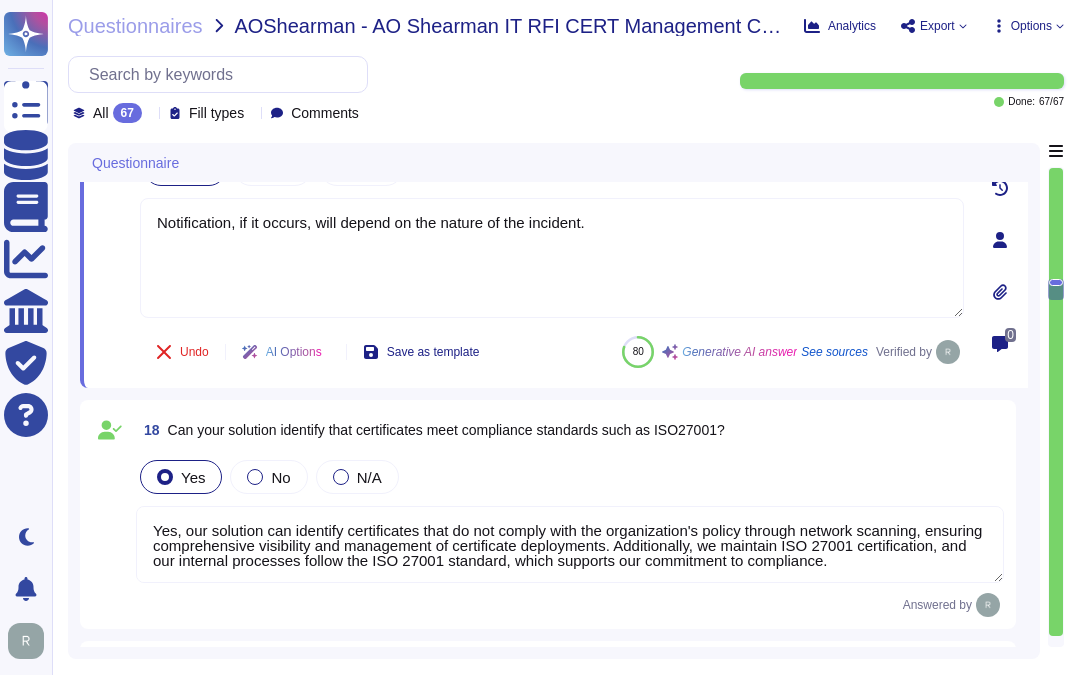click at bounding box center (1056, 401) 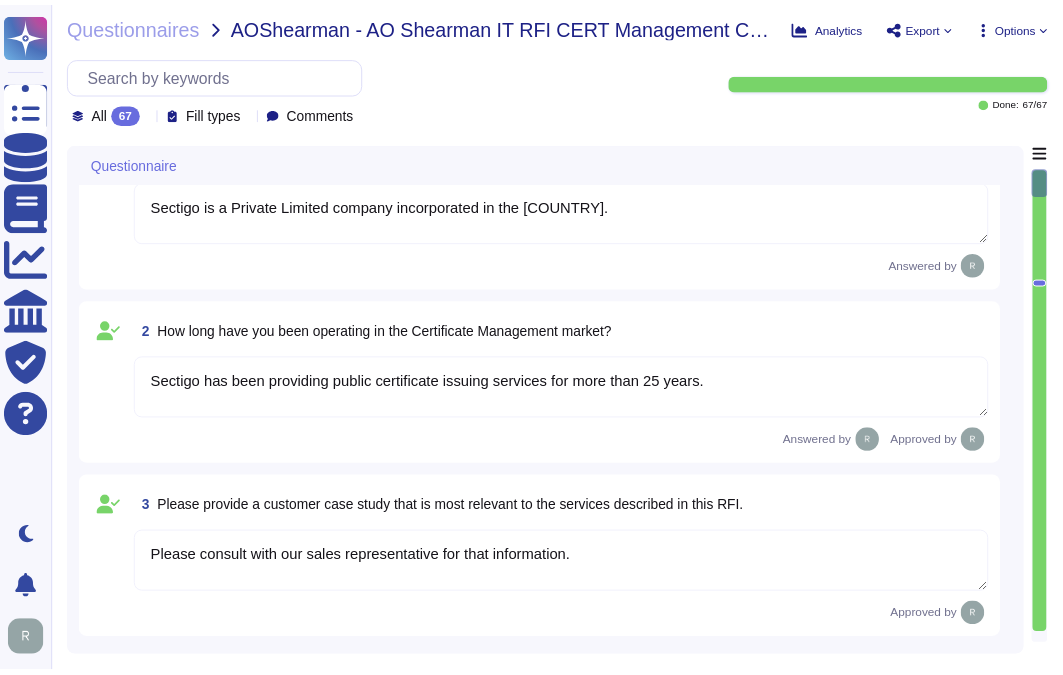scroll, scrollTop: 0, scrollLeft: 0, axis: both 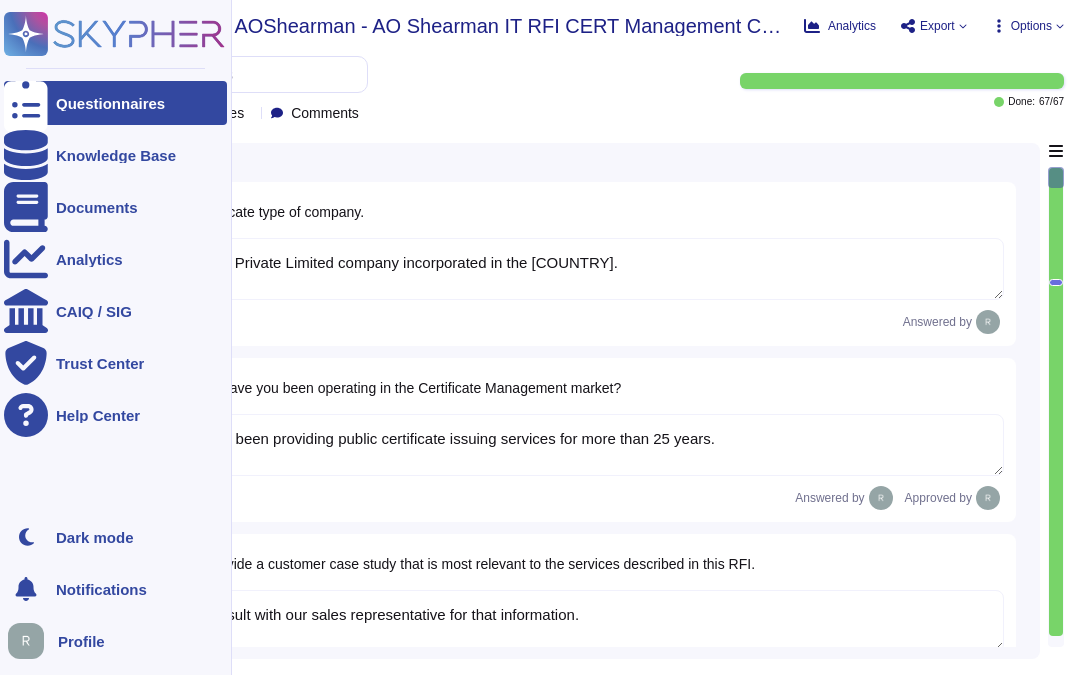 click 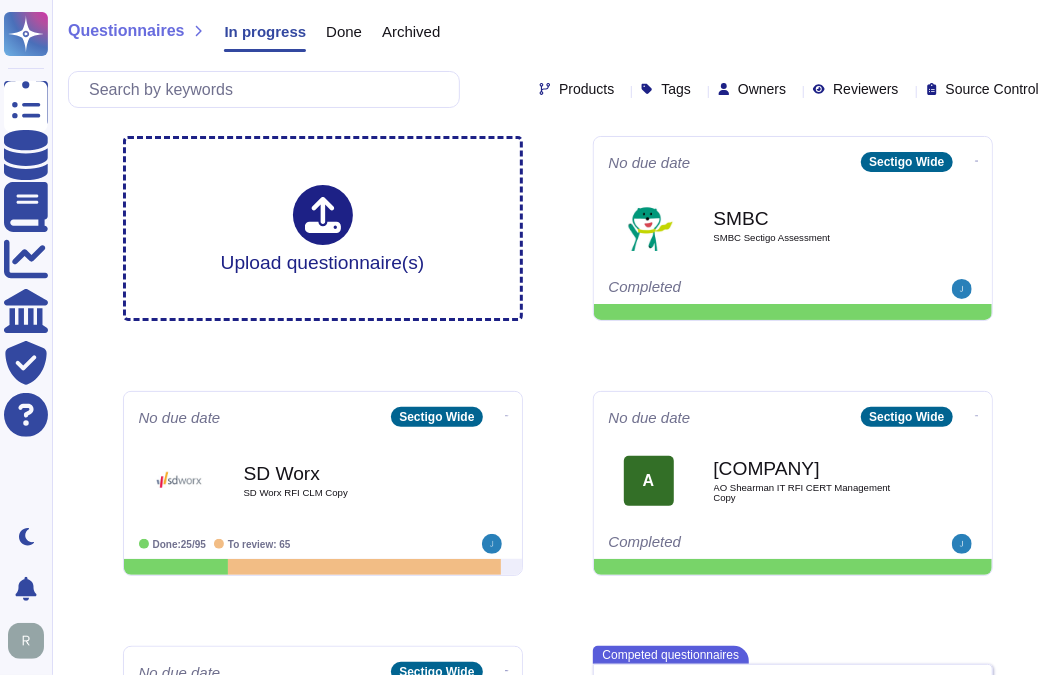 click on "Questionnaires In progress Done Archived Products Tags Owners Reviewers Source Control Upload questionnaire(s) No due date Sectigo Wide SMBC SMBC Sectigo Assessment Completed No due date Sectigo Wide SD Worx SD Worx RFI CLM Copy Done: 25/95 To review: 65 No due date Sectigo Wide A AOShearman AO Shearman IT RFI CERT Management Copy Completed No due date Sectigo Wide ICG ICG Completed Competed questionnaires No due date Sectigo Wide C Competed questionnaires 46   document s 334/420" at bounding box center [557, 423] 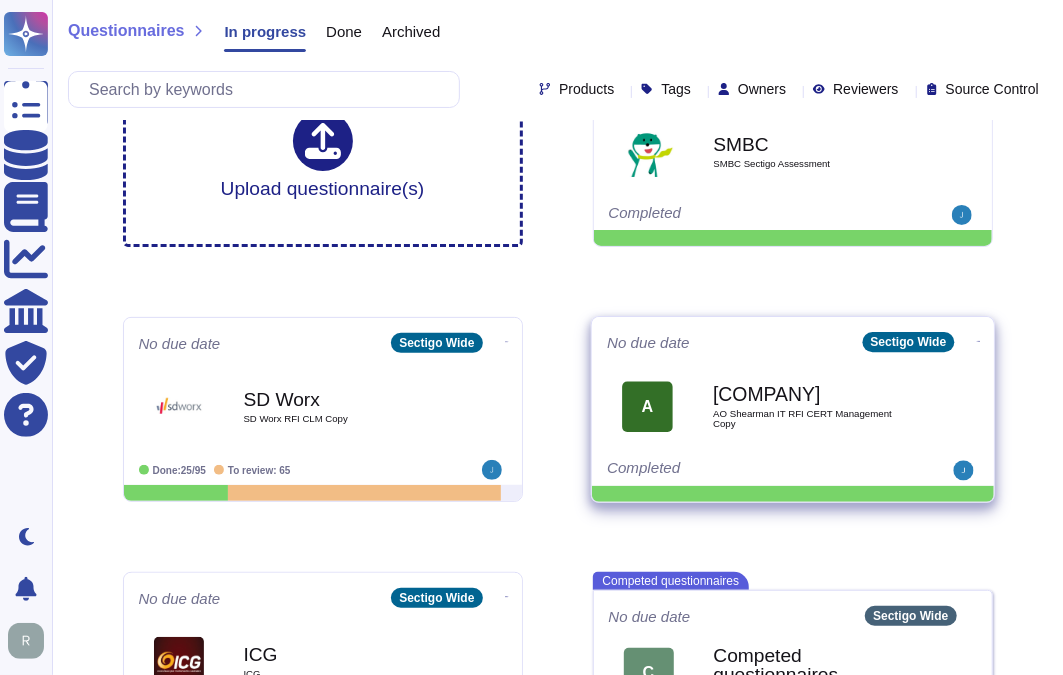 scroll, scrollTop: 111, scrollLeft: 0, axis: vertical 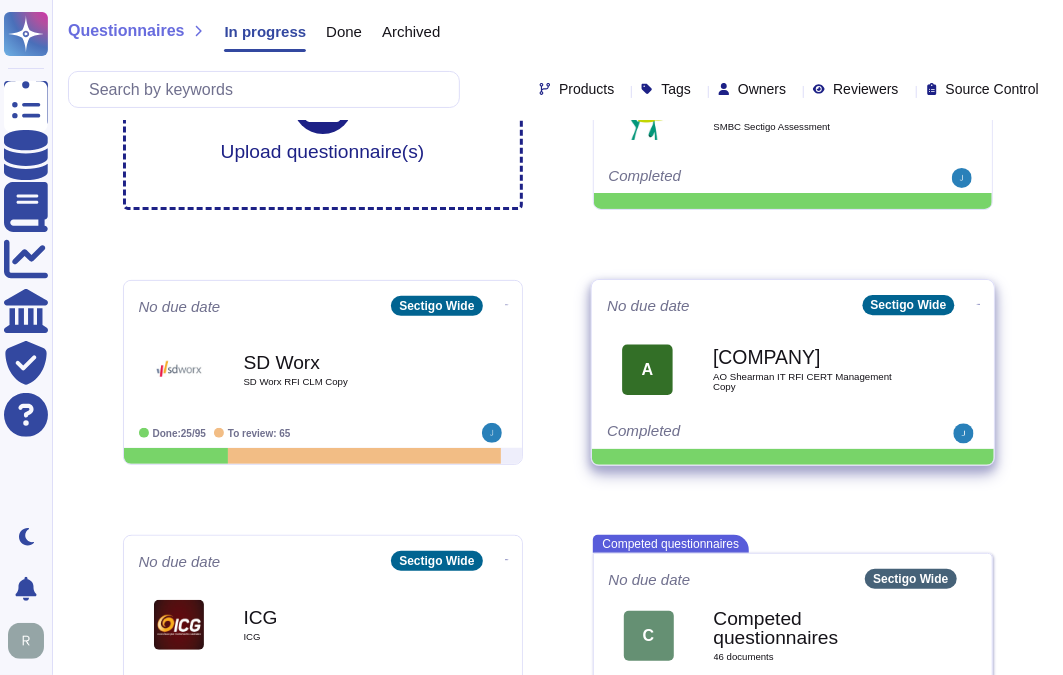 click on "Completed" at bounding box center (731, 434) 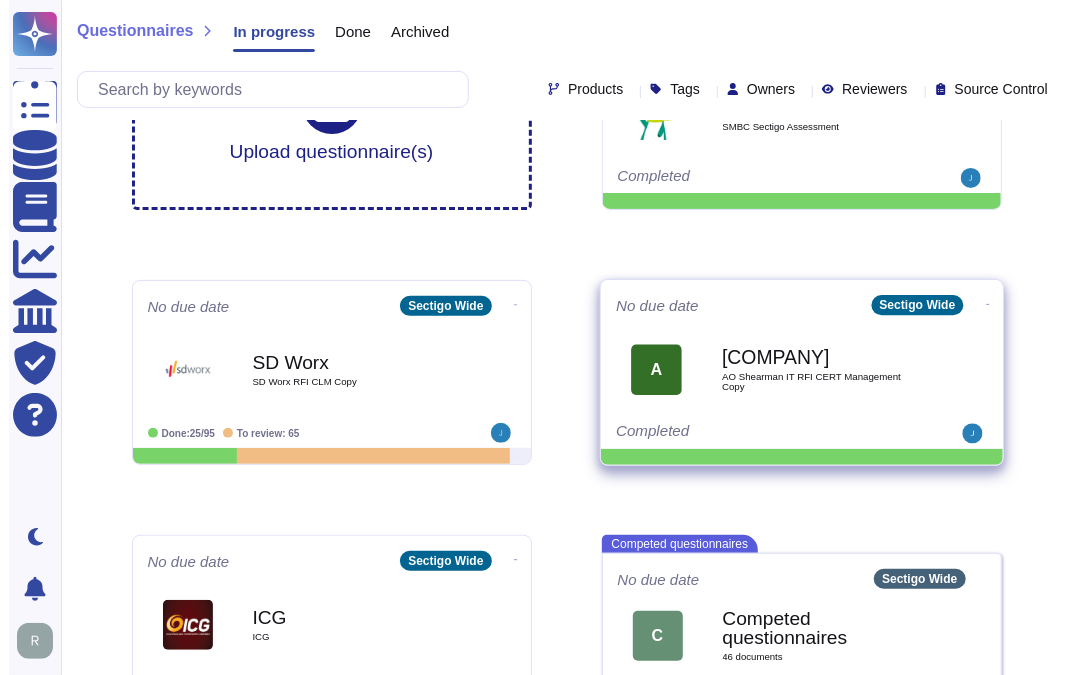 scroll, scrollTop: 0, scrollLeft: 0, axis: both 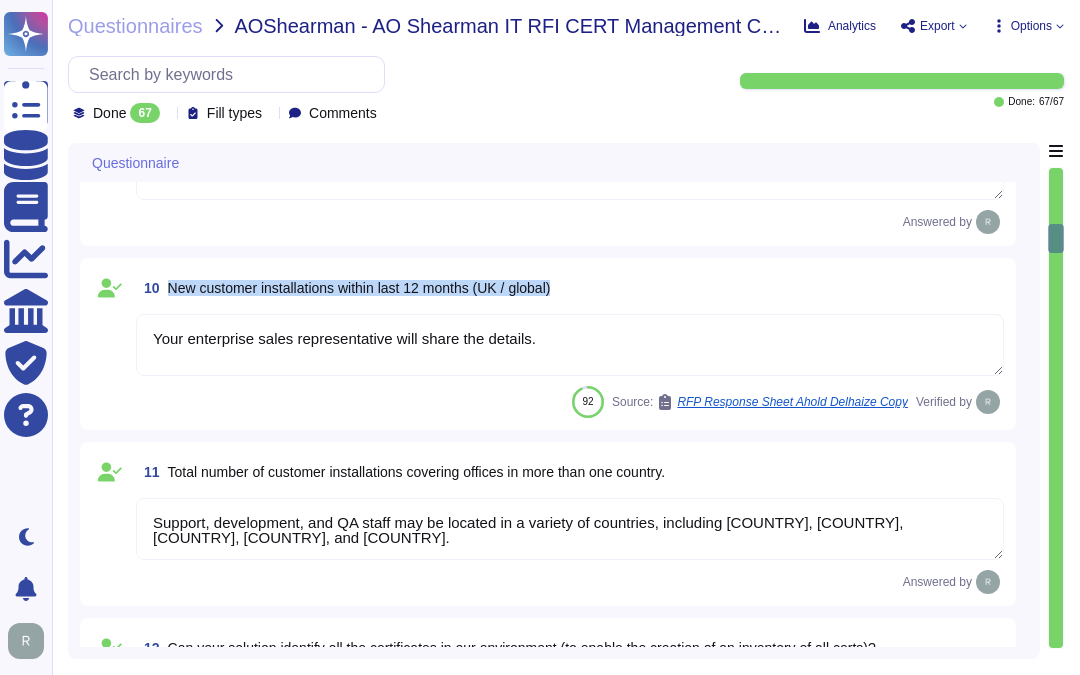 drag, startPoint x: 168, startPoint y: 284, endPoint x: 605, endPoint y: 270, distance: 437.2242 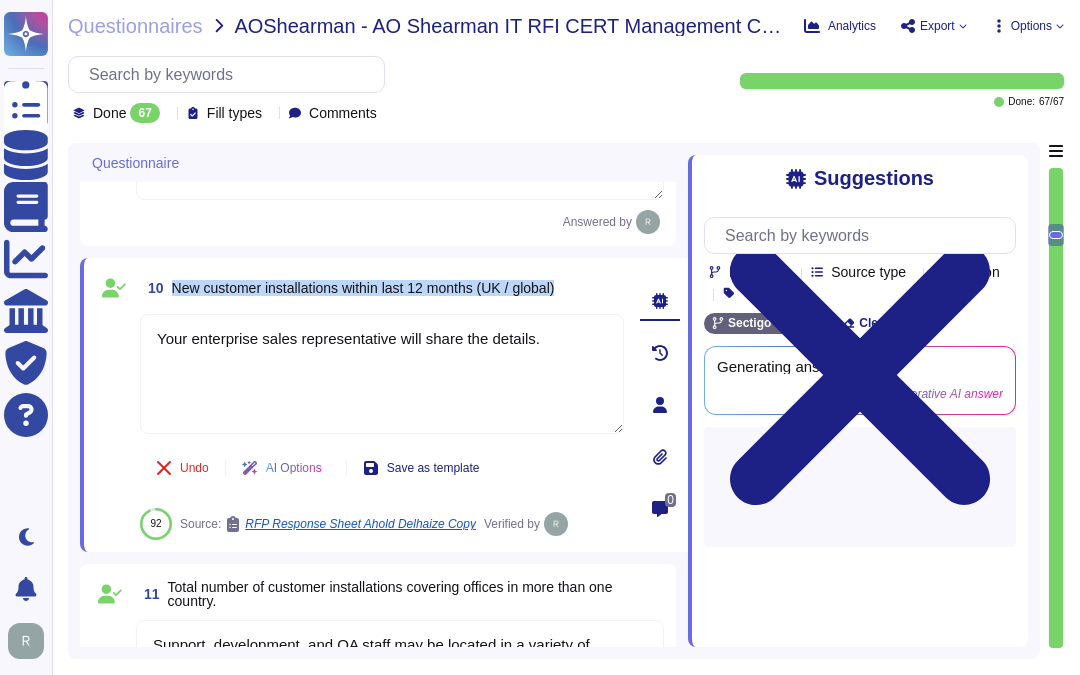 drag, startPoint x: 568, startPoint y: 286, endPoint x: 162, endPoint y: 290, distance: 406.0197 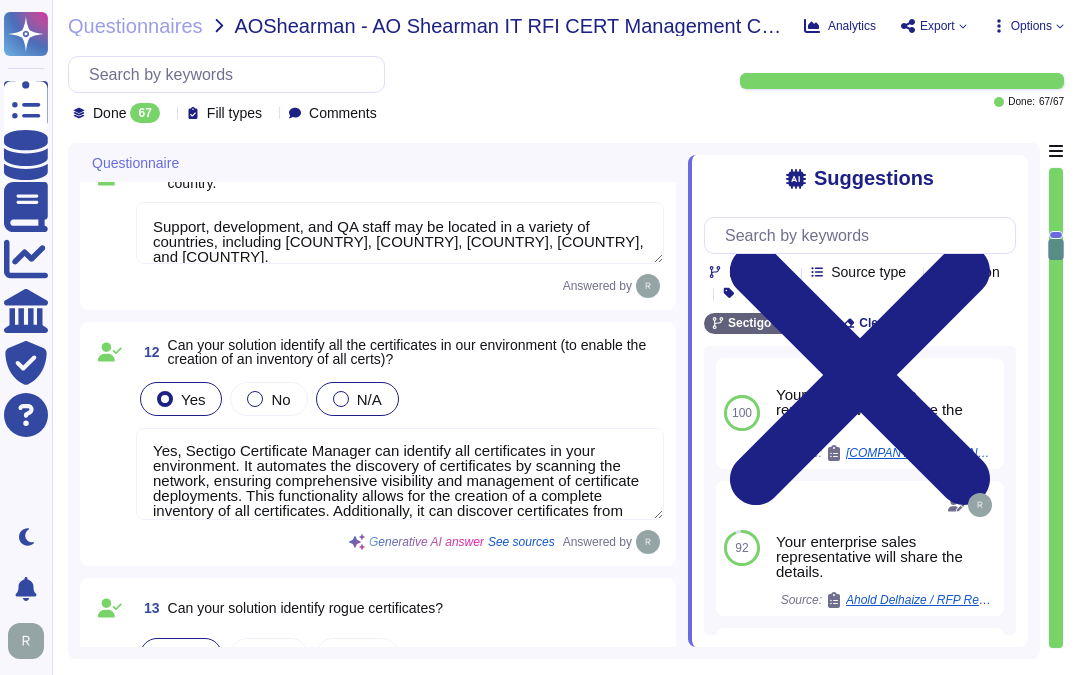 scroll, scrollTop: 1888, scrollLeft: 0, axis: vertical 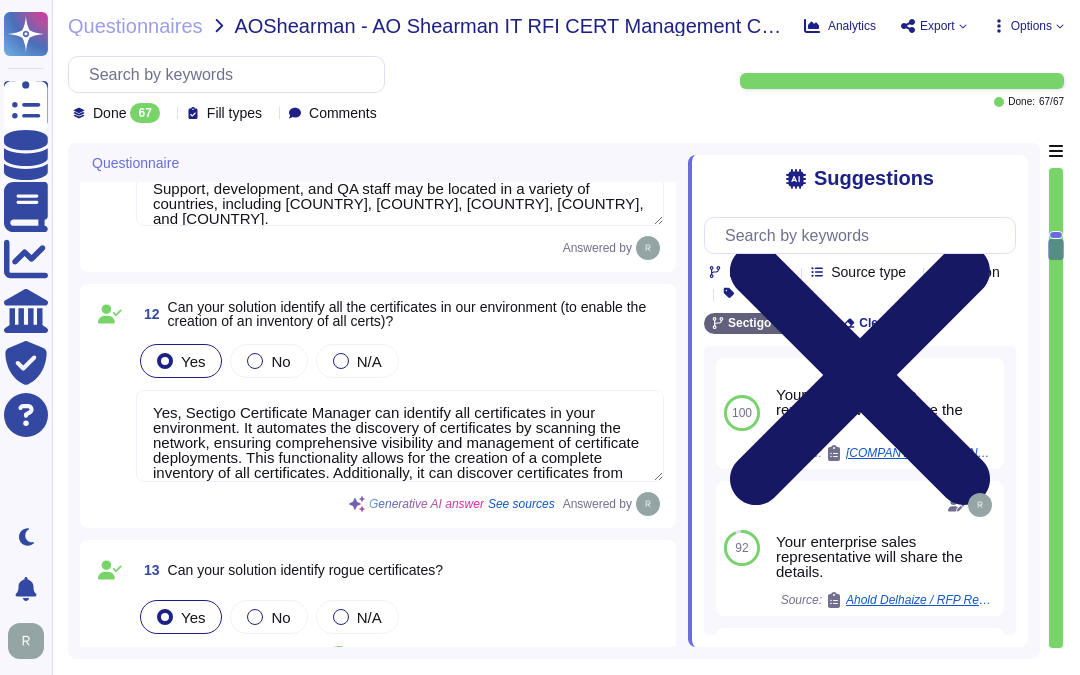 click 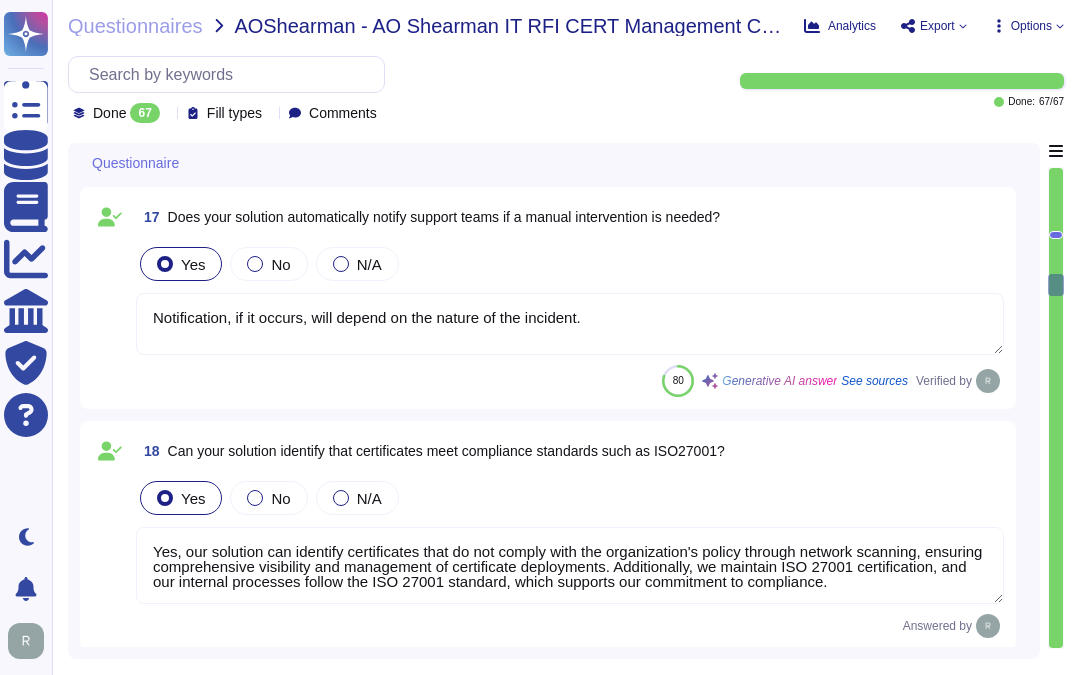 scroll, scrollTop: 3111, scrollLeft: 0, axis: vertical 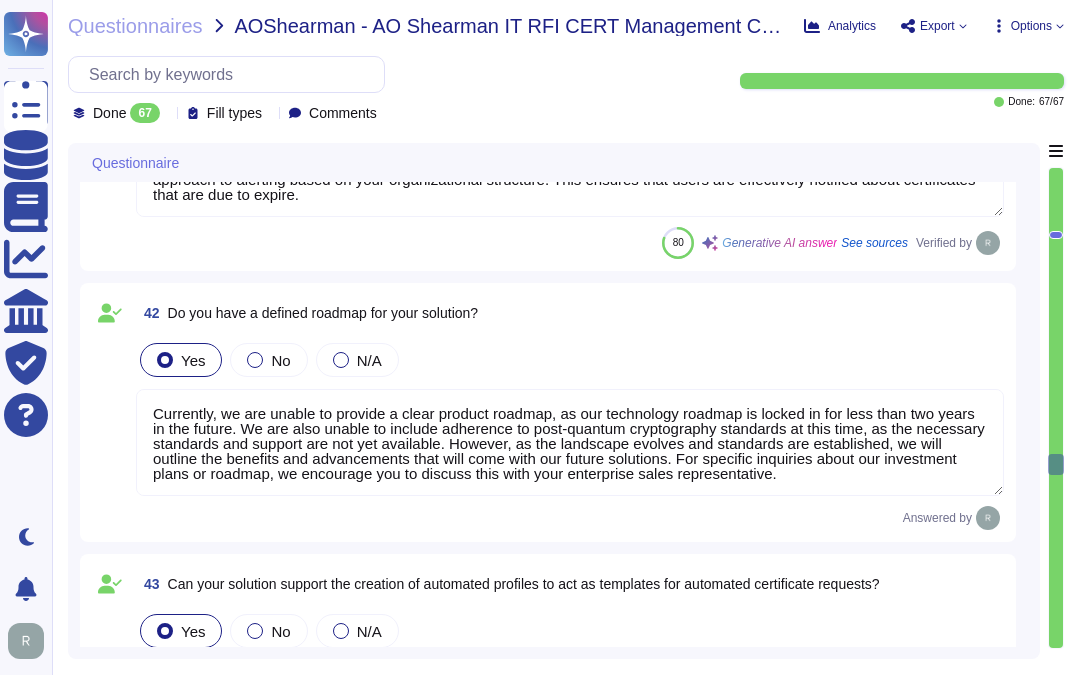 click on "Currently, we are unable to provide a clear product roadmap, as our technology roadmap is locked in for less than two years in the future. We are also unable to include adherence to post-quantum cryptography standards at this time, as the necessary standards and support are not yet available. However, as the landscape evolves and standards are established, we will outline the benefits and advancements that will come with our future solutions. For specific inquiries about our investment plans or roadmap, we encourage you to discuss this with your enterprise sales representative." at bounding box center [570, 442] 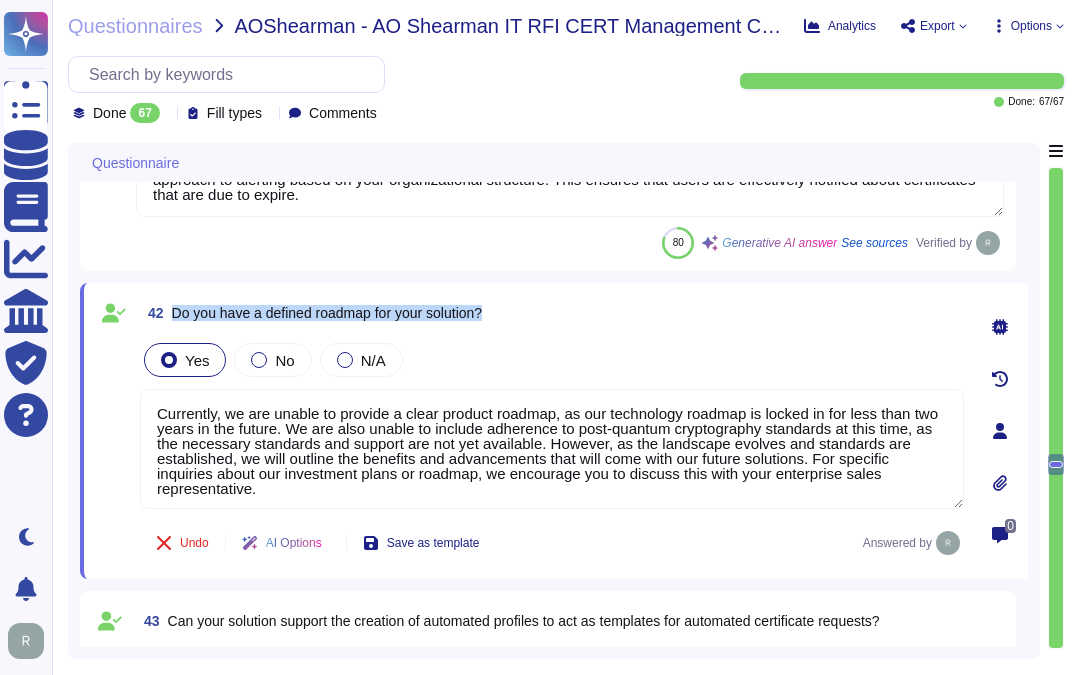 drag, startPoint x: 174, startPoint y: 314, endPoint x: 506, endPoint y: 305, distance: 332.12198 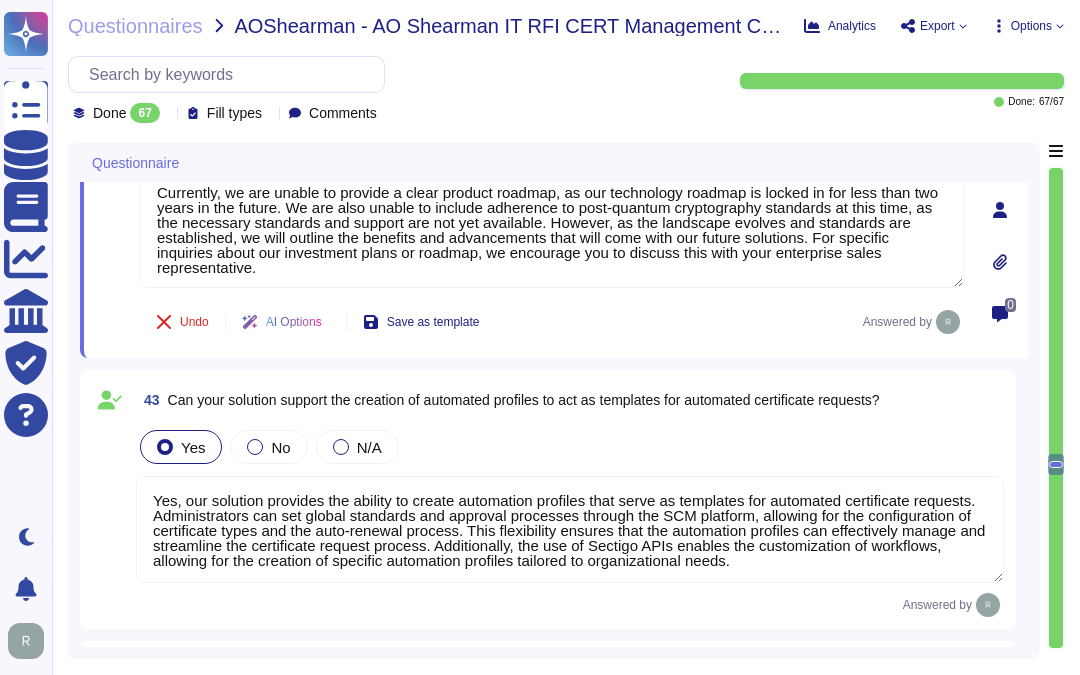 scroll, scrollTop: 9333, scrollLeft: 0, axis: vertical 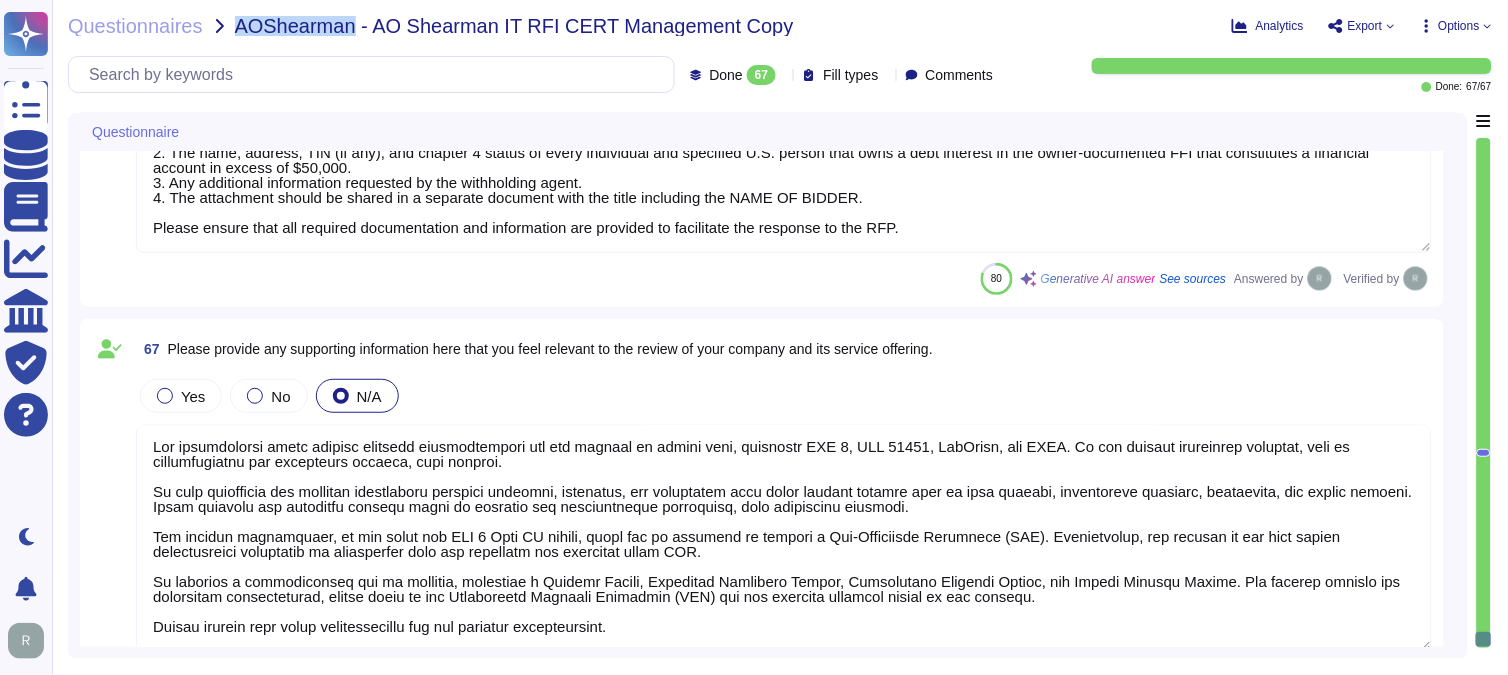 drag, startPoint x: 232, startPoint y: 26, endPoint x: 343, endPoint y: 18, distance: 111.28792 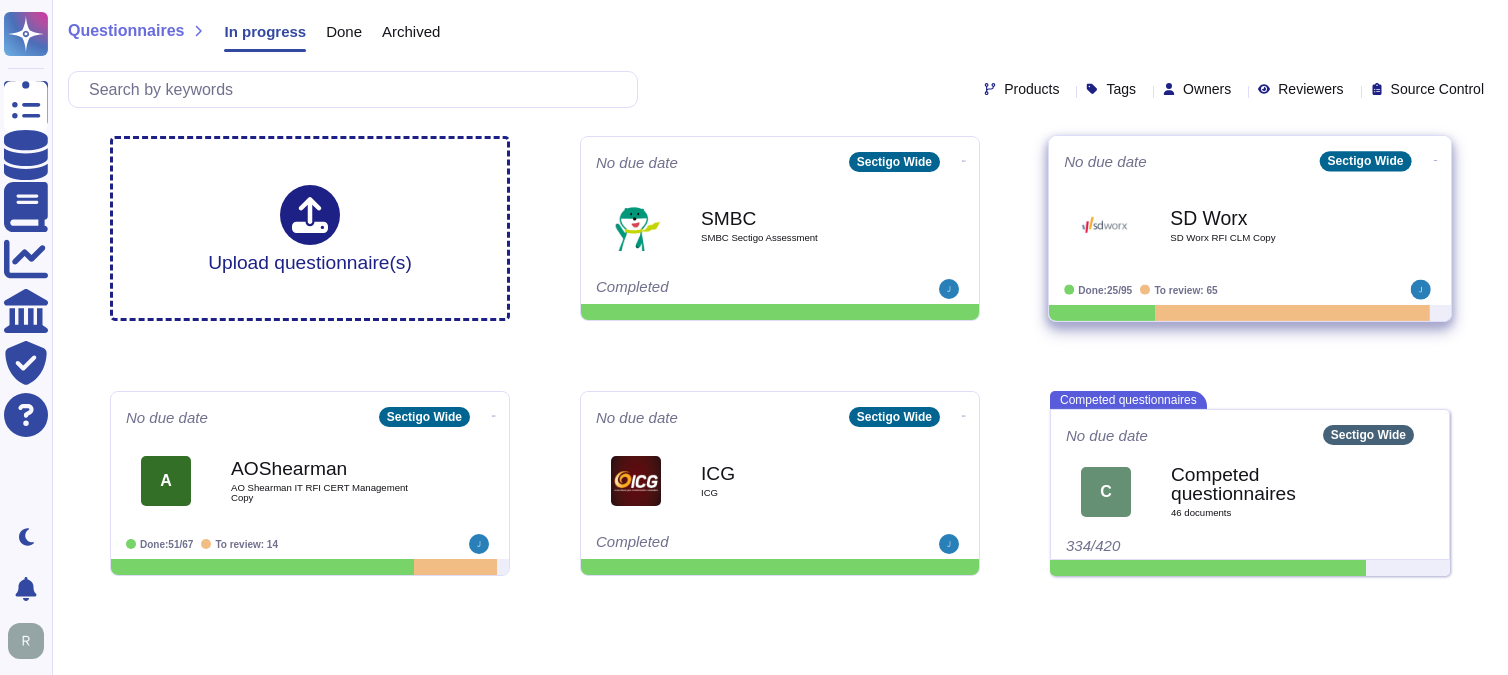scroll, scrollTop: 0, scrollLeft: 0, axis: both 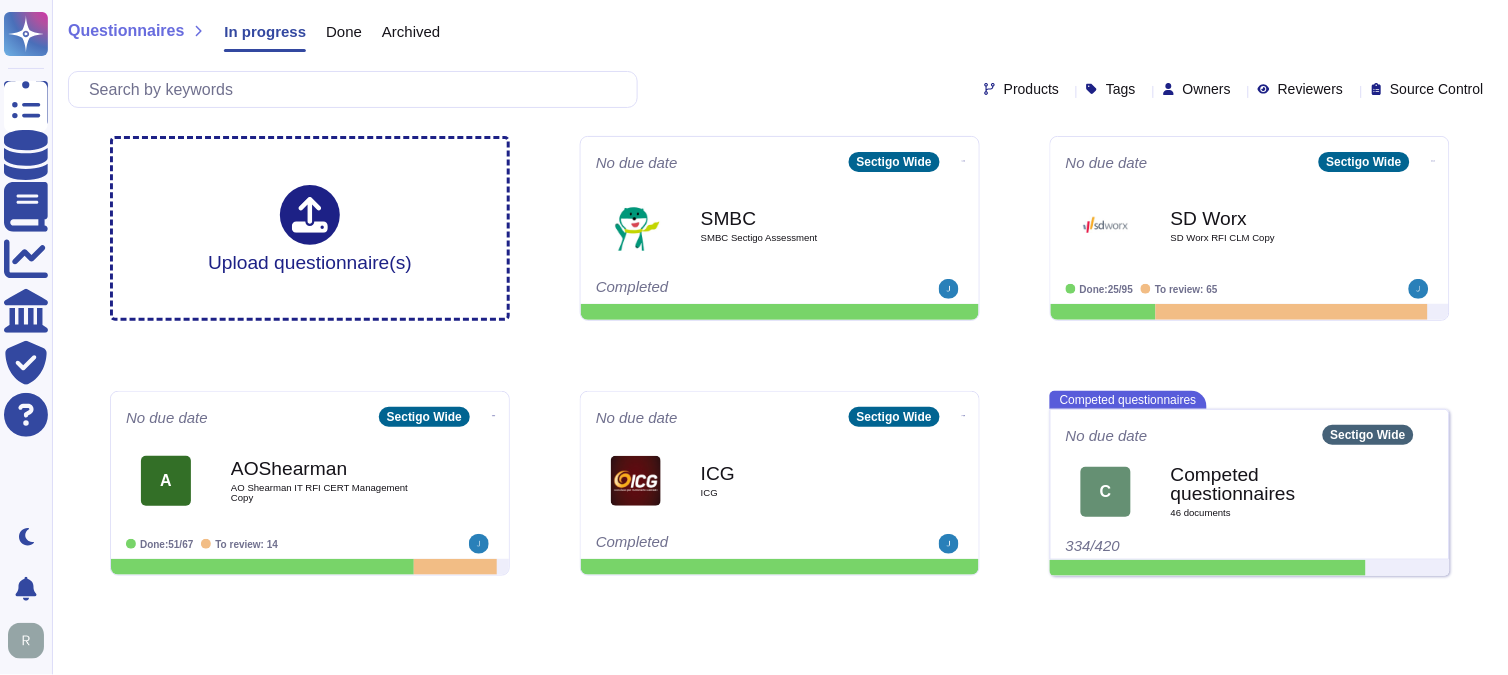 click on "Done" at bounding box center (344, 31) 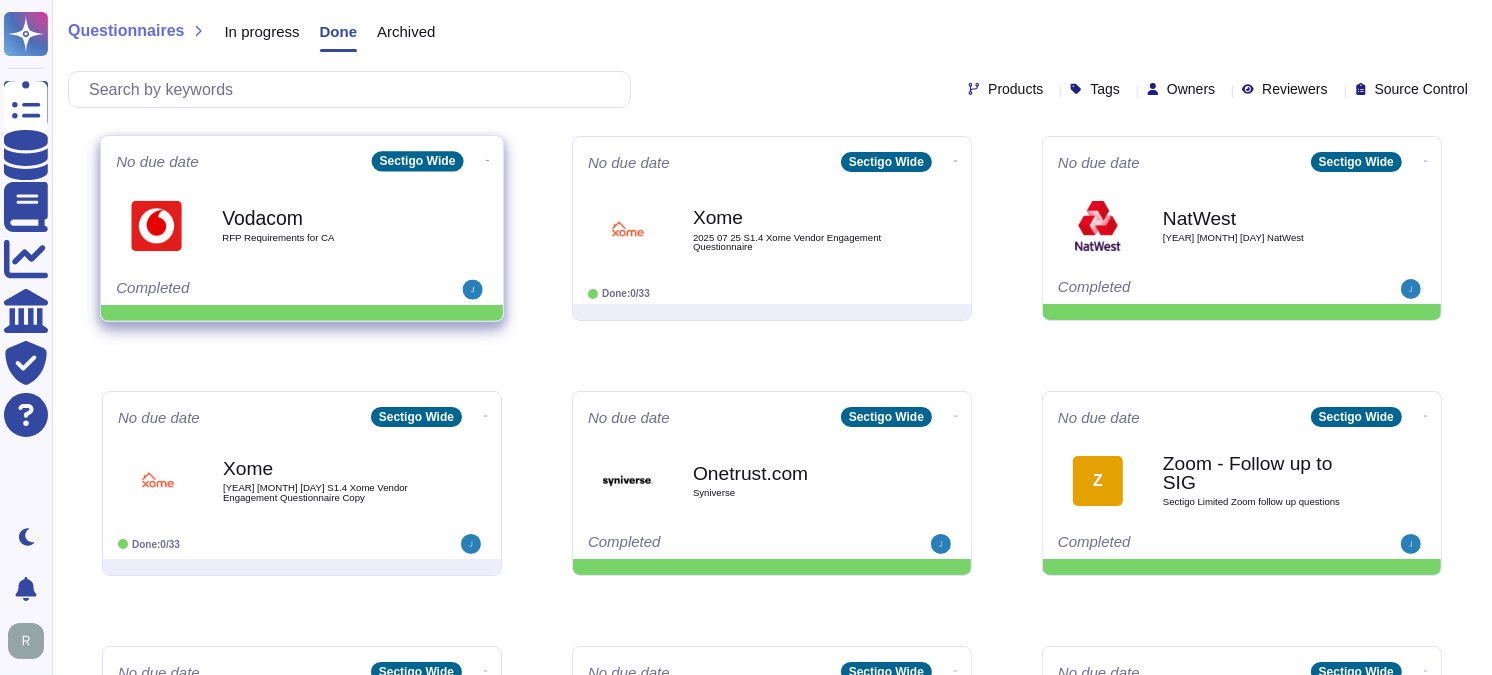 click on "RFP Requirements for CA" at bounding box center [323, 238] 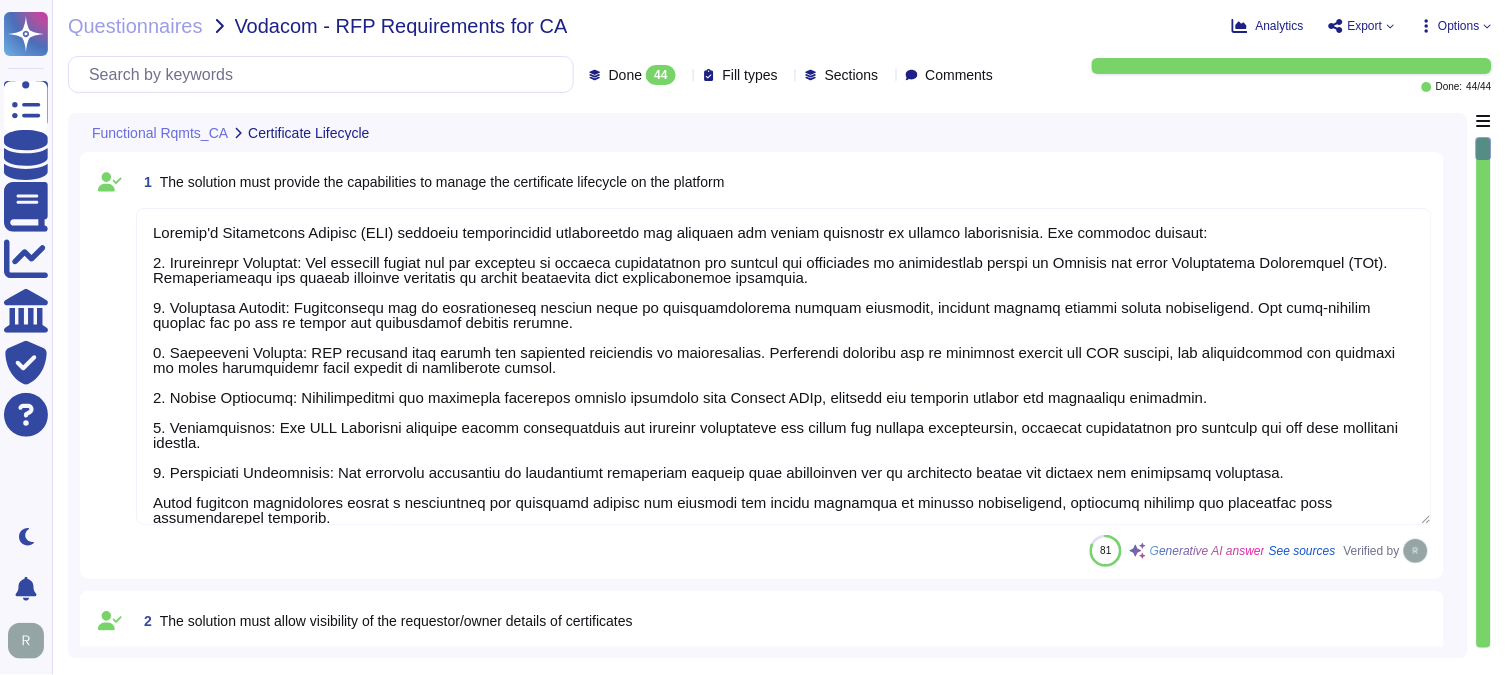type on "Sectigo's Certificate Manager (SCM) provides comprehensive capabilities for managing the entire lifecycle of digital certificates. Key features include:
1. Certificate Issuance: The platform allows for the issuance of digital certificates and manages the lifecycles of certificates issued by Sectigo and other Certificate Authorities (CAs). Administrators can define approval workflows to ensure compliance with organizational standards.
2. Automatic Renewal: Certificates can be automatically renewed based on organizationally defined workflows, ensuring renewal without manual intervention. The auto-renewal feature can be set up during the certificate request process.
3. Revocation Process: SCM supports both manual and automatic revocation of certificates. Revocation requests can be processed through the SCM console, and notifications are provided to alert stakeholders about changes in certificate status.
4. Custom Workflows: Administrators can customize workflows through scripting with Sectigo APIs, allowi..." 